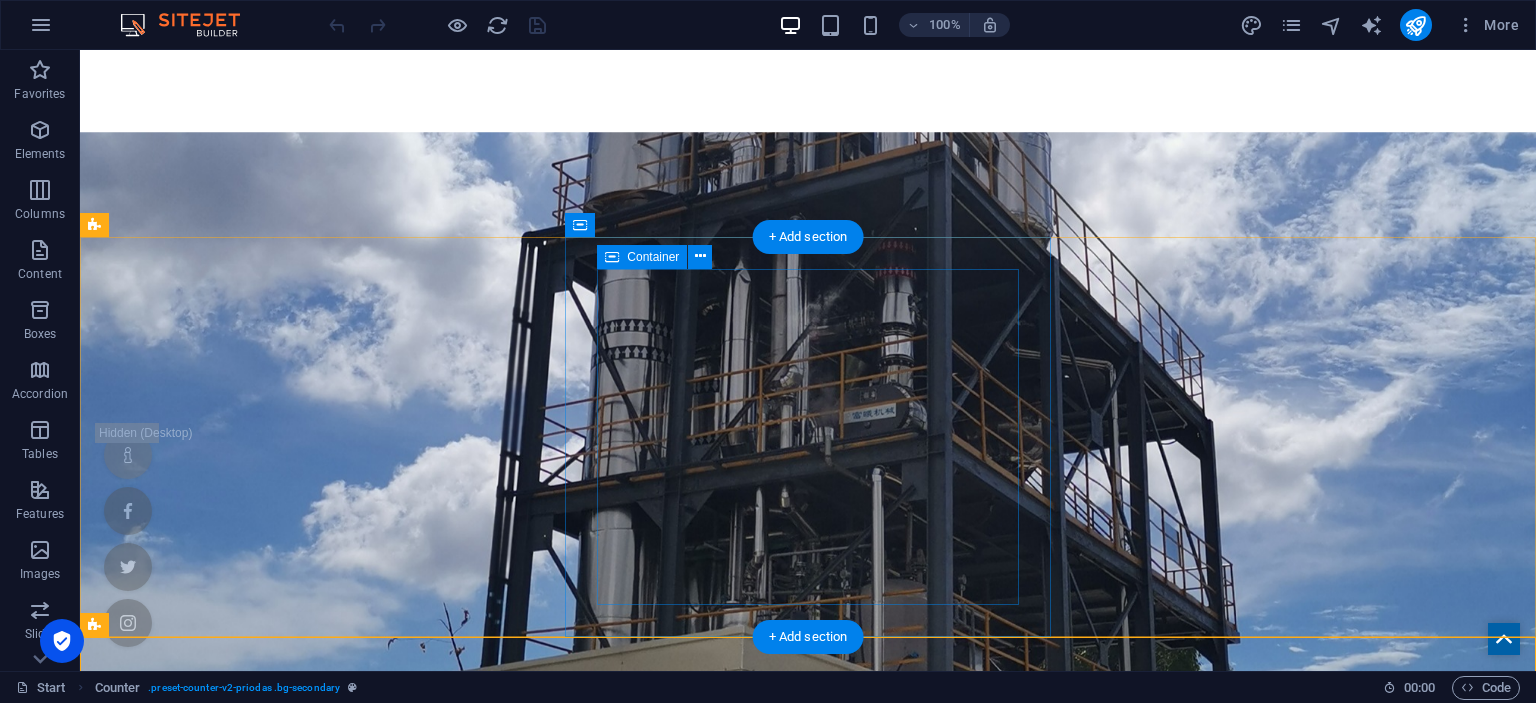 scroll, scrollTop: 681, scrollLeft: 0, axis: vertical 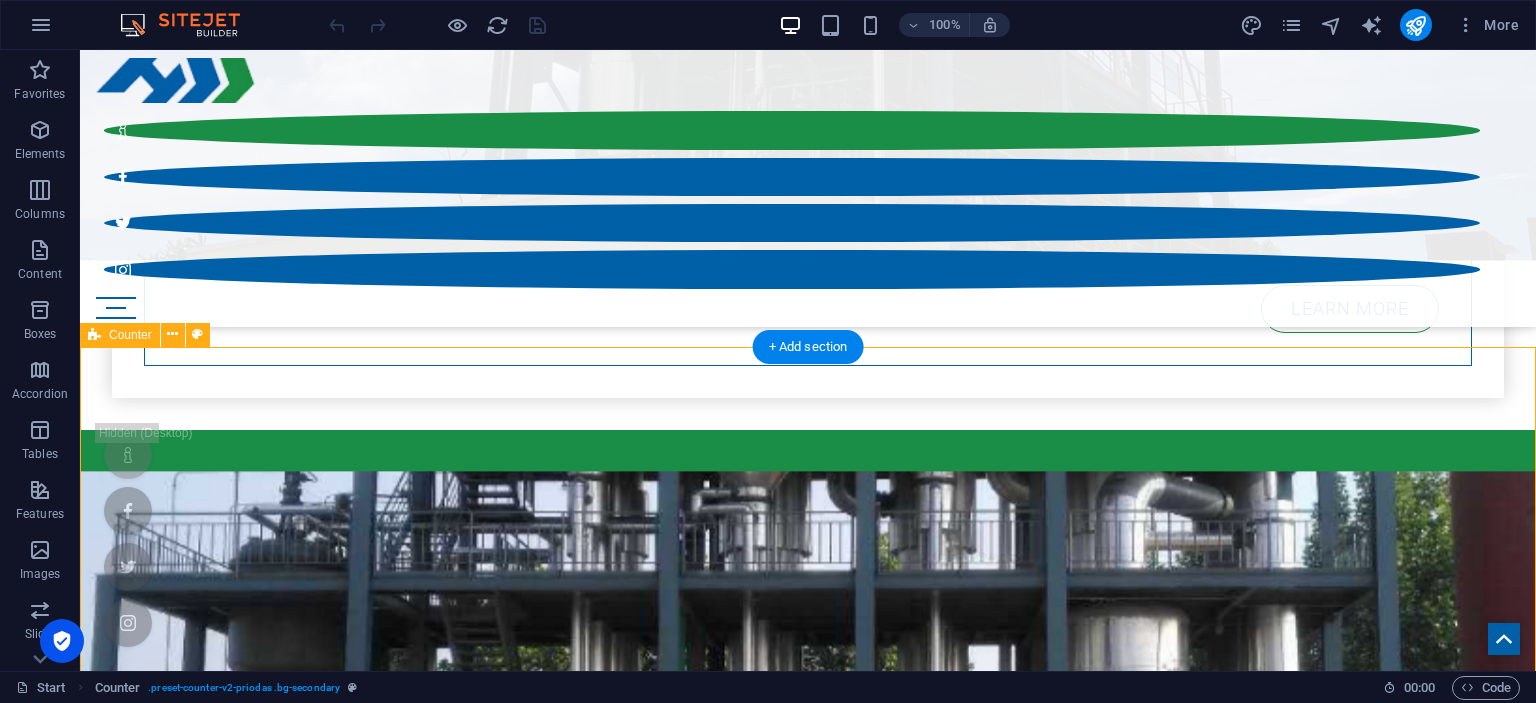 click on "244 Weddings planned 377 Wedding-Party organized 323 happy bridal couples 721 Wedding cakes and pastries" at bounding box center [808, 3090] 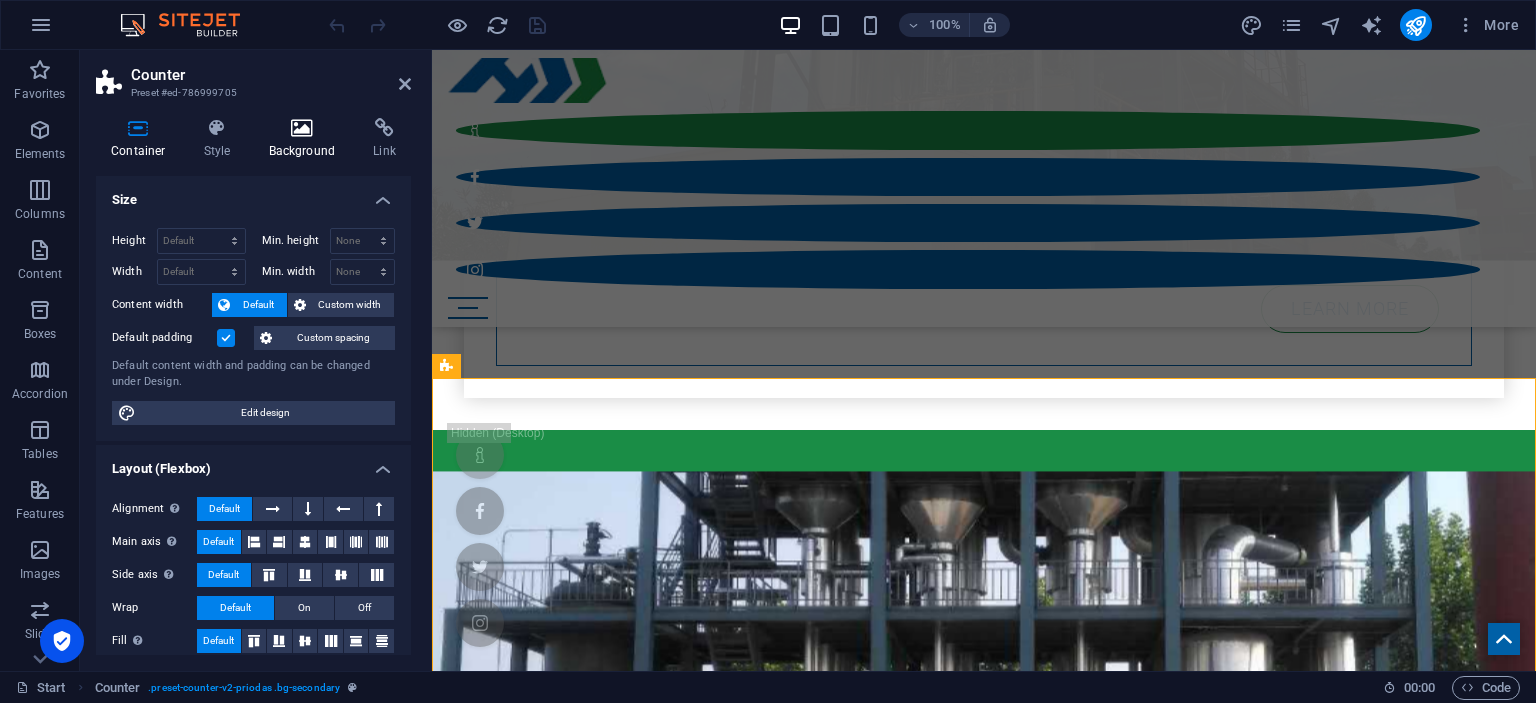 click at bounding box center (302, 128) 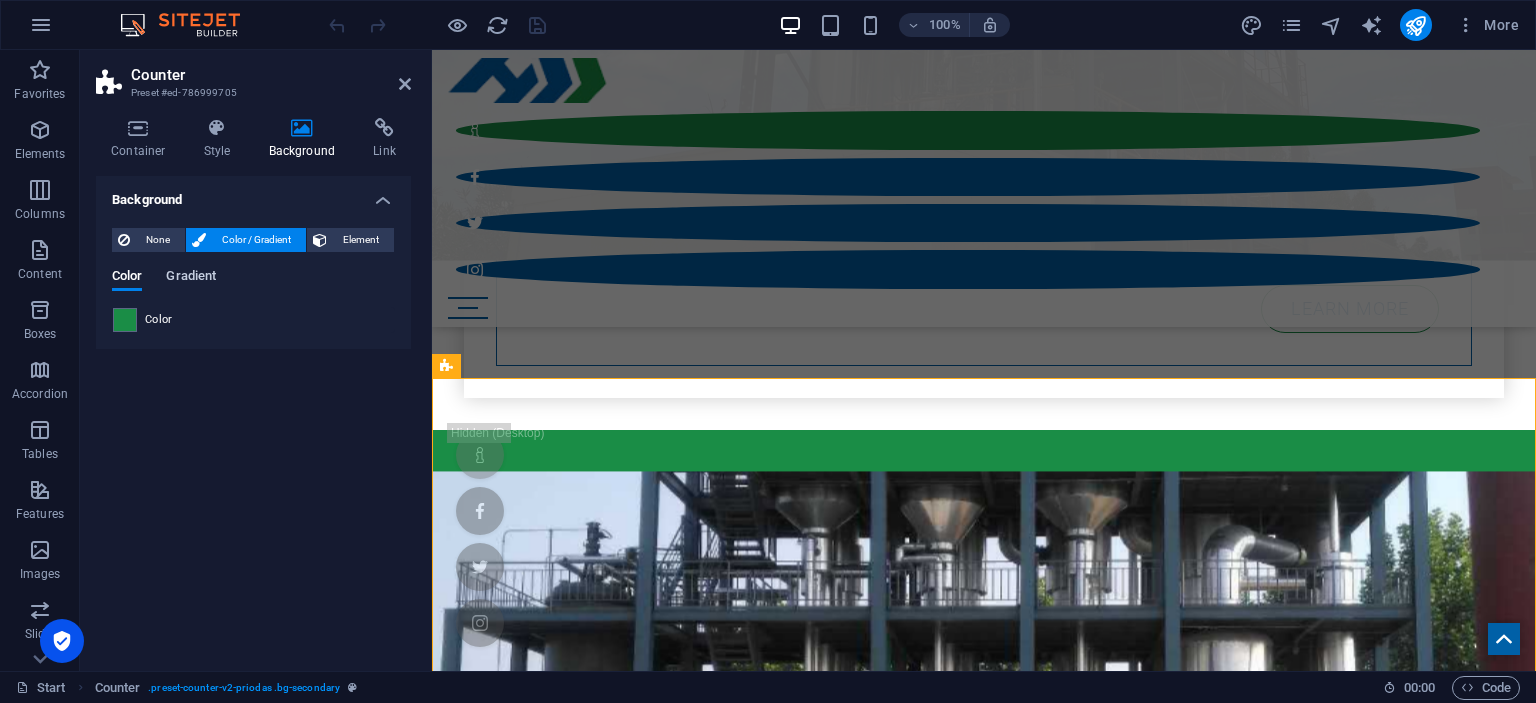 click on "Gradient" at bounding box center [191, 278] 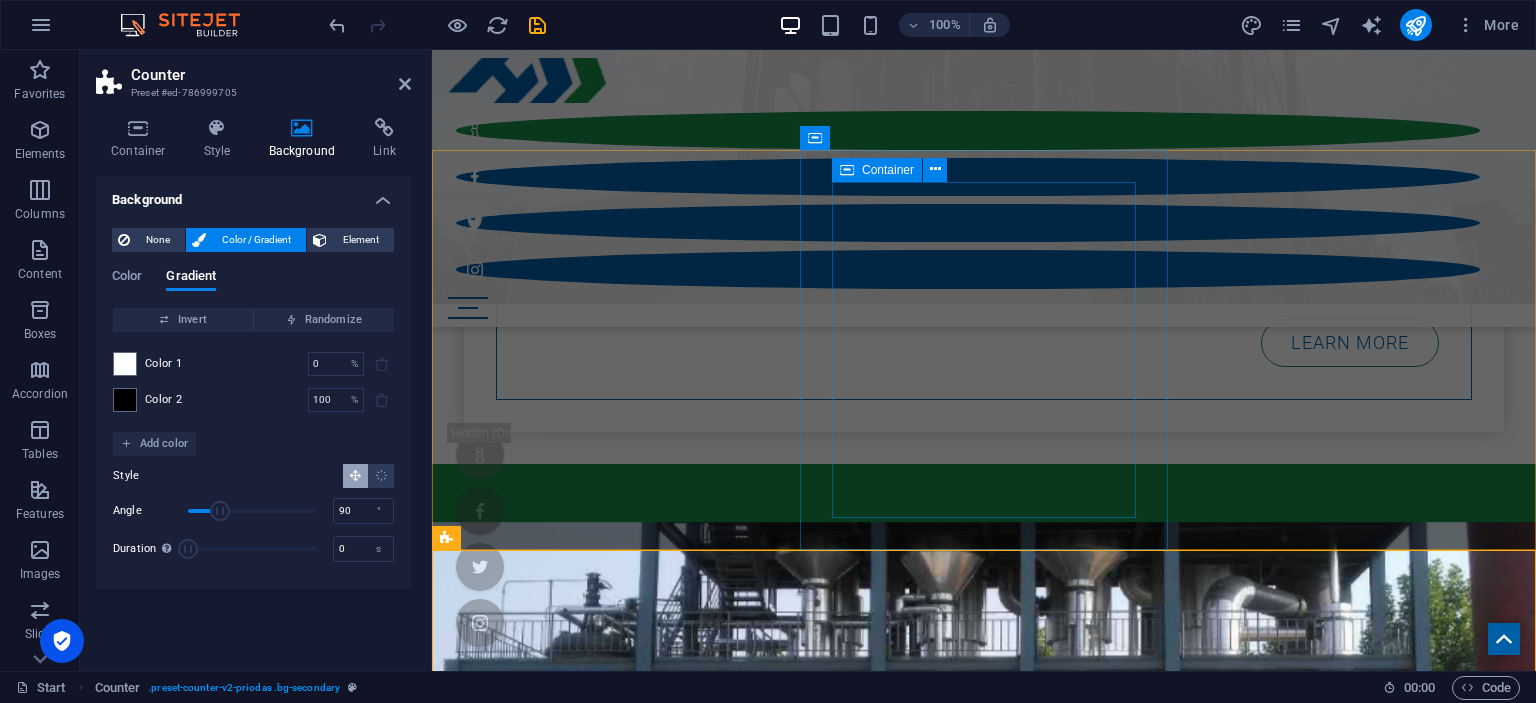 scroll, scrollTop: 806, scrollLeft: 0, axis: vertical 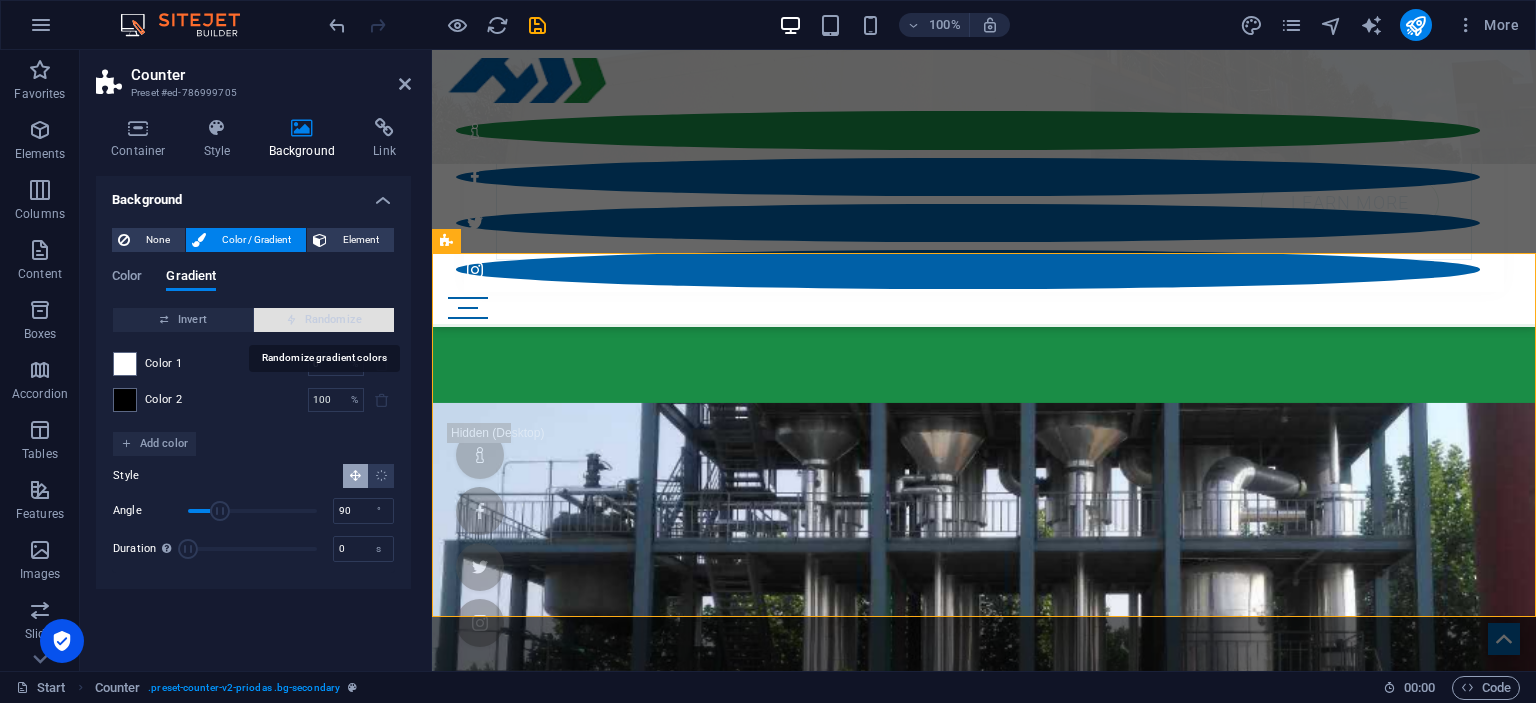 click on "Randomize" at bounding box center [324, 320] 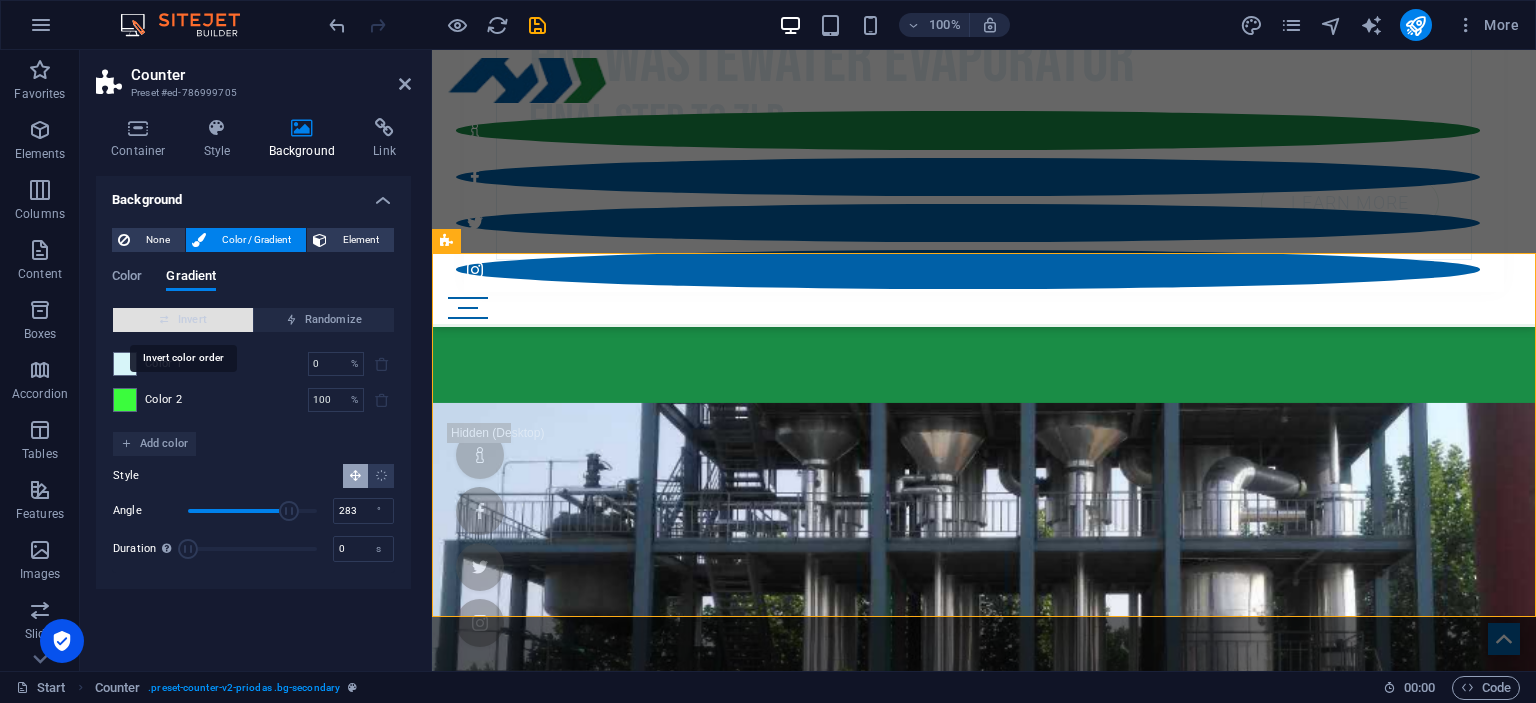 click on "Invert" at bounding box center [183, 320] 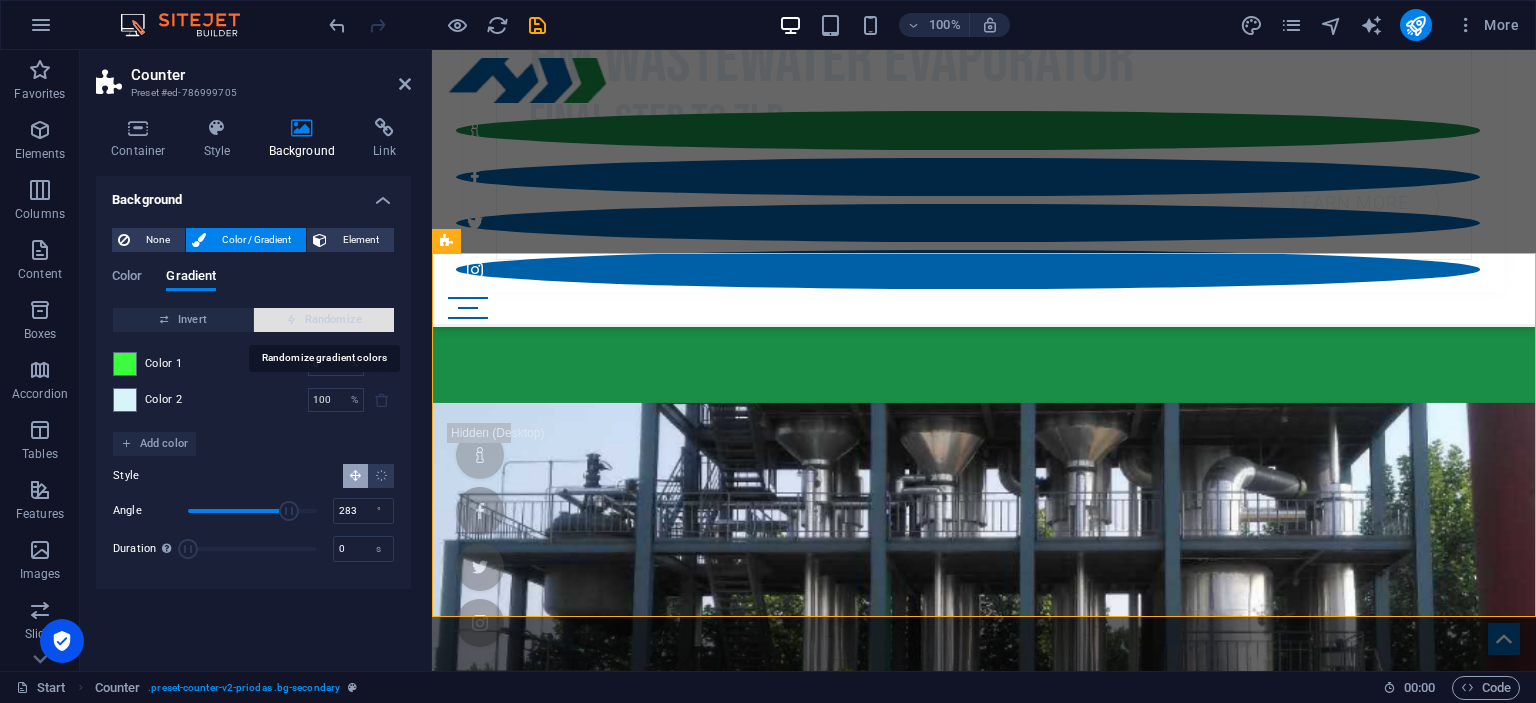 click on "Randomize" at bounding box center [324, 320] 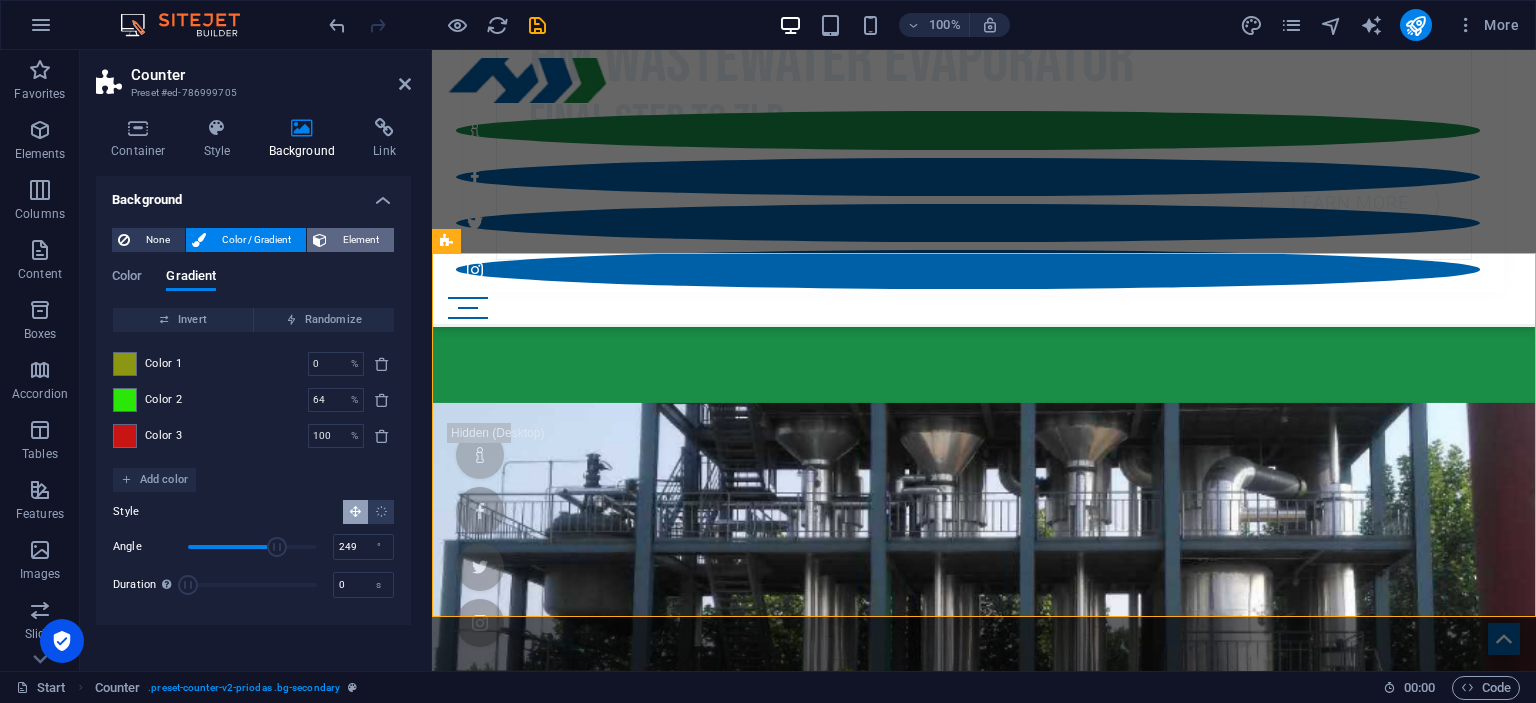 click on "Element" at bounding box center (360, 240) 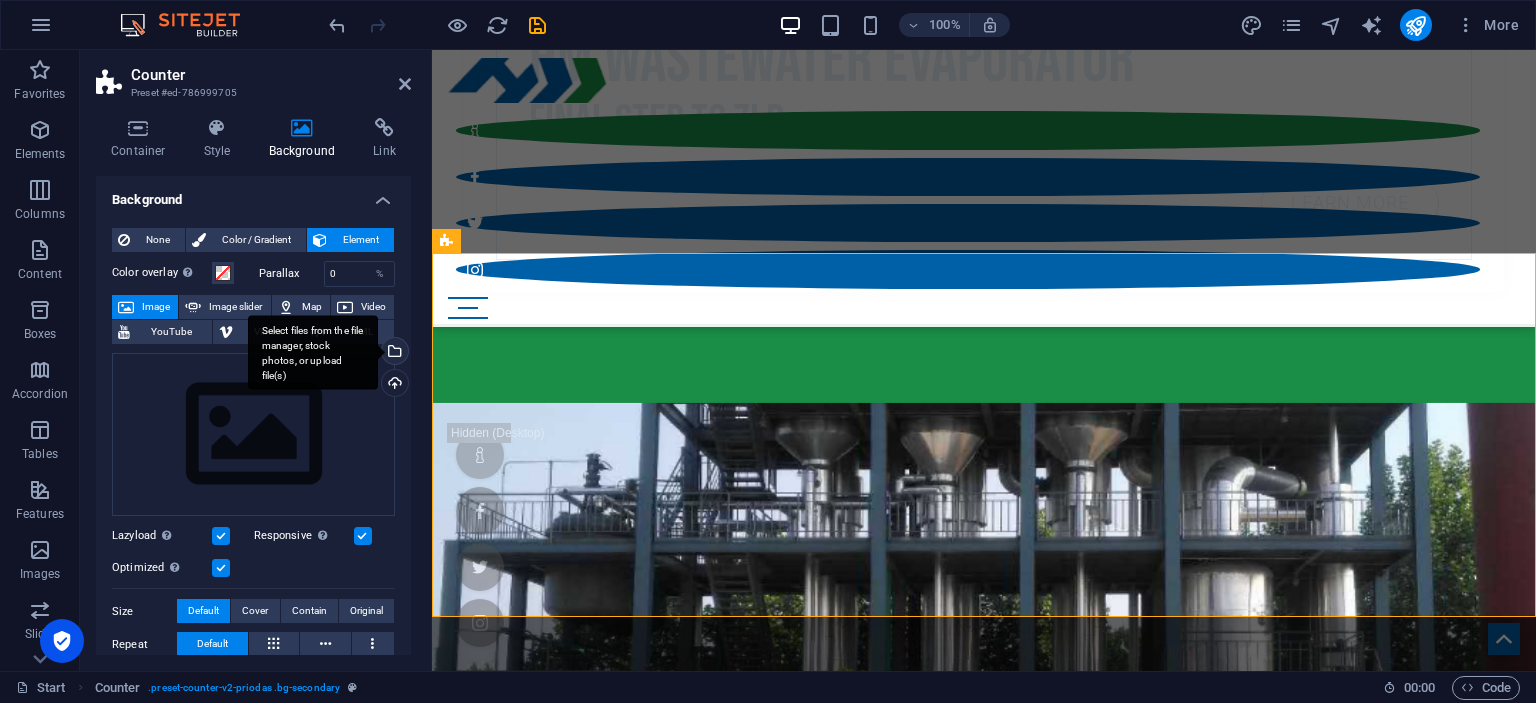 drag, startPoint x: 389, startPoint y: 353, endPoint x: 327, endPoint y: 581, distance: 236.2795 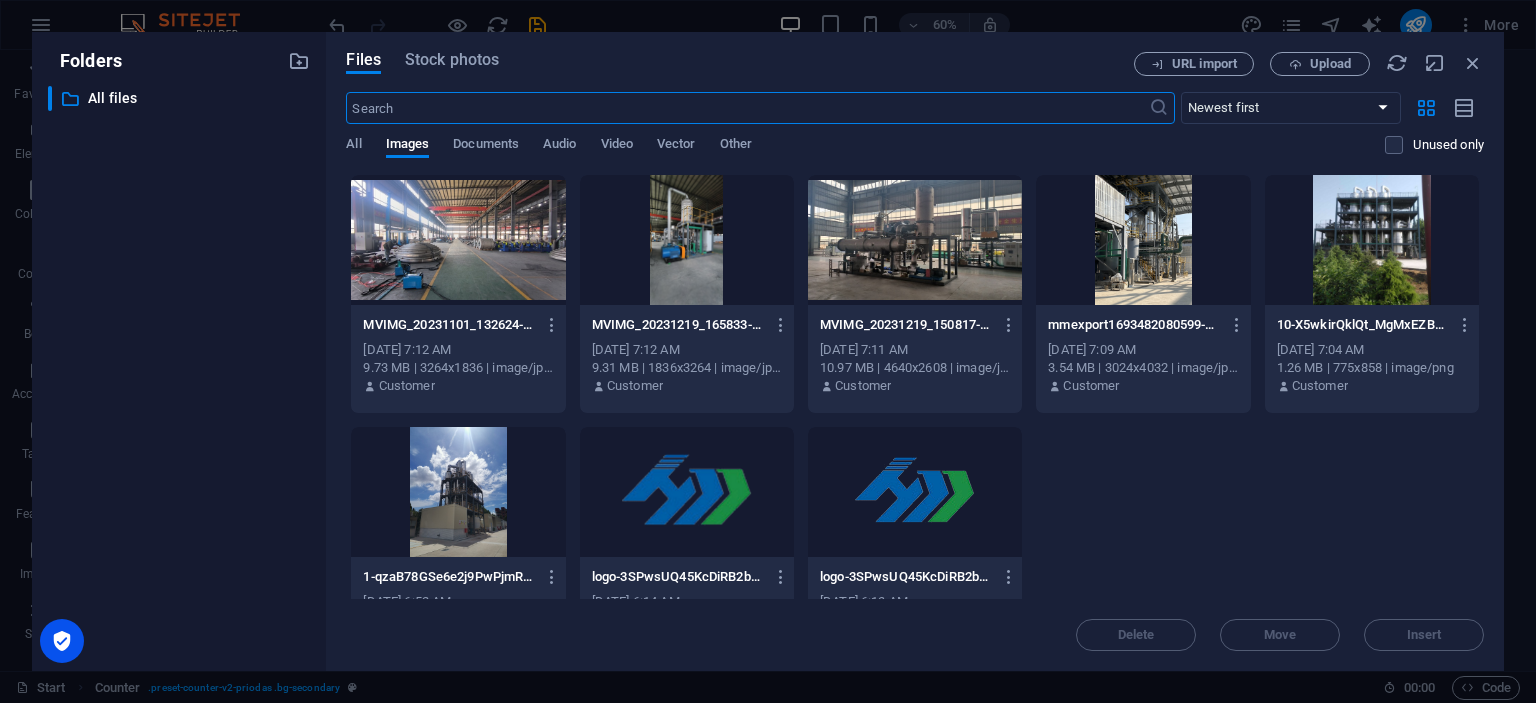 scroll, scrollTop: 1159, scrollLeft: 0, axis: vertical 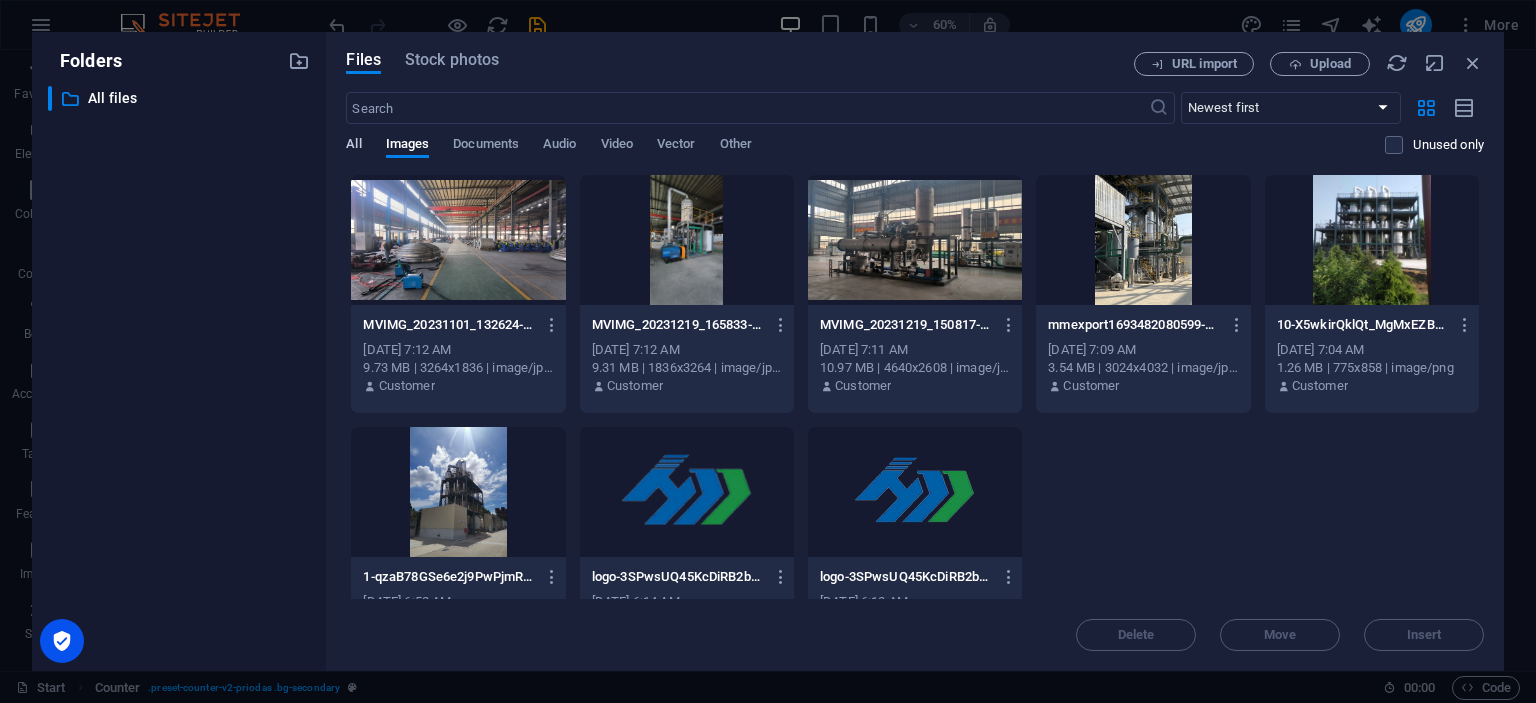 click on "All" at bounding box center (353, 146) 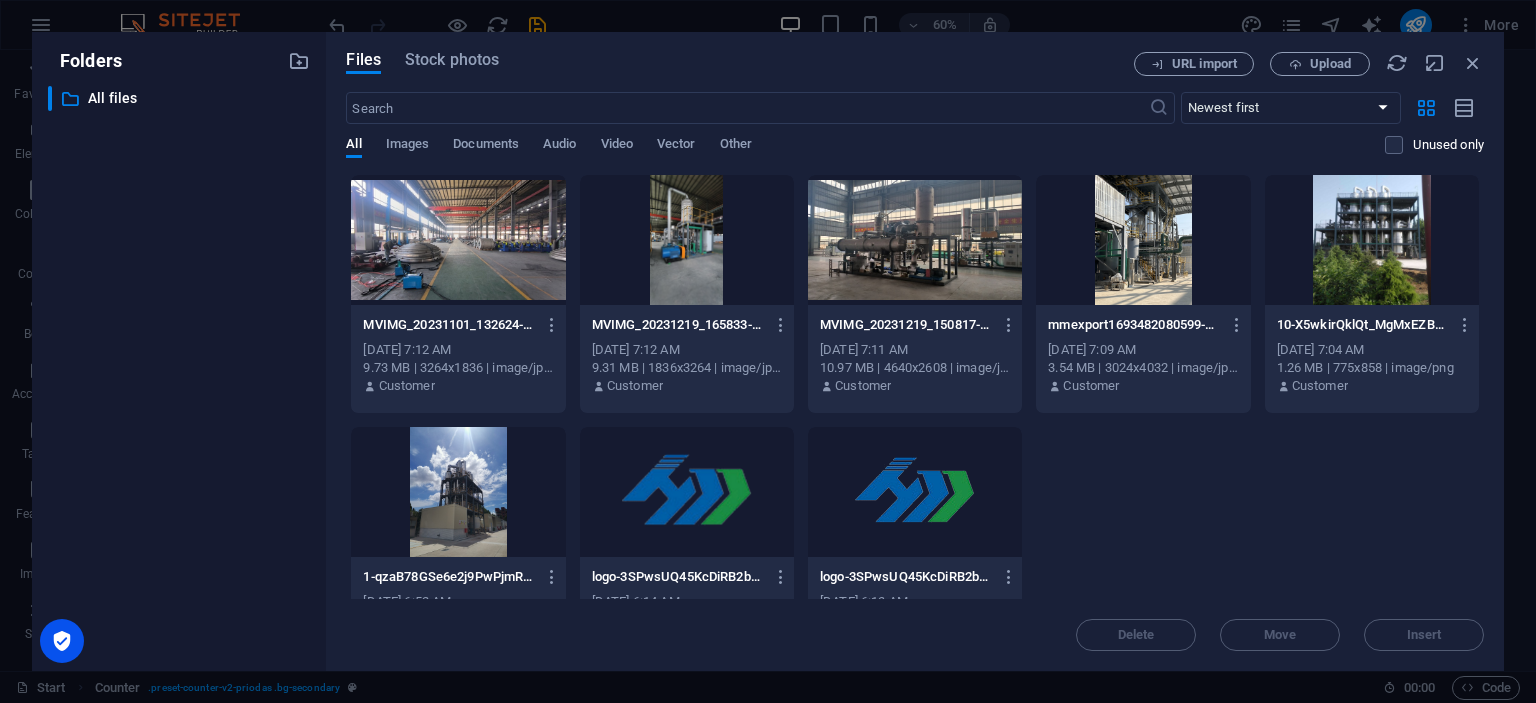 click at bounding box center [458, 492] 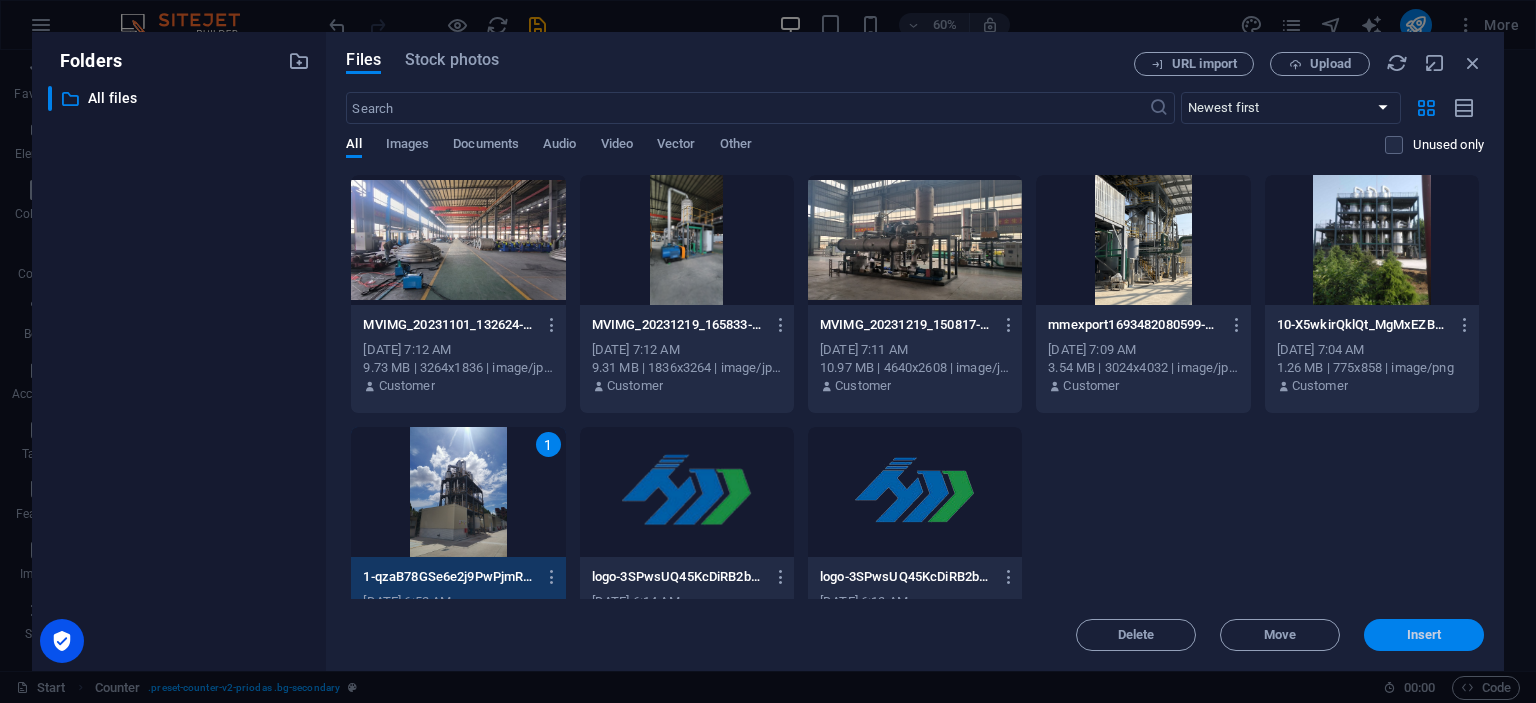 click on "Insert" at bounding box center (1424, 635) 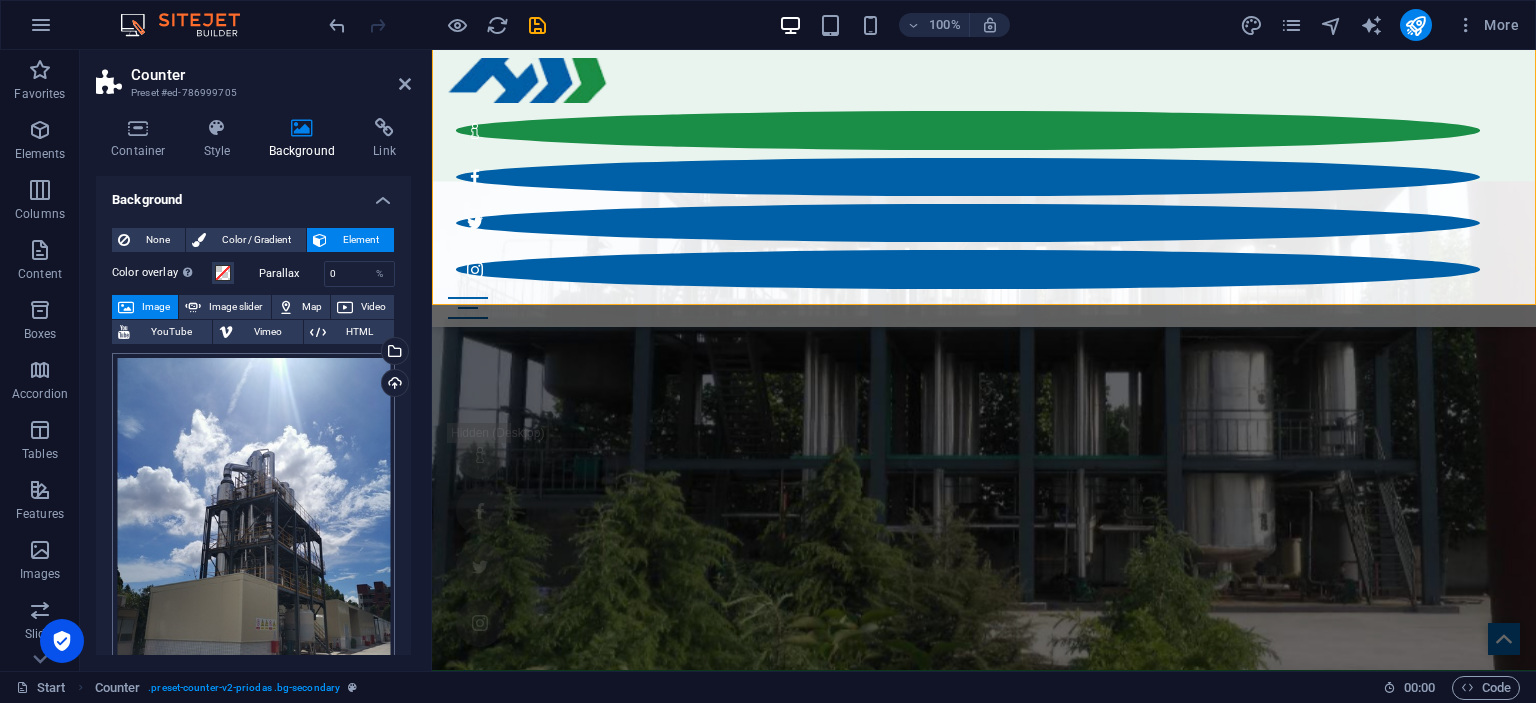 scroll, scrollTop: 1123, scrollLeft: 0, axis: vertical 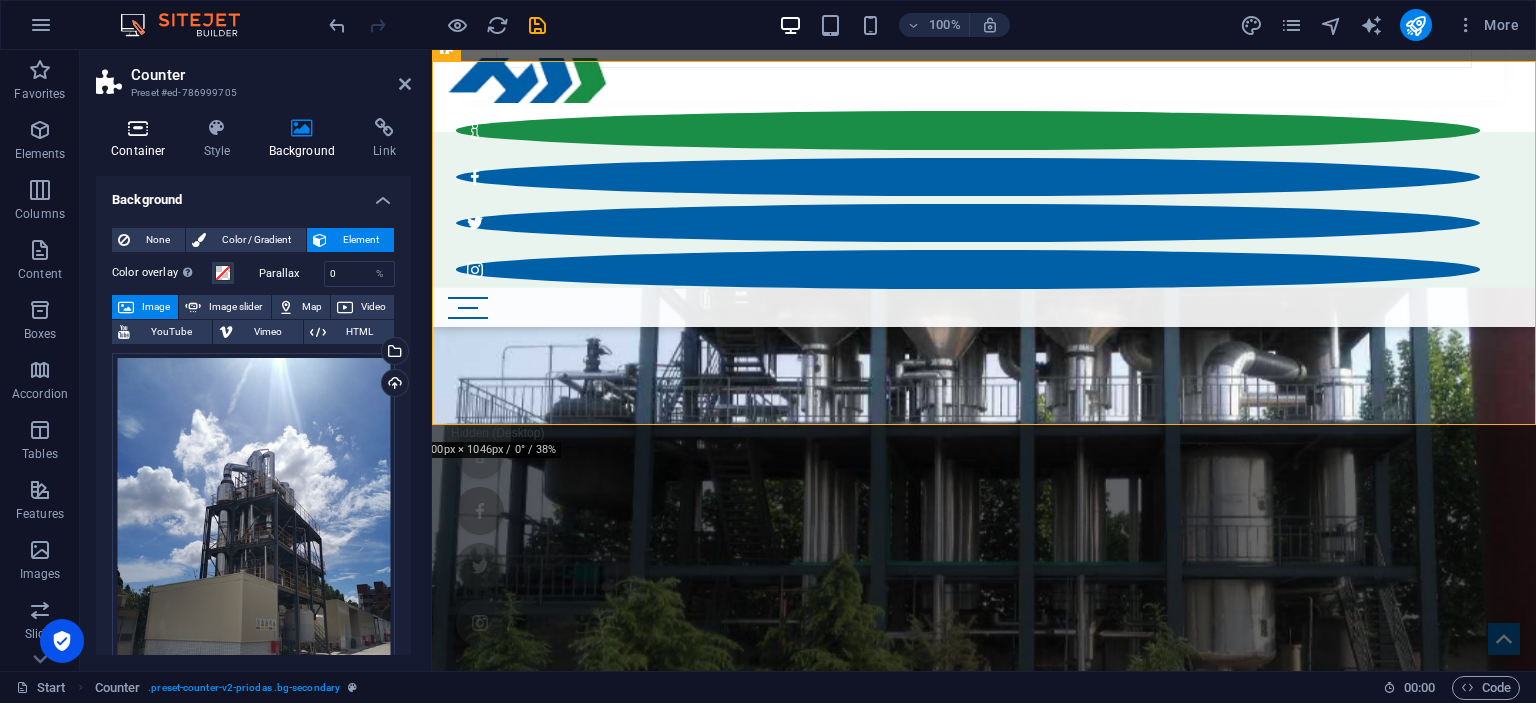 click on "Container" at bounding box center (142, 139) 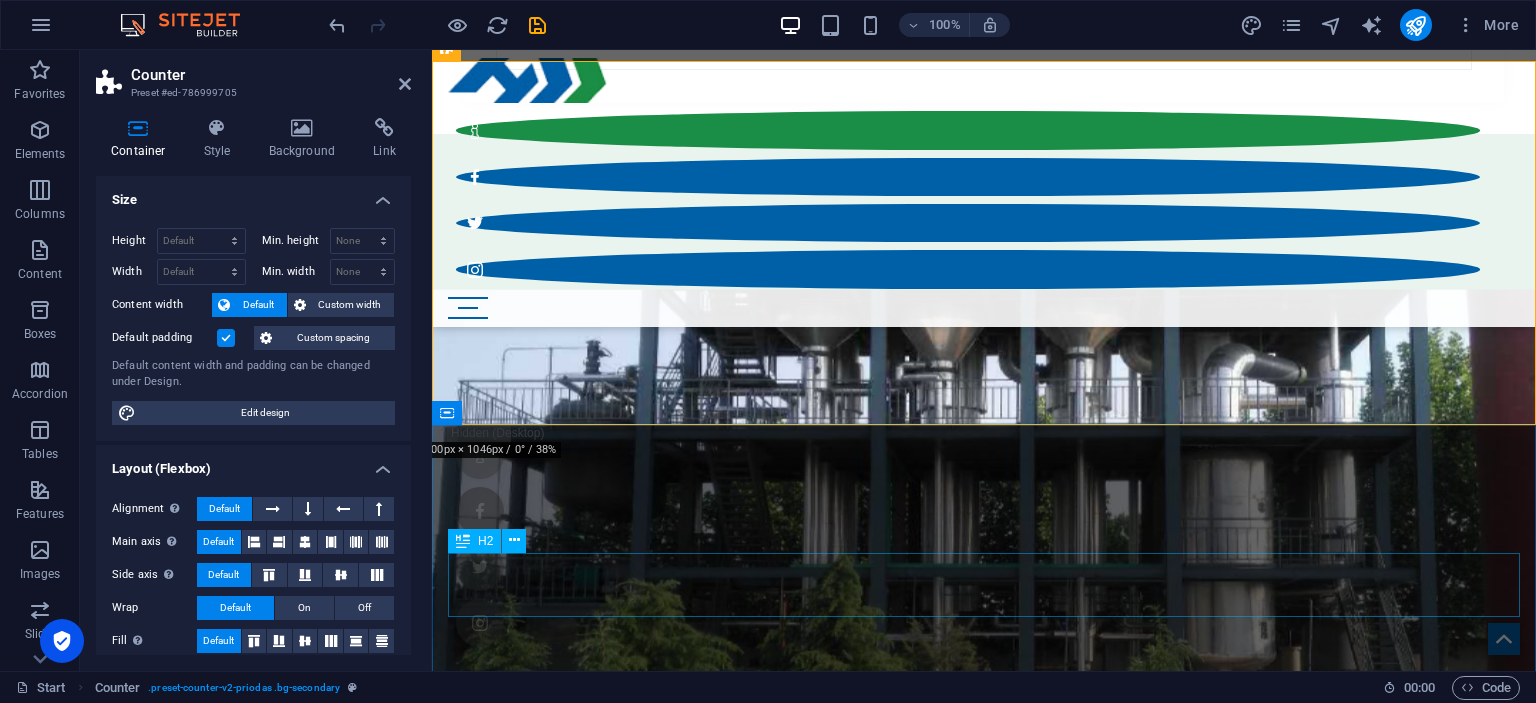scroll, scrollTop: 998, scrollLeft: 0, axis: vertical 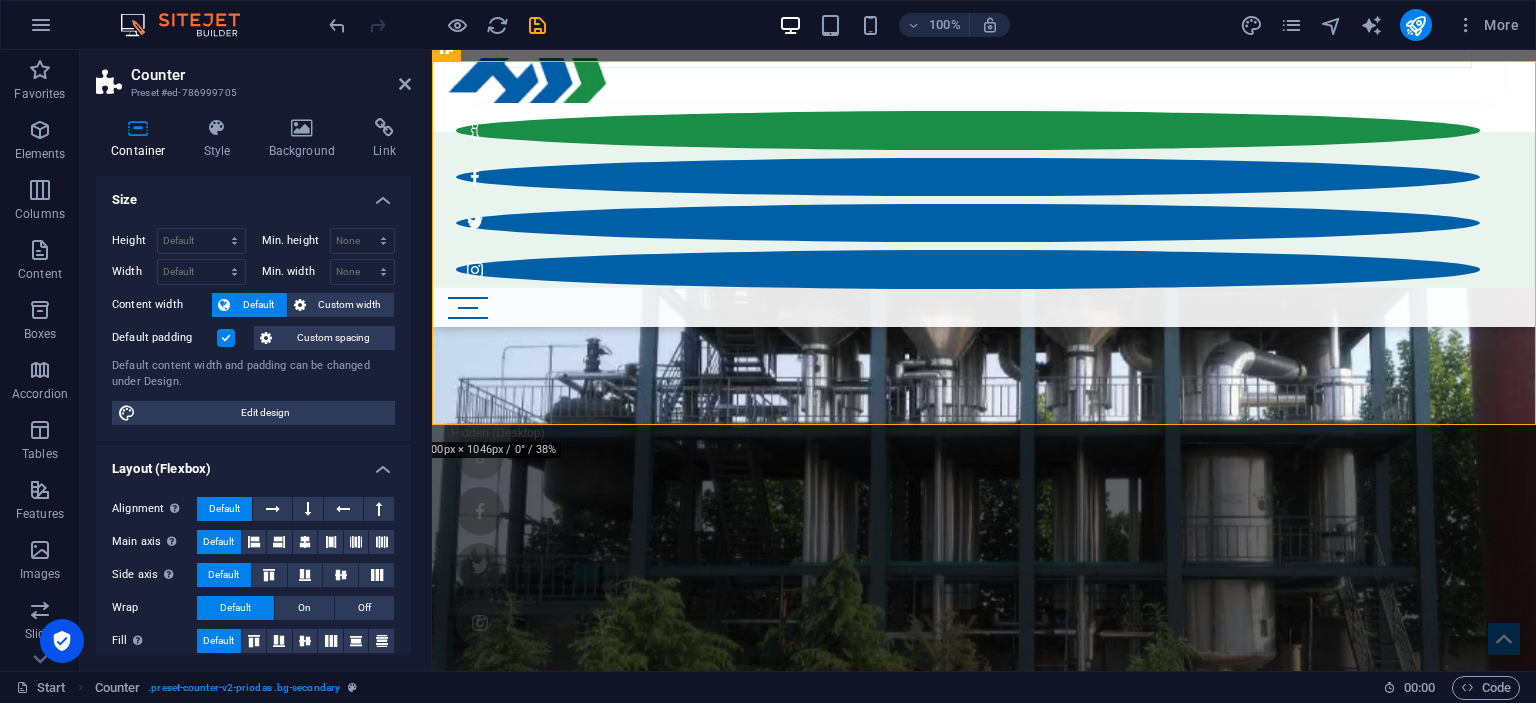 click at bounding box center (984, 3829) 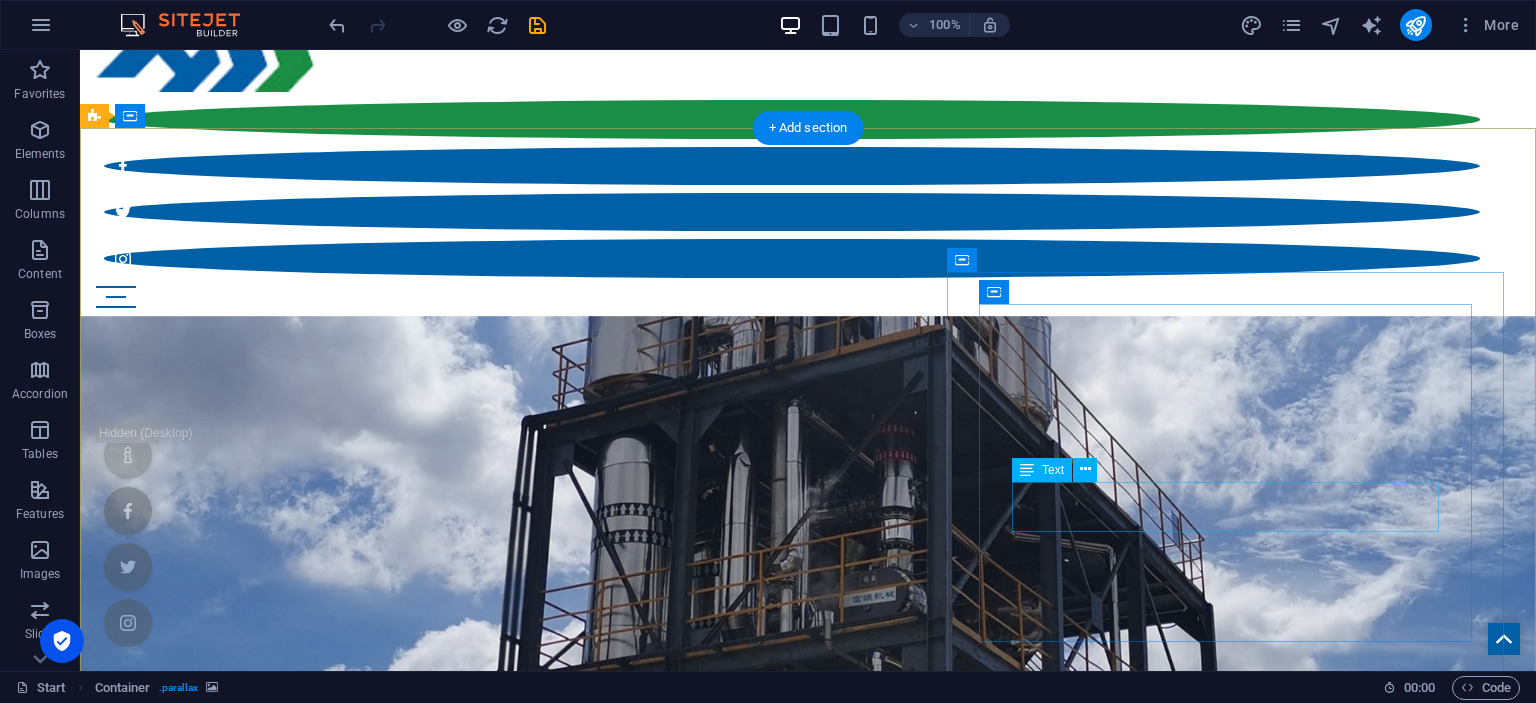 scroll, scrollTop: 0, scrollLeft: 0, axis: both 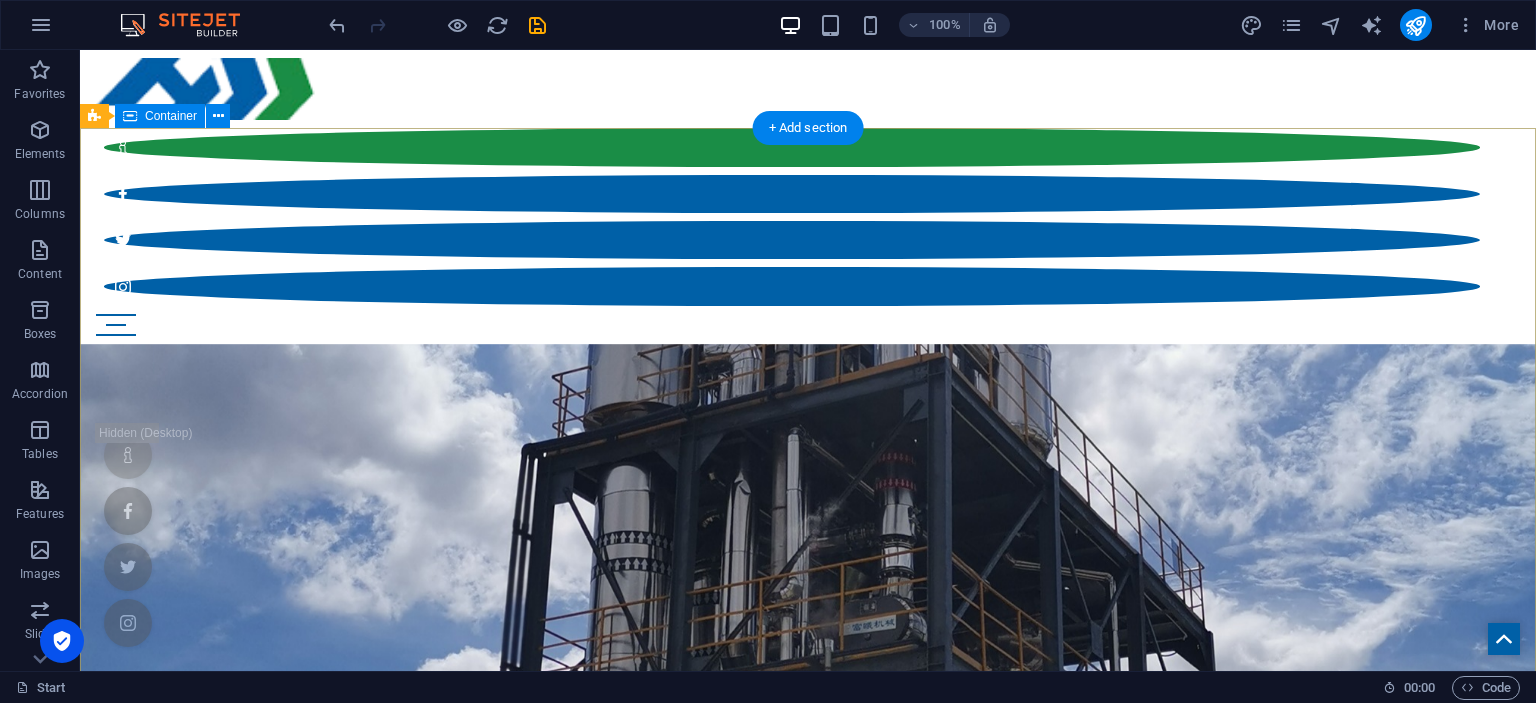 click on "HM Wastewater Evaporator Final step to ZLD Learn more" at bounding box center [808, 1137] 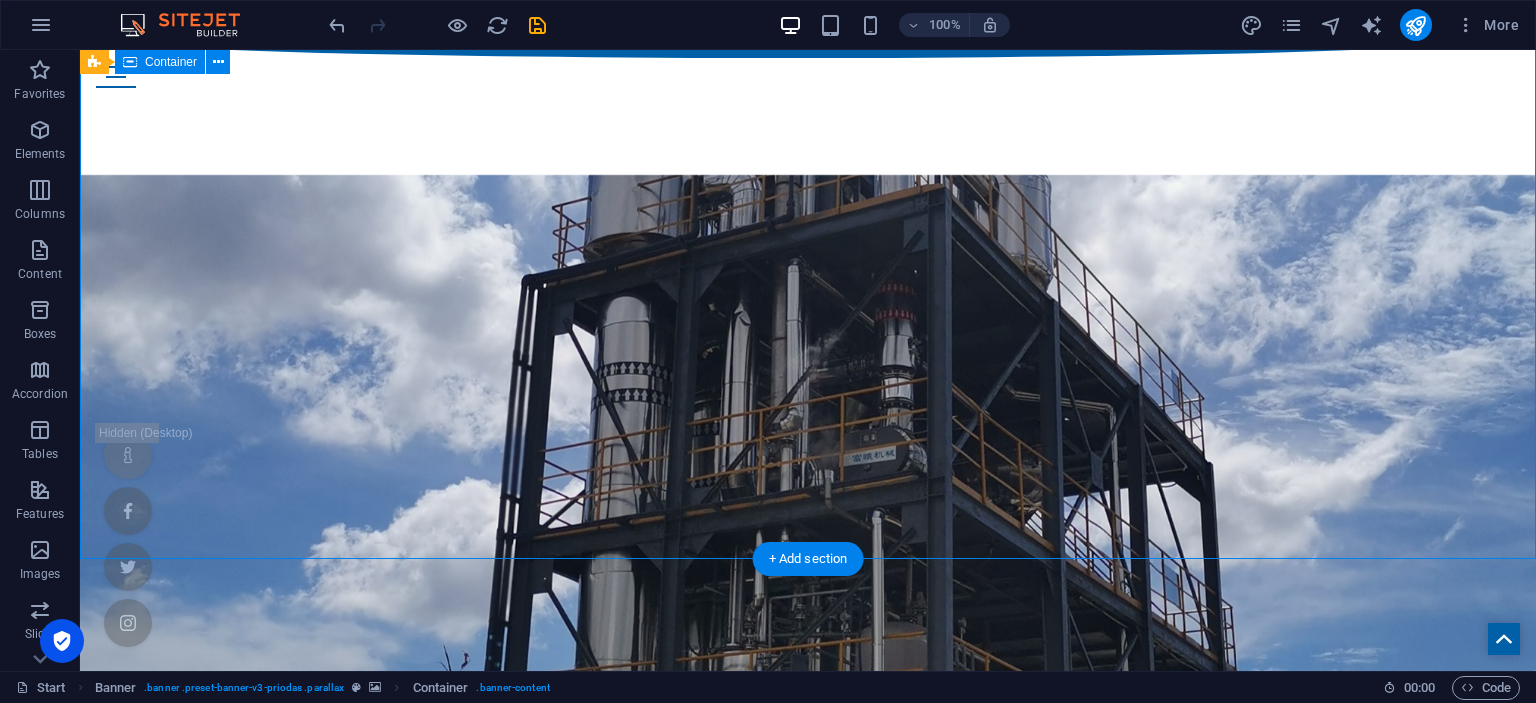 scroll, scrollTop: 249, scrollLeft: 0, axis: vertical 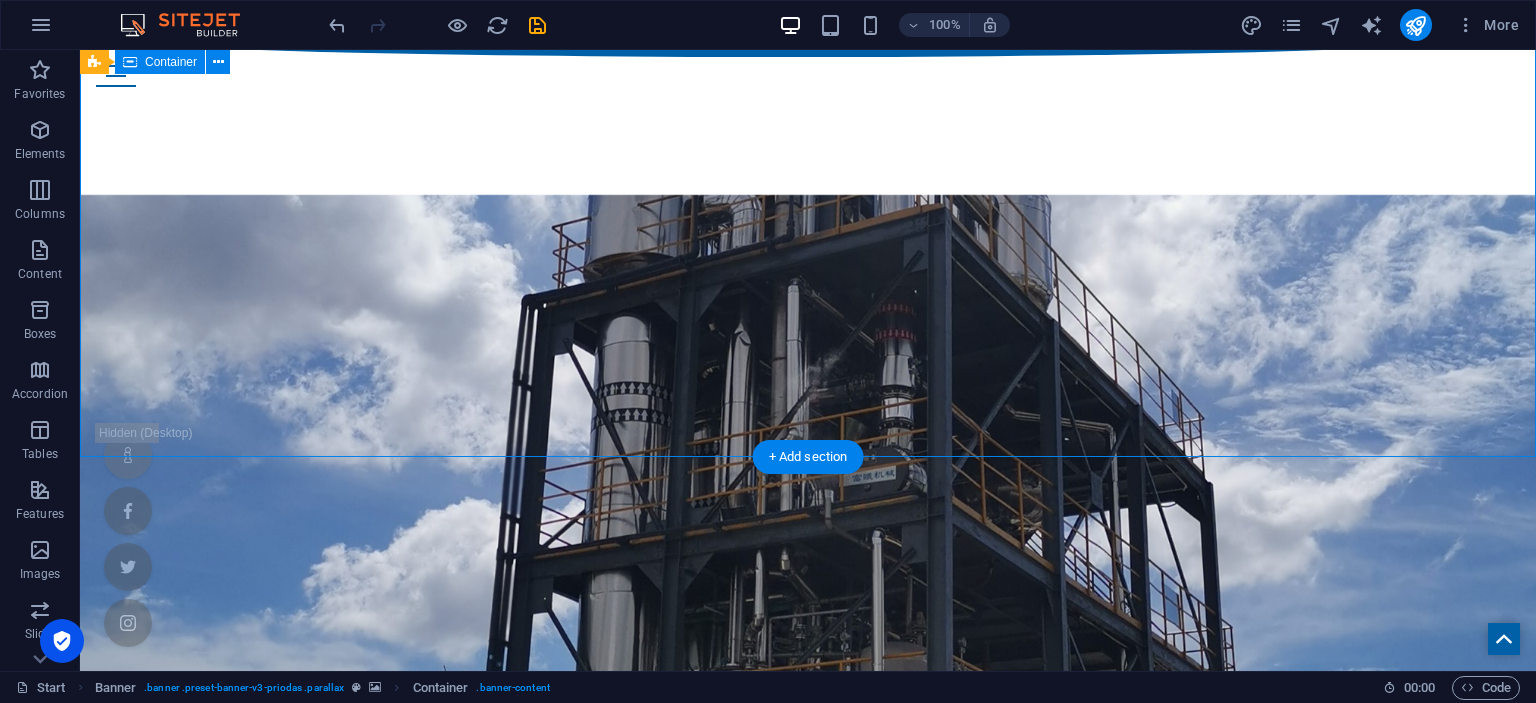 click on "HM Wastewater Evaporator Final step to ZLD Learn more" at bounding box center (808, 888) 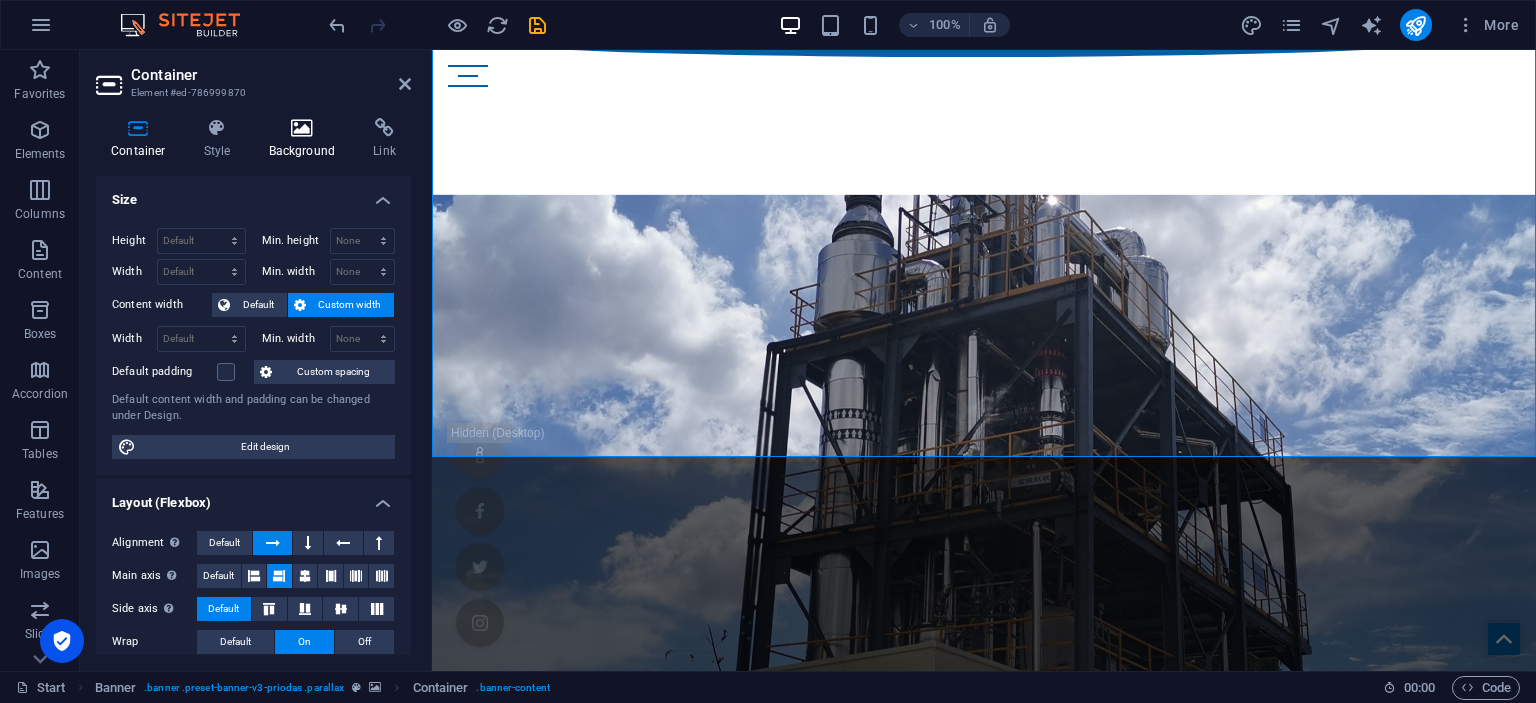 click at bounding box center (302, 128) 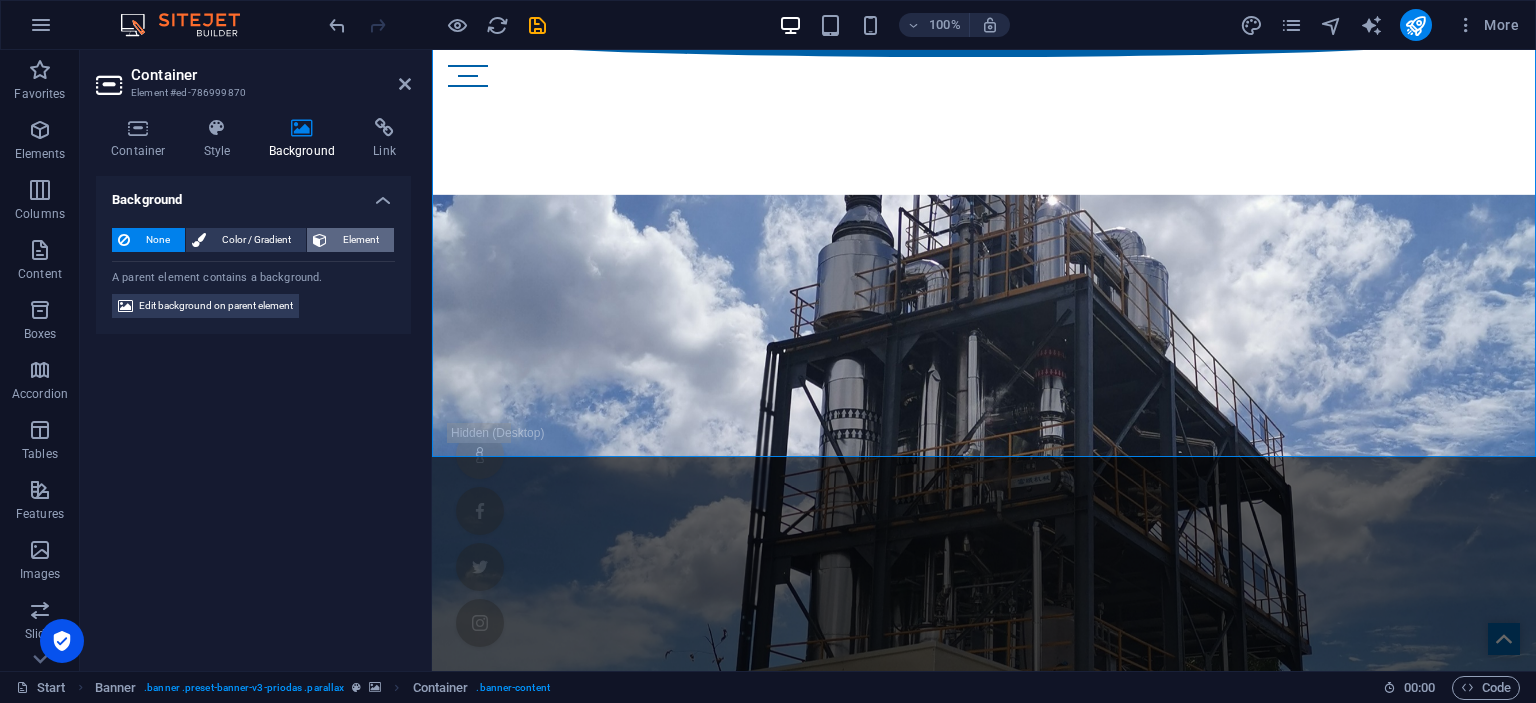 click on "Element" at bounding box center (360, 240) 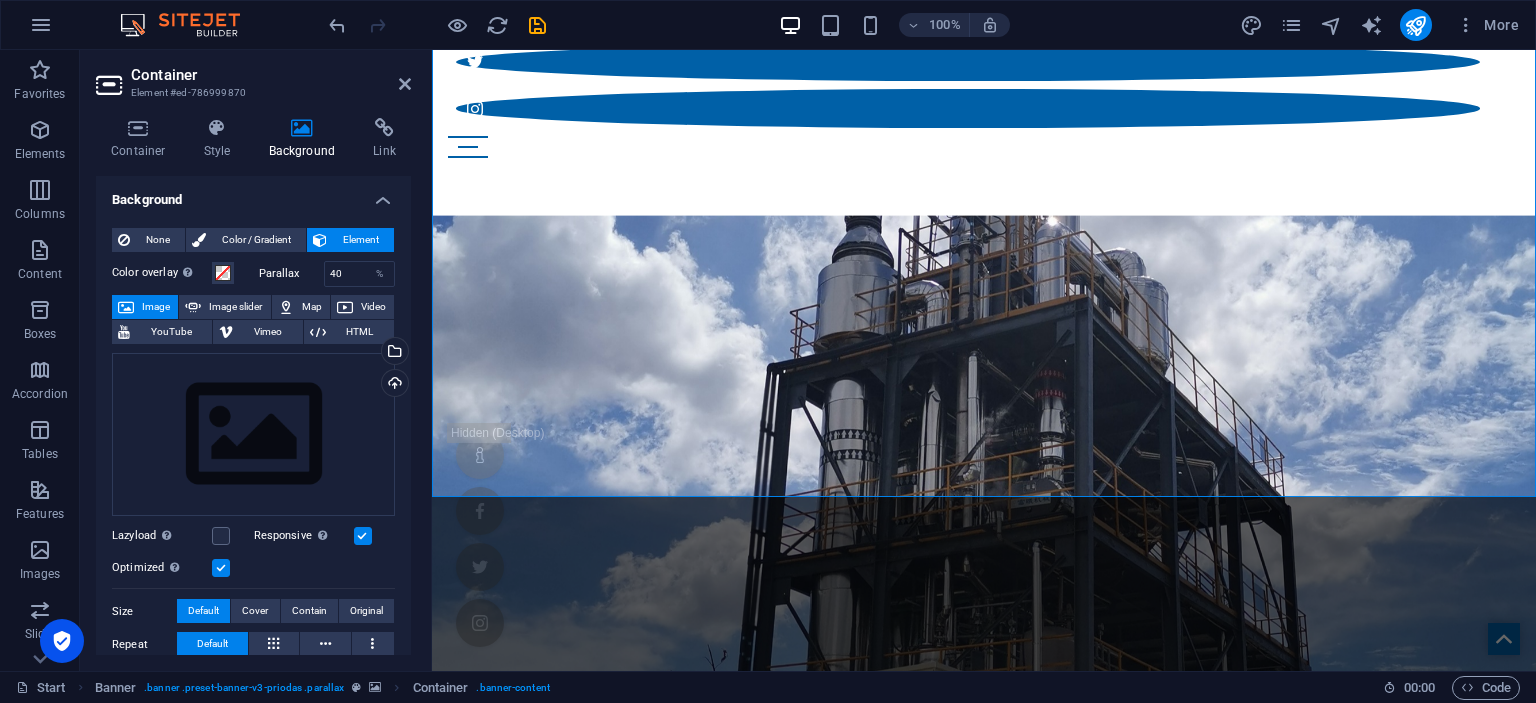 scroll, scrollTop: 249, scrollLeft: 0, axis: vertical 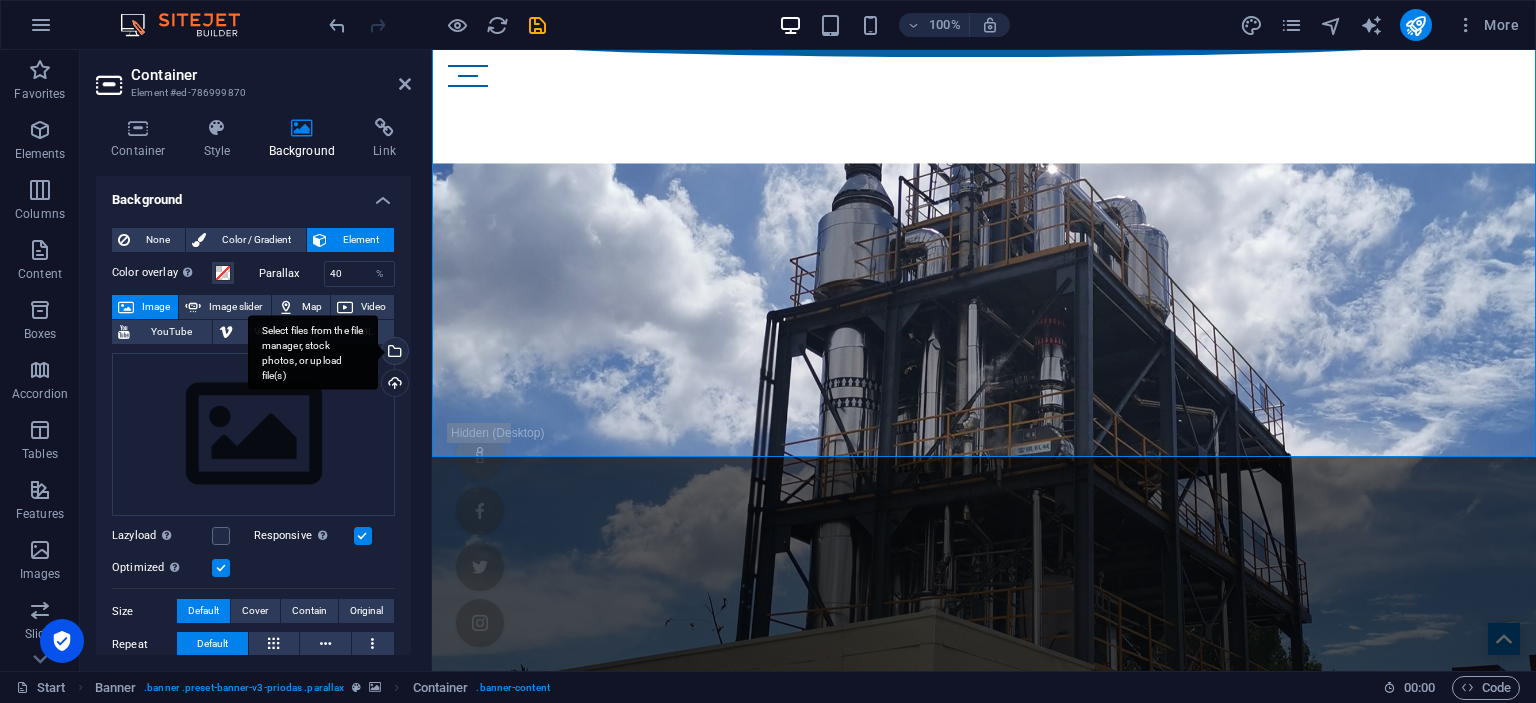 click on "Select files from the file manager, stock photos, or upload file(s)" at bounding box center (393, 353) 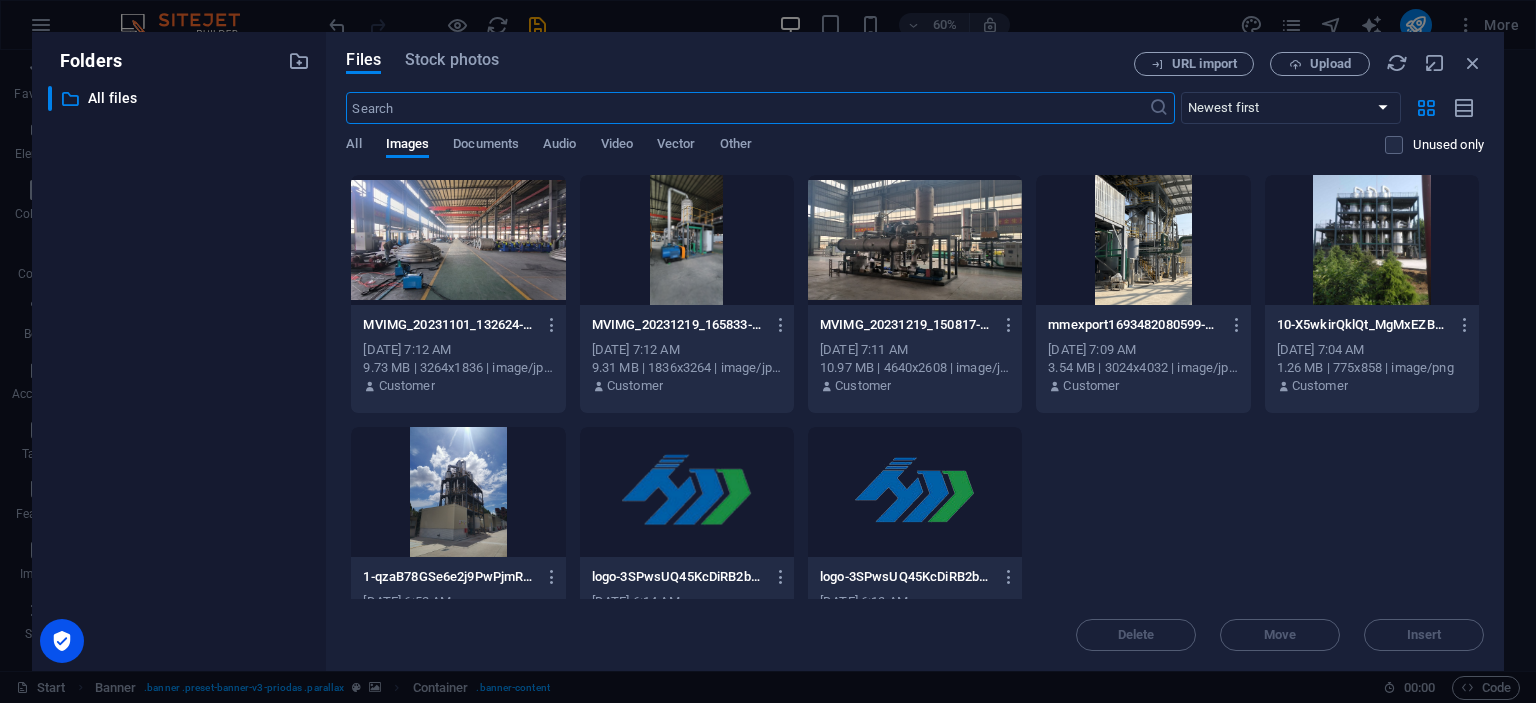 click at bounding box center [458, 492] 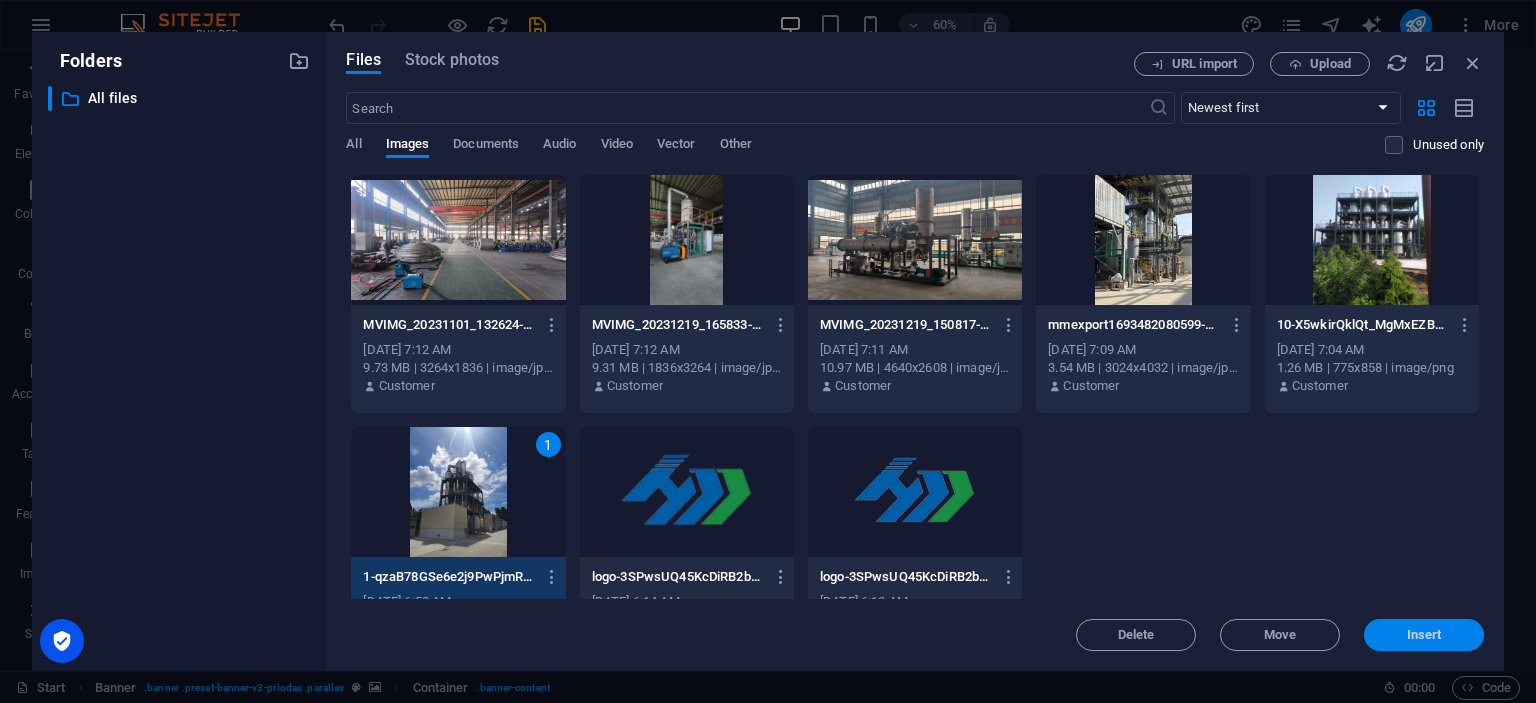 click on "Insert" at bounding box center (1424, 635) 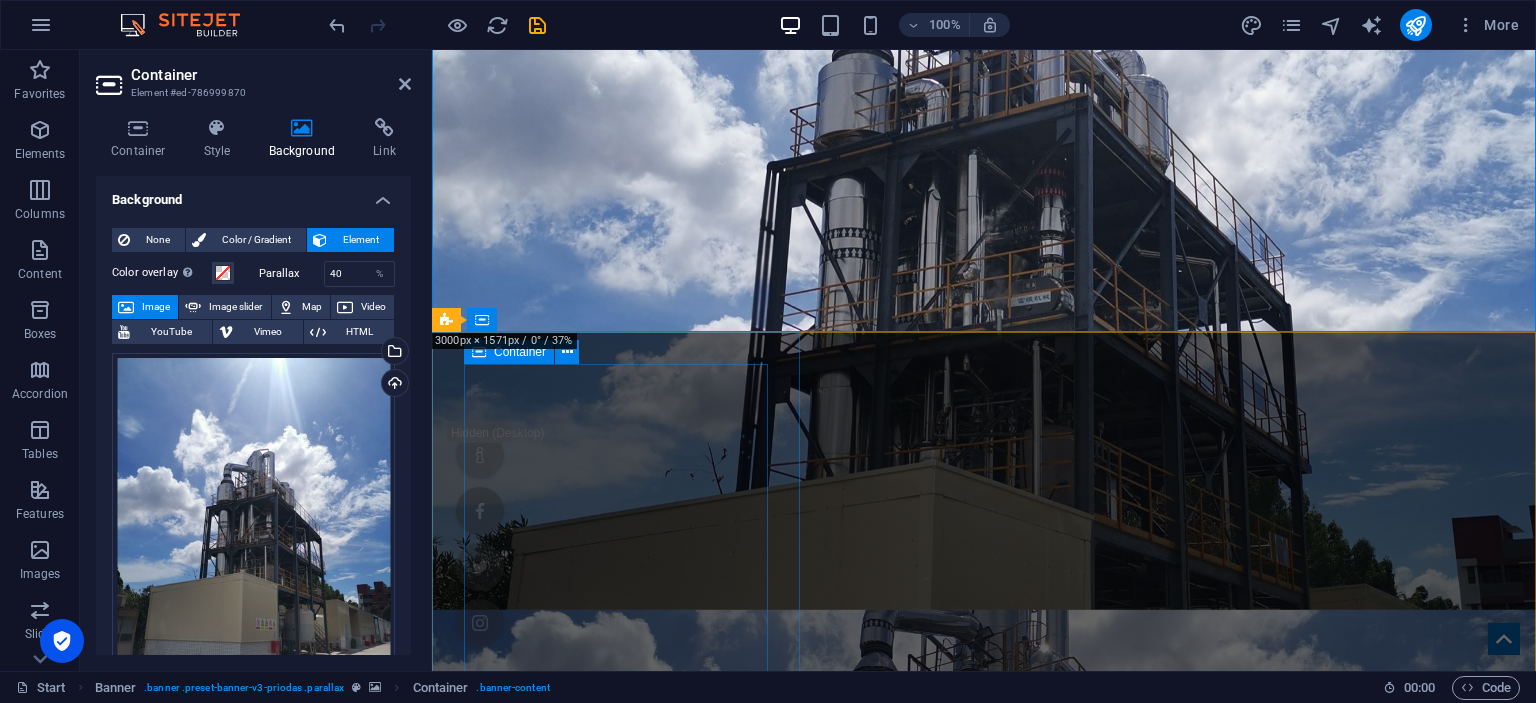 scroll, scrollTop: 624, scrollLeft: 0, axis: vertical 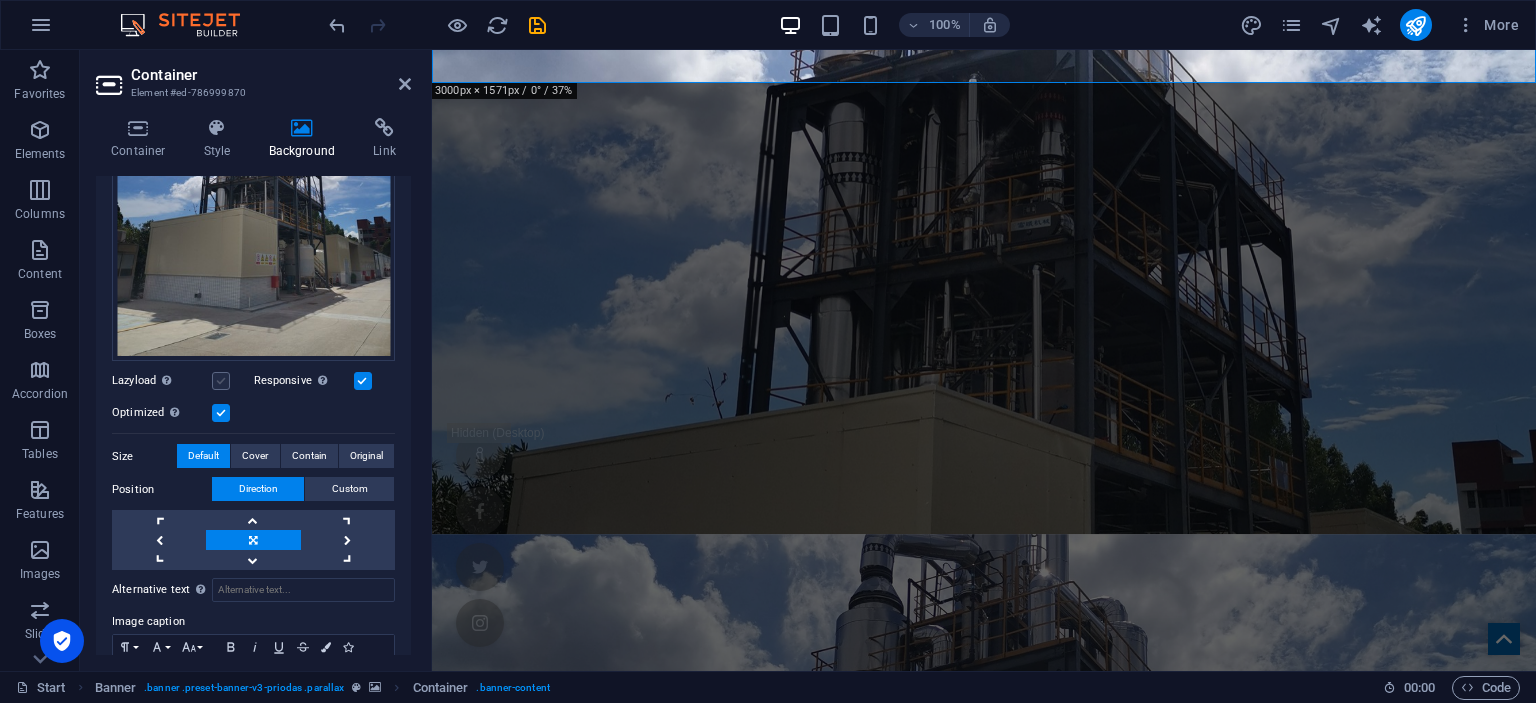 click at bounding box center [221, 381] 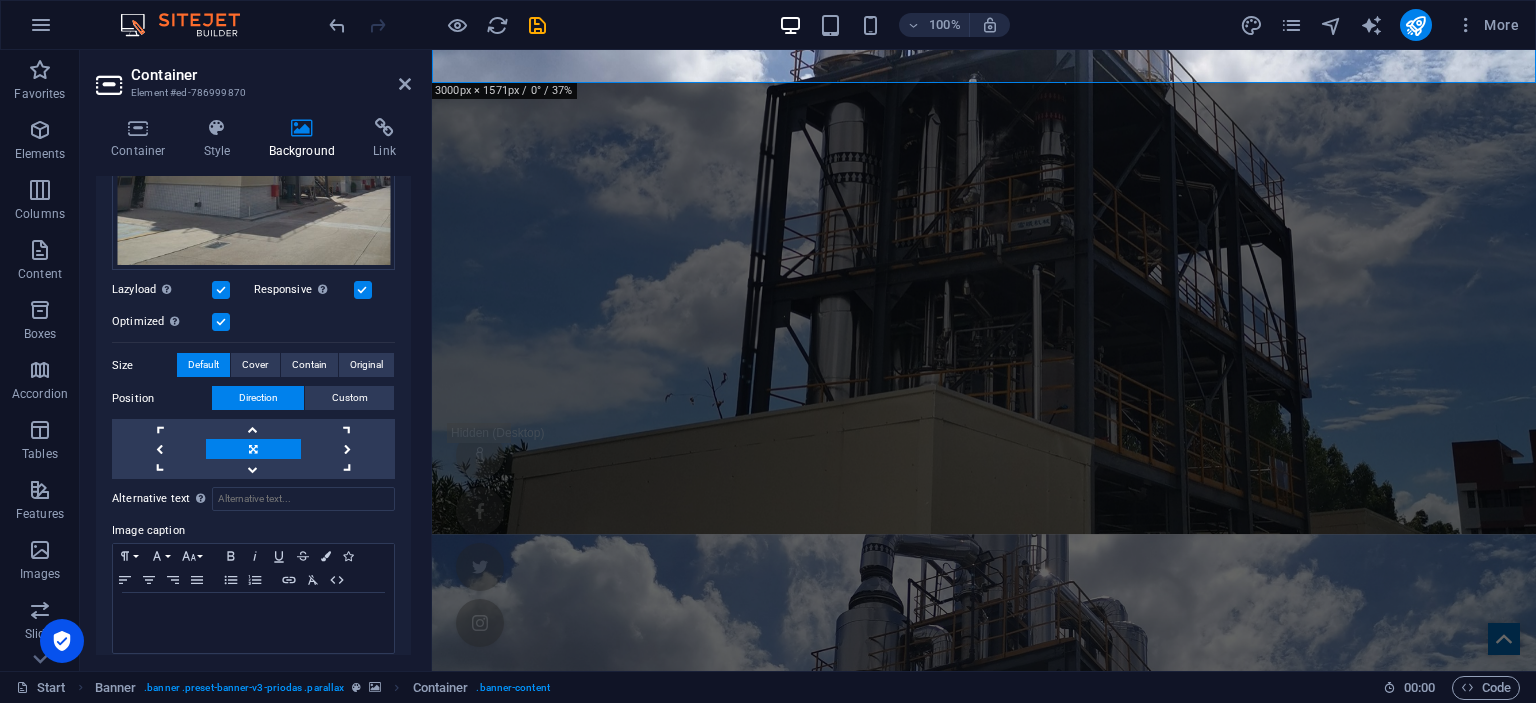 scroll, scrollTop: 537, scrollLeft: 0, axis: vertical 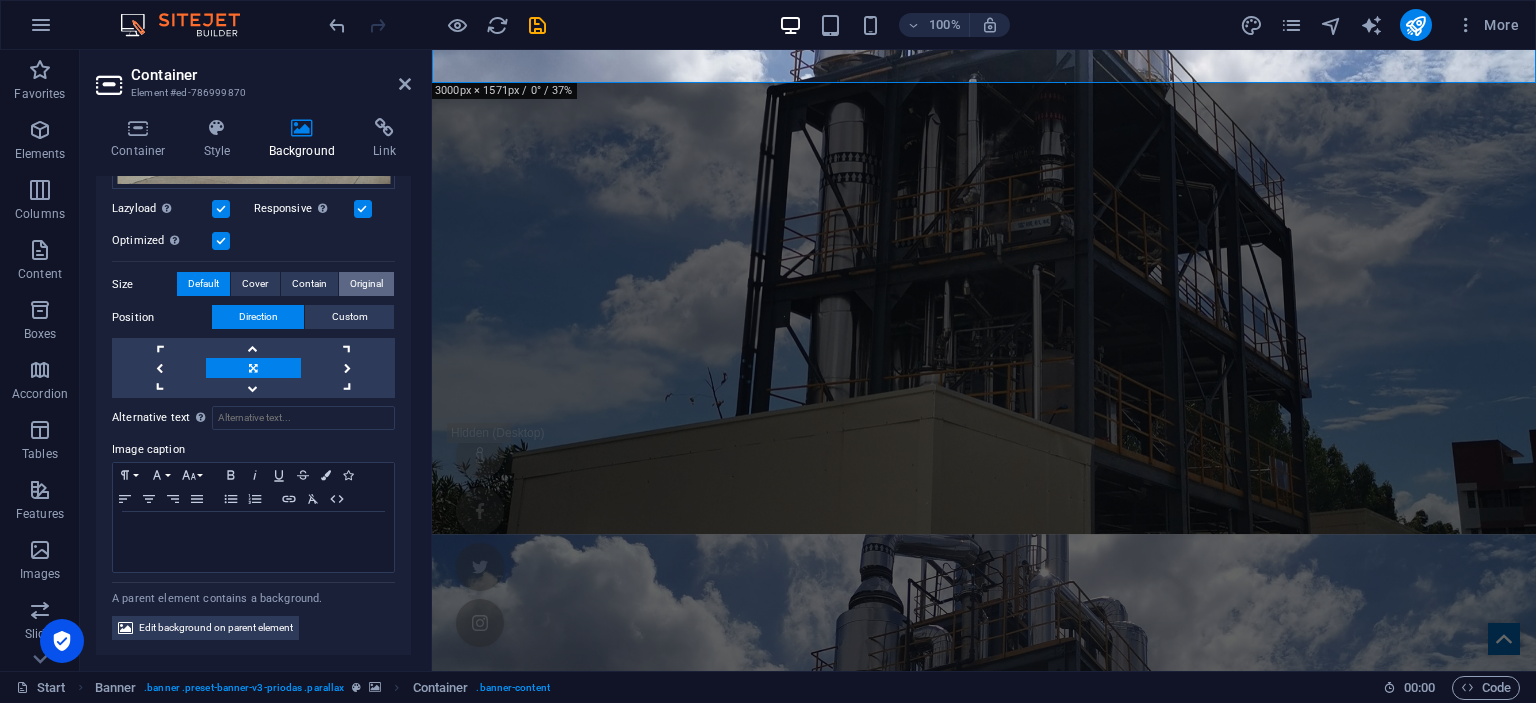 click on "Original" at bounding box center [366, 284] 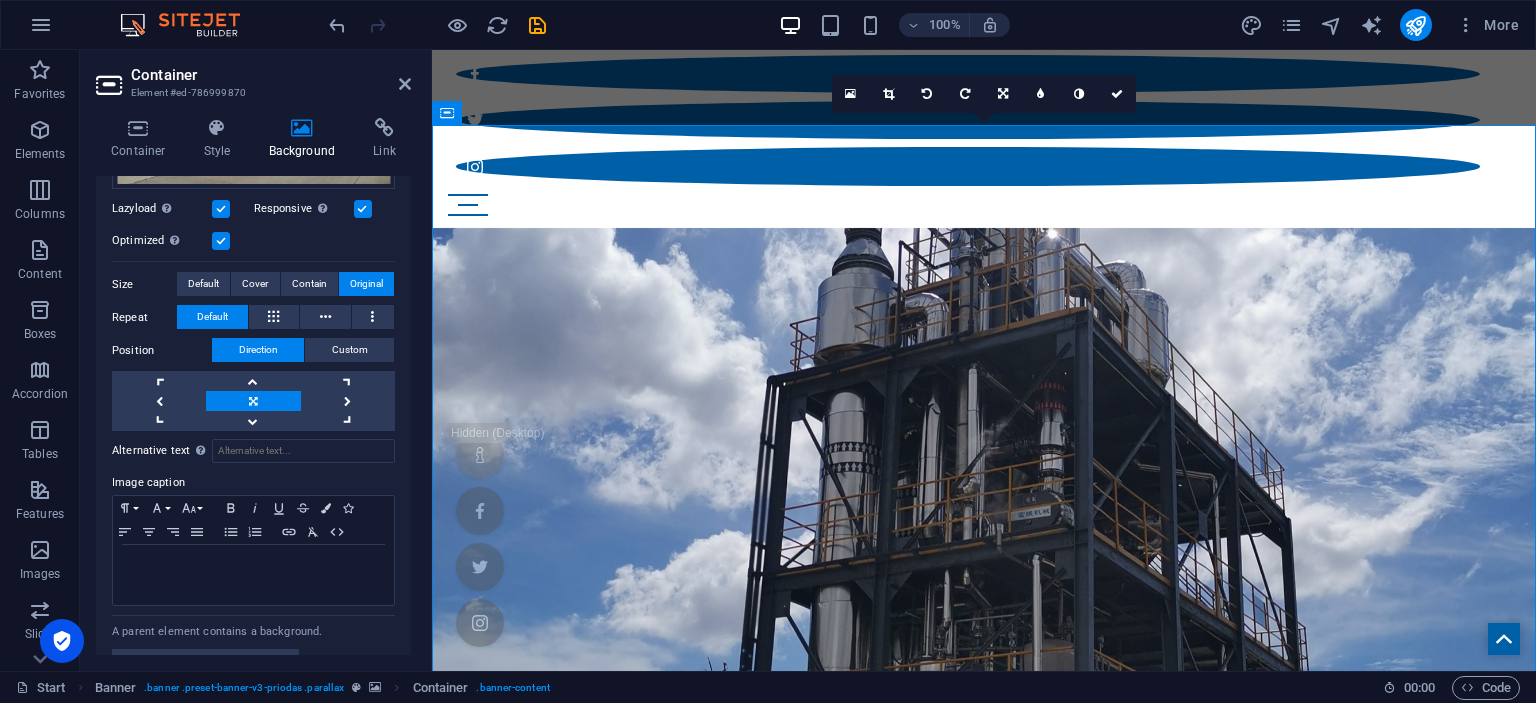 scroll, scrollTop: 124, scrollLeft: 0, axis: vertical 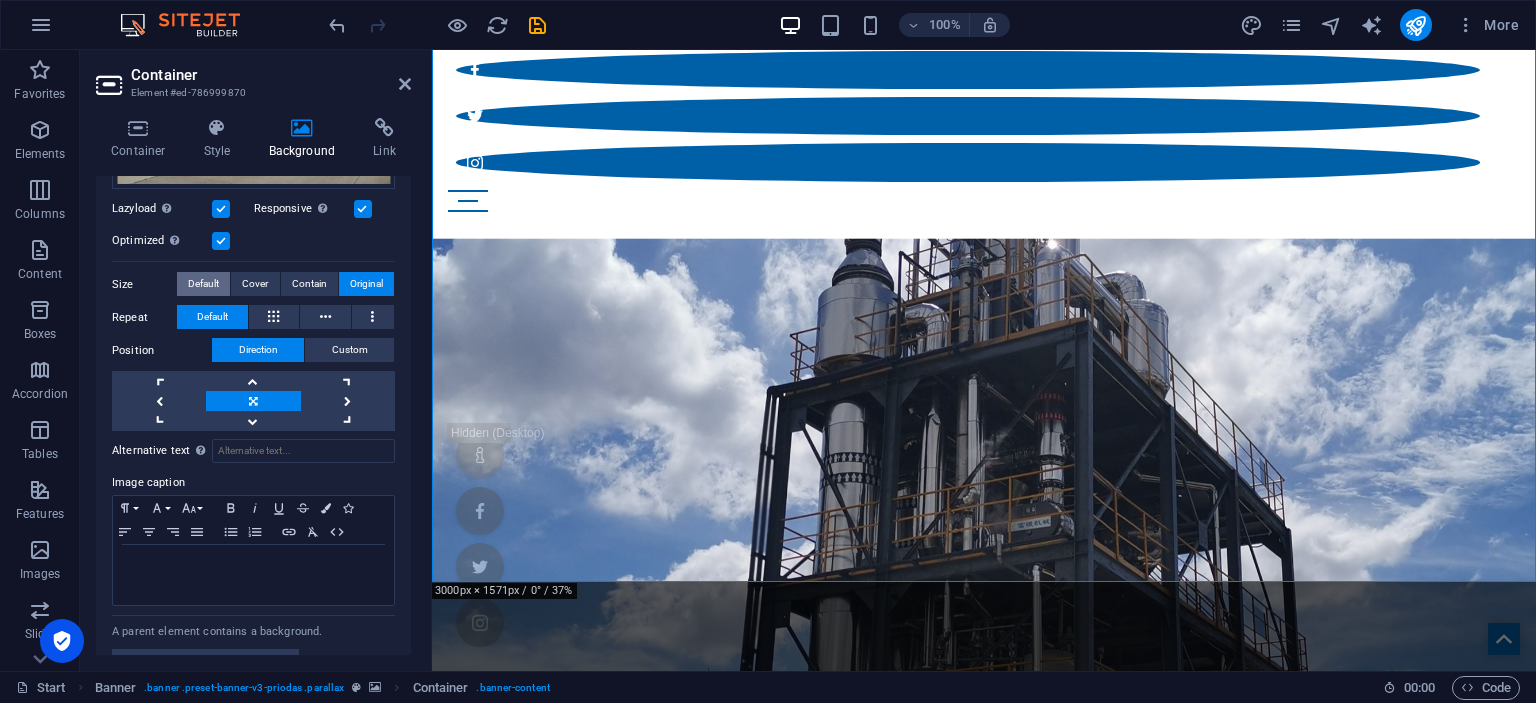 click on "Default" at bounding box center (203, 284) 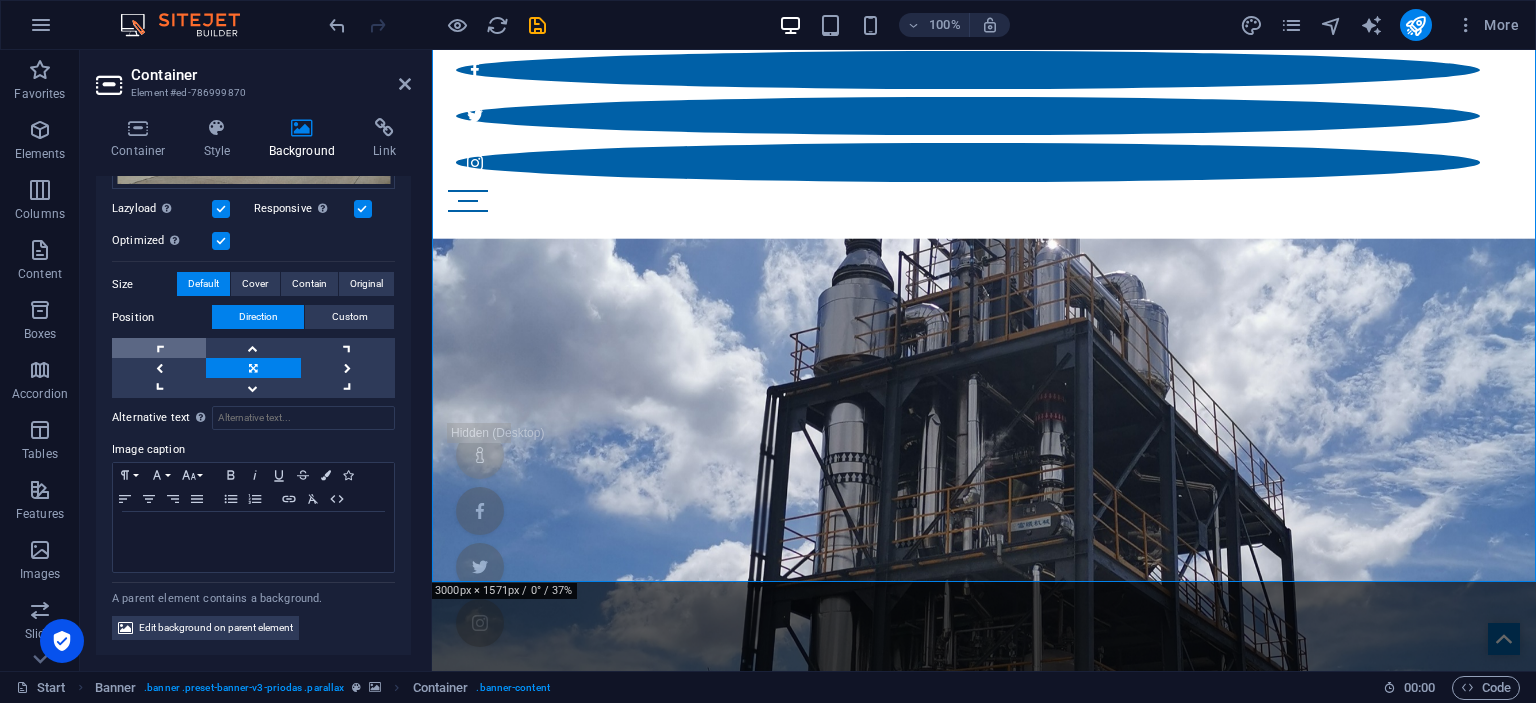 click at bounding box center (159, 348) 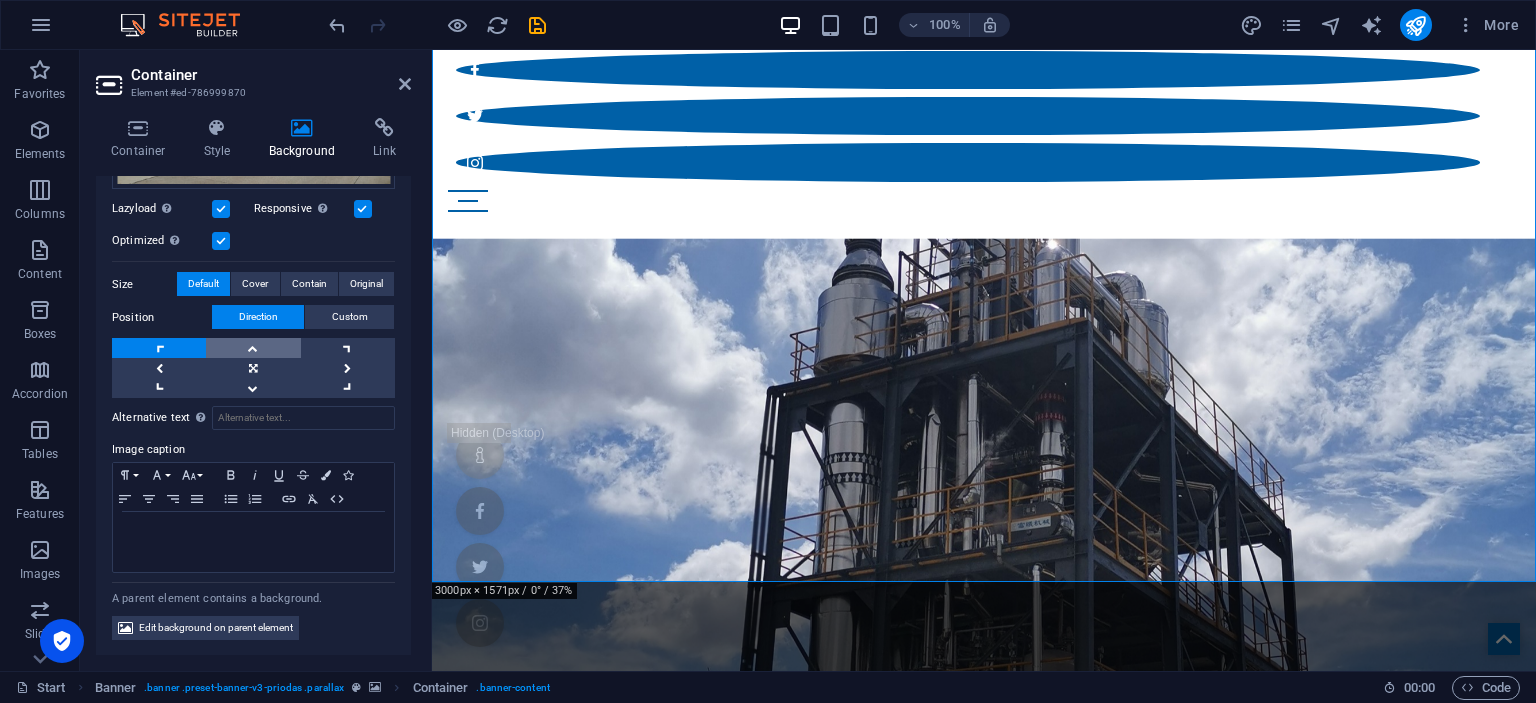 click at bounding box center [253, 348] 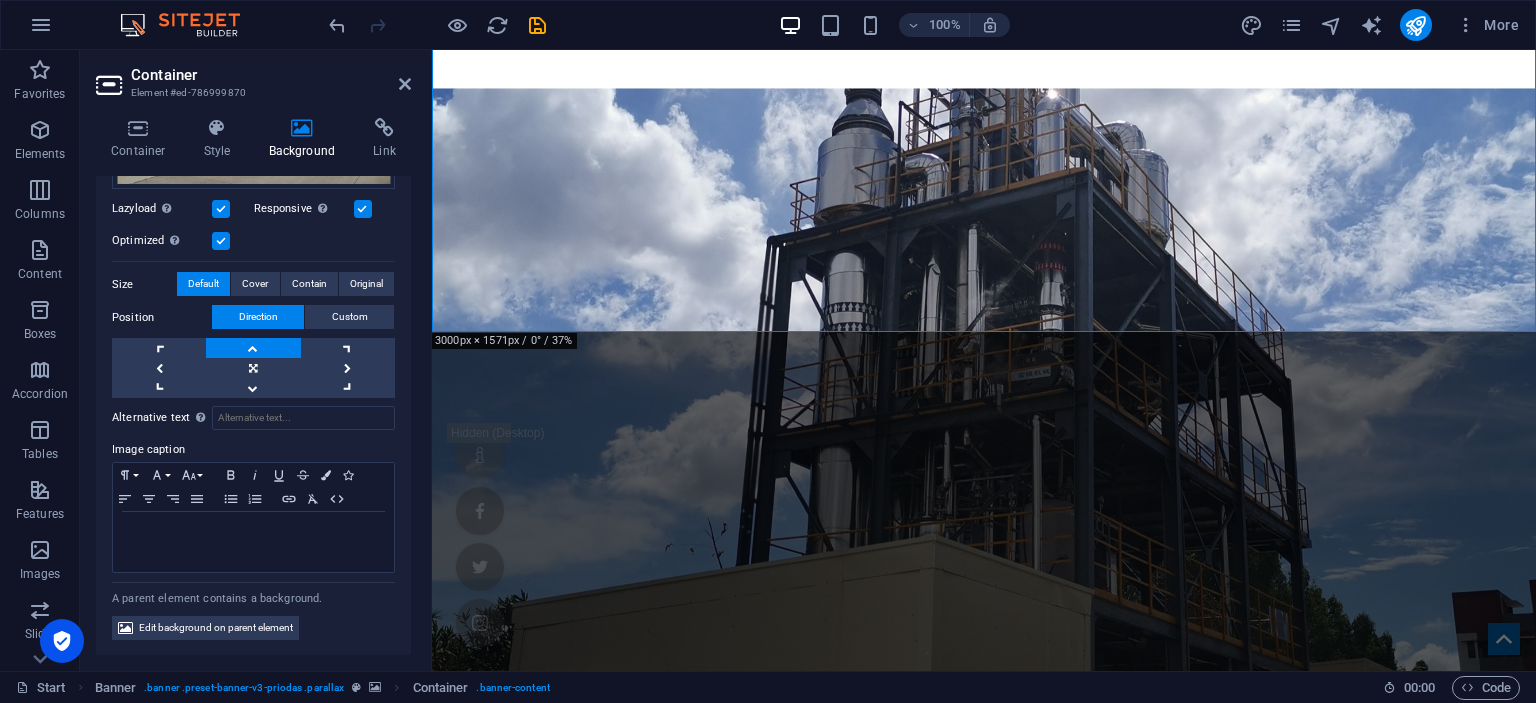 scroll, scrollTop: 0, scrollLeft: 0, axis: both 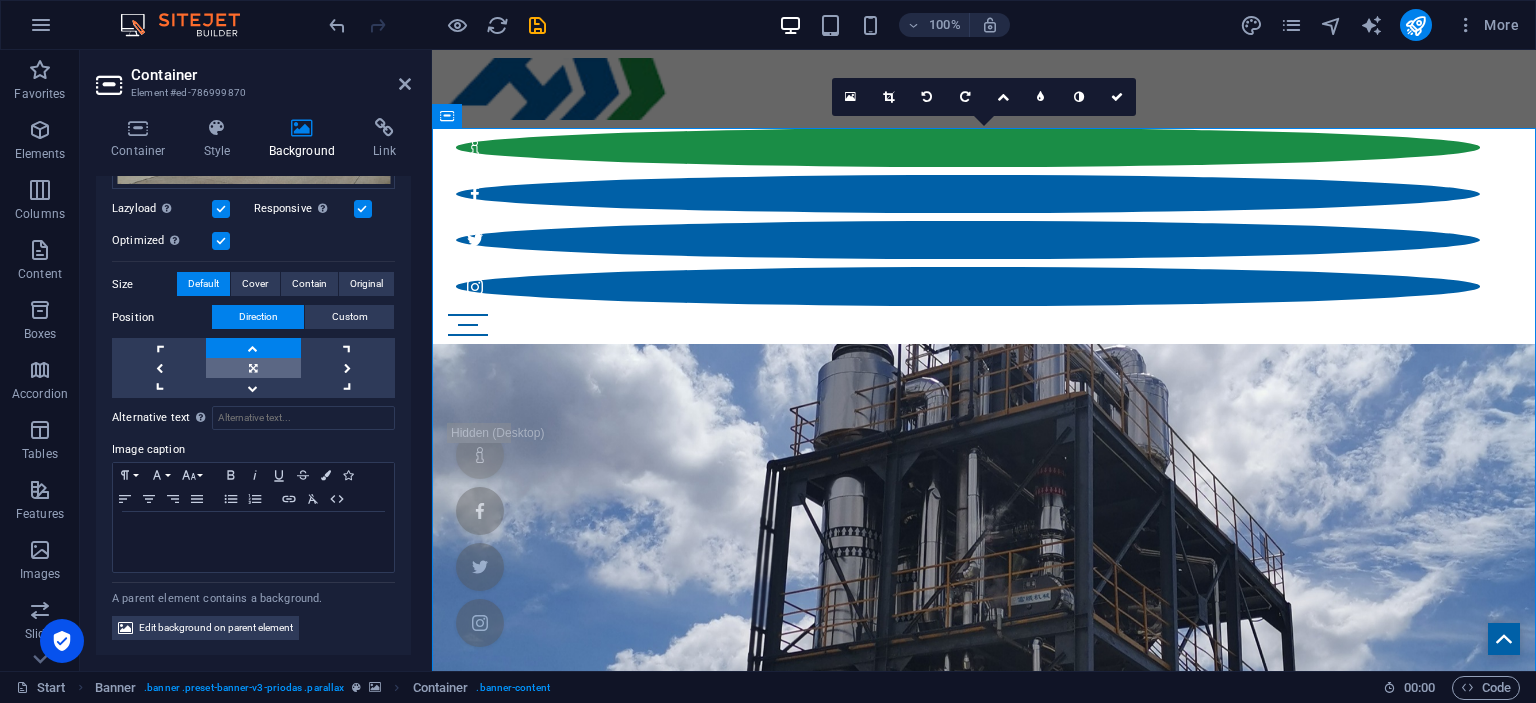 click at bounding box center [253, 368] 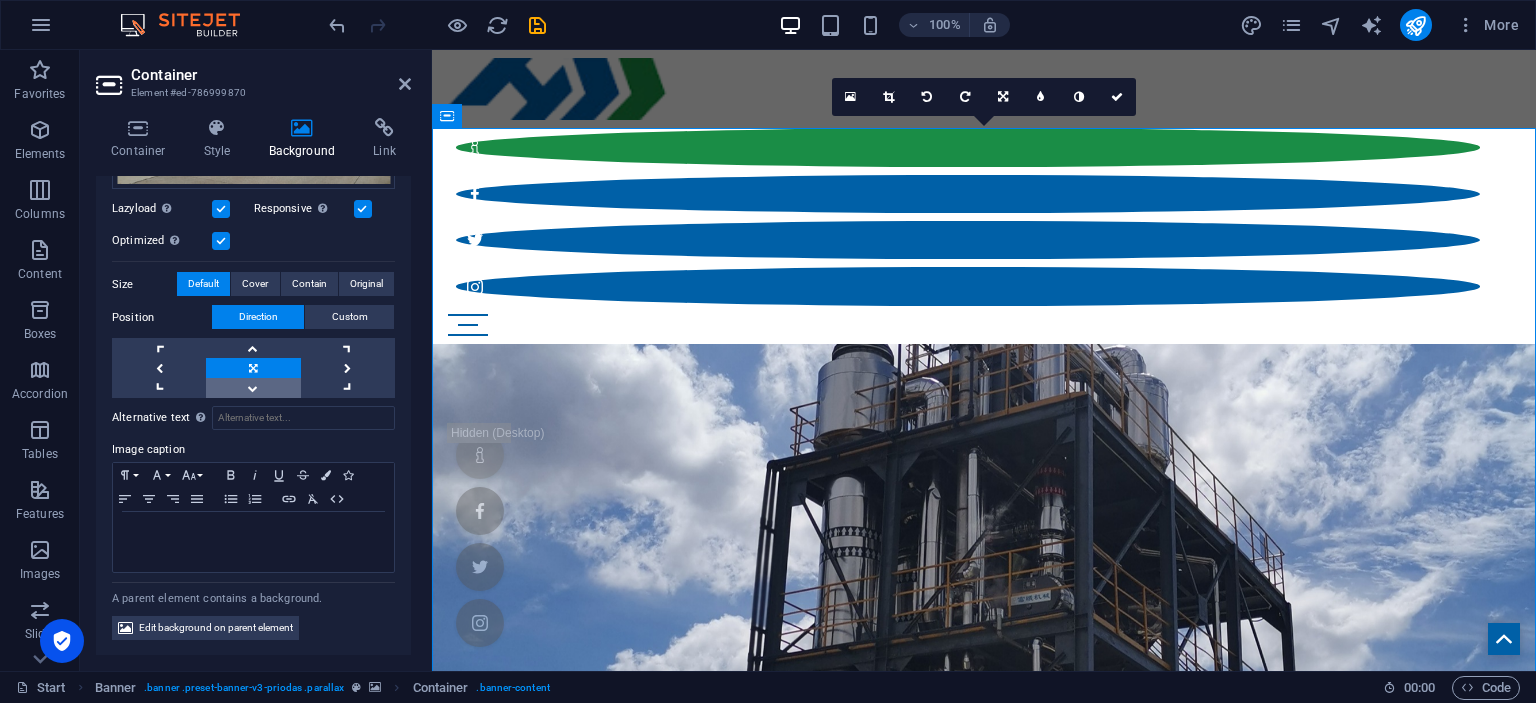 click at bounding box center [253, 388] 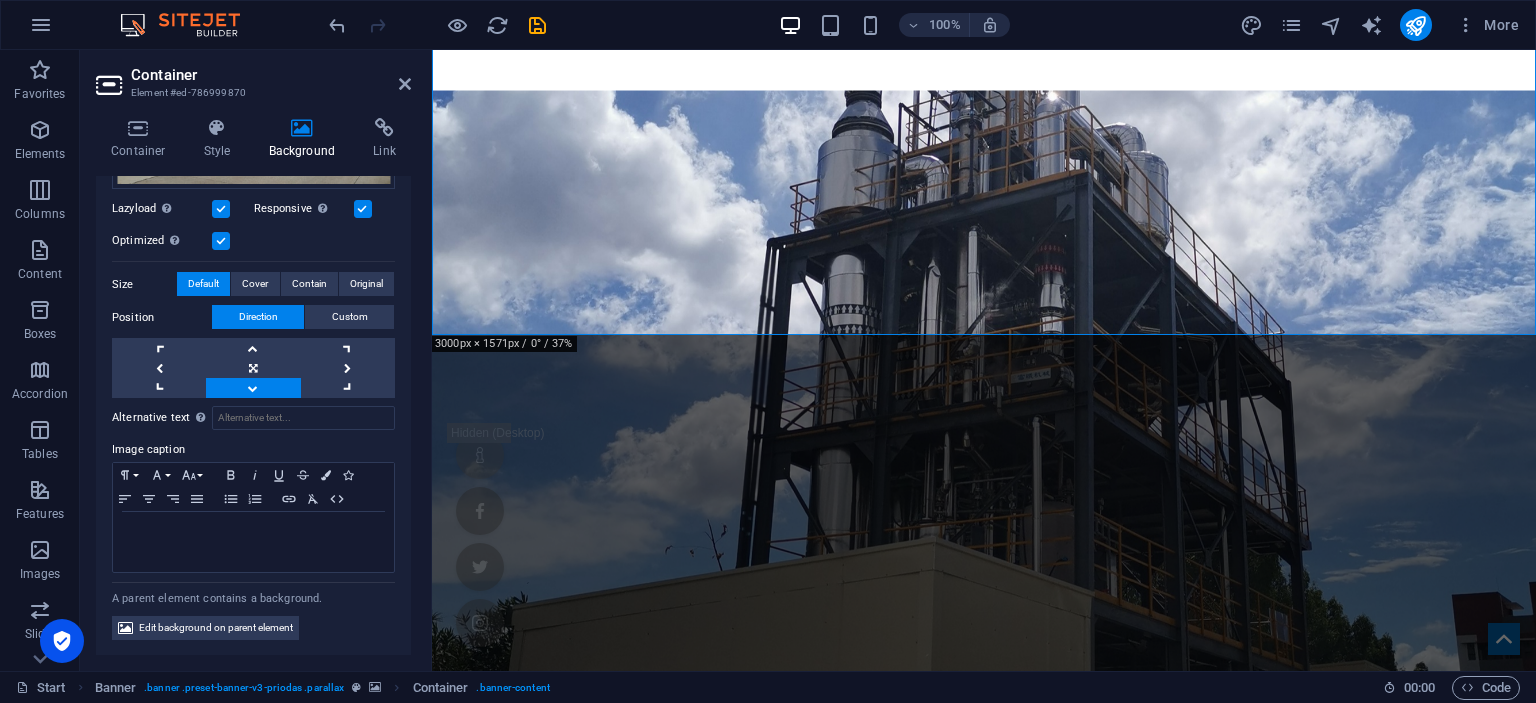 scroll, scrollTop: 374, scrollLeft: 0, axis: vertical 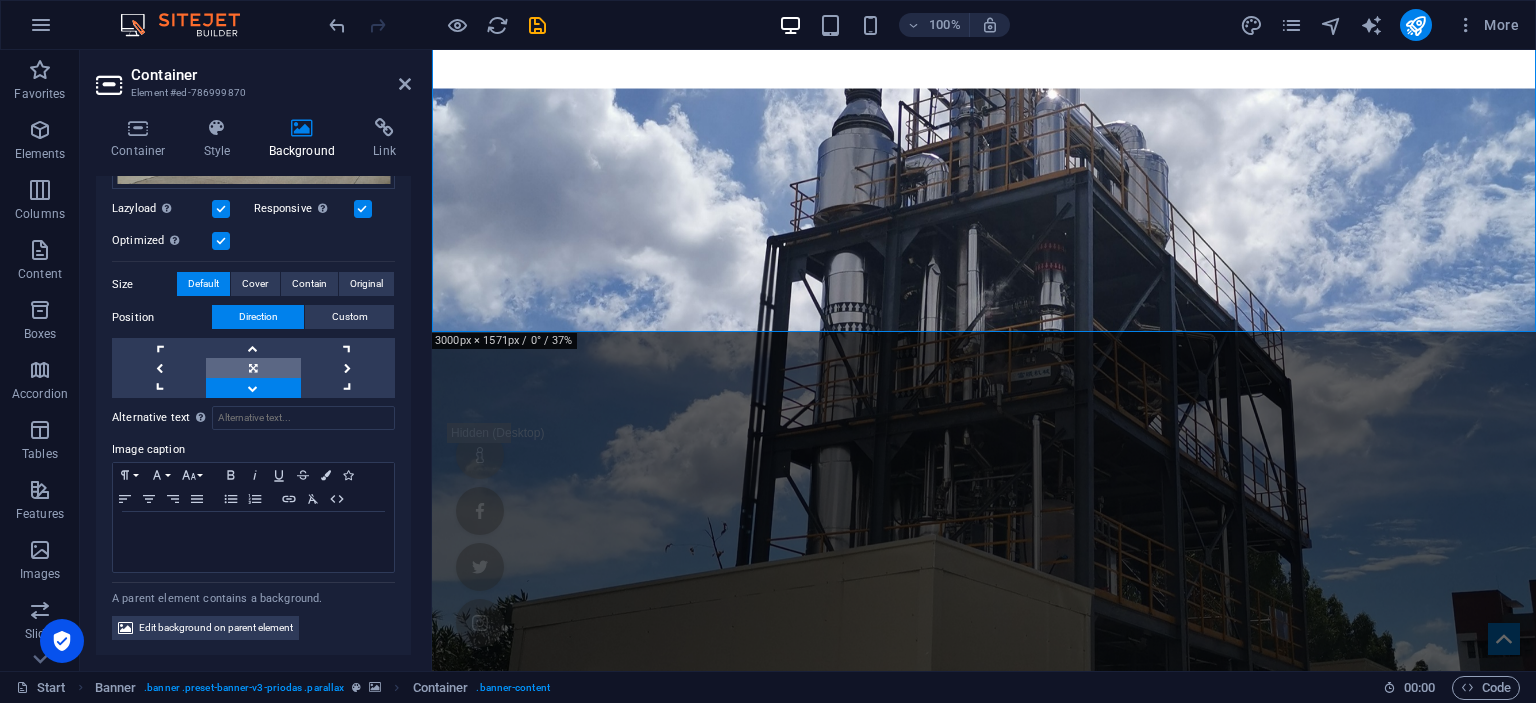 click at bounding box center (253, 368) 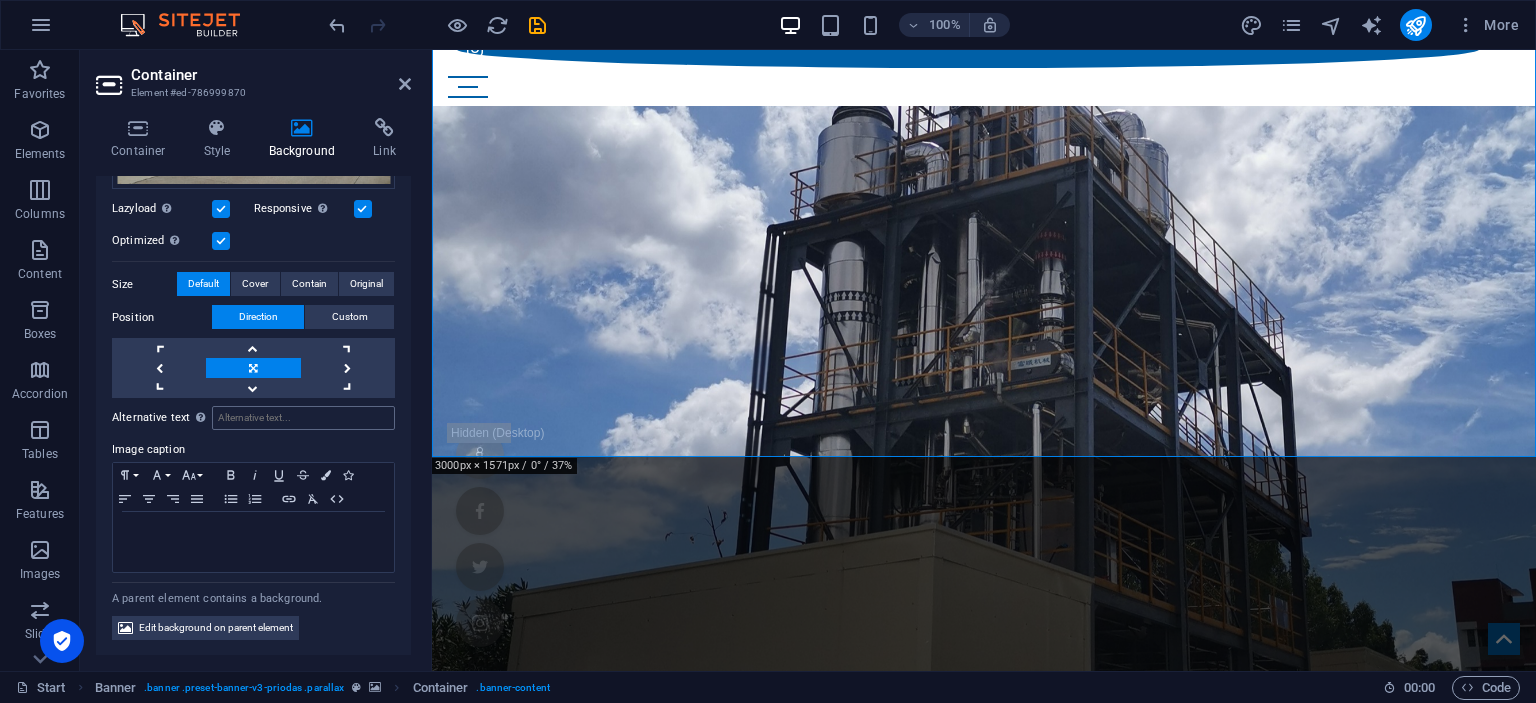 scroll, scrollTop: 249, scrollLeft: 0, axis: vertical 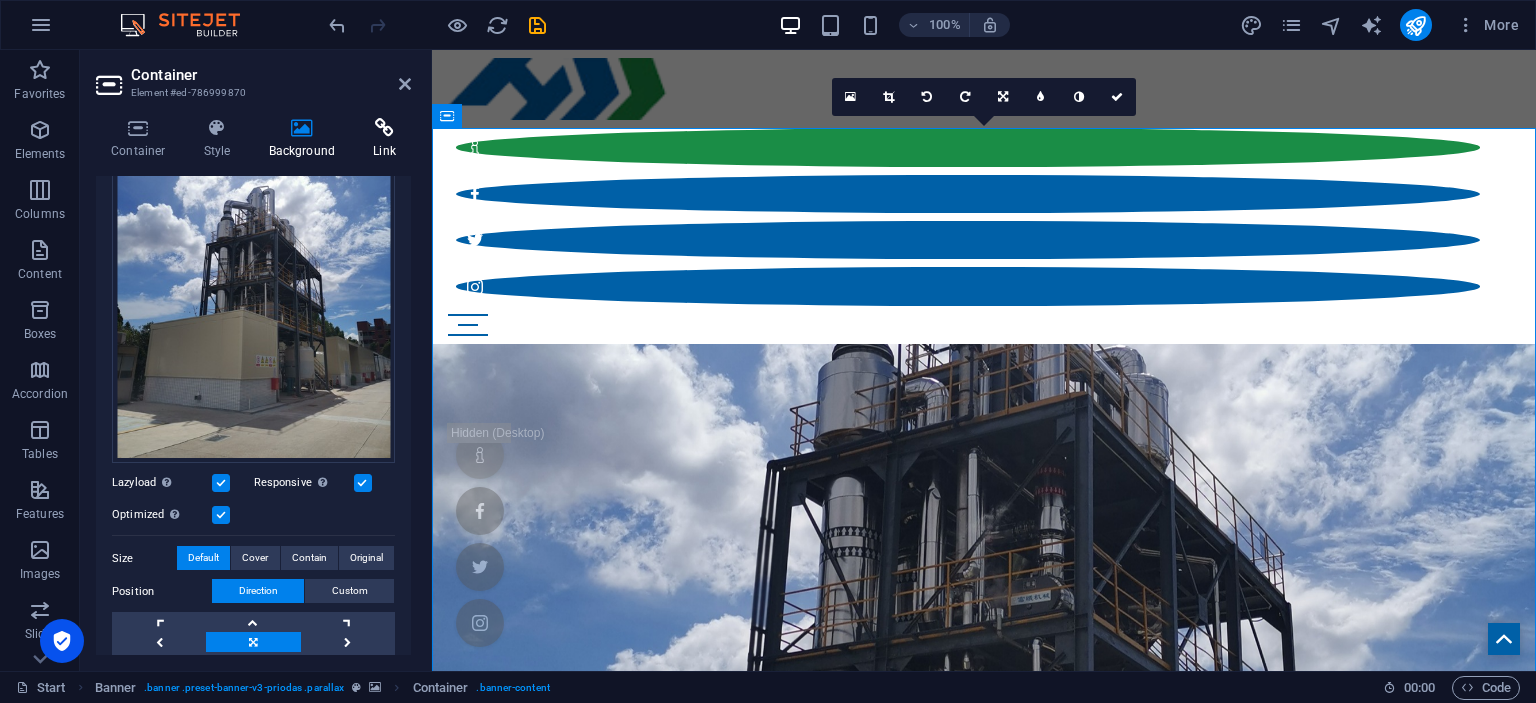 click at bounding box center [384, 128] 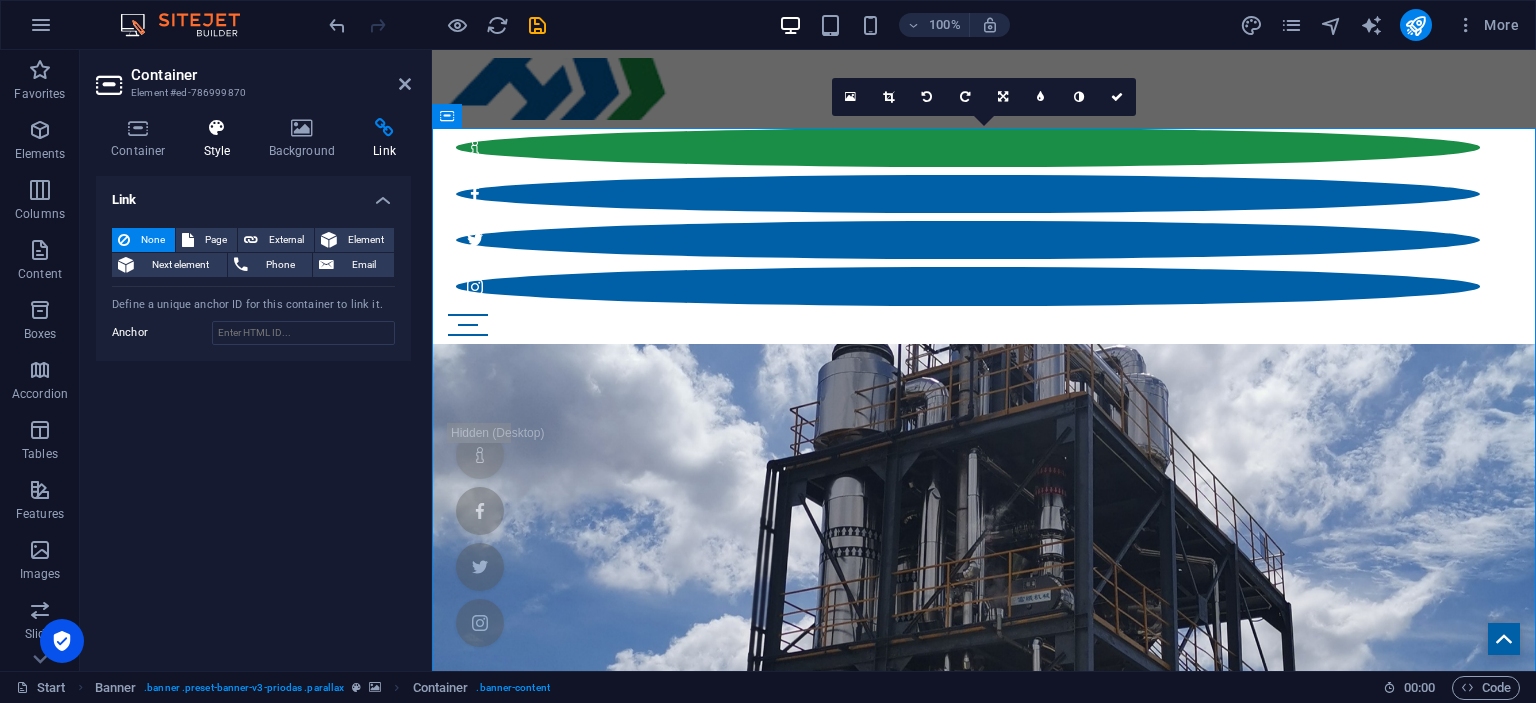 click on "Style" at bounding box center [221, 139] 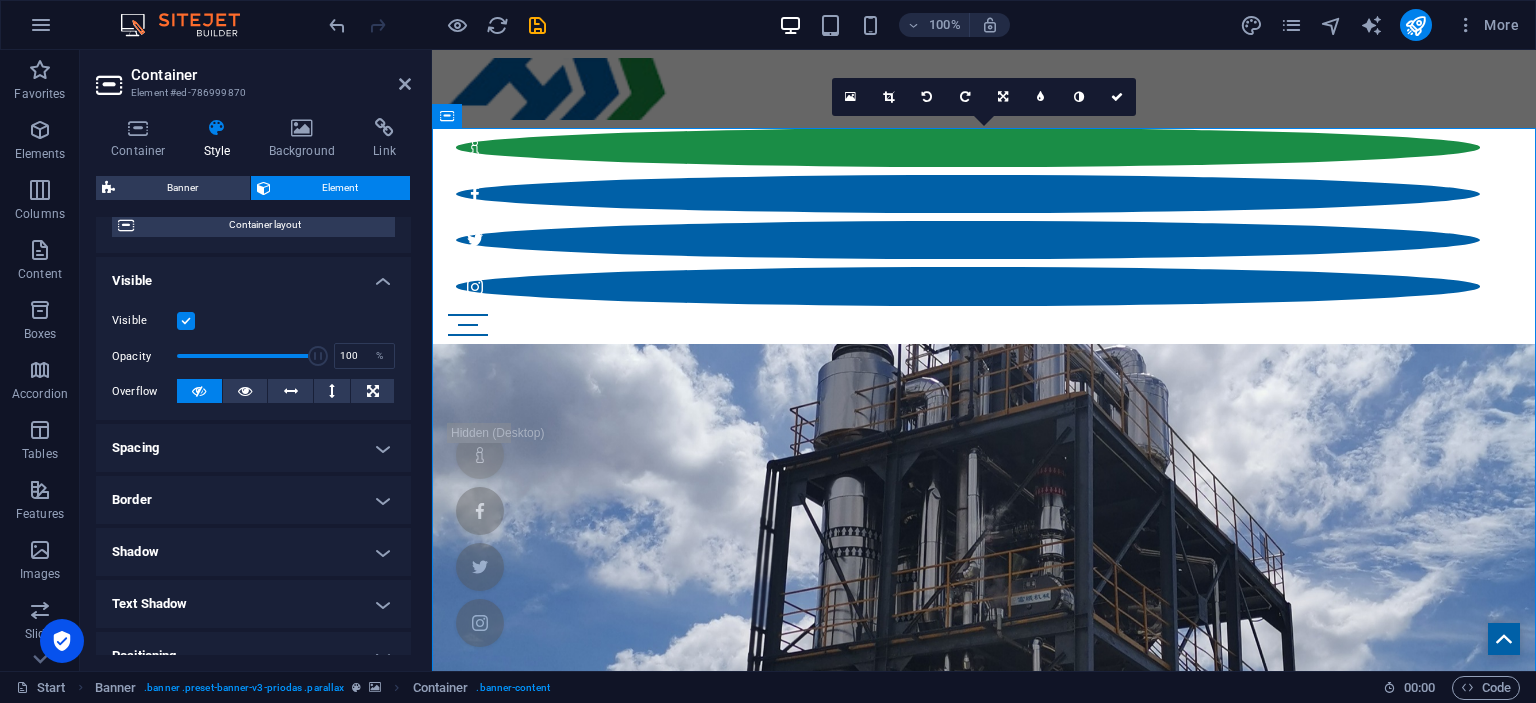 scroll, scrollTop: 182, scrollLeft: 0, axis: vertical 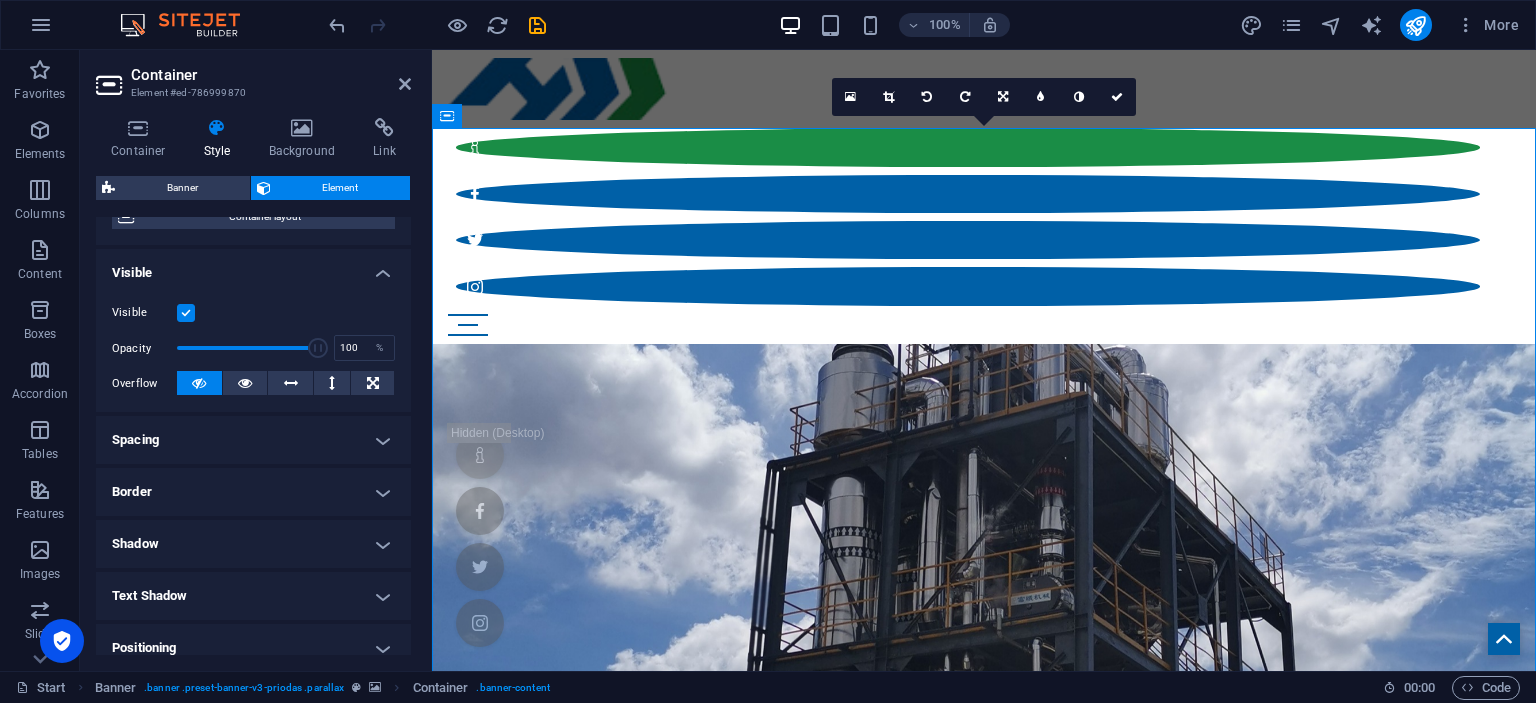 click at bounding box center (186, 313) 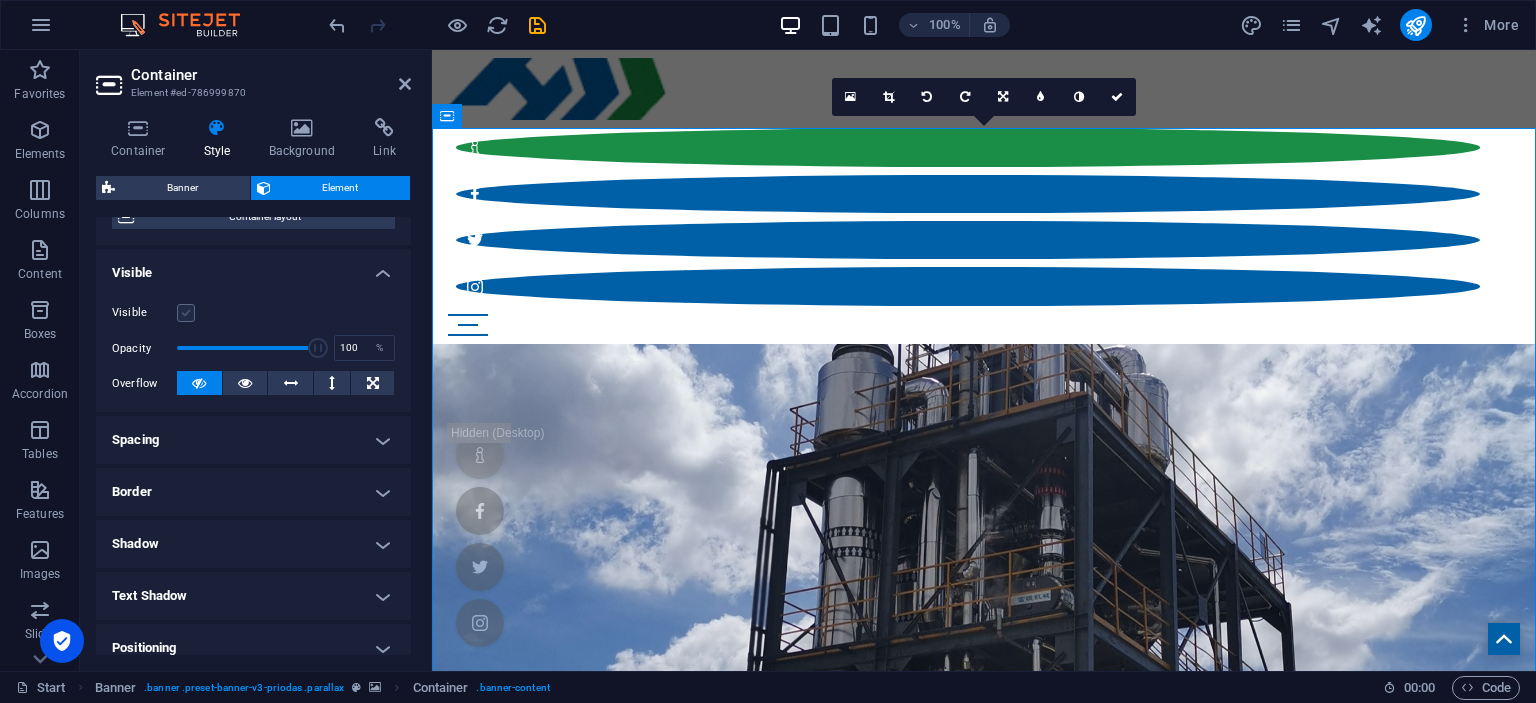 click at bounding box center [186, 313] 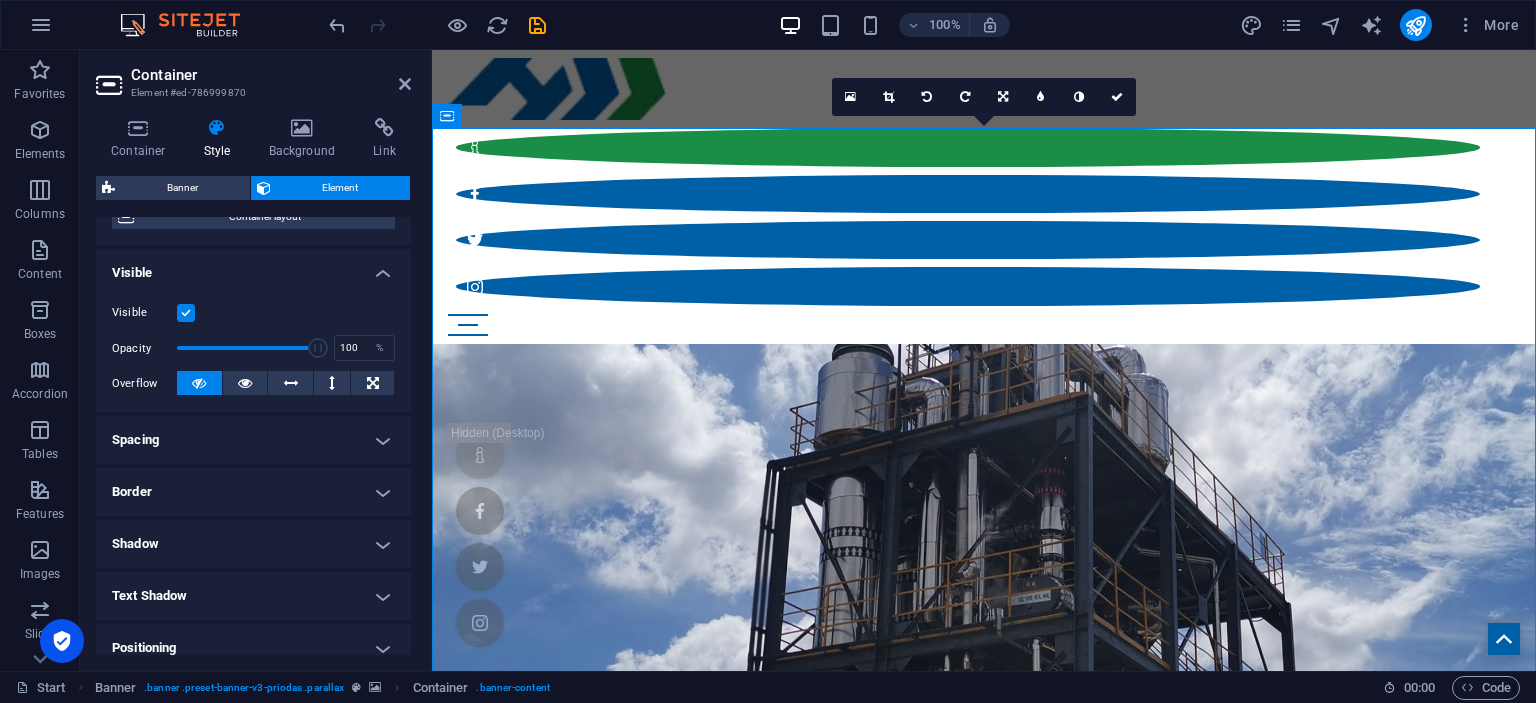 click at bounding box center [186, 313] 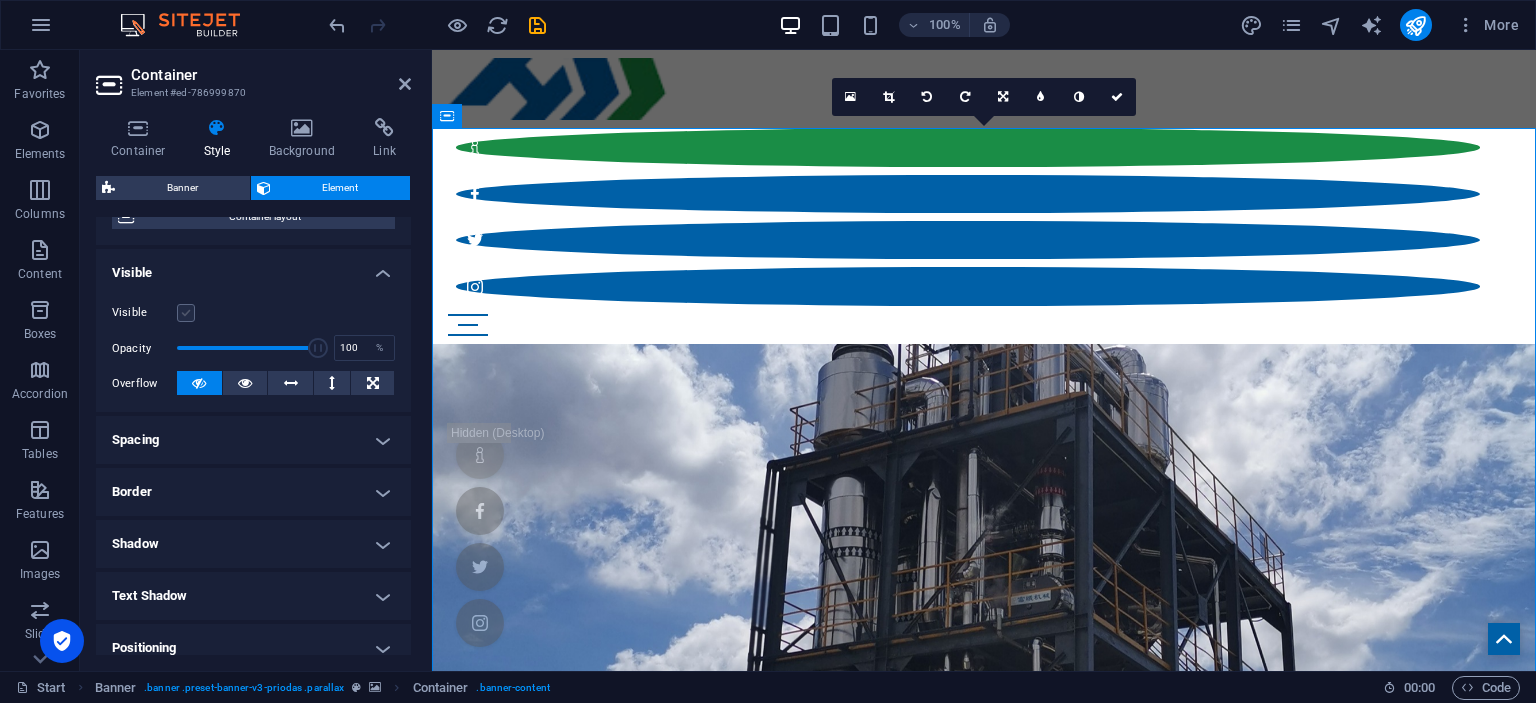 click at bounding box center [186, 313] 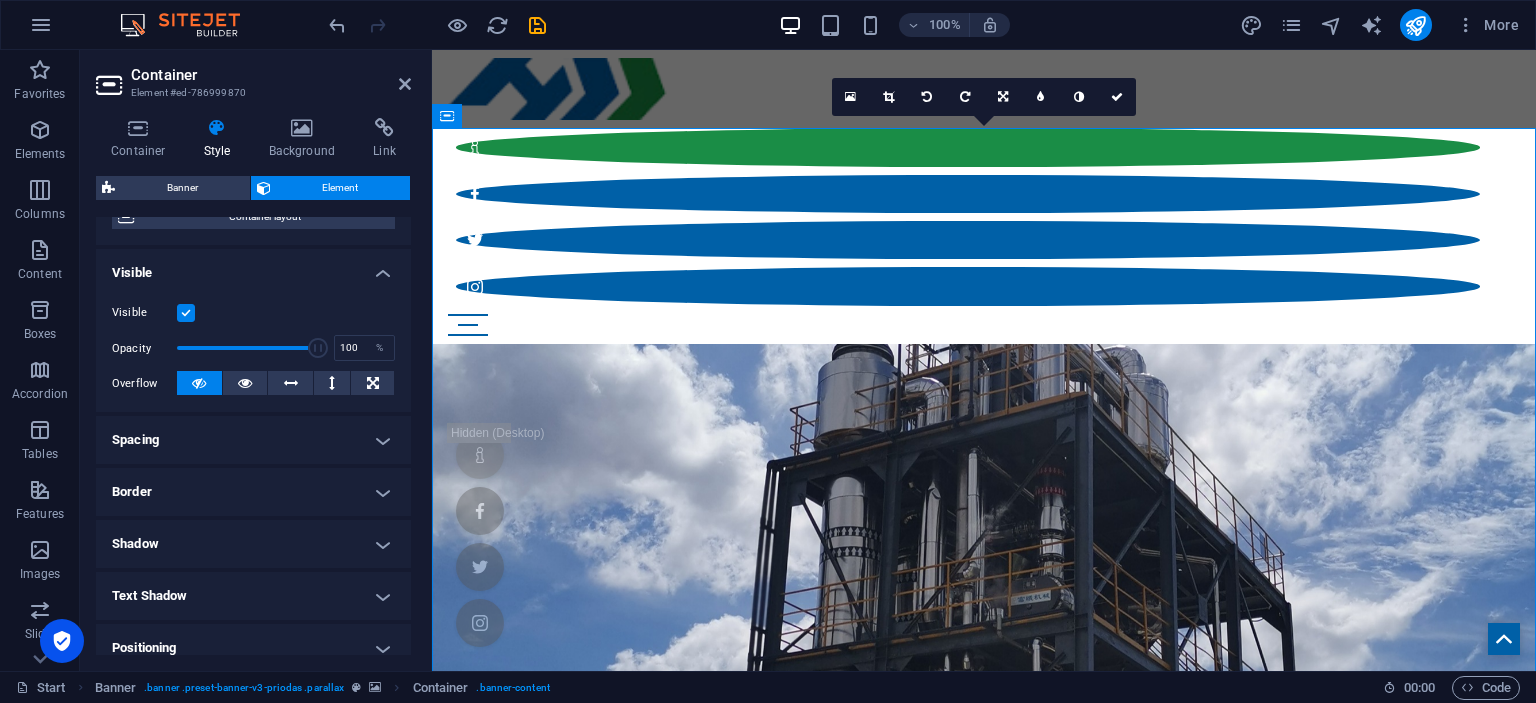click at bounding box center [186, 313] 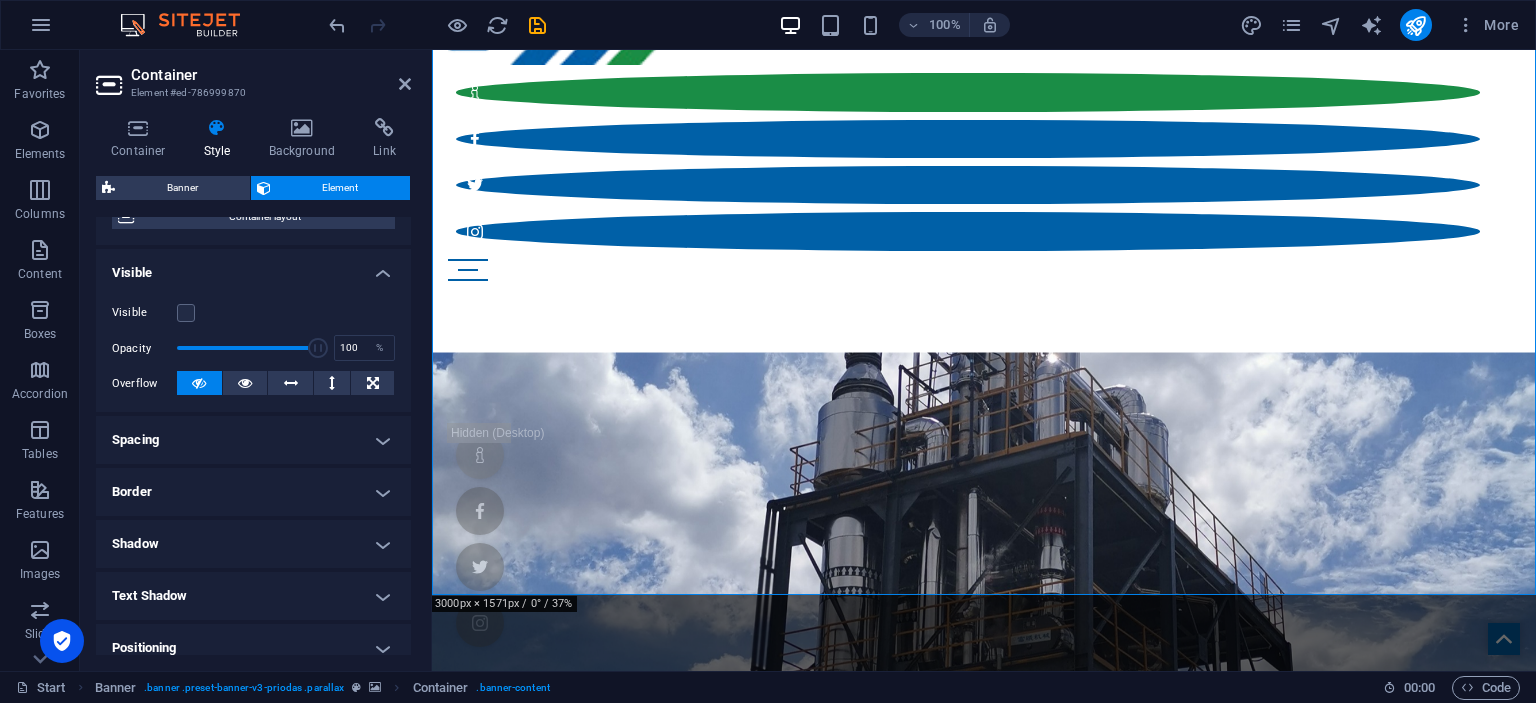 scroll, scrollTop: 0, scrollLeft: 0, axis: both 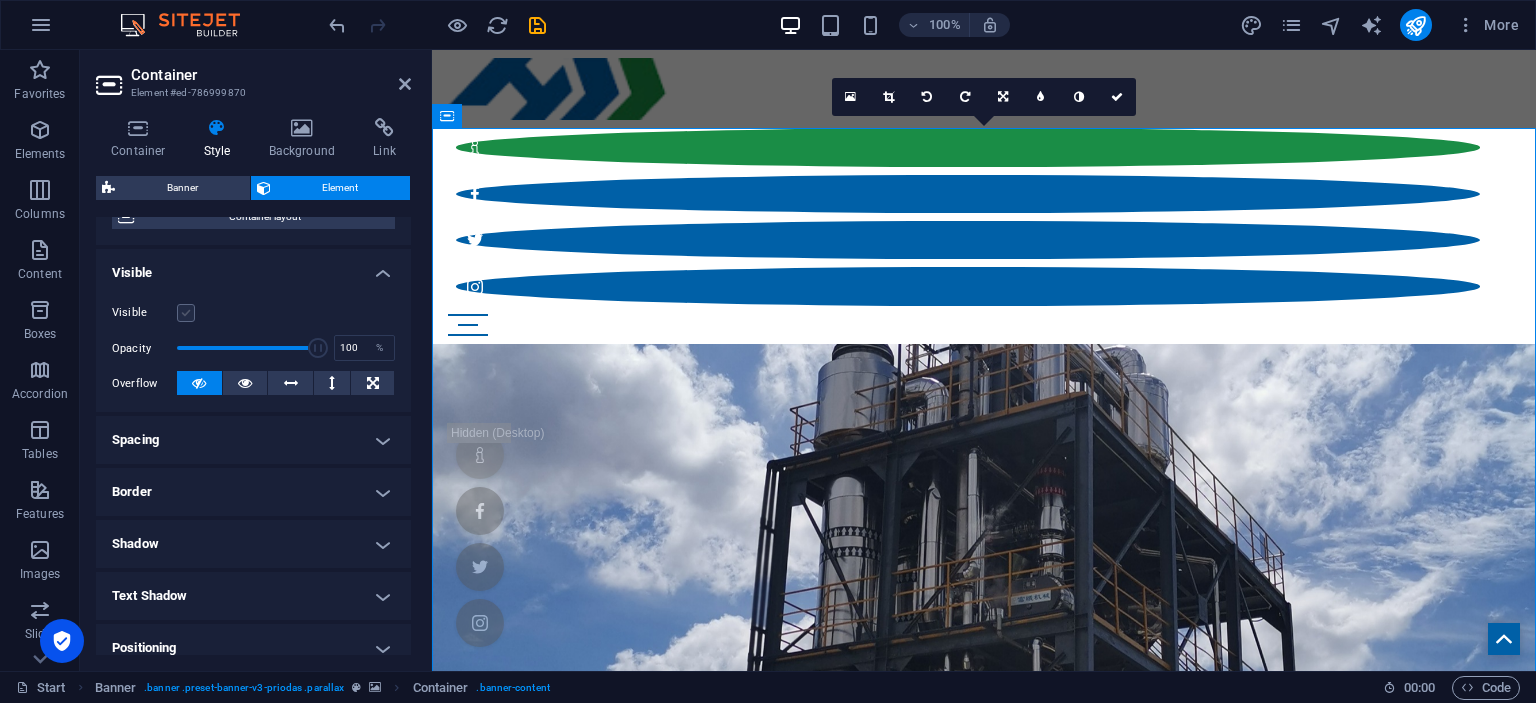 click at bounding box center (186, 313) 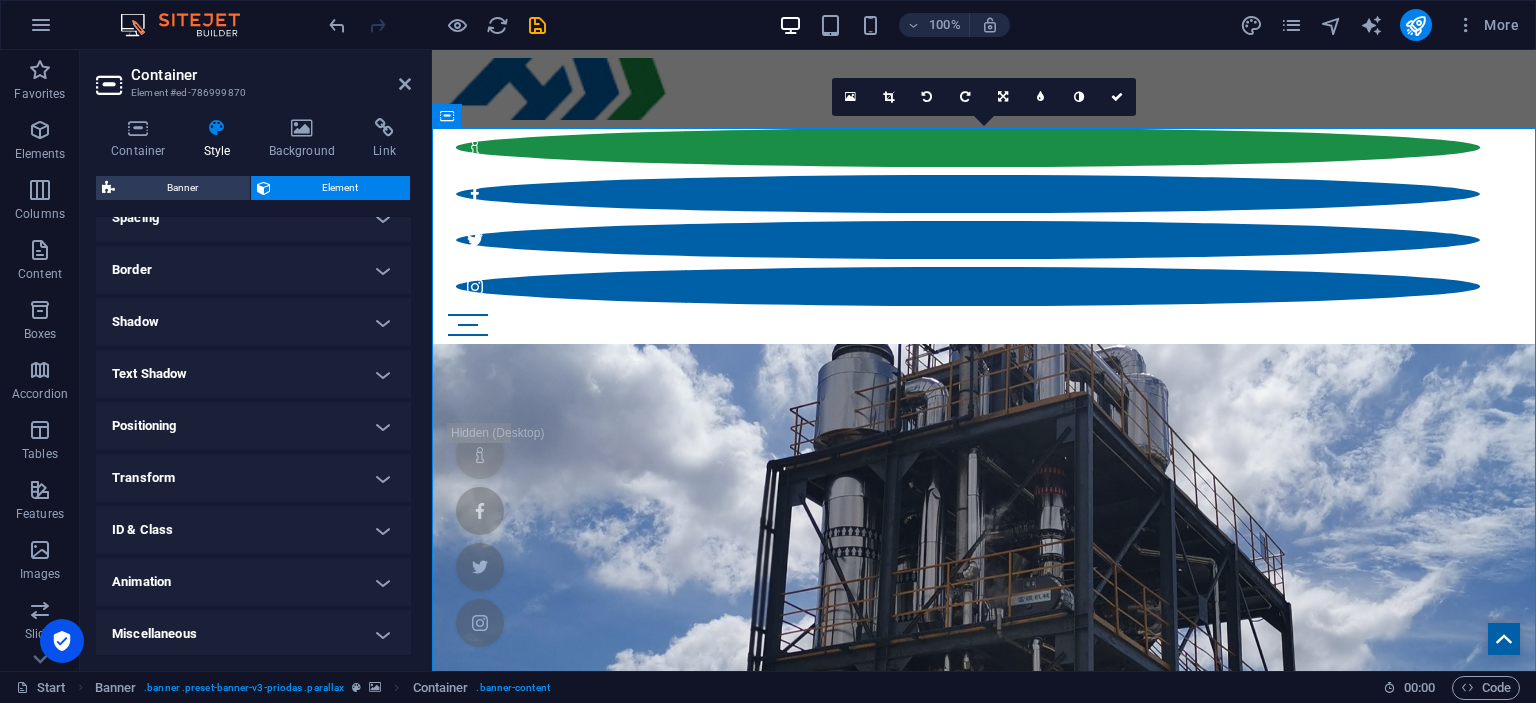 scroll, scrollTop: 406, scrollLeft: 0, axis: vertical 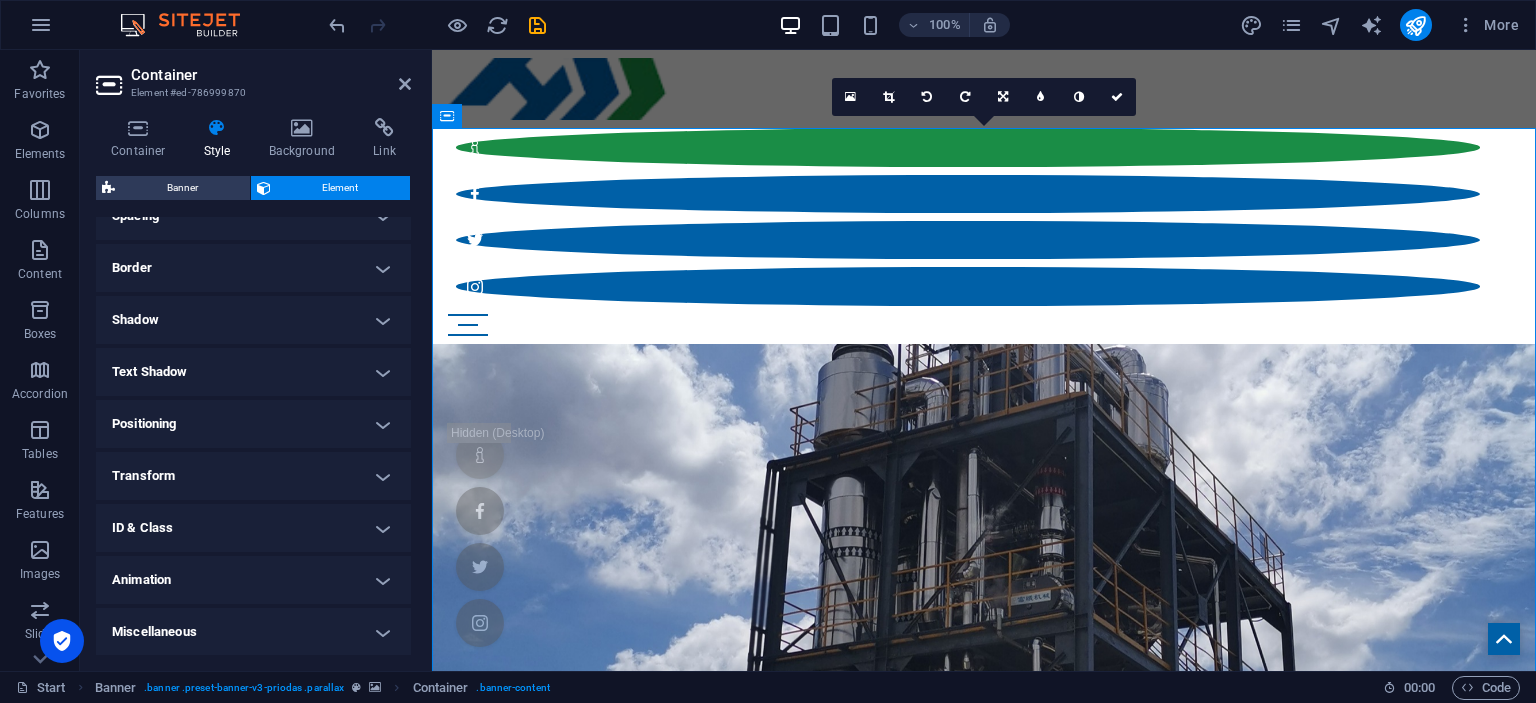 click on "Positioning" at bounding box center (253, 424) 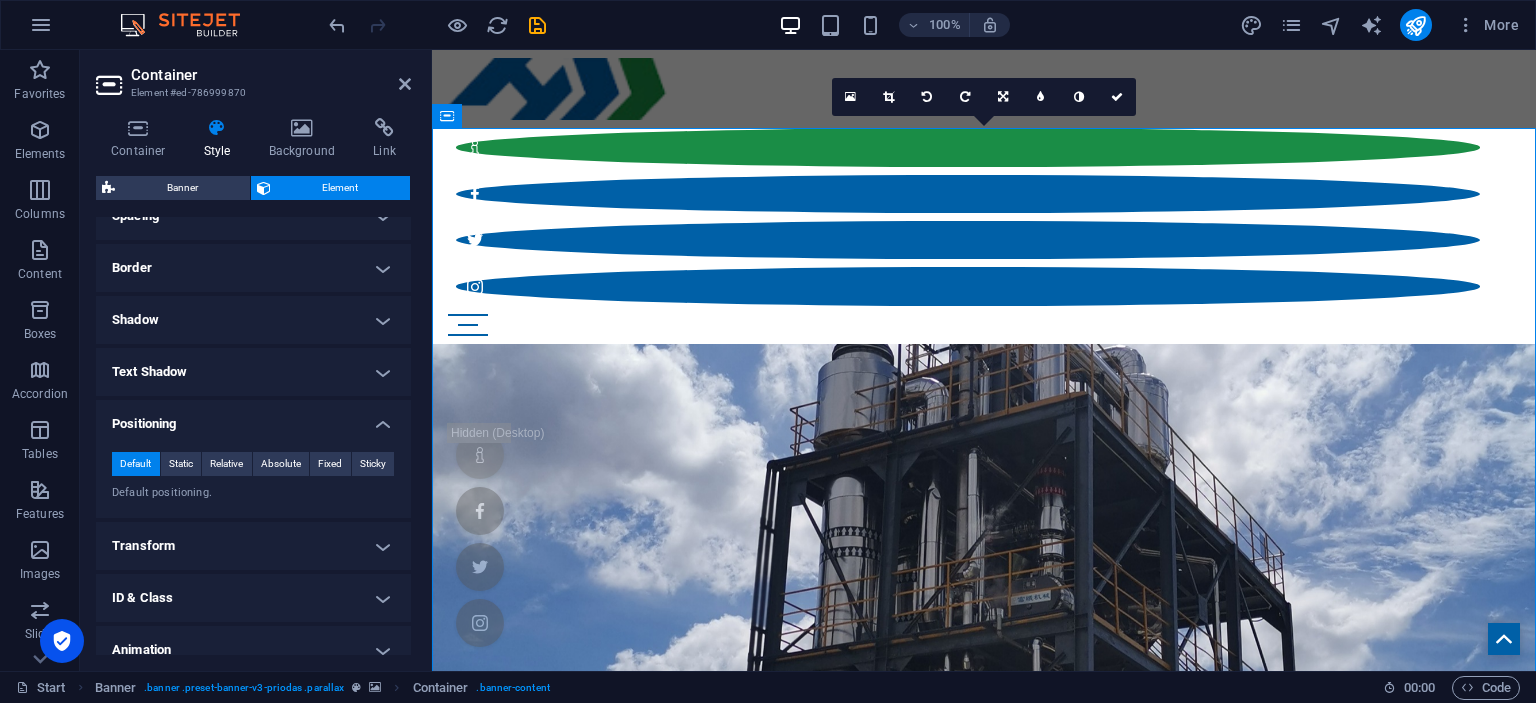 click on "Positioning" at bounding box center (253, 418) 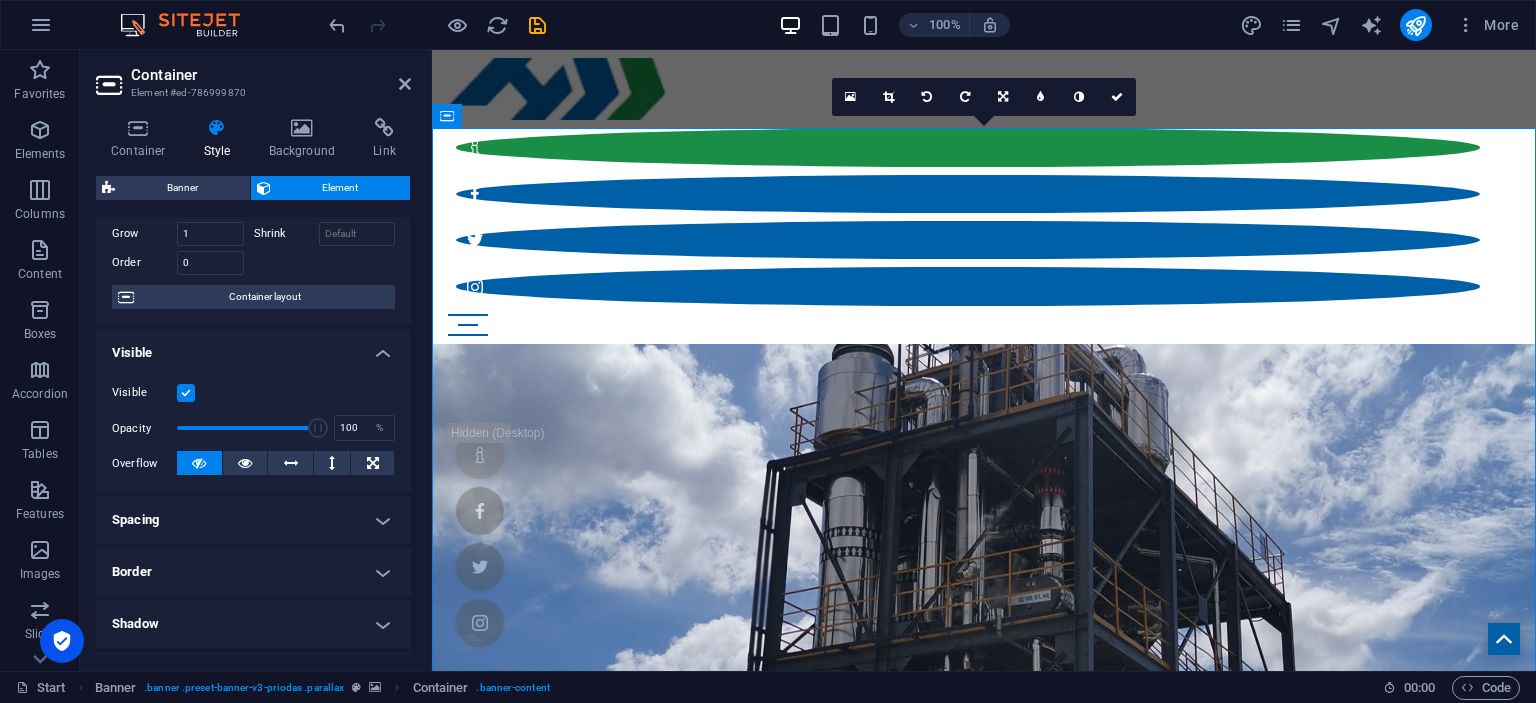 scroll, scrollTop: 0, scrollLeft: 0, axis: both 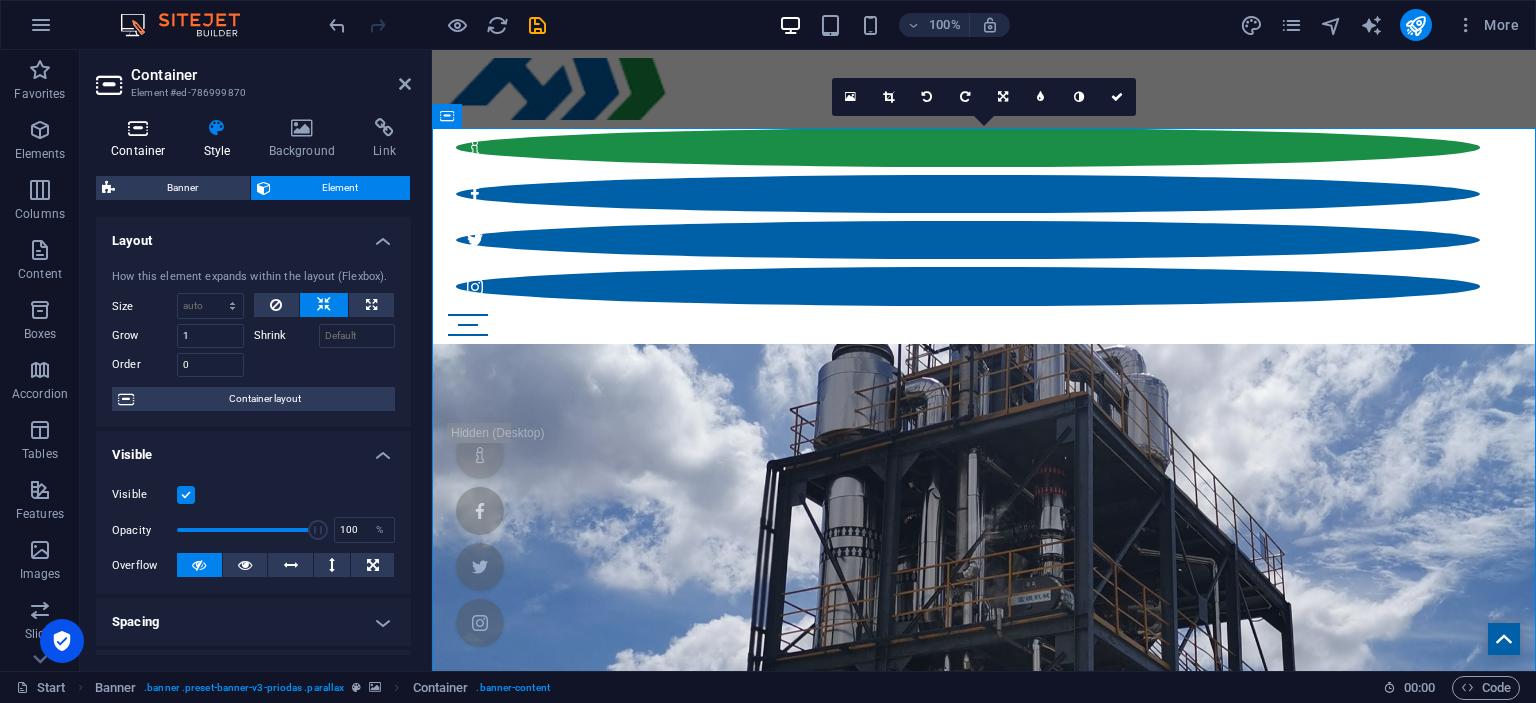 click at bounding box center [138, 128] 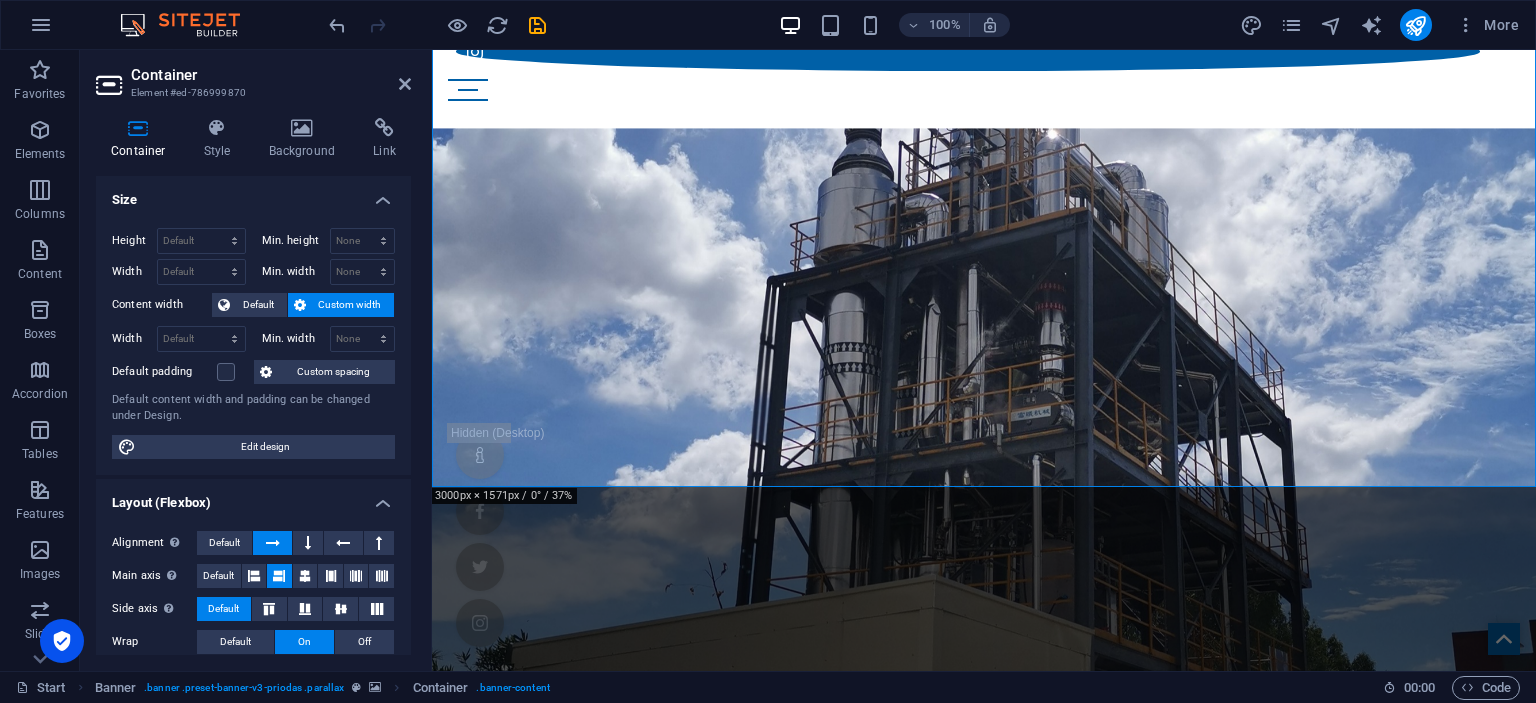 scroll, scrollTop: 249, scrollLeft: 0, axis: vertical 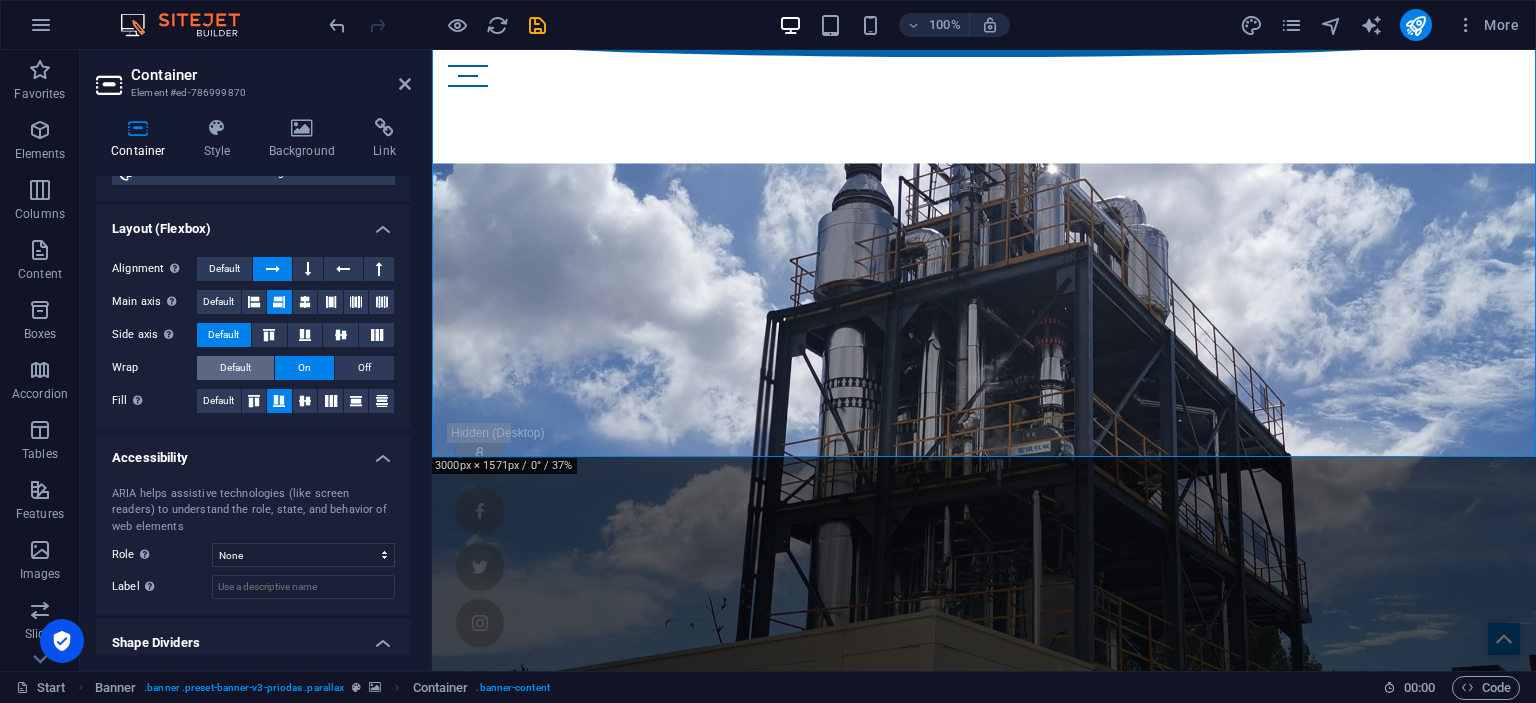 click on "Default" at bounding box center (235, 368) 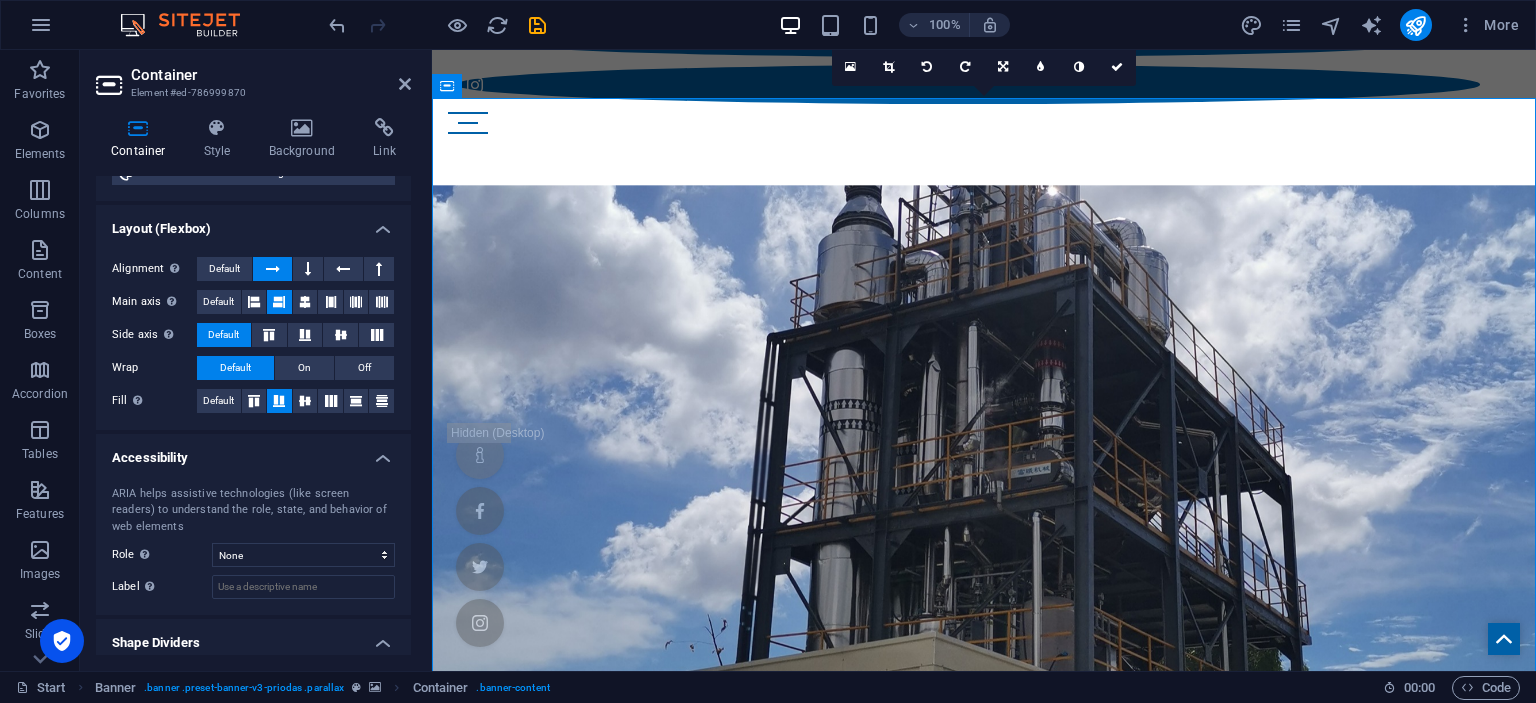 scroll, scrollTop: 249, scrollLeft: 0, axis: vertical 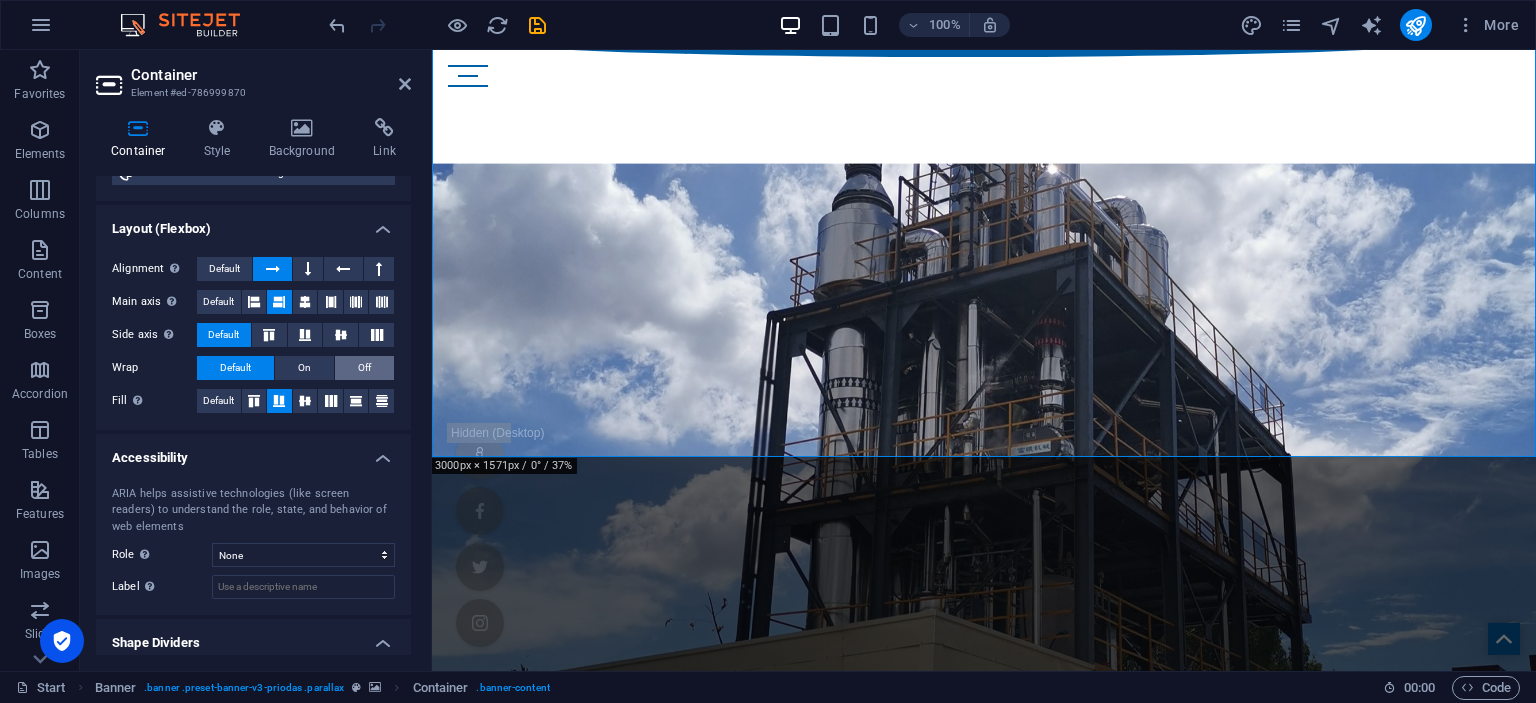 click on "Off" at bounding box center (364, 368) 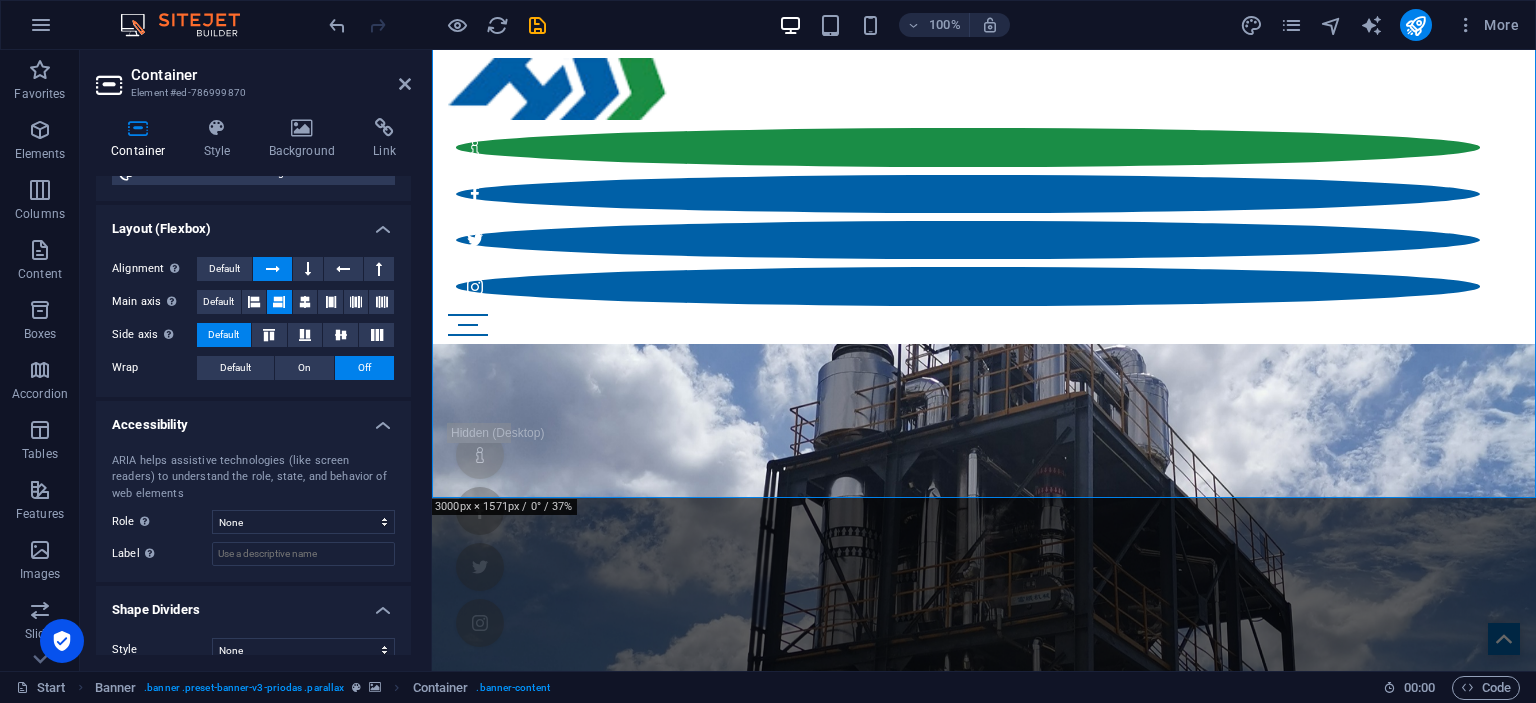 scroll, scrollTop: 0, scrollLeft: 0, axis: both 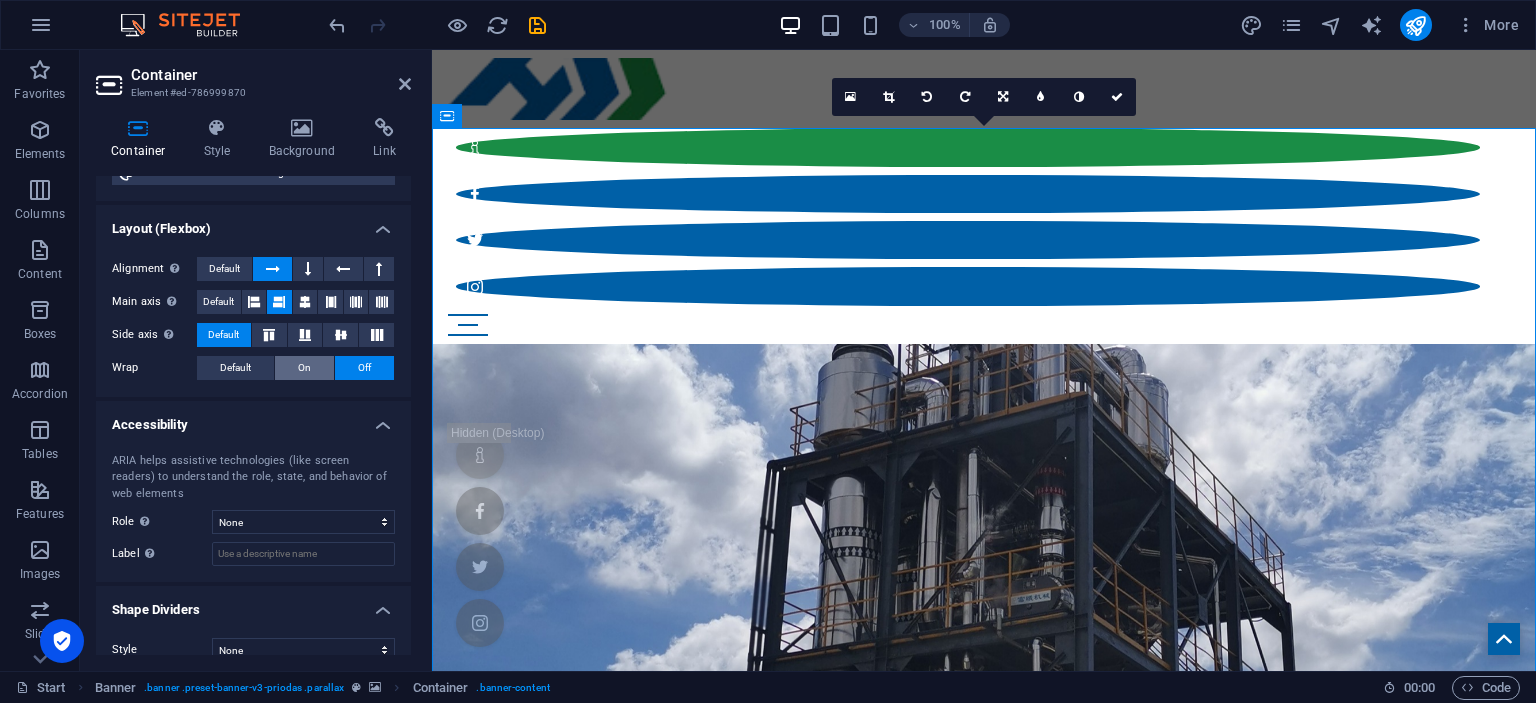 click on "On" at bounding box center [304, 368] 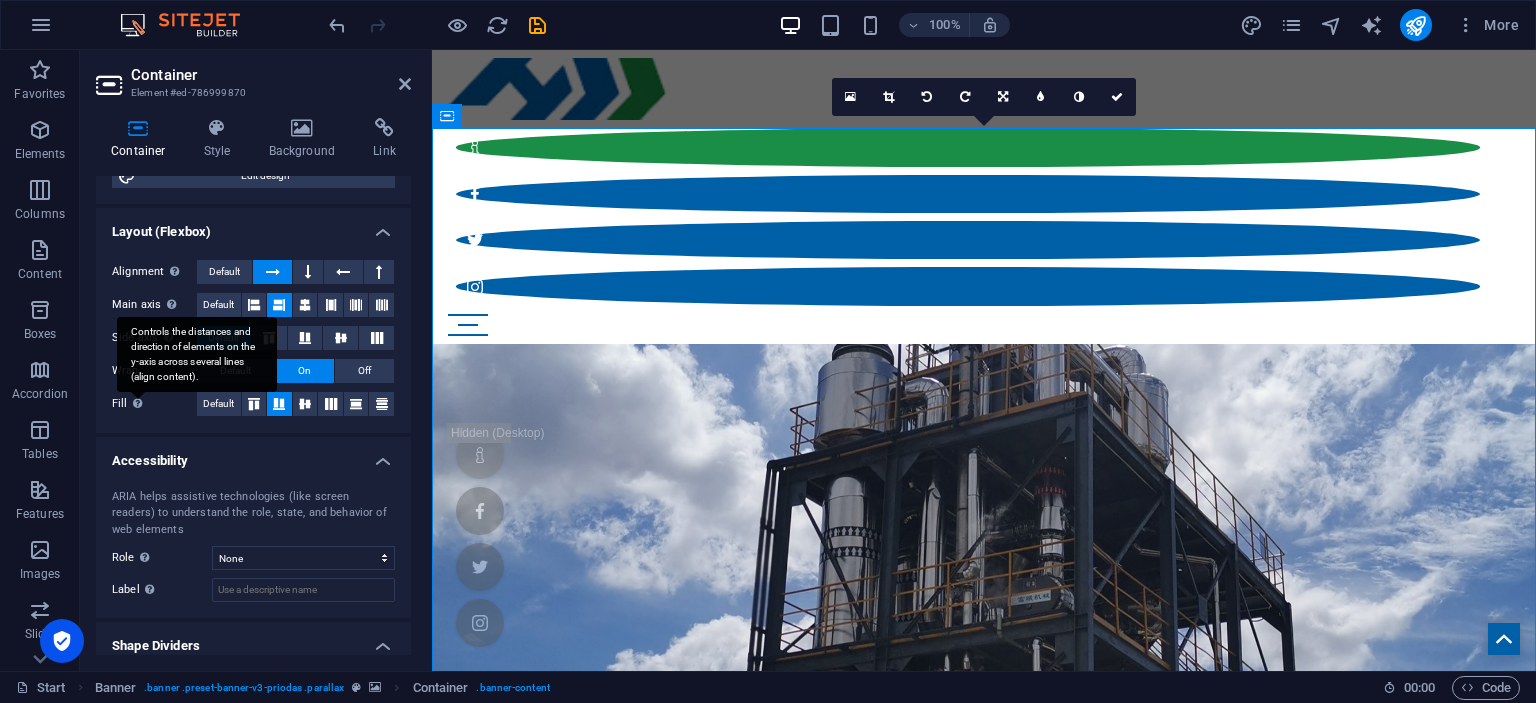 scroll, scrollTop: 274, scrollLeft: 0, axis: vertical 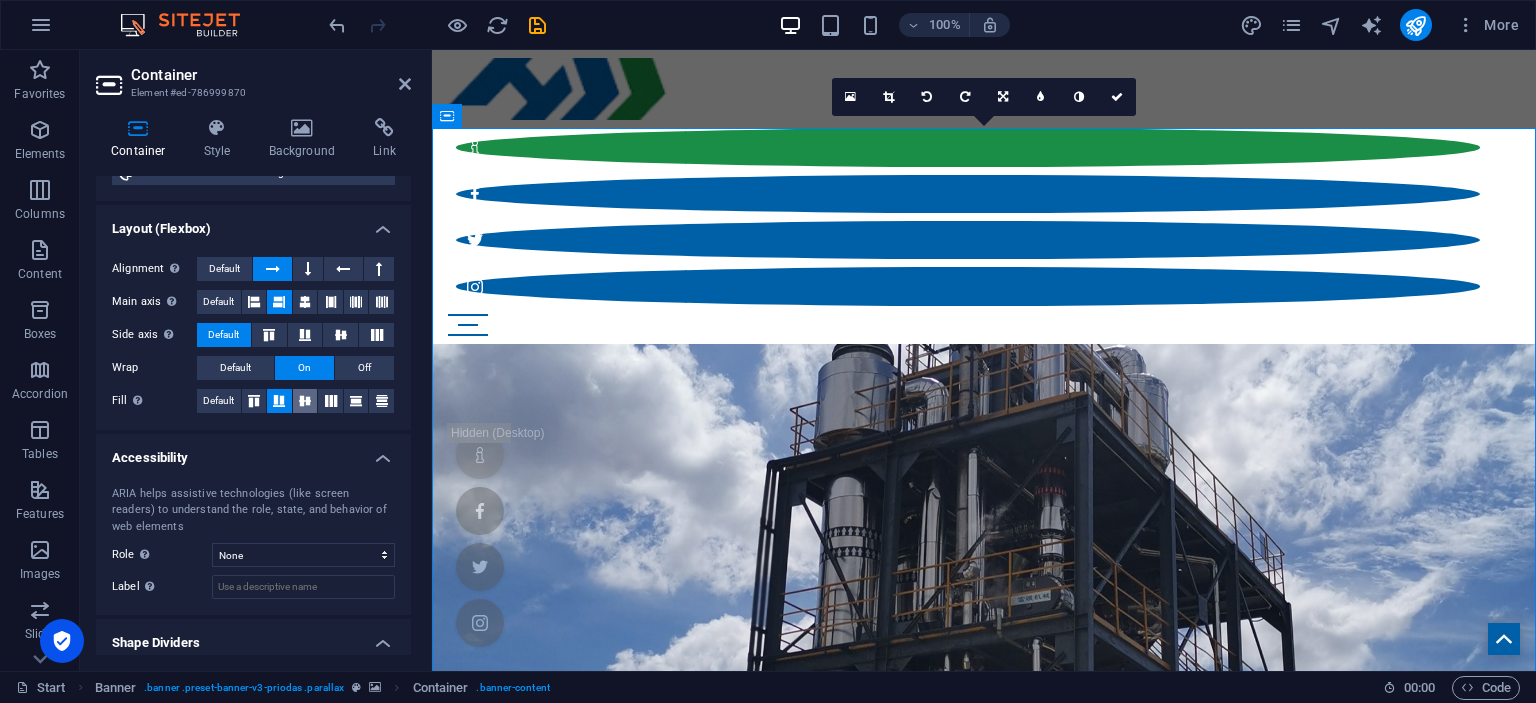 click at bounding box center (305, 401) 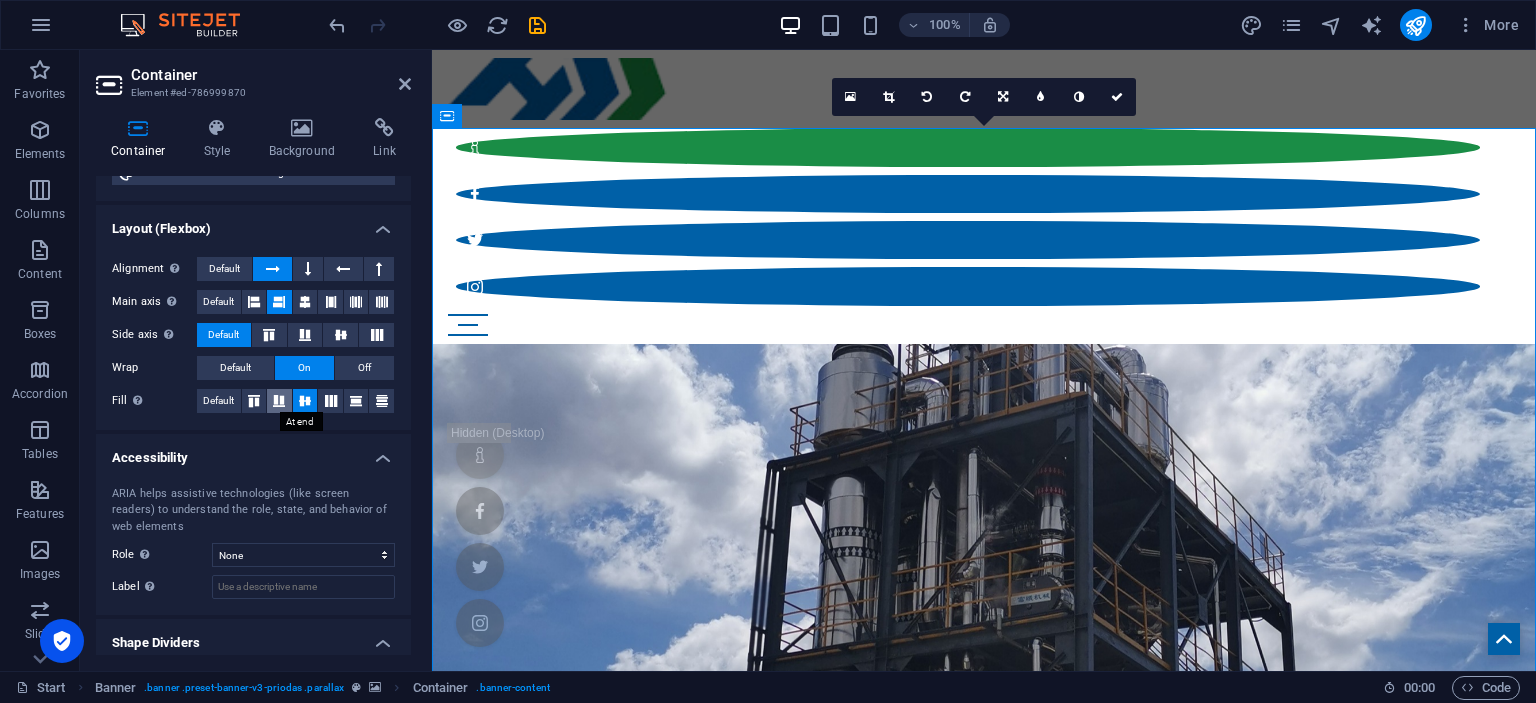 click at bounding box center (279, 401) 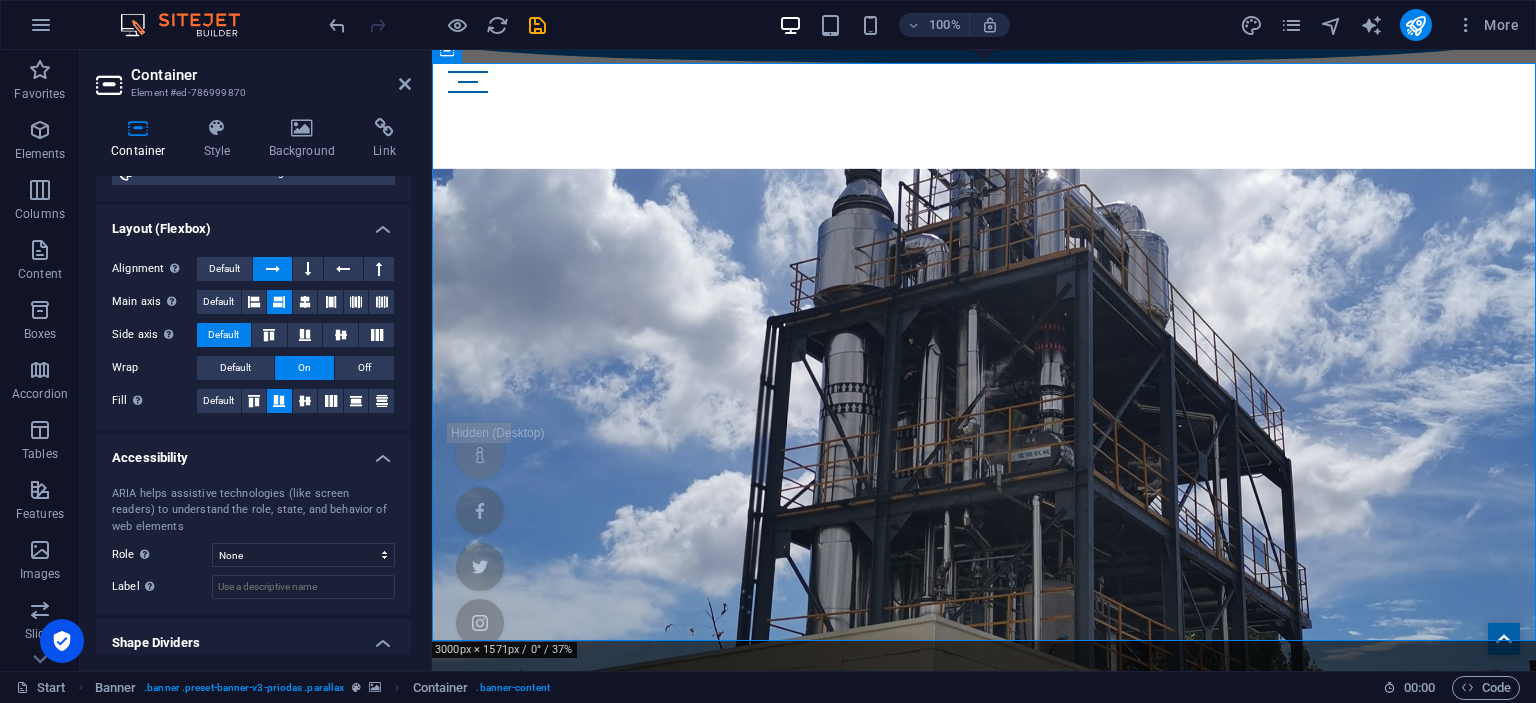 scroll, scrollTop: 249, scrollLeft: 0, axis: vertical 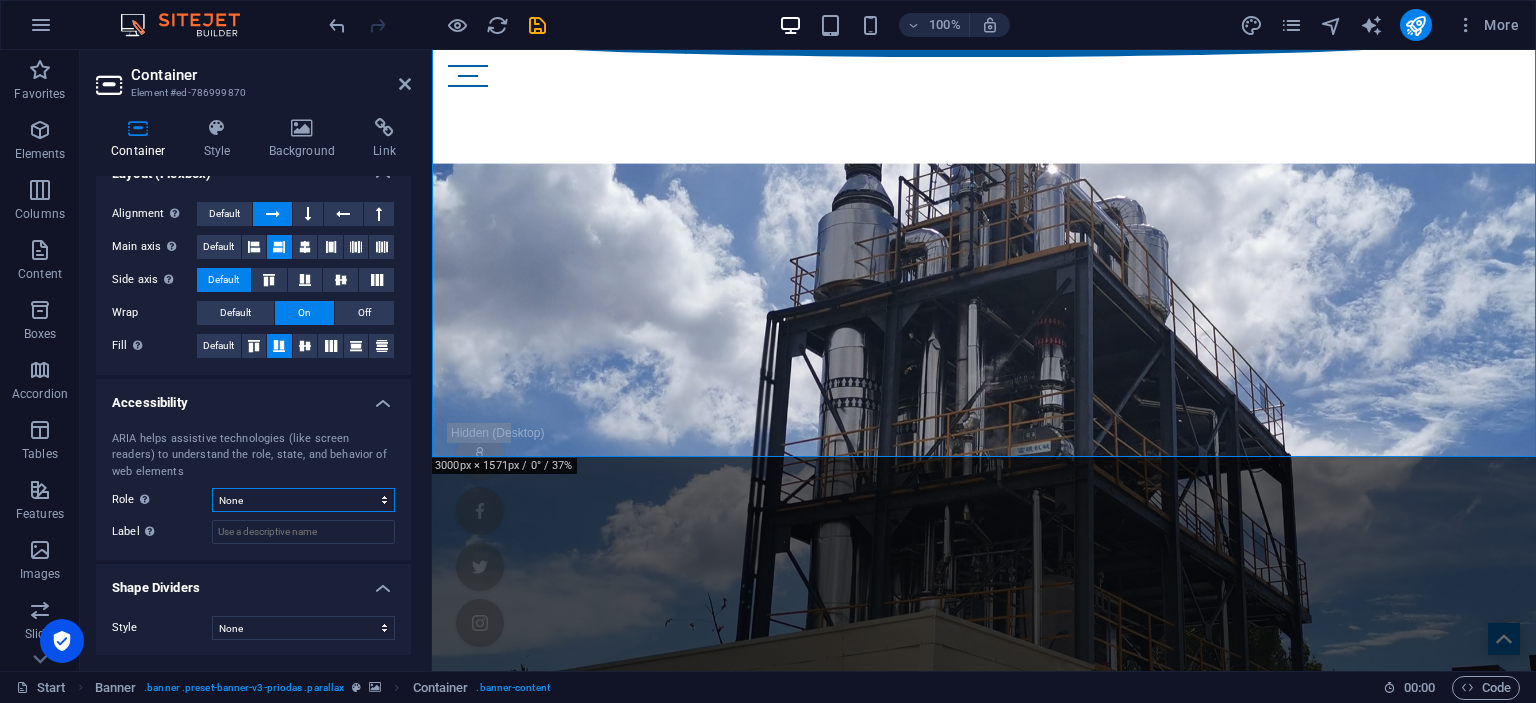 click on "None Alert Article Banner Comment Complementary Dialog Footer Header Marquee Presentation Region Section Separator Status Timer" at bounding box center [303, 500] 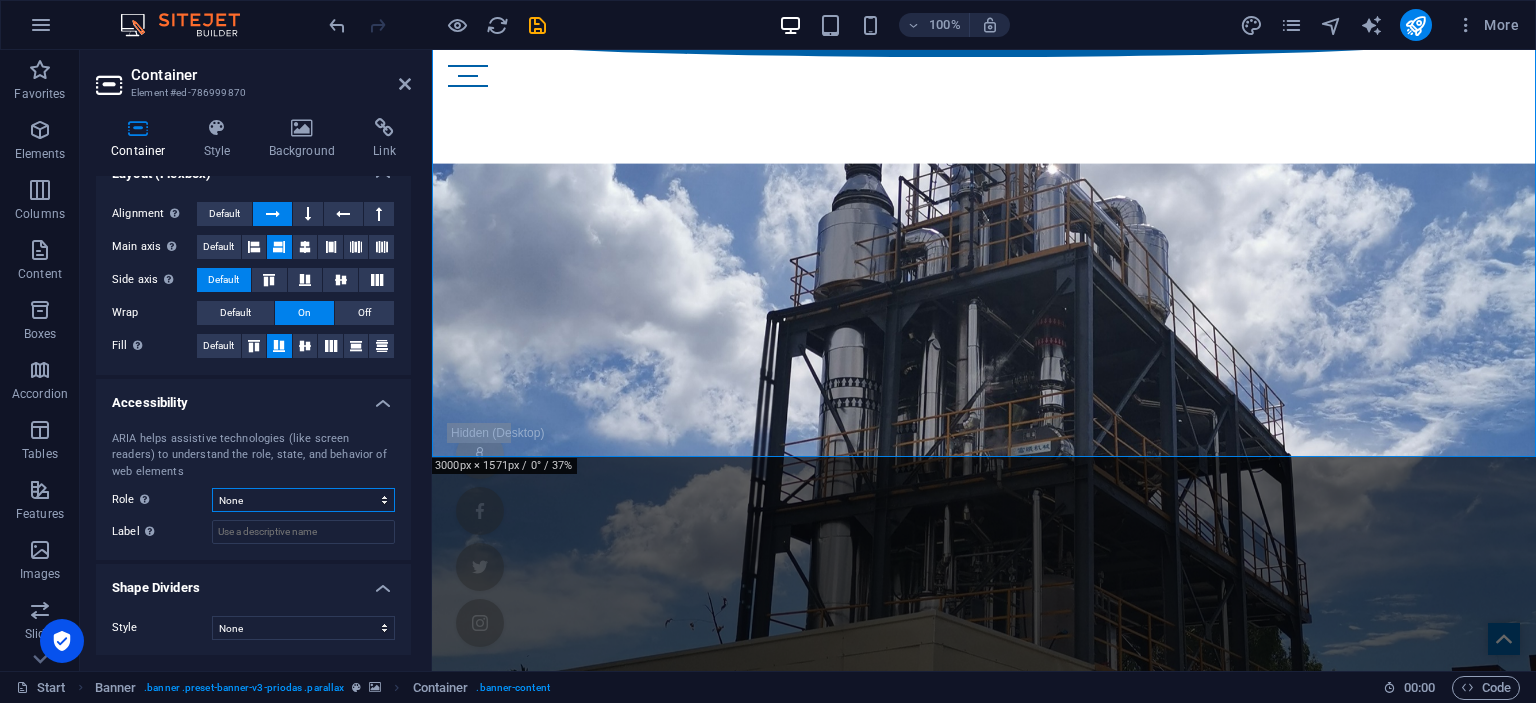 click on "None Alert Article Banner Comment Complementary Dialog Footer Header Marquee Presentation Region Section Separator Status Timer" at bounding box center (303, 500) 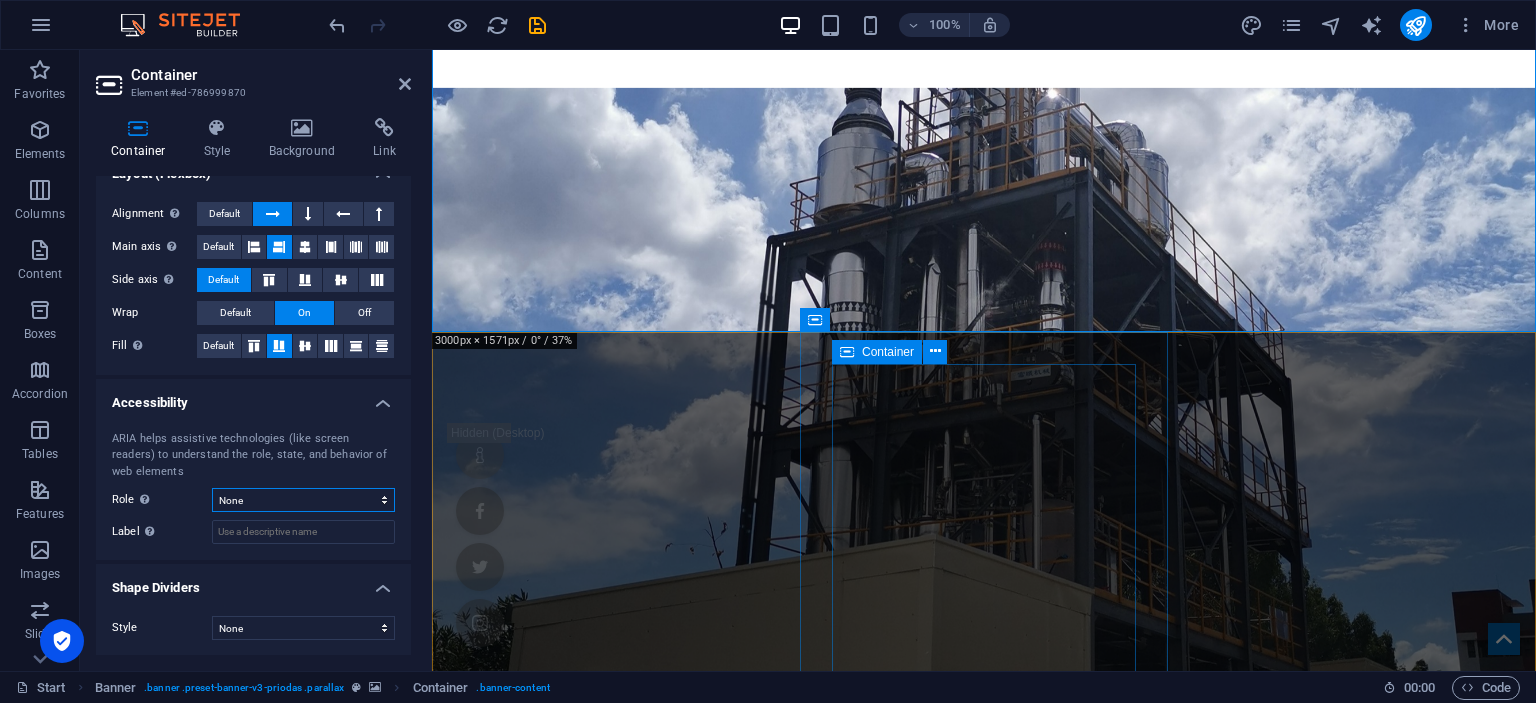 scroll, scrollTop: 0, scrollLeft: 0, axis: both 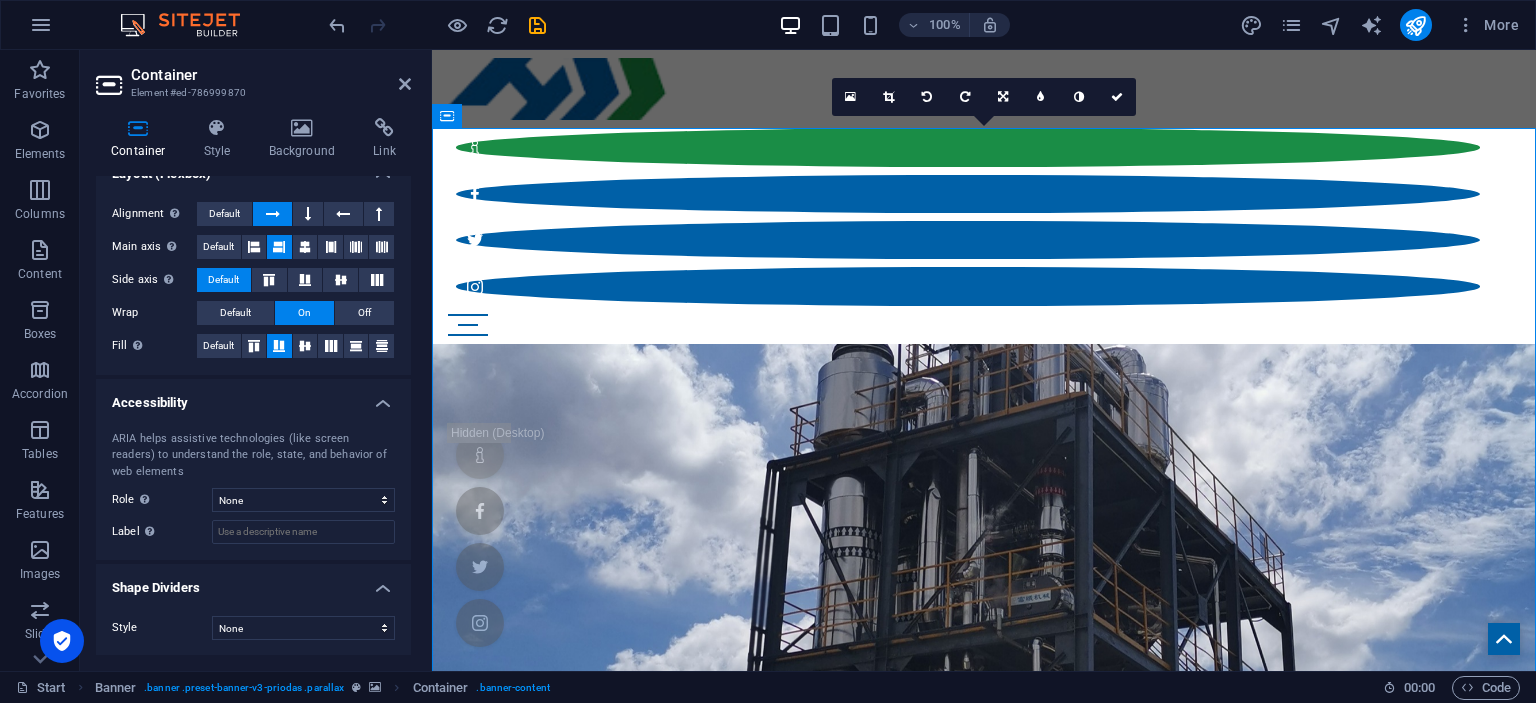 click at bounding box center [984, 1206] 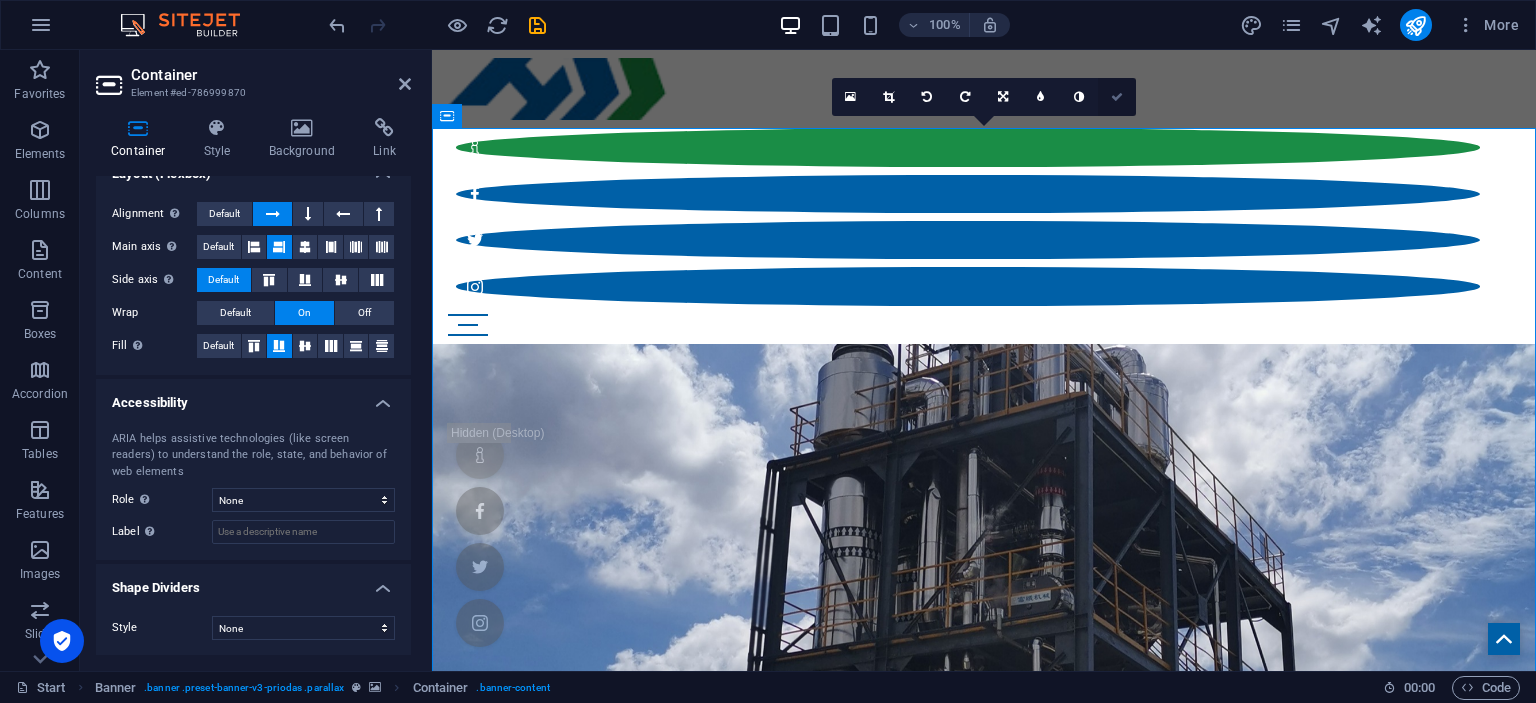 click at bounding box center [1117, 97] 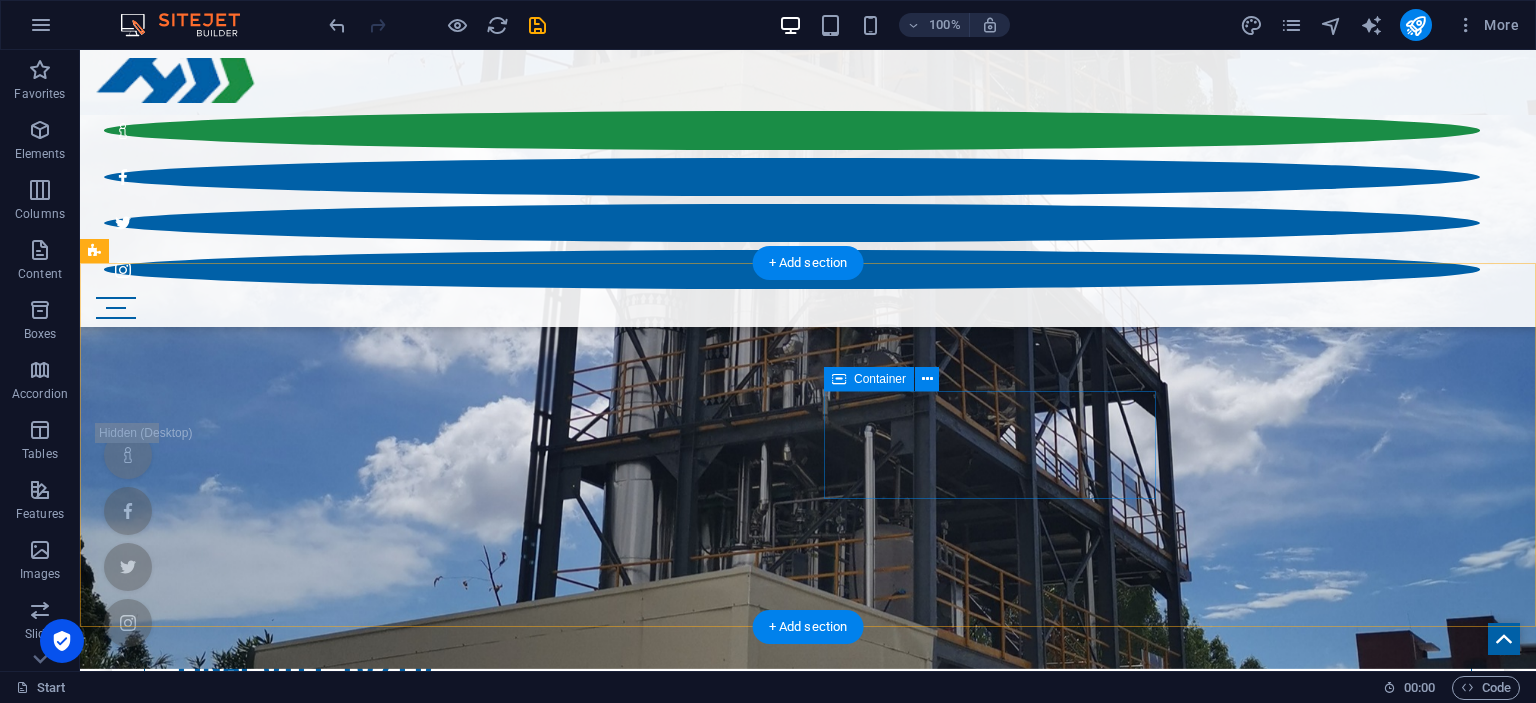 scroll, scrollTop: 873, scrollLeft: 0, axis: vertical 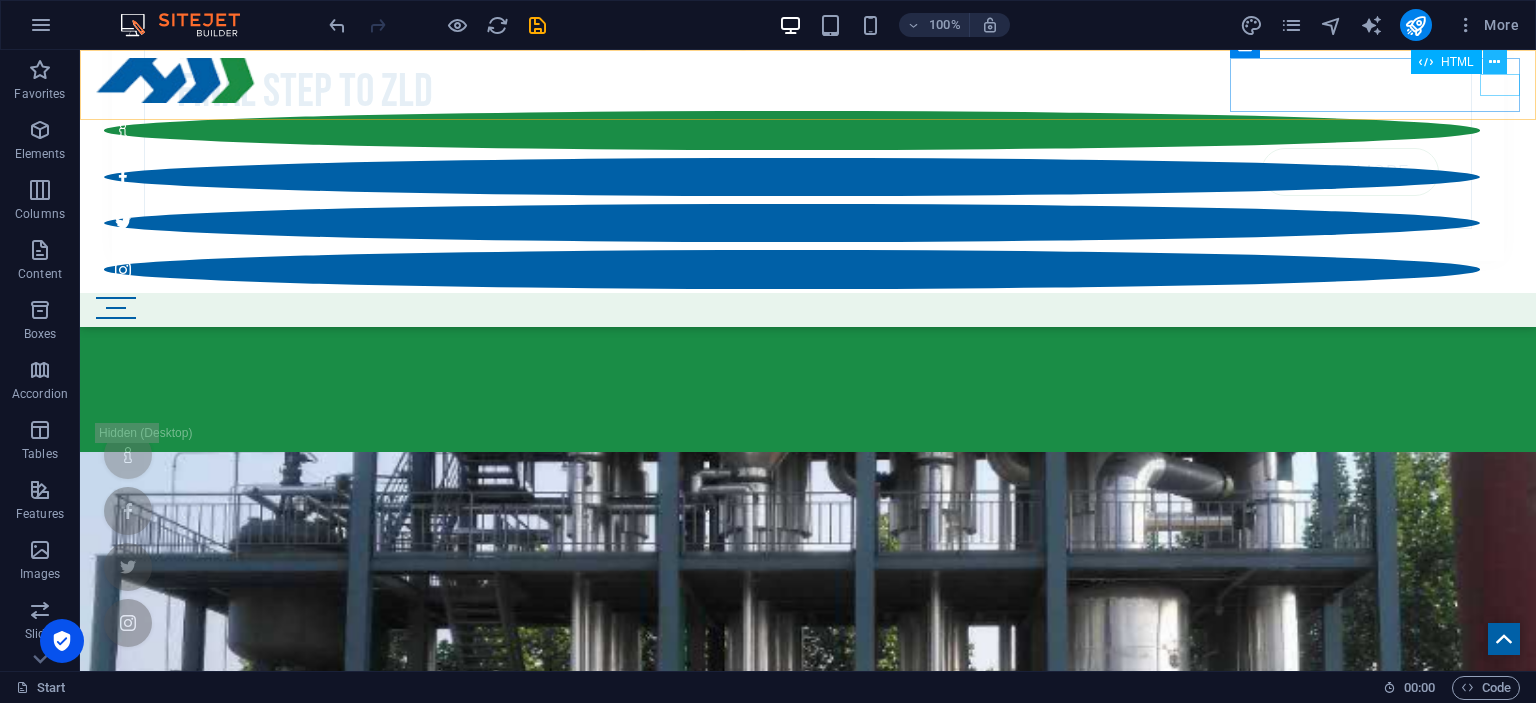 click at bounding box center (1495, 62) 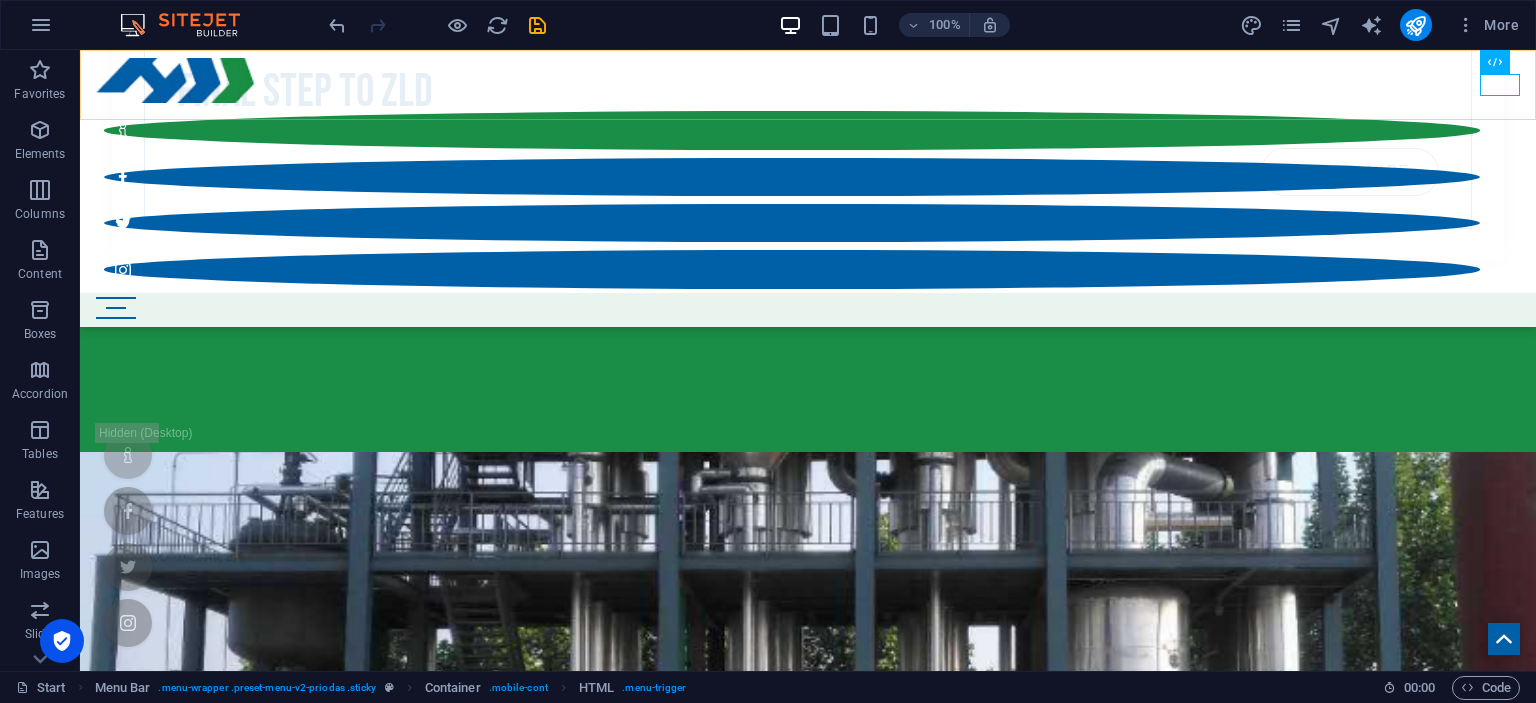 click on "Start Blog Wedding Stationery Bridal & Groom's fashion Florist Decorations & Events Contact us" at bounding box center (808, 188) 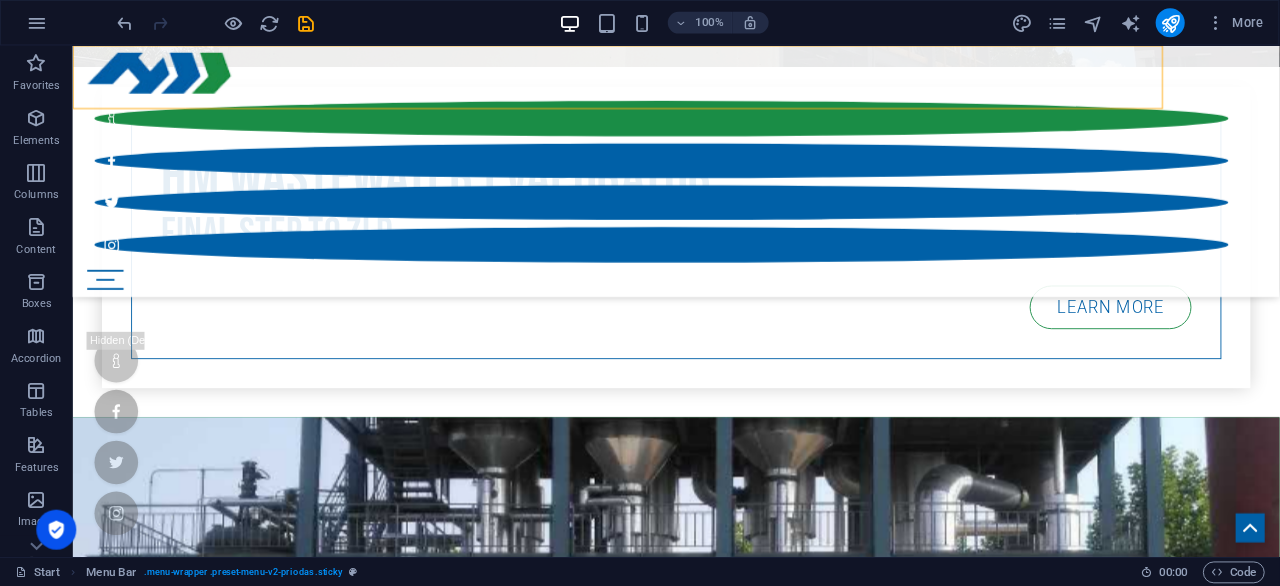 scroll, scrollTop: 1278, scrollLeft: 0, axis: vertical 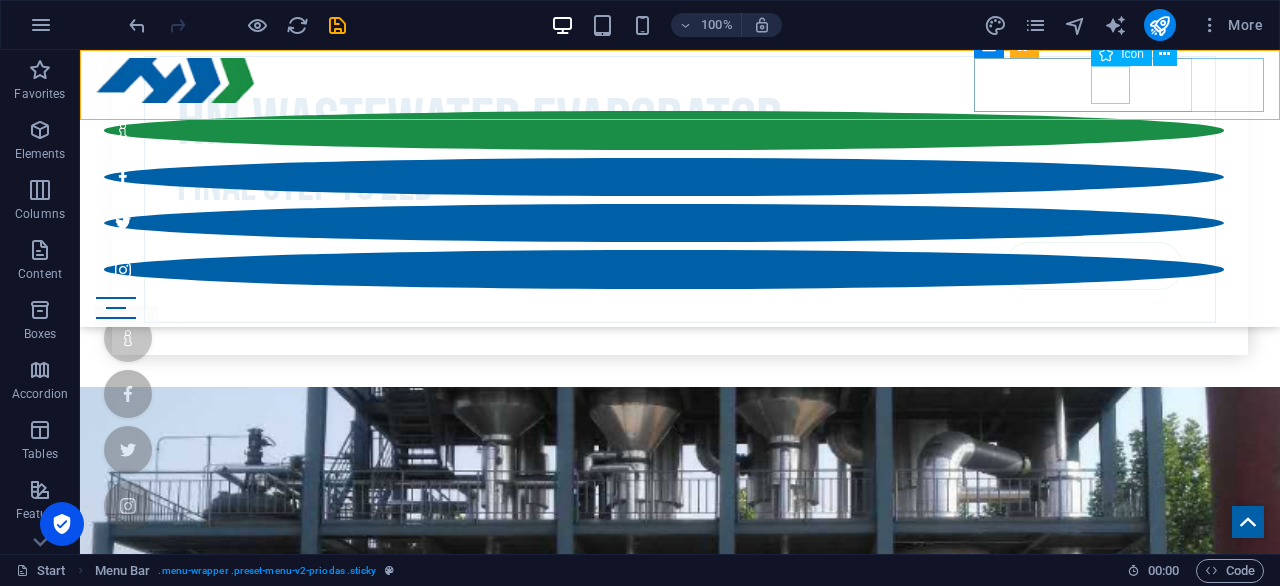 click at bounding box center [664, 223] 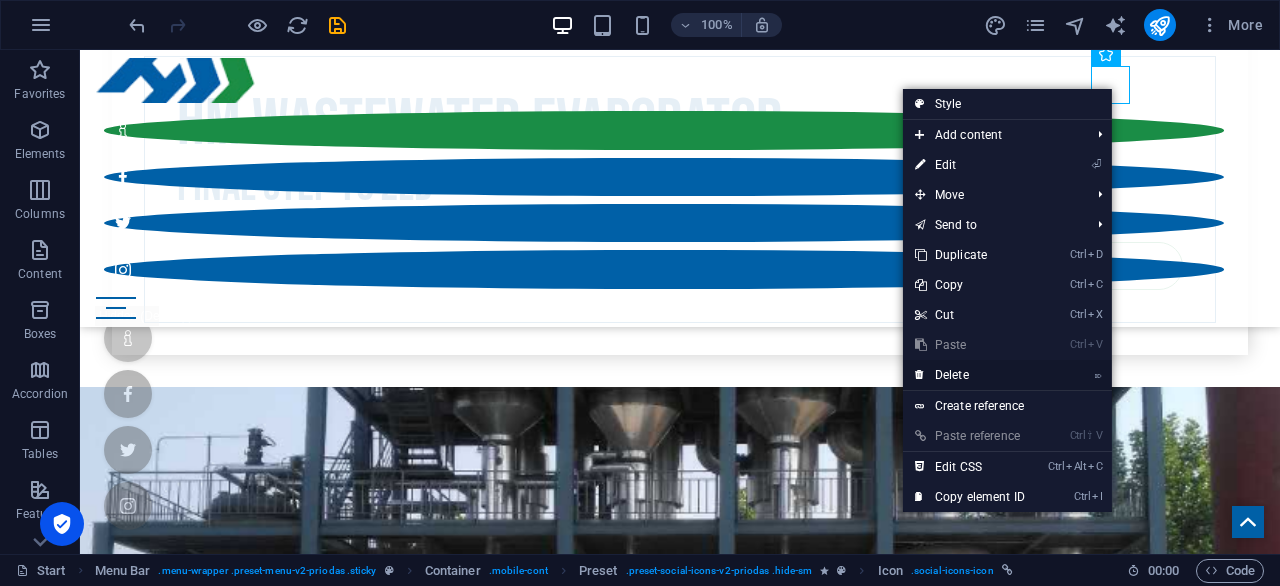 click on "⌦  Delete" at bounding box center (970, 375) 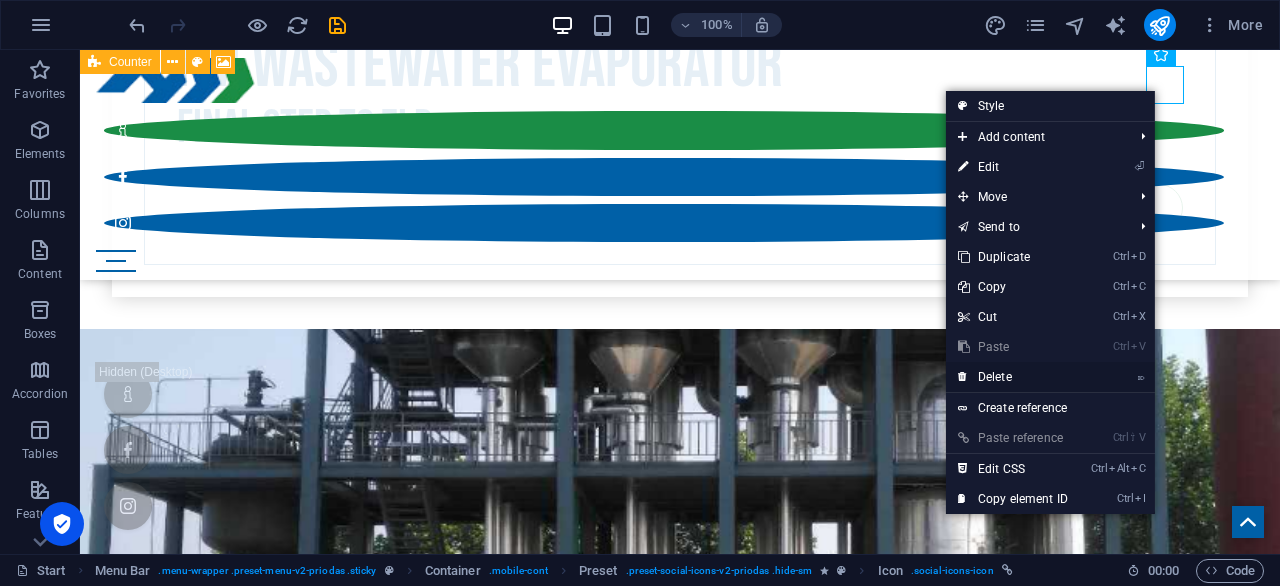 click on "⌦  Delete" at bounding box center (1013, 377) 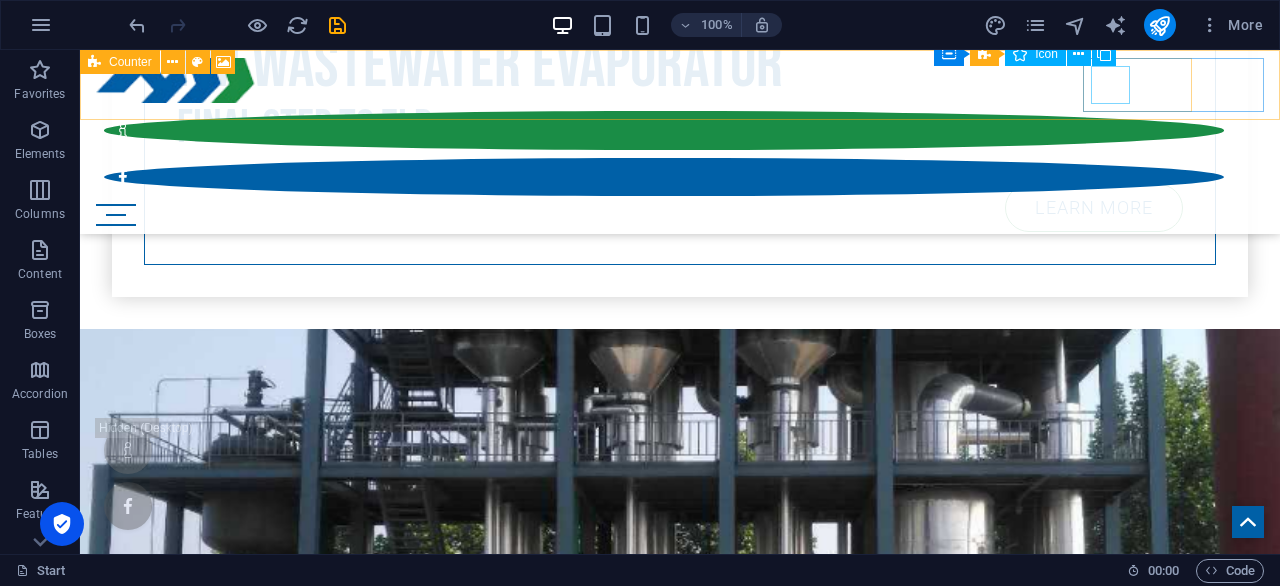 click at bounding box center (664, 130) 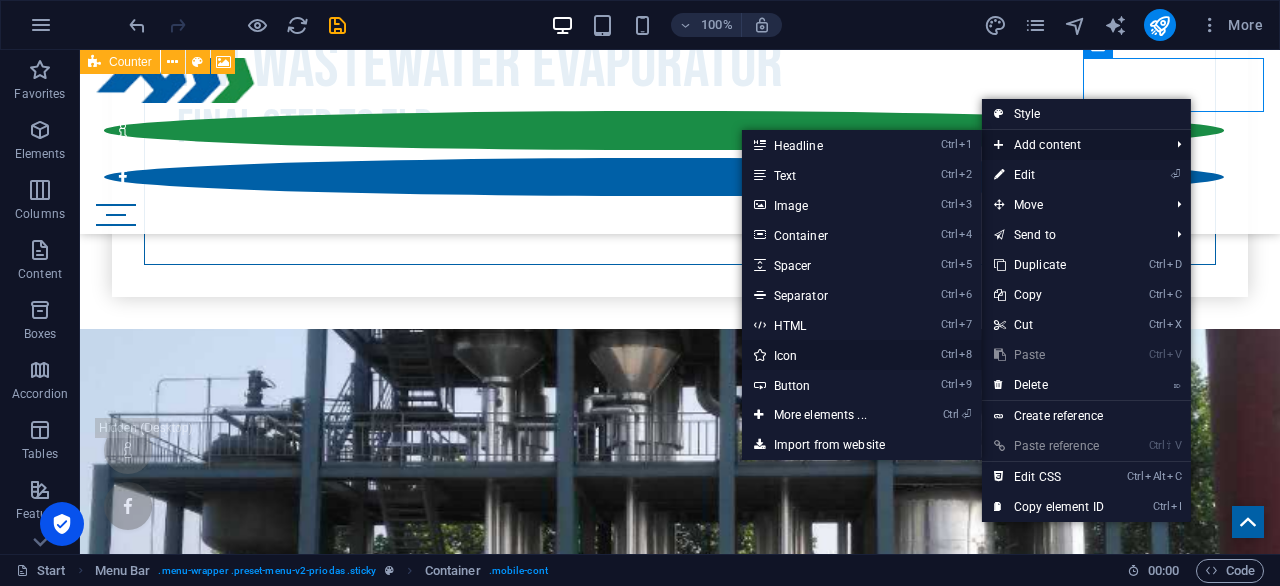 click on "Ctrl 8  Icon" at bounding box center [824, 355] 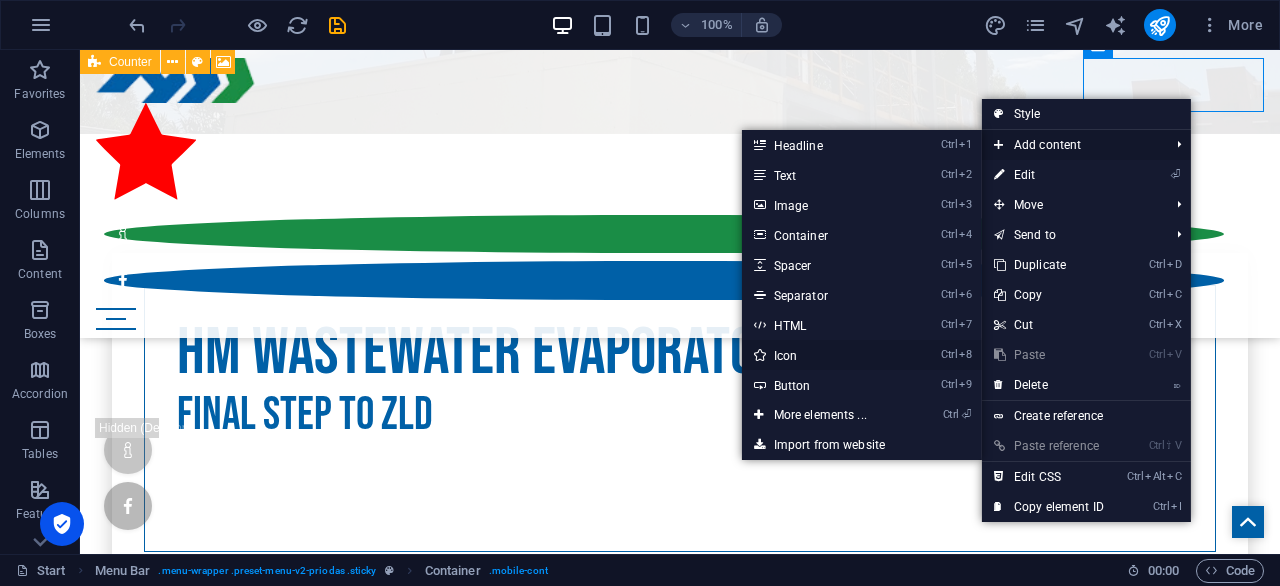 select on "xMidYMid" 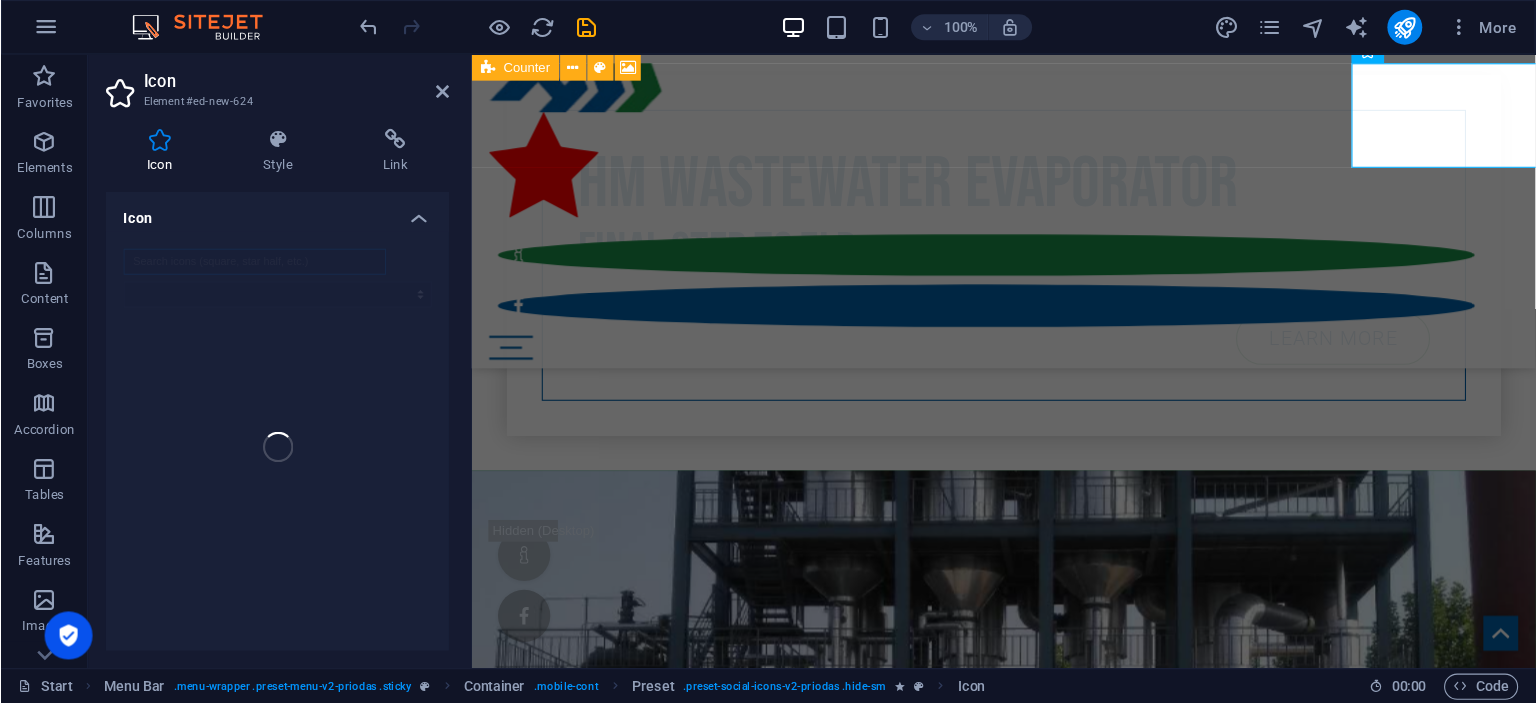 scroll, scrollTop: 1376, scrollLeft: 0, axis: vertical 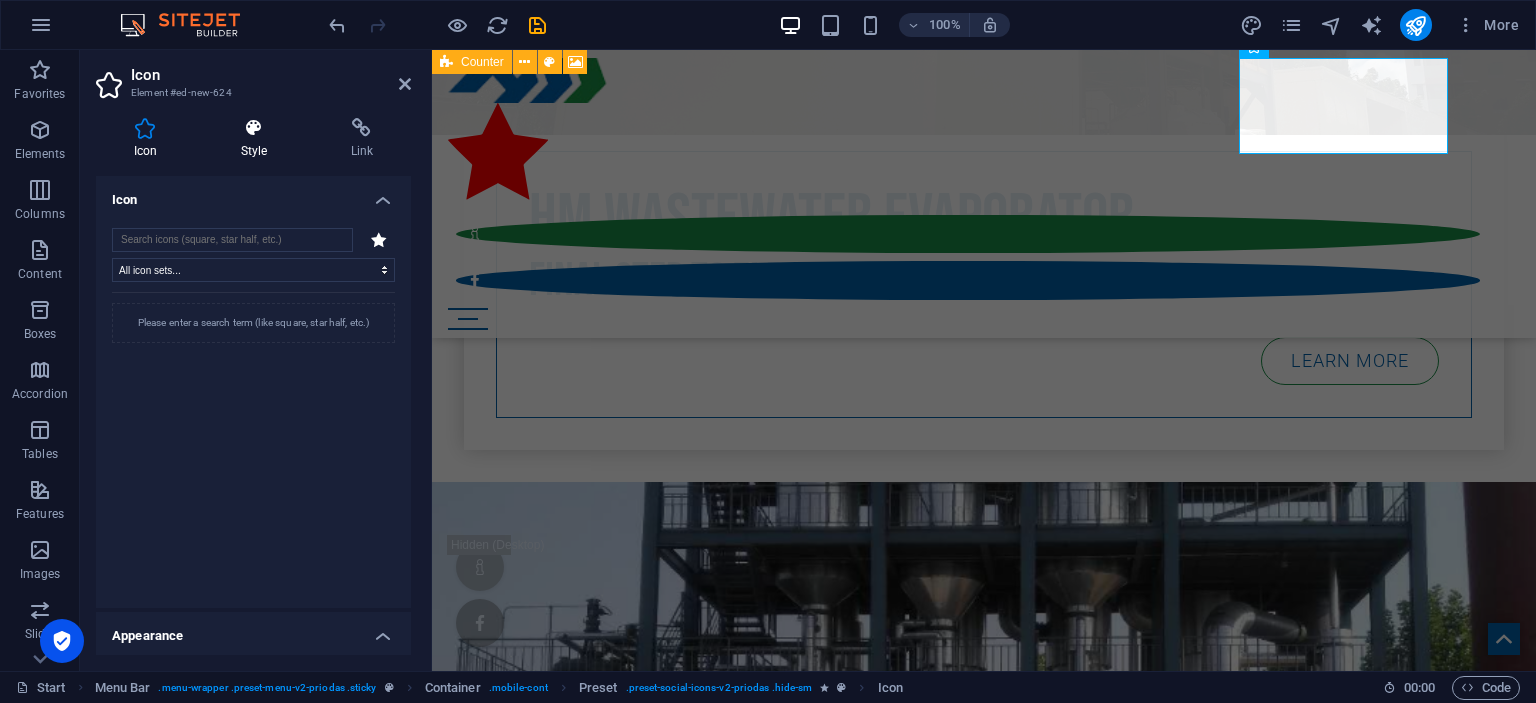 click at bounding box center (254, 128) 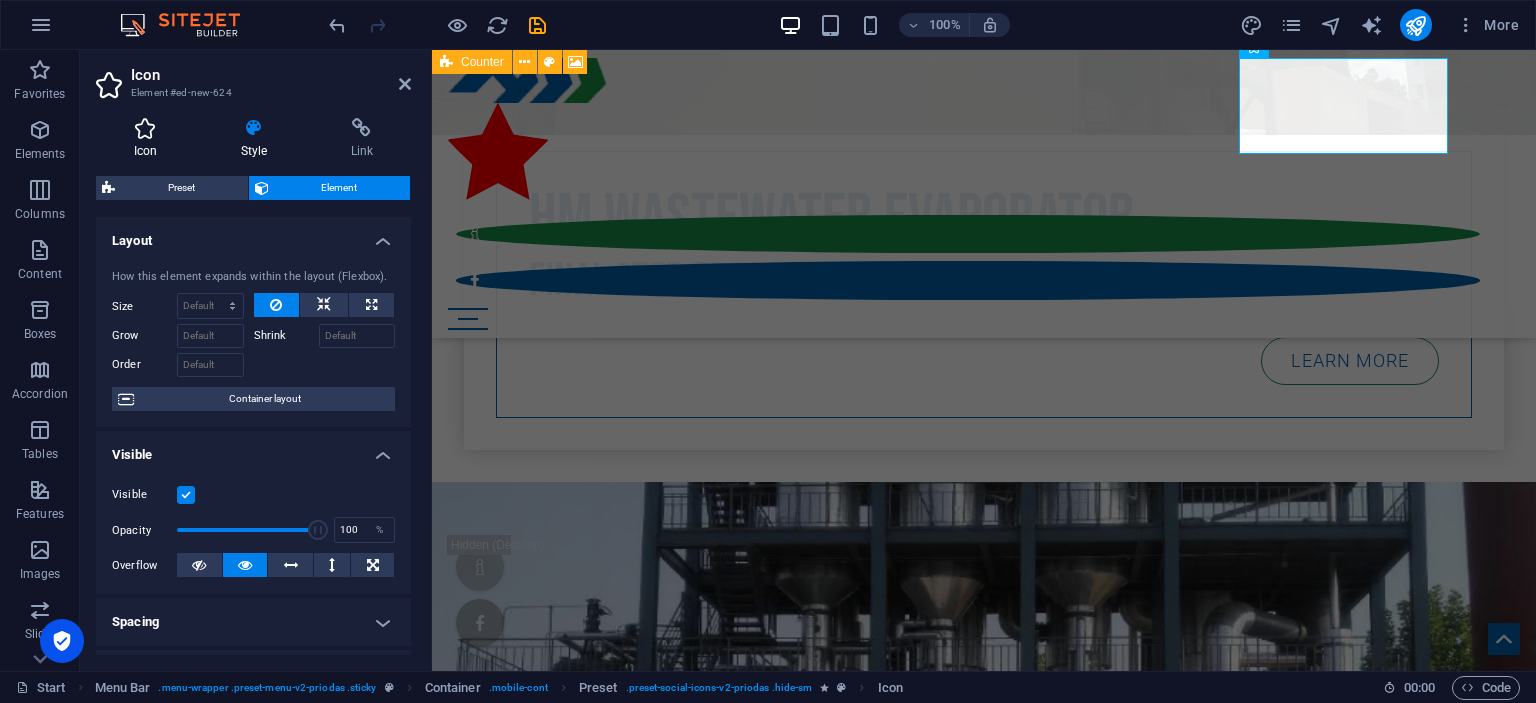 click at bounding box center (145, 128) 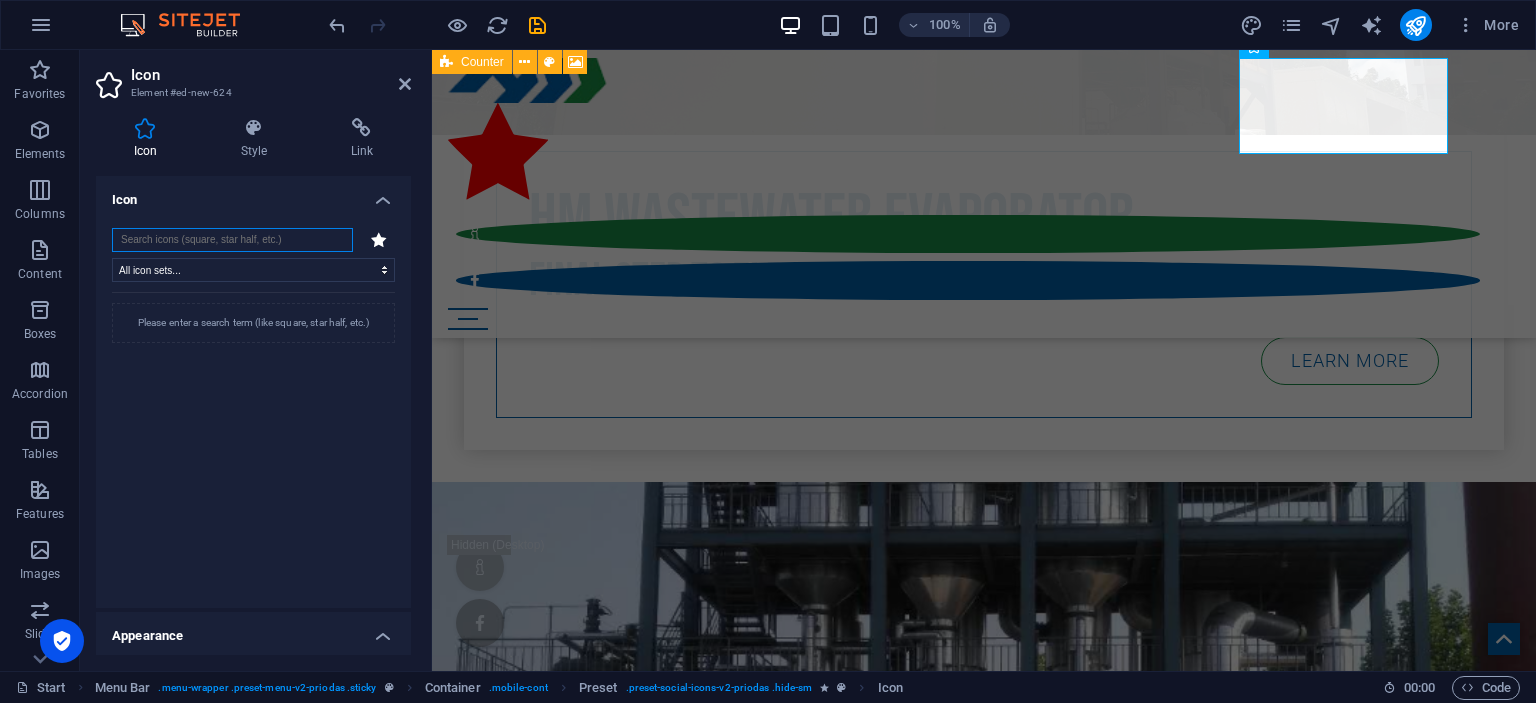 click at bounding box center [232, 240] 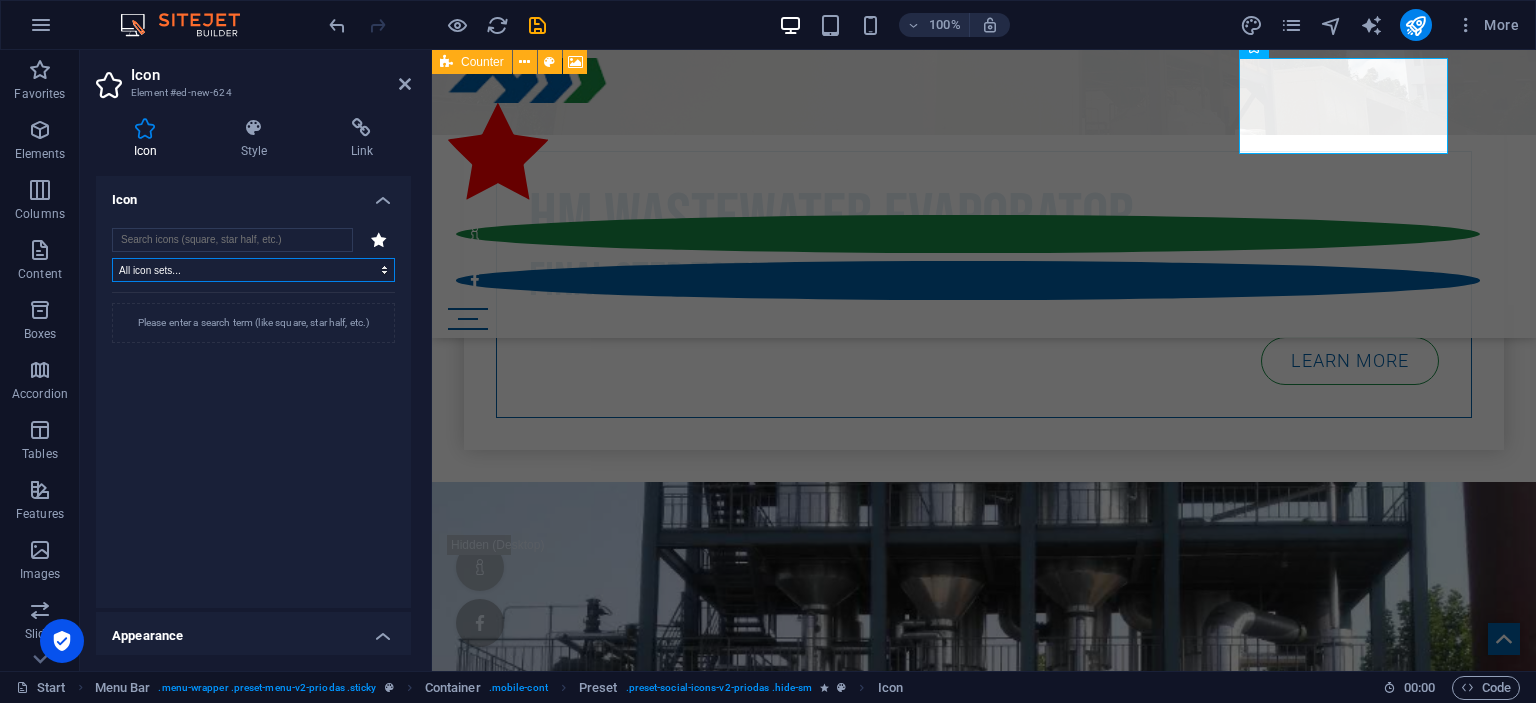 click on "All icon sets... IcoFont Ionicons FontAwesome Brands FontAwesome Duotone FontAwesome Solid FontAwesome Regular FontAwesome Light FontAwesome Thin FontAwesome Sharp Solid FontAwesome Sharp Regular FontAwesome Sharp Light FontAwesome Sharp Thin" at bounding box center (253, 270) 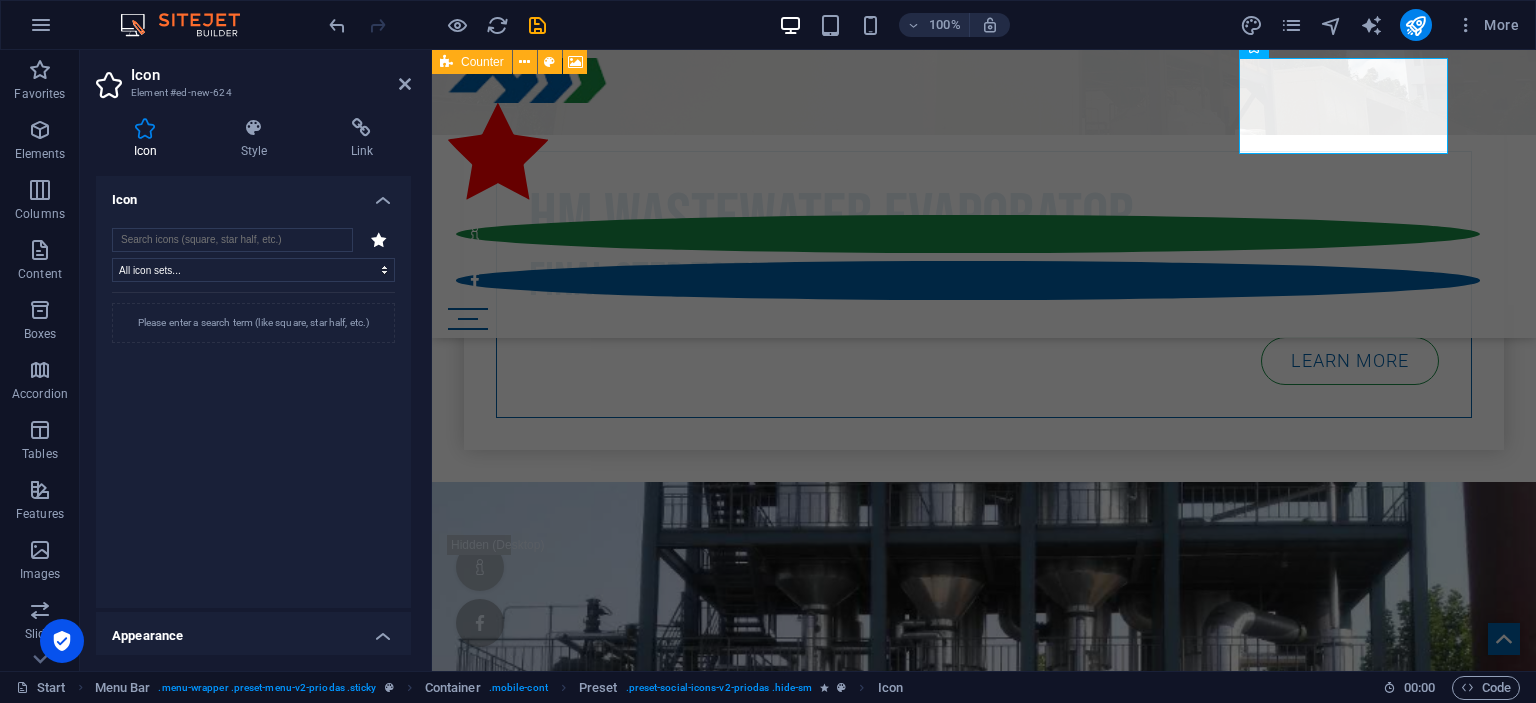 click on "Please enter a search term (like square, star half, etc.)" at bounding box center [253, 323] 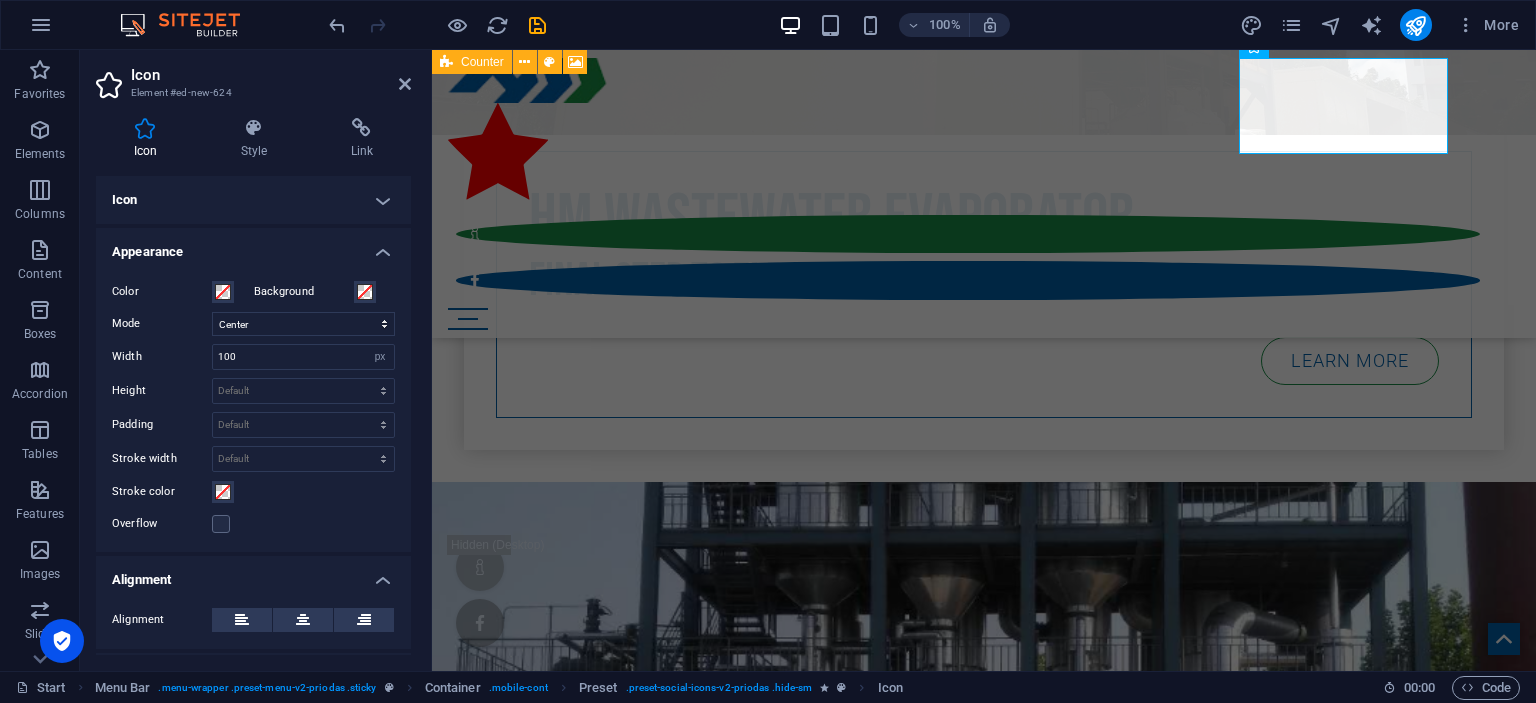 click on "Icon" at bounding box center [253, 200] 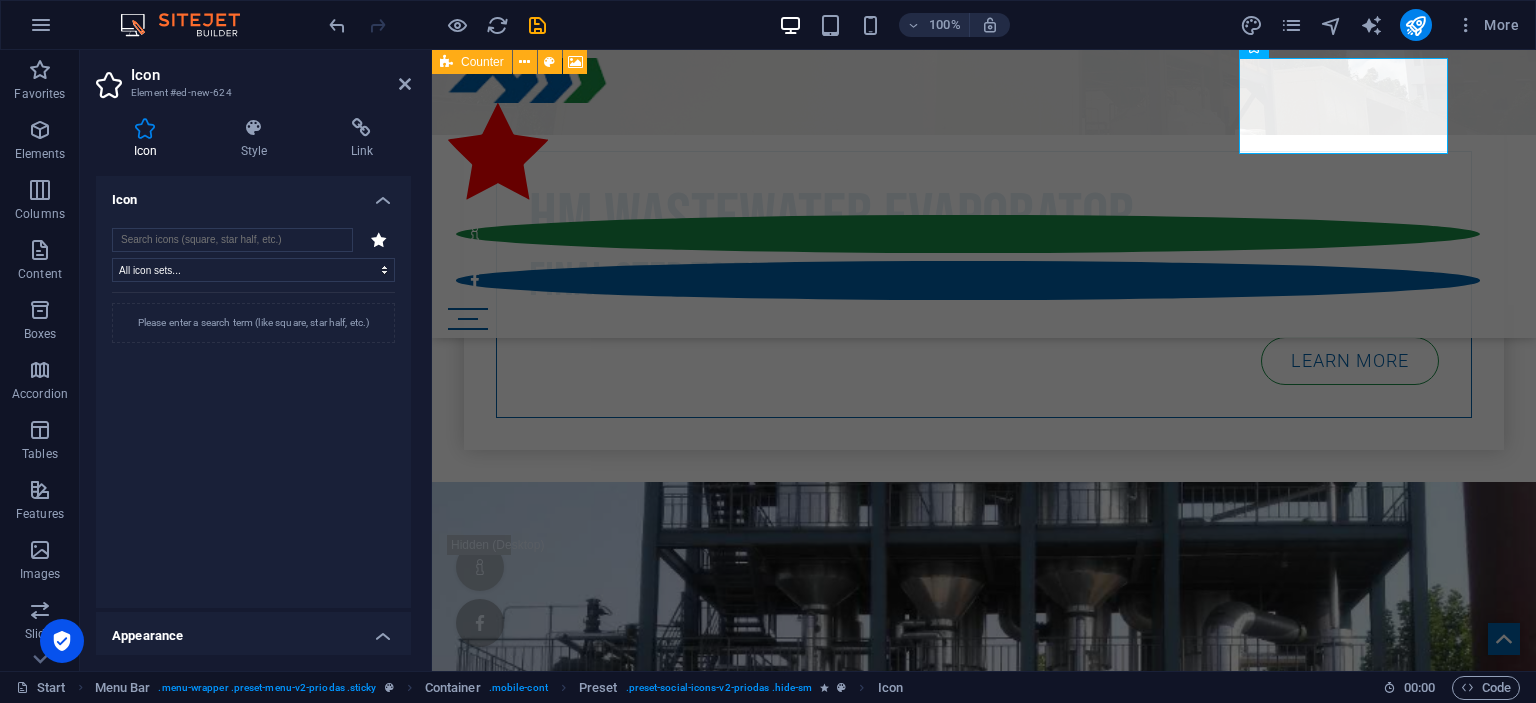 click at bounding box center [379, 240] 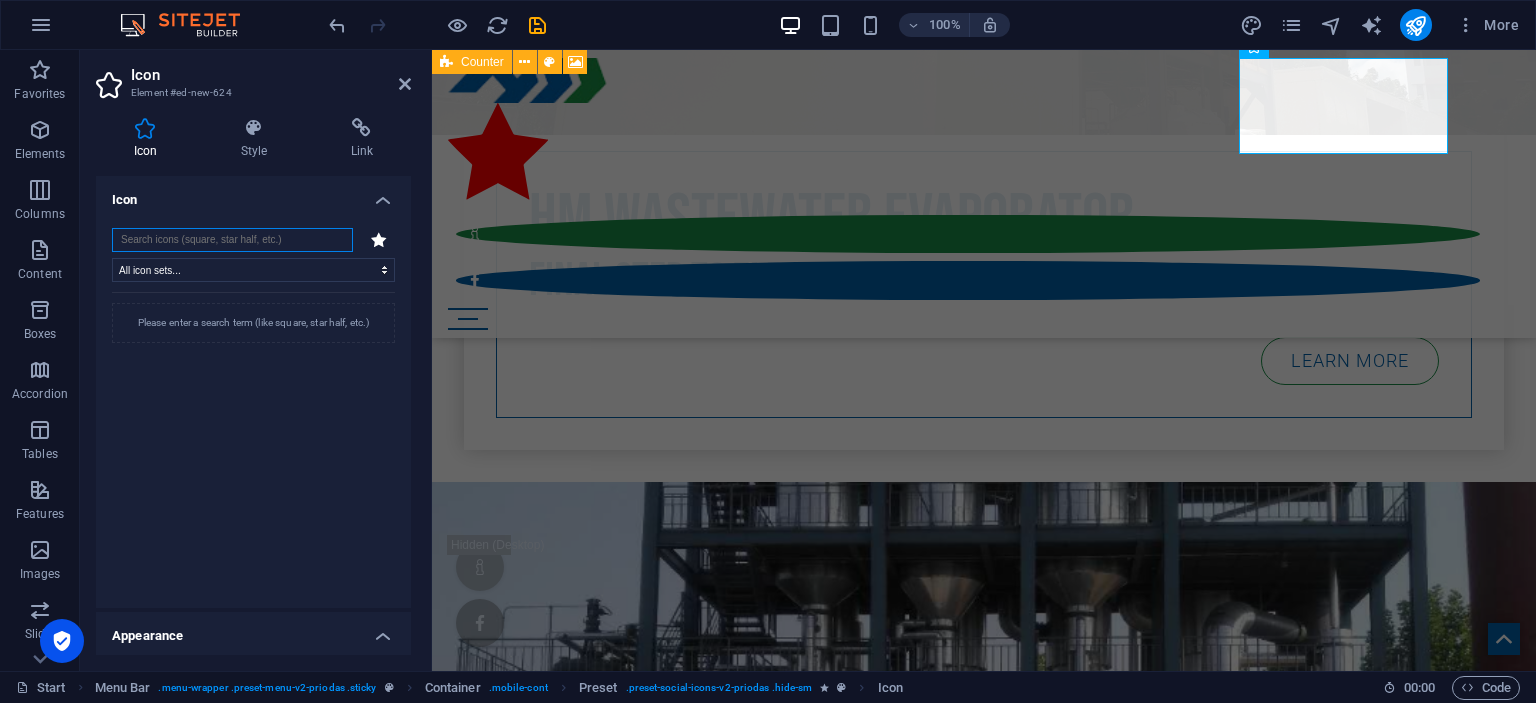 click at bounding box center (232, 240) 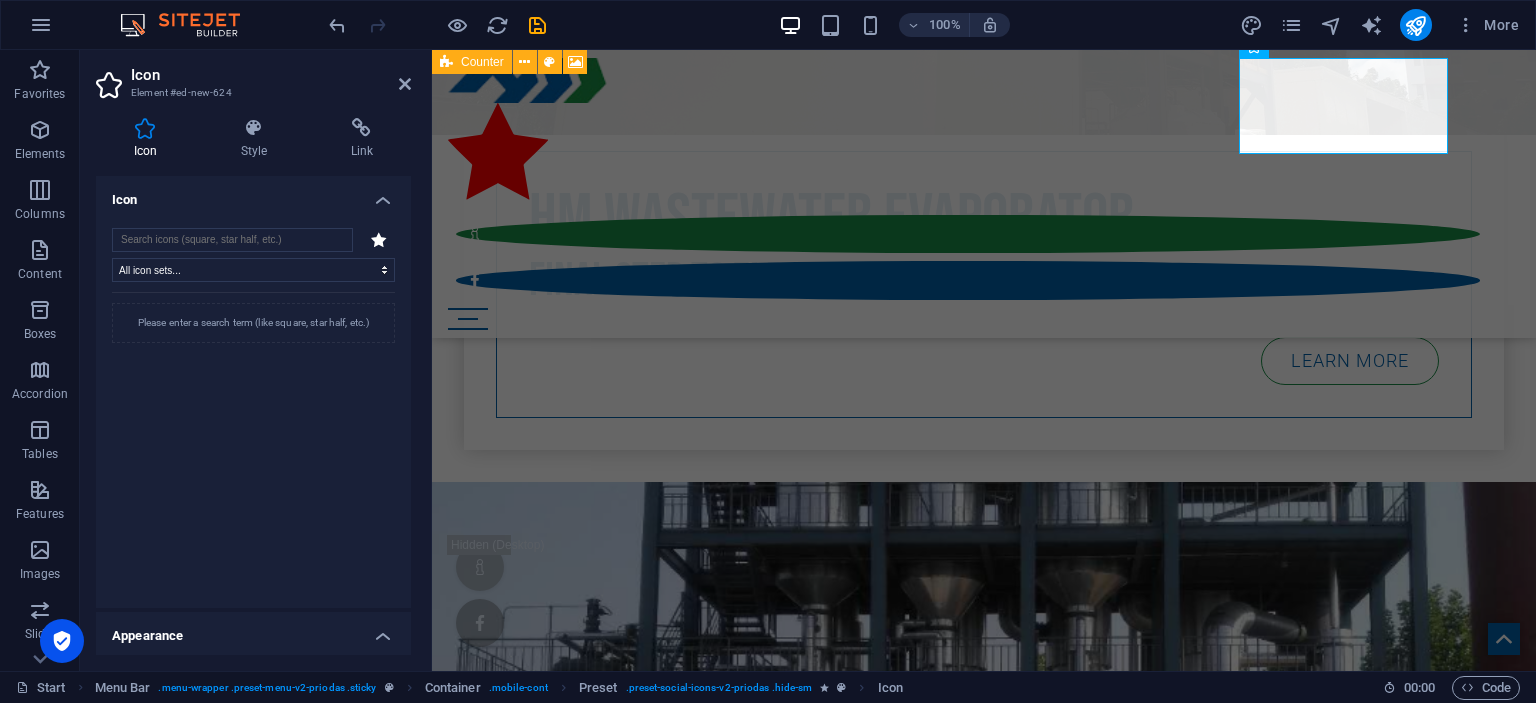 click on "Appearance" at bounding box center (253, 630) 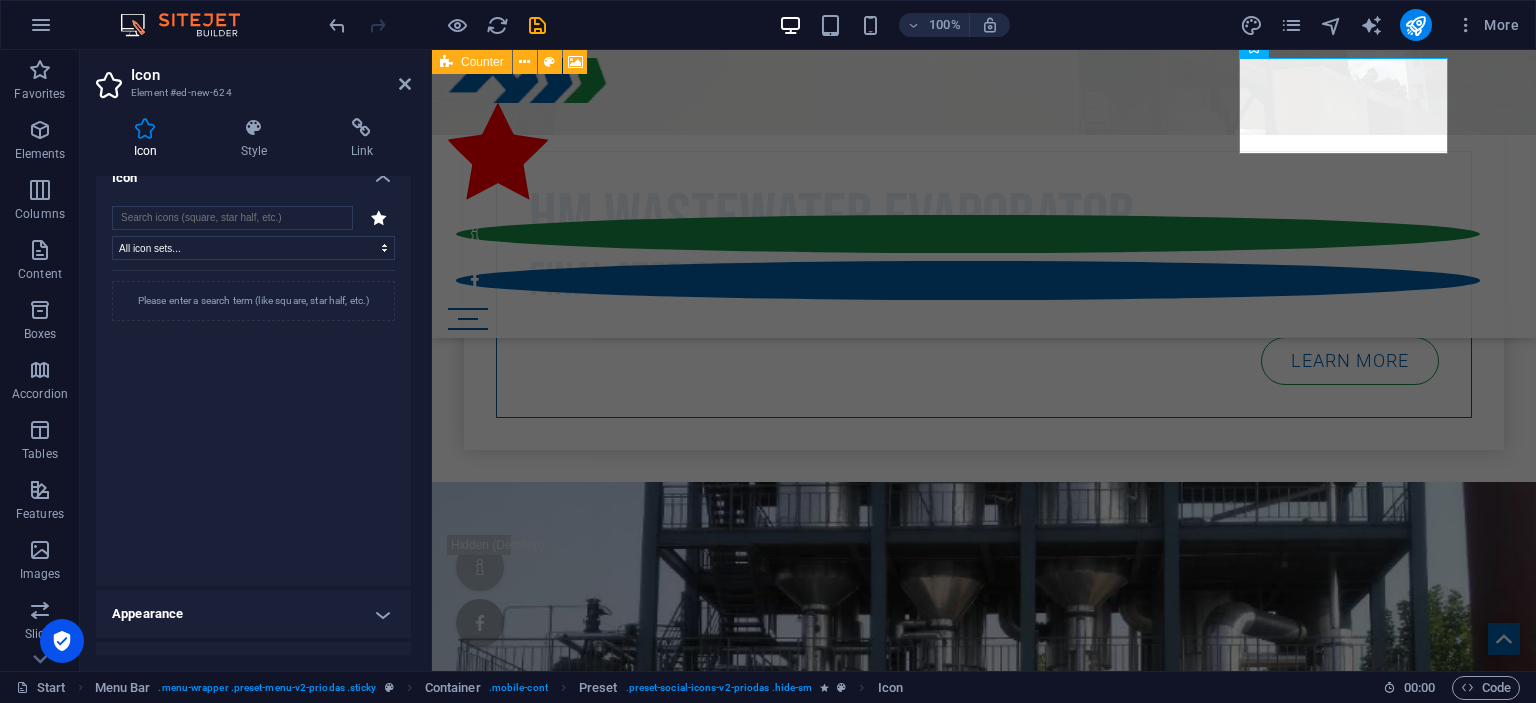 scroll, scrollTop: 21, scrollLeft: 0, axis: vertical 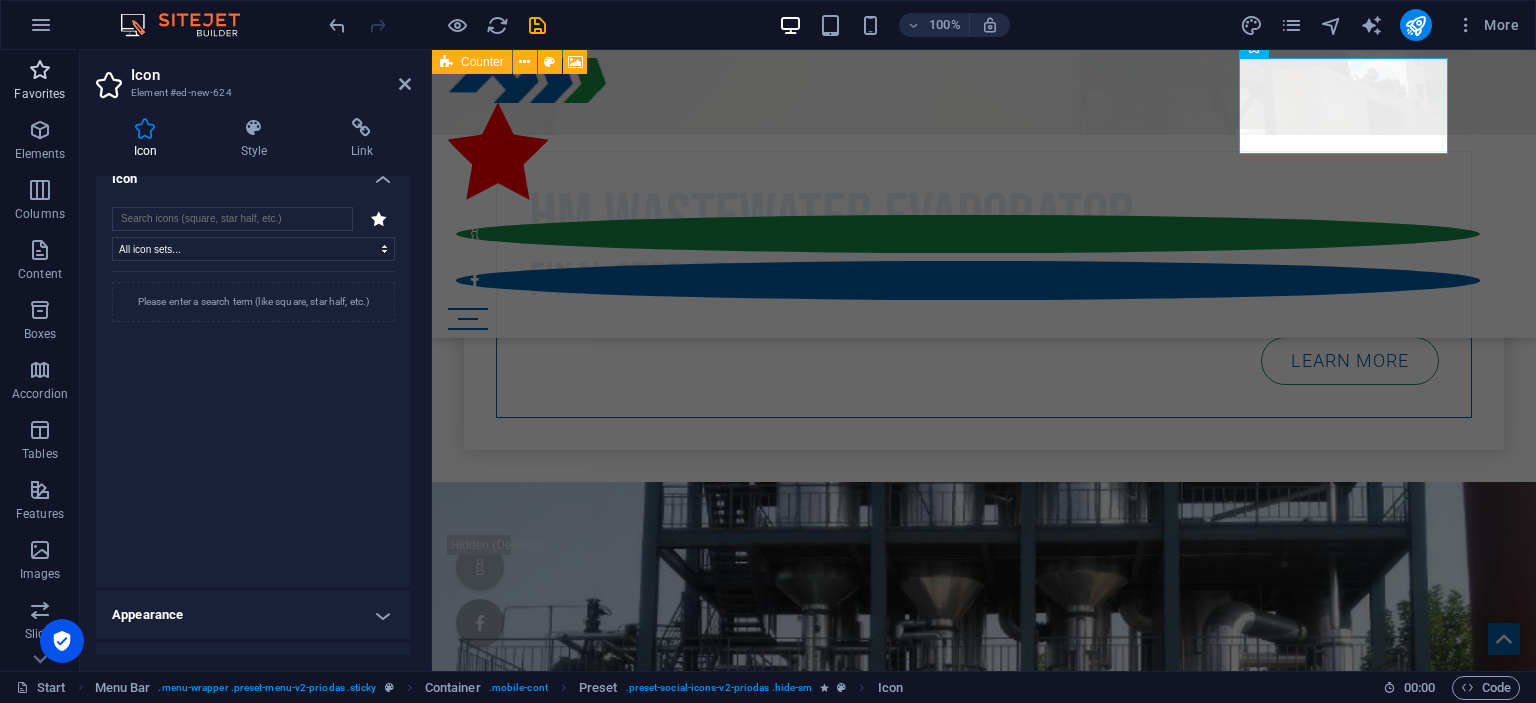 click at bounding box center [40, 70] 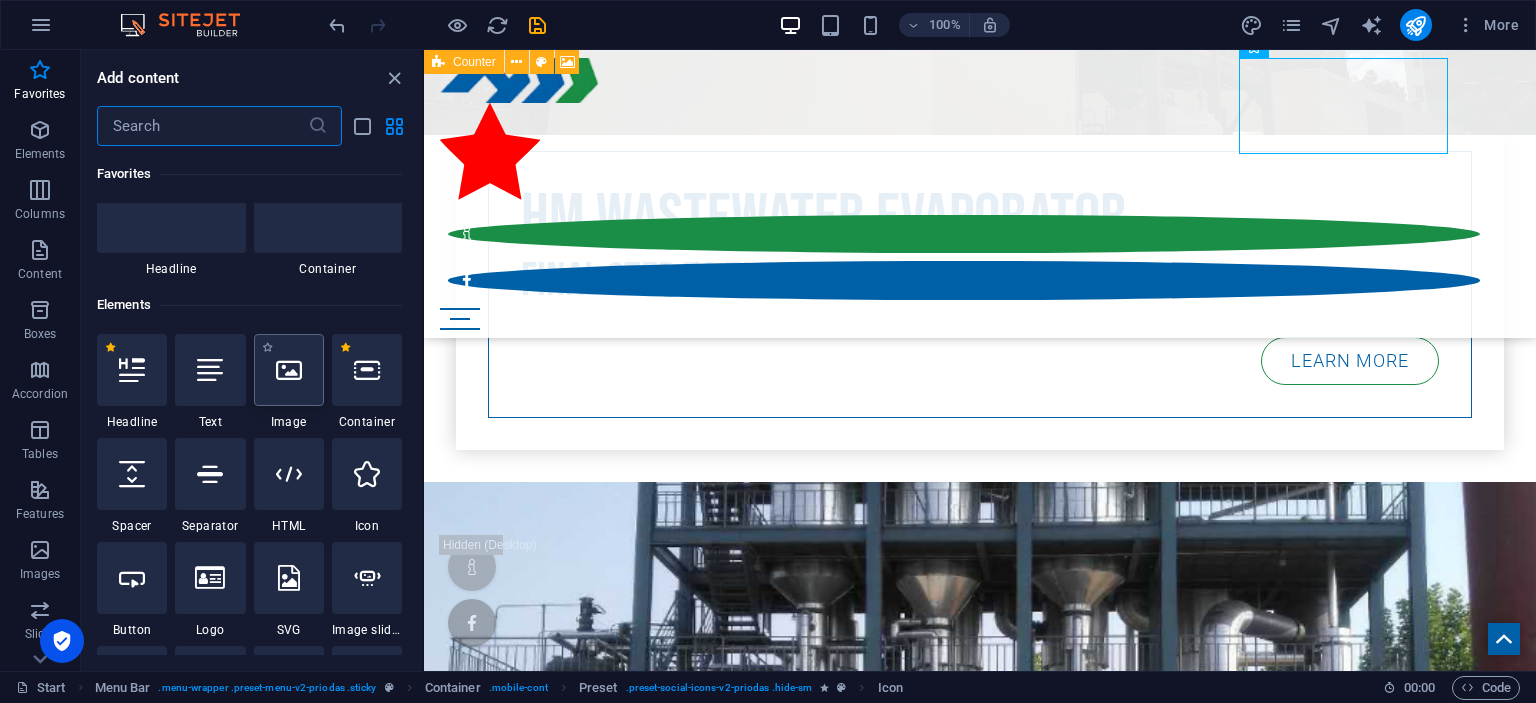 scroll, scrollTop: 91, scrollLeft: 0, axis: vertical 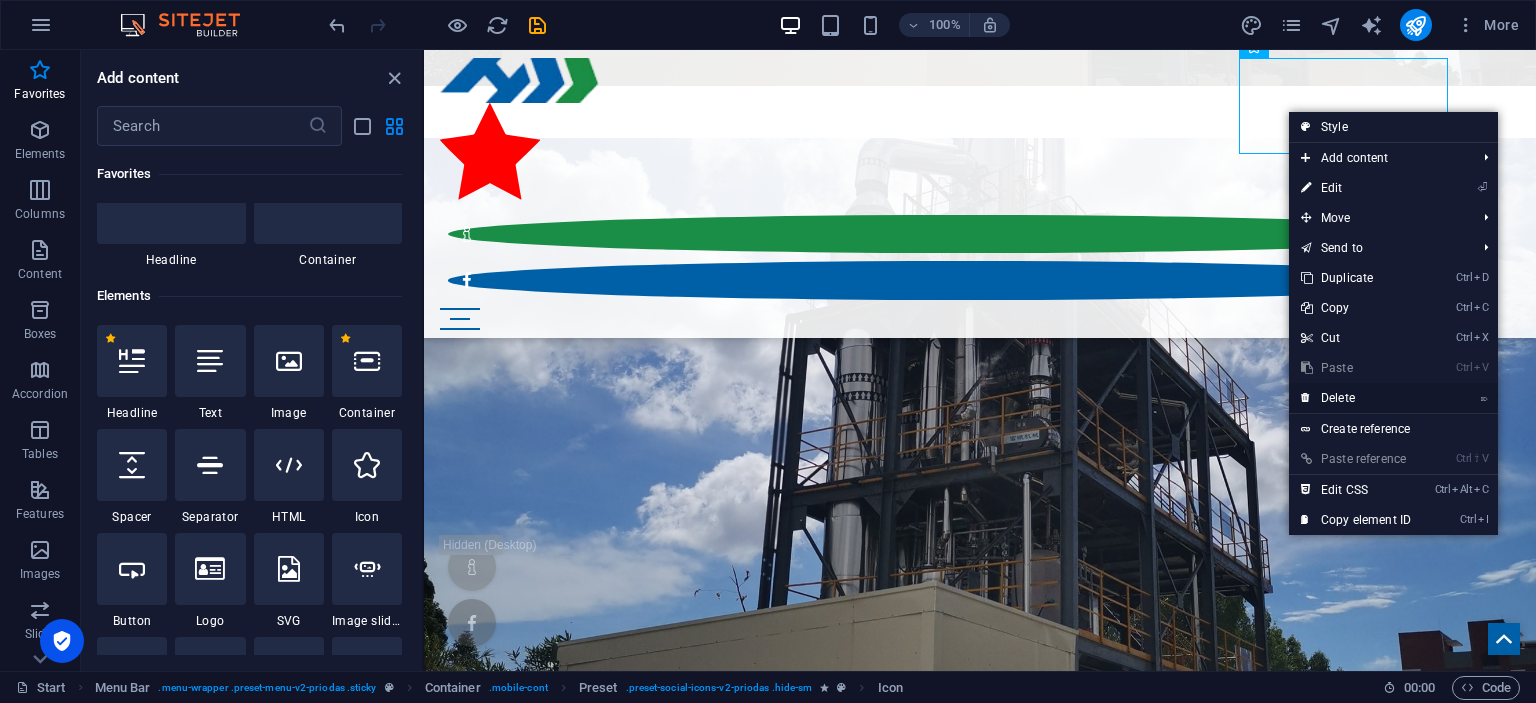 click on "⌦  Delete" at bounding box center (1356, 398) 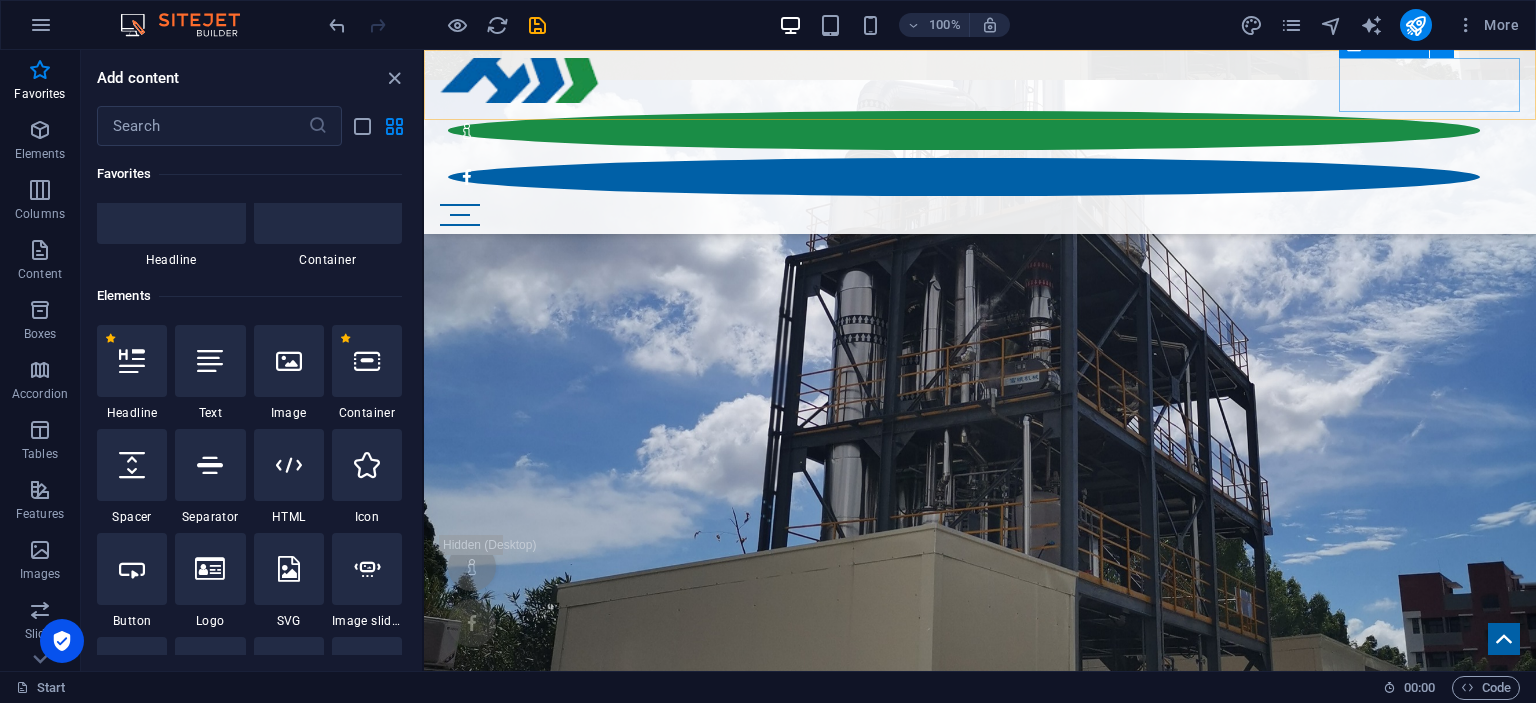 click at bounding box center (980, 164) 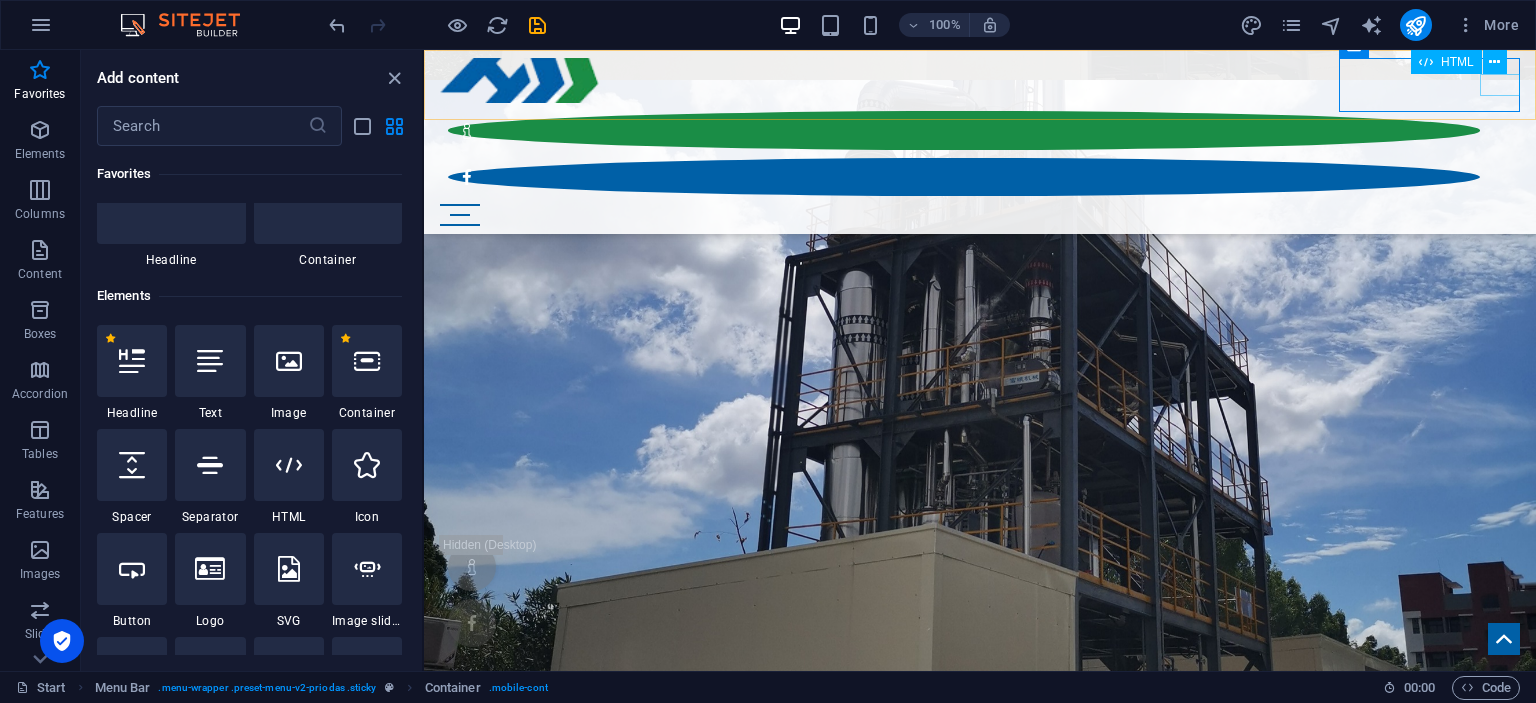 click at bounding box center (980, 215) 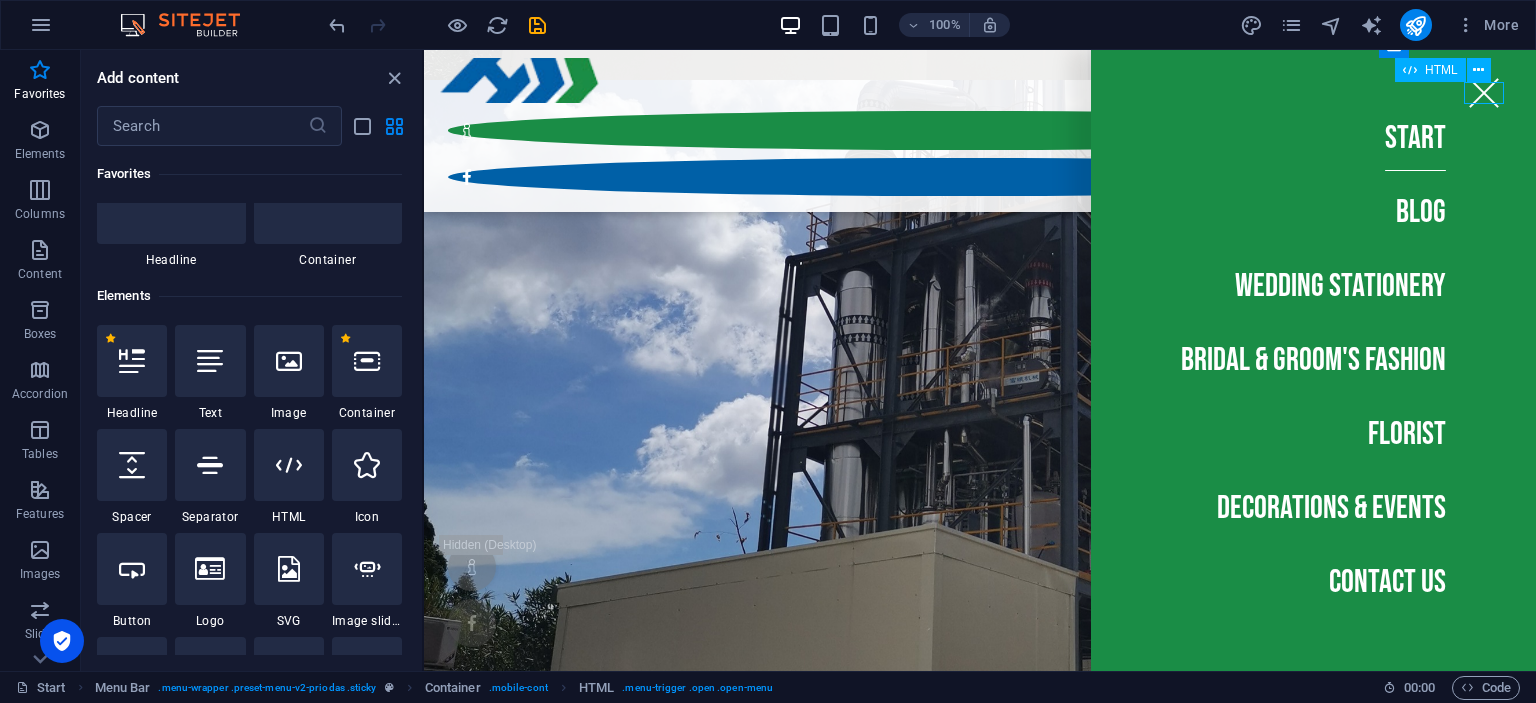 click at bounding box center [1484, 93] 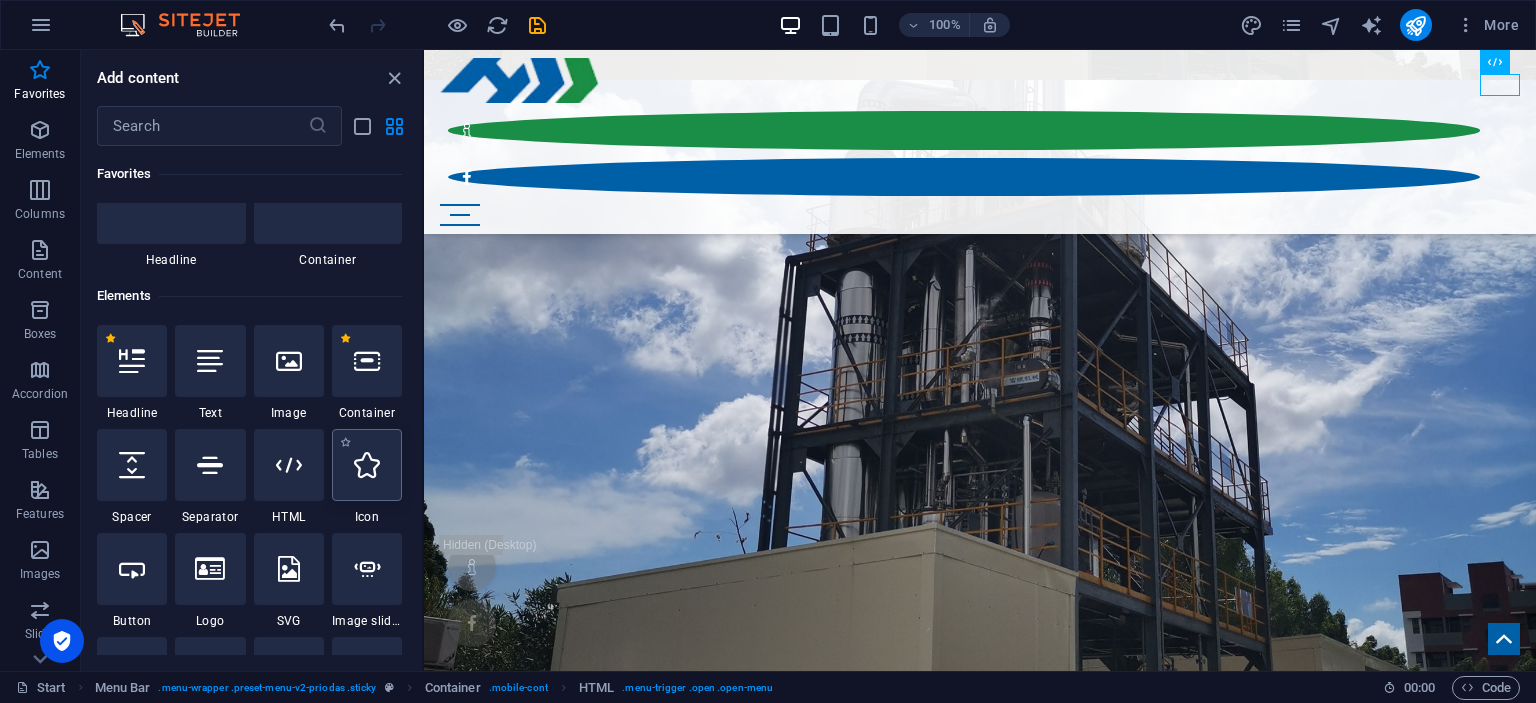 click at bounding box center (367, 465) 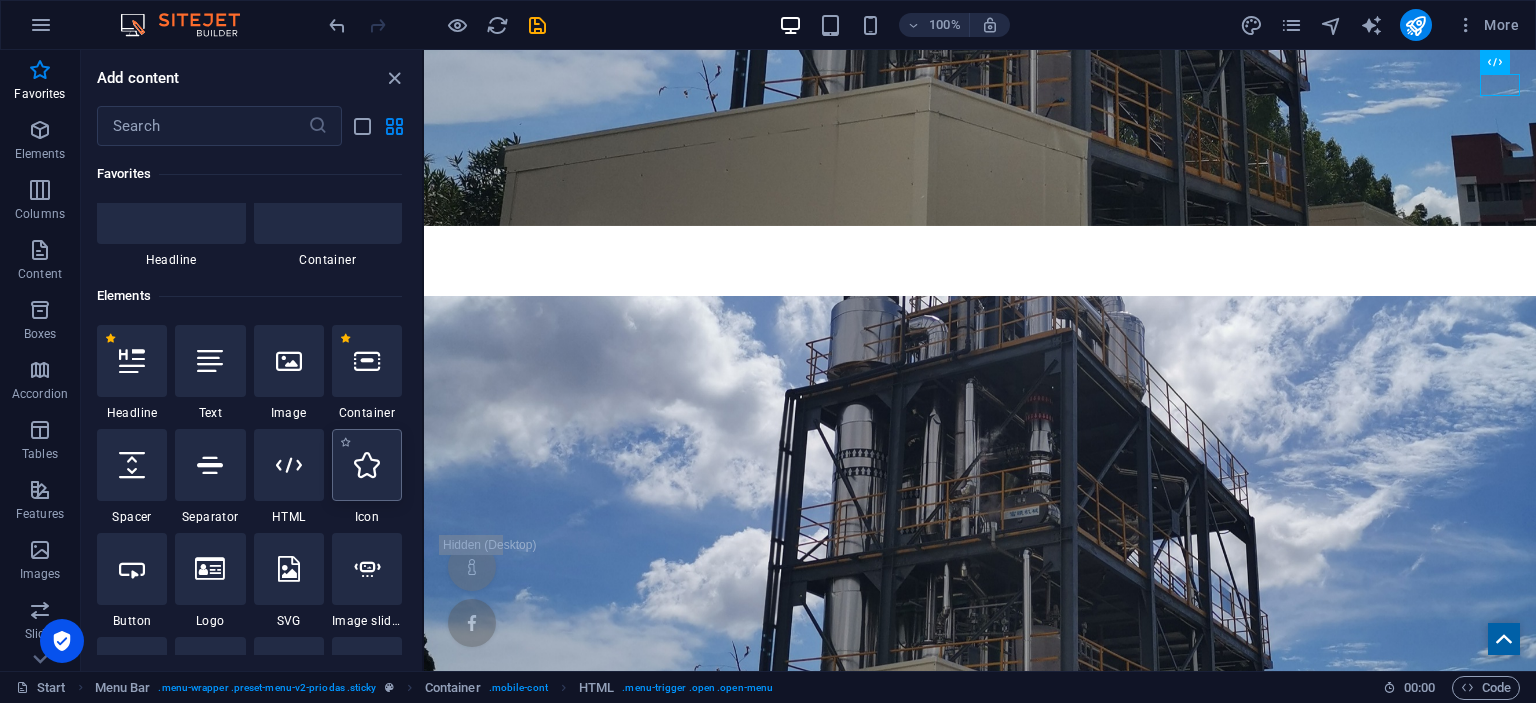 select on "xMidYMid" 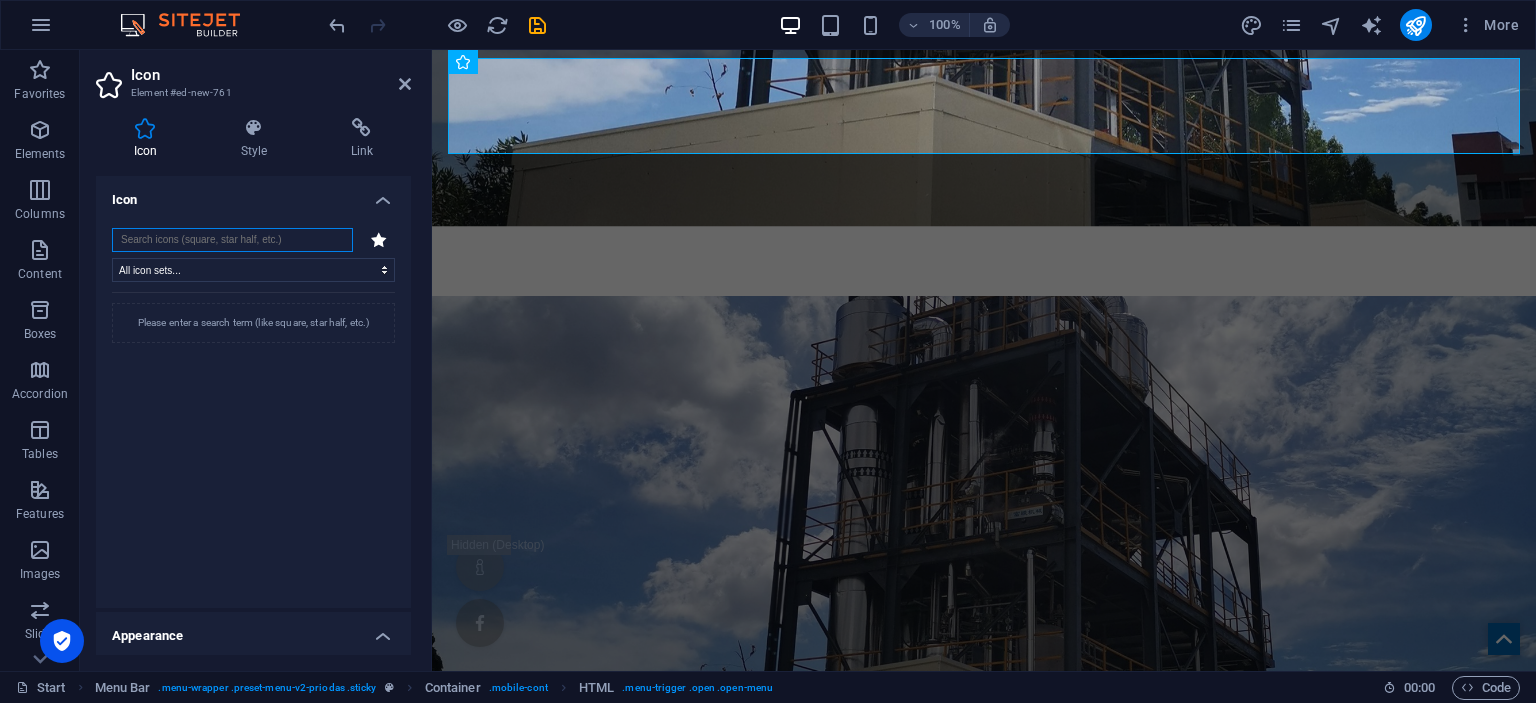 scroll, scrollTop: 0, scrollLeft: 0, axis: both 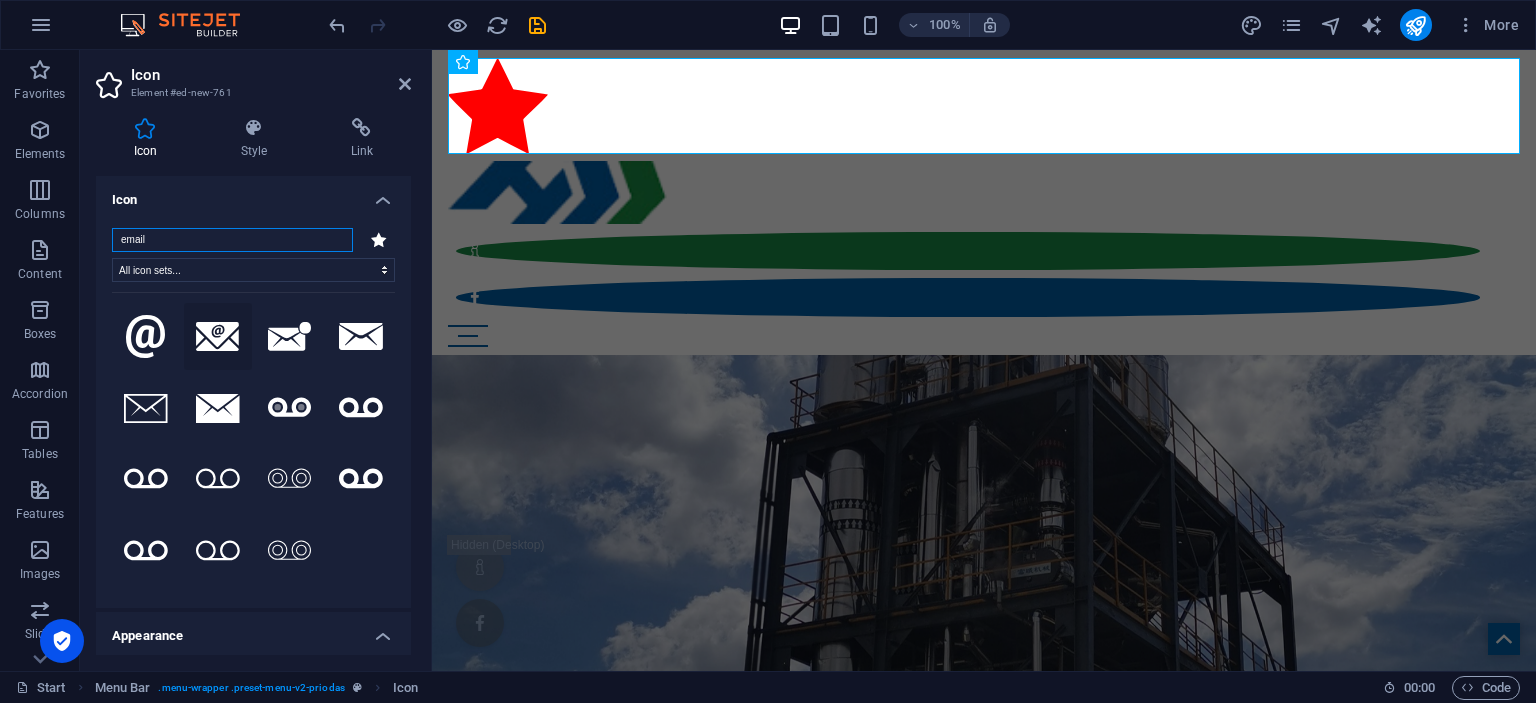 type on "email" 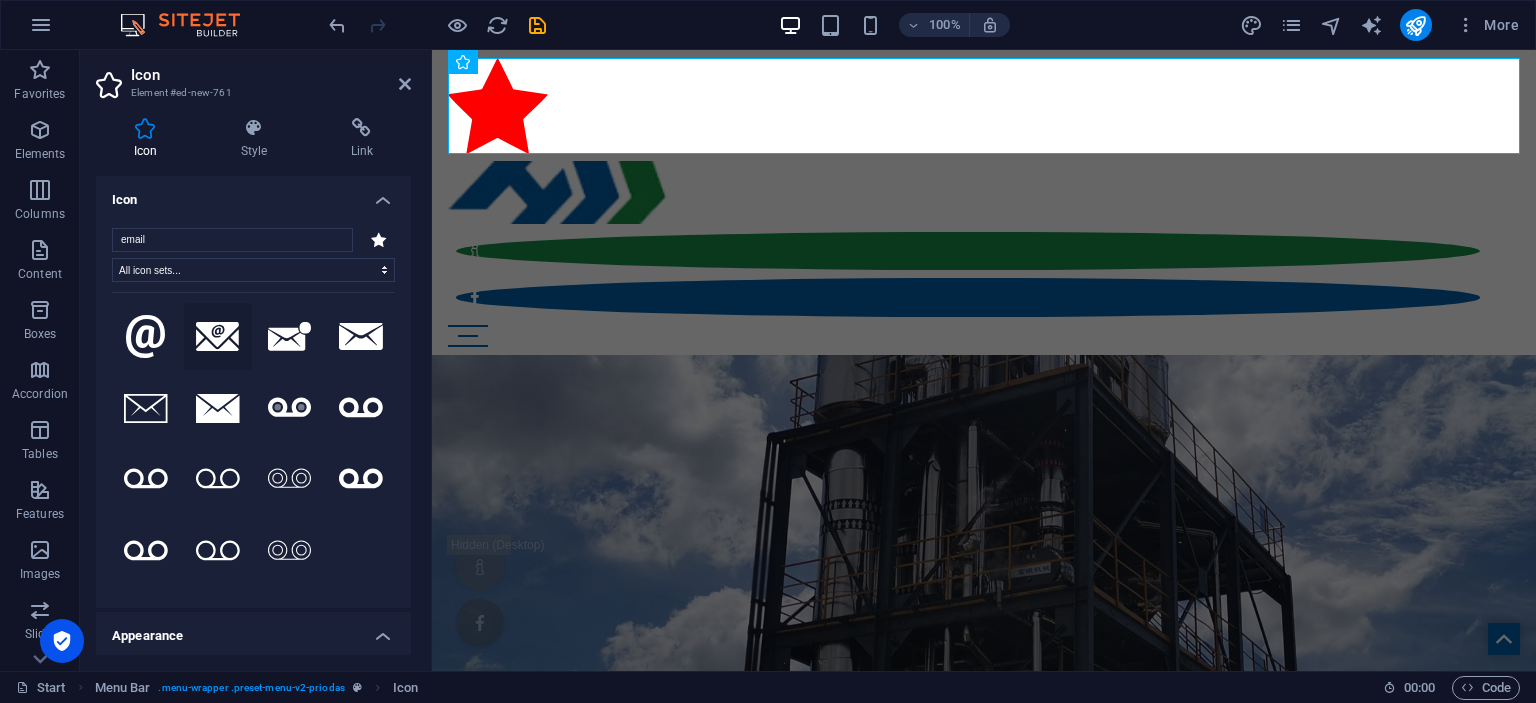 click at bounding box center [218, 337] 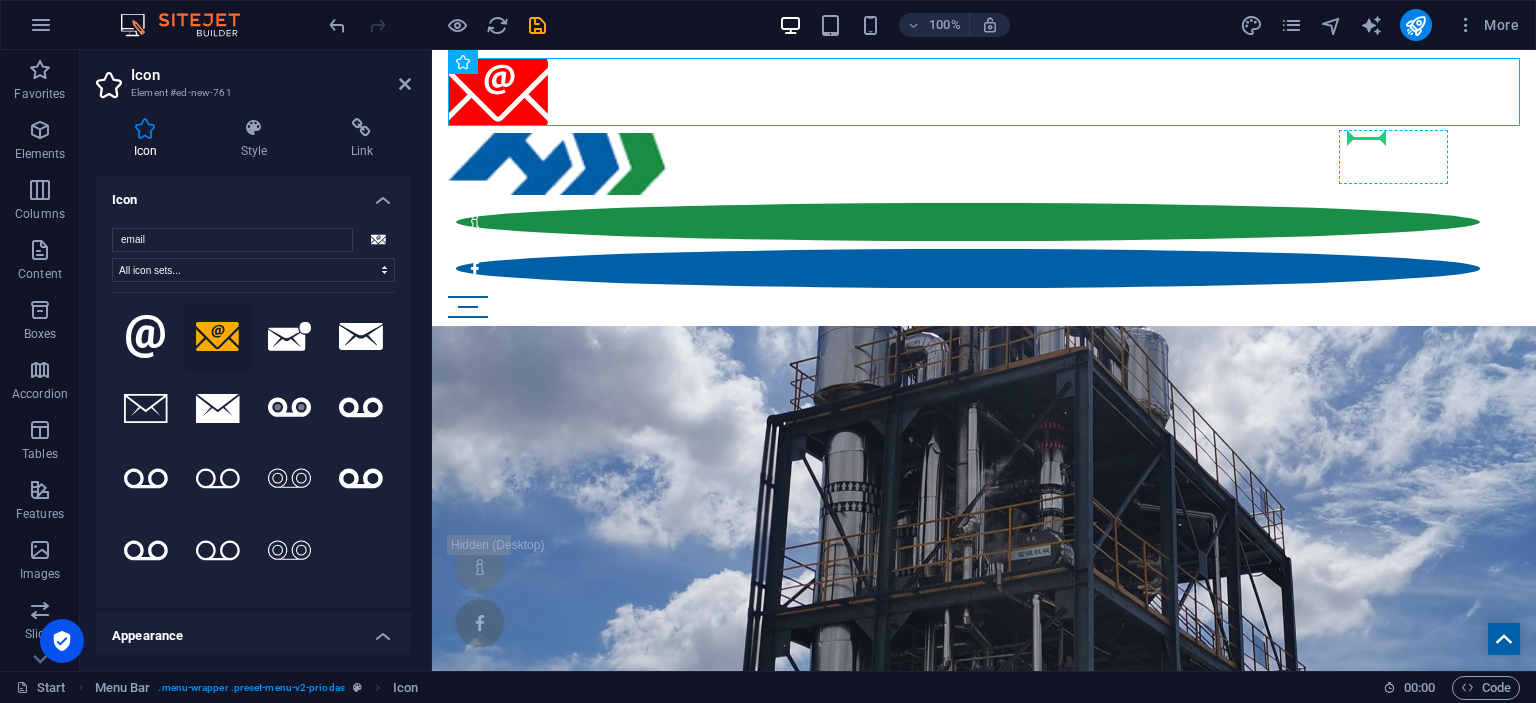 drag, startPoint x: 506, startPoint y: 92, endPoint x: 1354, endPoint y: 152, distance: 850.12 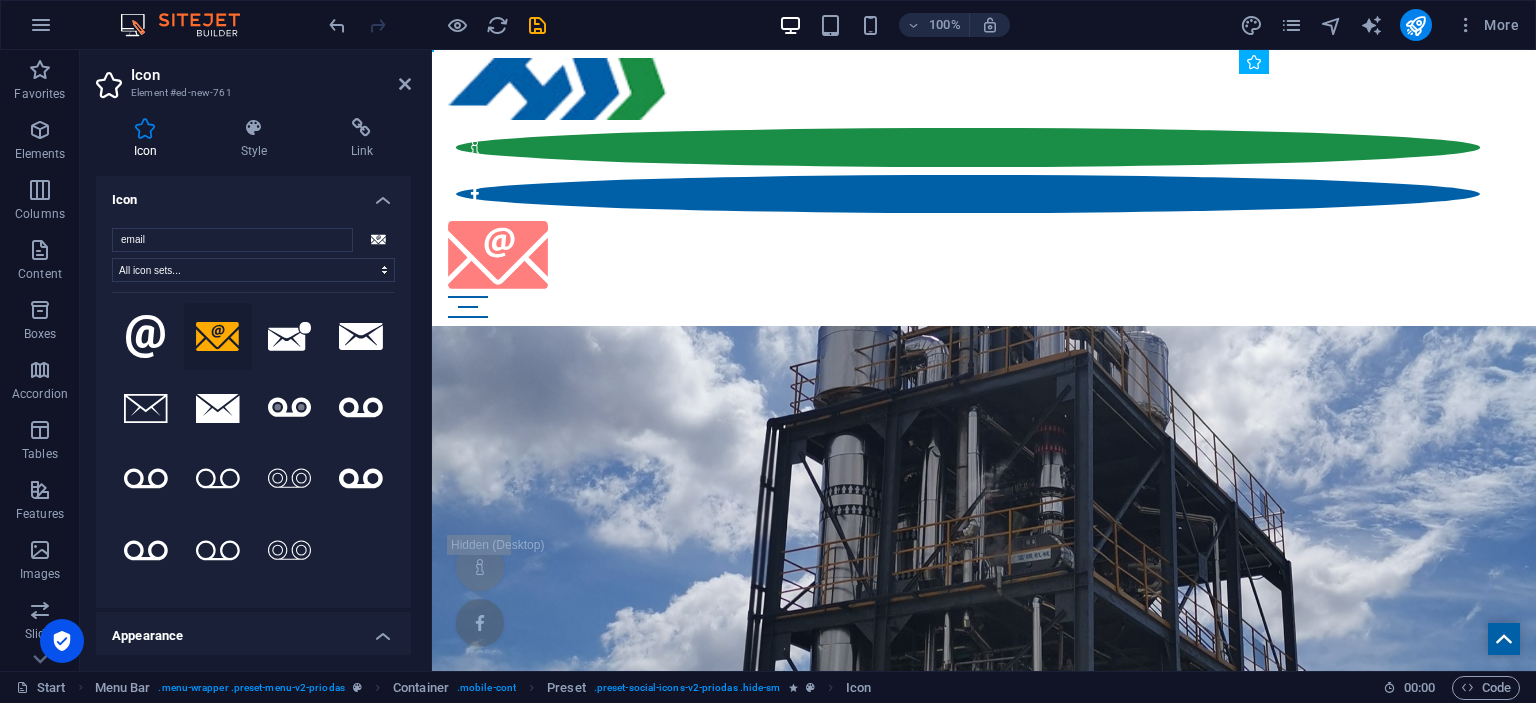 drag, startPoint x: 1294, startPoint y: 101, endPoint x: 1358, endPoint y: 142, distance: 76.00658 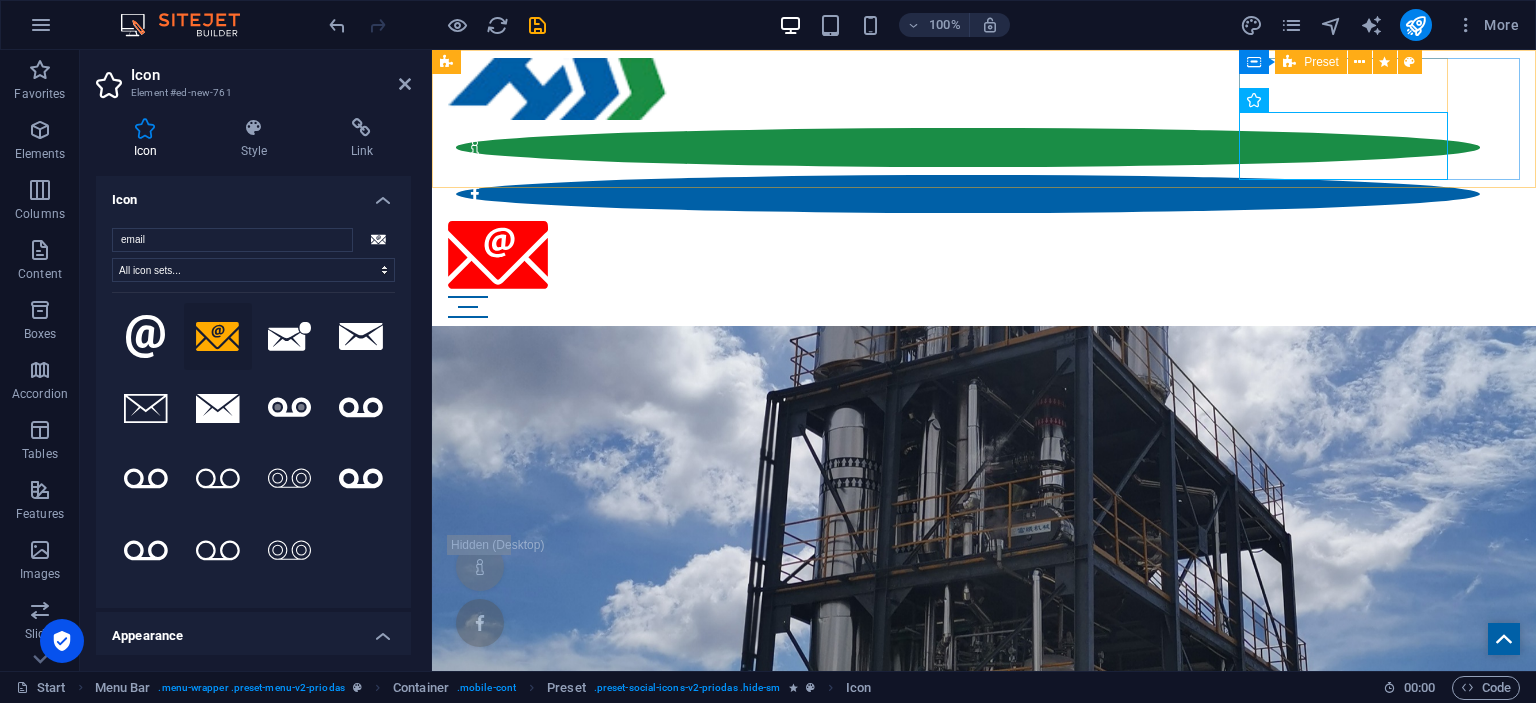 drag, startPoint x: 841, startPoint y: 323, endPoint x: 1349, endPoint y: 91, distance: 558.46936 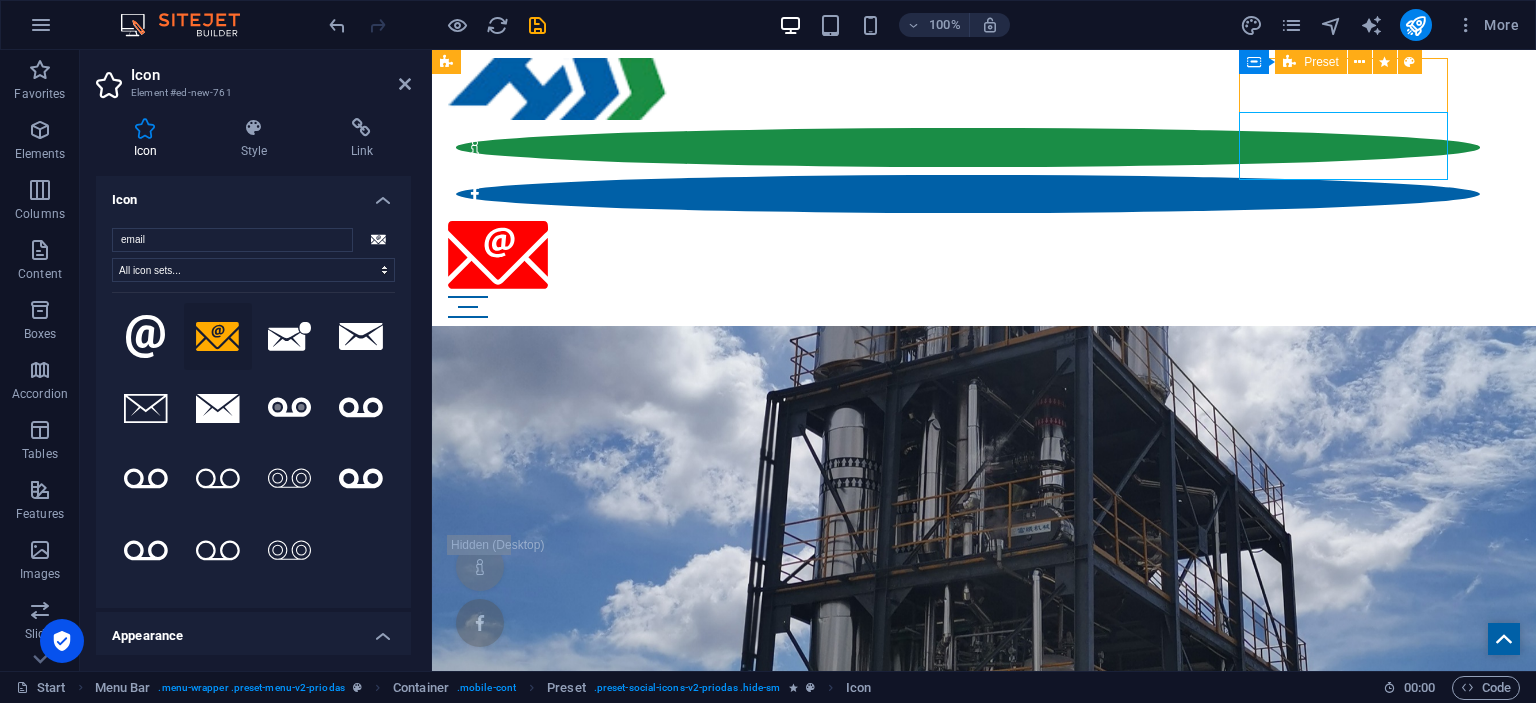 click at bounding box center [968, 208] 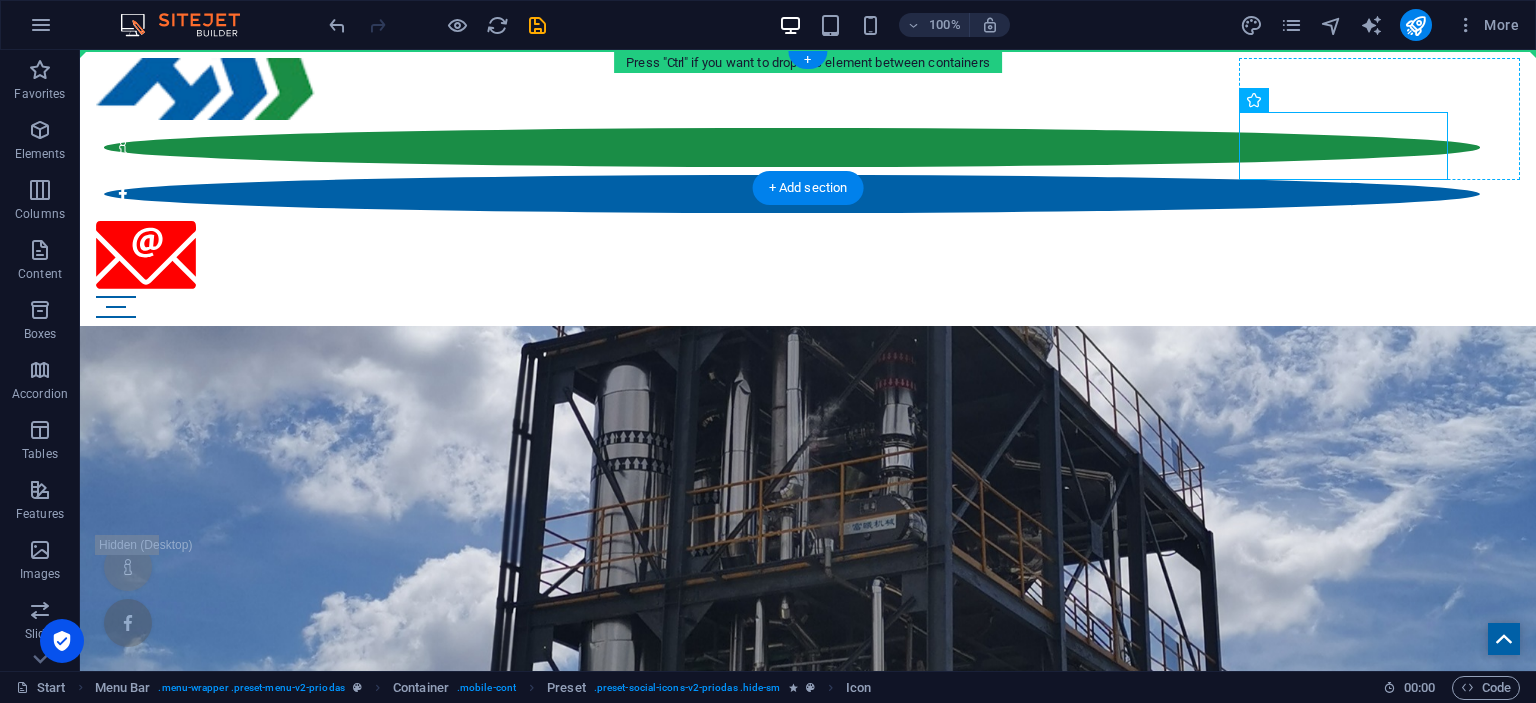 drag, startPoint x: 947, startPoint y: 151, endPoint x: 1350, endPoint y: 94, distance: 407.01105 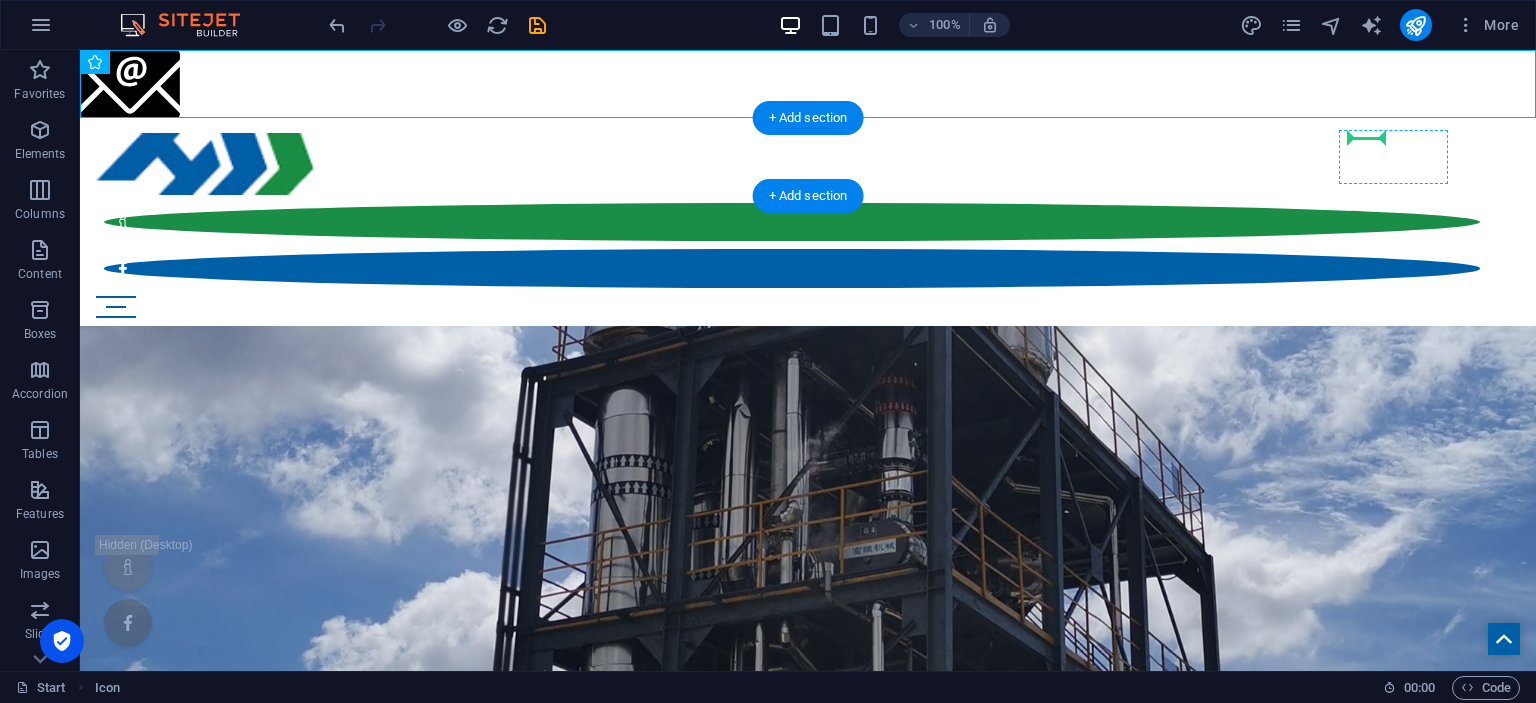 drag, startPoint x: 142, startPoint y: 94, endPoint x: 1373, endPoint y: 155, distance: 1232.5105 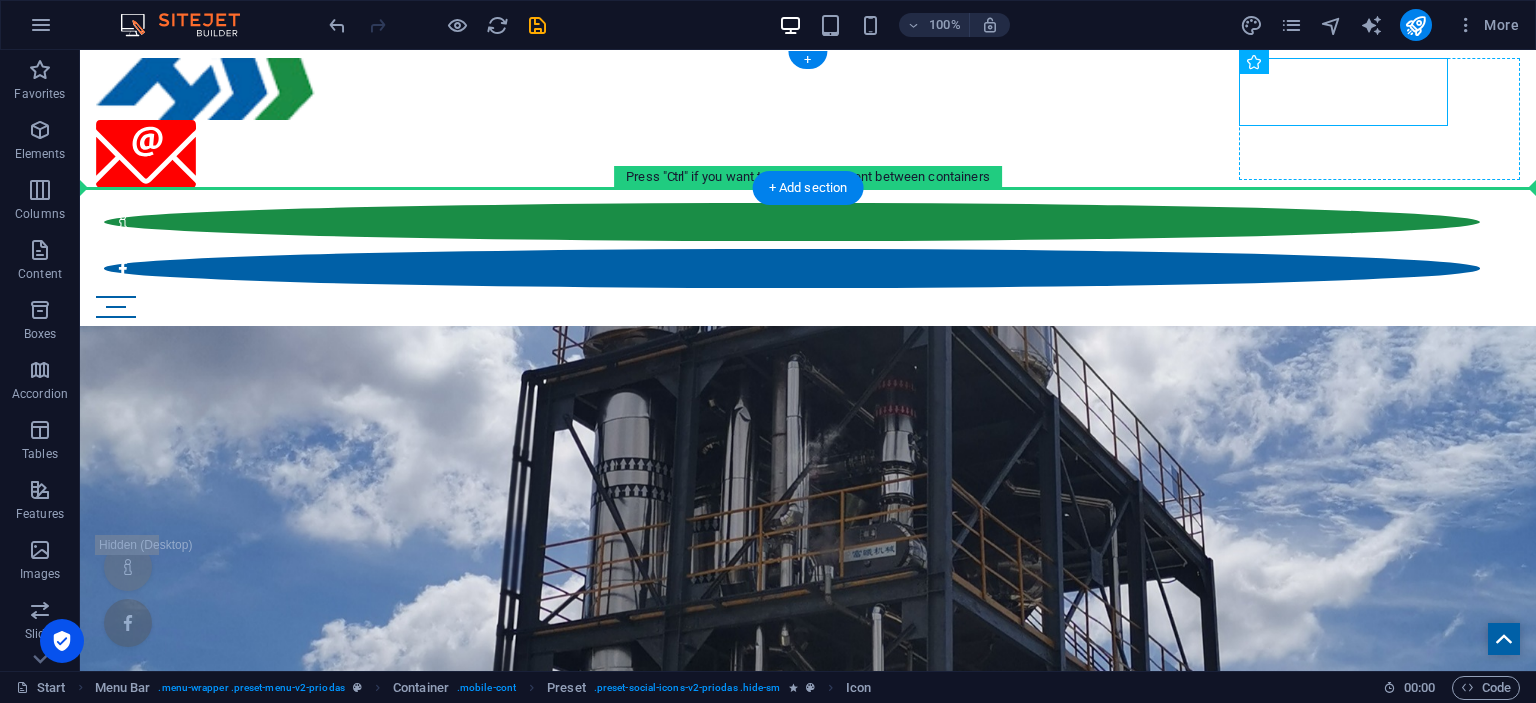 drag, startPoint x: 1305, startPoint y: 106, endPoint x: 1275, endPoint y: 160, distance: 61.77378 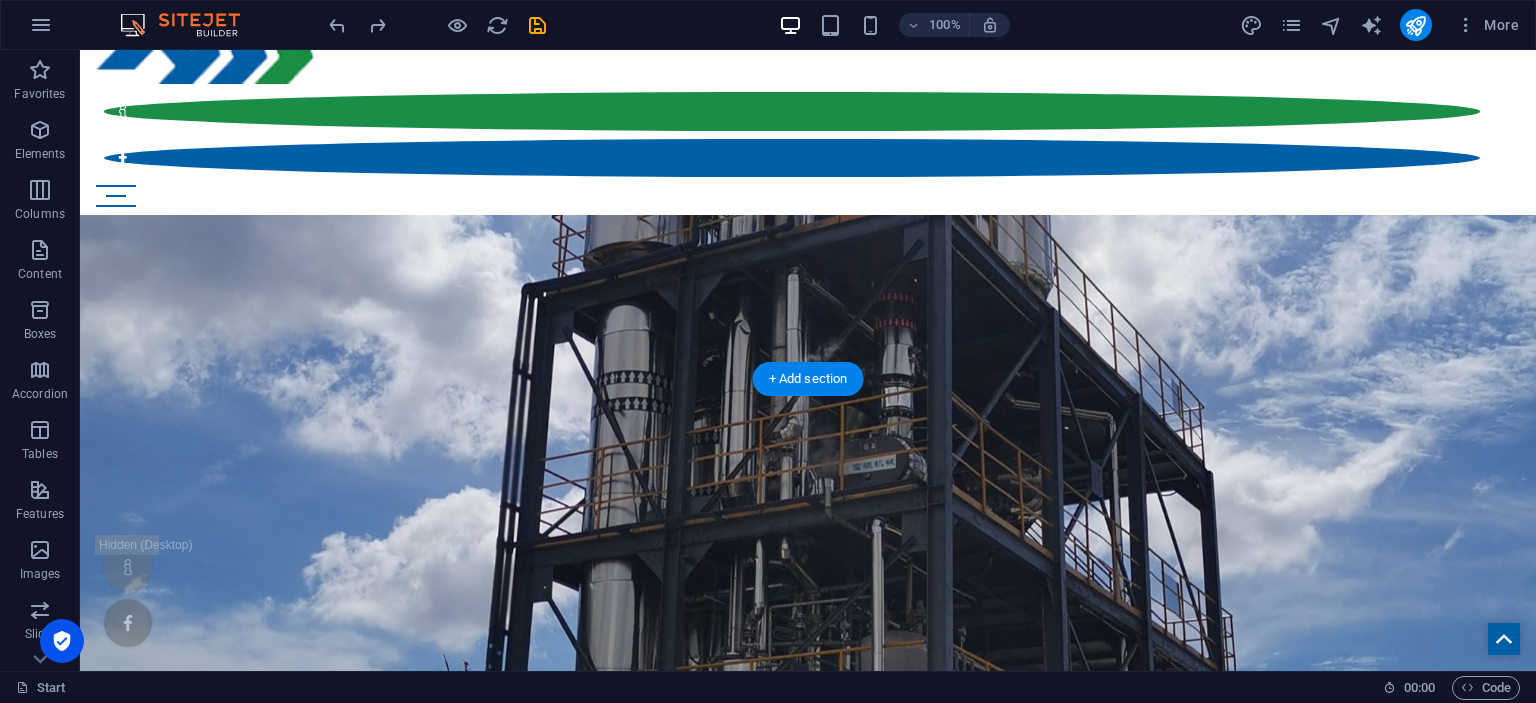 scroll, scrollTop: 0, scrollLeft: 0, axis: both 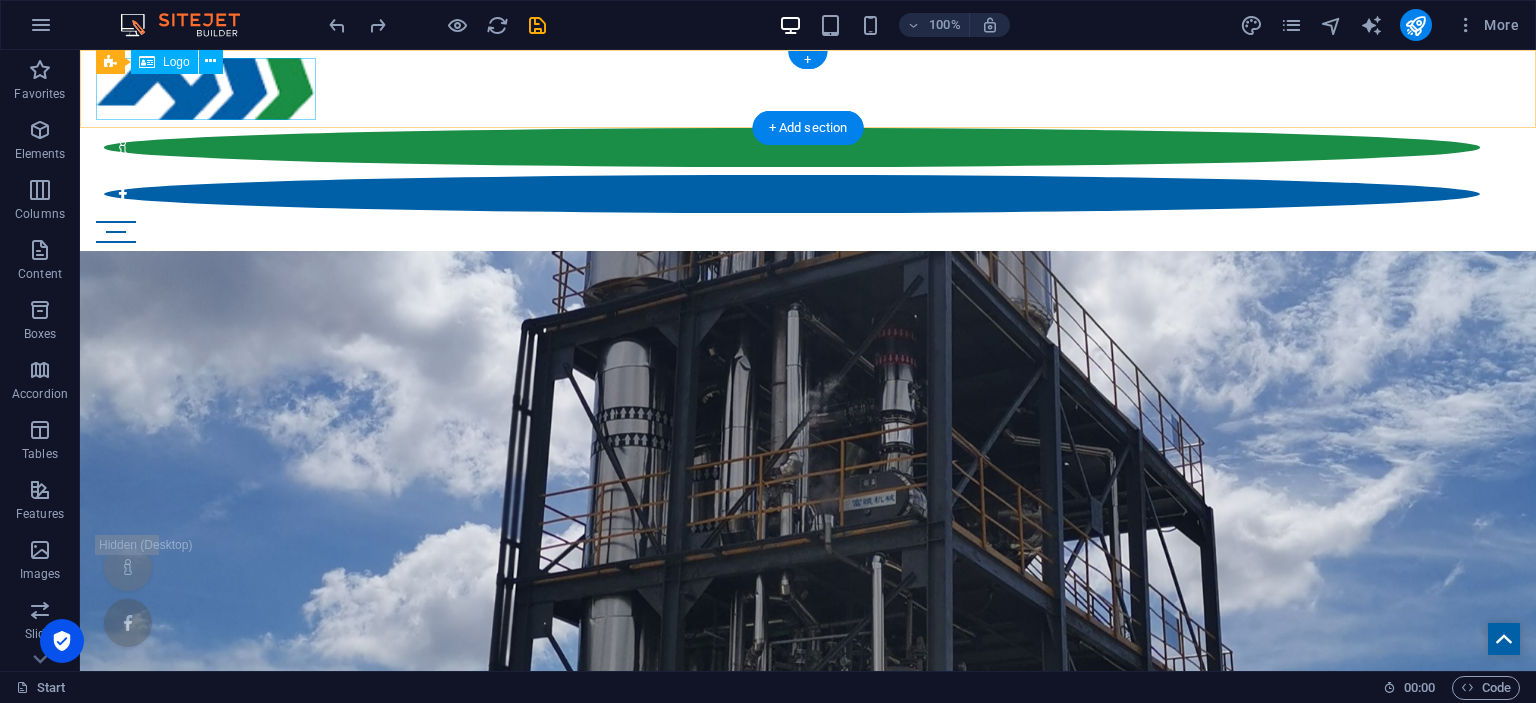 click at bounding box center [808, 89] 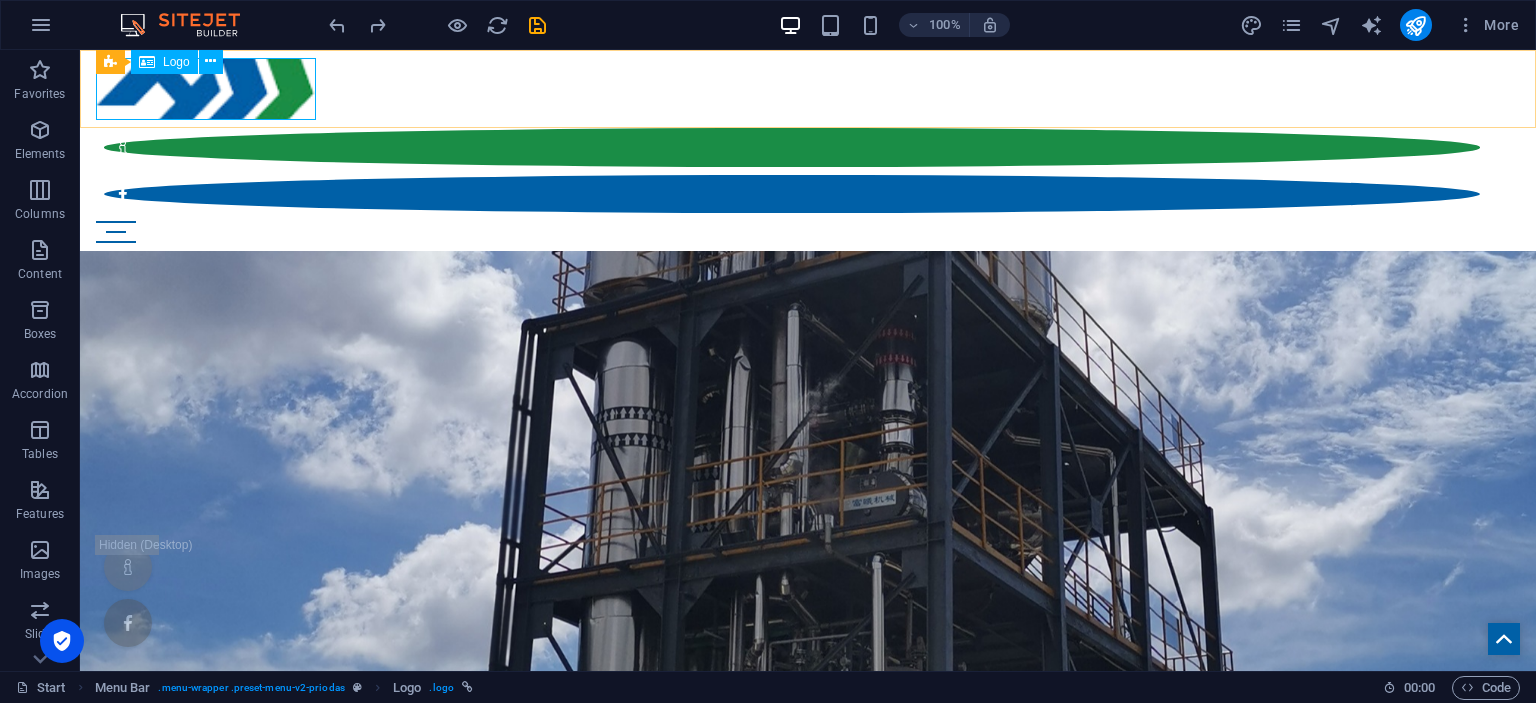 click on "Logo" at bounding box center (176, 62) 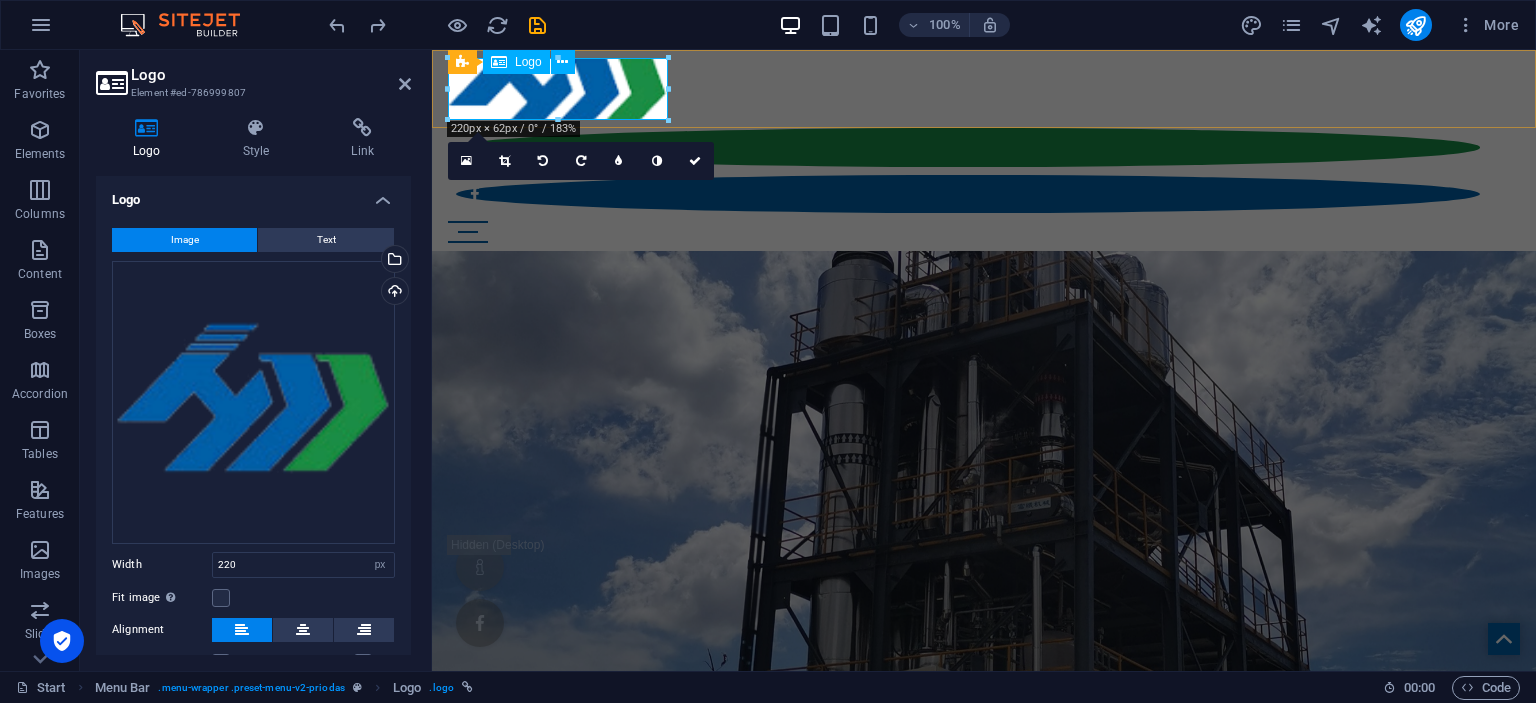 drag, startPoint x: 1098, startPoint y: 144, endPoint x: 558, endPoint y: 96, distance: 542.12915 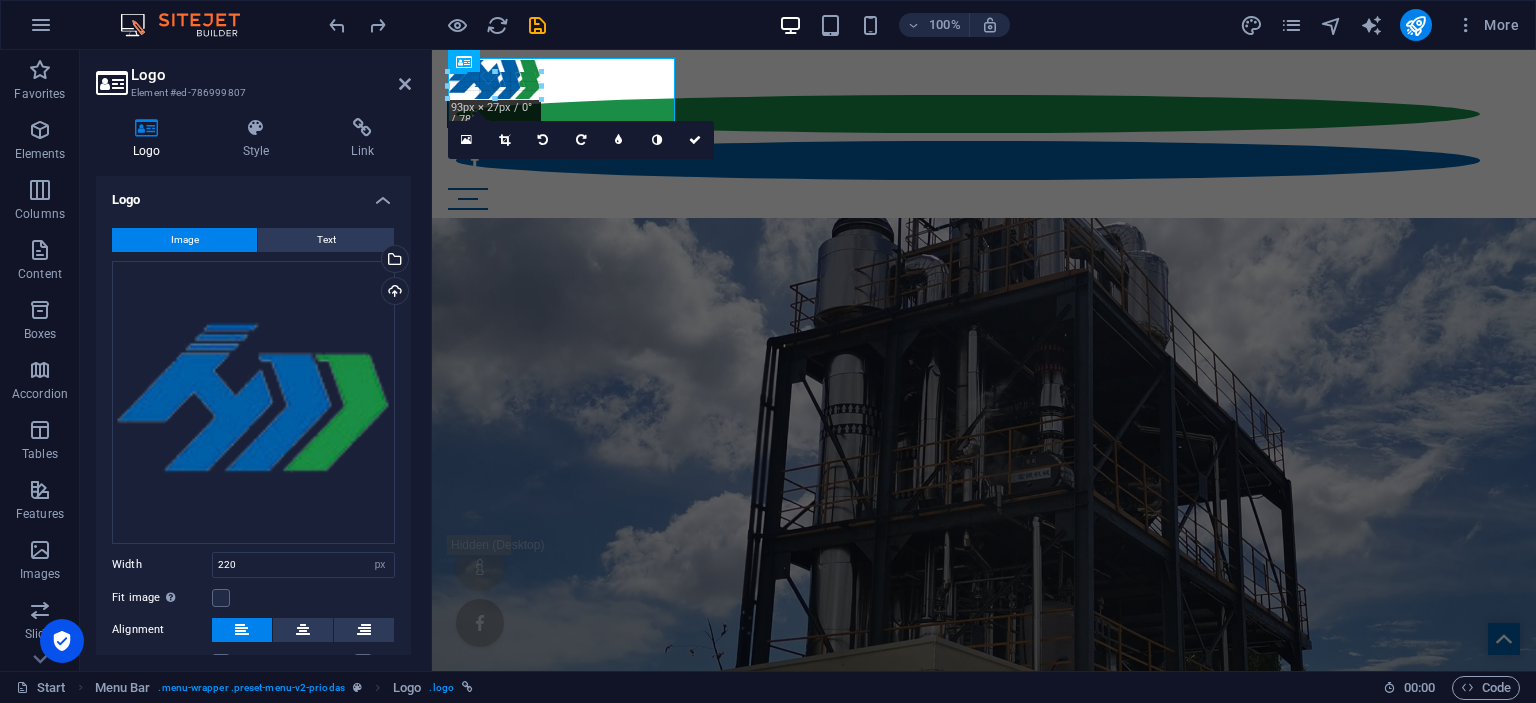 drag, startPoint x: 674, startPoint y: 90, endPoint x: 537, endPoint y: 80, distance: 137.36447 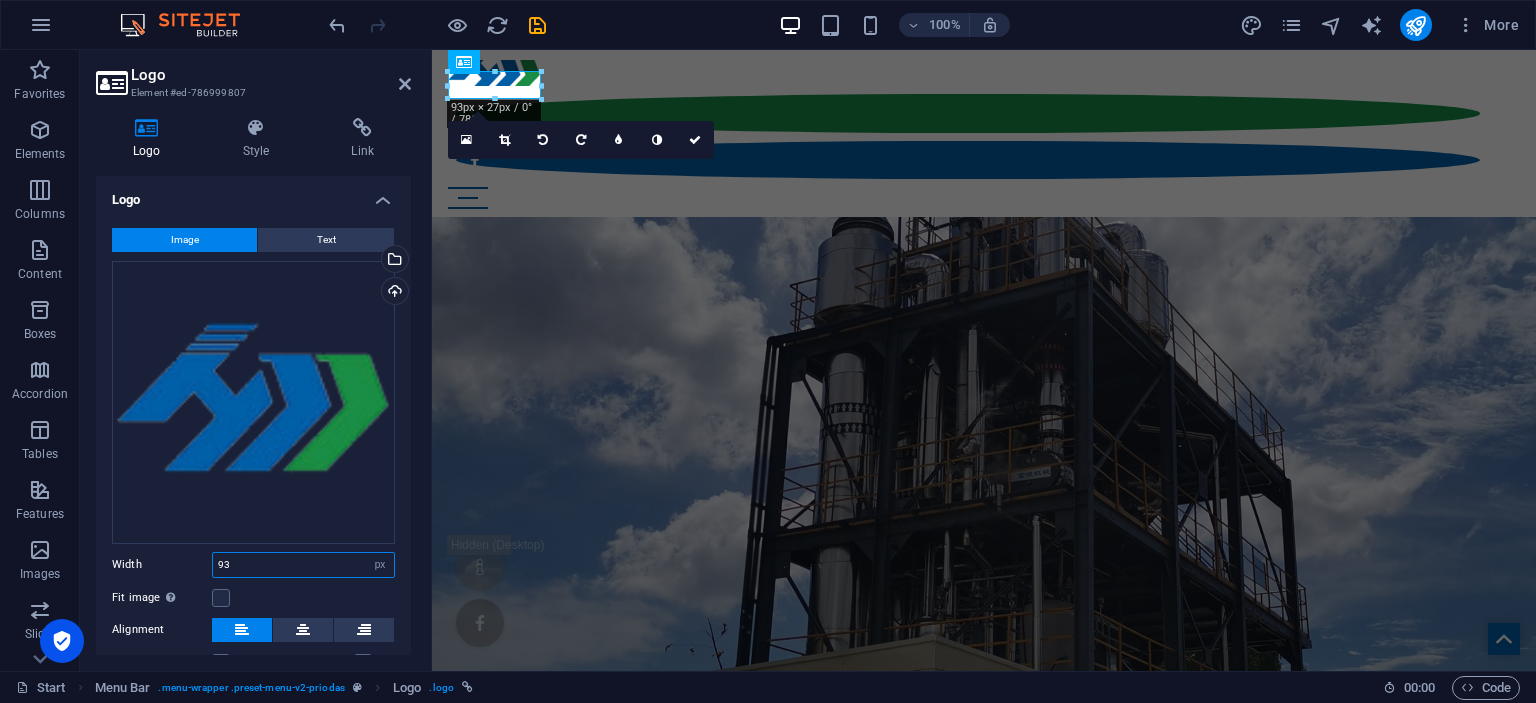 drag, startPoint x: 282, startPoint y: 570, endPoint x: 165, endPoint y: 570, distance: 117 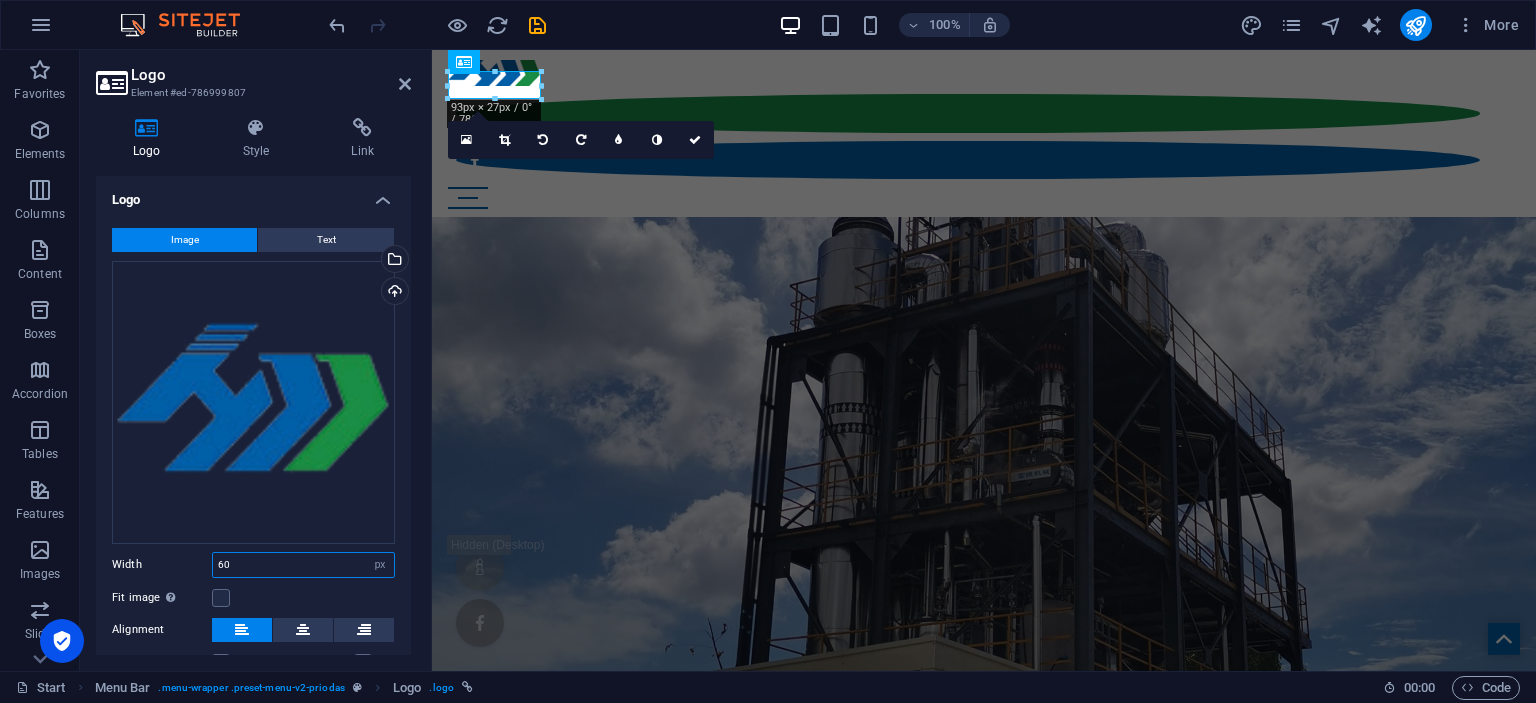 type on "60" 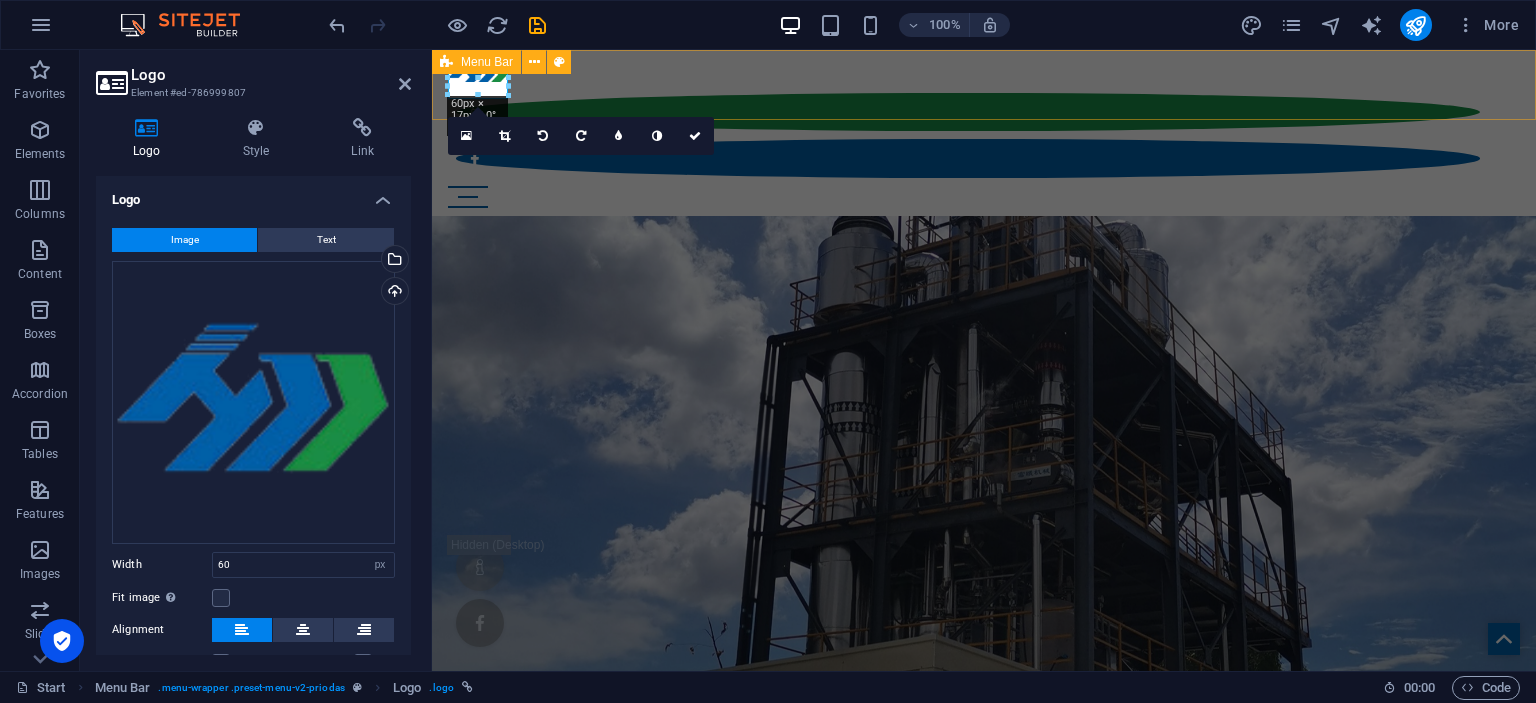 click on "Start Blog Wedding Stationery Bridal & Groom's fashion Florist Decorations & Events Contact us" at bounding box center (984, 133) 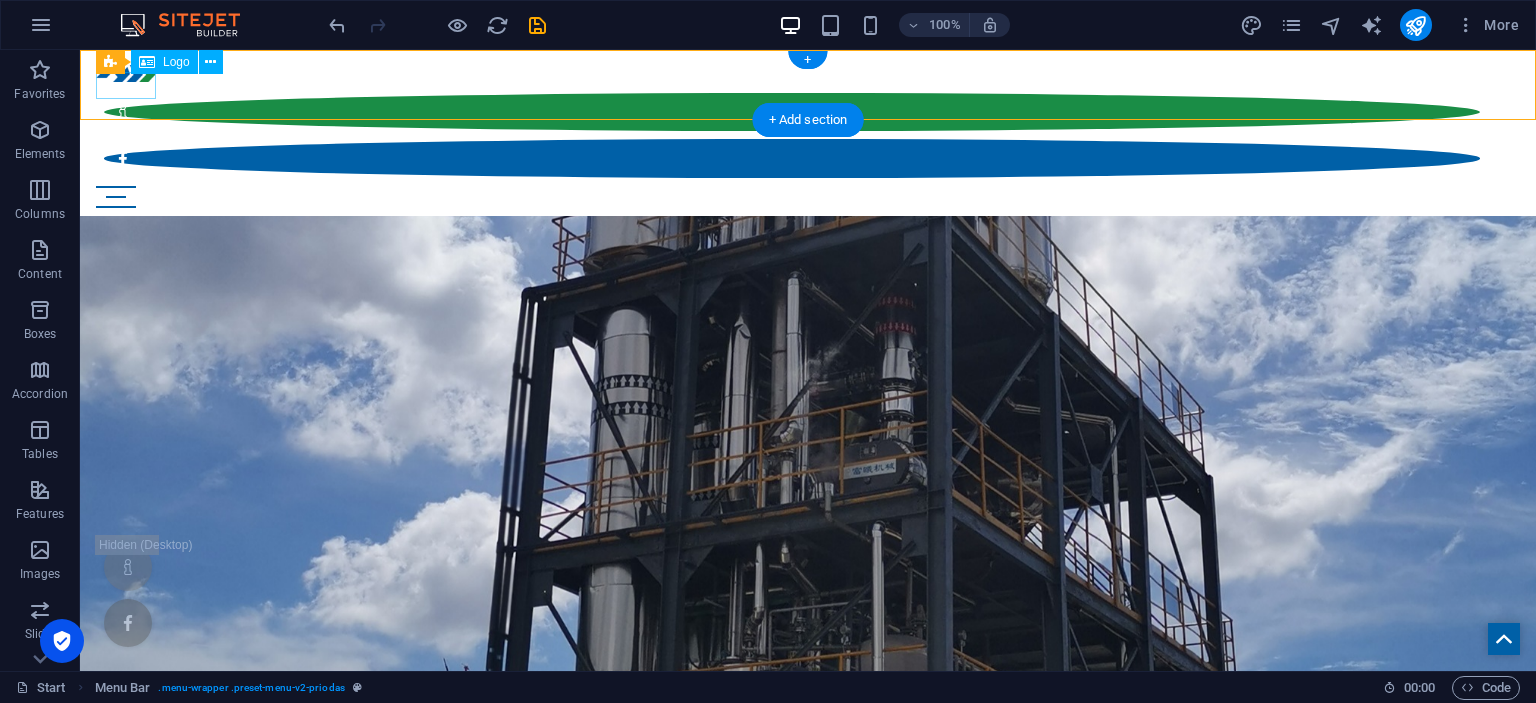click at bounding box center [808, 71] 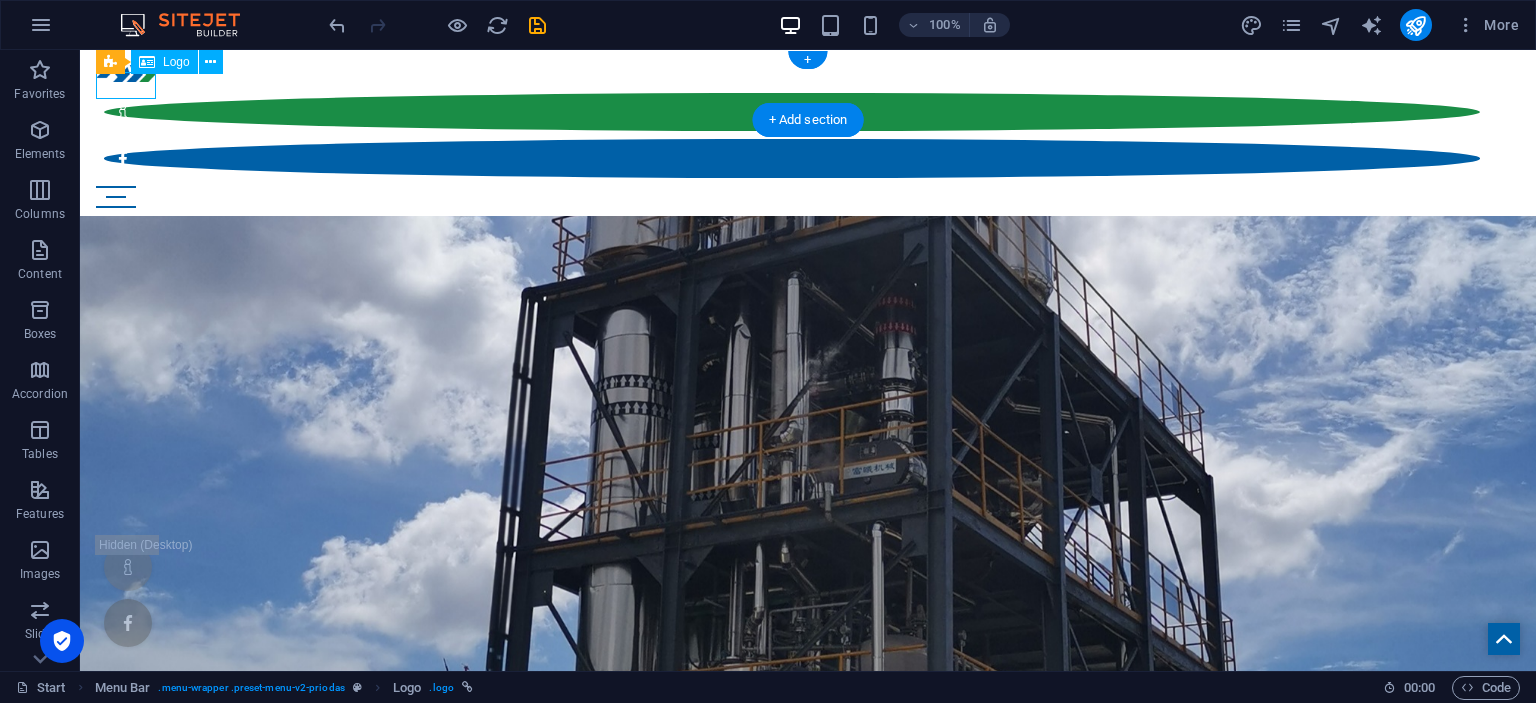 click at bounding box center [808, 71] 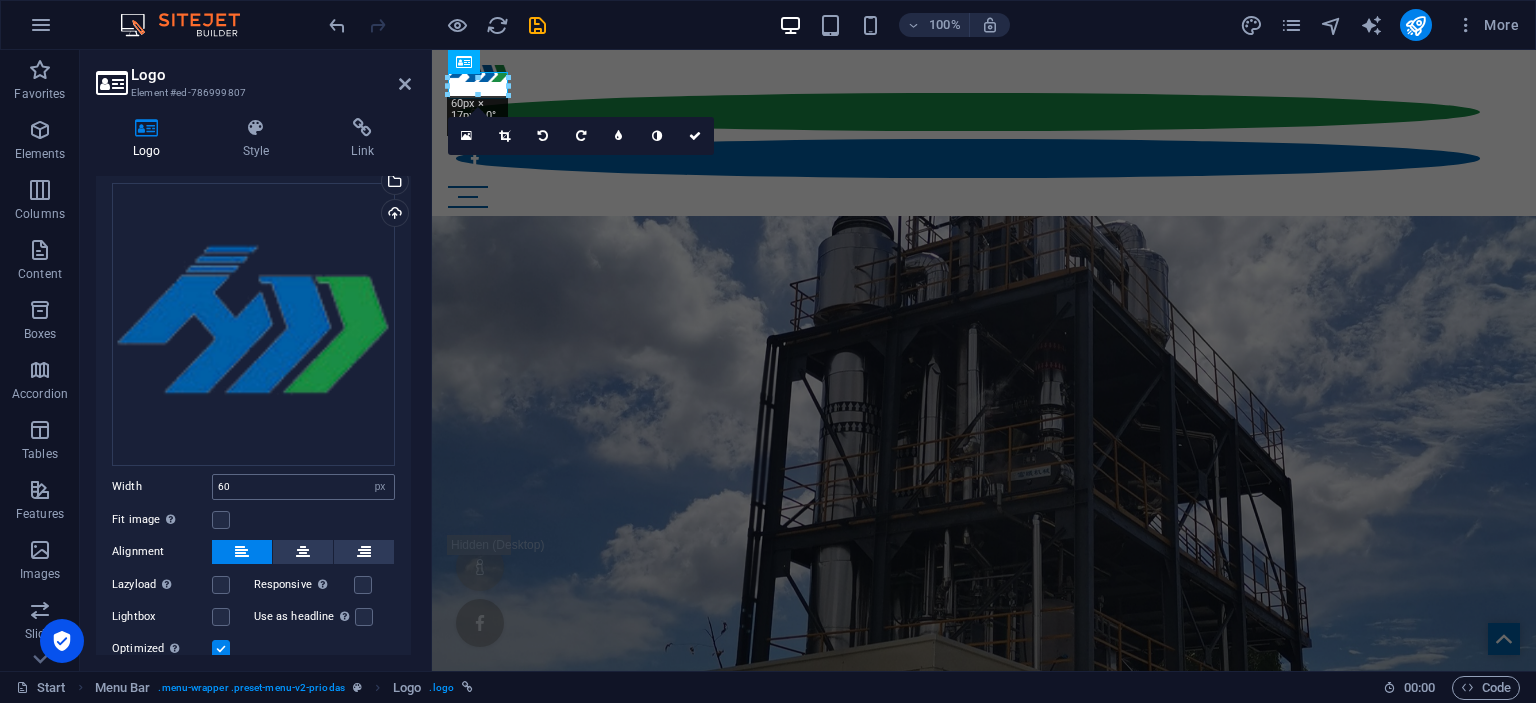 scroll, scrollTop: 151, scrollLeft: 0, axis: vertical 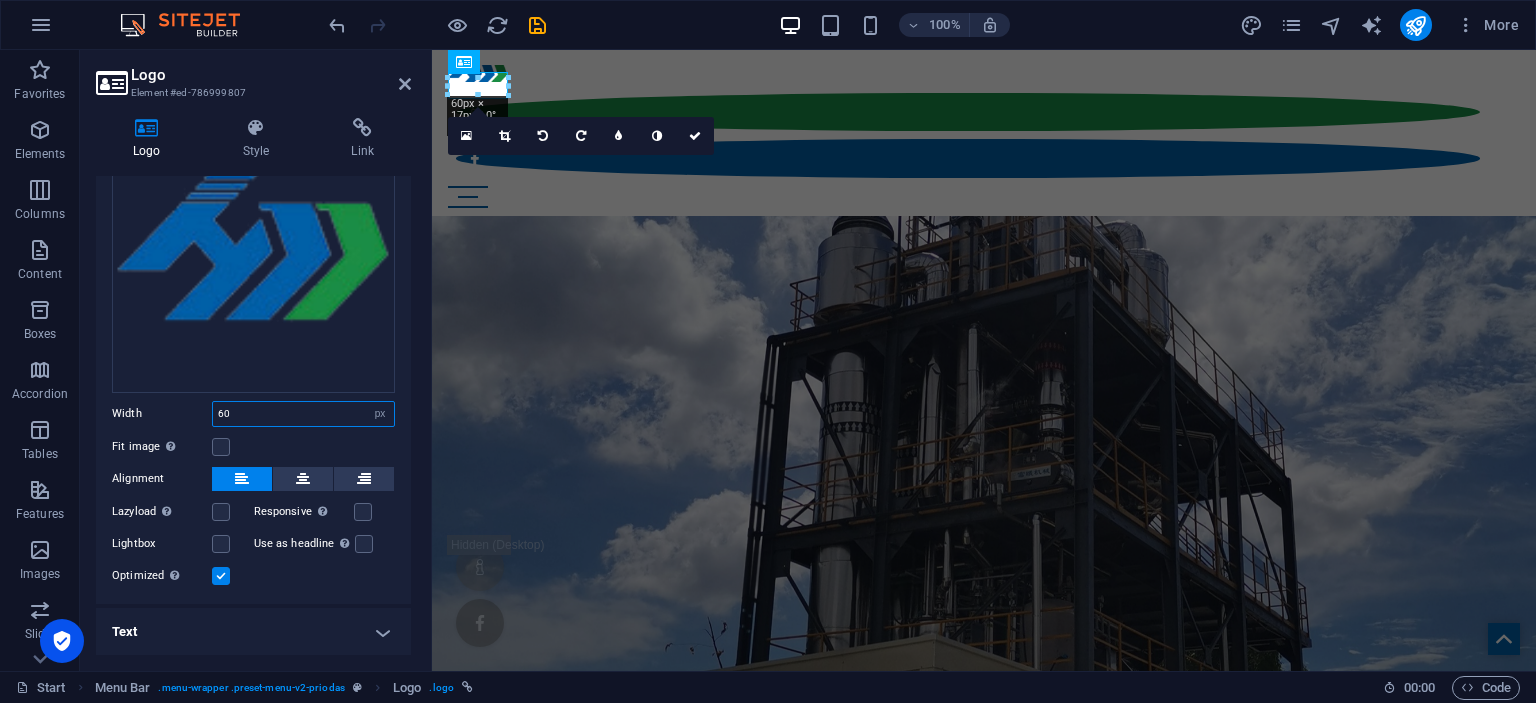 drag, startPoint x: 283, startPoint y: 417, endPoint x: 125, endPoint y: 404, distance: 158.5339 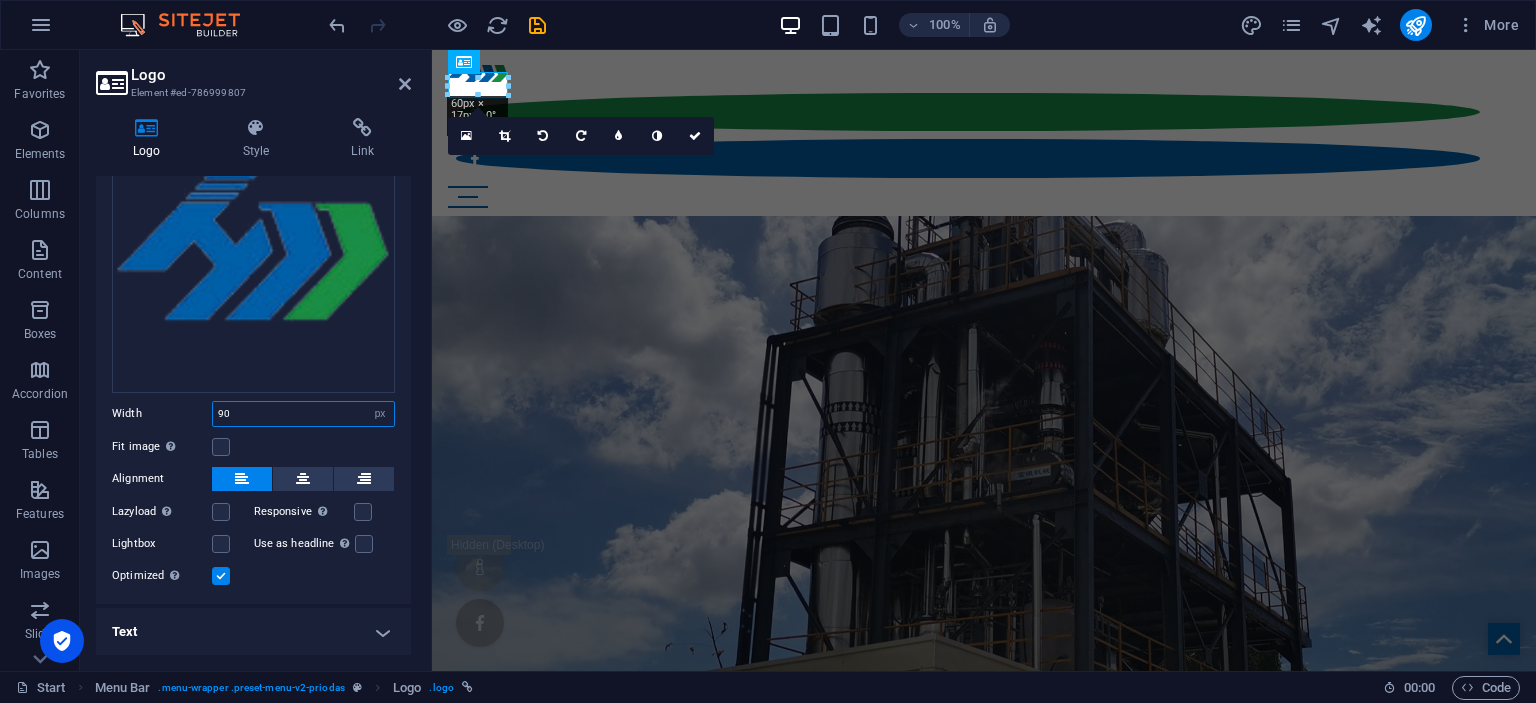 type on "90" 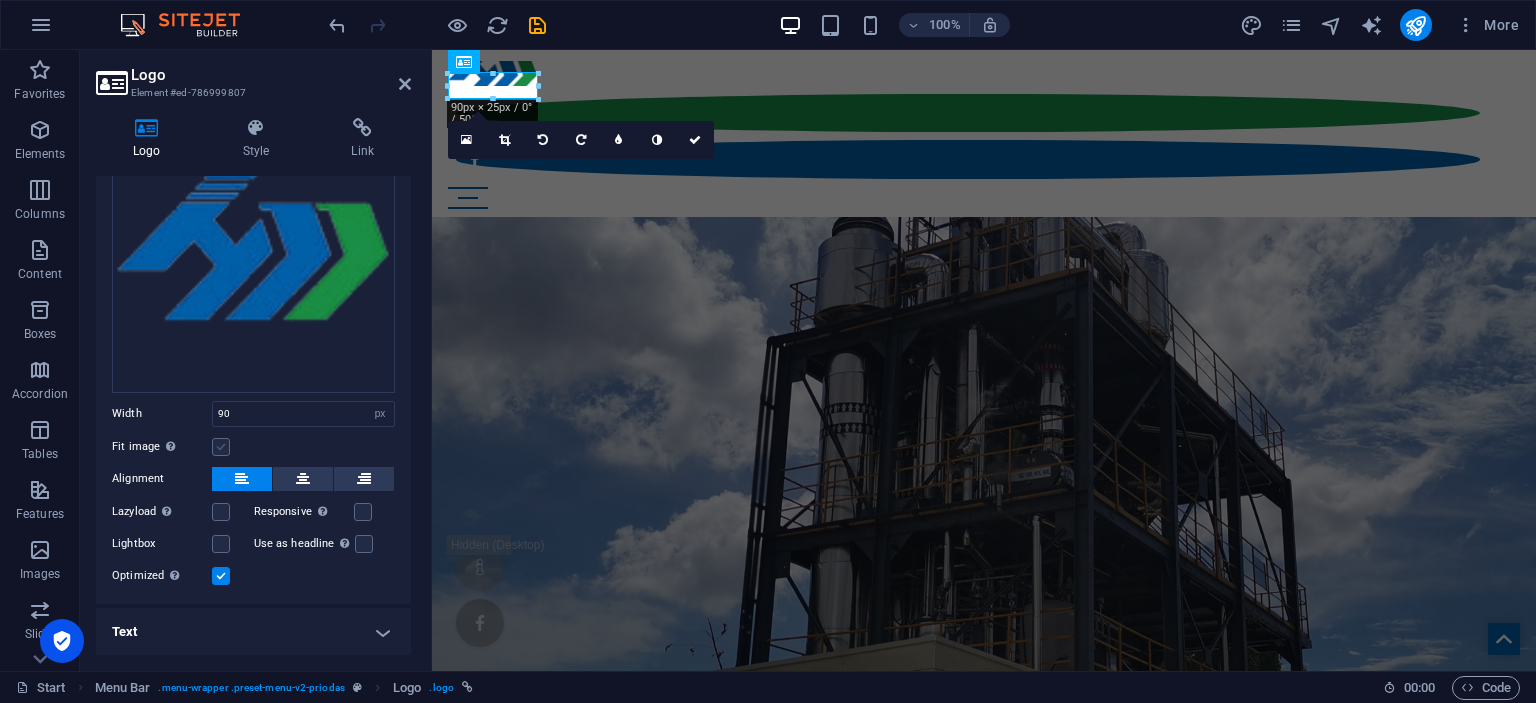 click at bounding box center (221, 447) 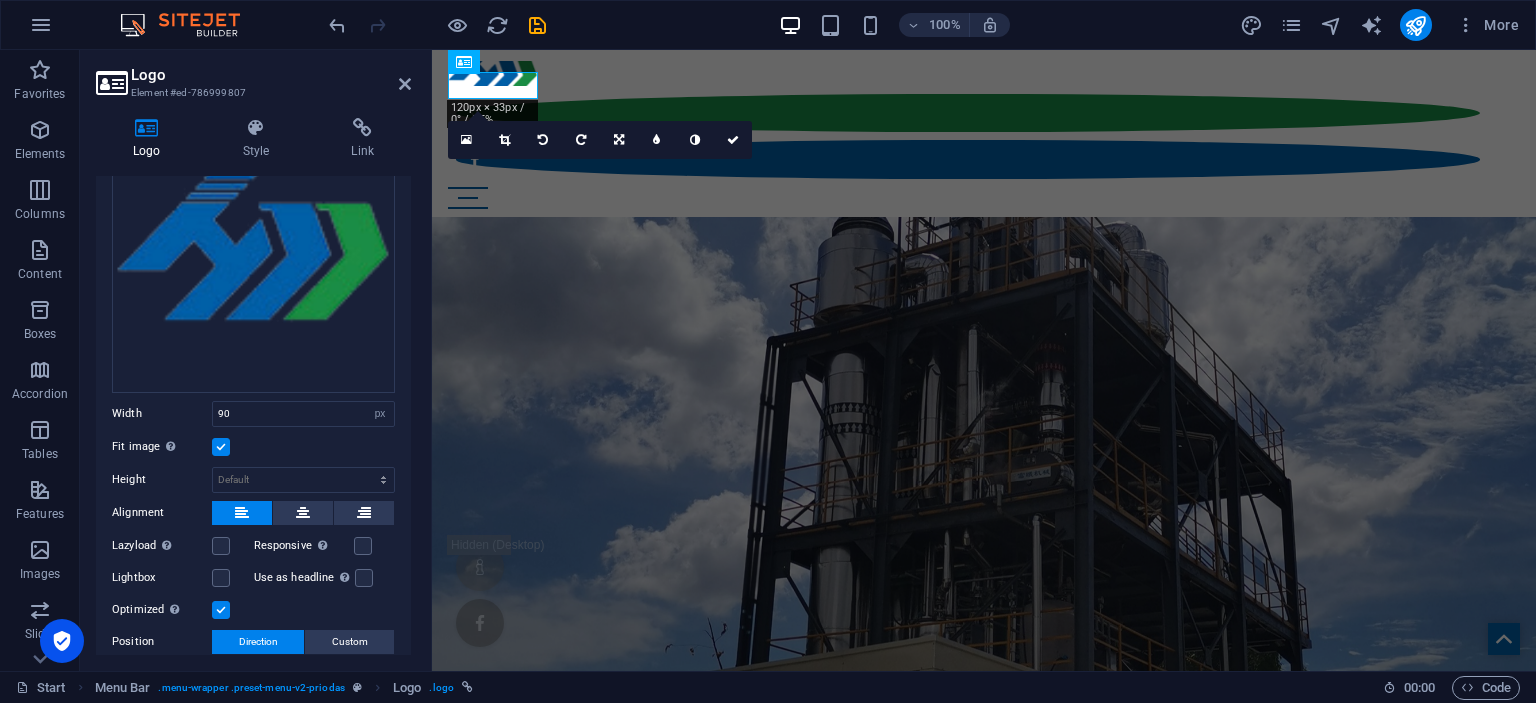 click at bounding box center (221, 447) 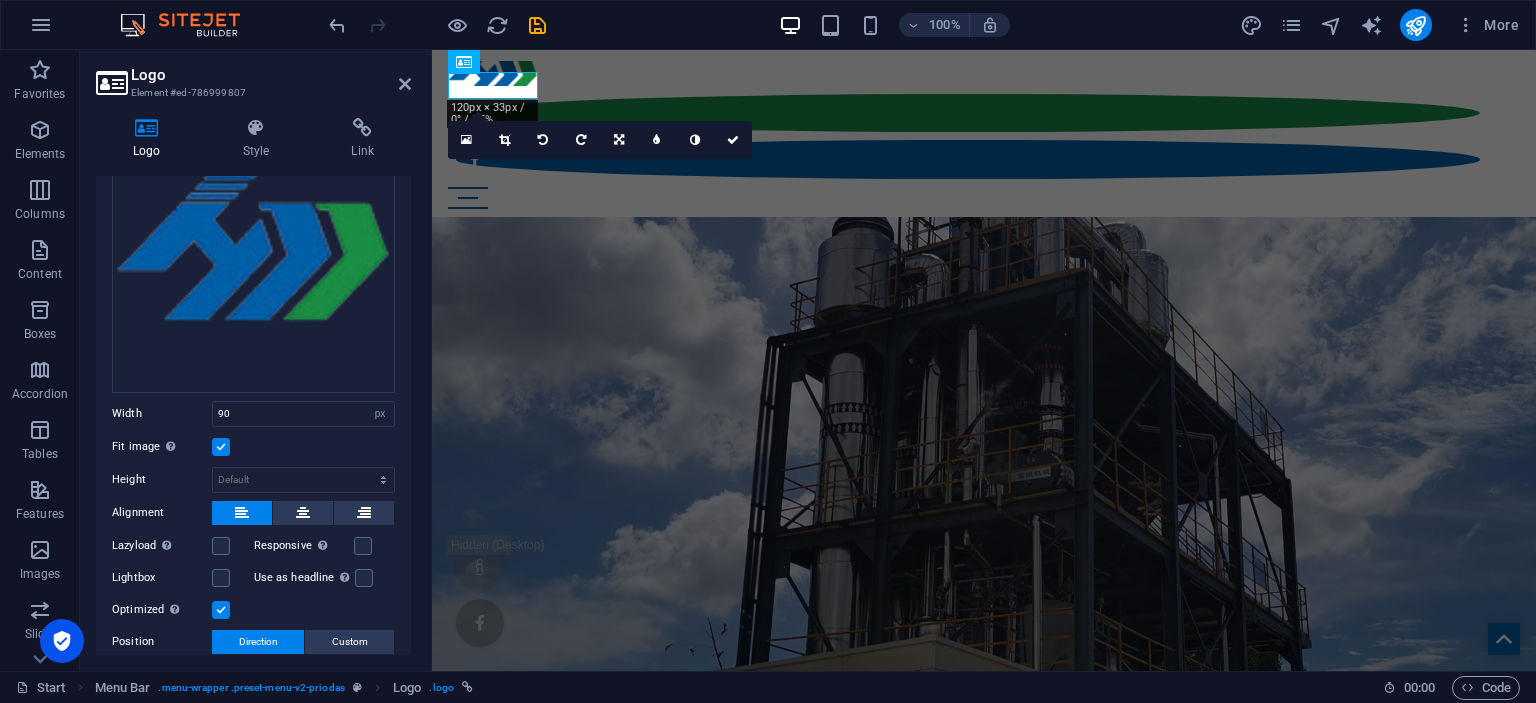 click on "Fit image Automatically fit image to a fixed width and height" at bounding box center [0, 0] 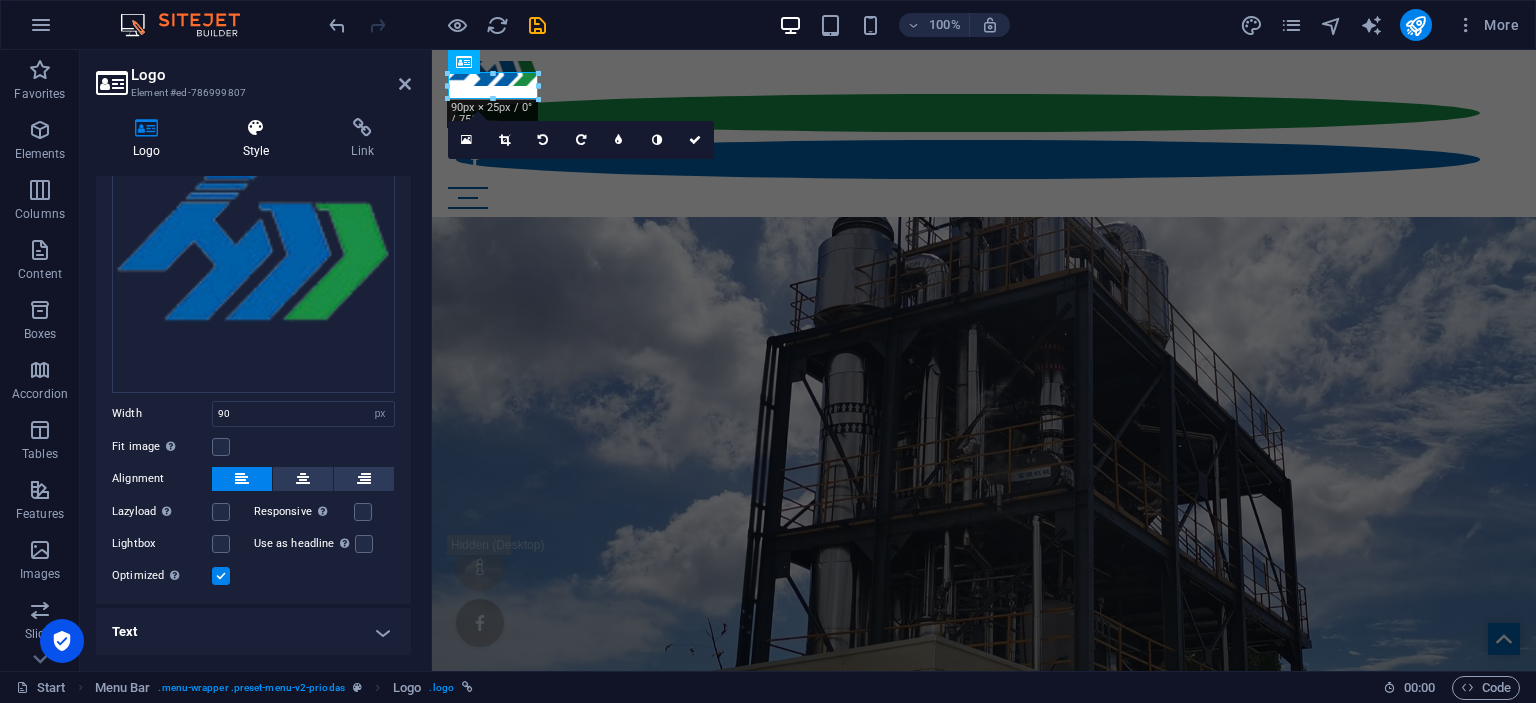 click on "Style" at bounding box center (260, 139) 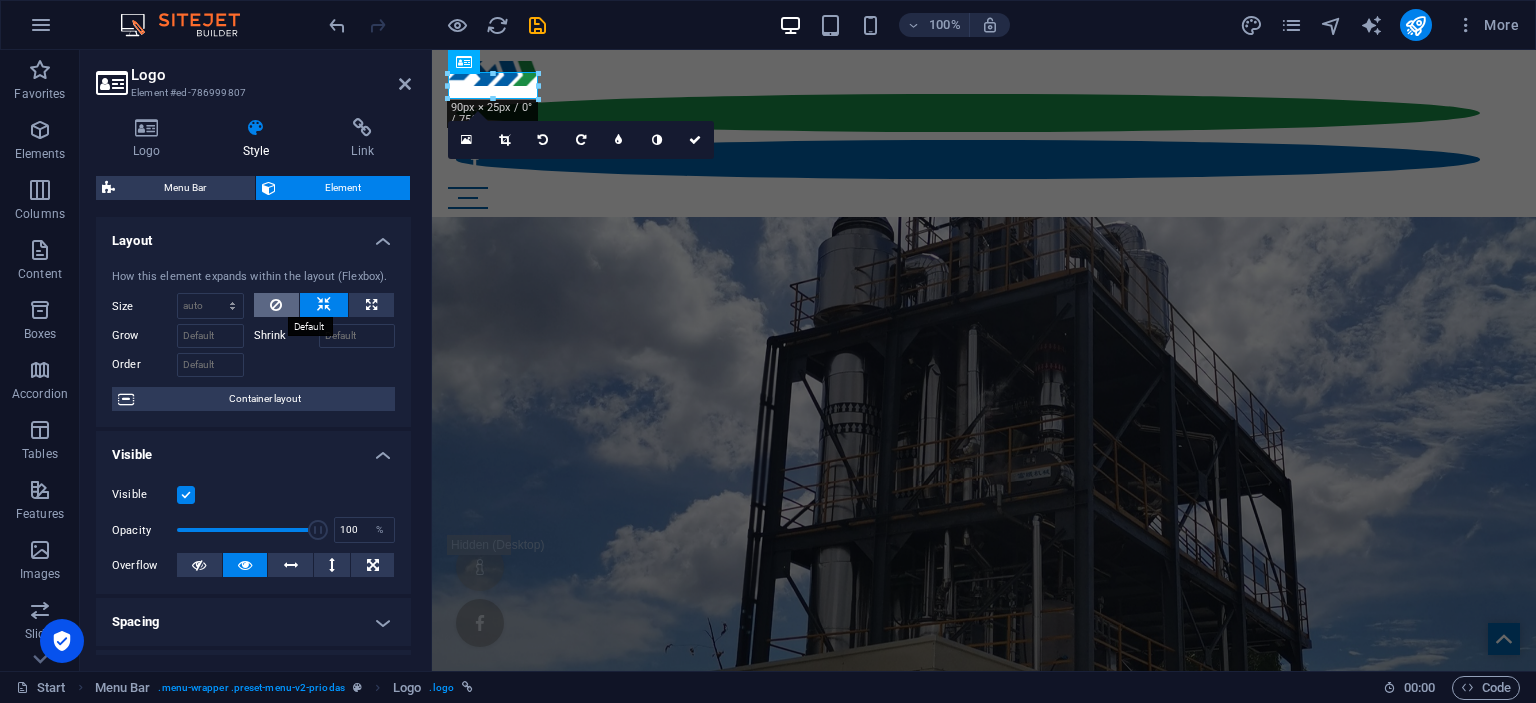 click at bounding box center (276, 305) 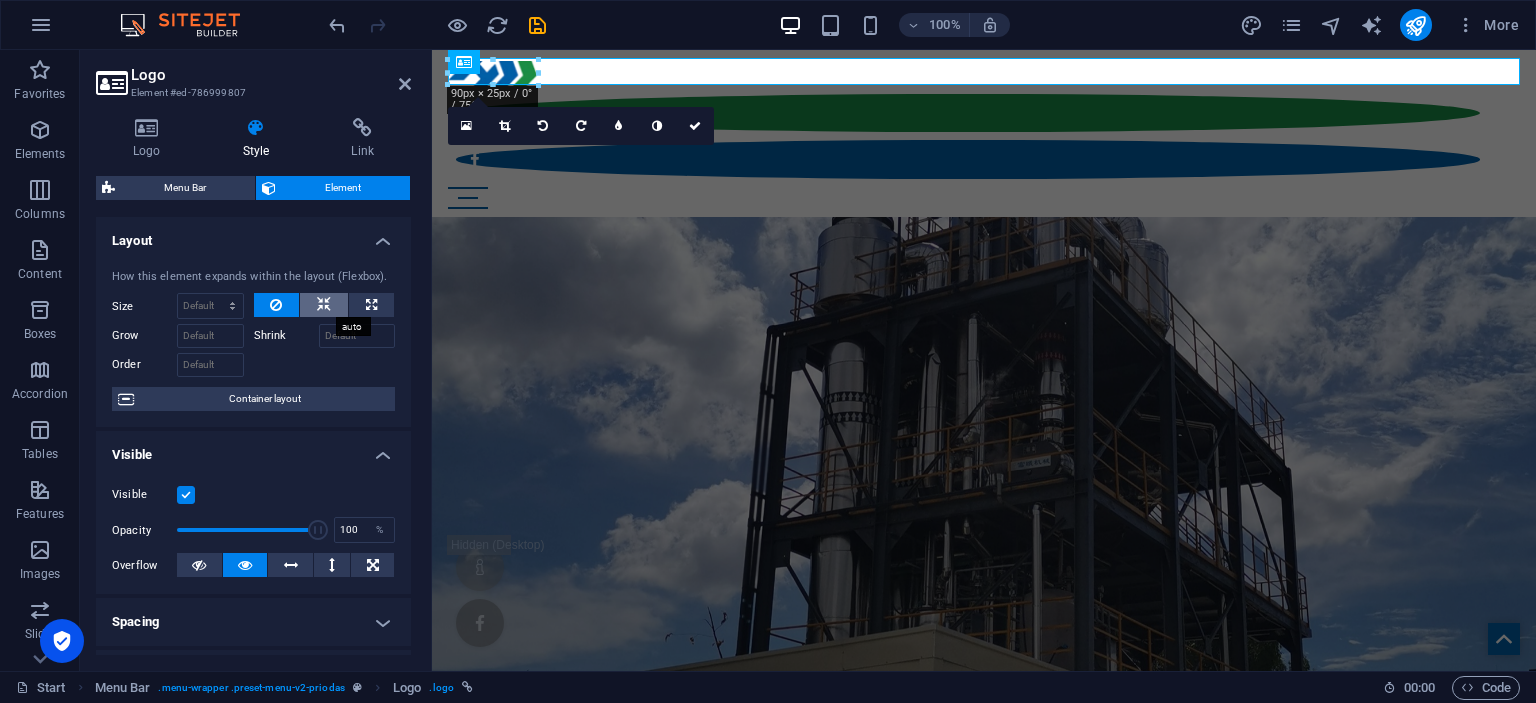 click at bounding box center [324, 305] 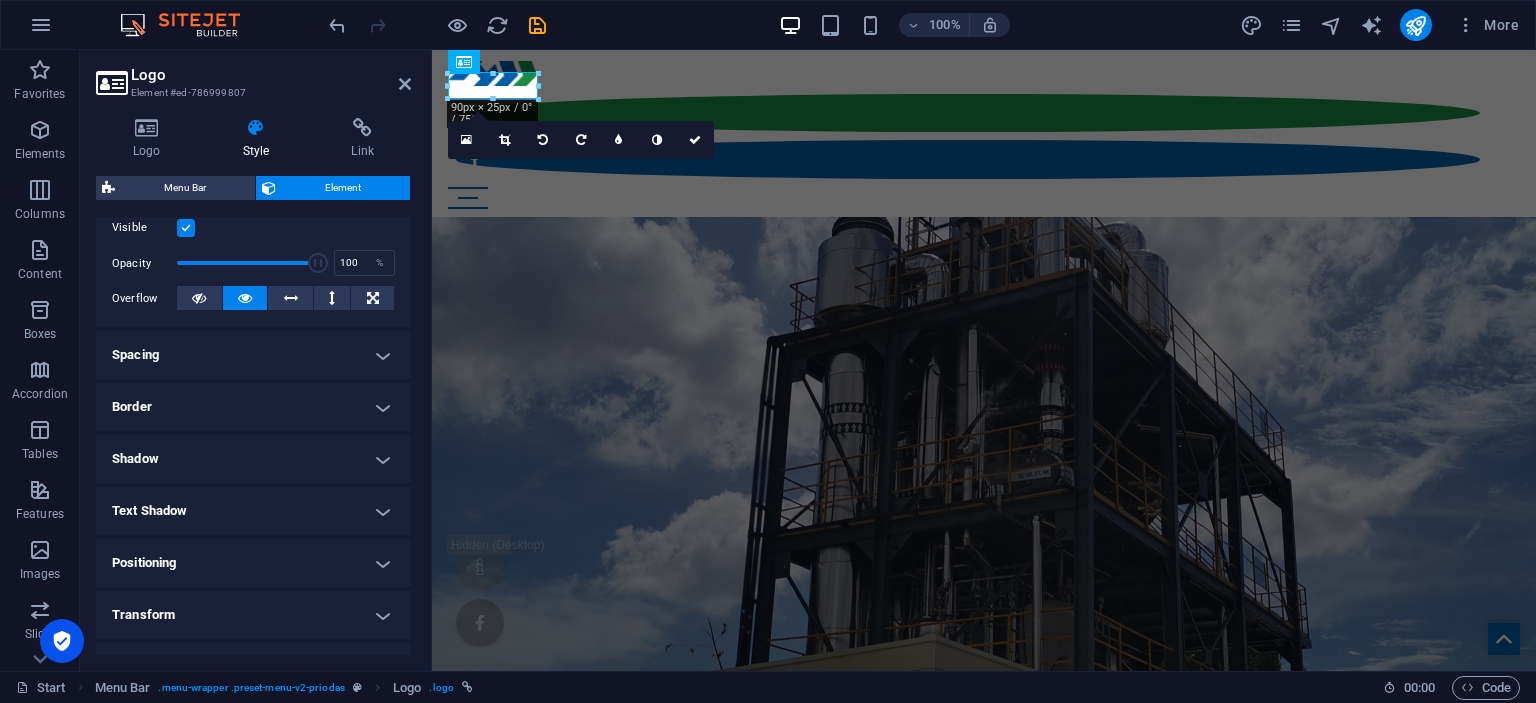 scroll, scrollTop: 274, scrollLeft: 0, axis: vertical 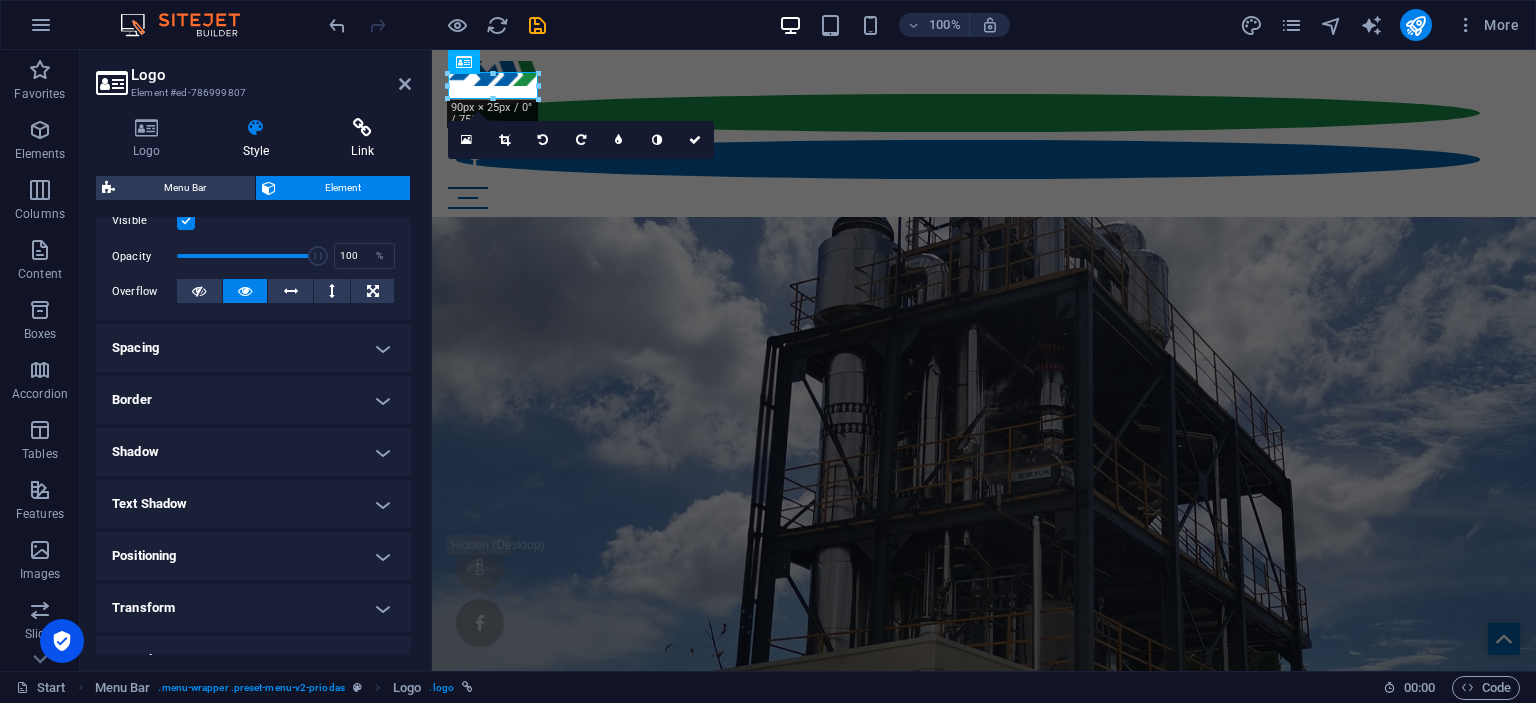 click at bounding box center [362, 128] 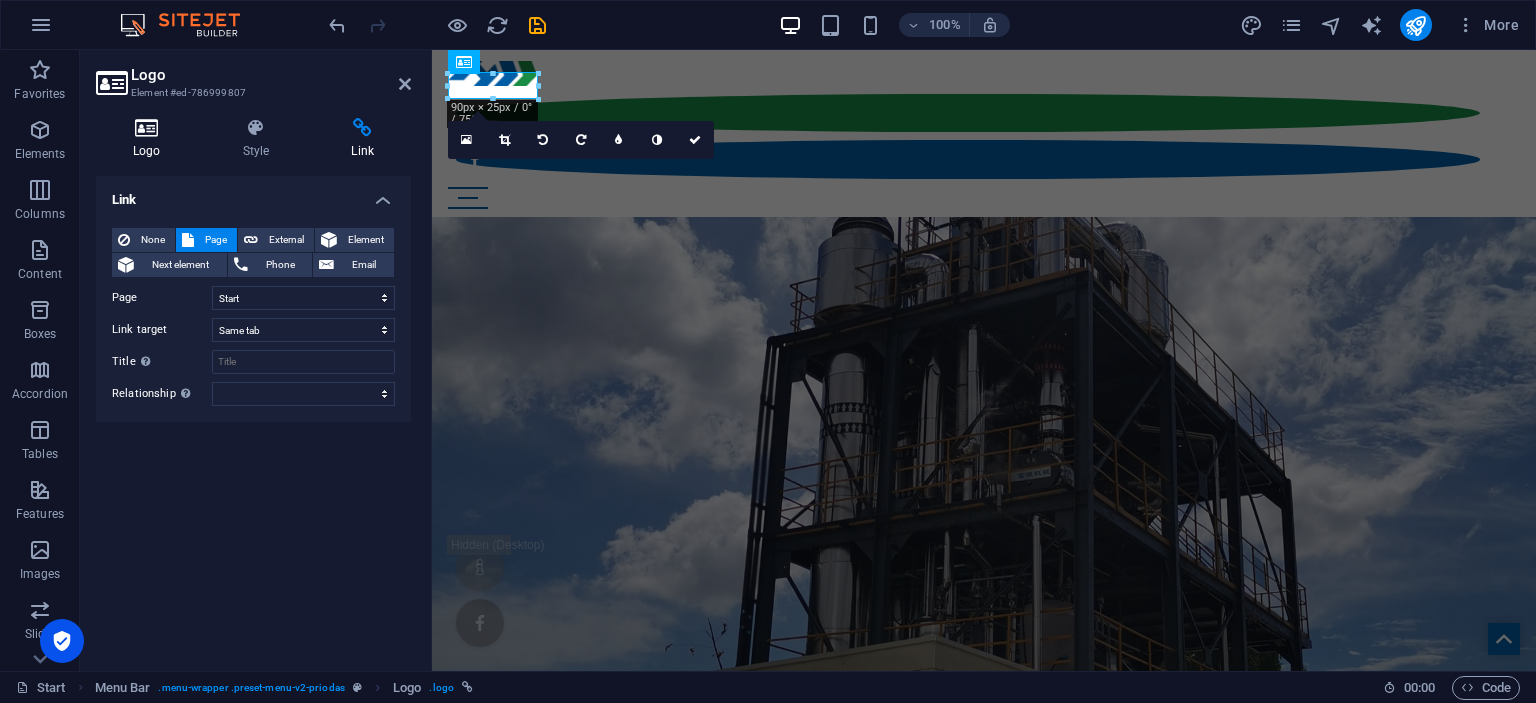 click at bounding box center (147, 128) 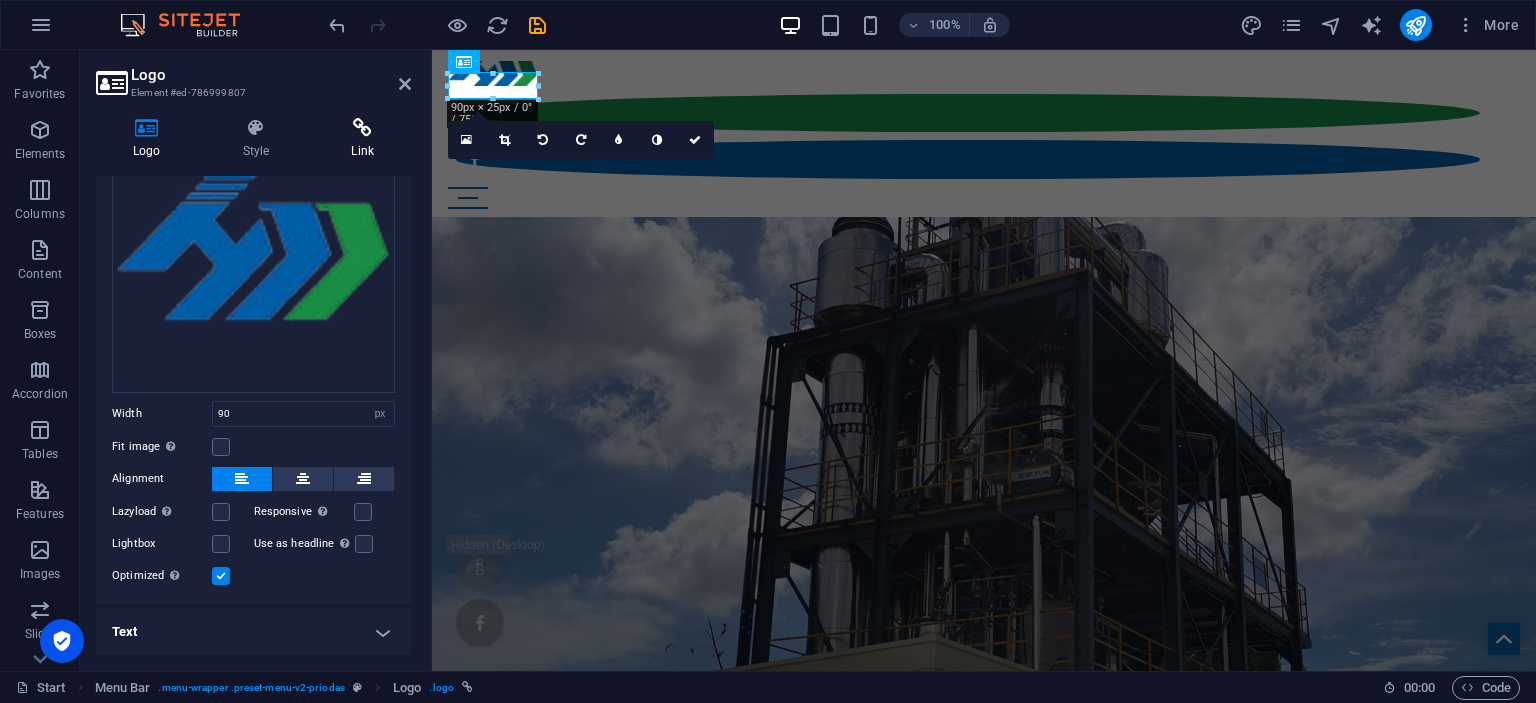 click at bounding box center [362, 128] 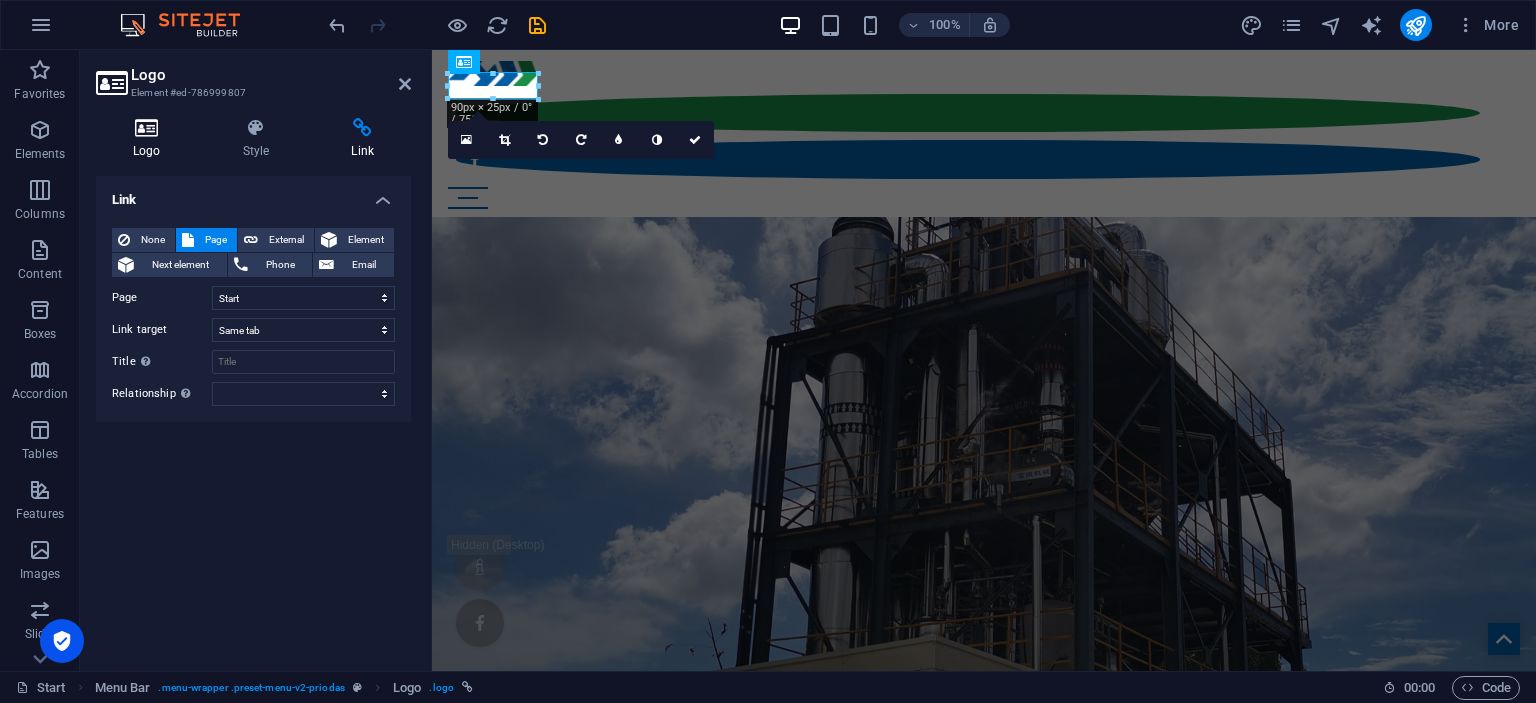 click at bounding box center (147, 128) 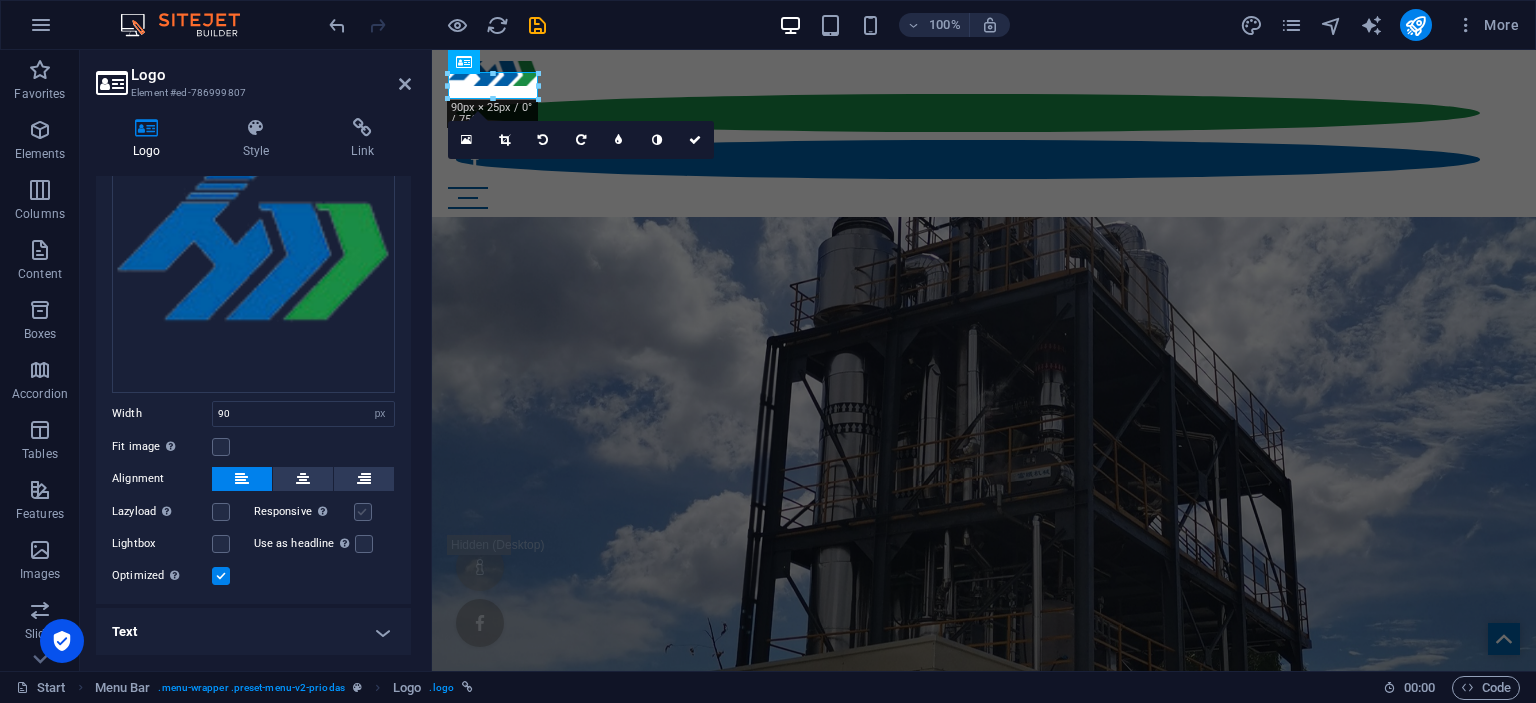 click at bounding box center (363, 512) 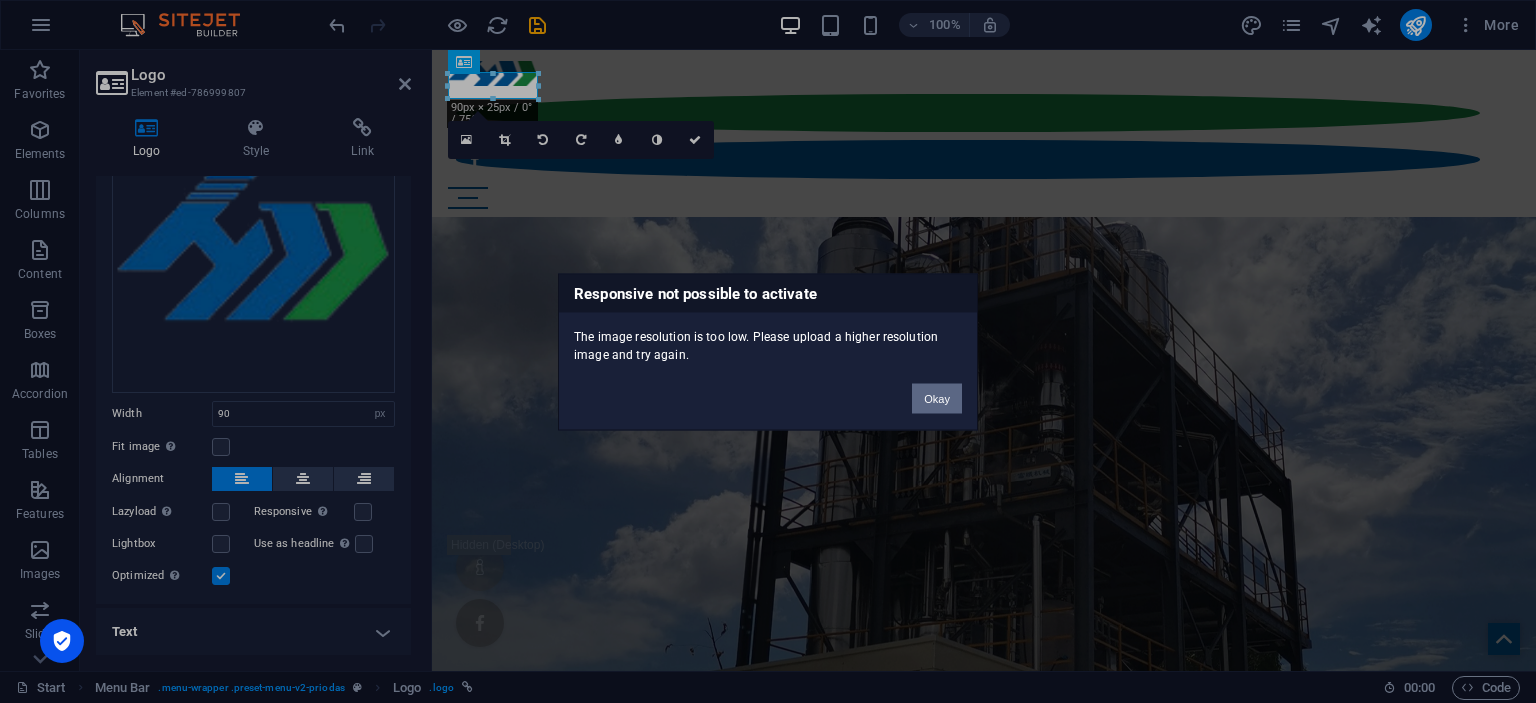 click on "Okay" at bounding box center (937, 398) 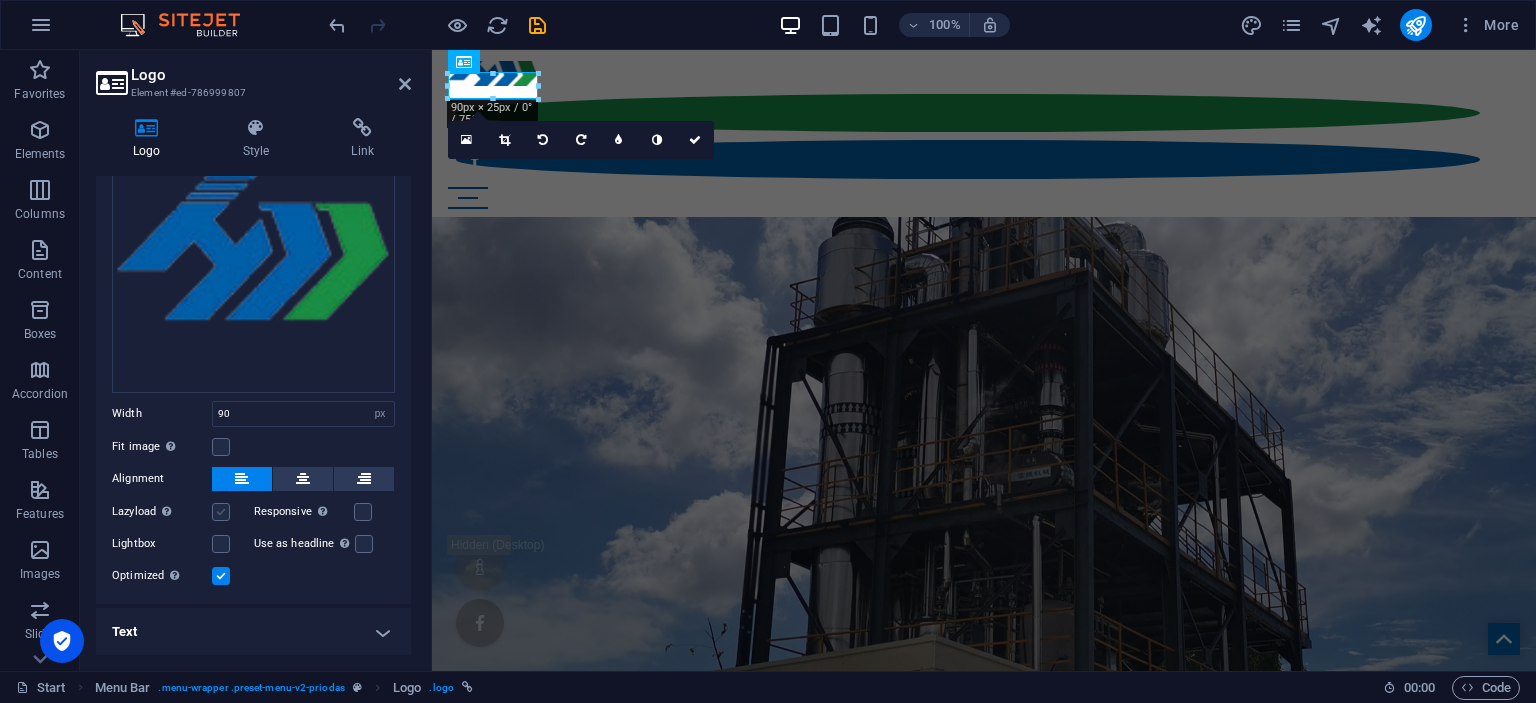 click on "Lazyload Loading images after the page loads improves page speed." at bounding box center [183, 512] 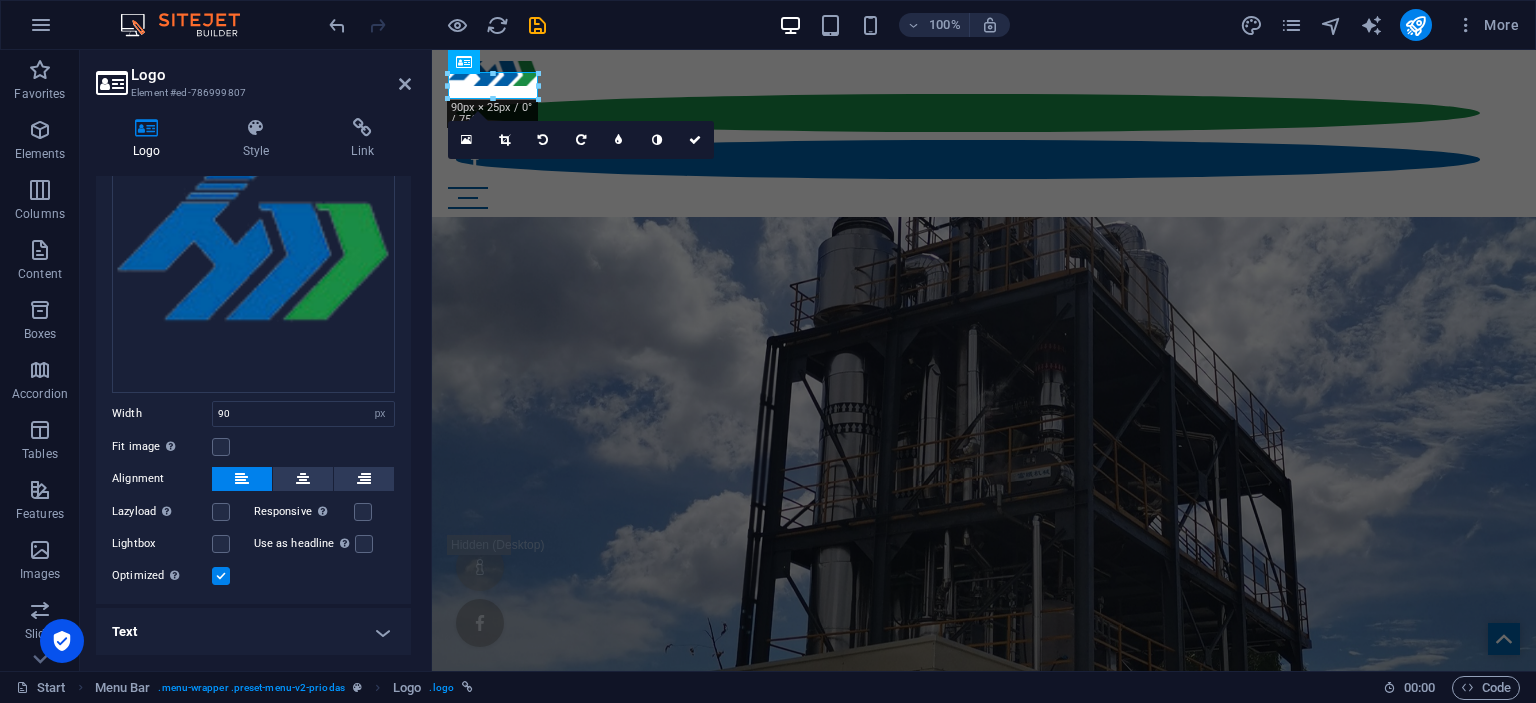 click on "Image Text Drag files here, click to choose files or select files from Files or our free stock photos & videos Select files from the file manager, stock photos, or upload file(s) Upload Width 90 Default auto px rem % em vh vw Fit image Automatically fit image to a fixed width and height Height Default auto px Alignment Lazyload Loading images after the page loads improves page speed. Responsive Automatically load retina image and smartphone optimized sizes. Lightbox Use as headline The image will be wrapped in an H1 headline tag. Useful for giving alternative text the weight of an H1 headline, e.g. for the logo. Leave unchecked if uncertain. Optimized Images are compressed to improve page speed. Position Direction Custom X offset 50 px rem % vh vw Y offset 50 px rem % vh vw Edit design" at bounding box center [253, 332] 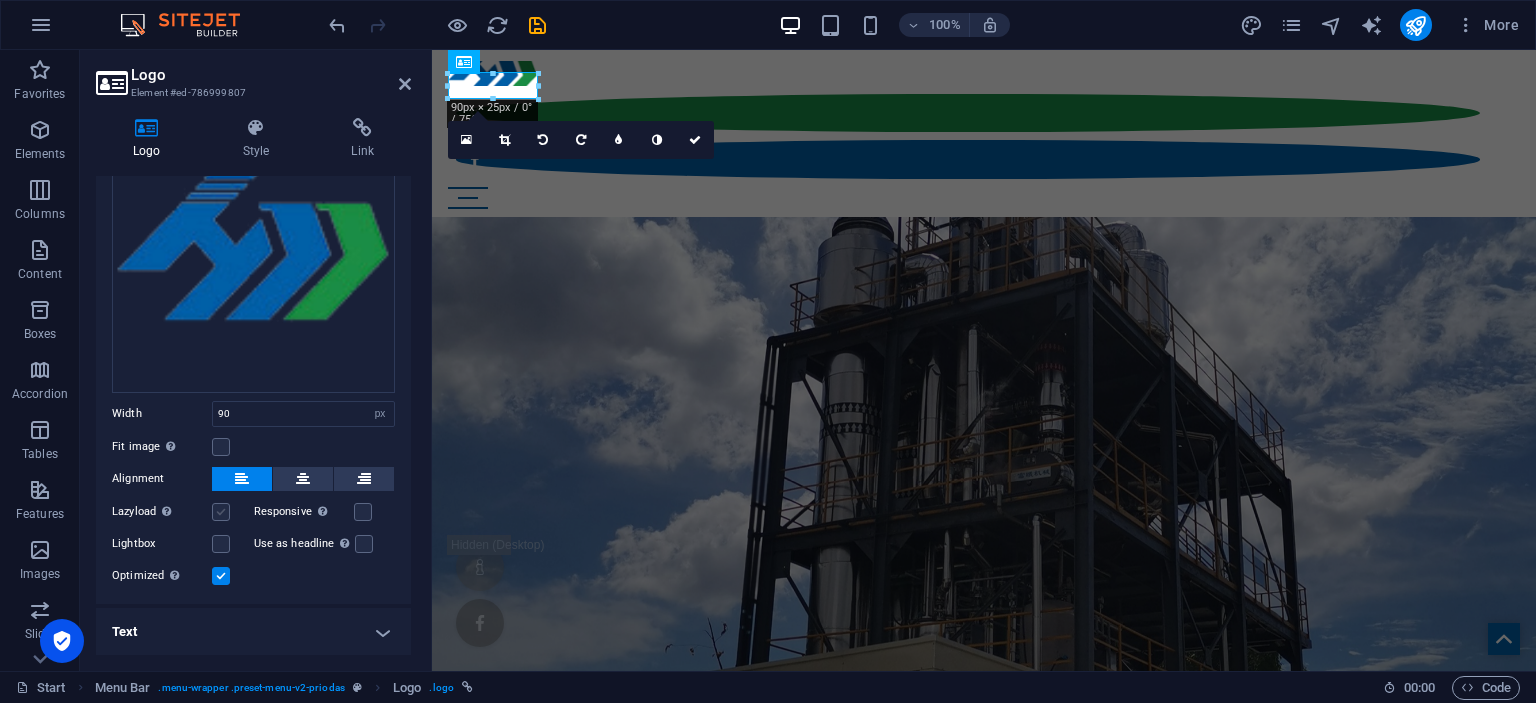 click at bounding box center [221, 512] 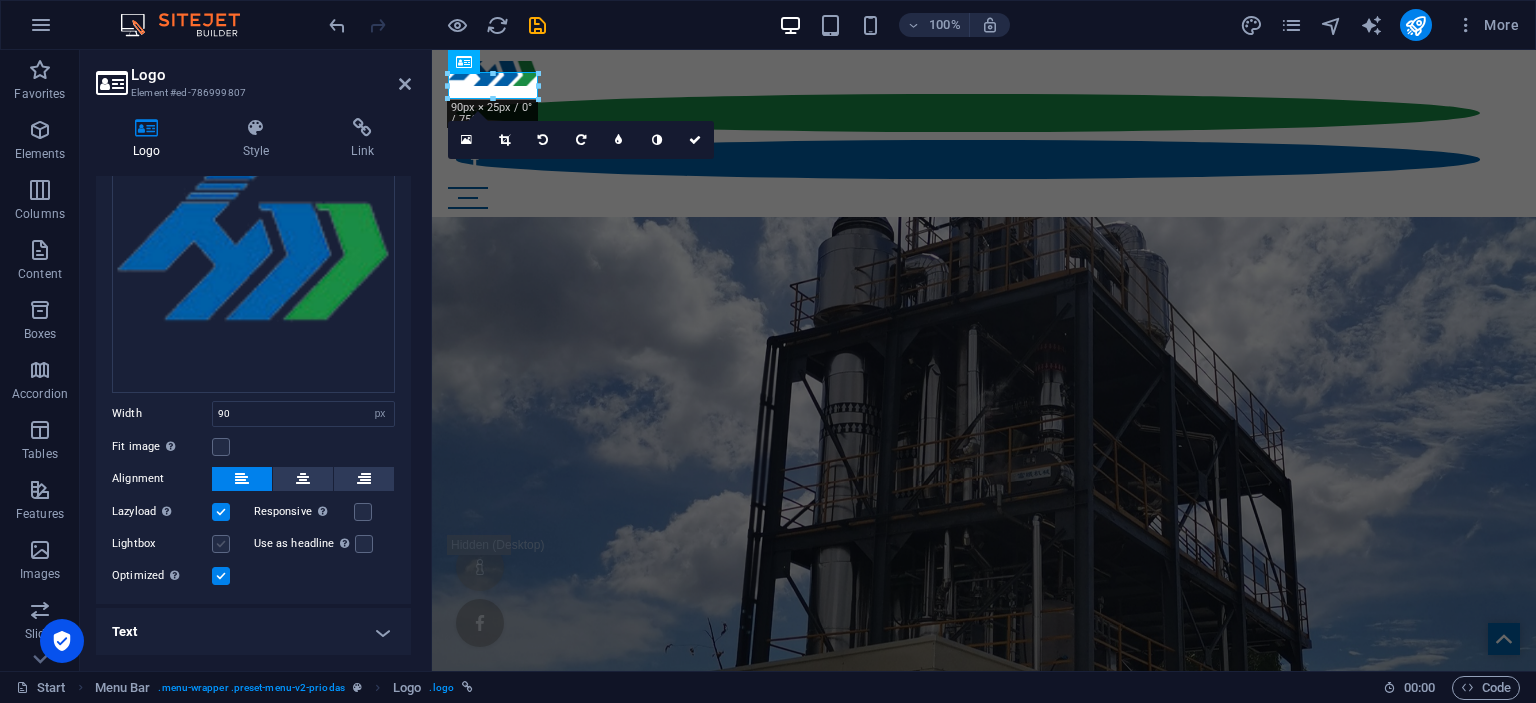 click at bounding box center [221, 544] 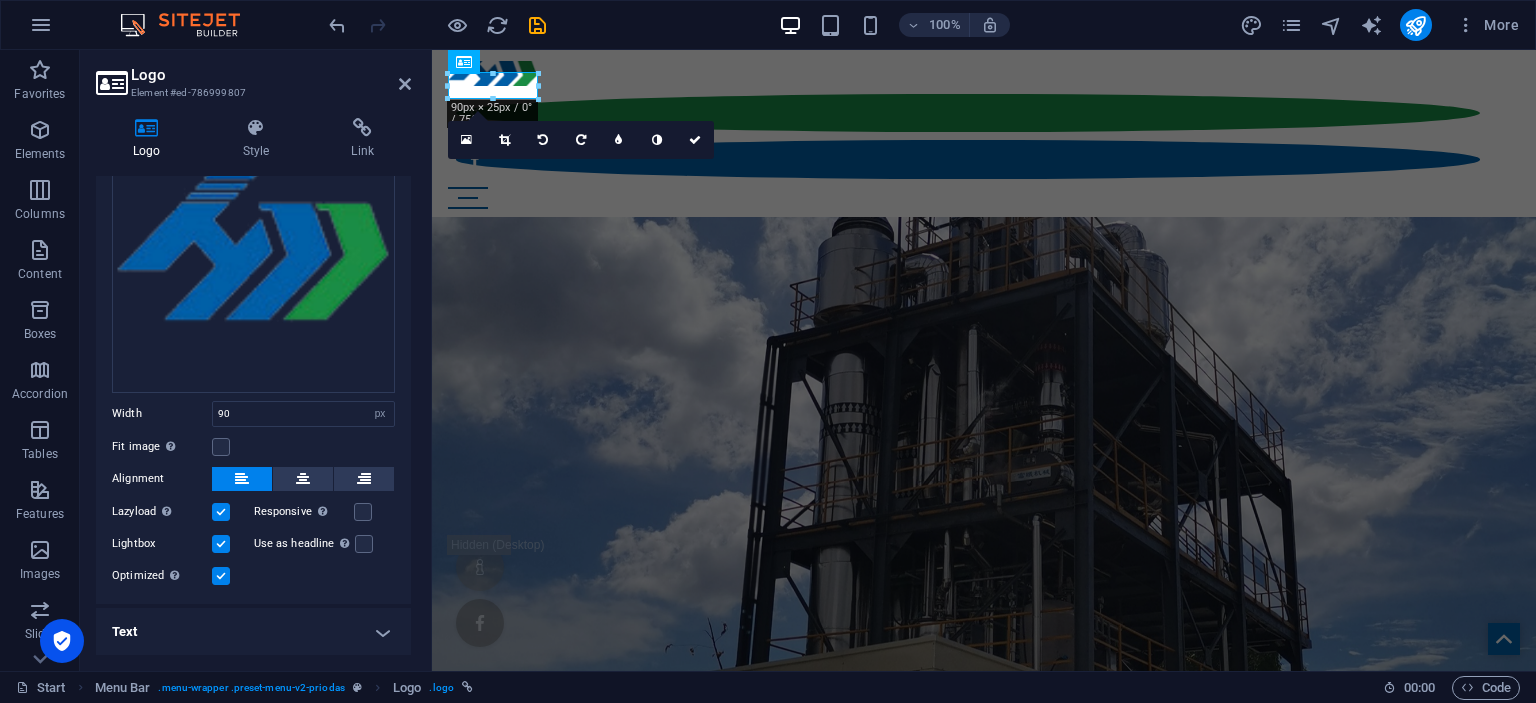 click at bounding box center (221, 544) 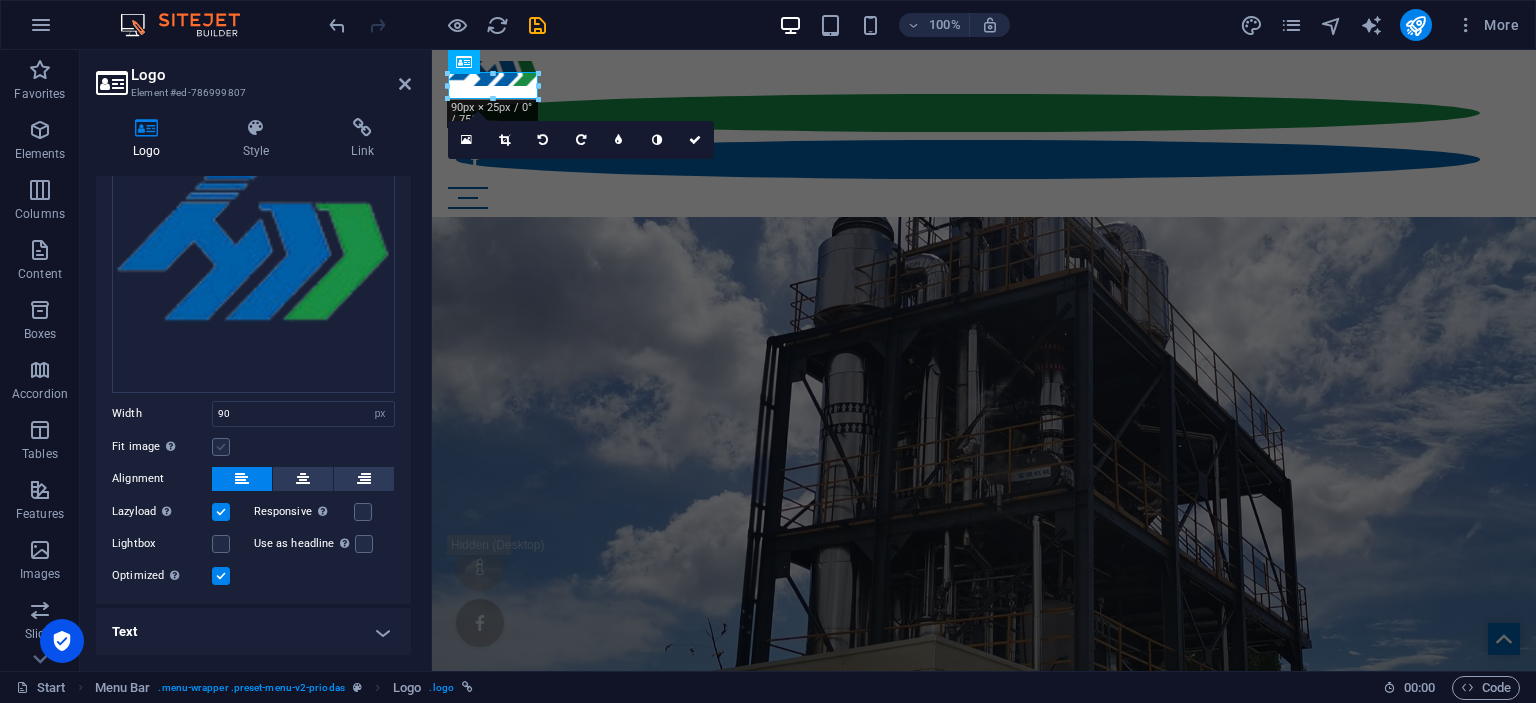 click at bounding box center (221, 447) 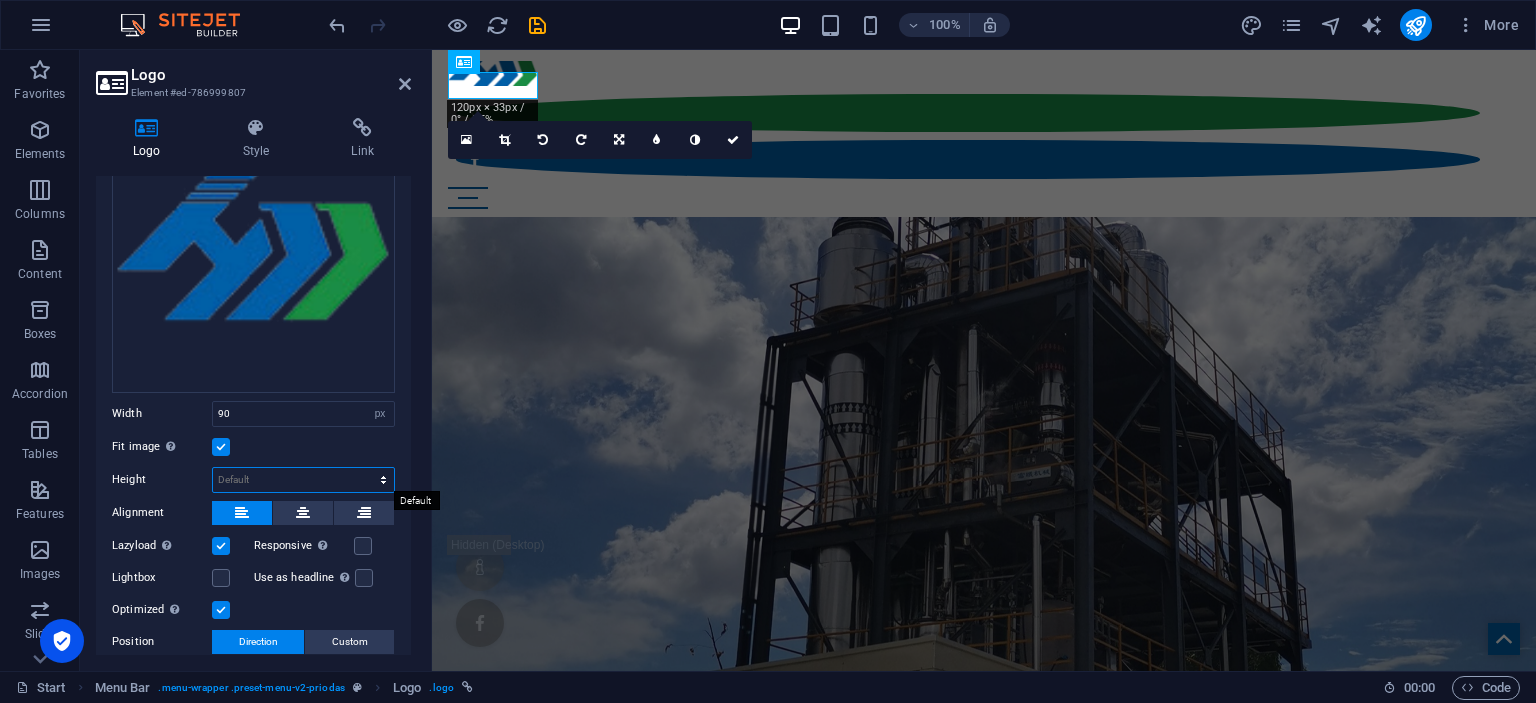 click on "Default auto px" at bounding box center [303, 480] 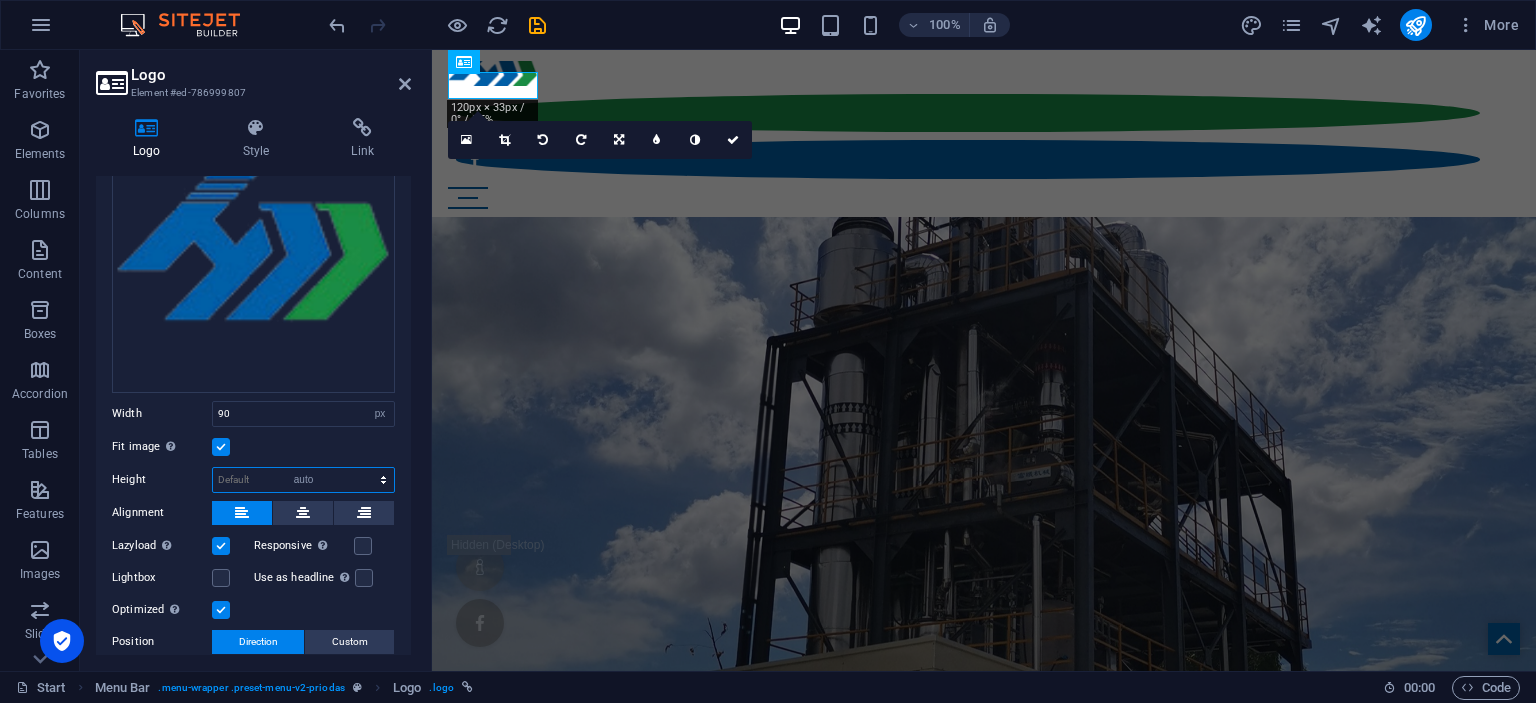click on "auto" at bounding box center [0, 0] 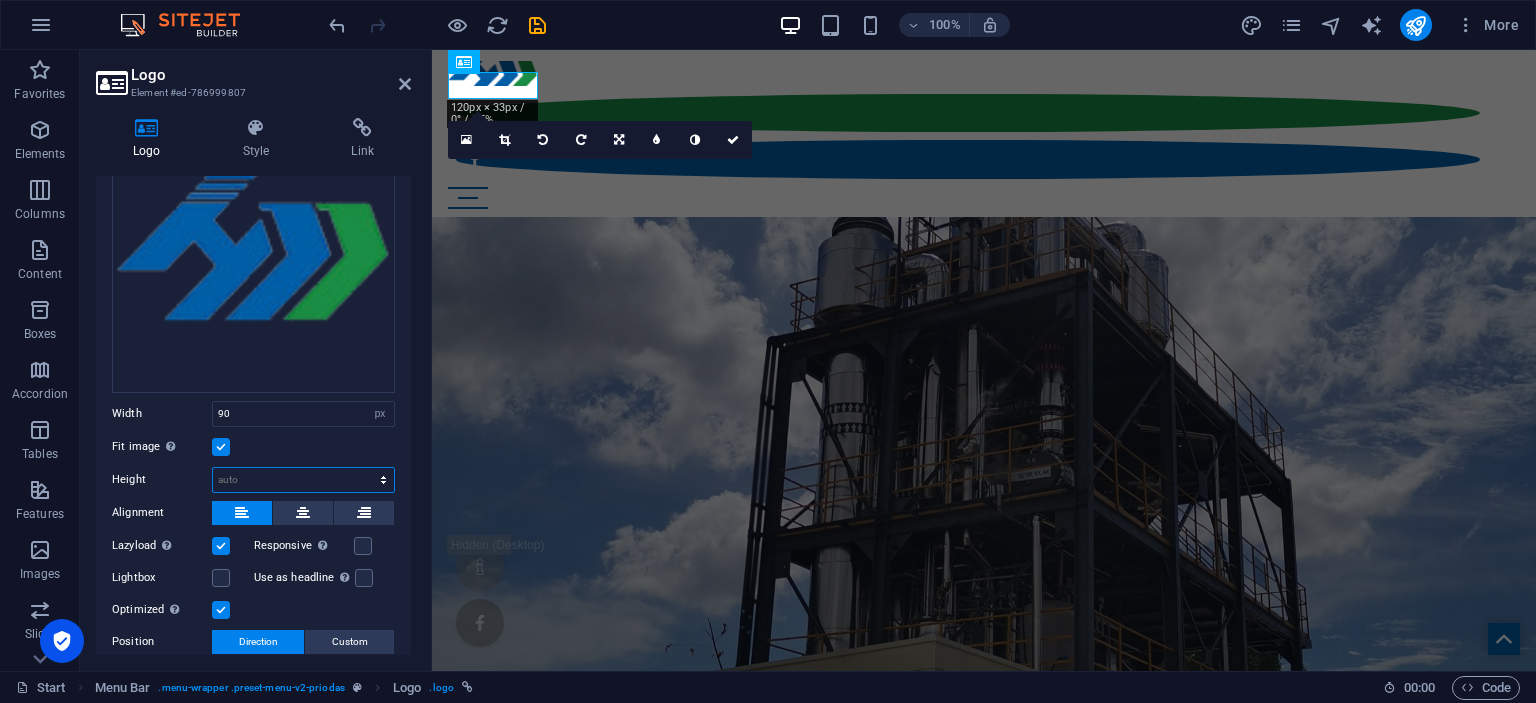 click on "Default auto px" at bounding box center [303, 480] 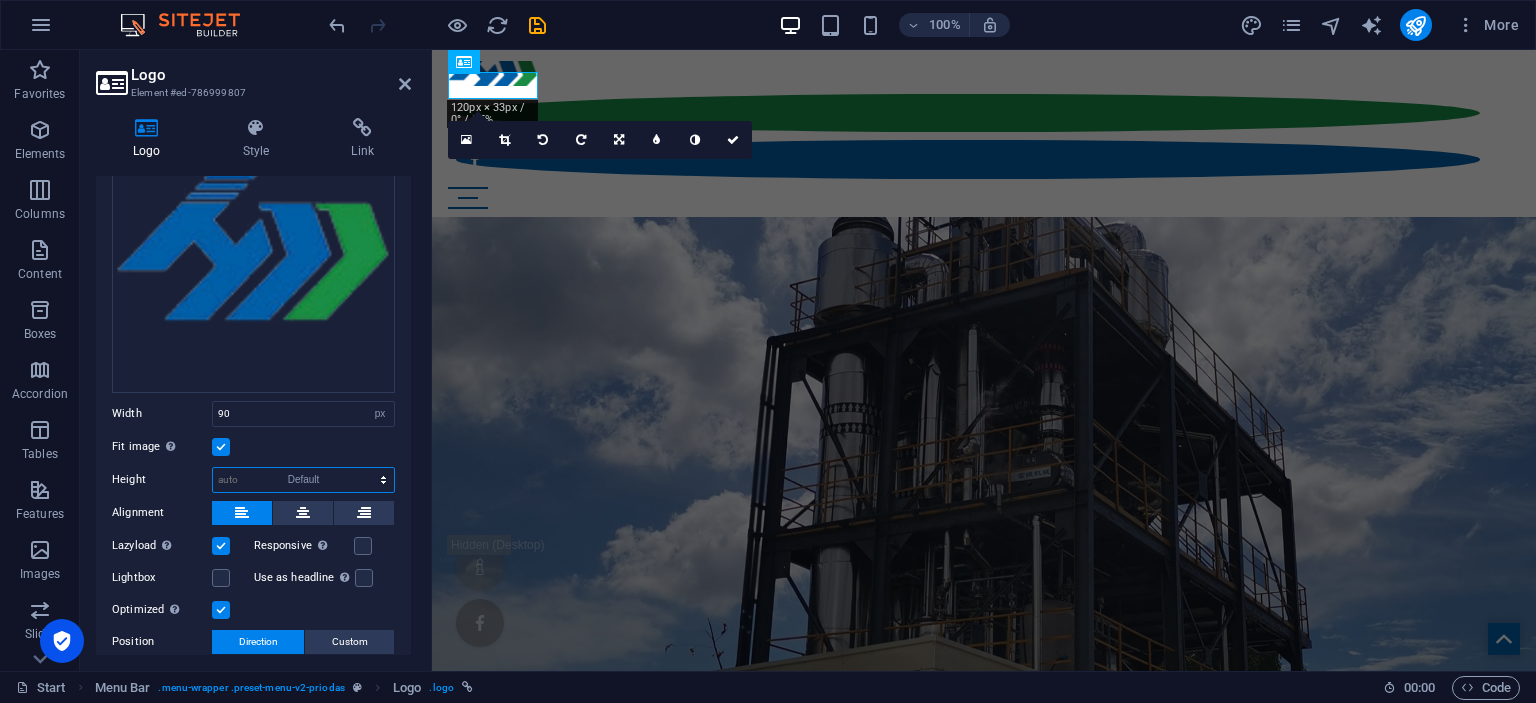 click on "Default" at bounding box center (0, 0) 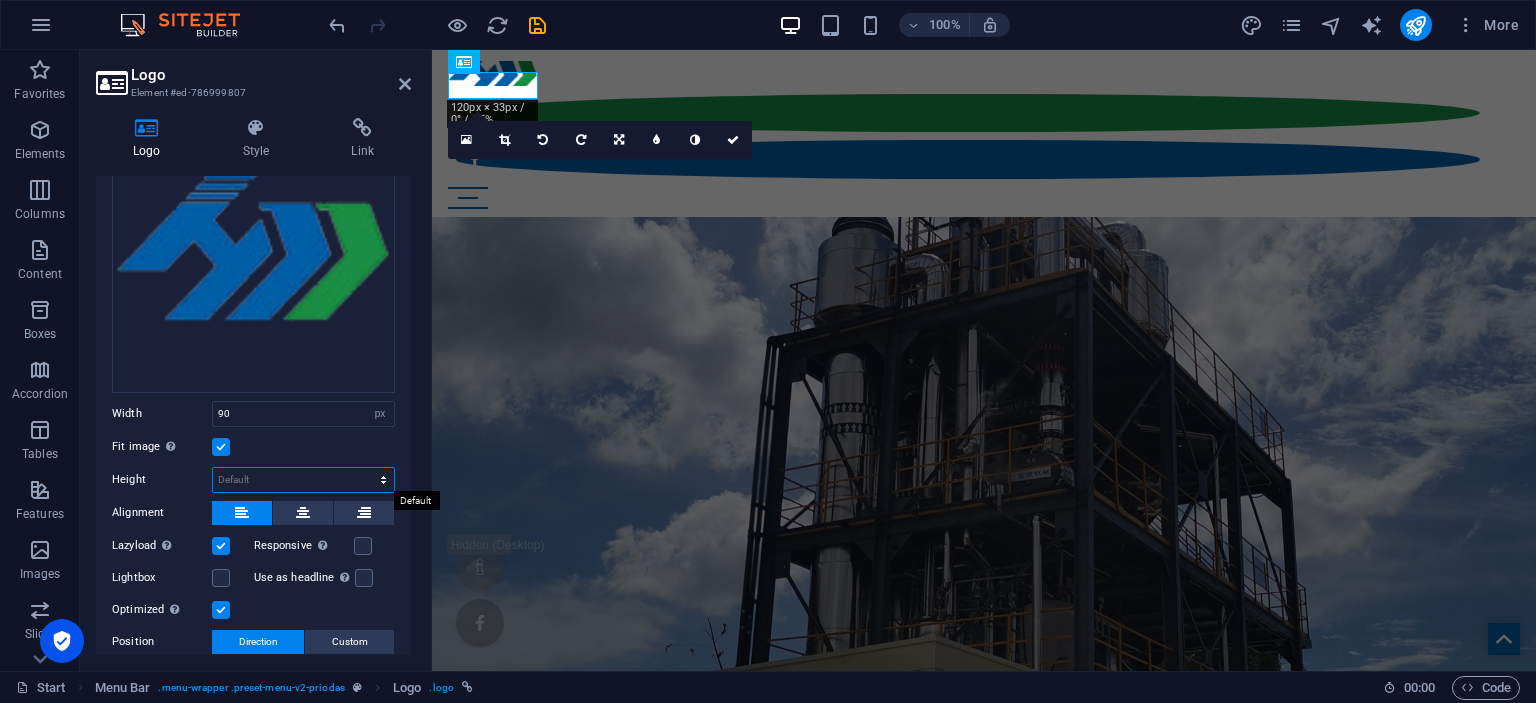 click on "Default auto px" at bounding box center [303, 480] 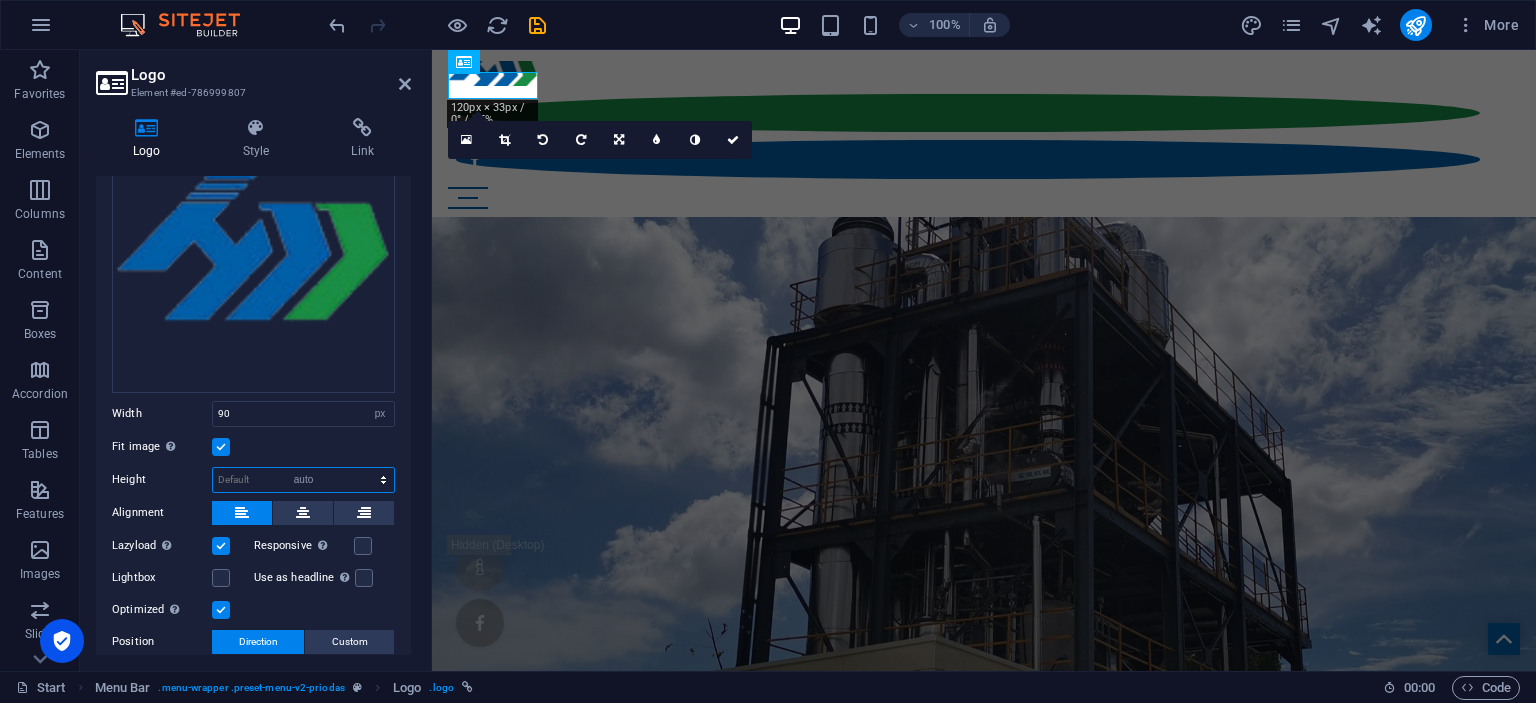 click on "auto" at bounding box center (0, 0) 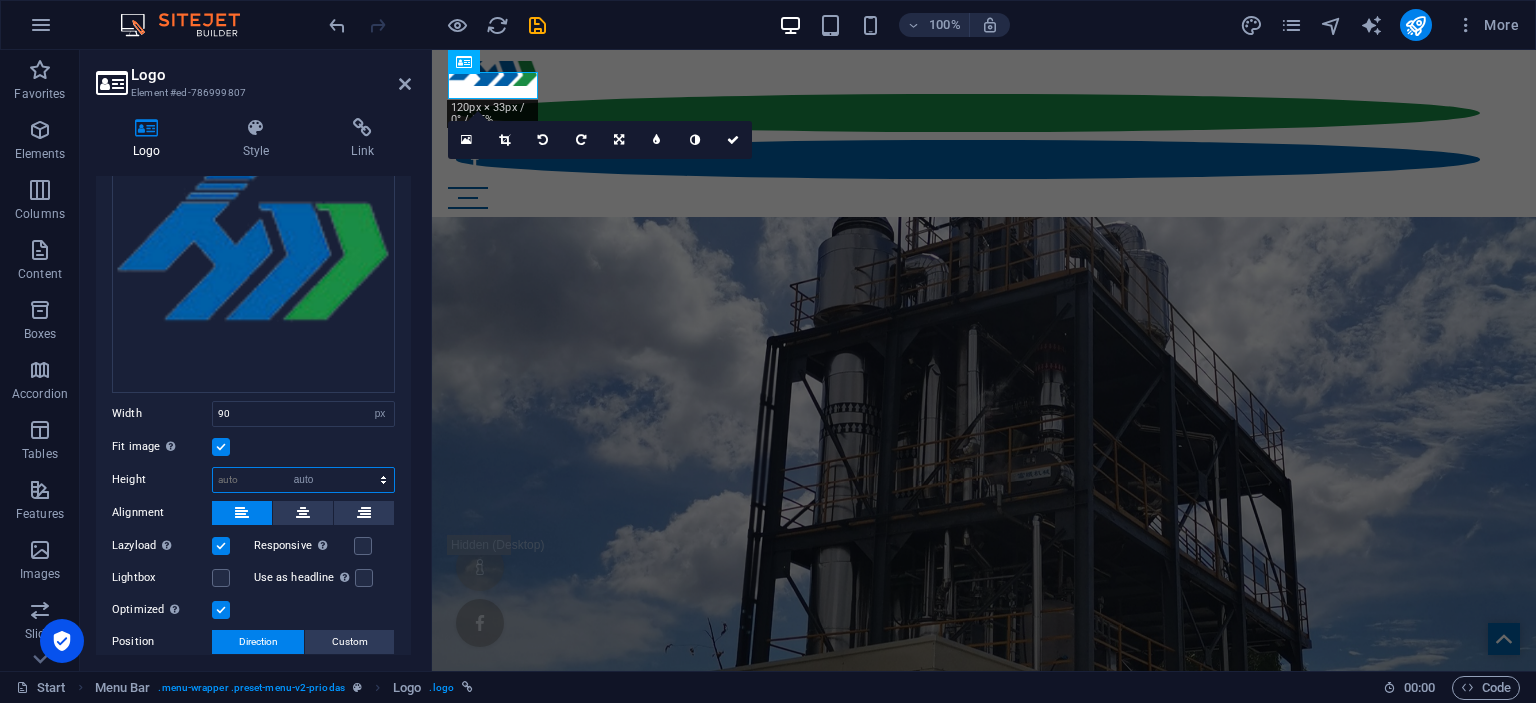 select on "DISABLED_OPTION_VALUE" 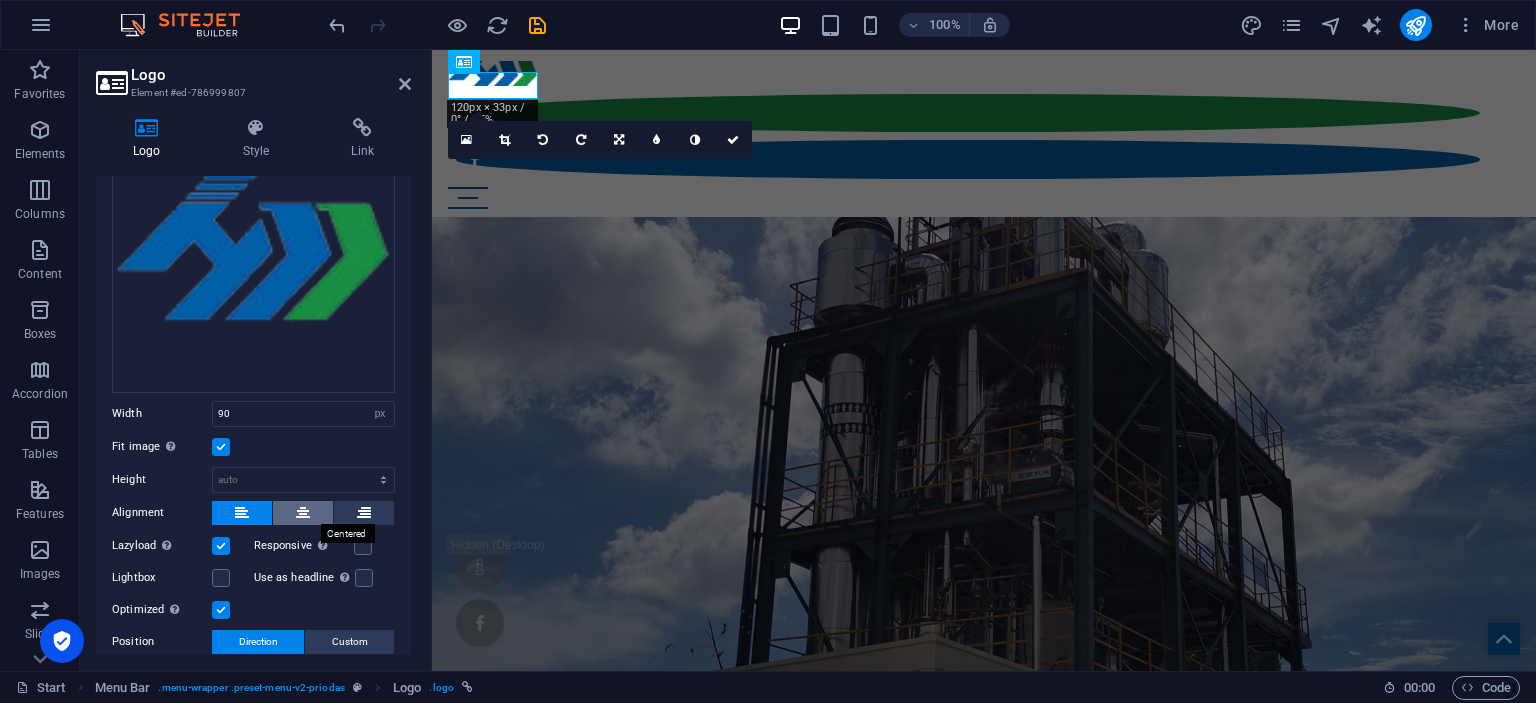 click at bounding box center [303, 513] 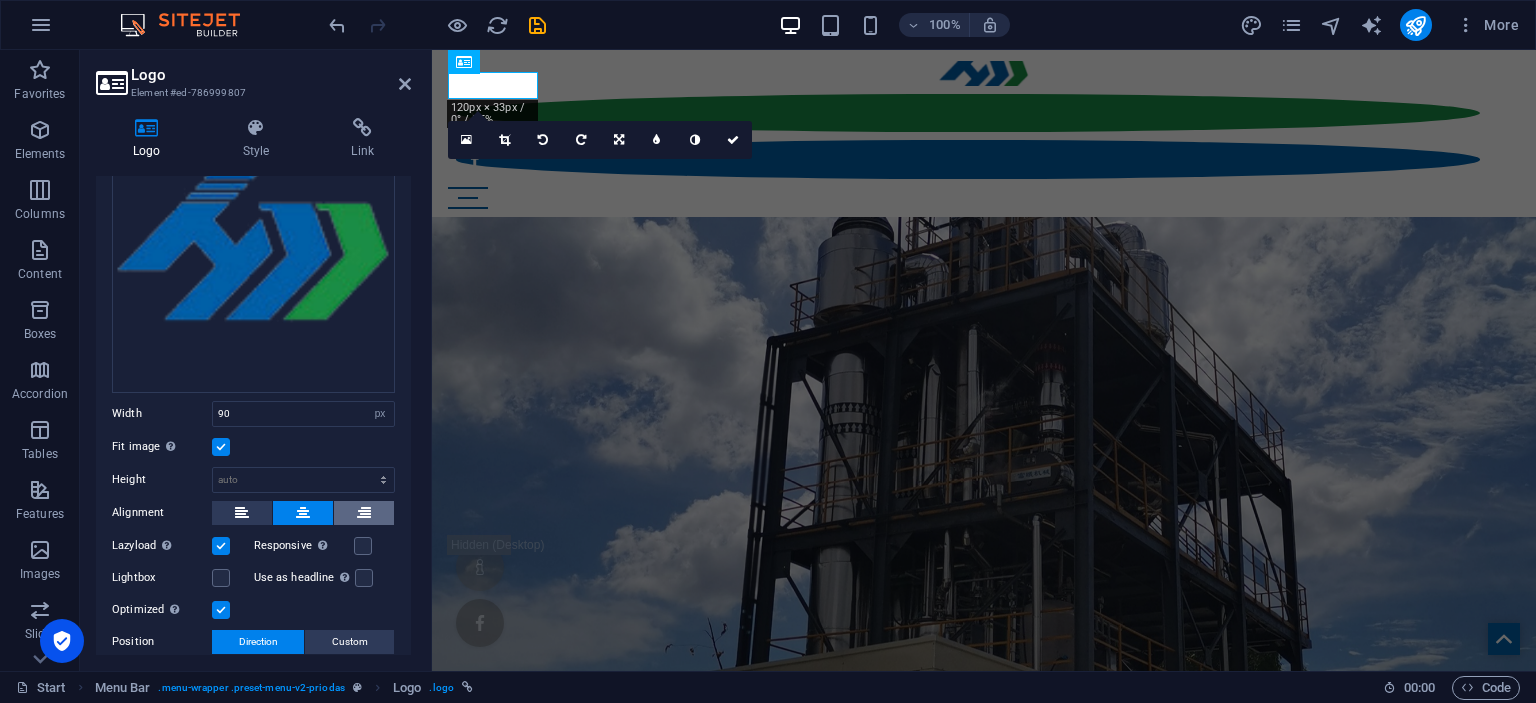 click at bounding box center (364, 513) 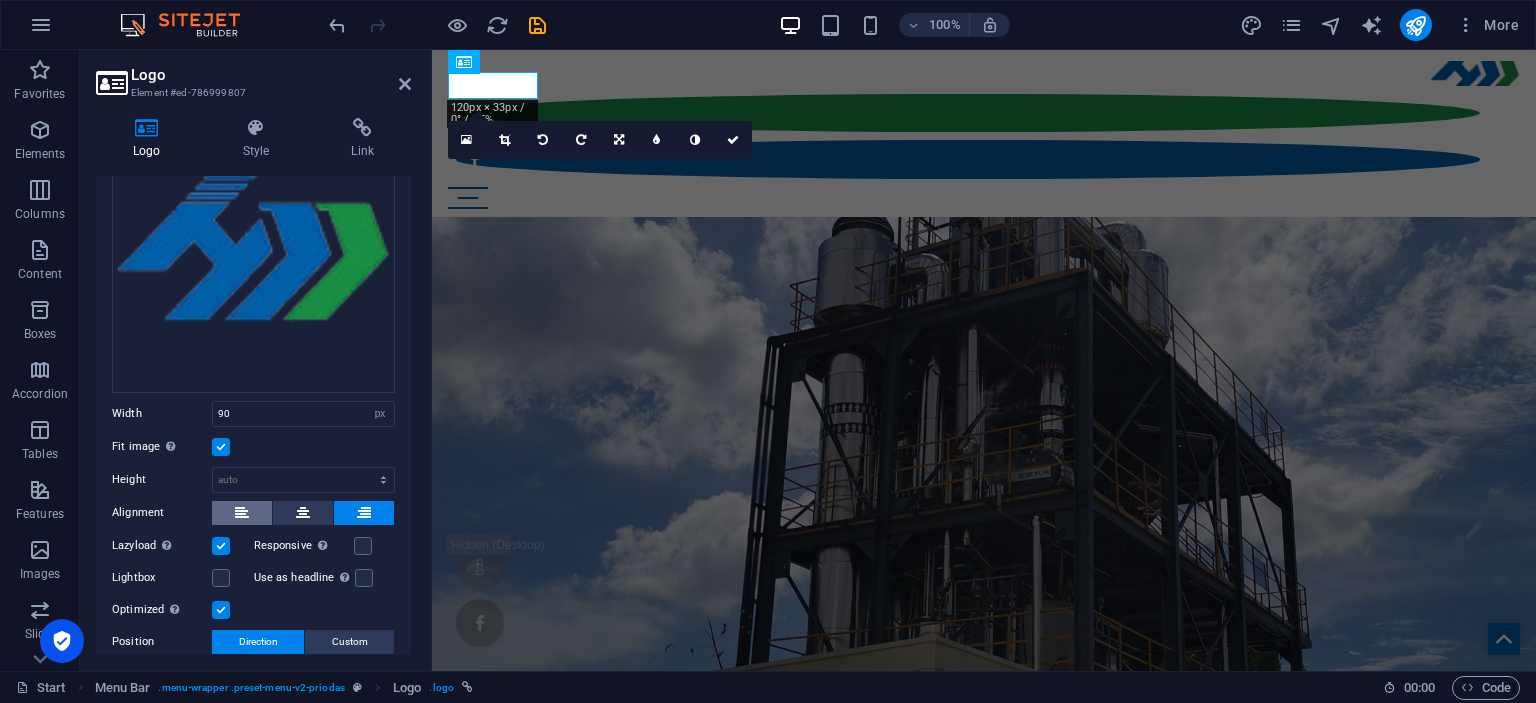 click at bounding box center (242, 513) 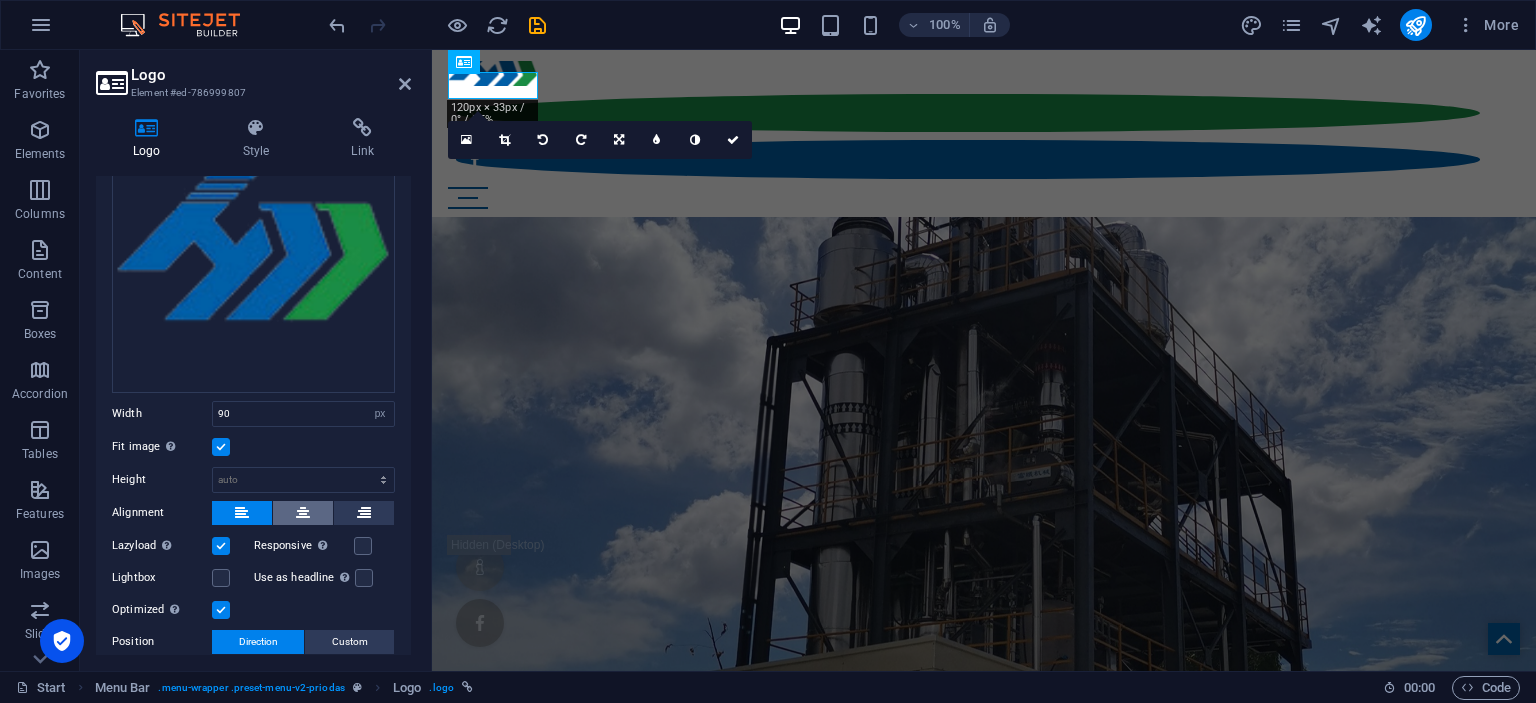 click at bounding box center (303, 513) 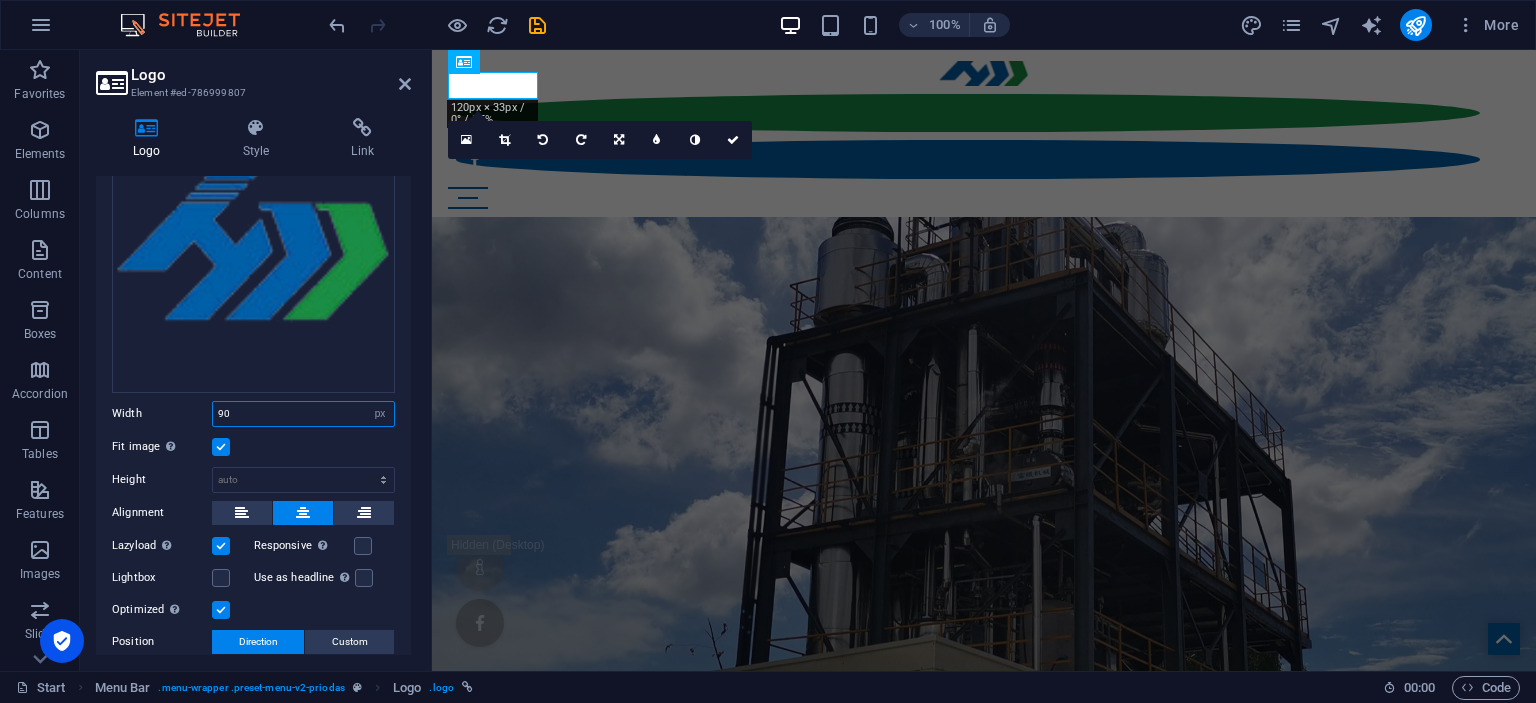 click on "90" at bounding box center [303, 414] 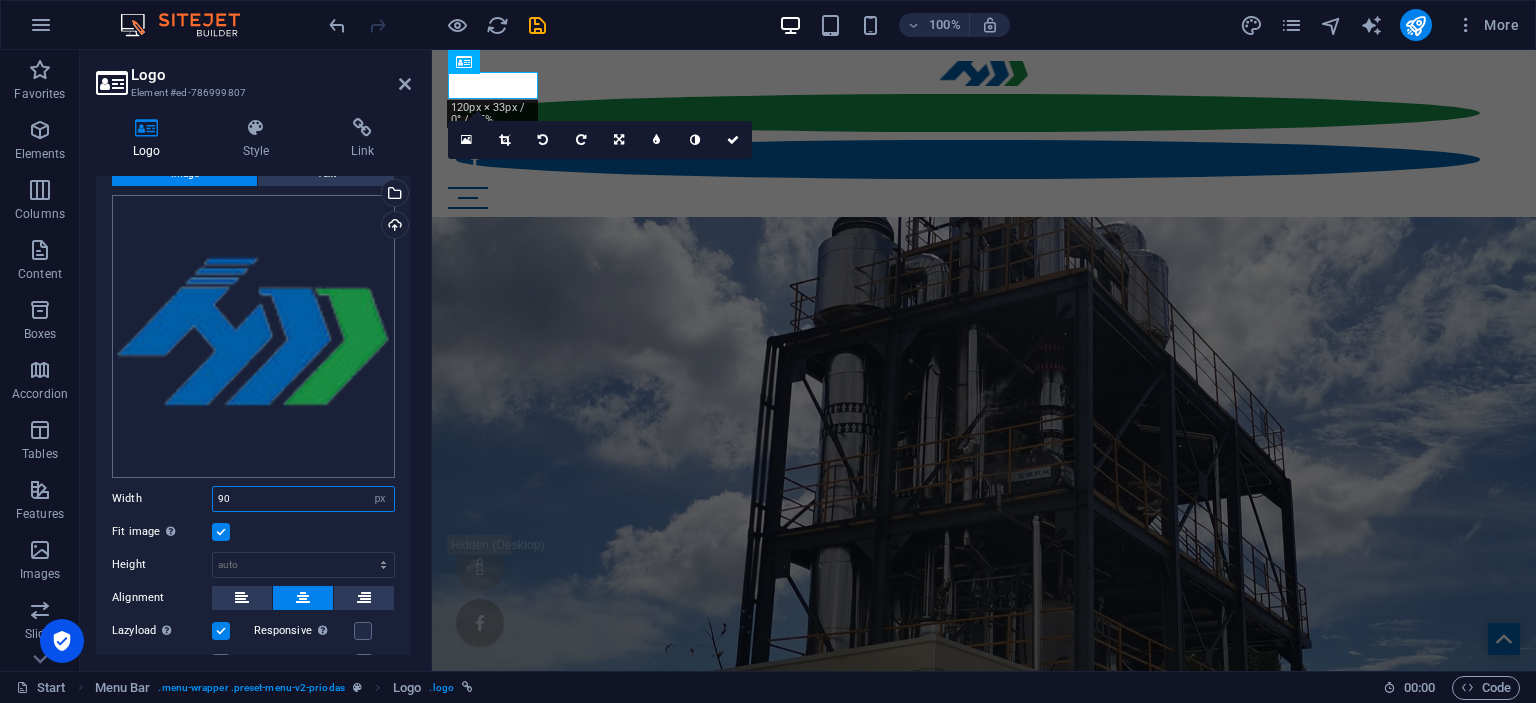 scroll, scrollTop: 60, scrollLeft: 0, axis: vertical 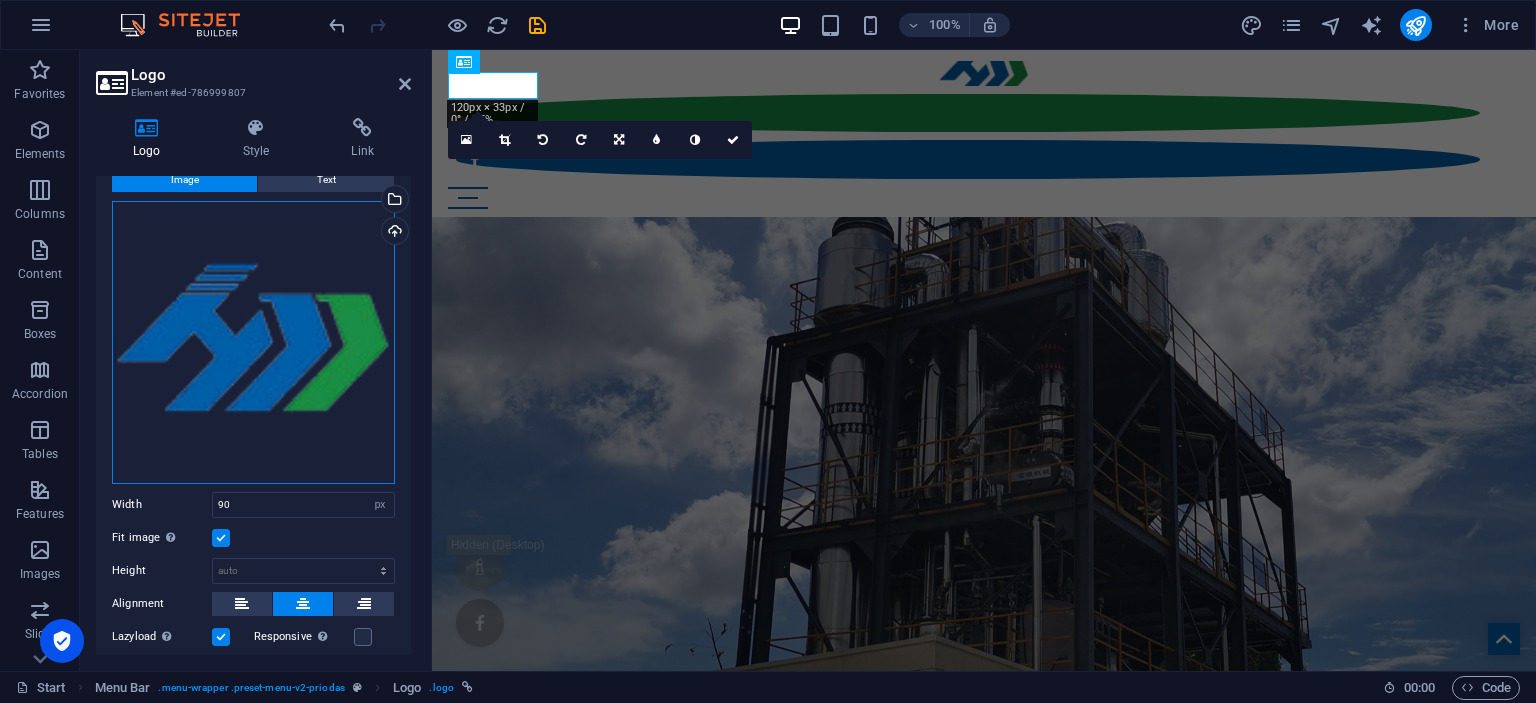 click on "Drag files here, click to choose files or select files from Files or our free stock photos & videos" at bounding box center (253, 342) 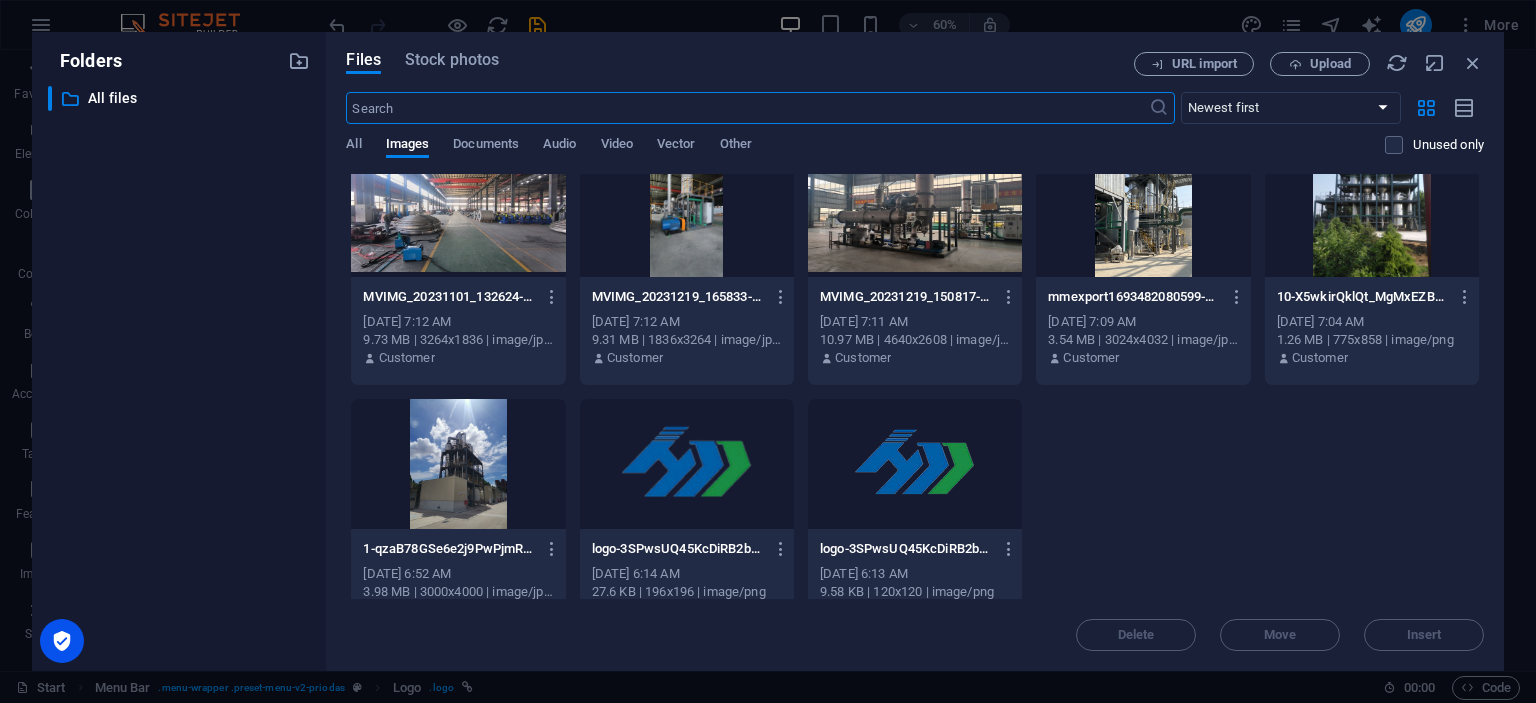 scroll, scrollTop: 67, scrollLeft: 0, axis: vertical 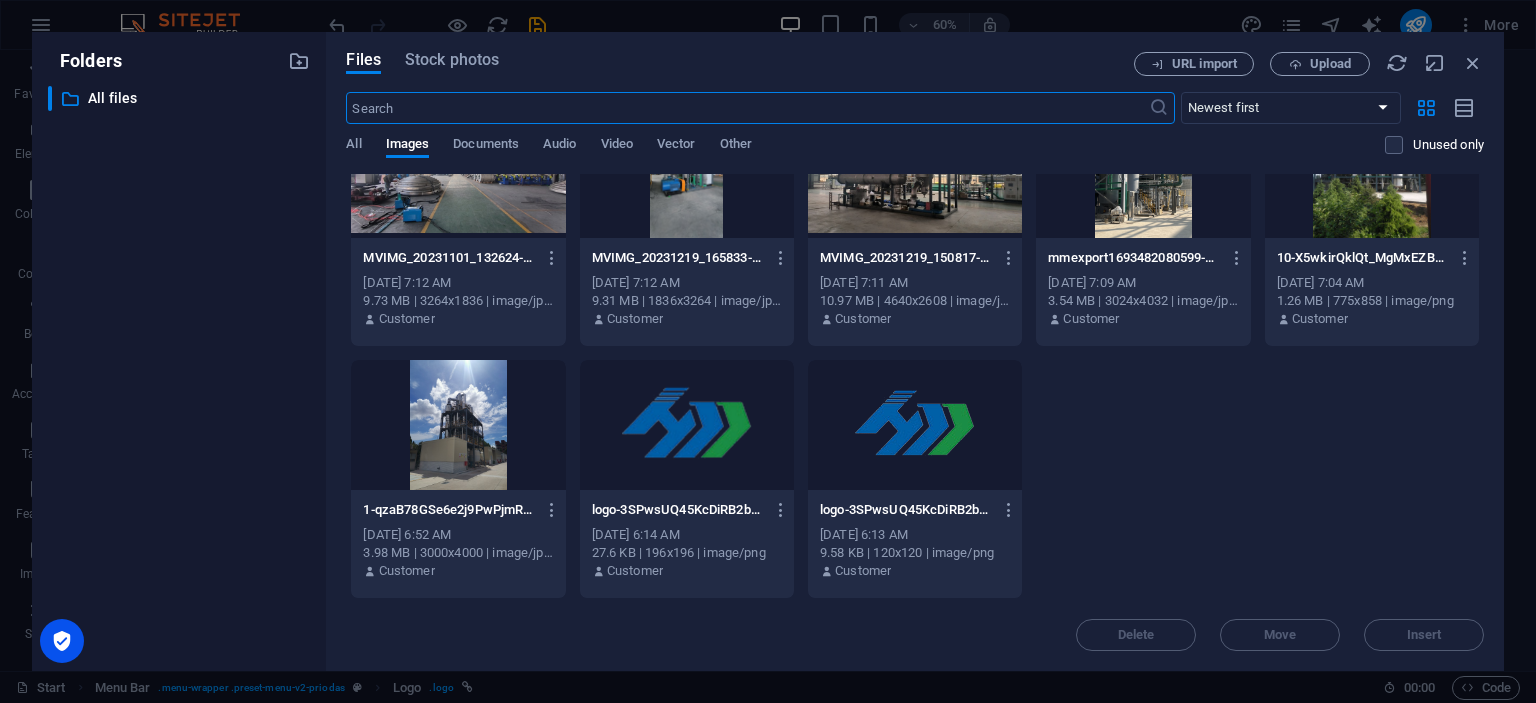 click at bounding box center [915, 425] 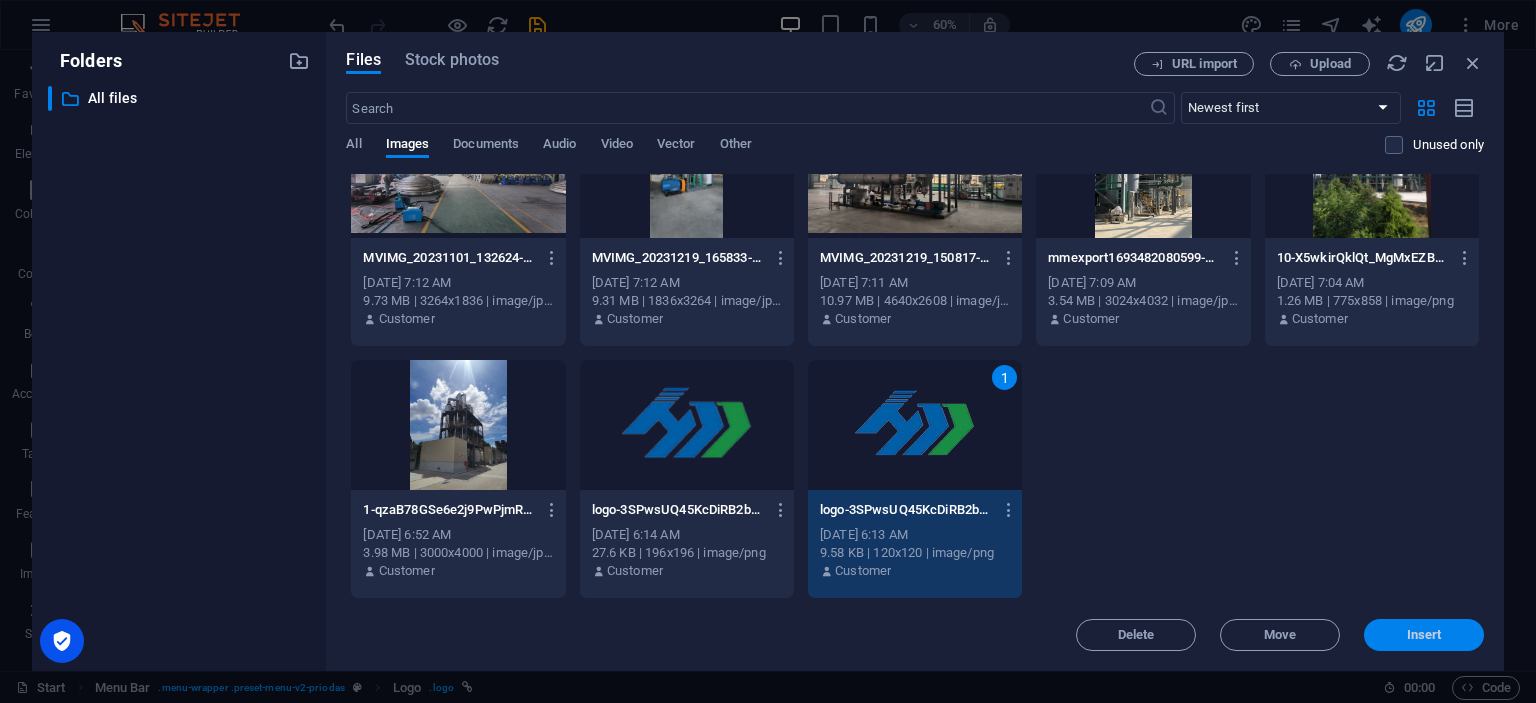 click on "Insert" at bounding box center [1424, 635] 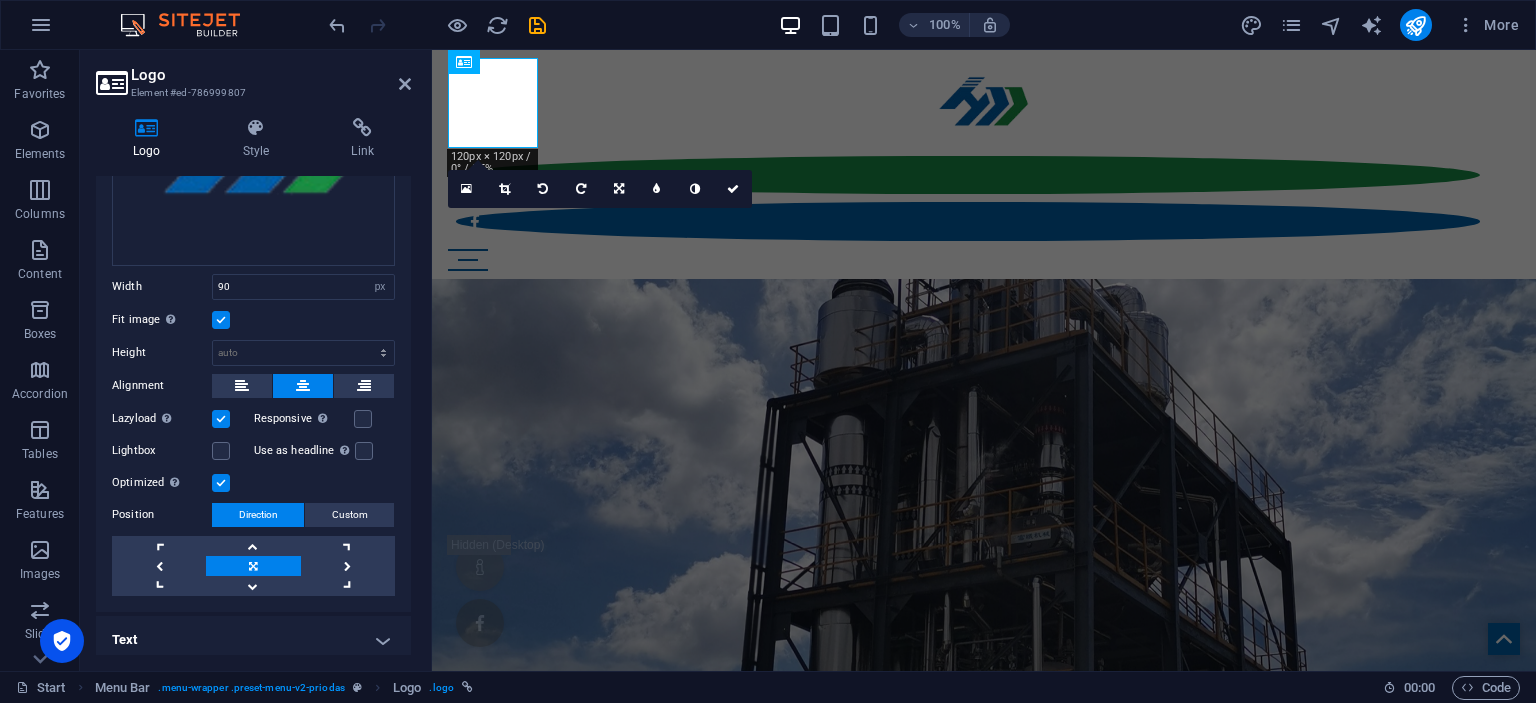 scroll, scrollTop: 286, scrollLeft: 0, axis: vertical 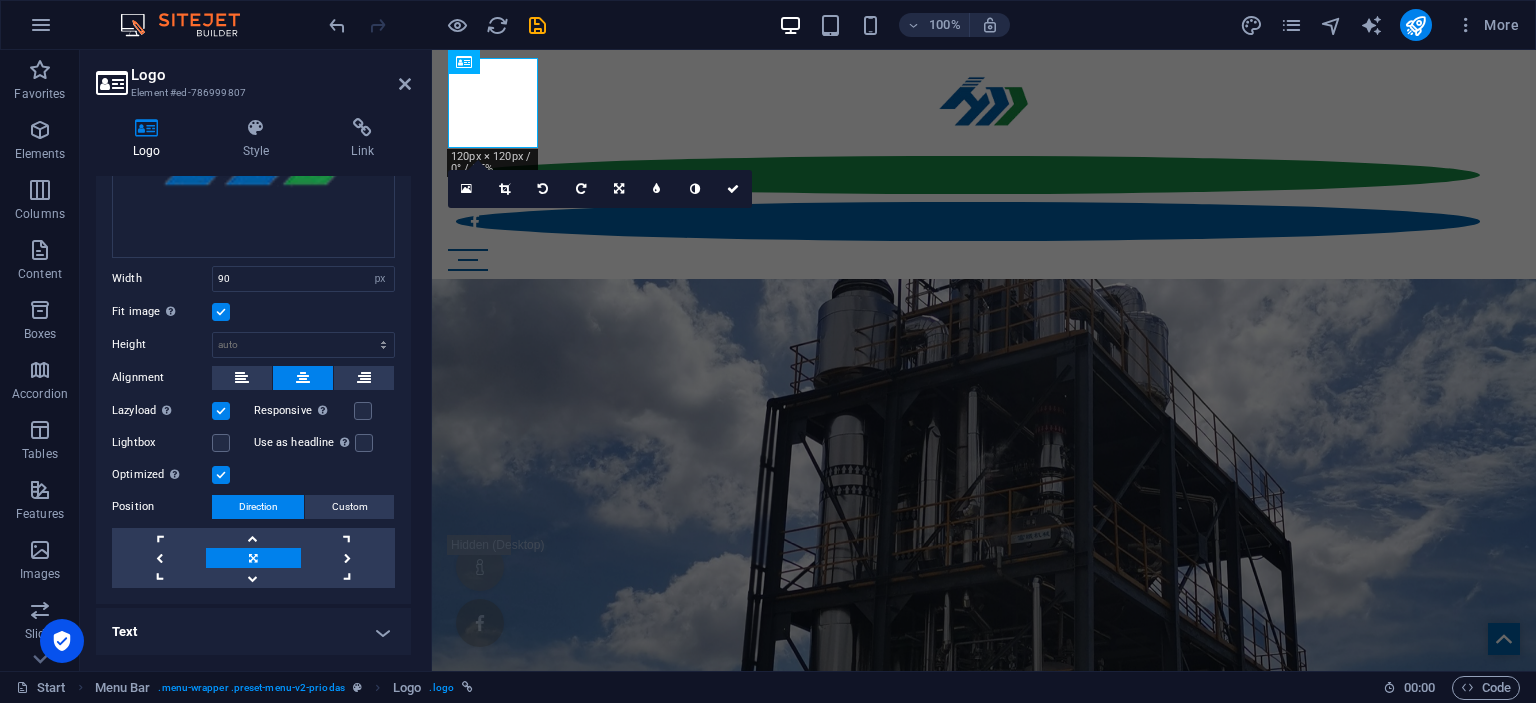 click on "Fit image Automatically fit image to a fixed width and height" at bounding box center [253, 312] 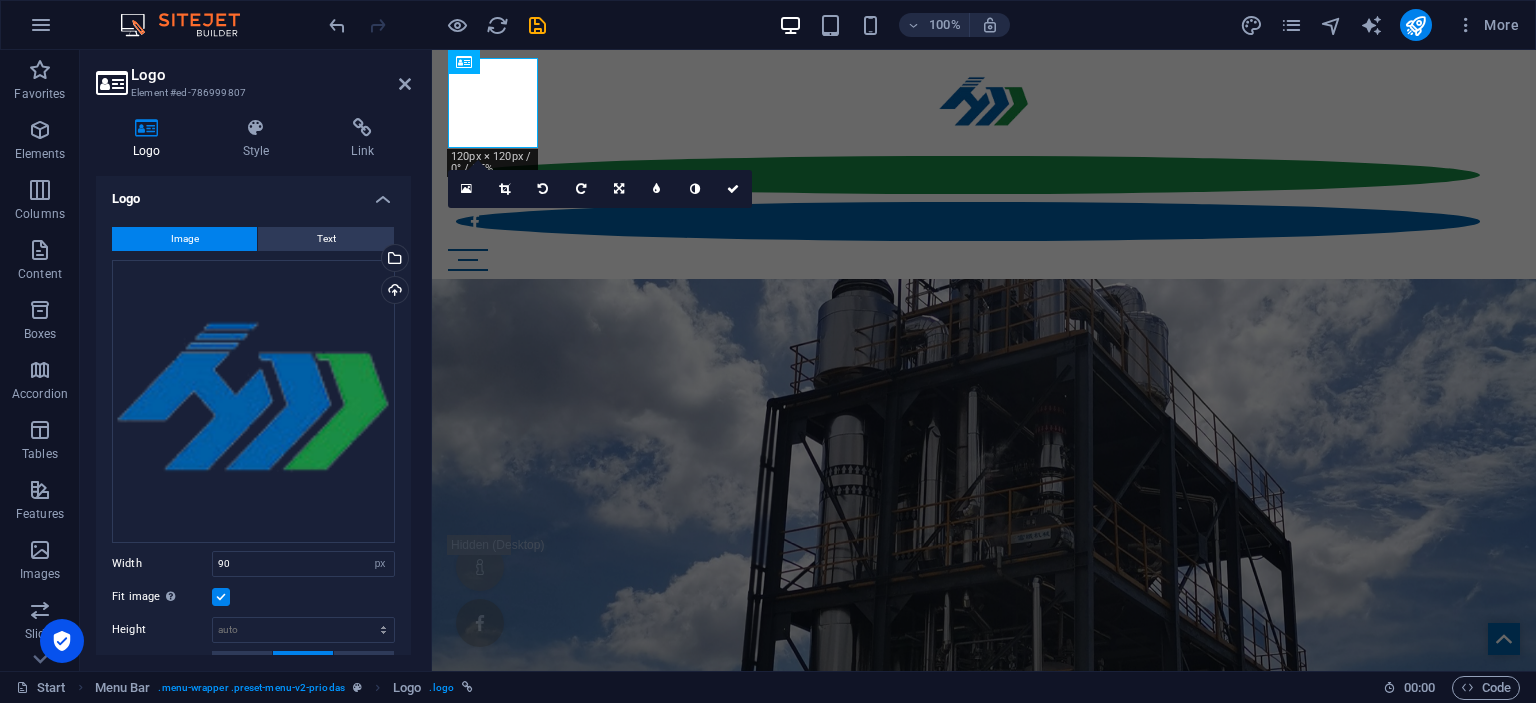 scroll, scrollTop: 0, scrollLeft: 0, axis: both 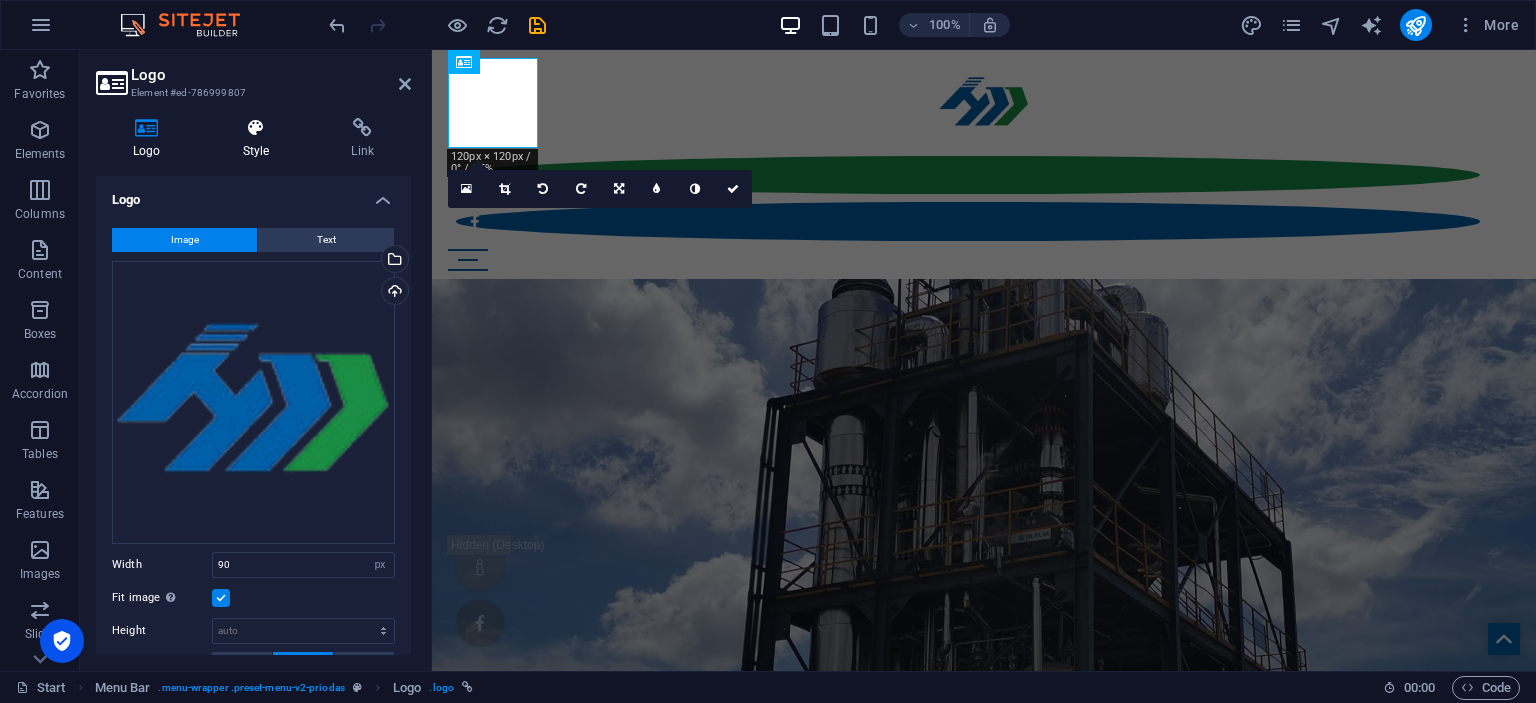 click at bounding box center [256, 128] 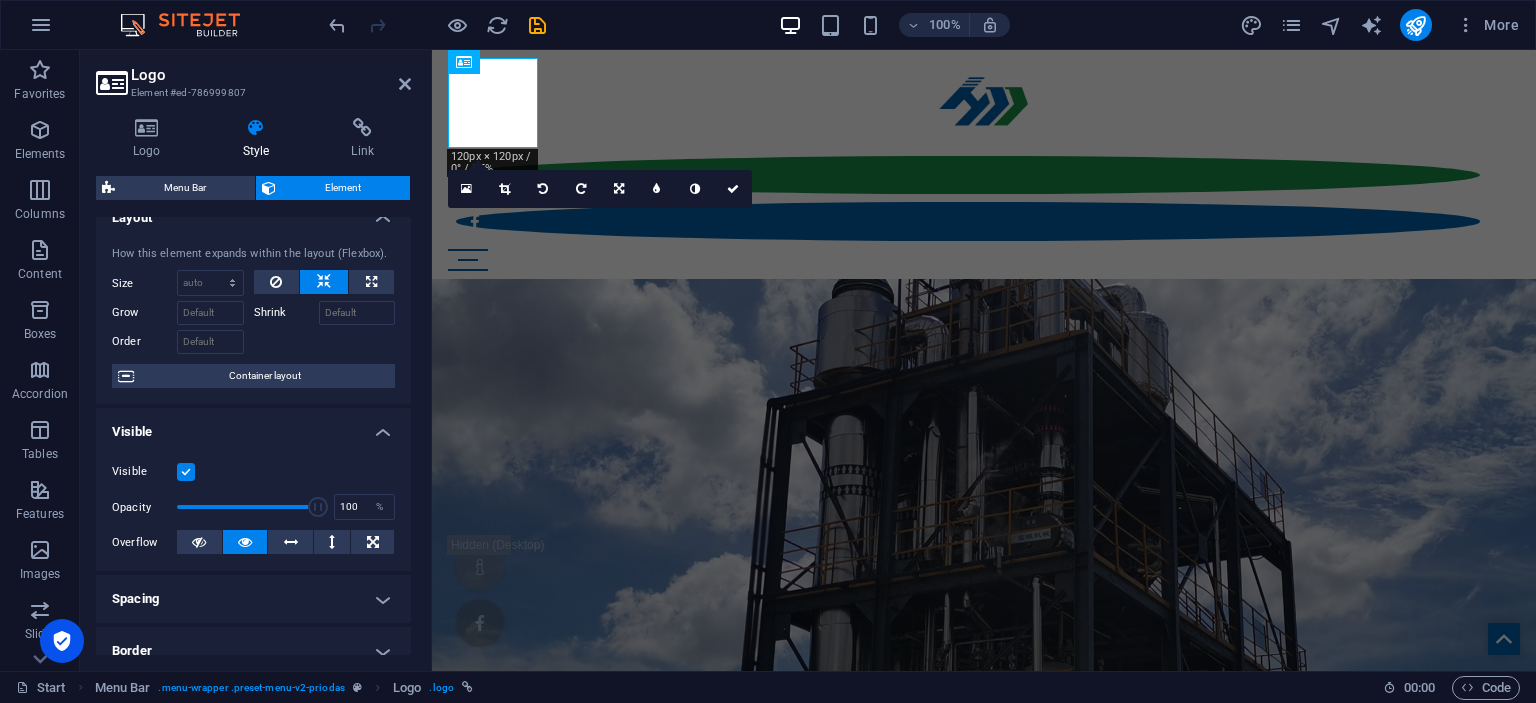 scroll, scrollTop: 0, scrollLeft: 0, axis: both 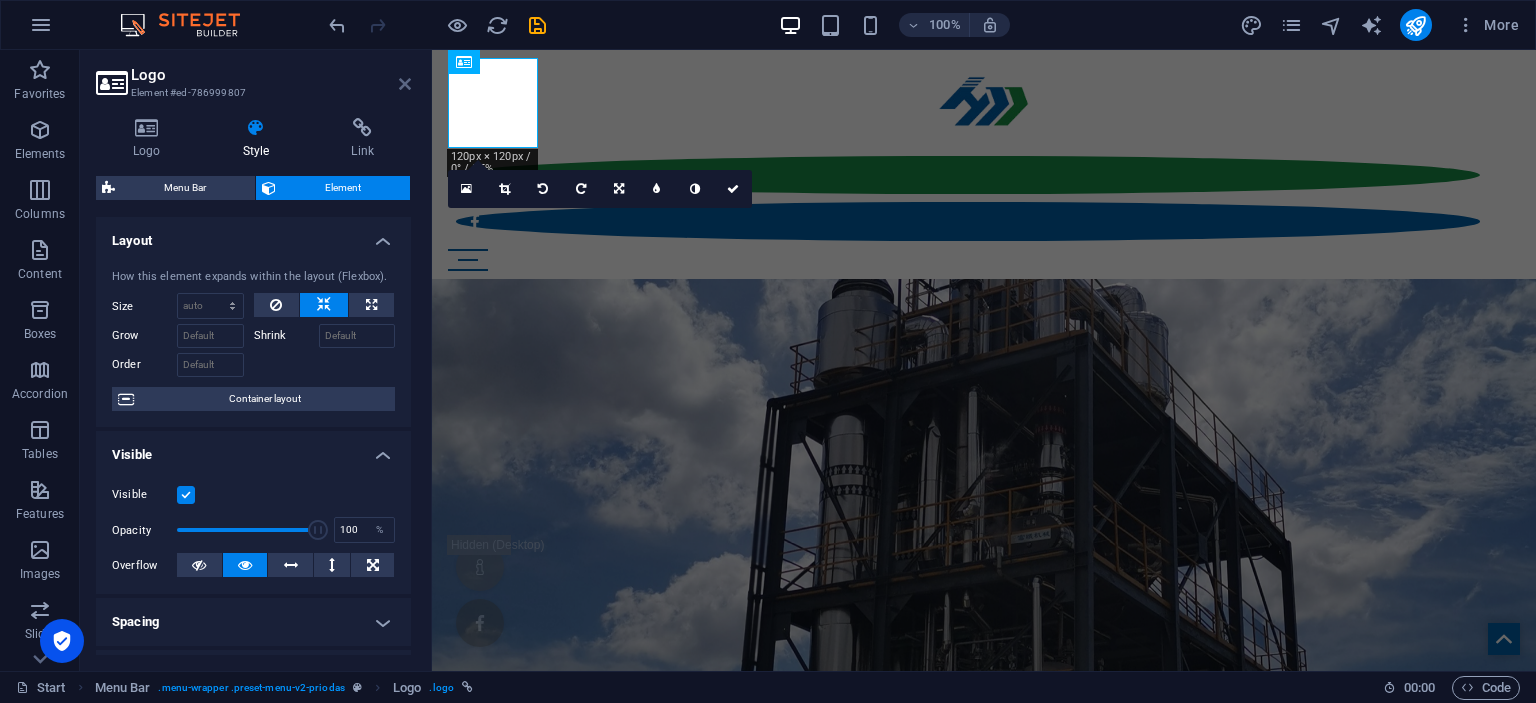 click at bounding box center [405, 84] 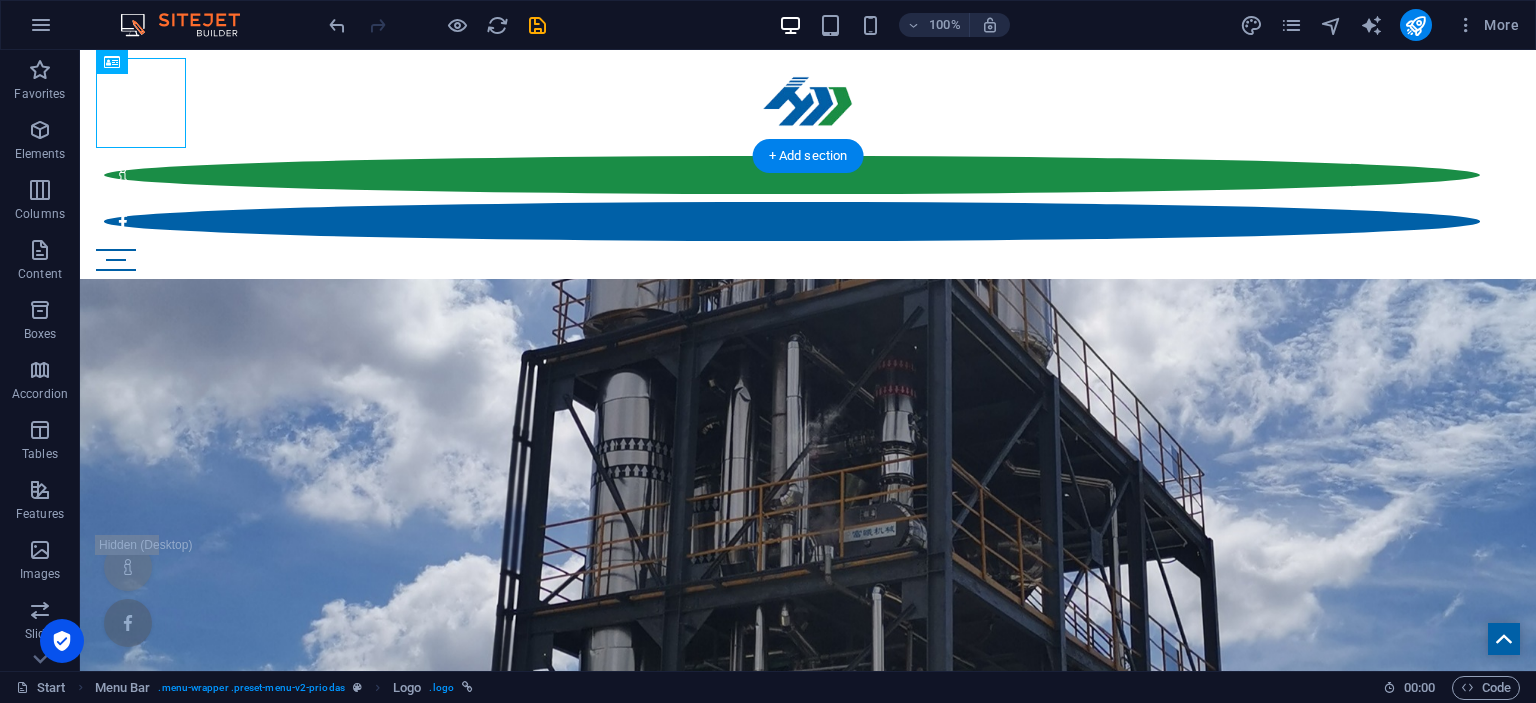 click at bounding box center (808, 1145) 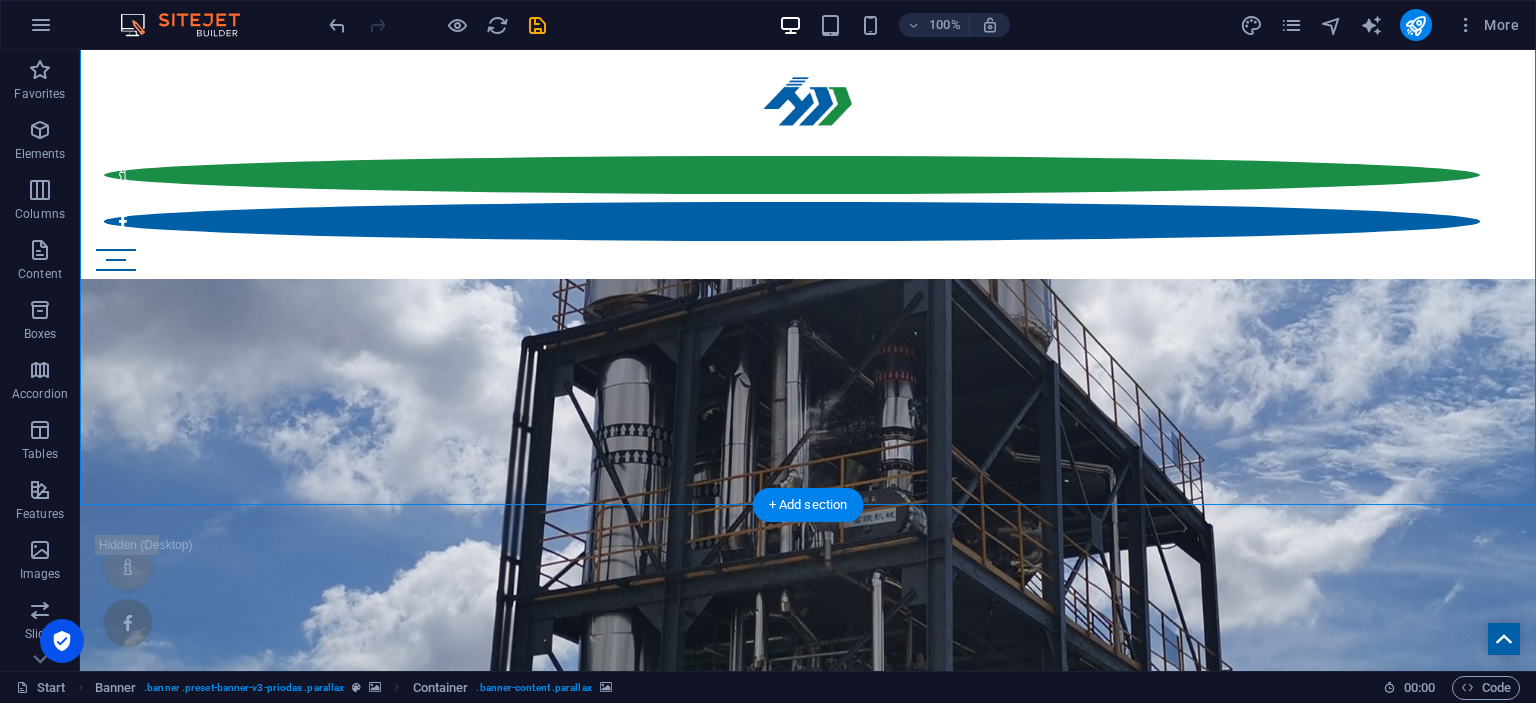 scroll, scrollTop: 0, scrollLeft: 0, axis: both 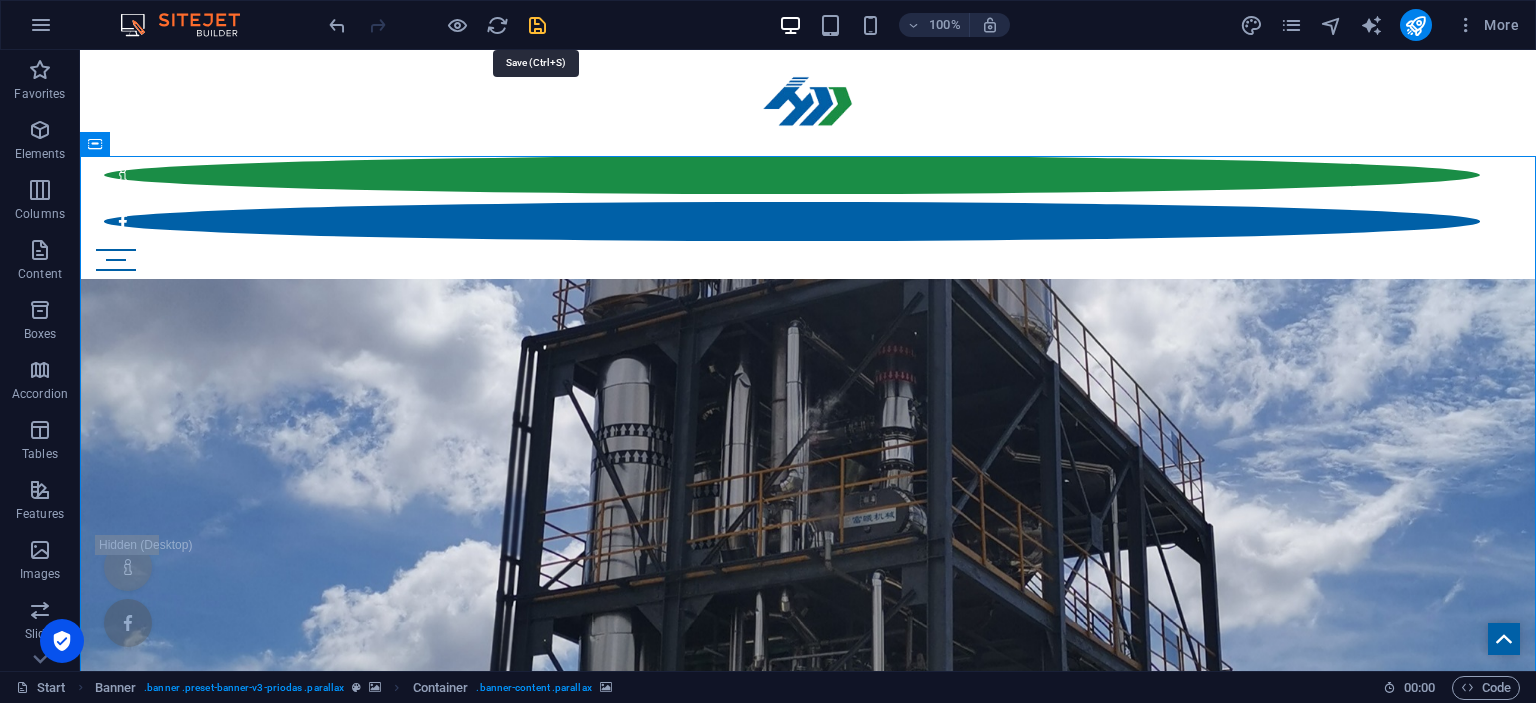 click at bounding box center (537, 25) 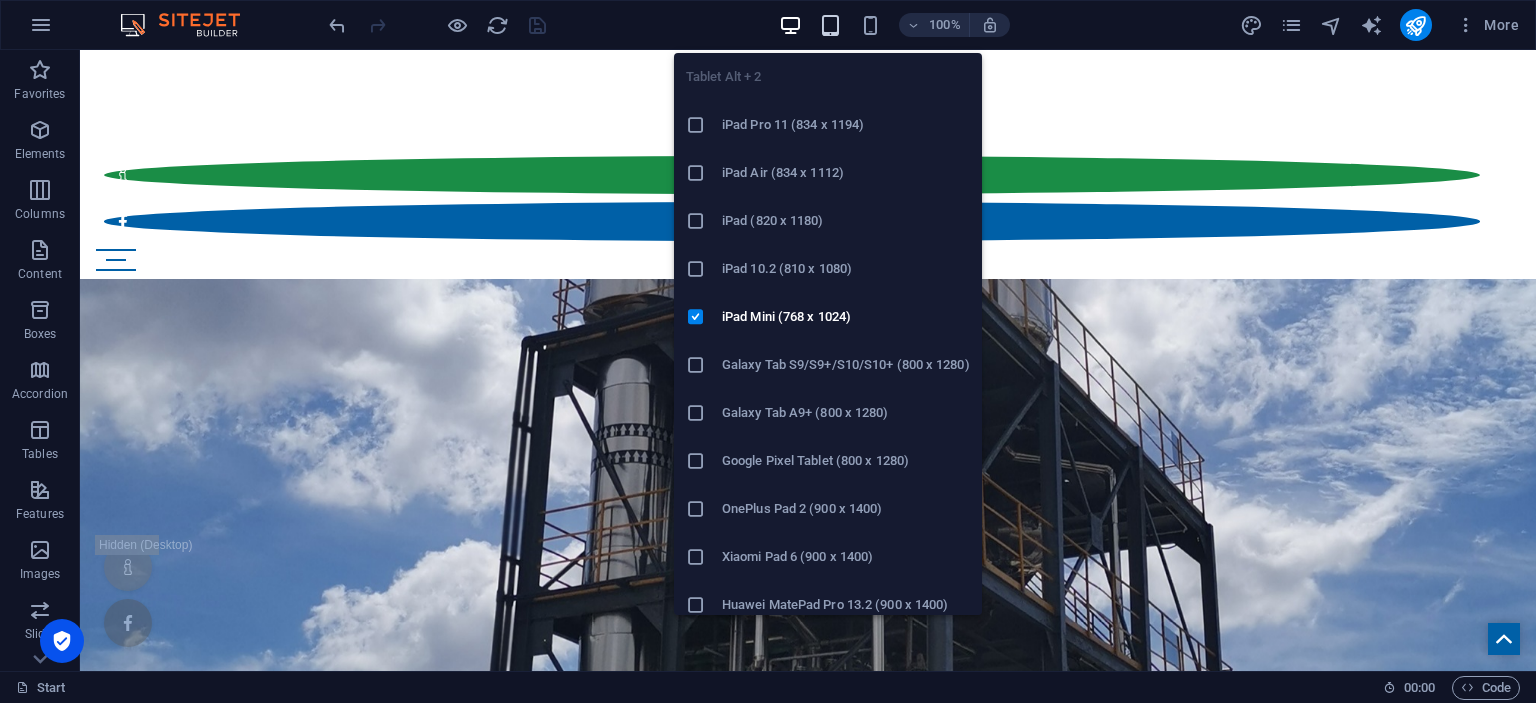 click at bounding box center (830, 25) 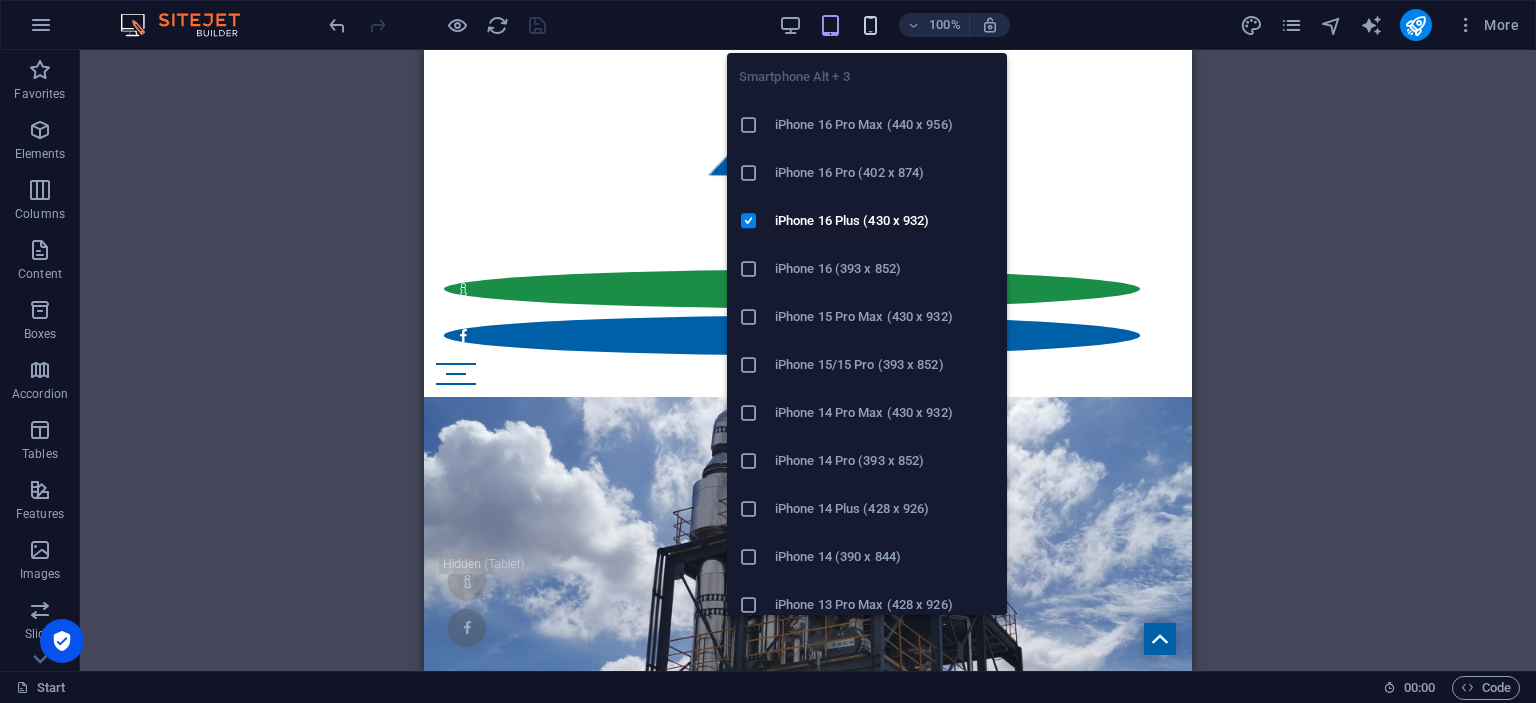 click at bounding box center (870, 25) 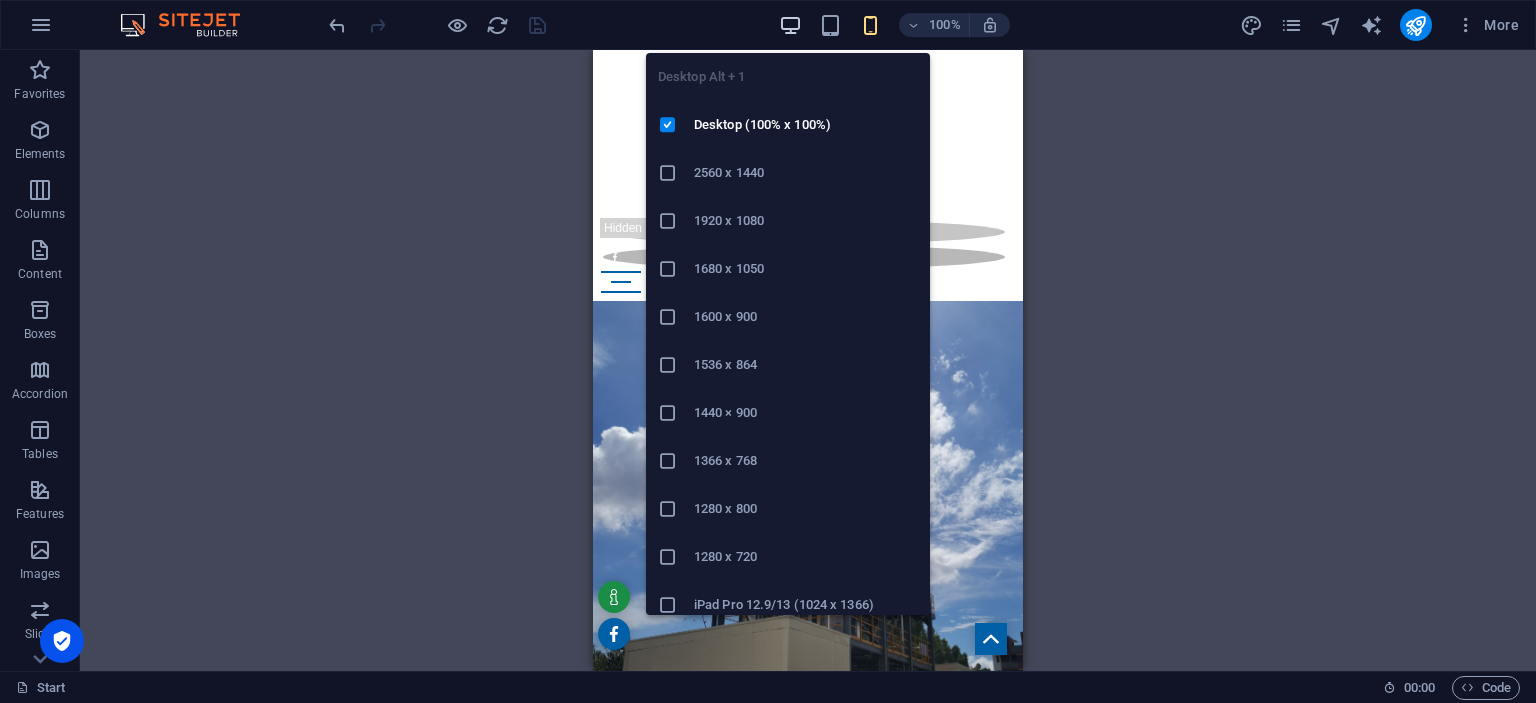 click at bounding box center (790, 25) 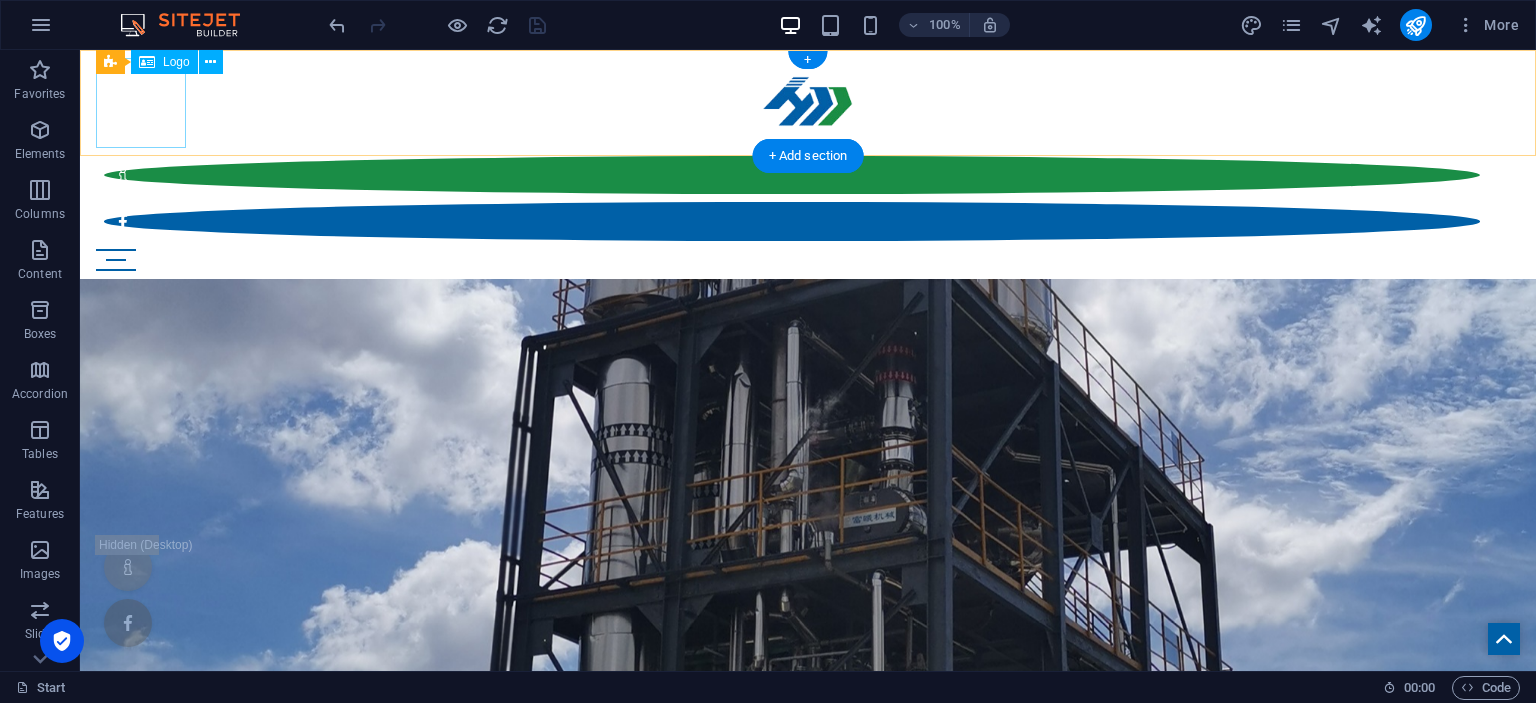 click at bounding box center (808, 103) 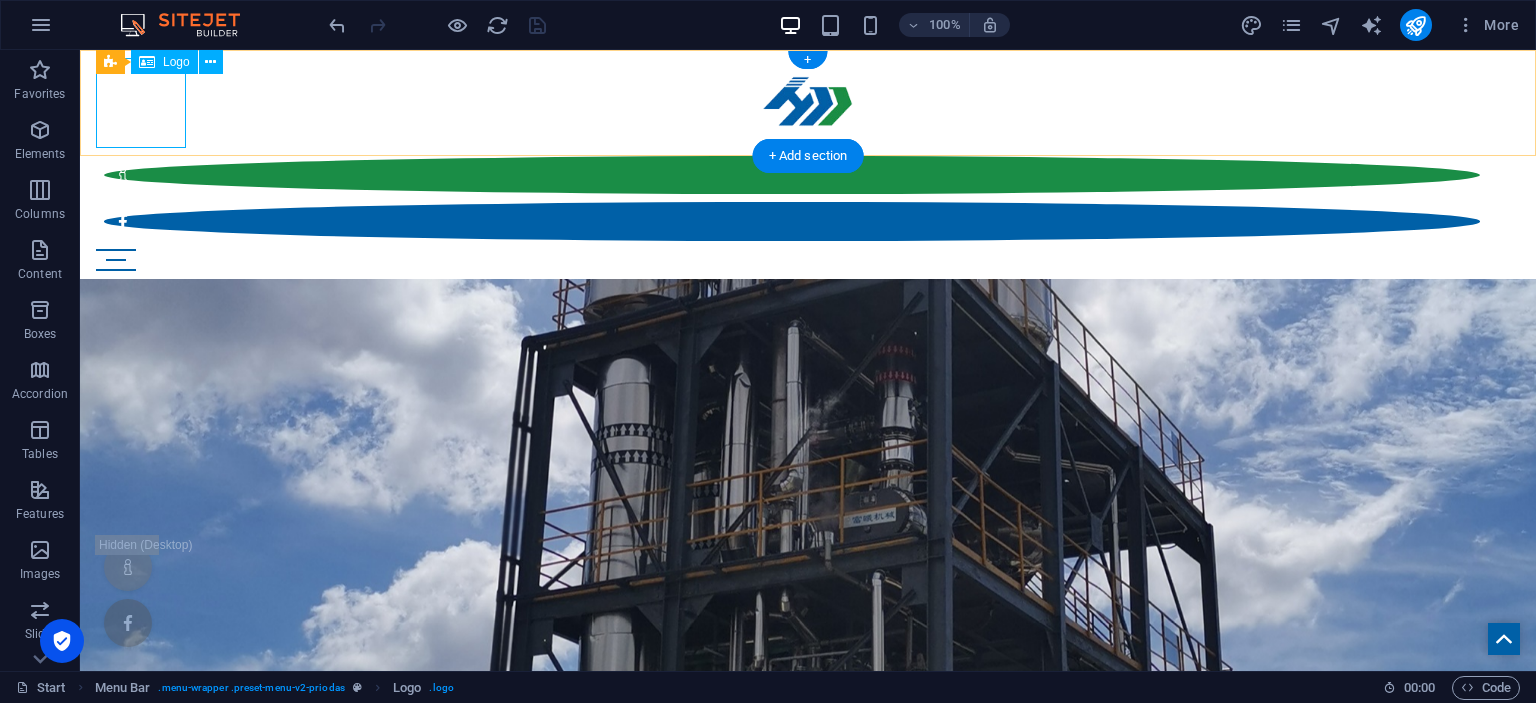 click at bounding box center [808, 103] 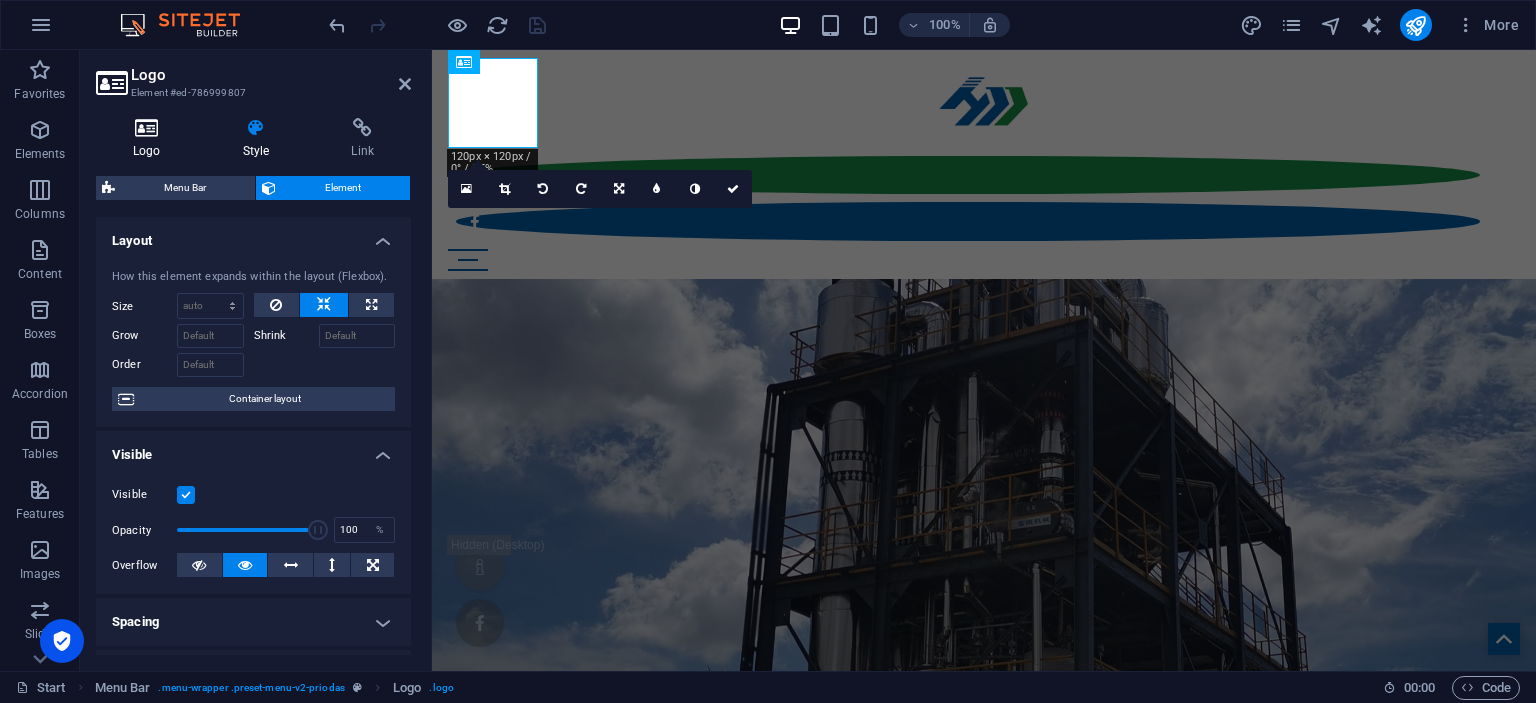 click on "Logo" at bounding box center [151, 139] 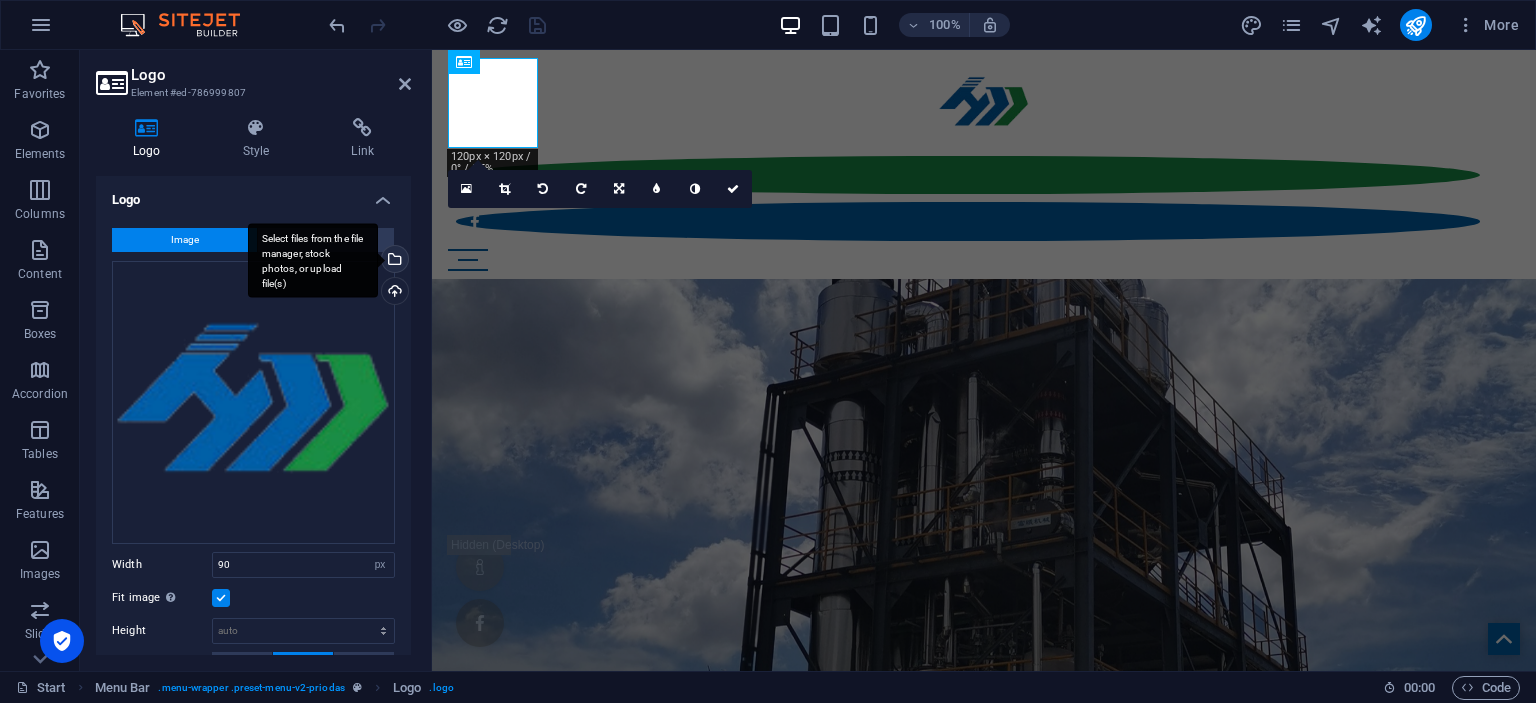 click on "Select files from the file manager, stock photos, or upload file(s)" at bounding box center (393, 261) 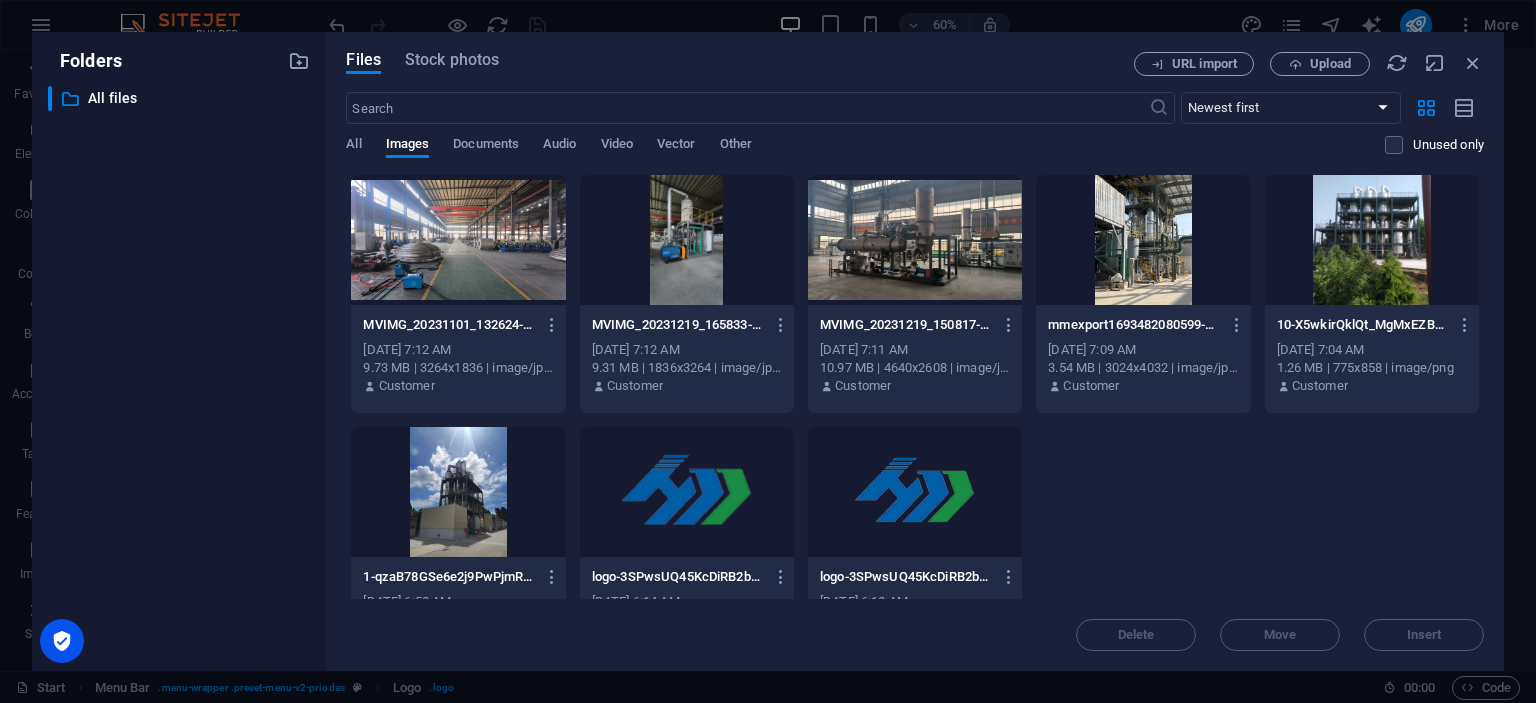 click at bounding box center [687, 492] 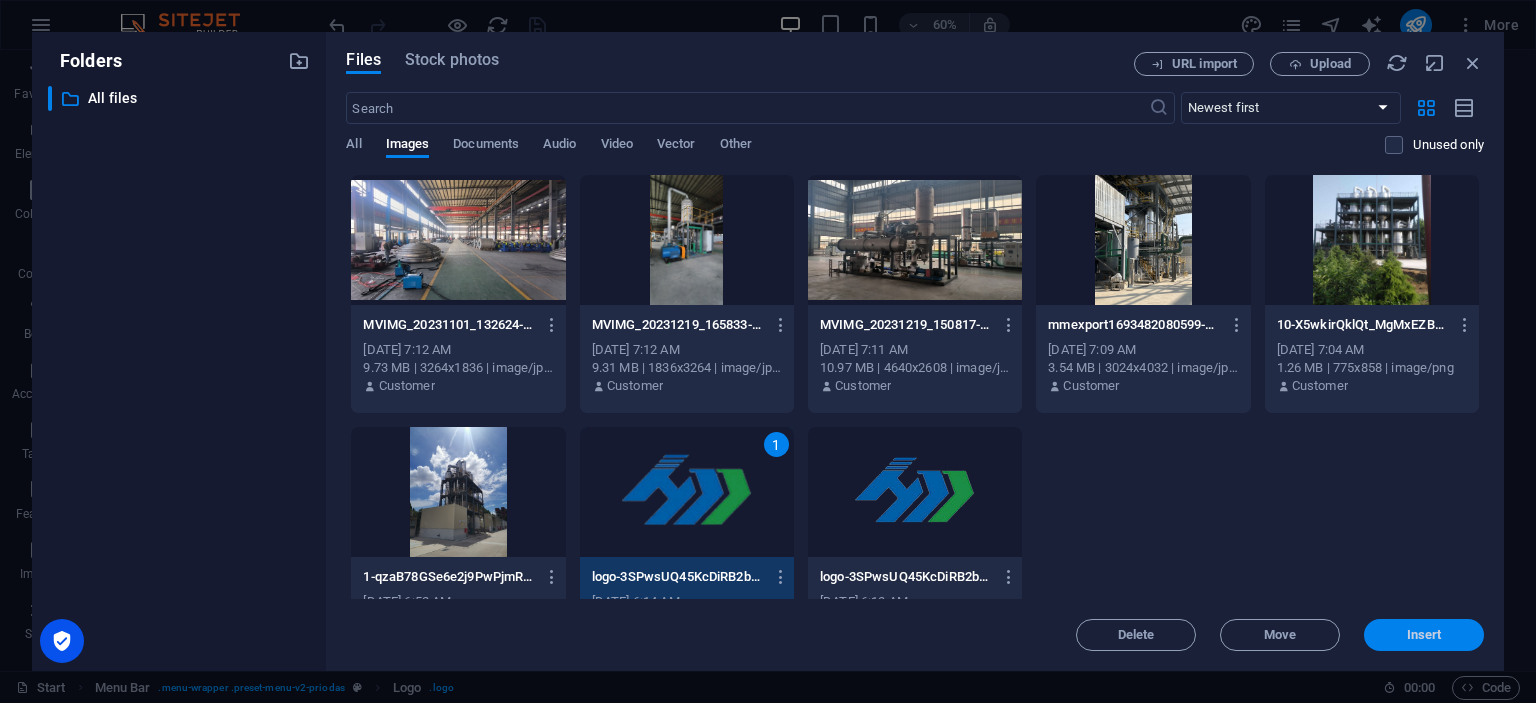 click on "Insert" at bounding box center (1424, 635) 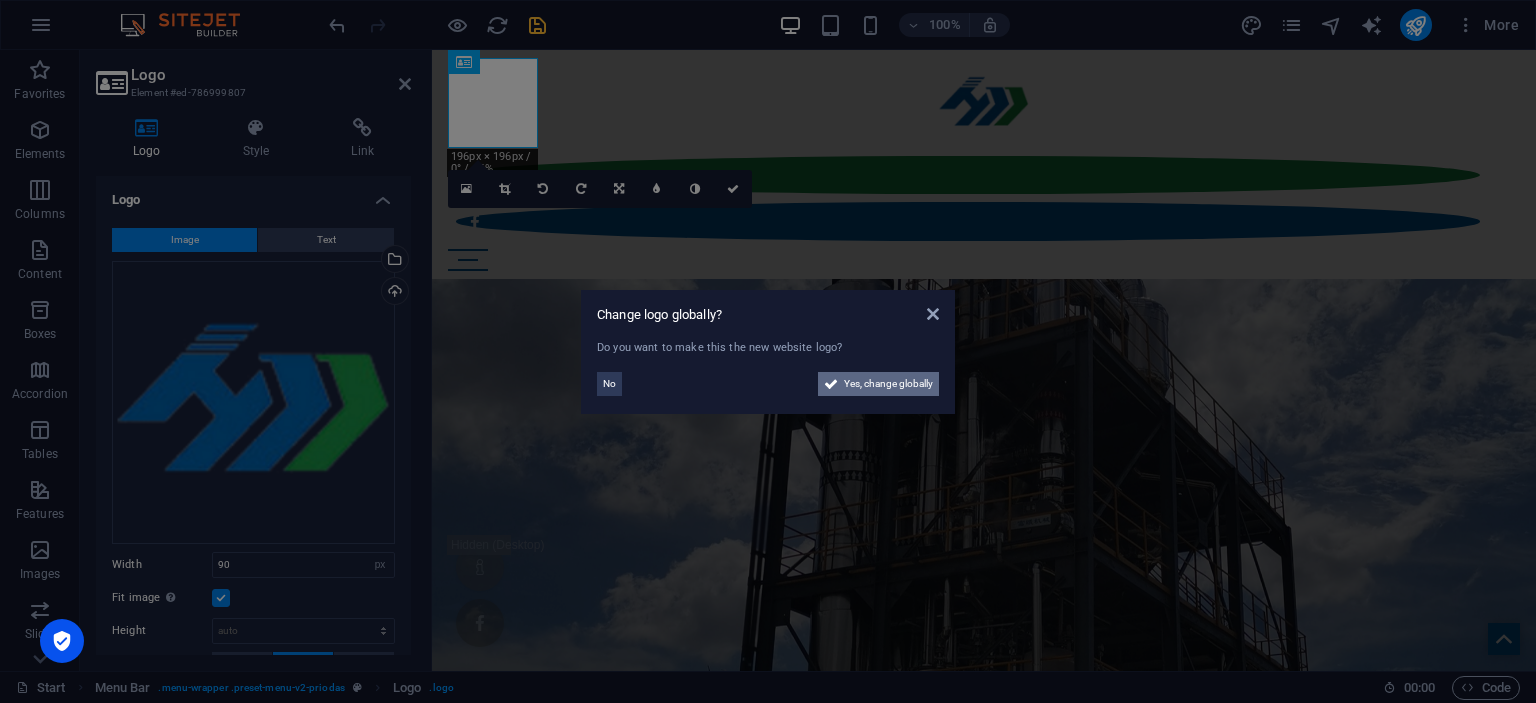 click on "Yes, change globally" at bounding box center (888, 384) 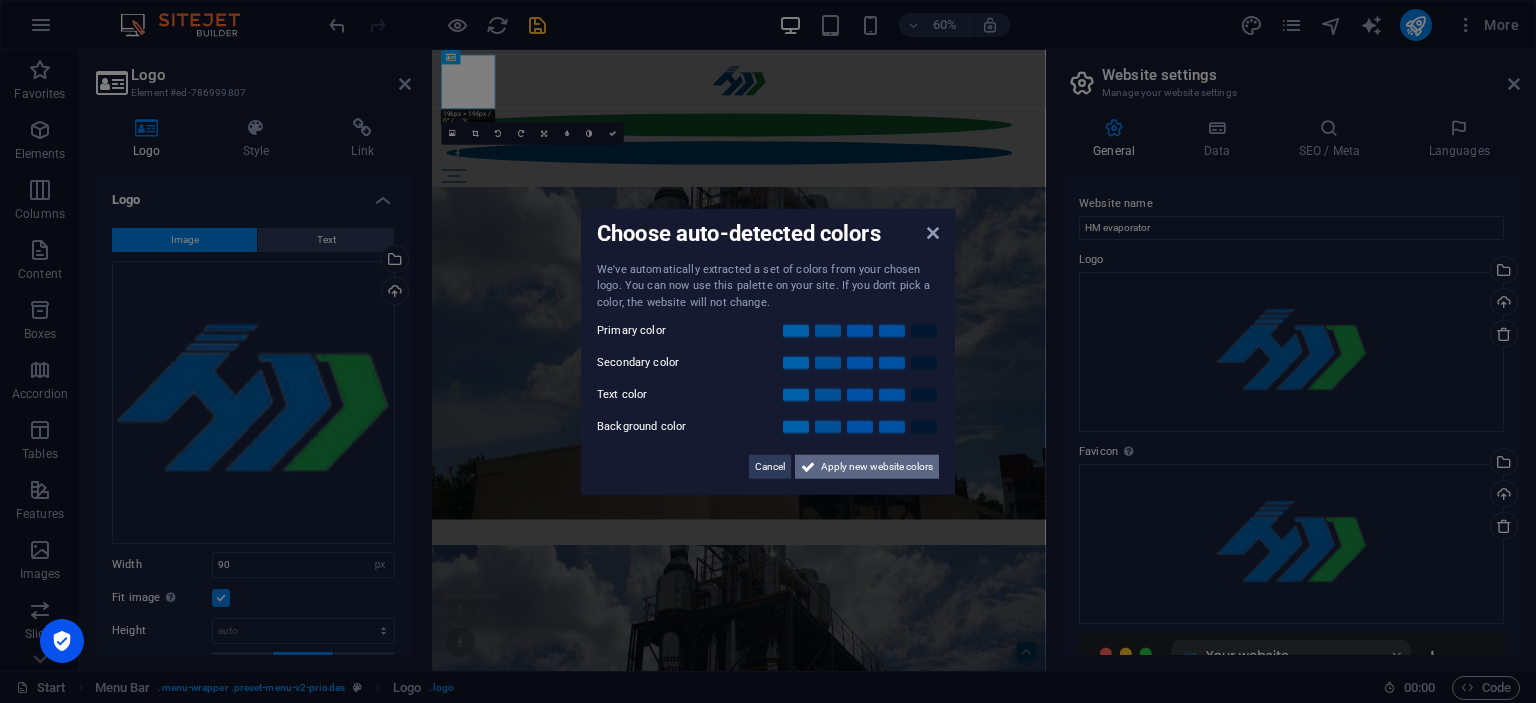 click on "Apply new website colors" at bounding box center (877, 467) 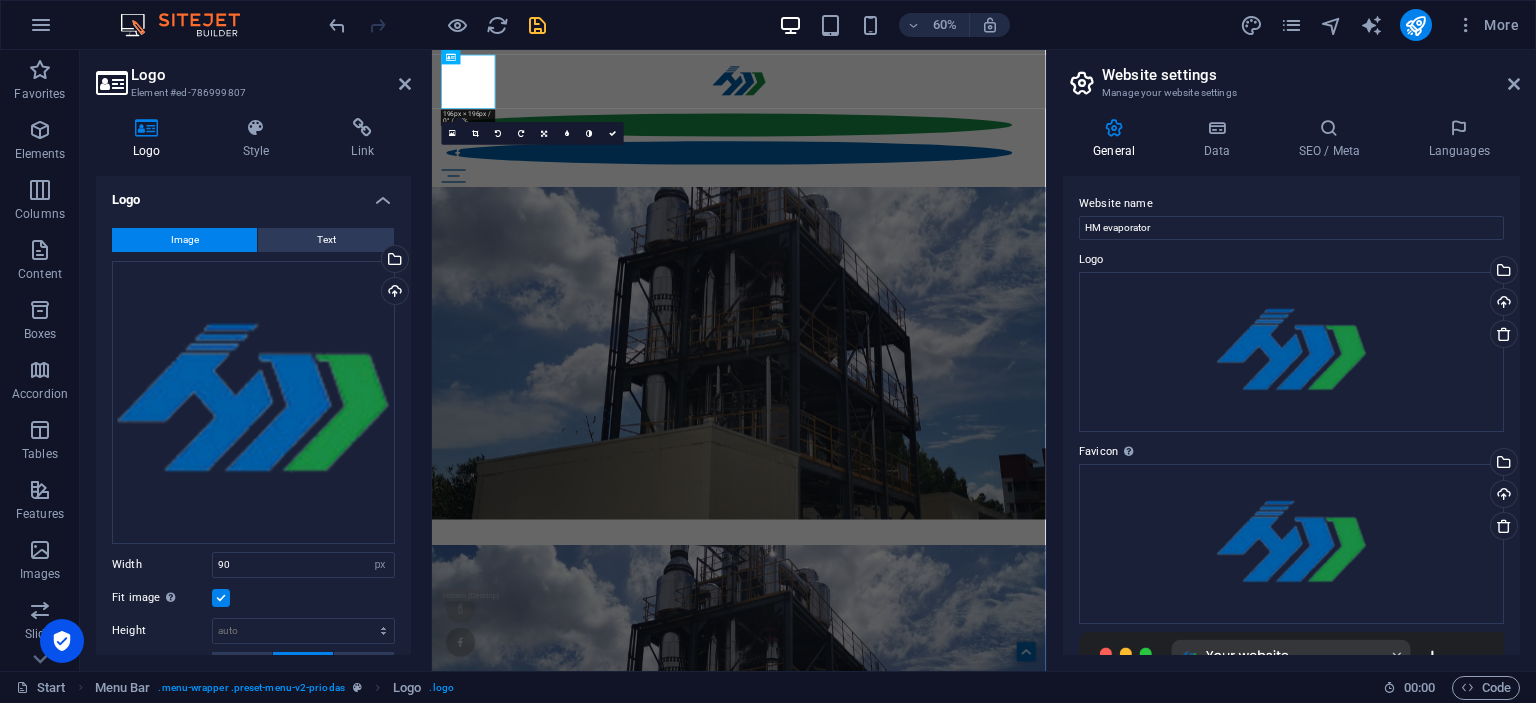 click at bounding box center [943, 1130] 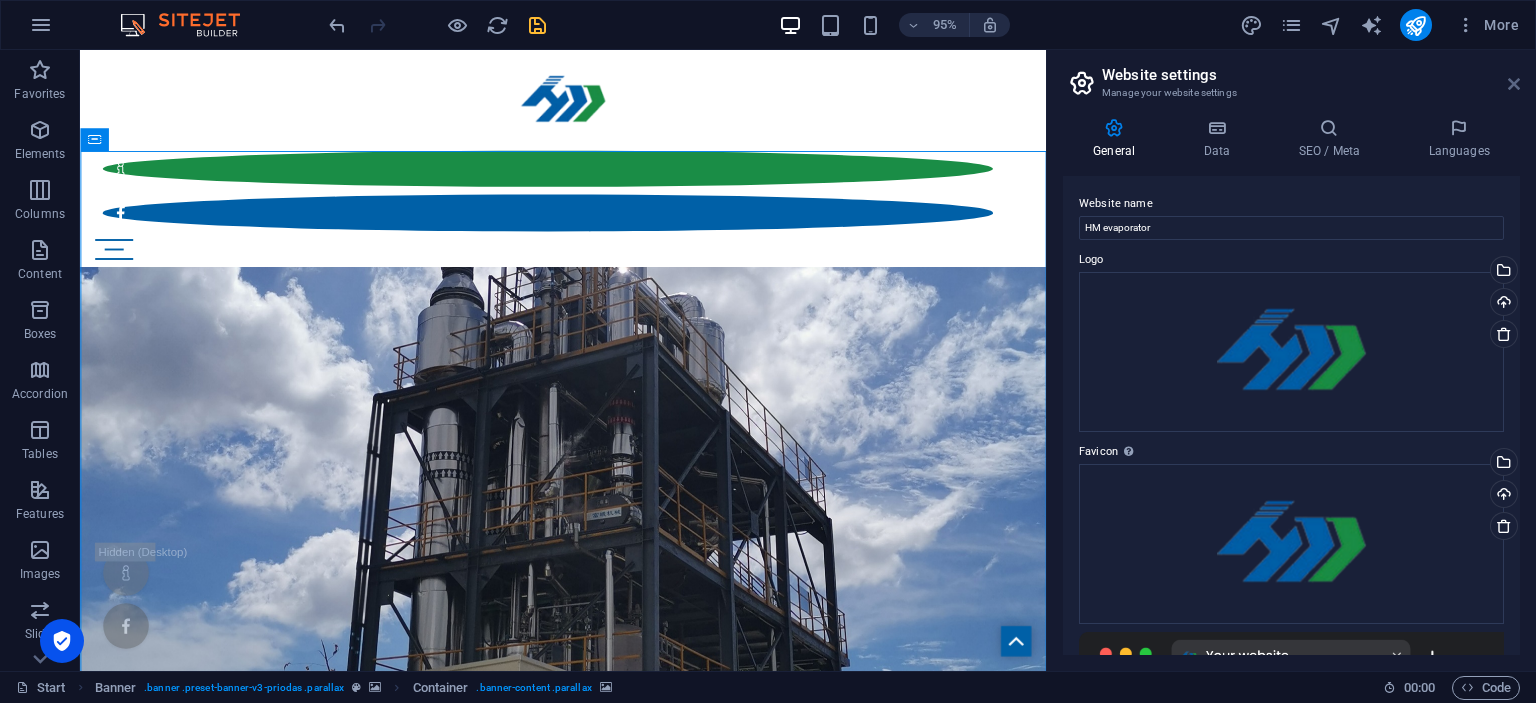click at bounding box center [1514, 84] 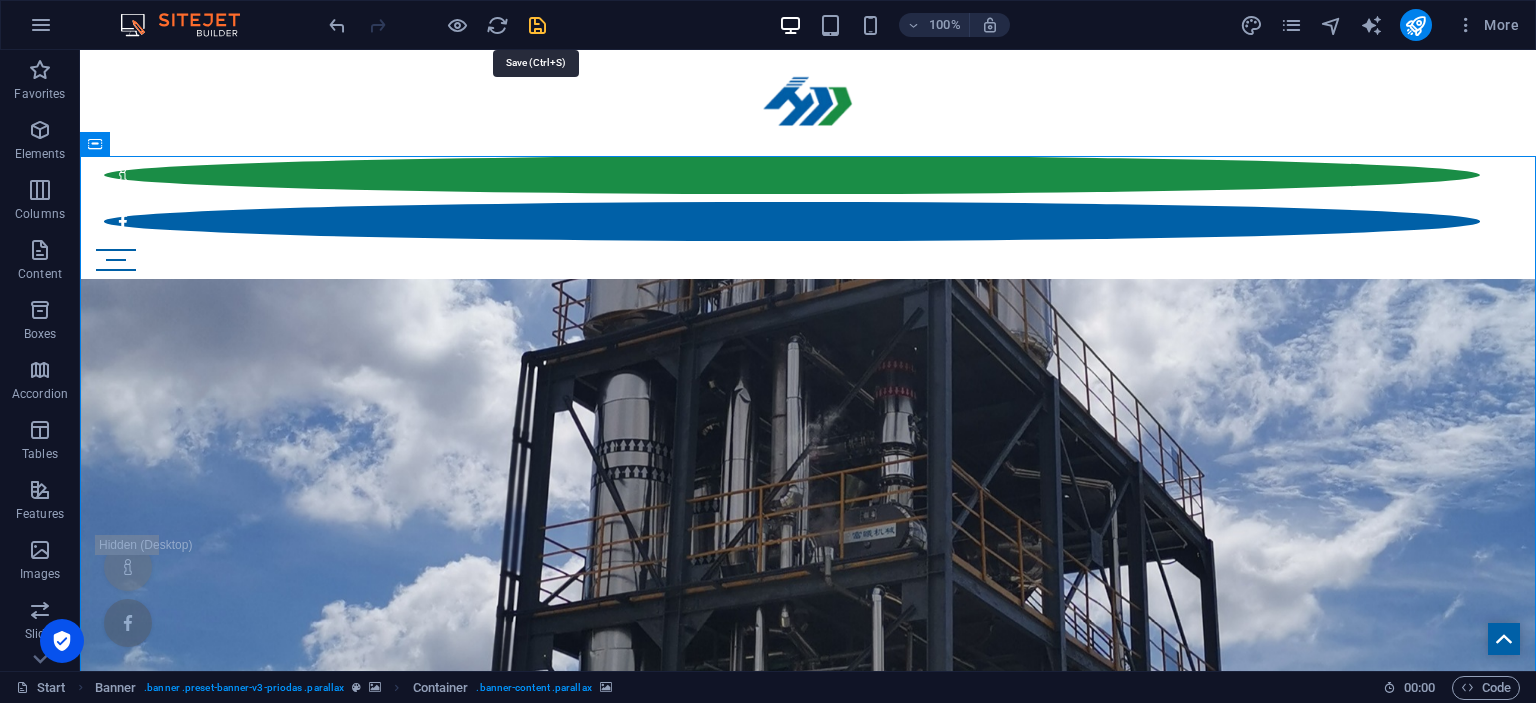 click at bounding box center [537, 25] 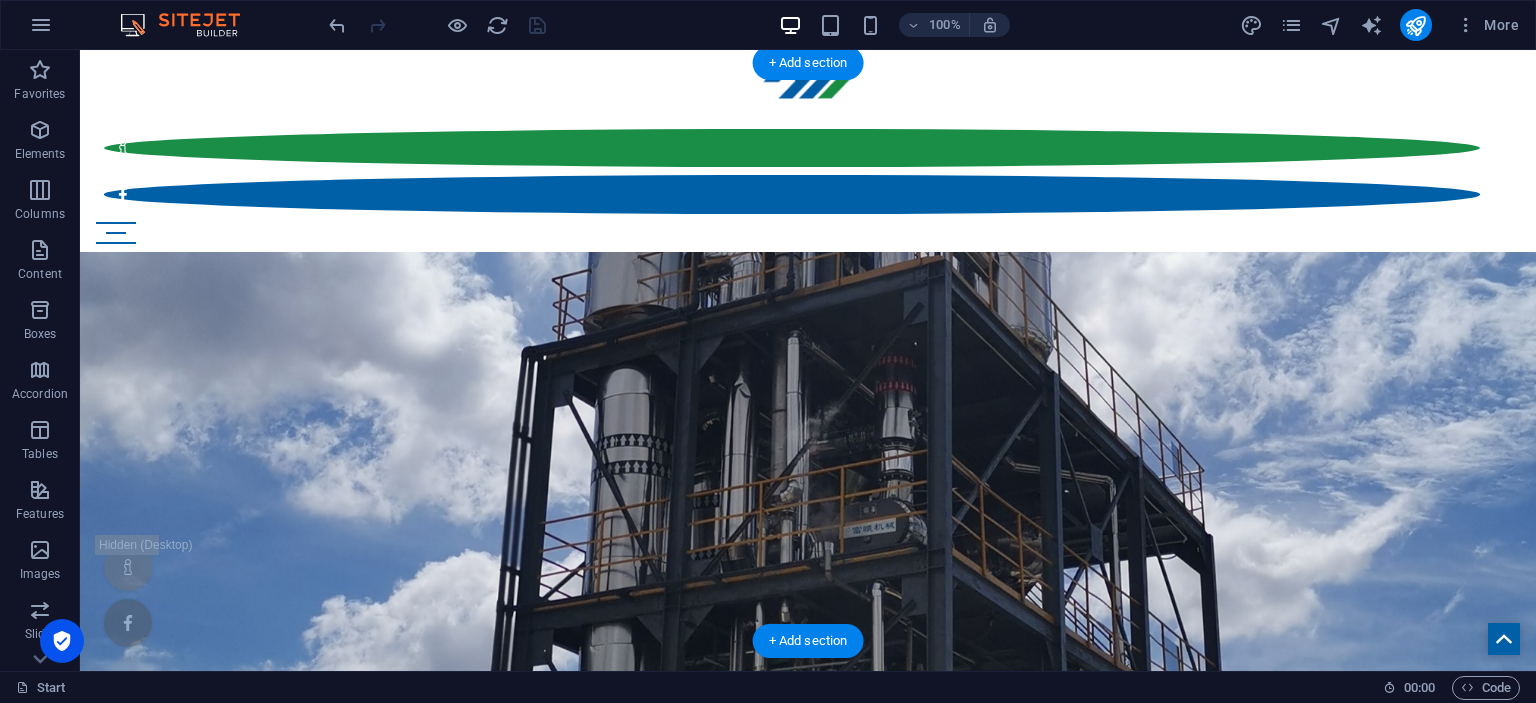 scroll, scrollTop: 0, scrollLeft: 0, axis: both 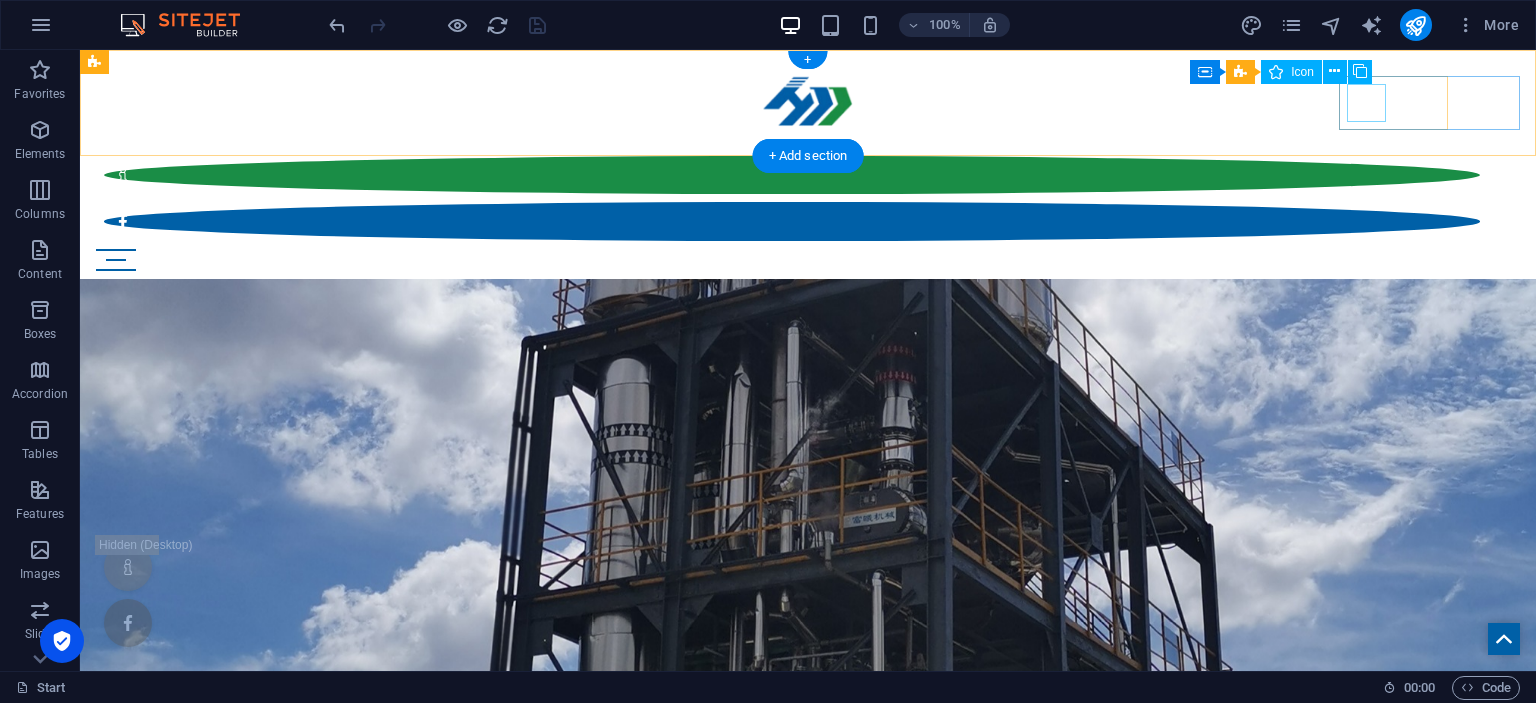 click at bounding box center (792, 175) 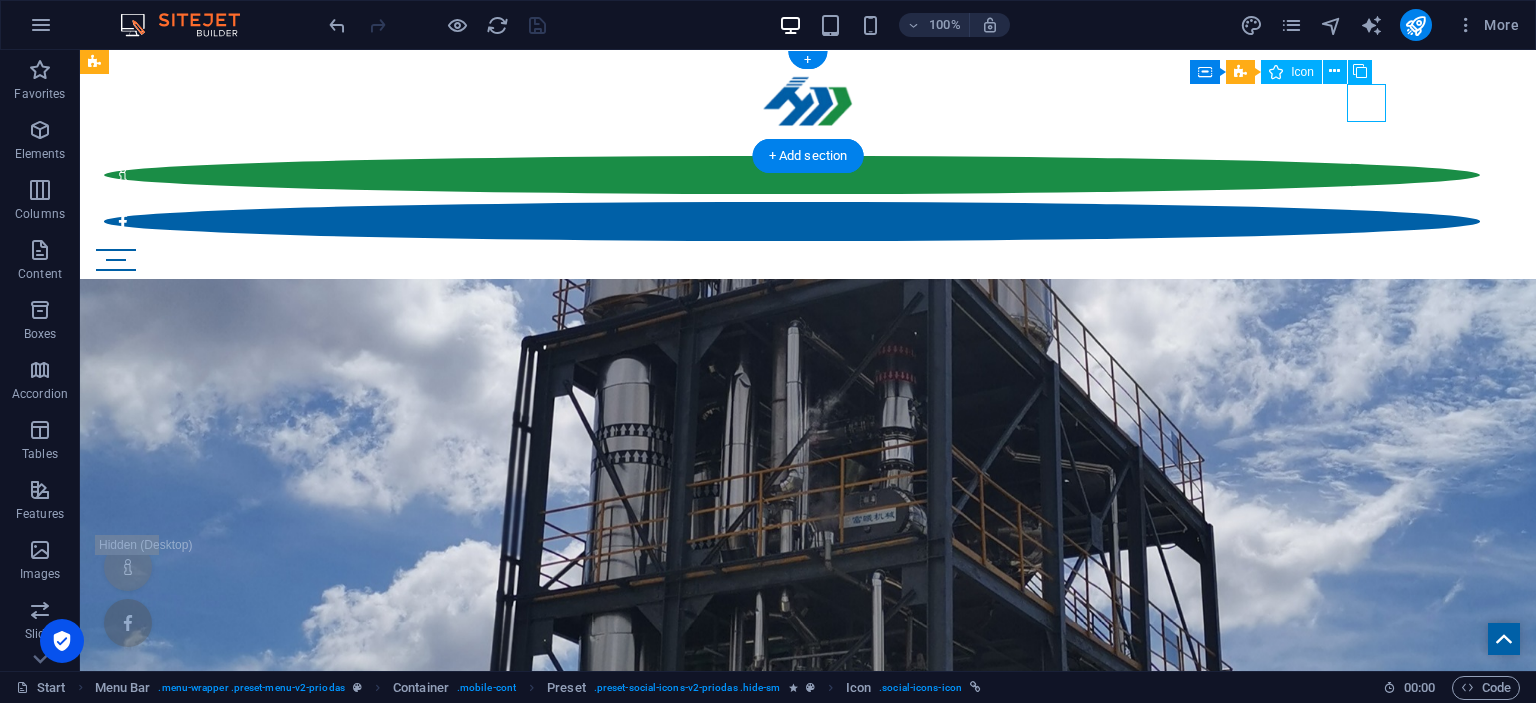 click at bounding box center (792, 175) 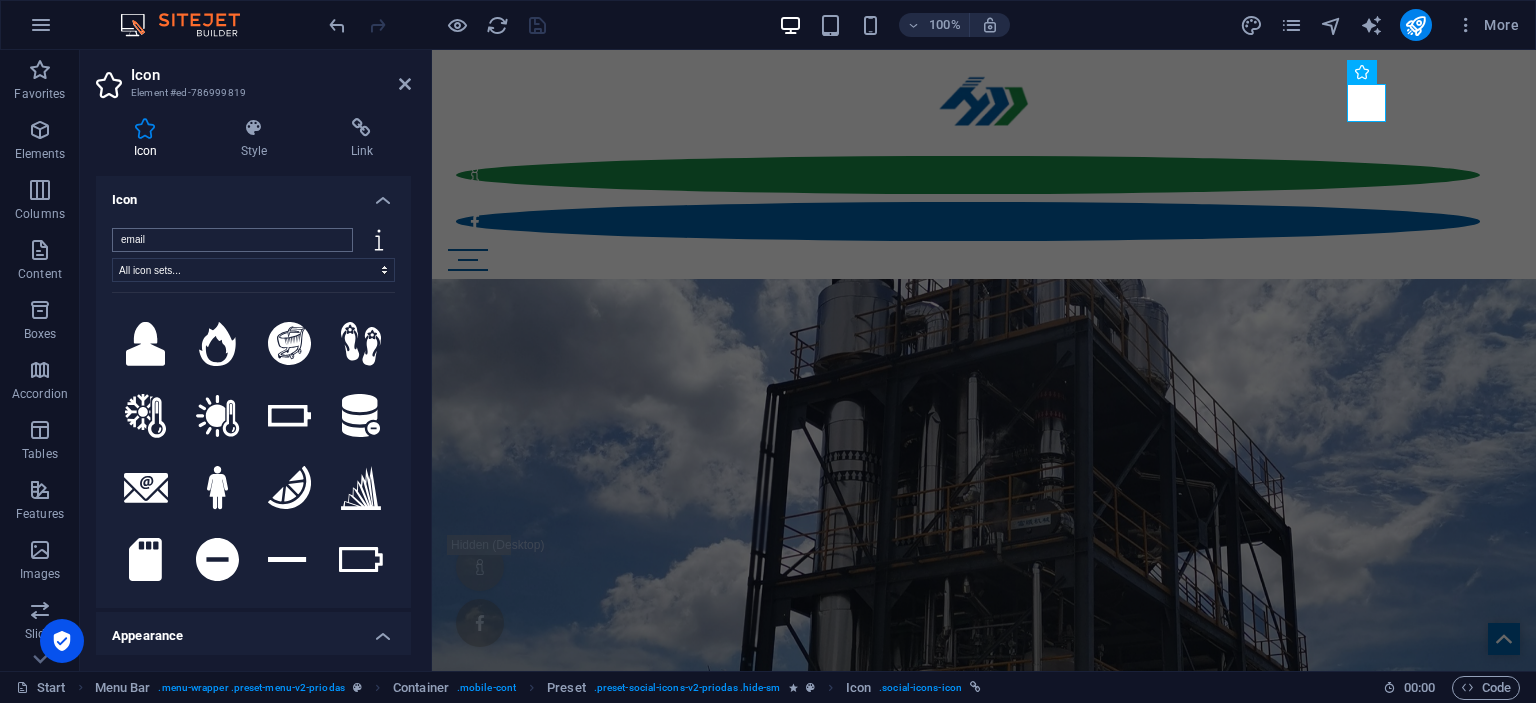 scroll, scrollTop: 4, scrollLeft: 0, axis: vertical 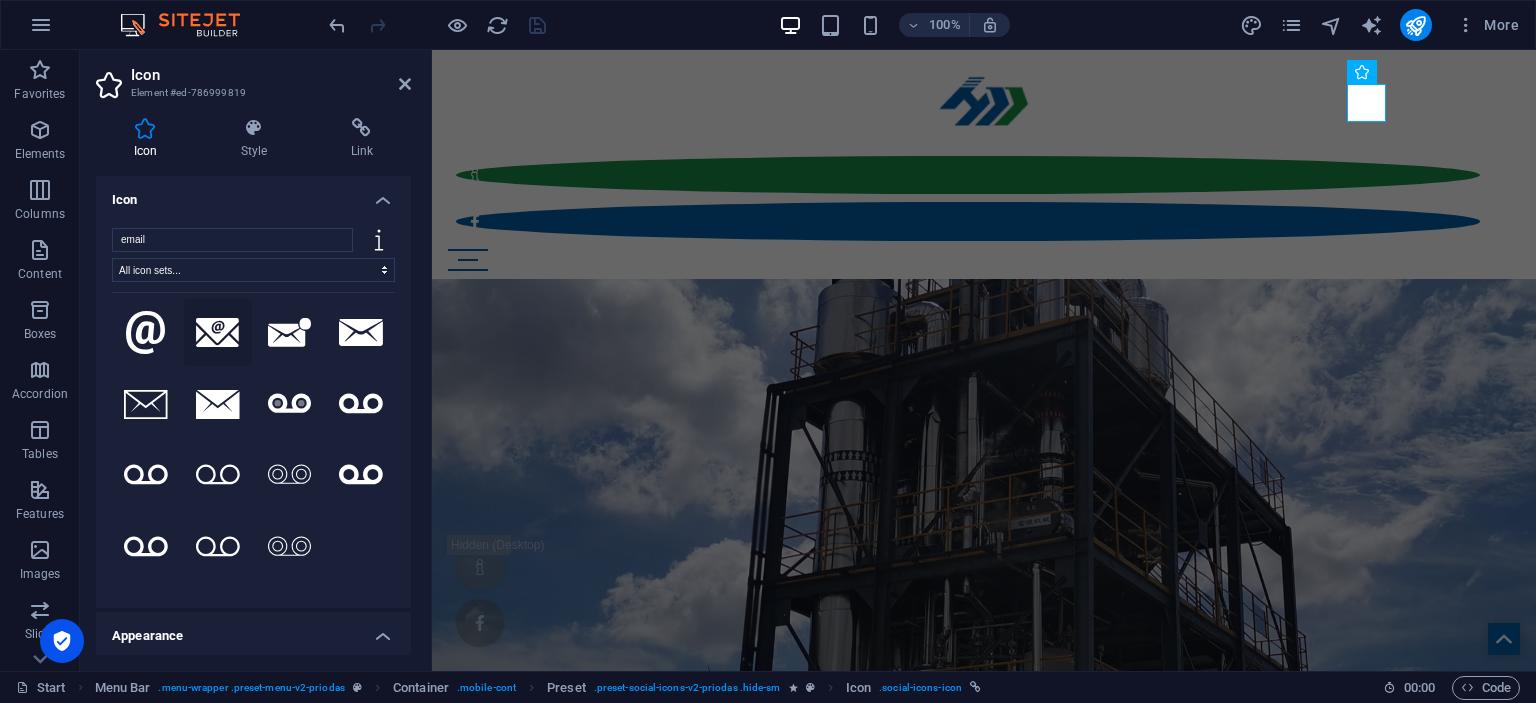 type on "email" 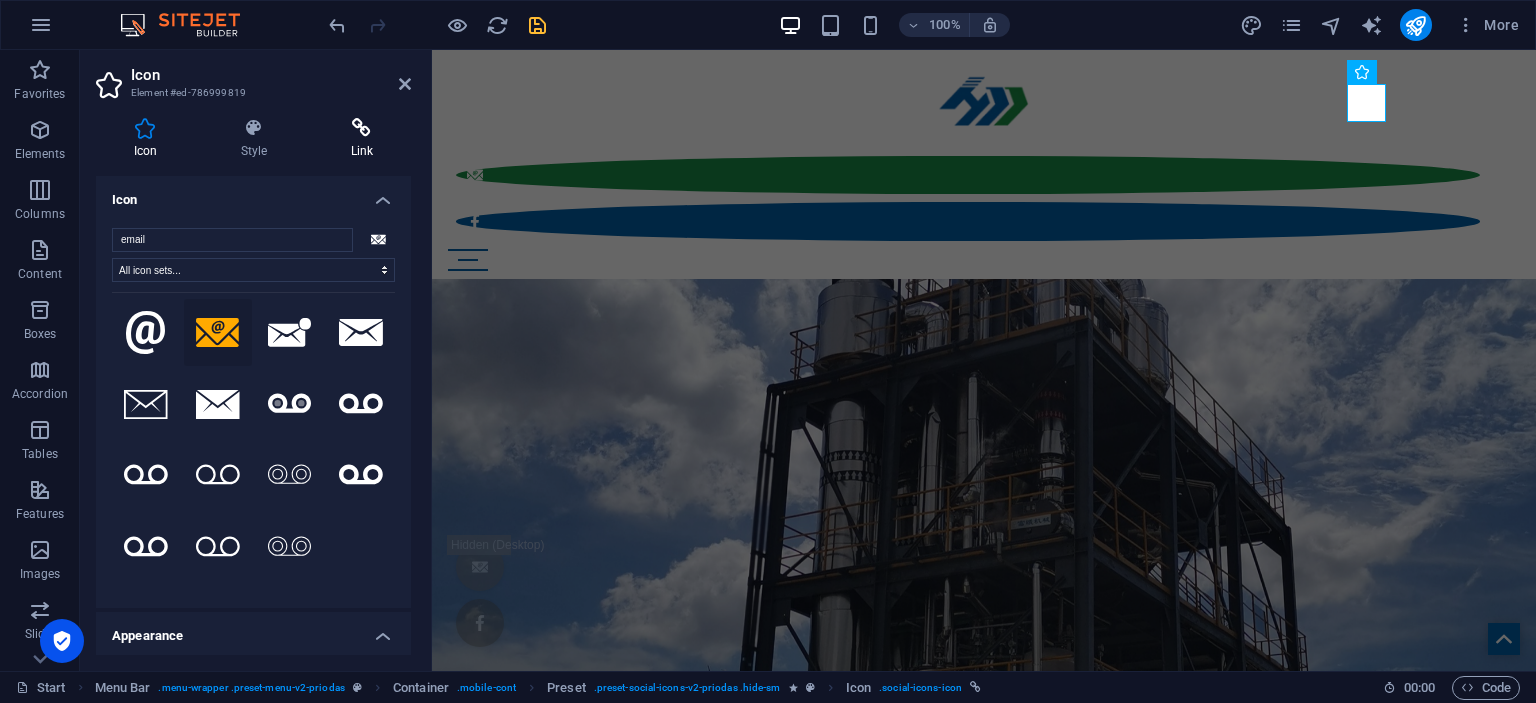 click at bounding box center [362, 128] 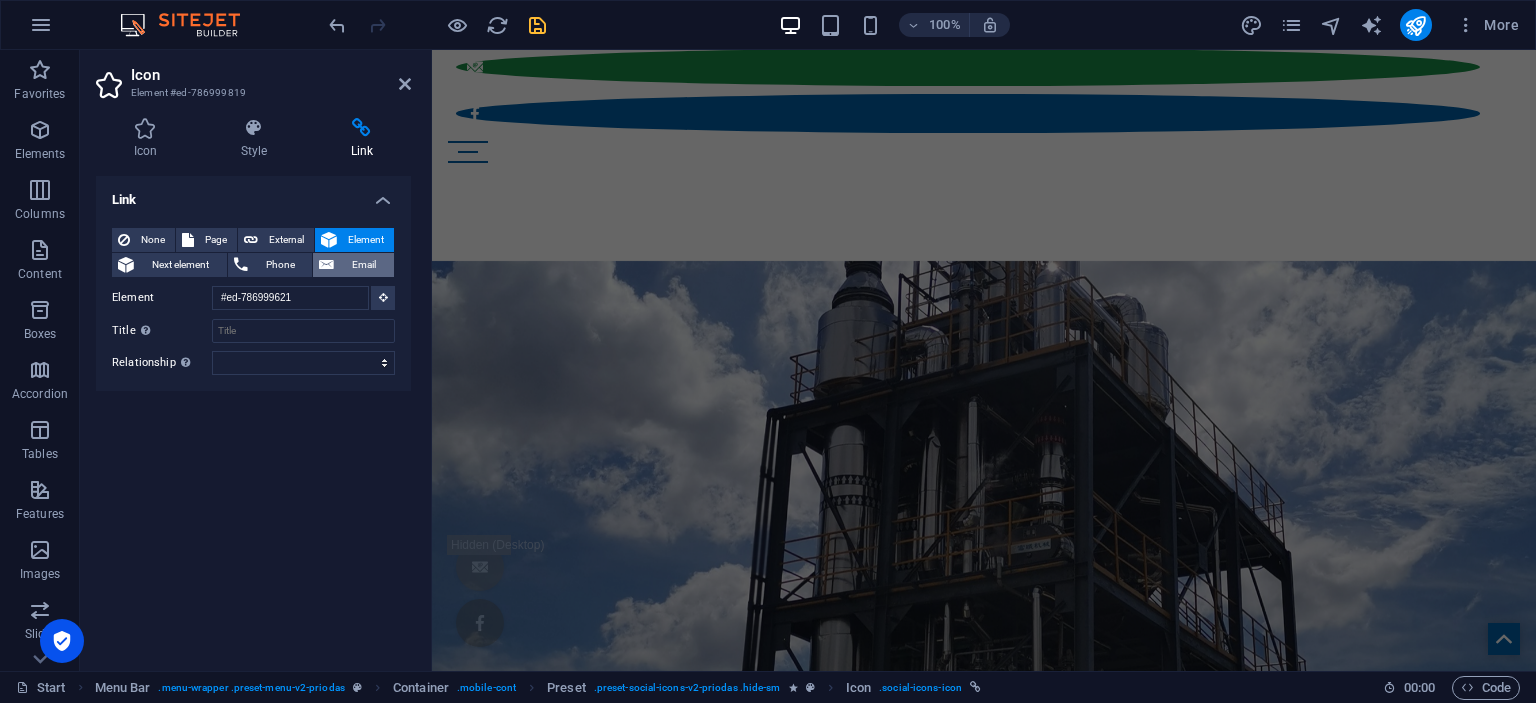 scroll, scrollTop: 4, scrollLeft: 0, axis: vertical 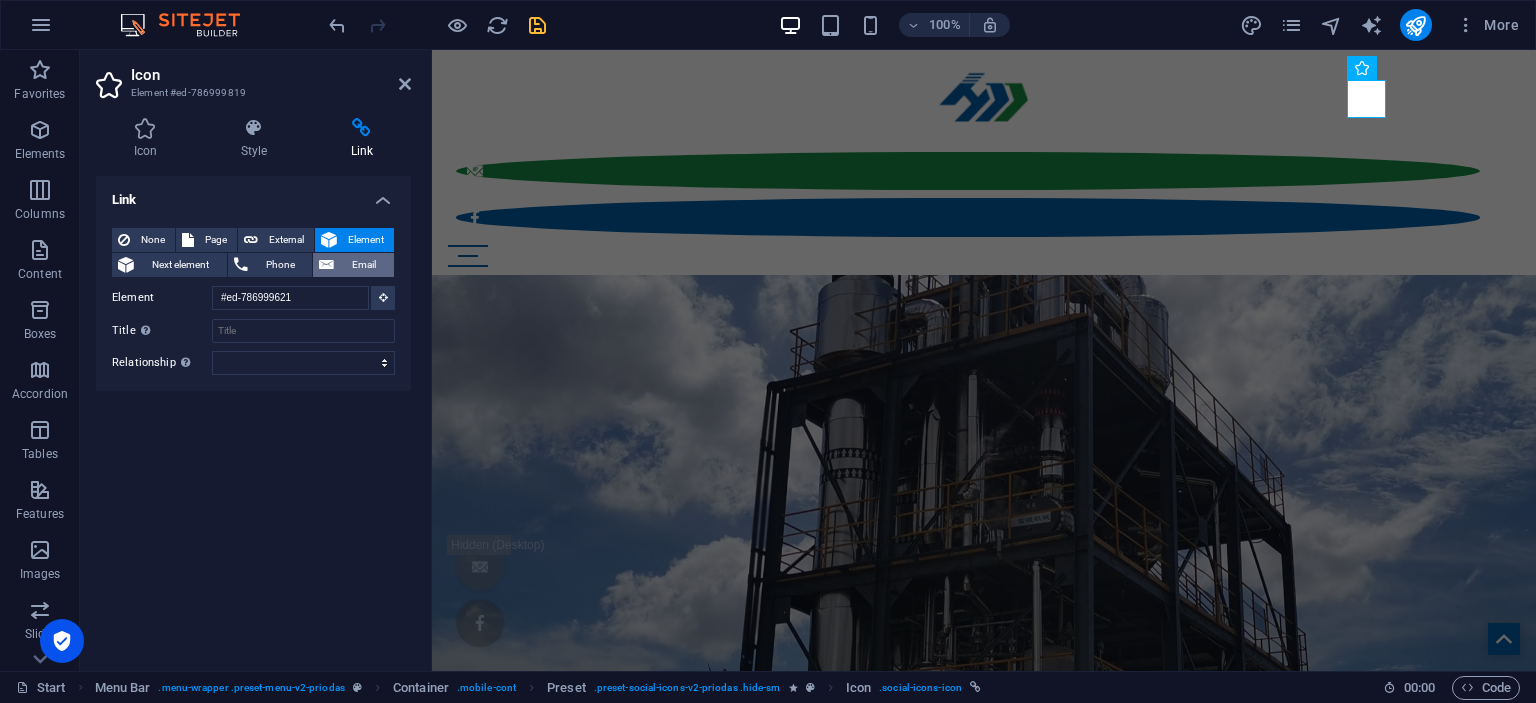 click on "Email" at bounding box center (364, 265) 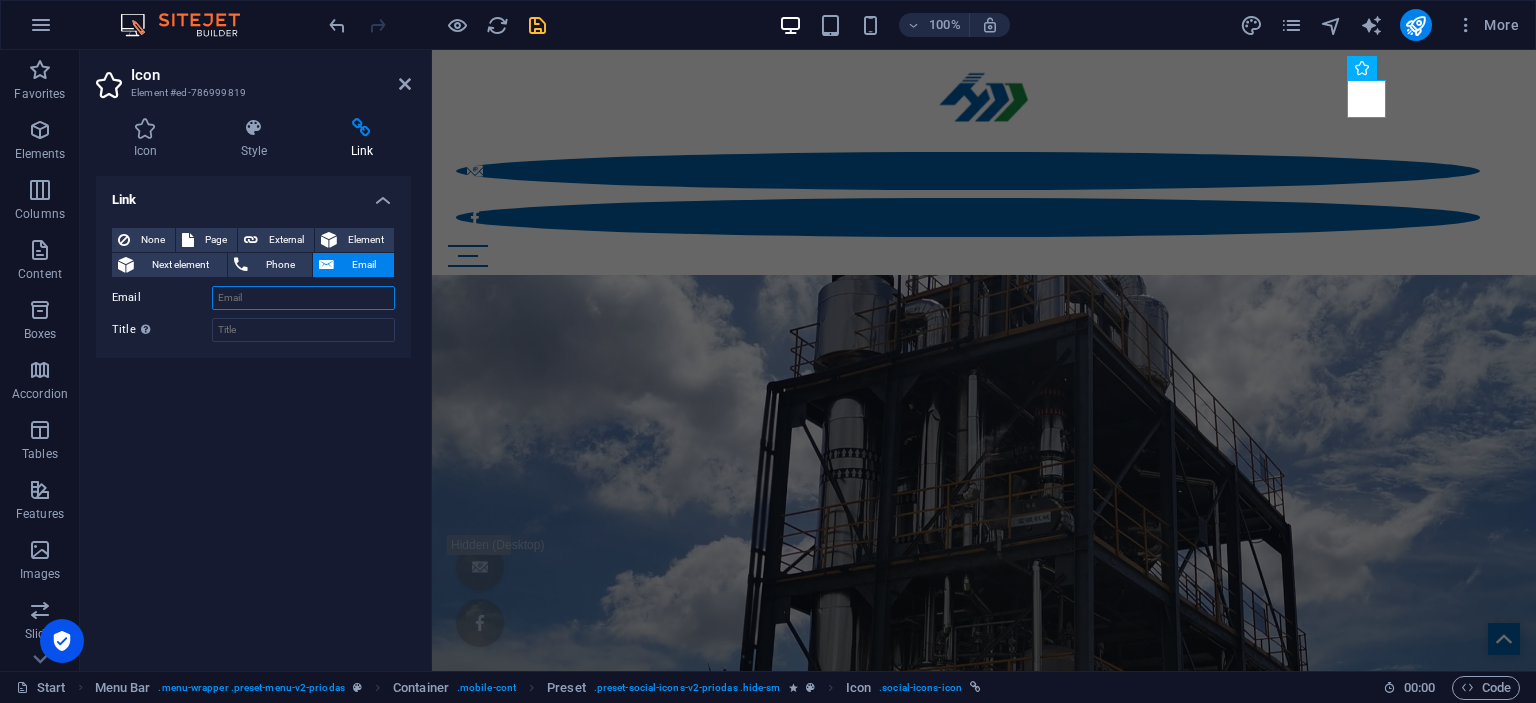 click on "Email" at bounding box center (303, 298) 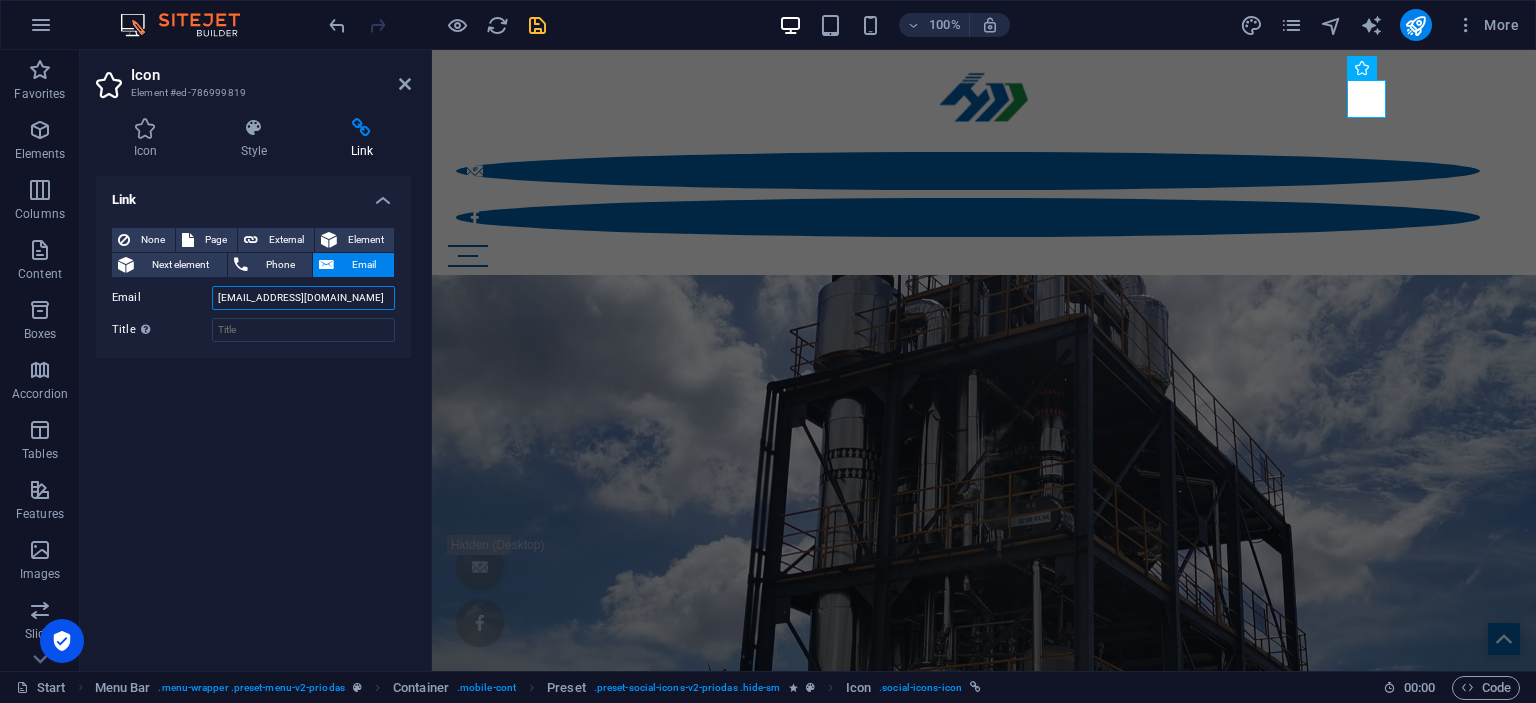 type on "[EMAIL_ADDRESS][DOMAIN_NAME]" 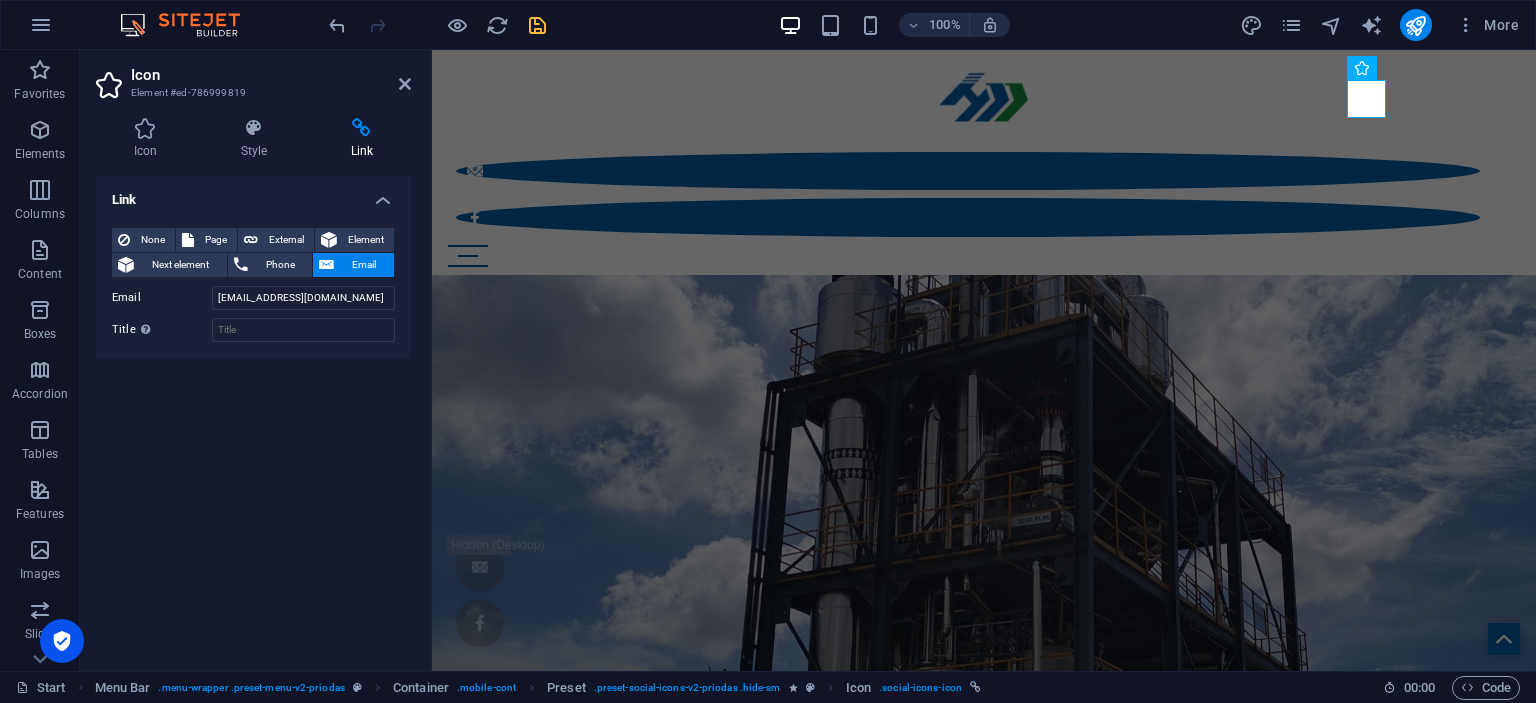 click on "Link None Page External Element Next element Phone Email Page Start Subpage Legal Notice Privacy Element #ed-786999621
URL Phone Email [EMAIL_ADDRESS][DOMAIN_NAME] Invalid email address. Link target New tab Same tab Overlay Title Additional link description, should not be the same as the link text. The title is most often shown as a tooltip text when the mouse moves over the element. Leave empty if uncertain. Relationship Sets the  relationship of this link to the link target . For example, the value "nofollow" instructs search engines not to follow the link. Can be left empty. alternate author bookmark external help license next nofollow noreferrer noopener prev search tag" at bounding box center [253, 415] 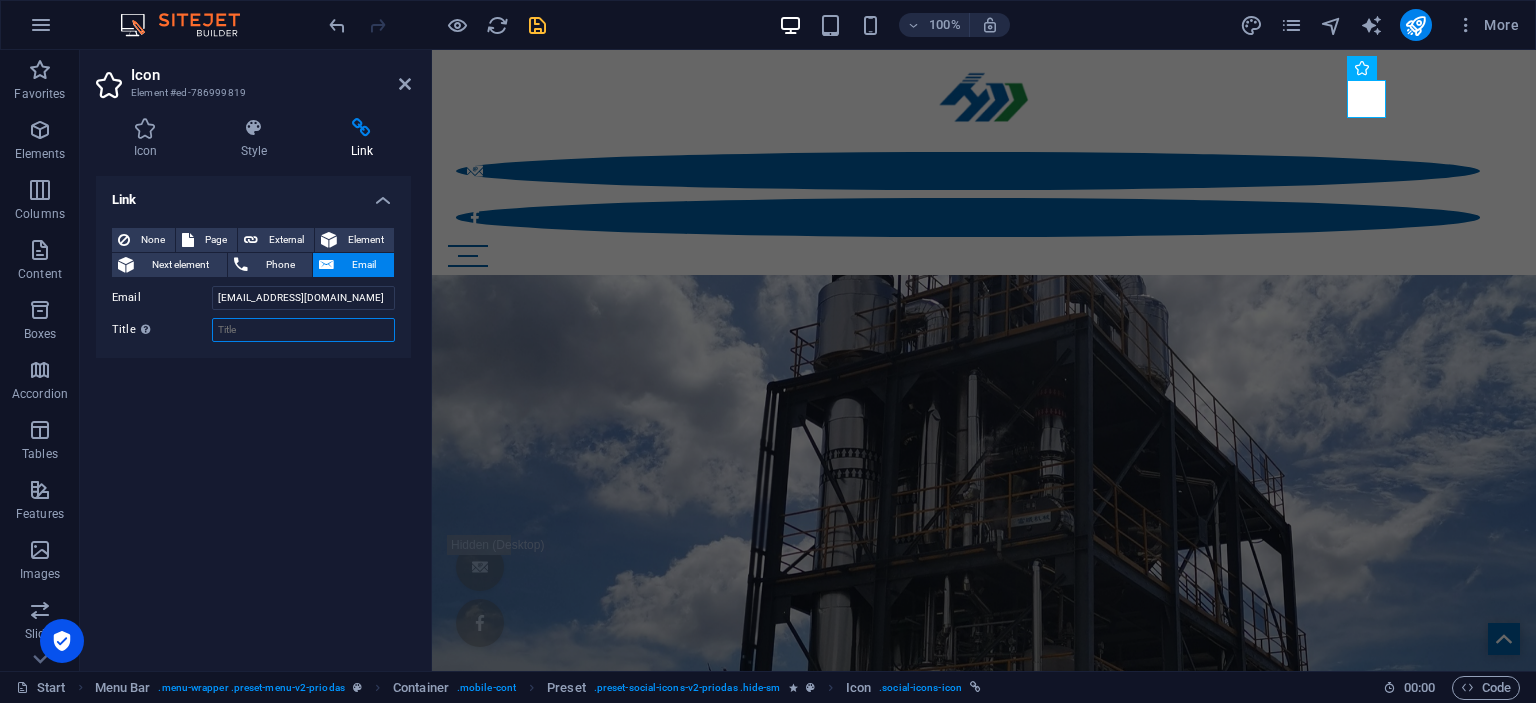 click on "Title Additional link description, should not be the same as the link text. The title is most often shown as a tooltip text when the mouse moves over the element. Leave empty if uncertain." at bounding box center (303, 330) 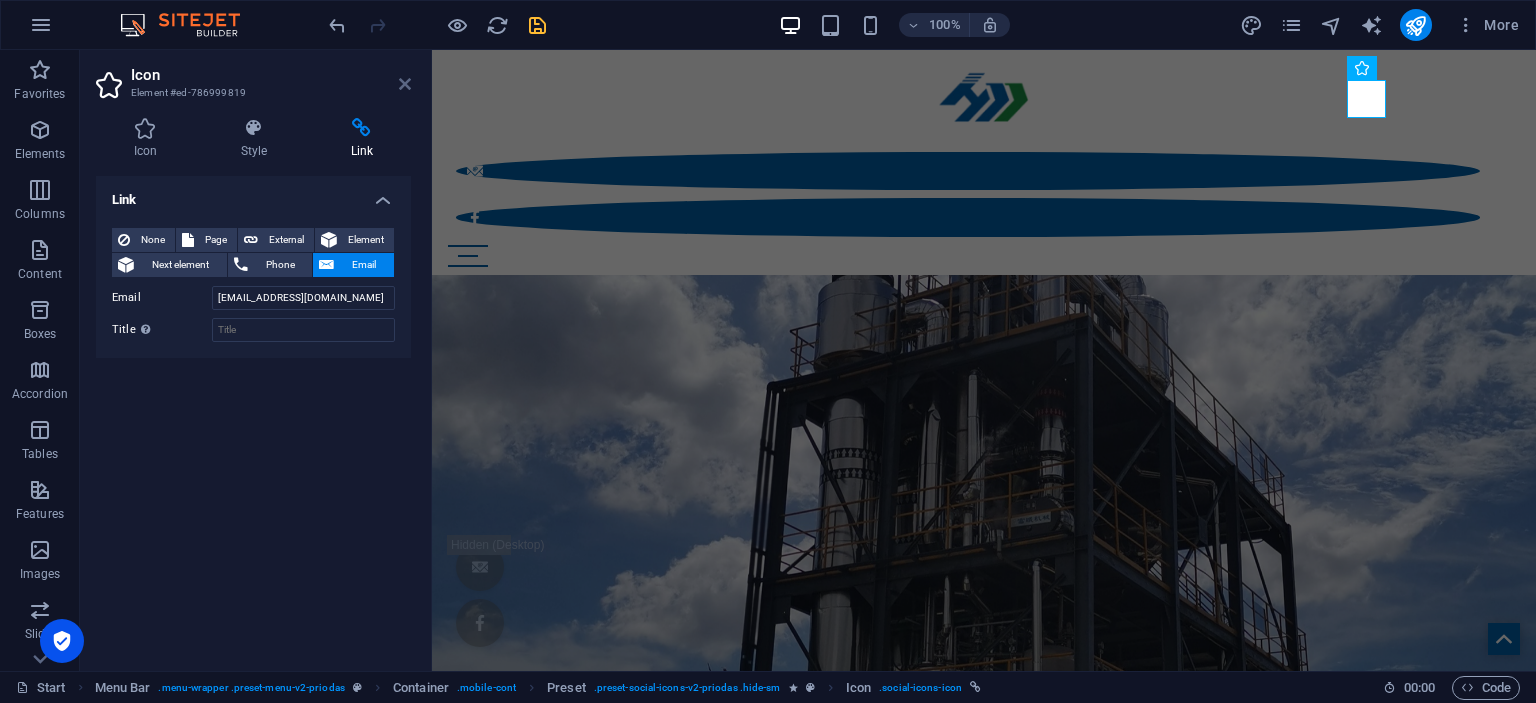 click at bounding box center [405, 84] 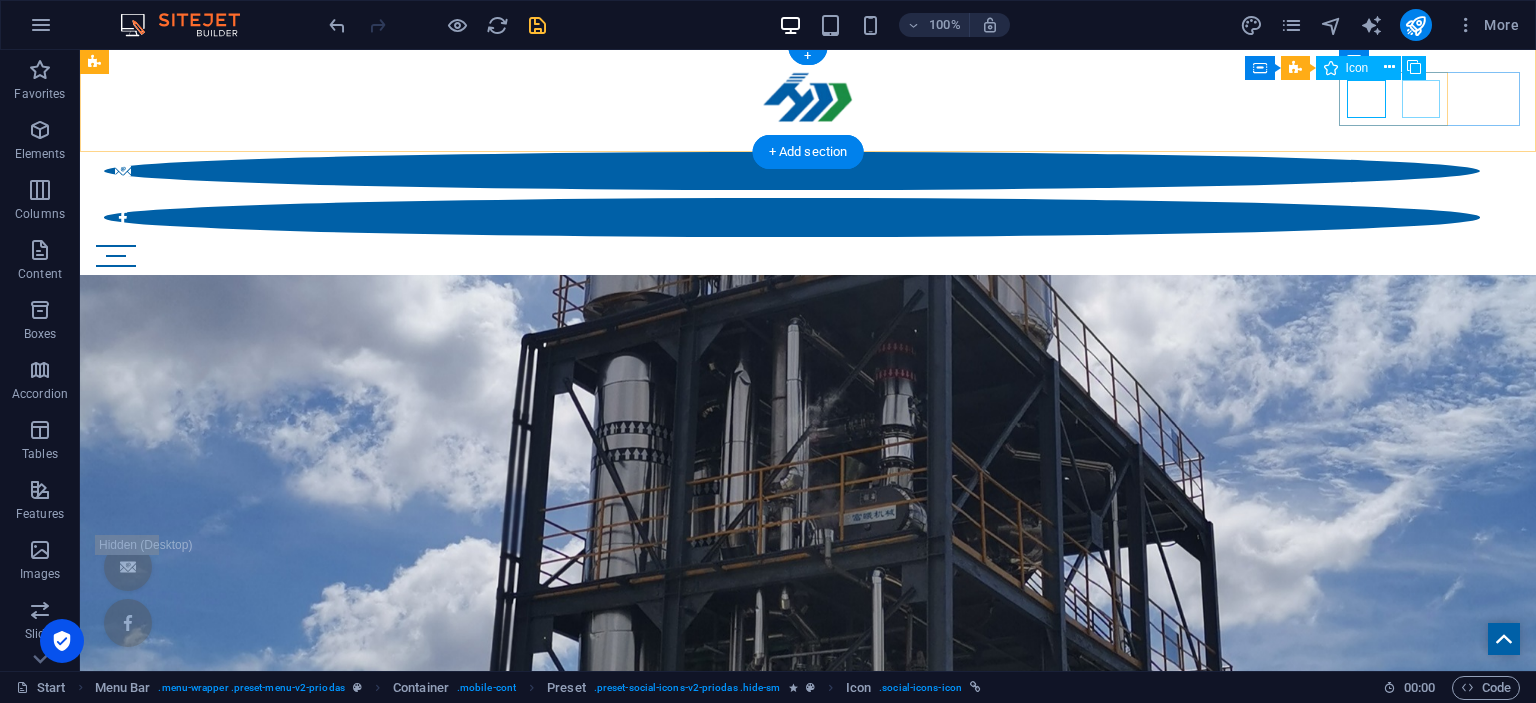 click at bounding box center [792, 217] 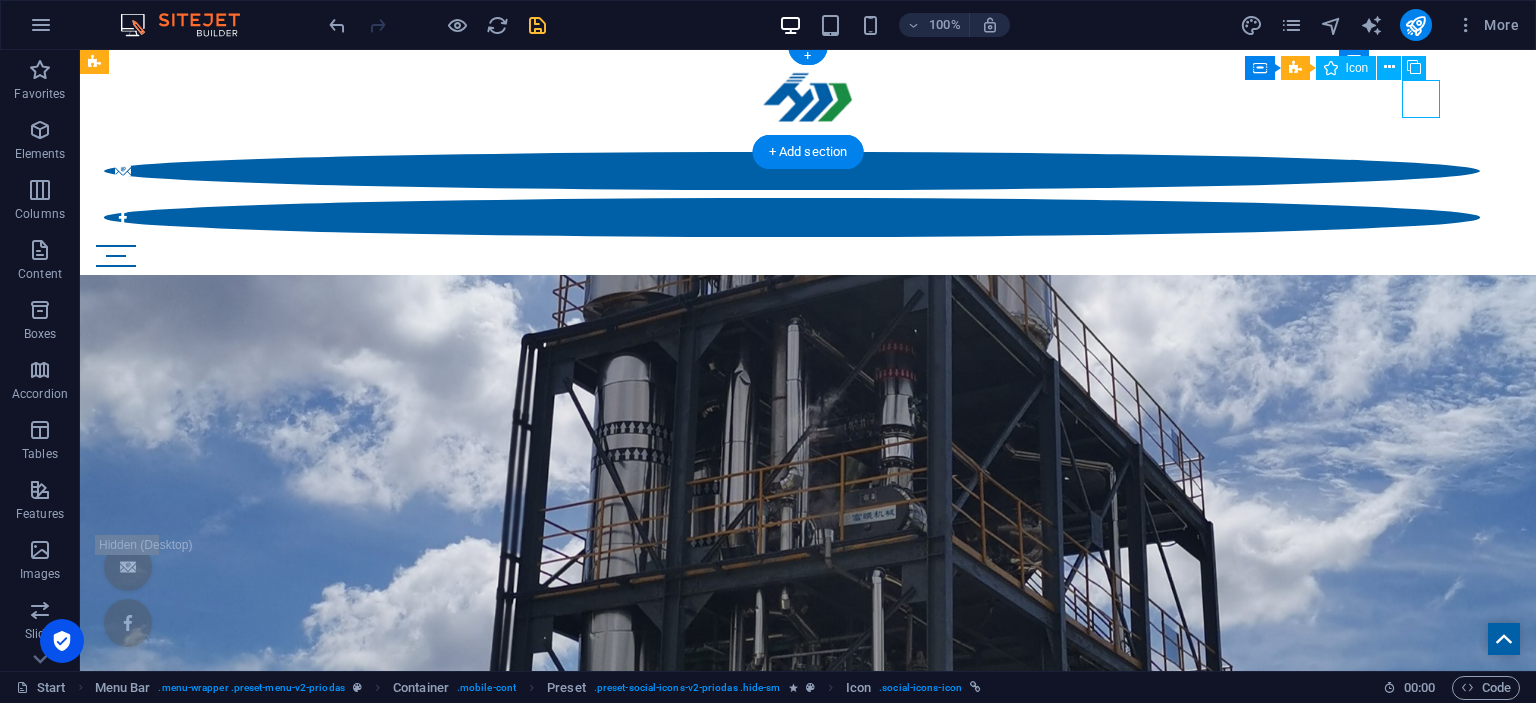 click at bounding box center [792, 217] 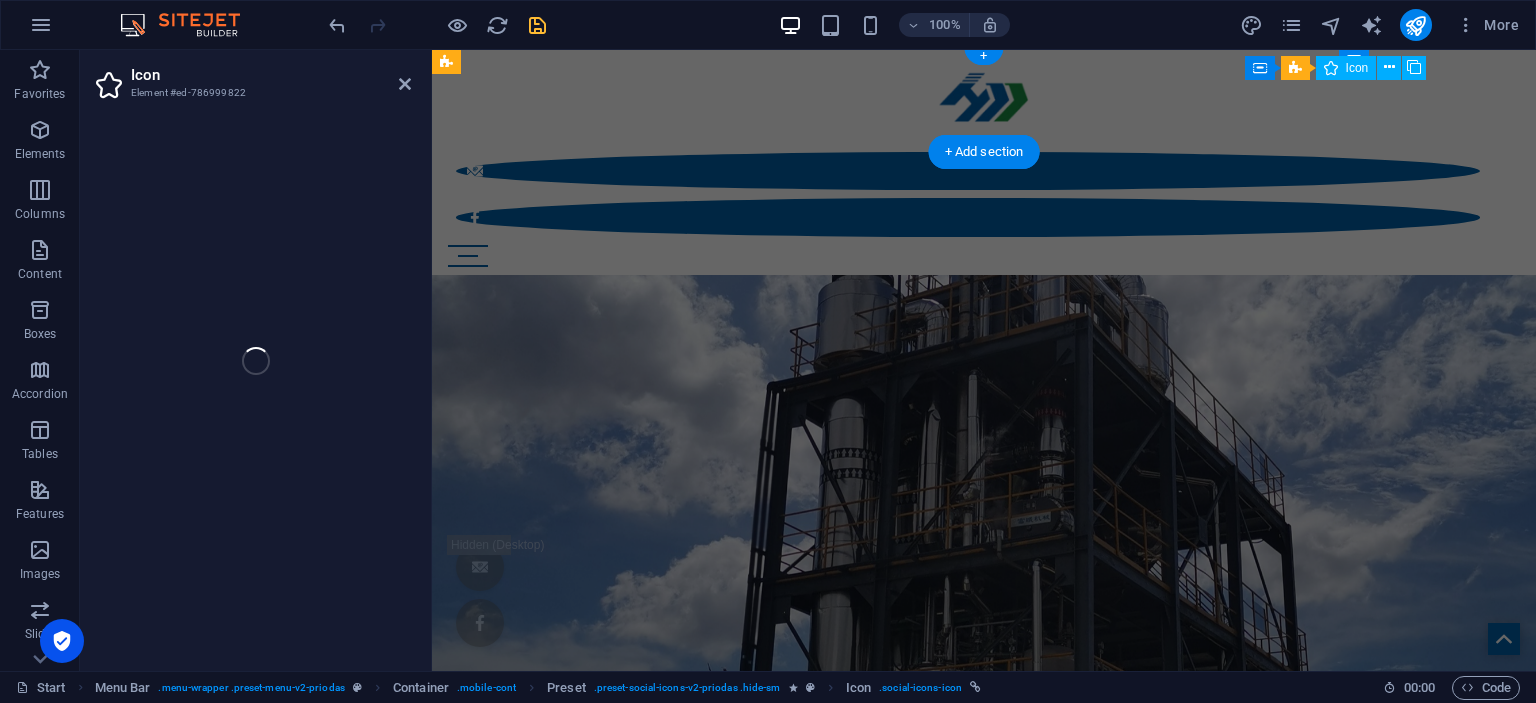 select on "xMidYMid" 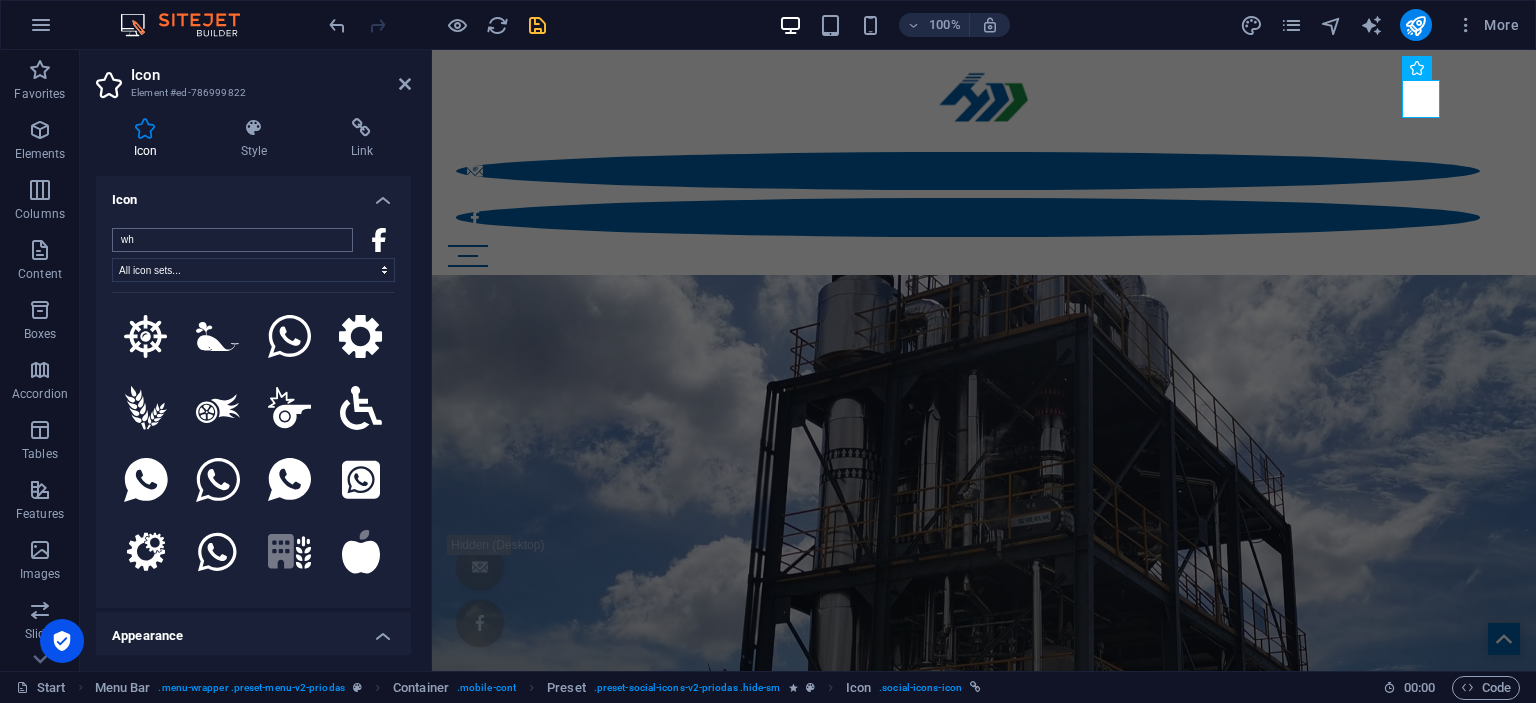 type on "w" 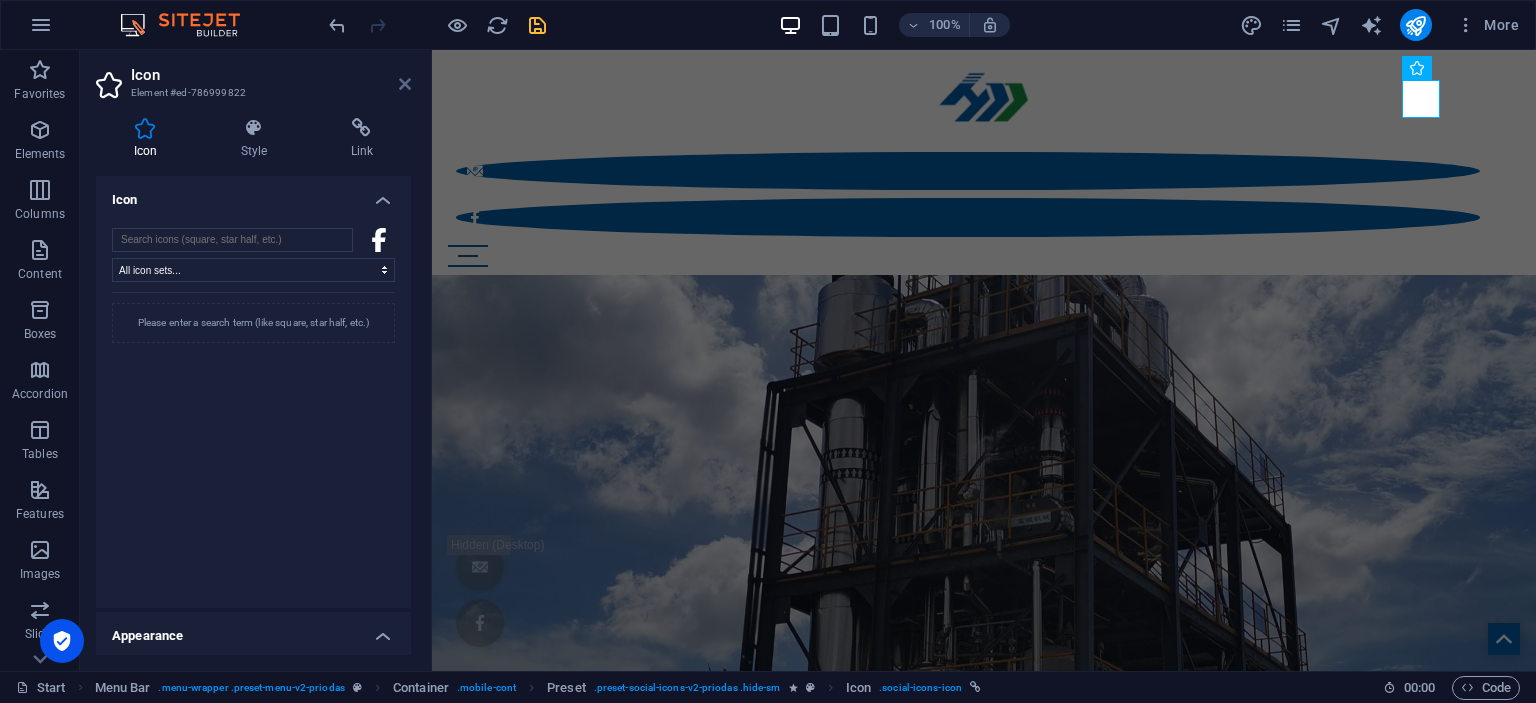 type 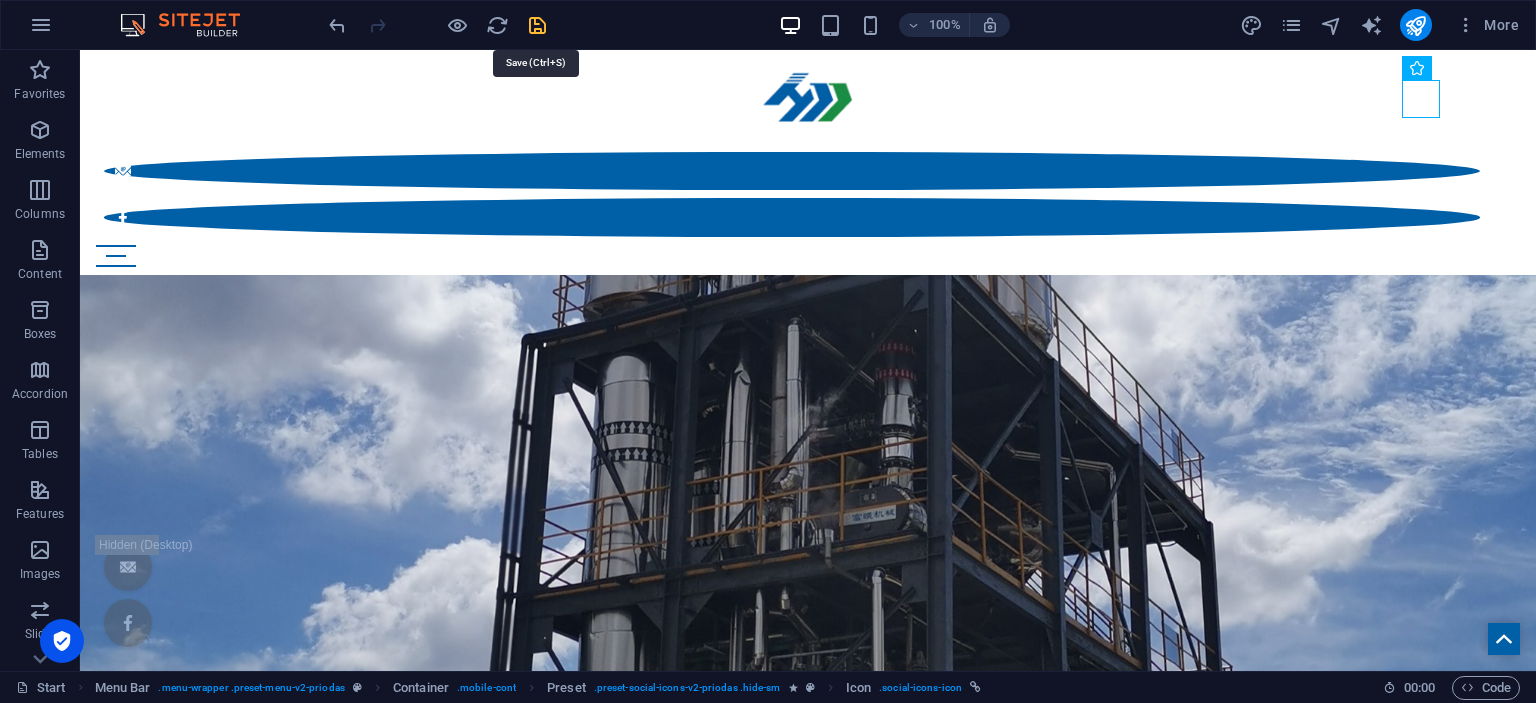 click at bounding box center [537, 25] 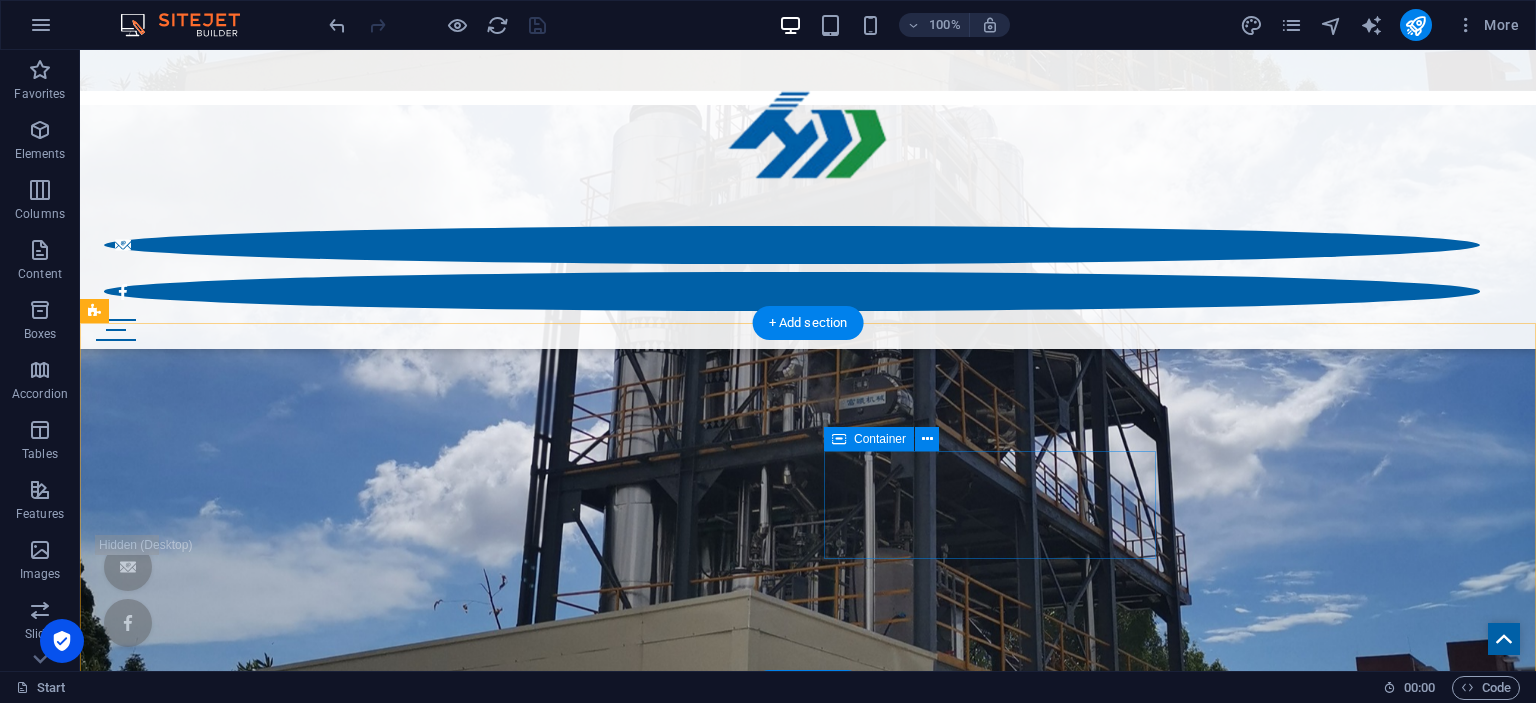 scroll, scrollTop: 752, scrollLeft: 0, axis: vertical 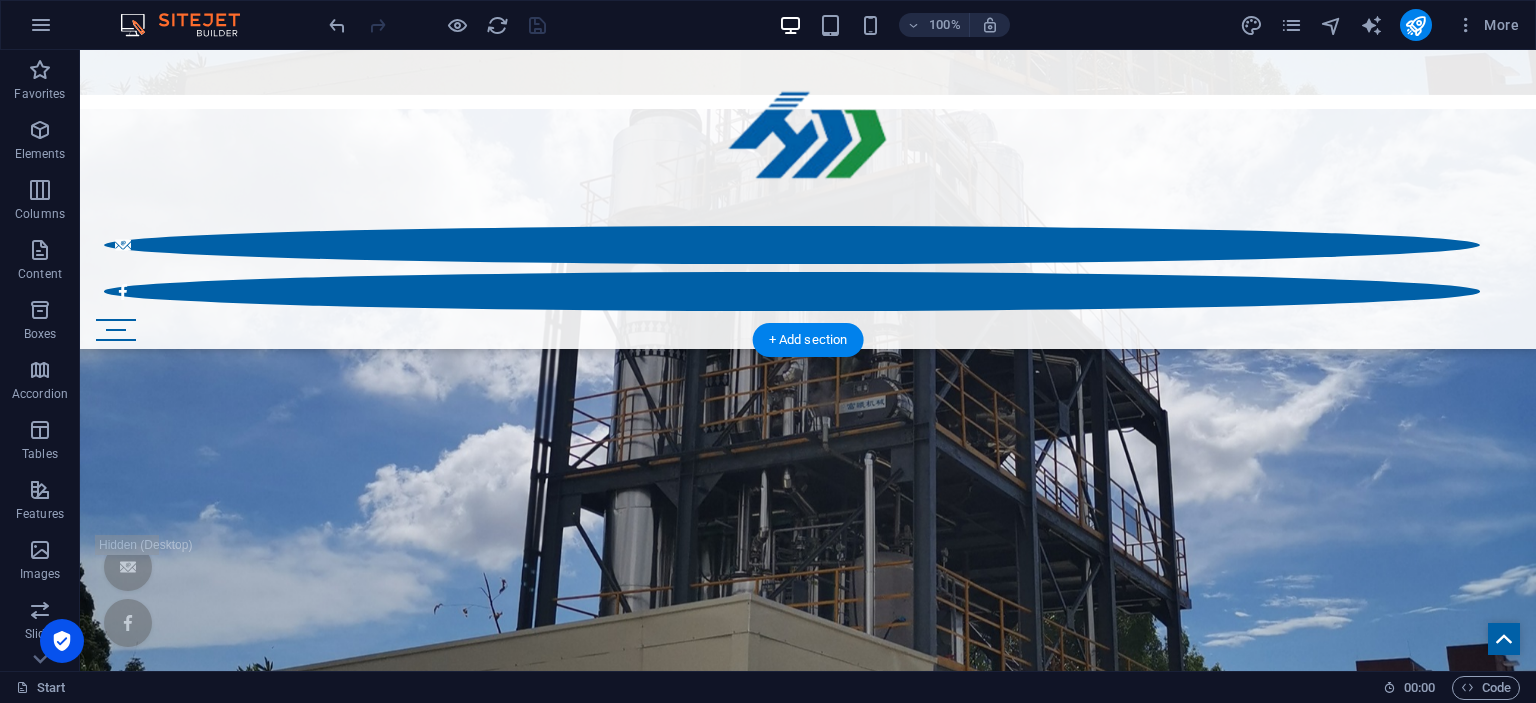 click at bounding box center [808, 3507] 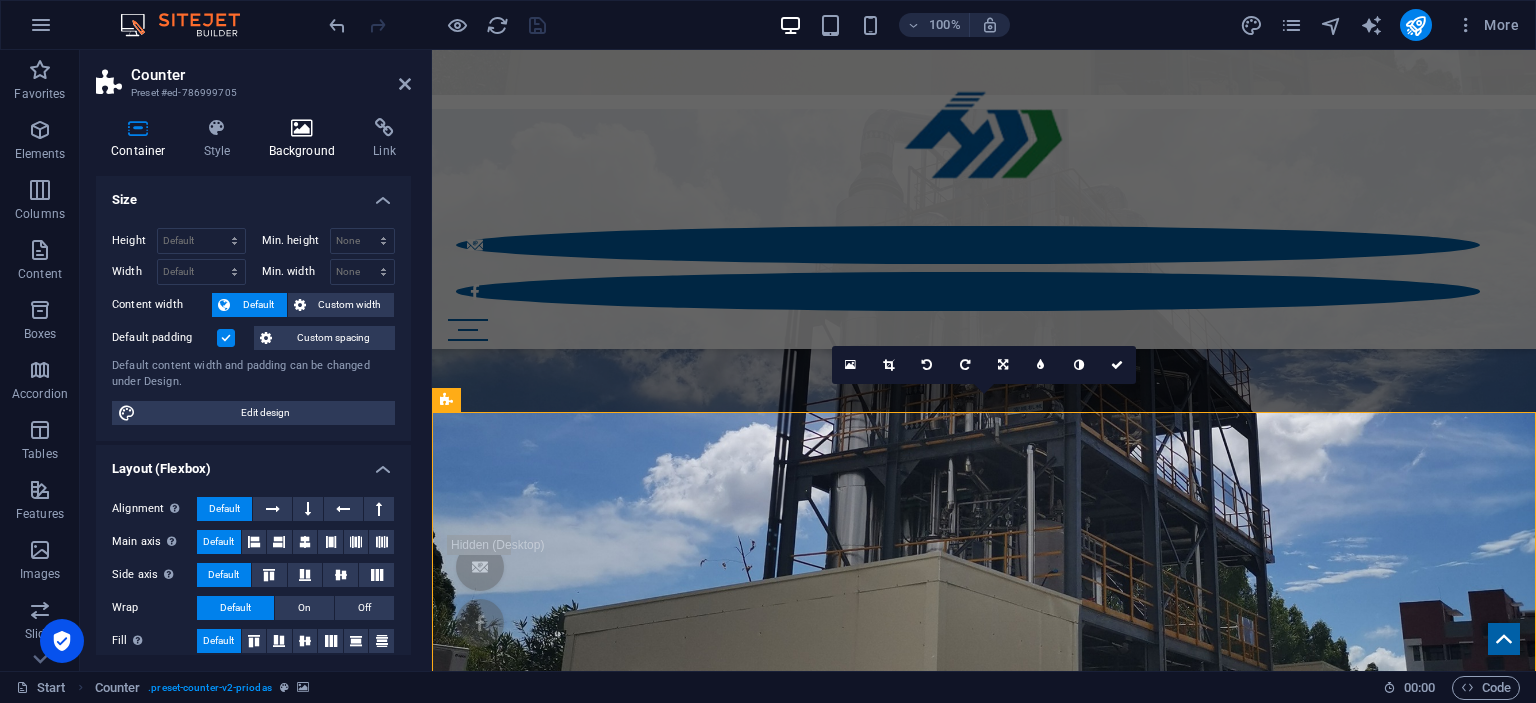 click on "Background" at bounding box center [306, 139] 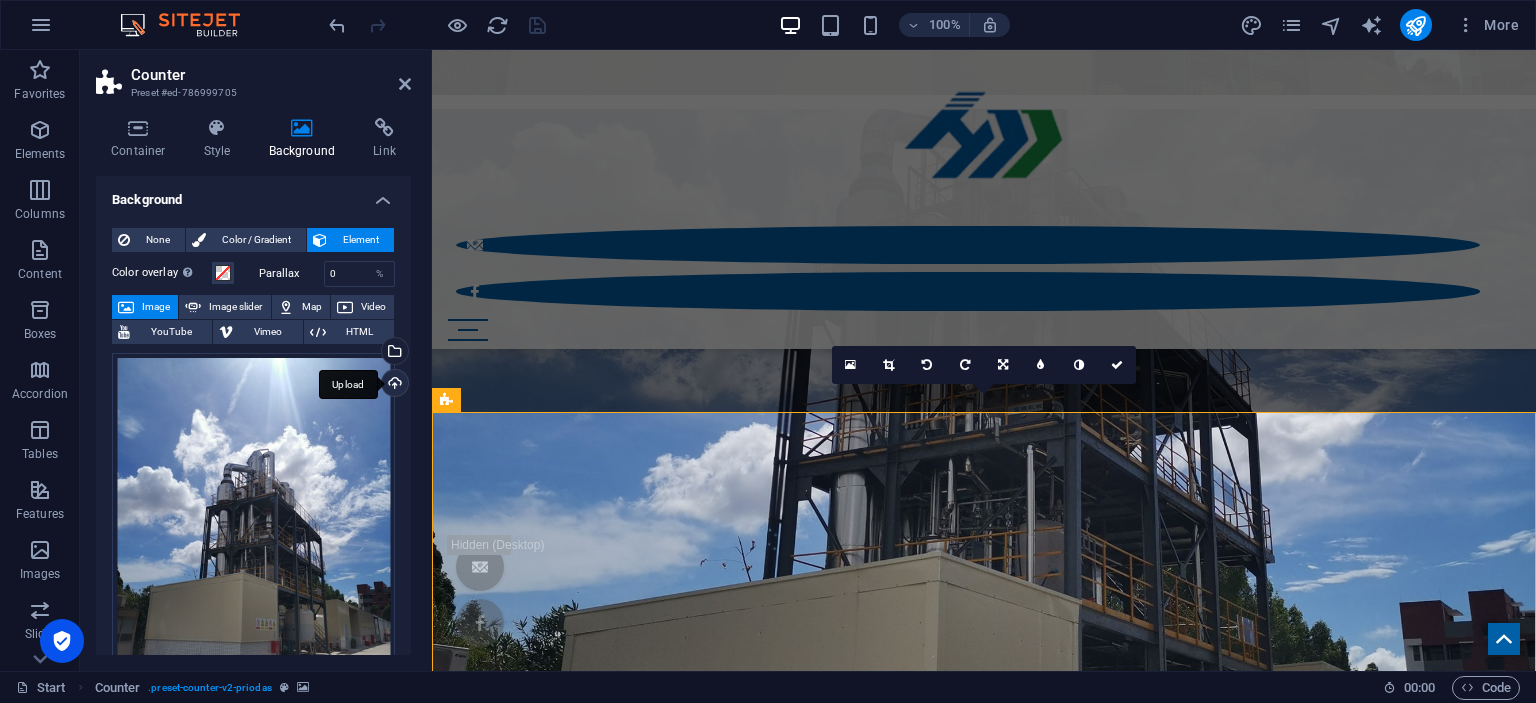 click on "Upload" at bounding box center (393, 385) 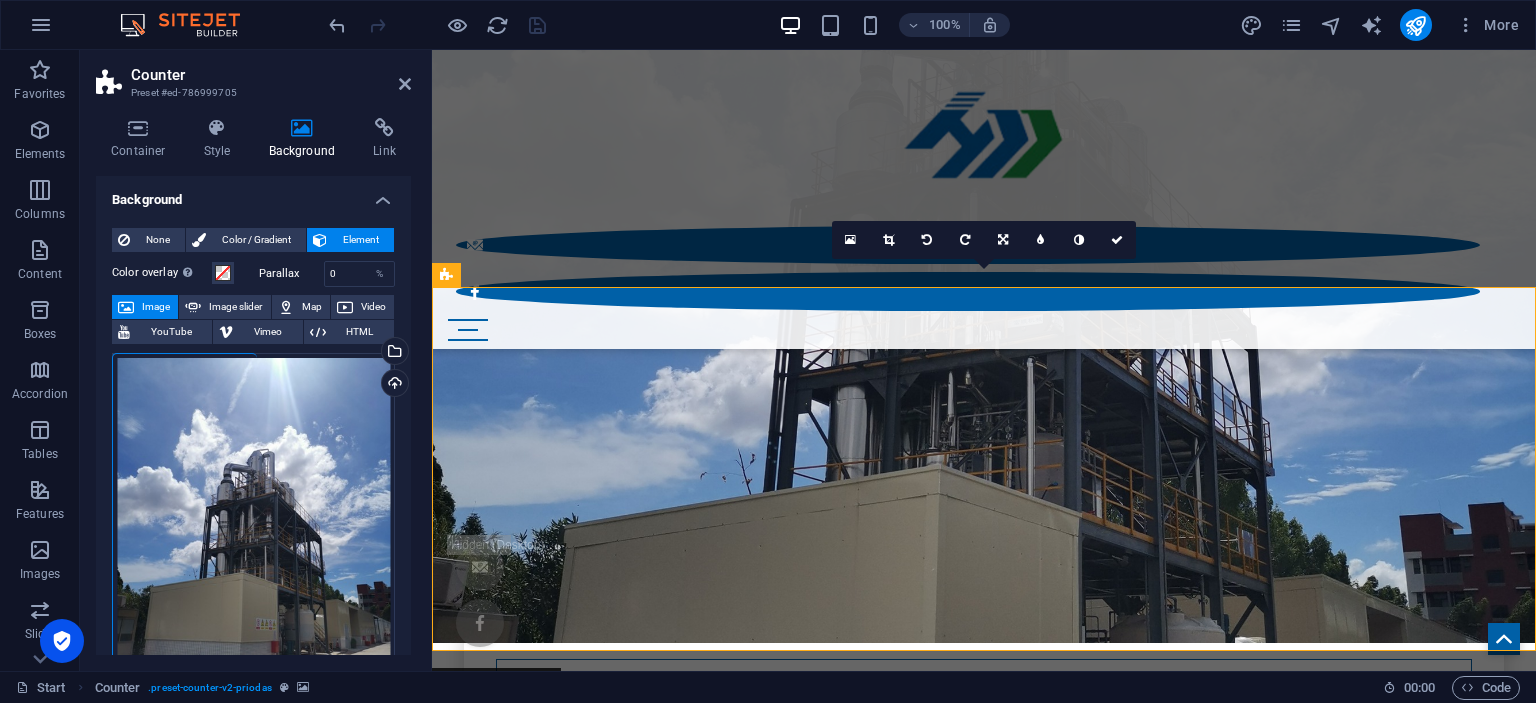 scroll, scrollTop: 877, scrollLeft: 0, axis: vertical 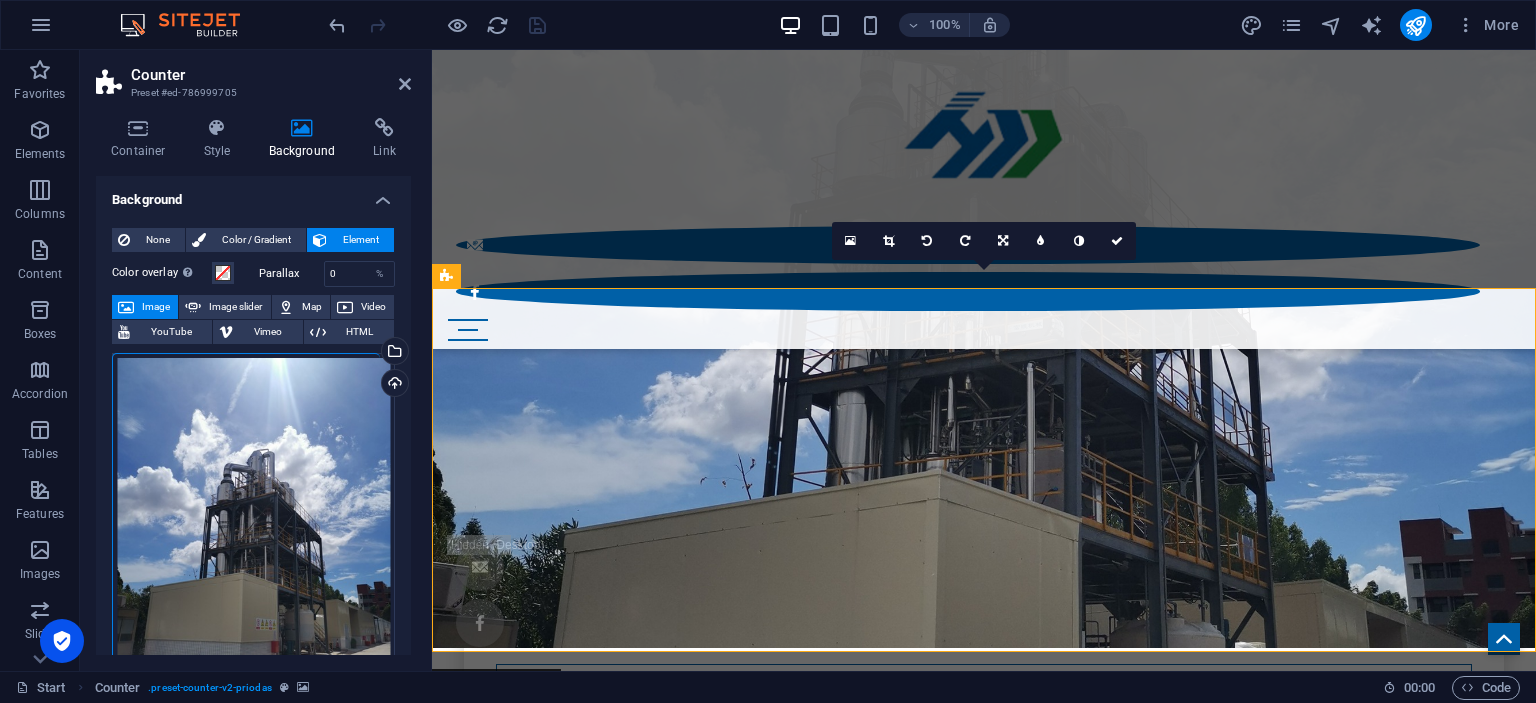 click at bounding box center [984, 3469] 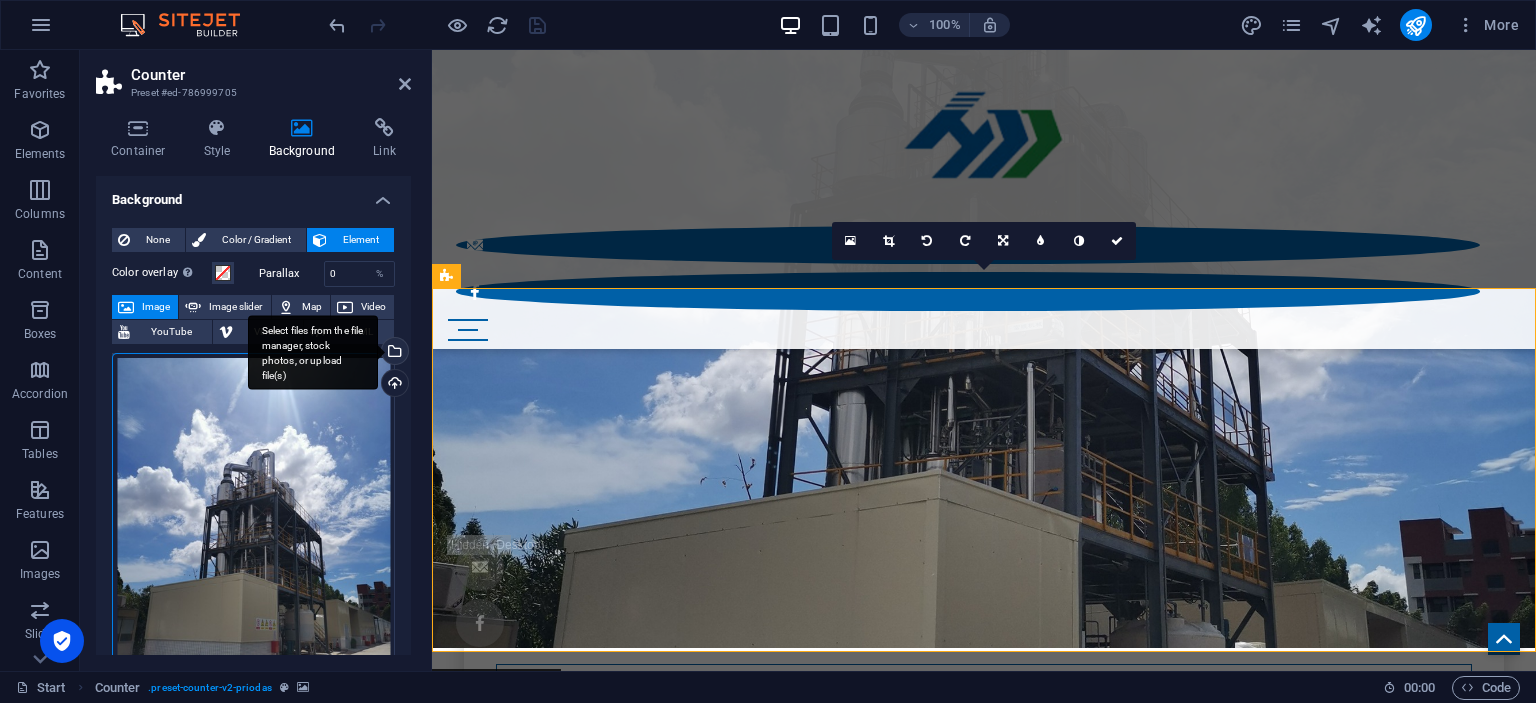 click on "Select files from the file manager, stock photos, or upload file(s)" at bounding box center [313, 352] 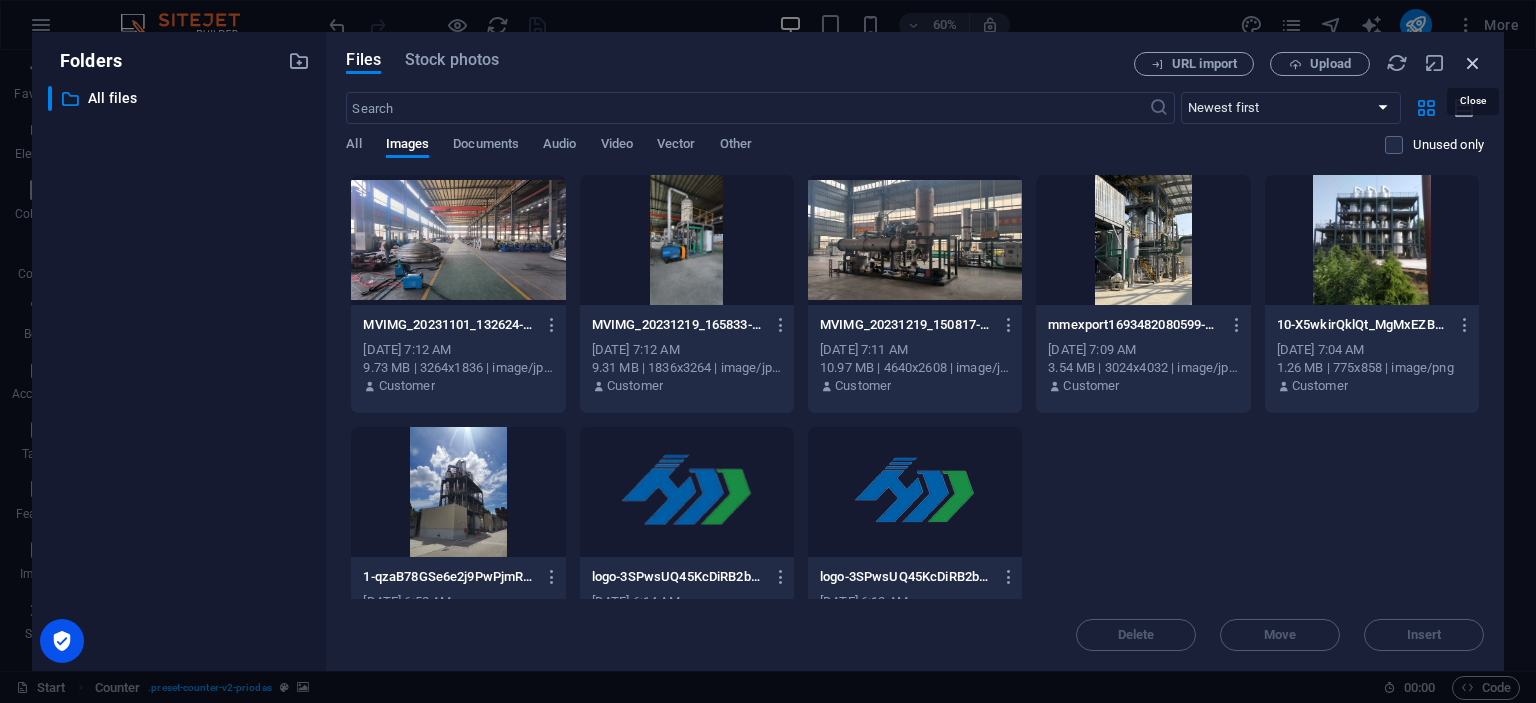 click at bounding box center [1473, 63] 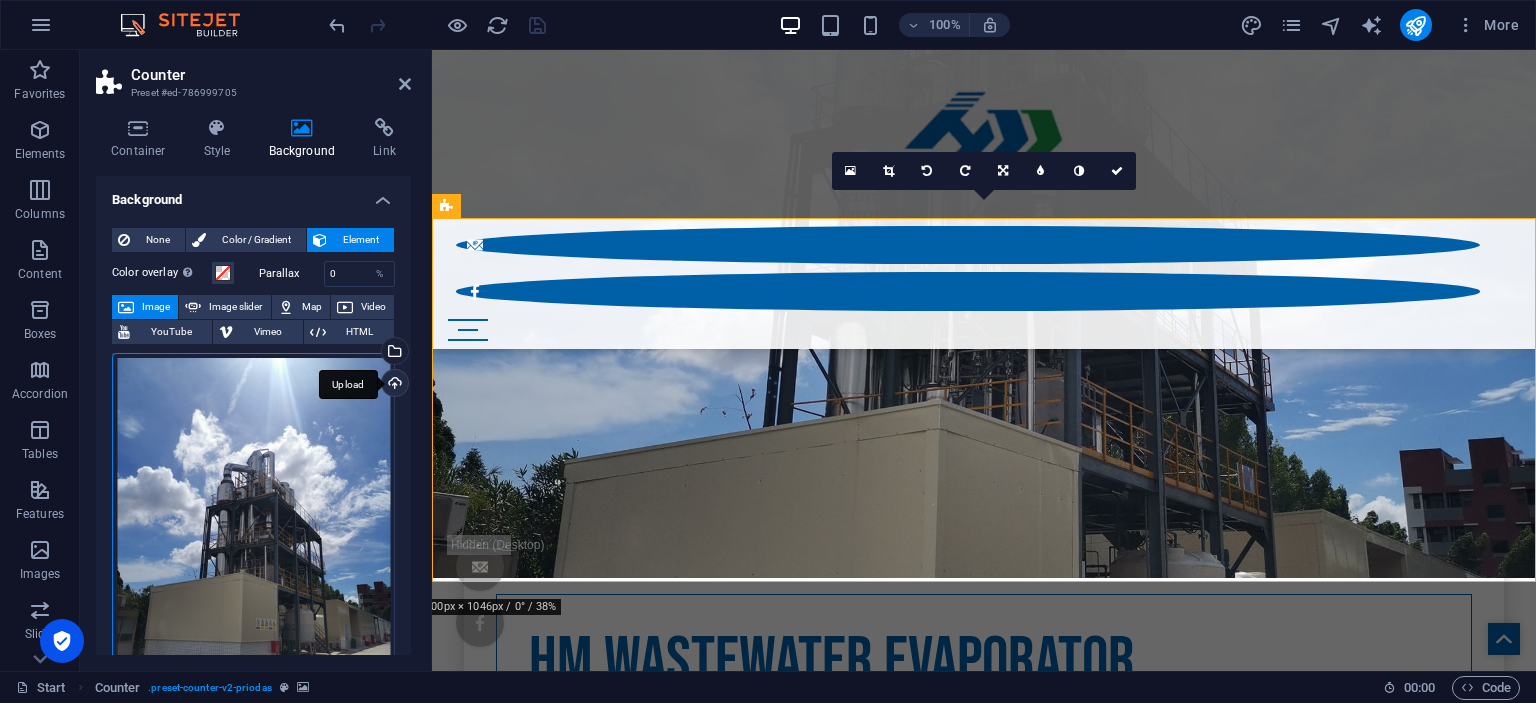 click on "Upload" at bounding box center (393, 385) 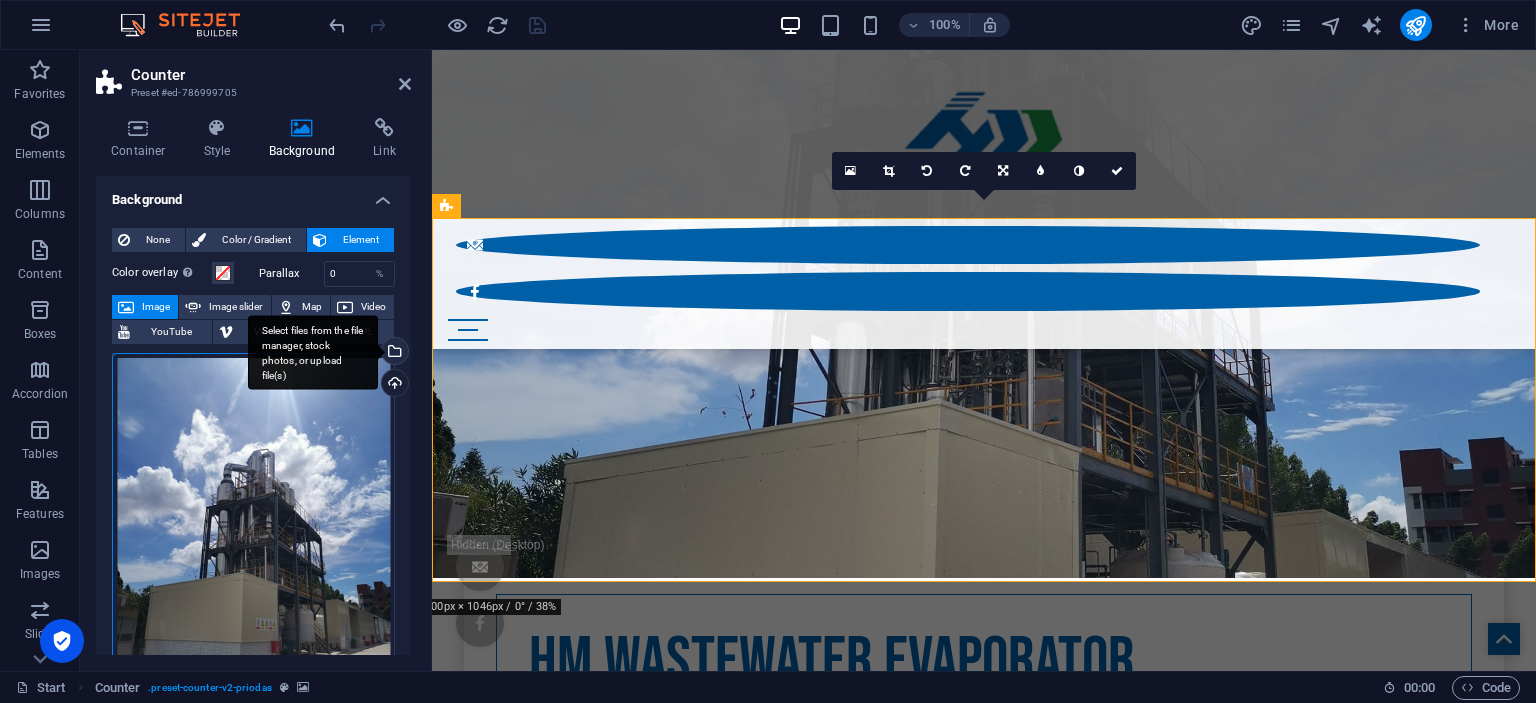 drag, startPoint x: 396, startPoint y: 352, endPoint x: 887, endPoint y: 607, distance: 553.2685 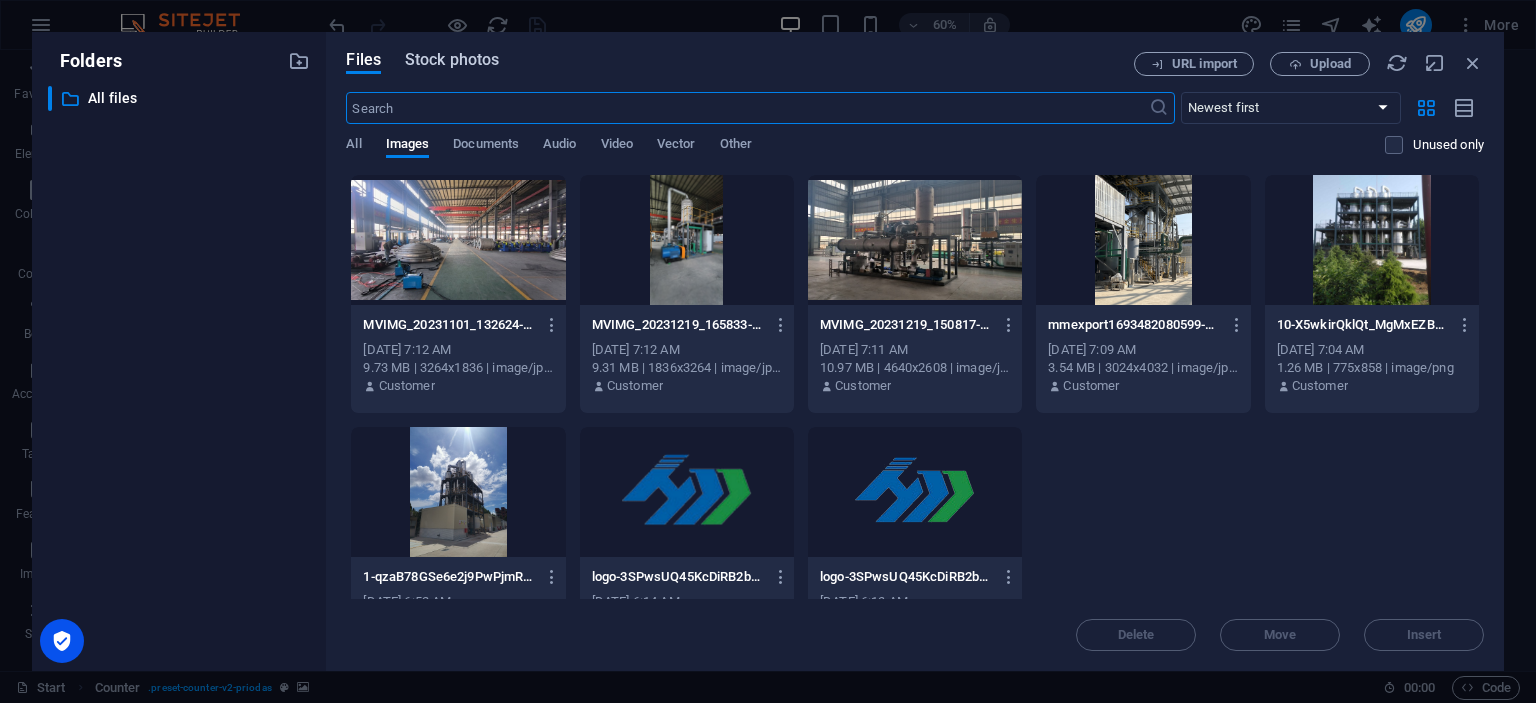 click on "Stock photos" at bounding box center (452, 60) 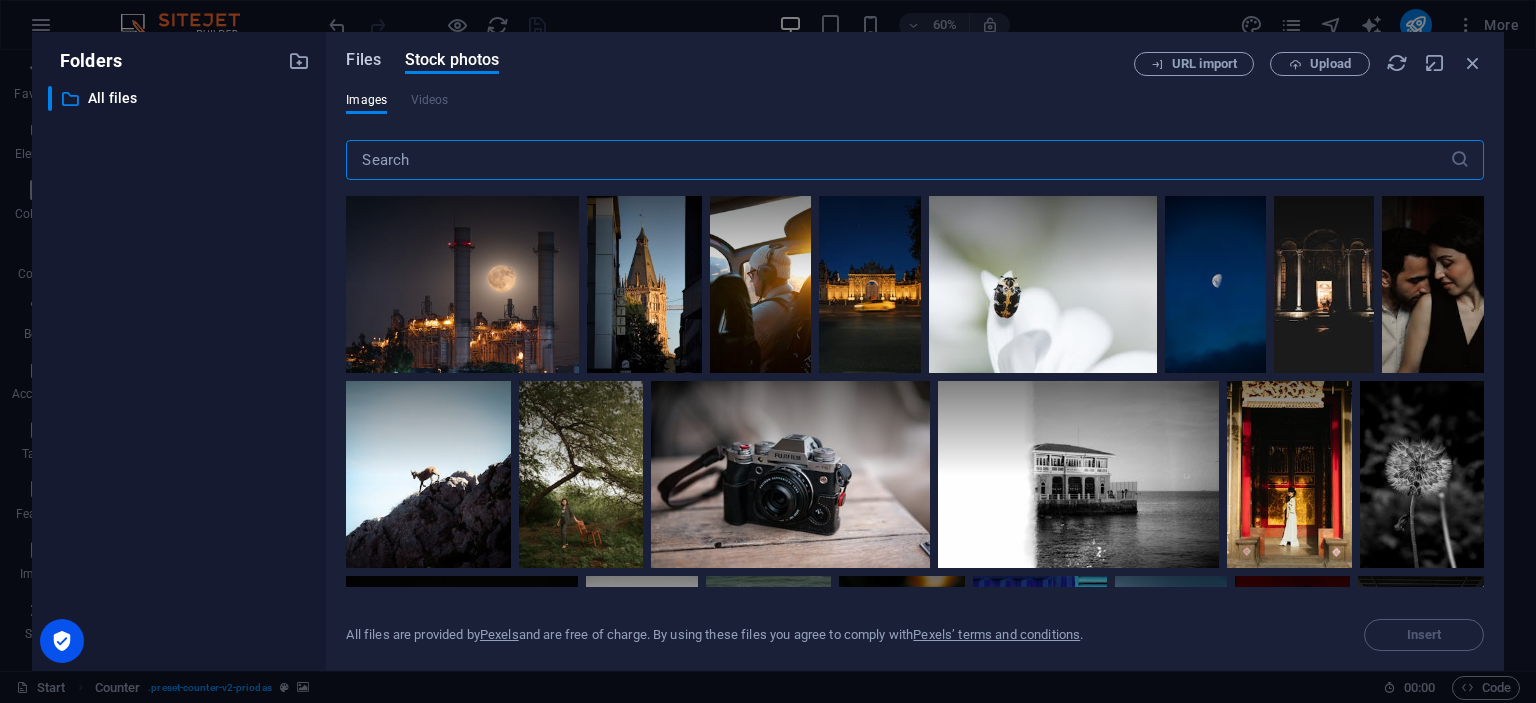click on "Files" at bounding box center [363, 60] 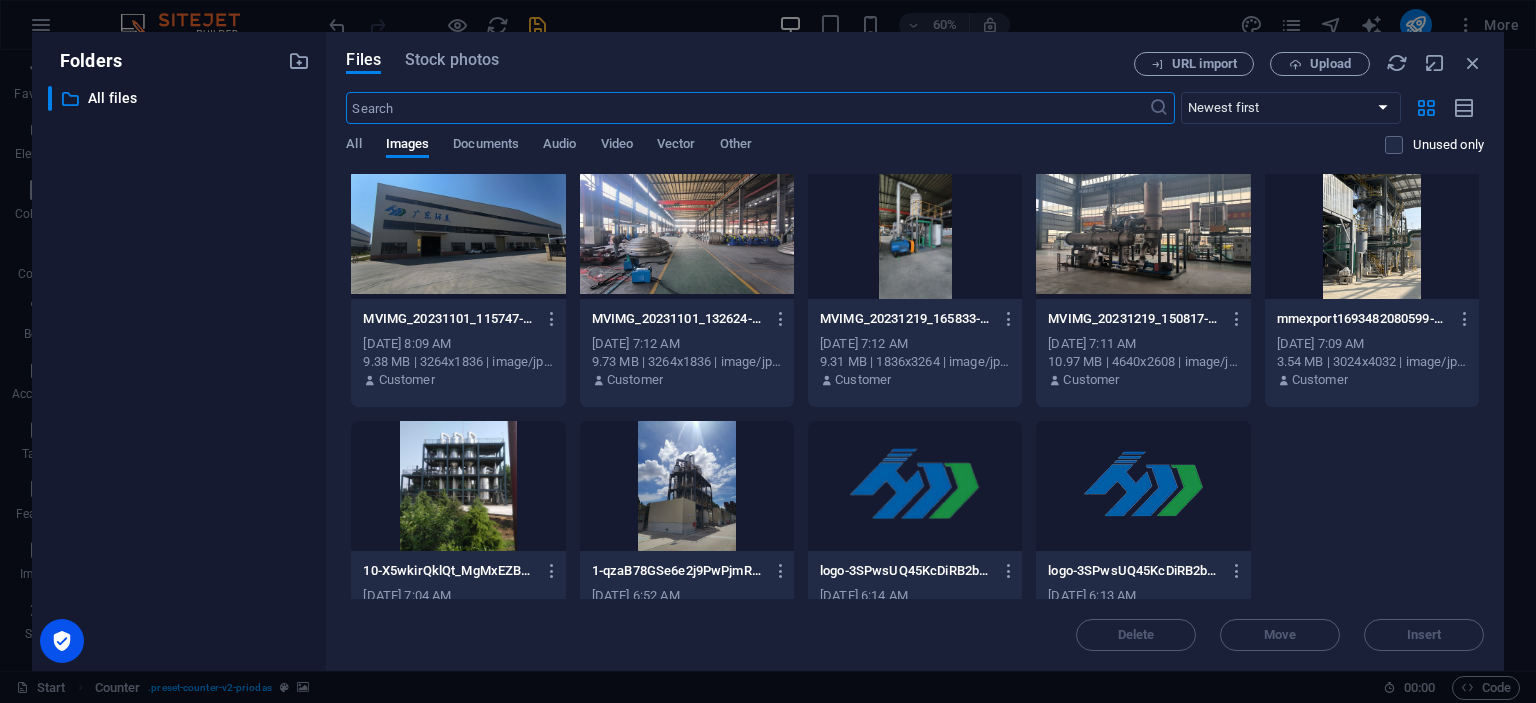 scroll, scrollTop: 0, scrollLeft: 0, axis: both 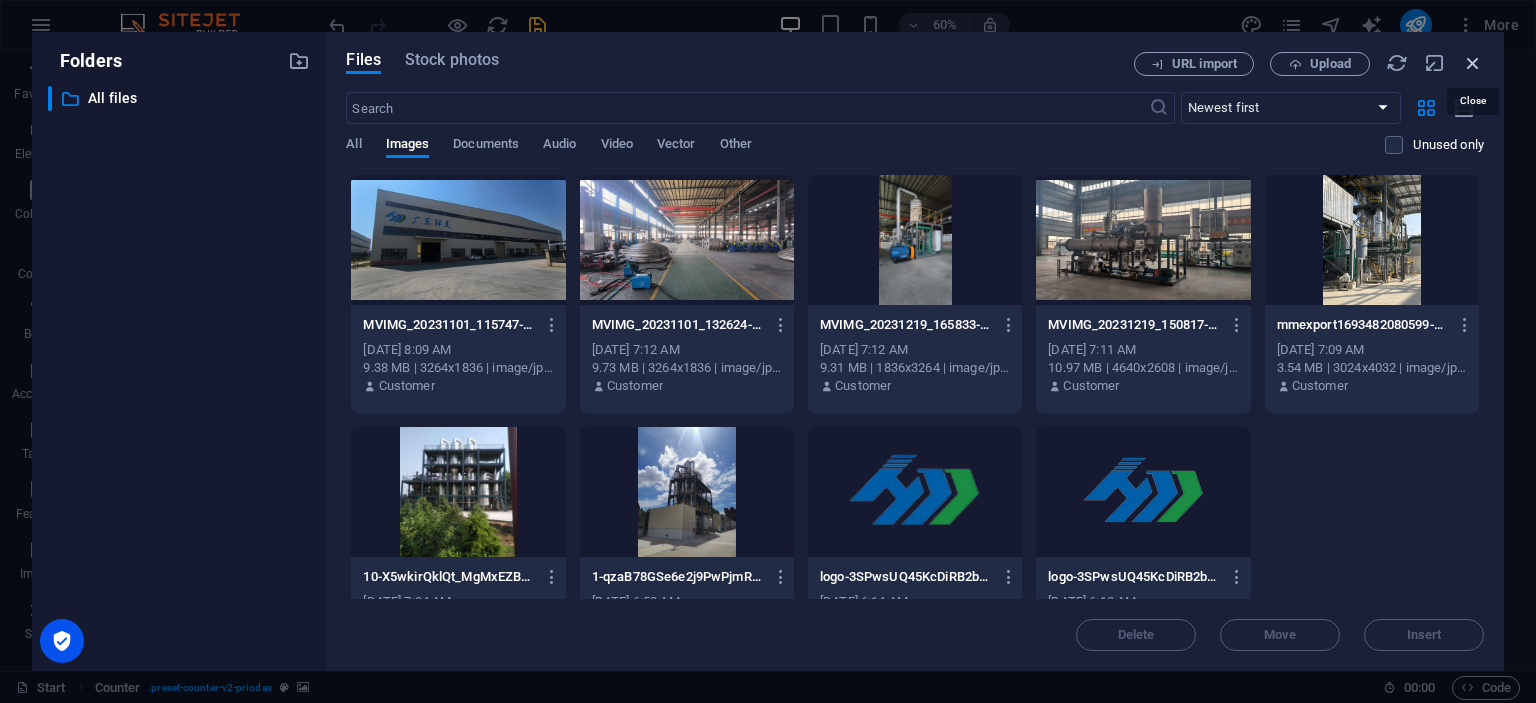 click at bounding box center (1473, 63) 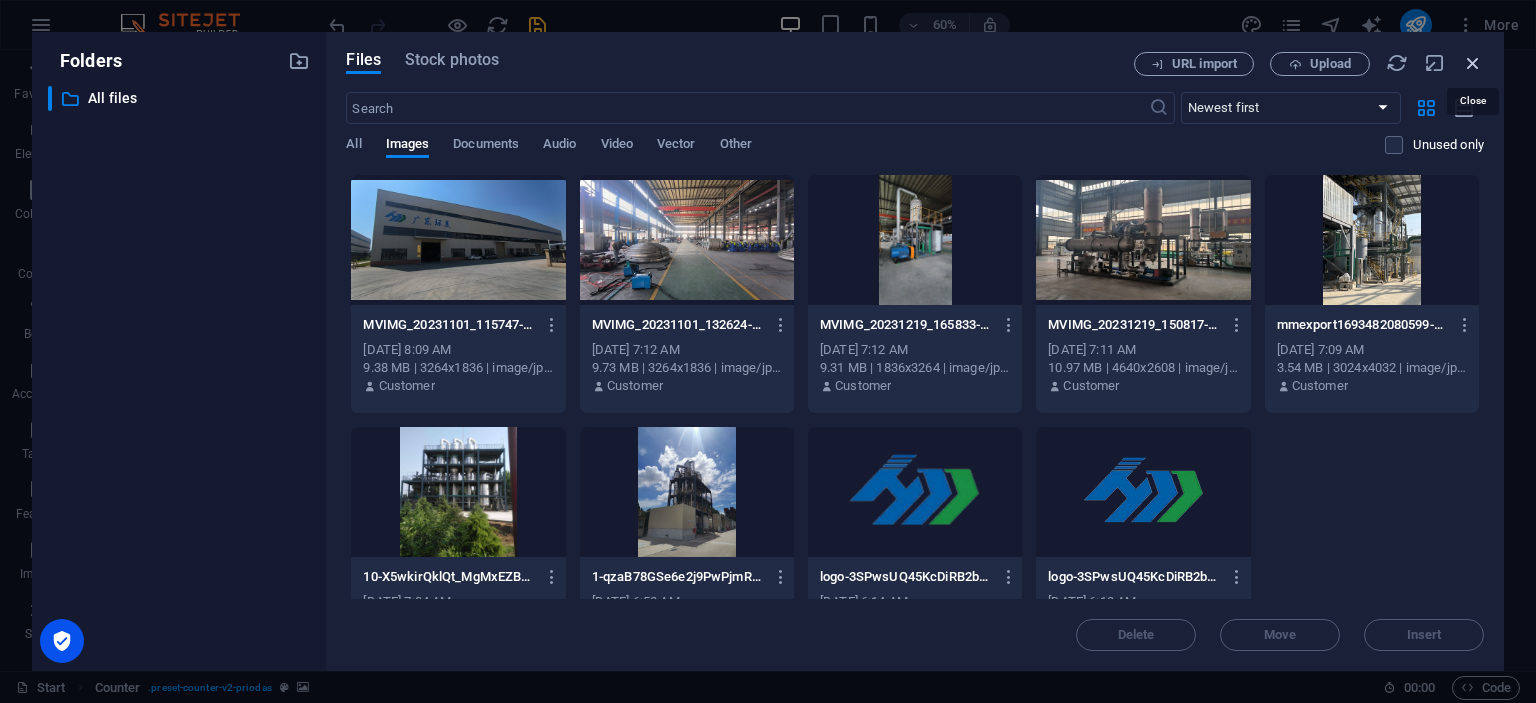 scroll, scrollTop: 1017, scrollLeft: 0, axis: vertical 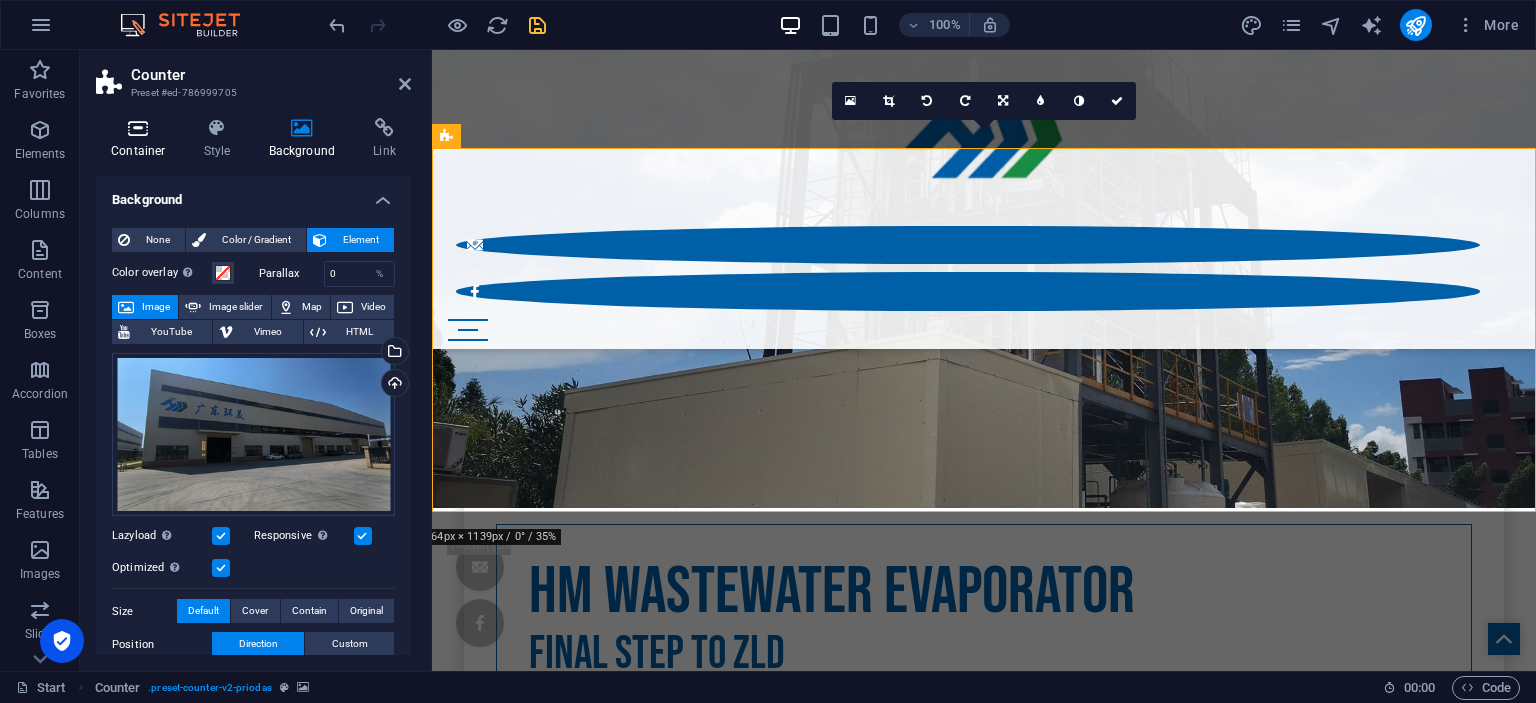 click at bounding box center [138, 128] 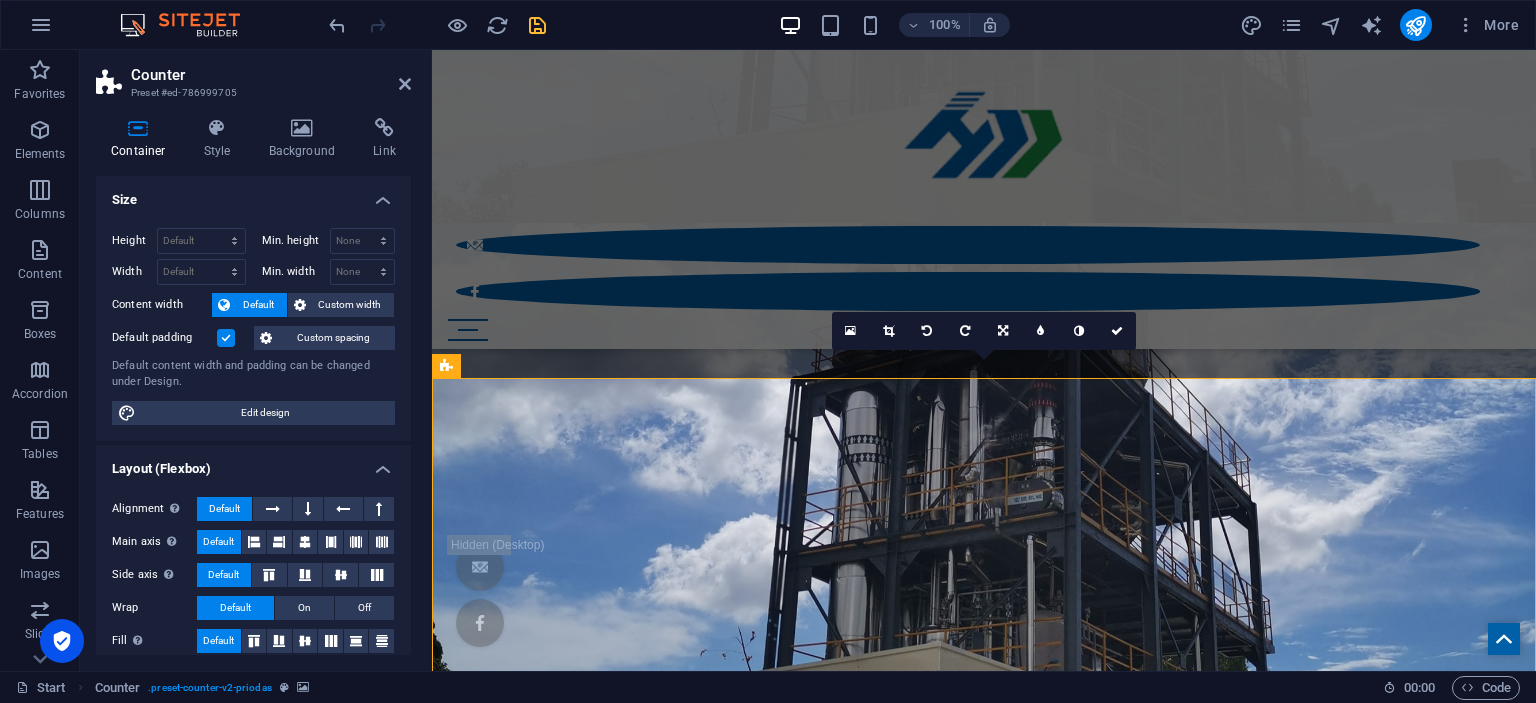 scroll, scrollTop: 908, scrollLeft: 0, axis: vertical 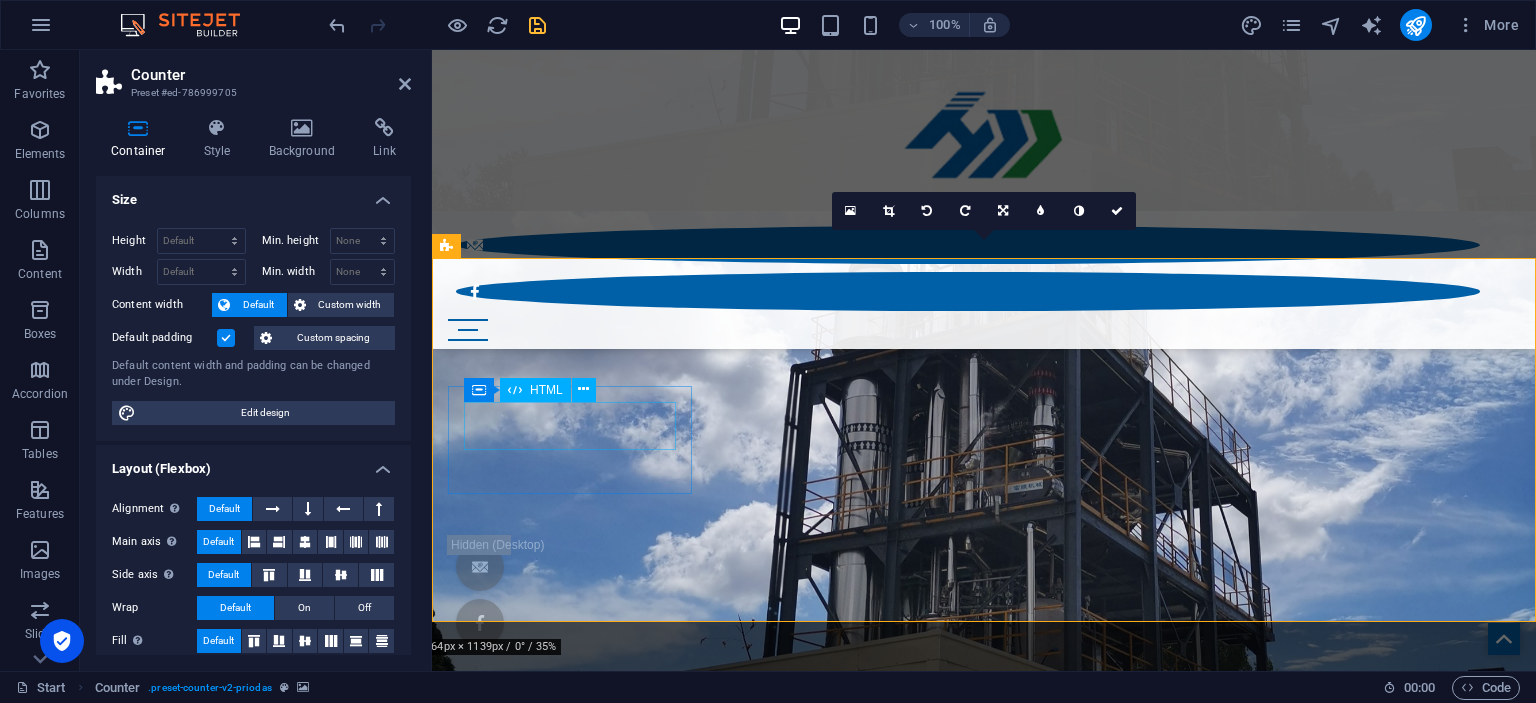 click on "408" at bounding box center (984, 3788) 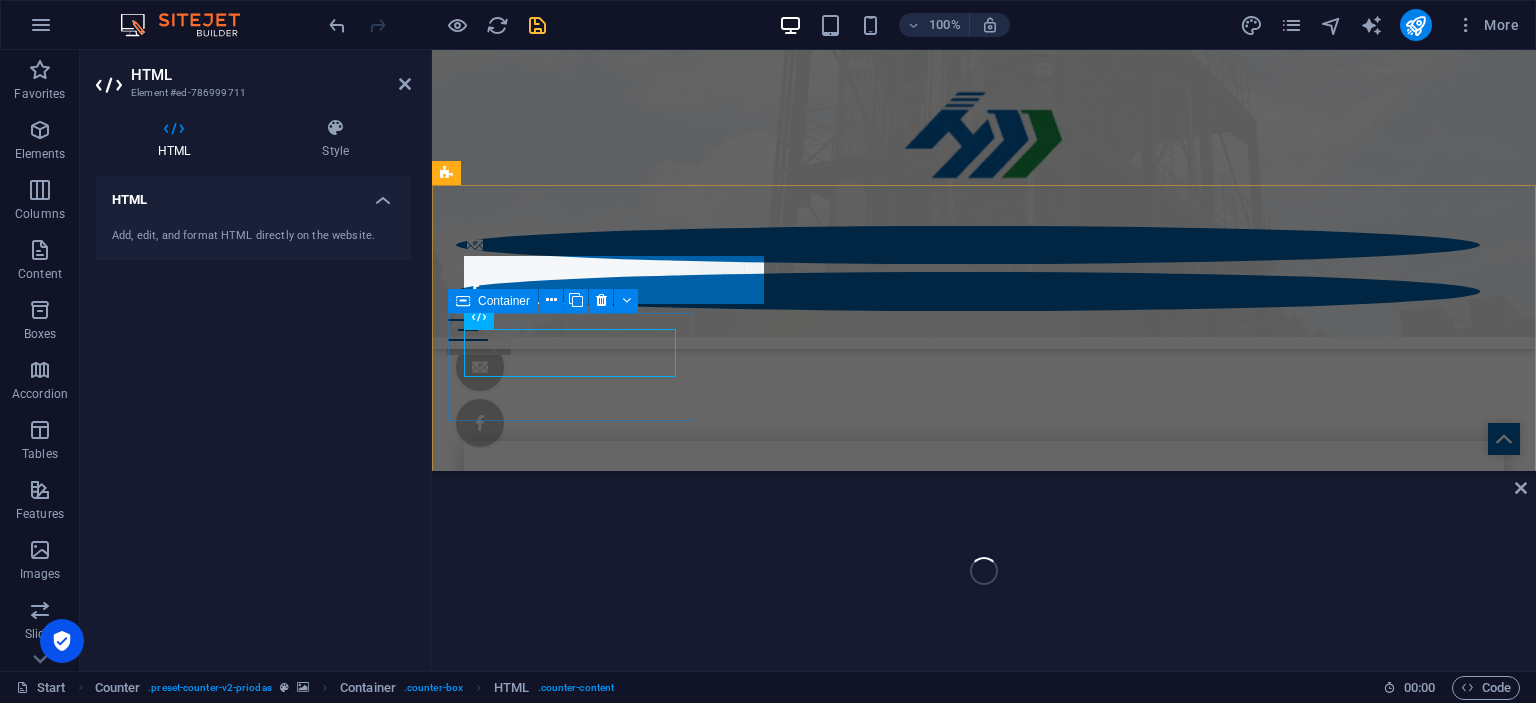 scroll, scrollTop: 980, scrollLeft: 0, axis: vertical 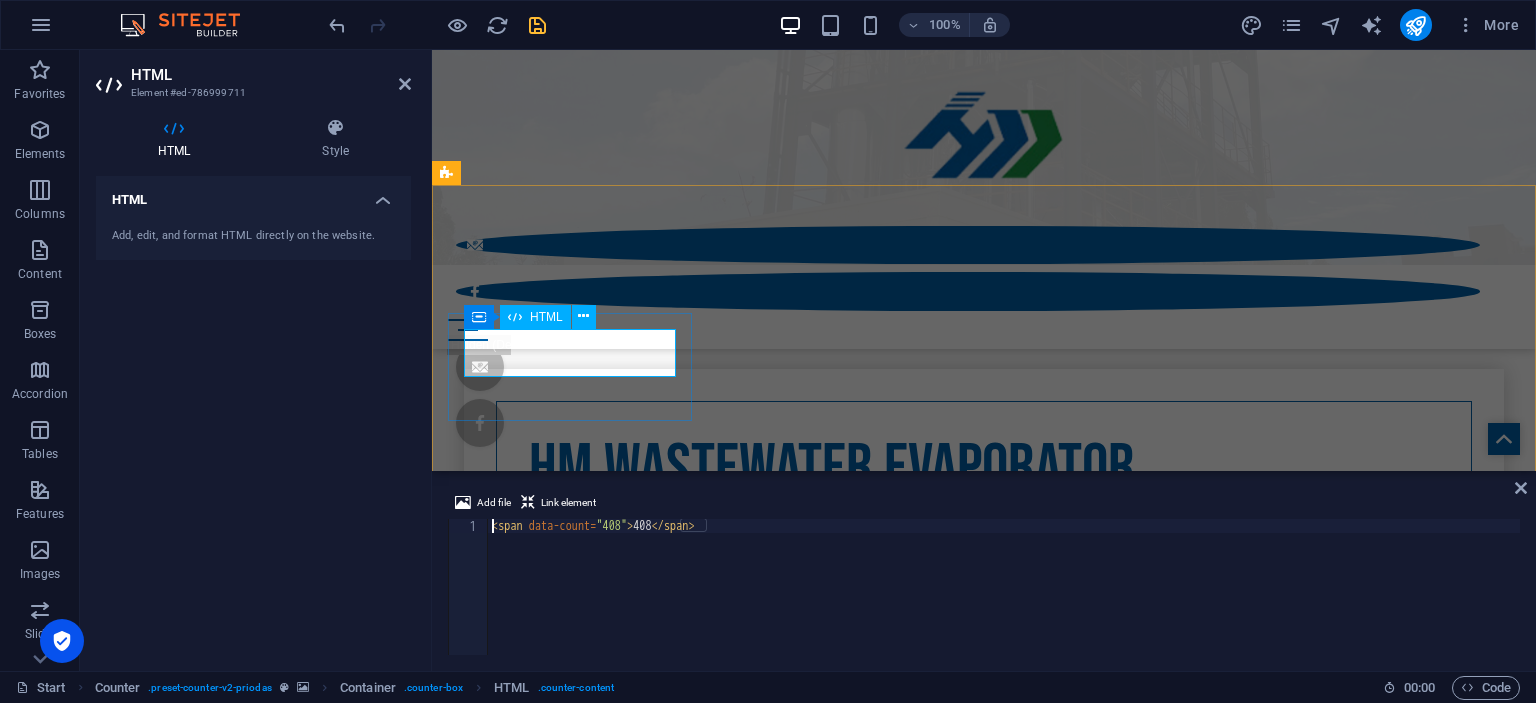 click on "408" at bounding box center [984, 3316] 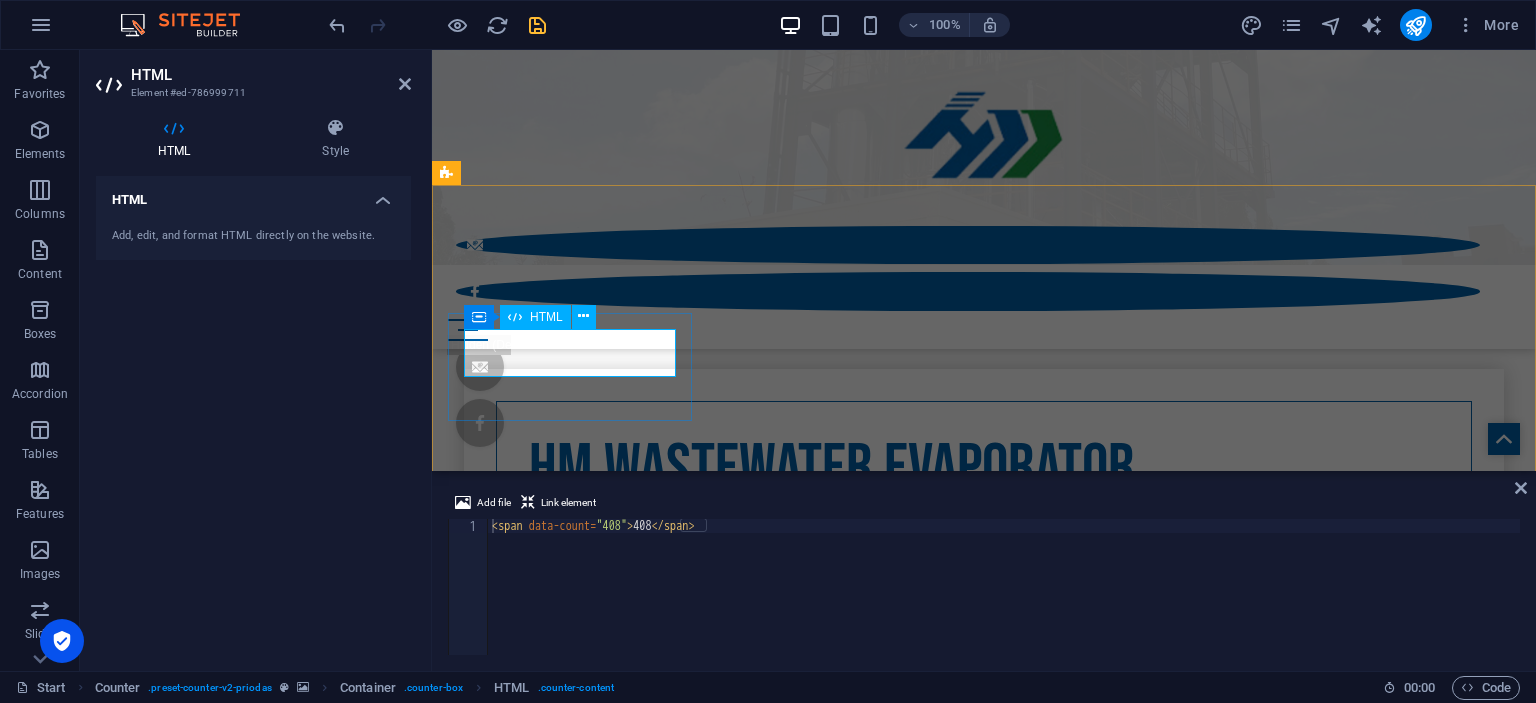 click on "408" at bounding box center (984, 3316) 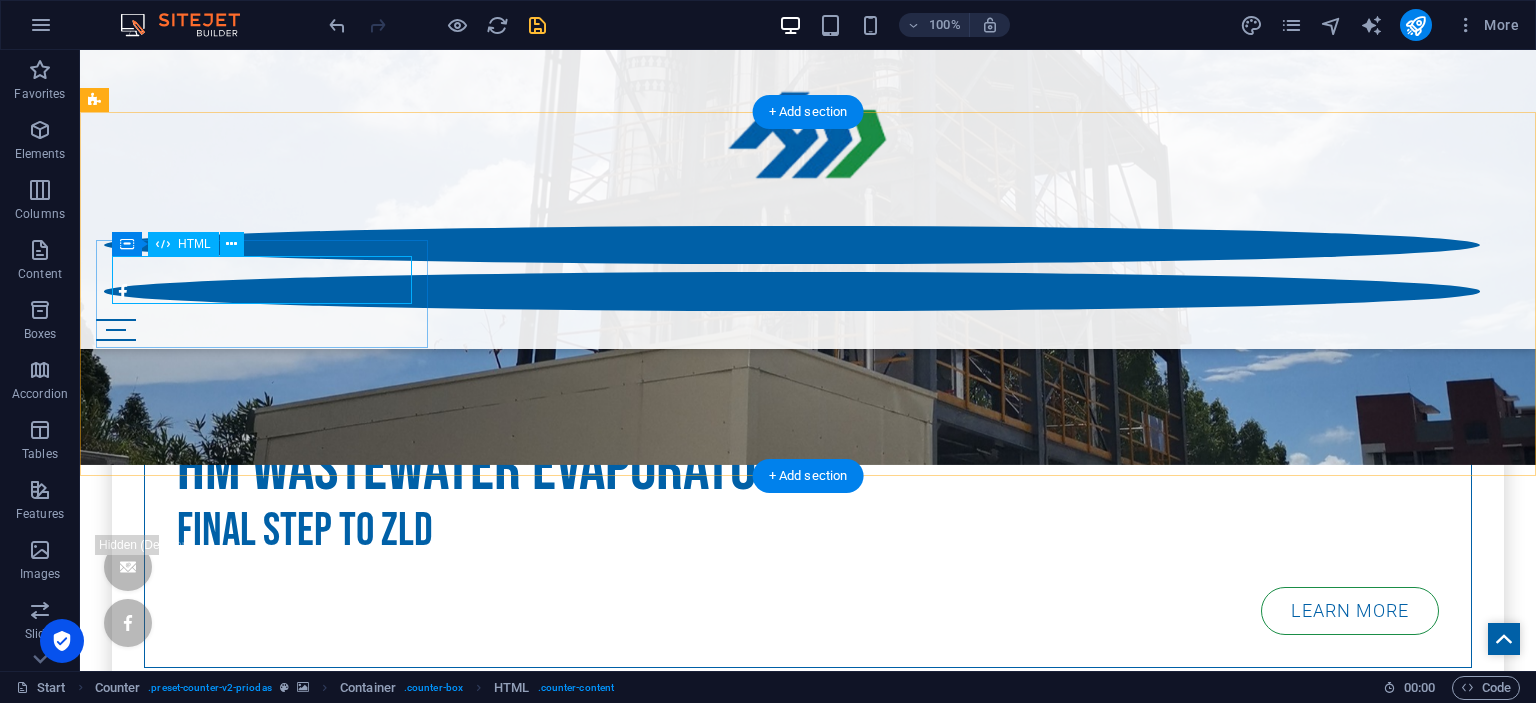 click on "408" at bounding box center (808, 3316) 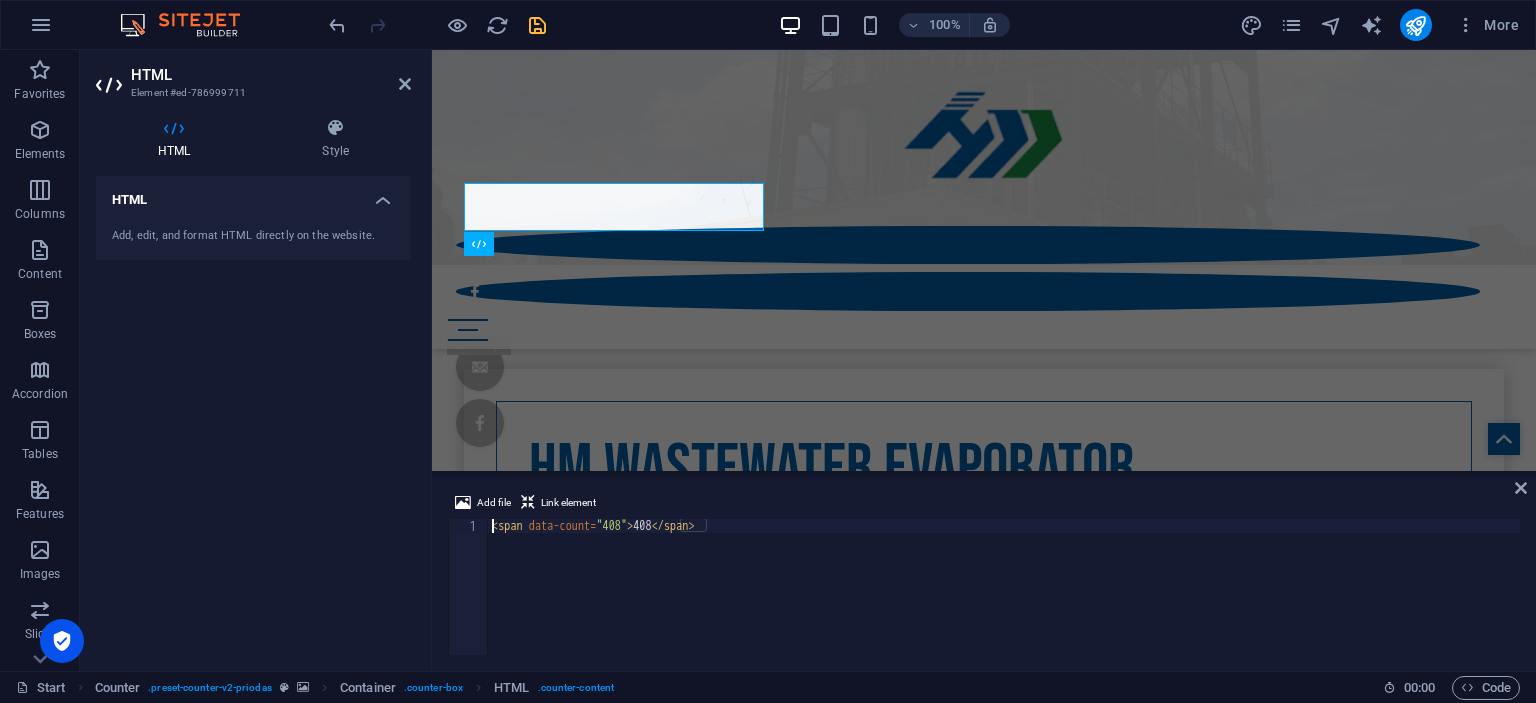 scroll, scrollTop: 1053, scrollLeft: 0, axis: vertical 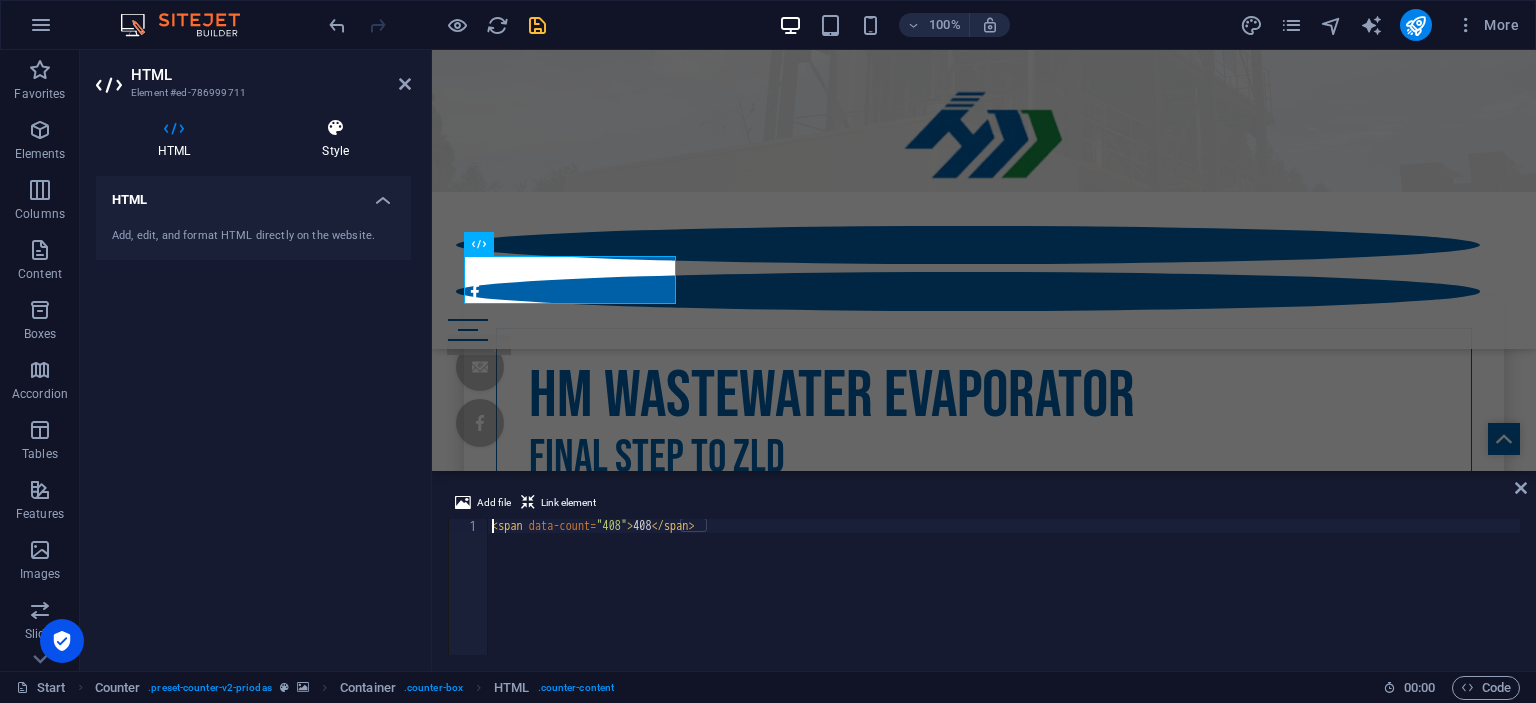 click on "Style" at bounding box center [335, 139] 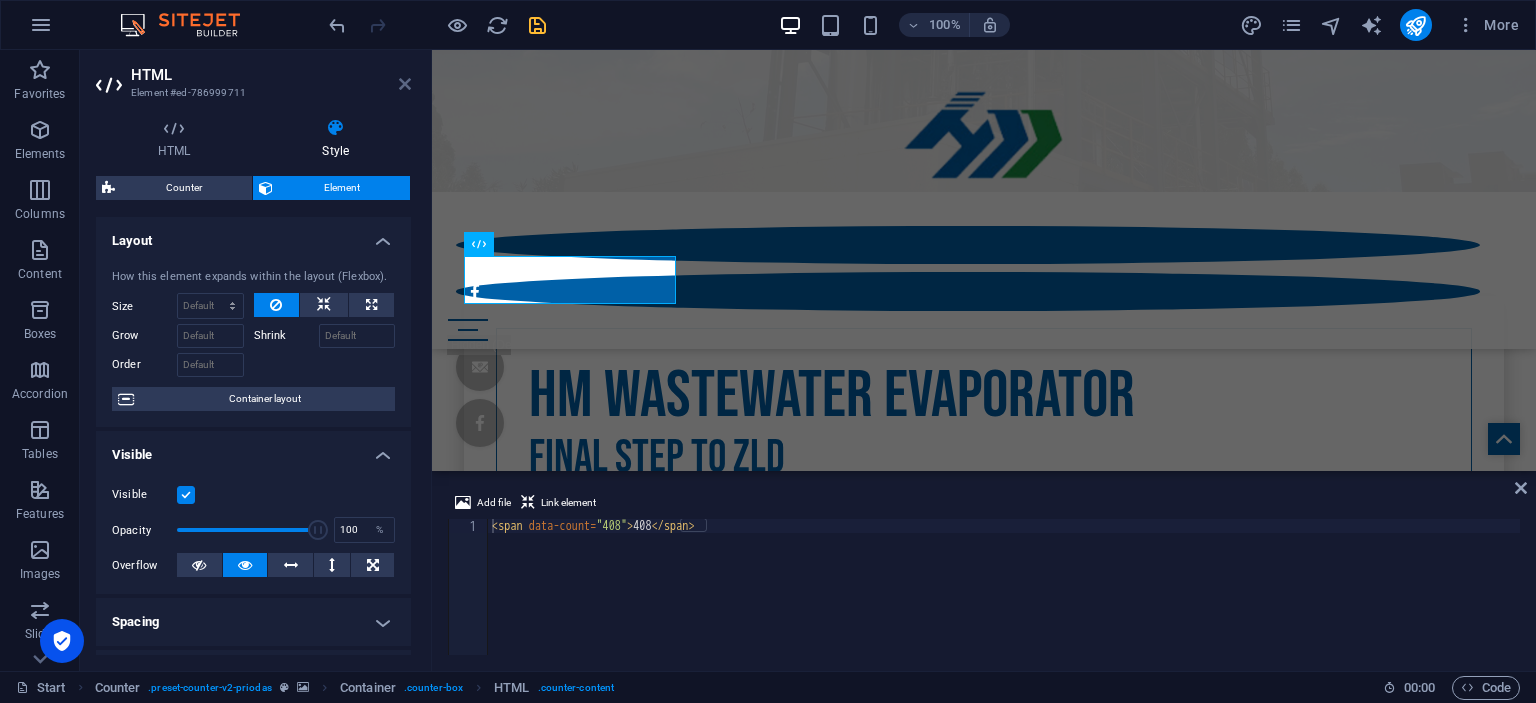 click at bounding box center [405, 84] 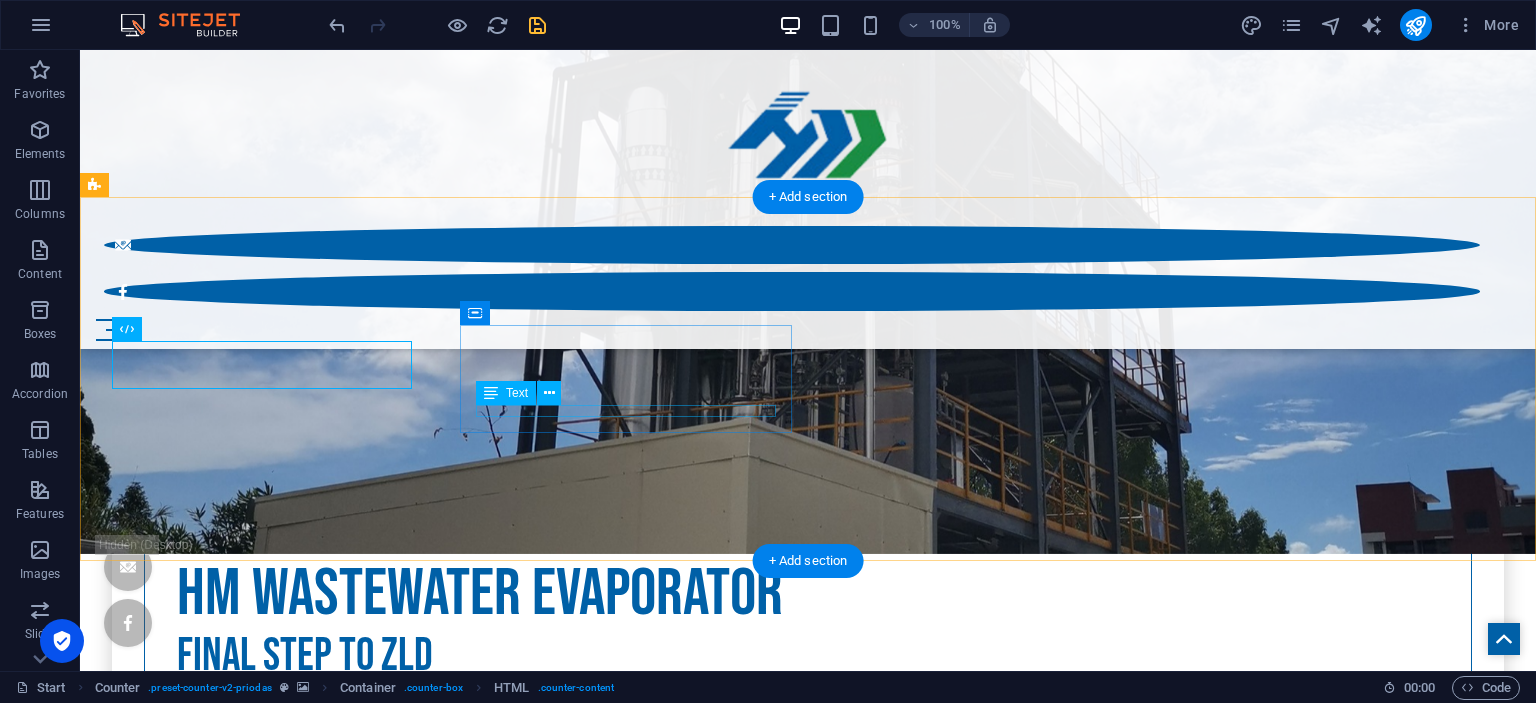 scroll, scrollTop: 803, scrollLeft: 0, axis: vertical 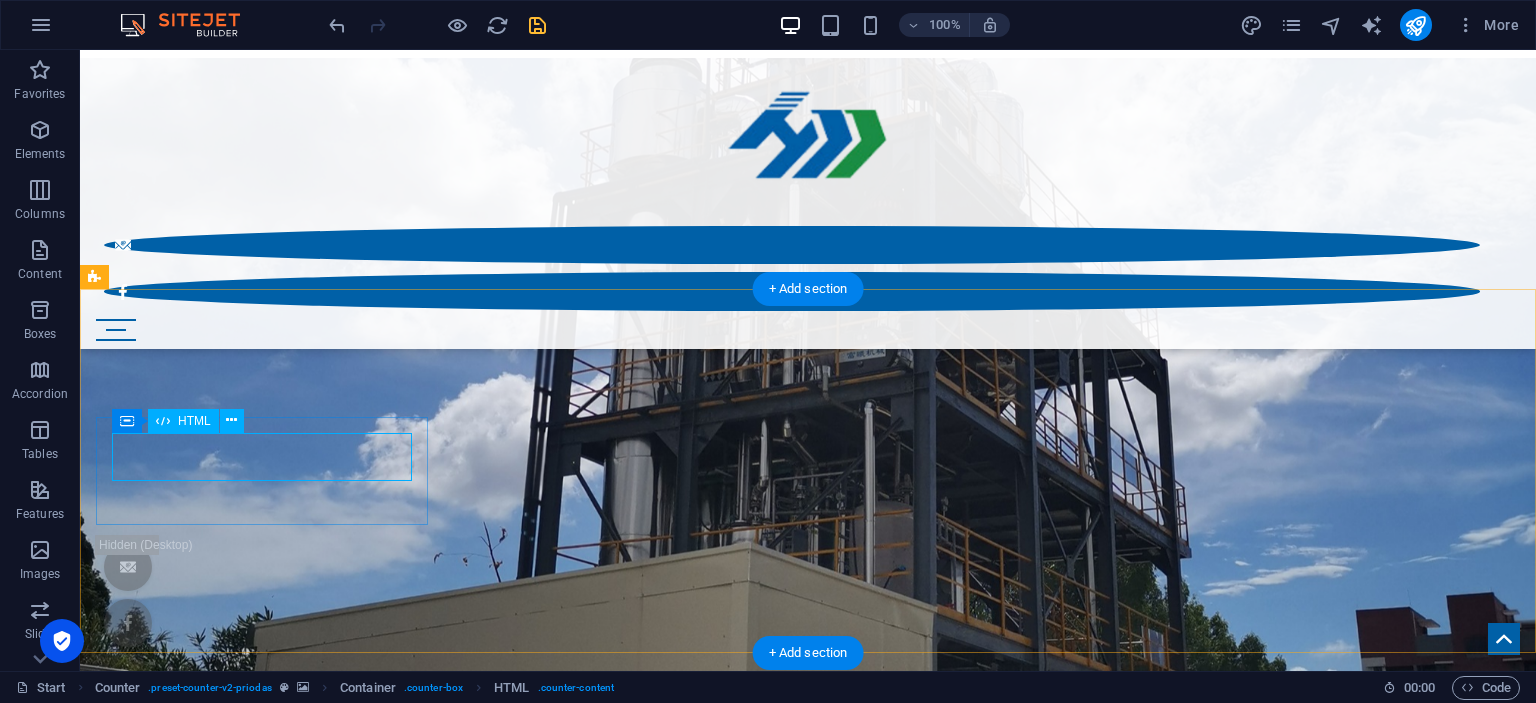 click on "408" at bounding box center [808, 3806] 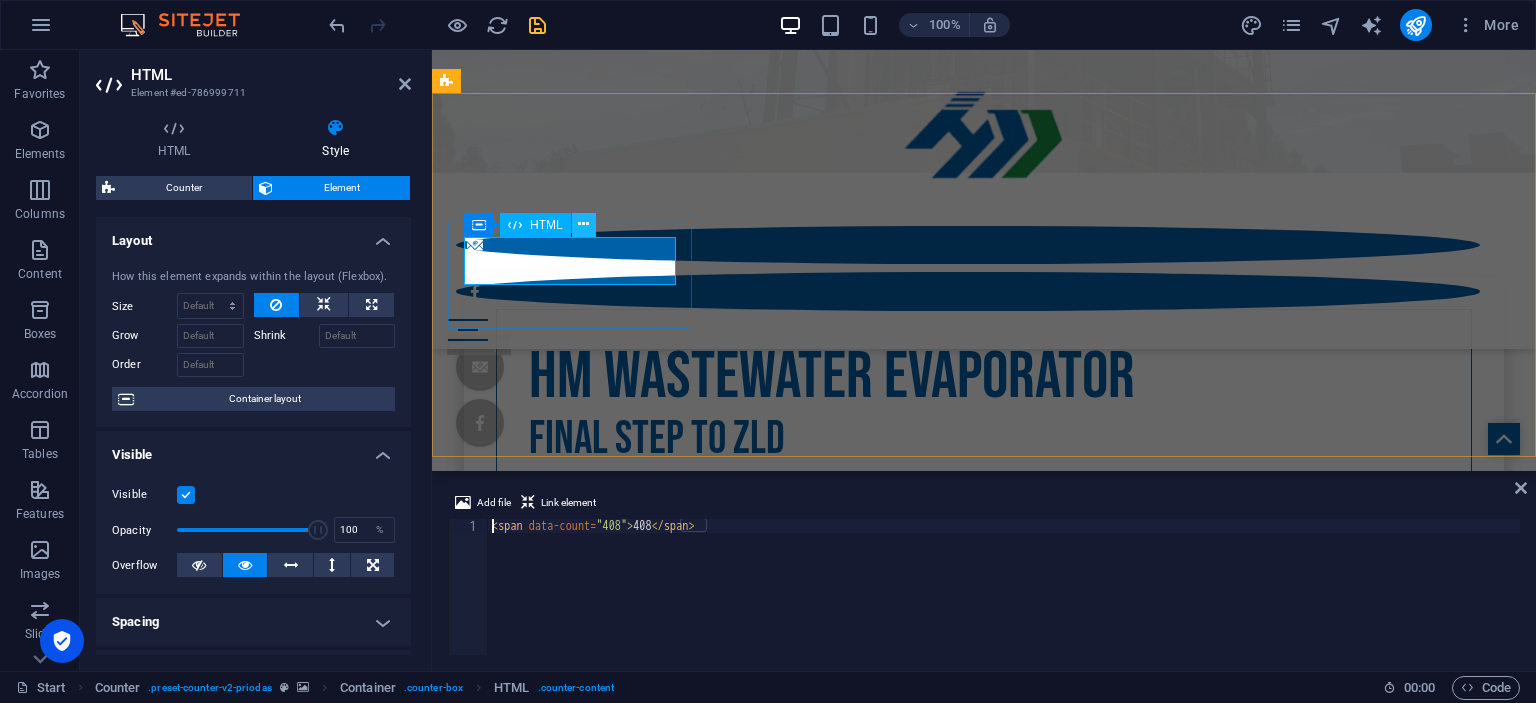 click at bounding box center (583, 224) 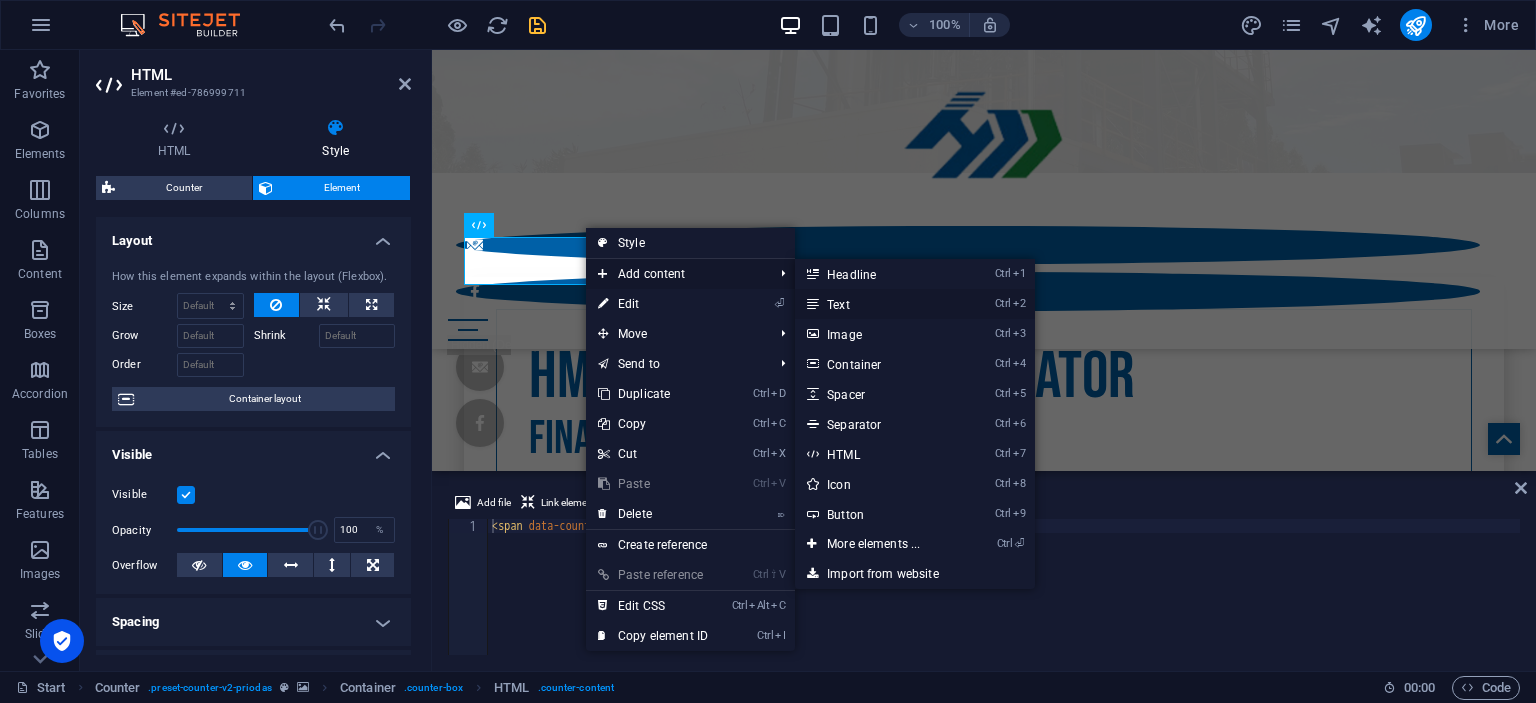 click on "Ctrl 2  Text" at bounding box center [877, 304] 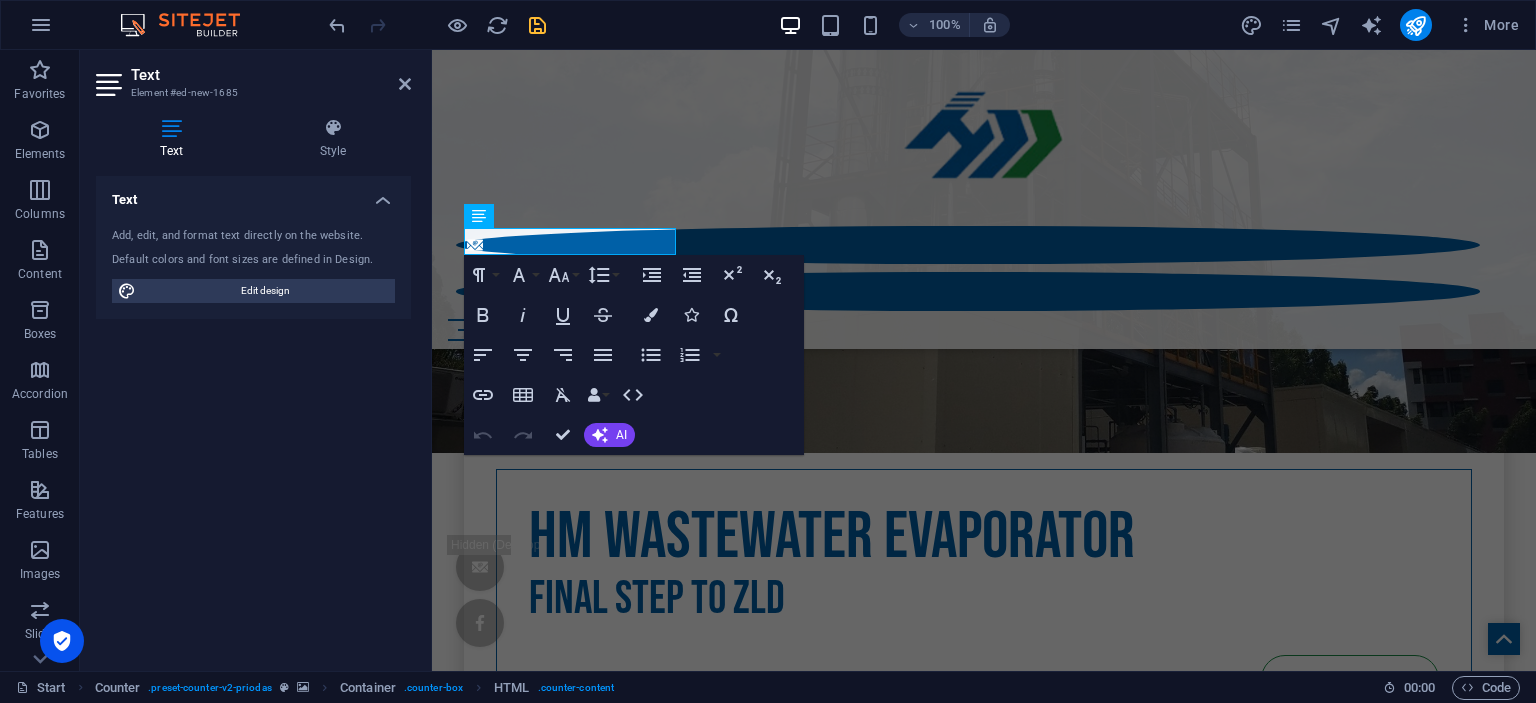 scroll, scrollTop: 1145, scrollLeft: 0, axis: vertical 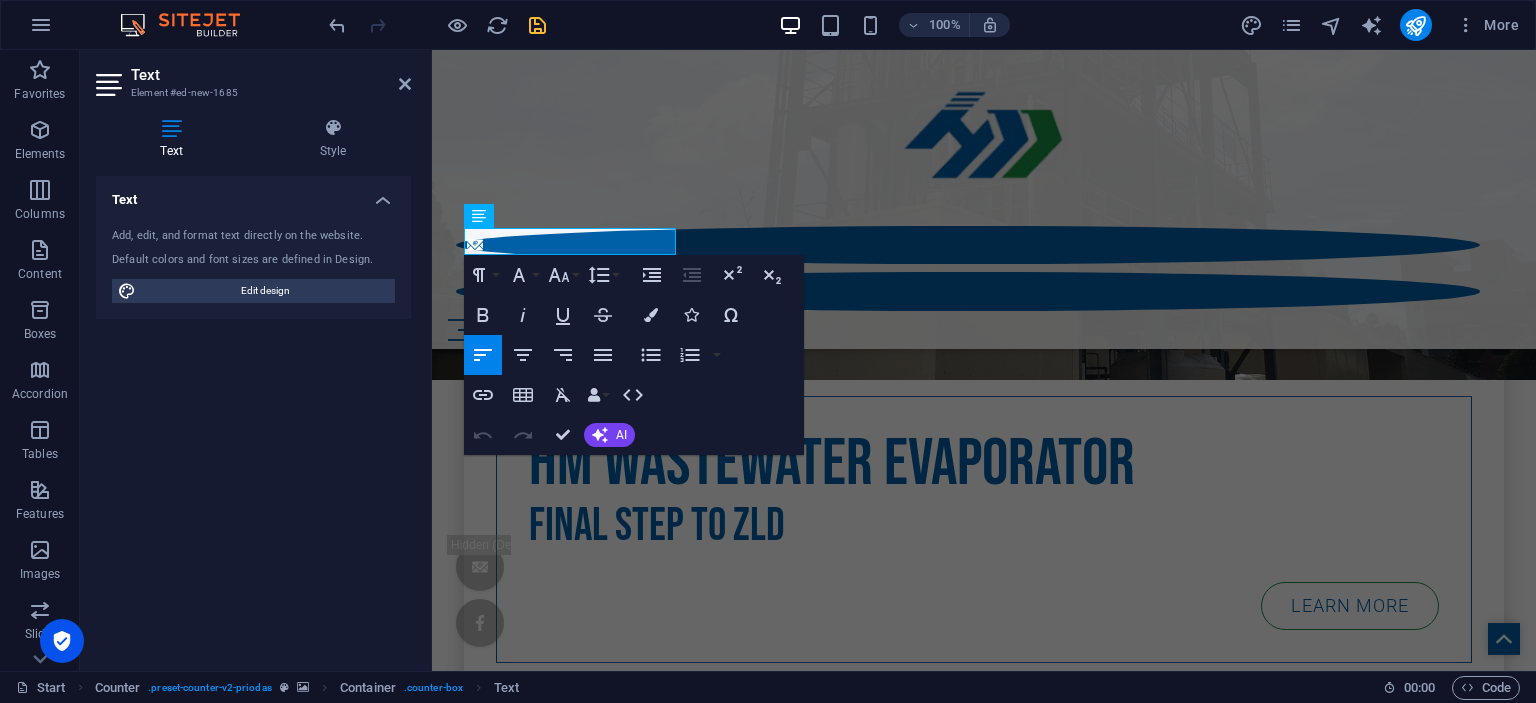 type 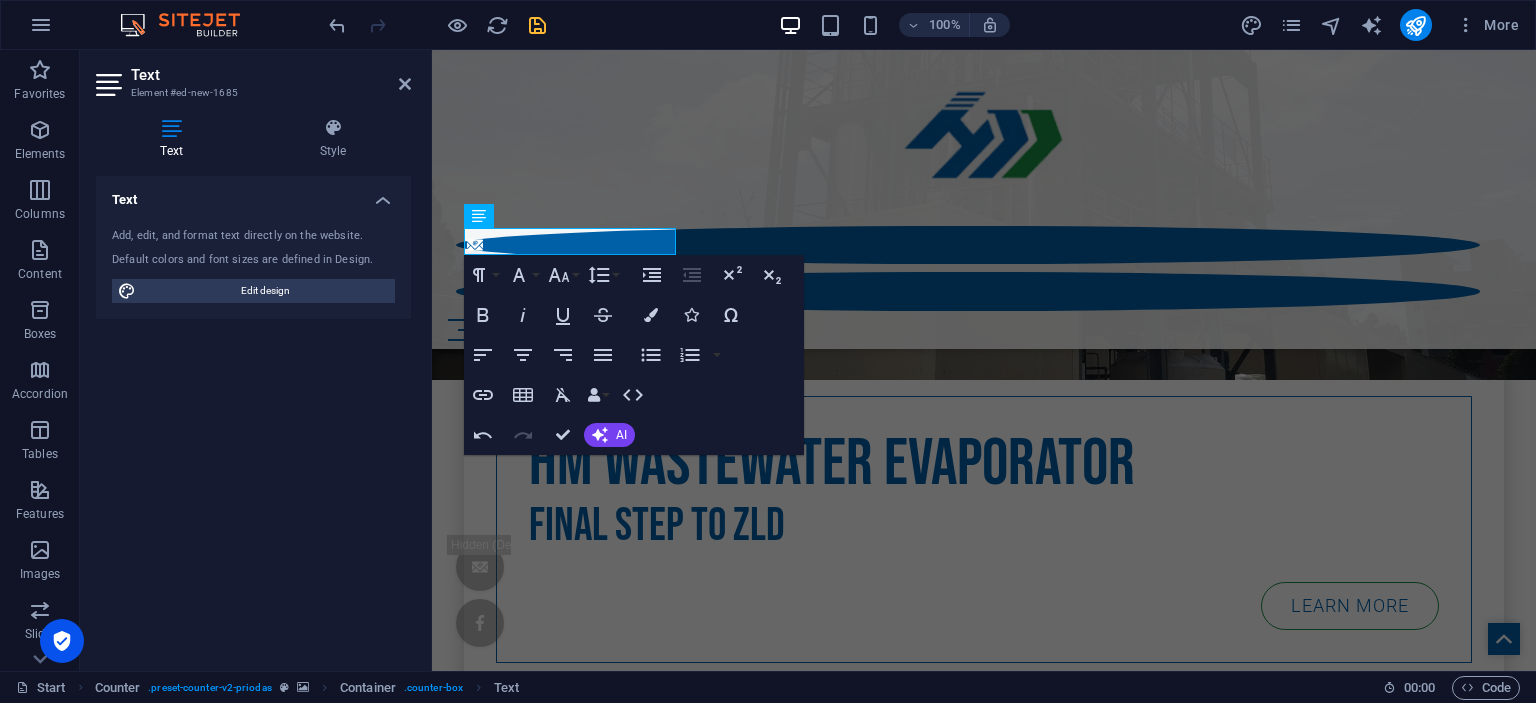 click on "Text Add, edit, and format text directly on the website. Default colors and font sizes are defined in Design. Edit design Alignment Left aligned Centered Right aligned" at bounding box center (253, 415) 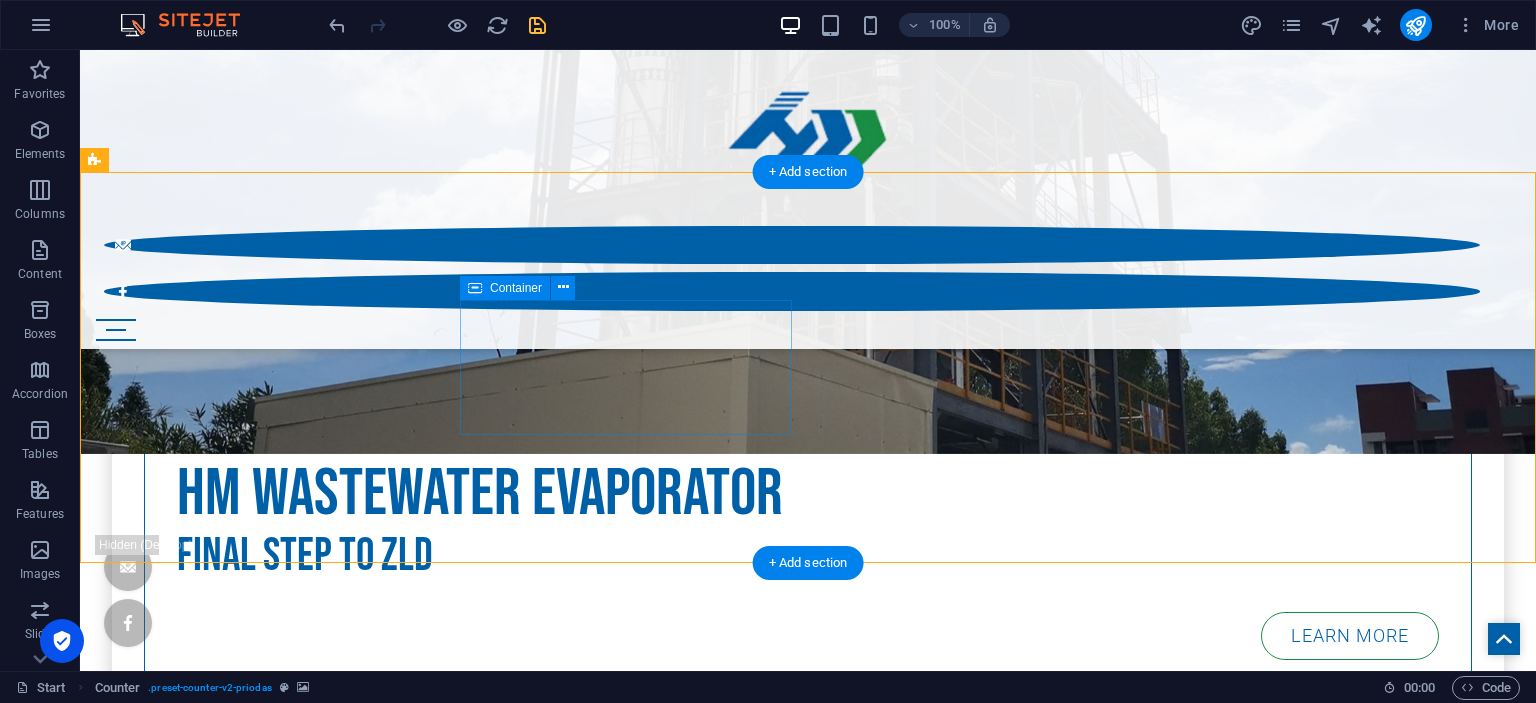 scroll, scrollTop: 822, scrollLeft: 0, axis: vertical 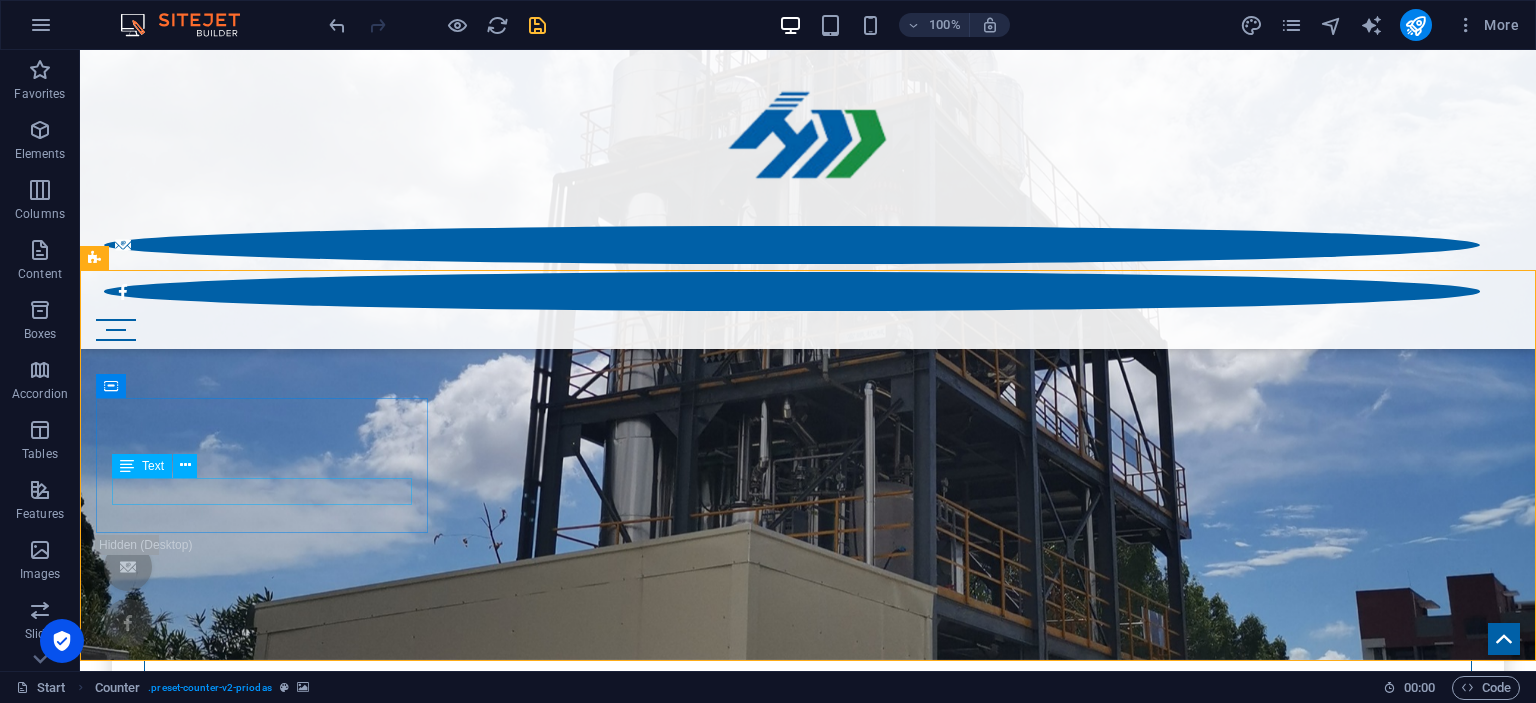 click at bounding box center [127, 466] 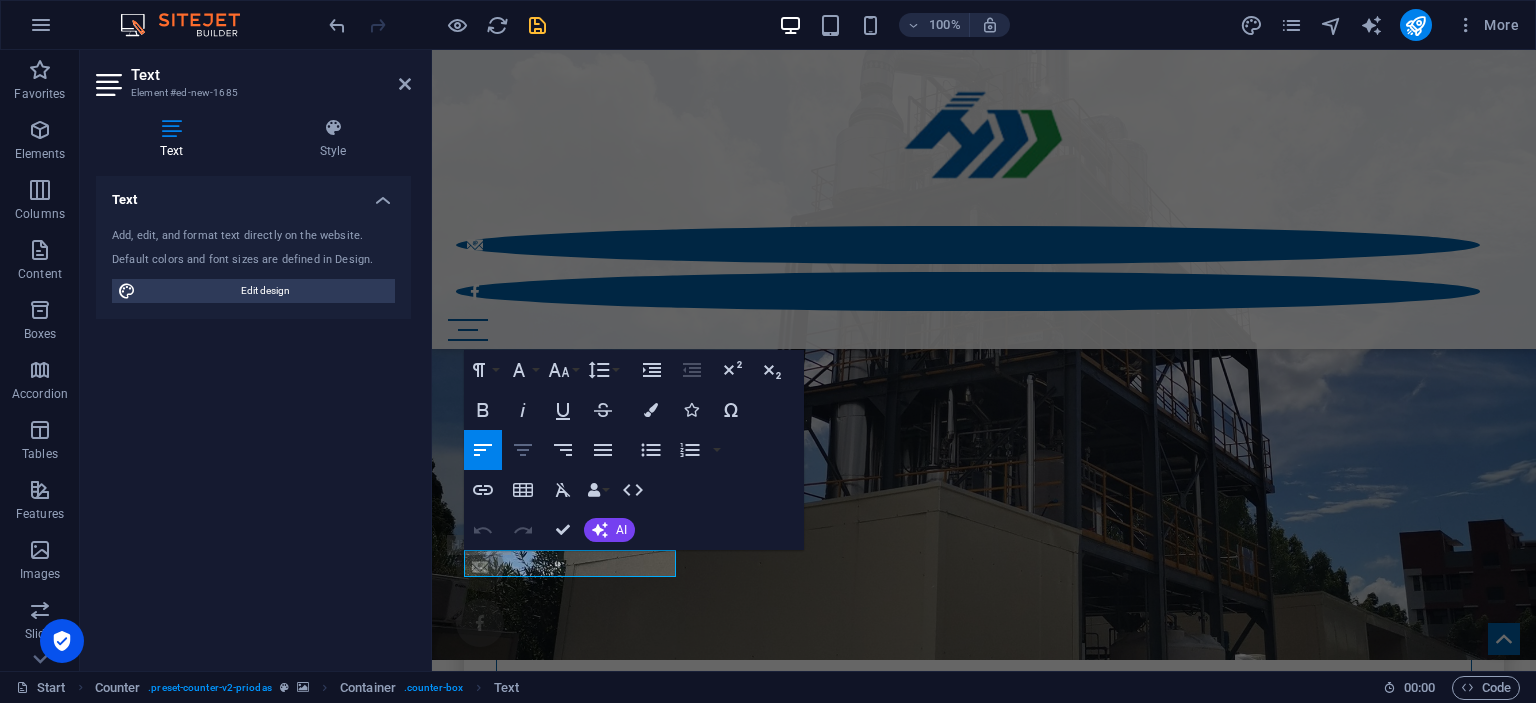 click 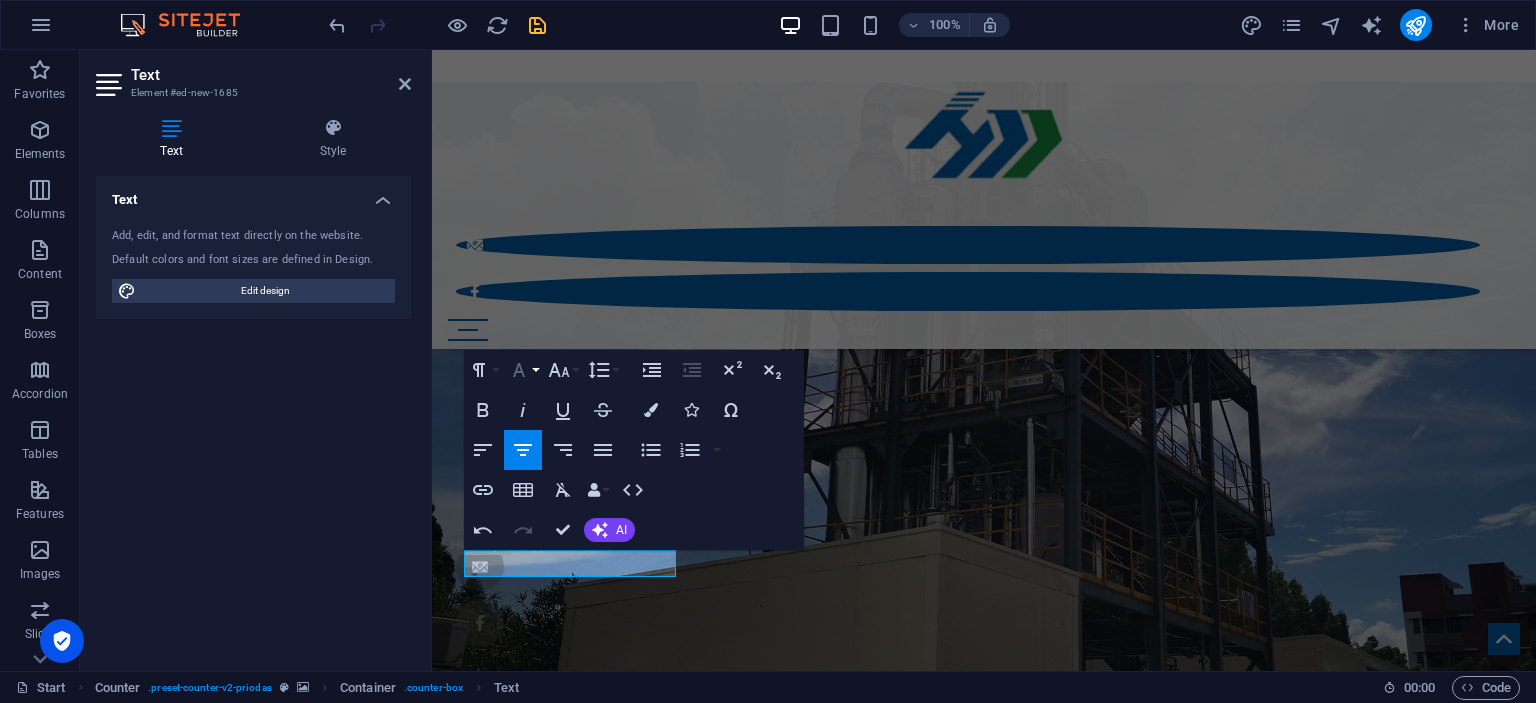 click 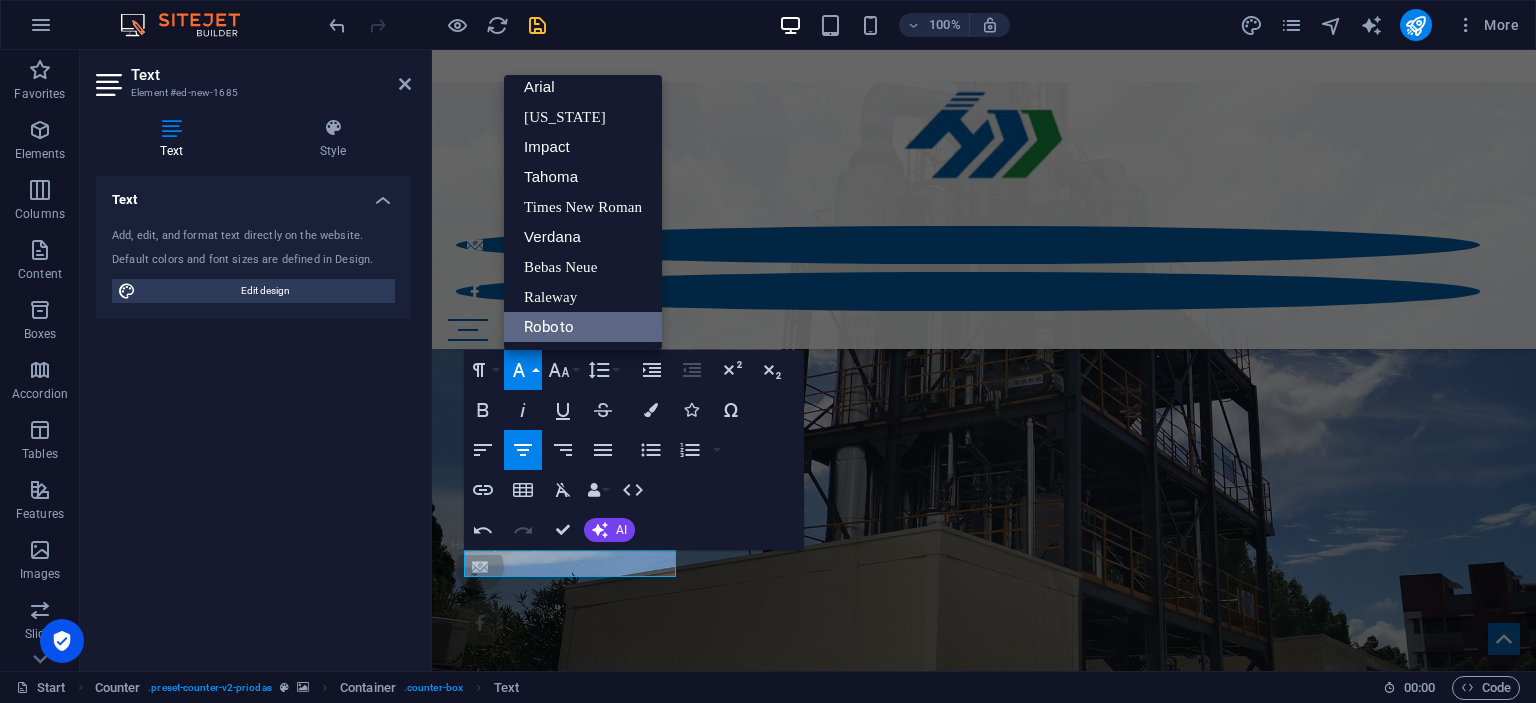 scroll, scrollTop: 11, scrollLeft: 0, axis: vertical 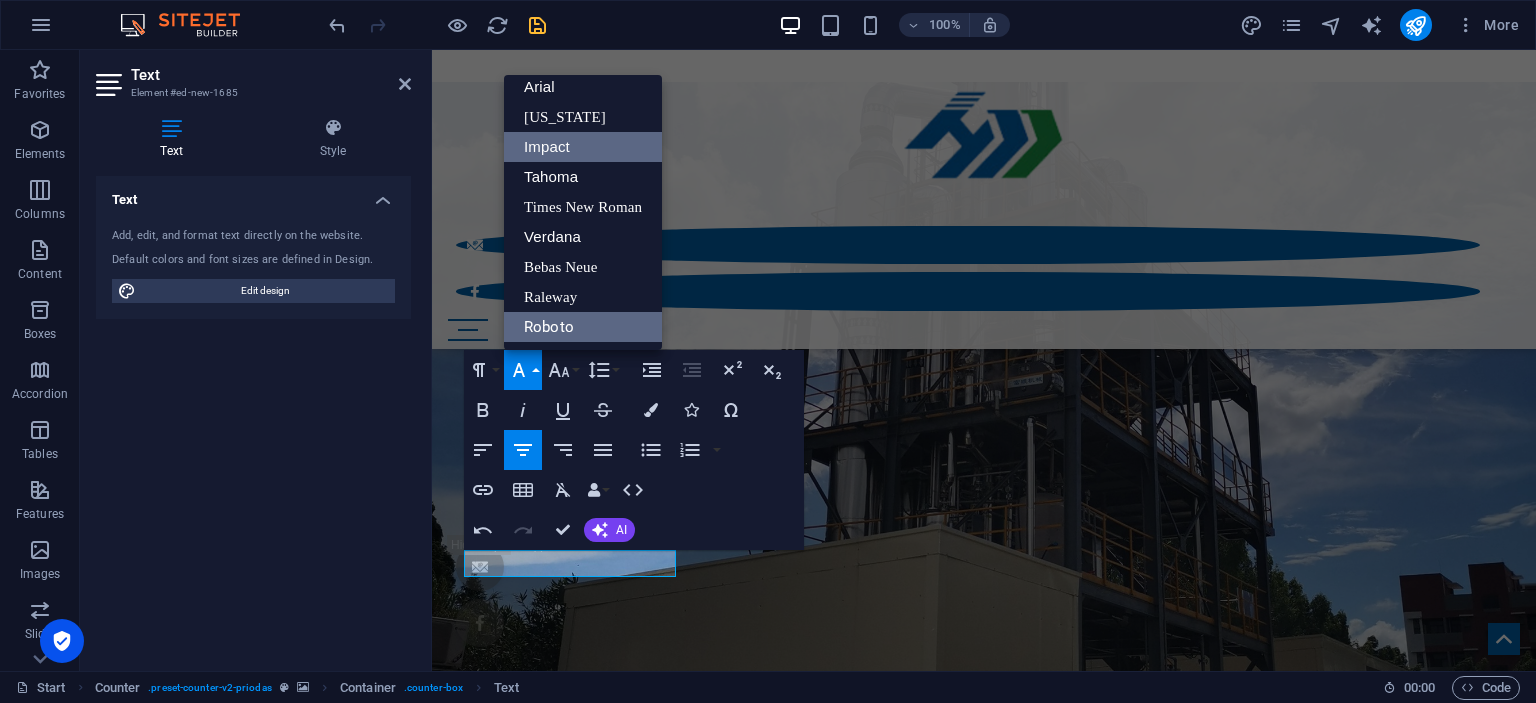 click on "Impact" at bounding box center [583, 147] 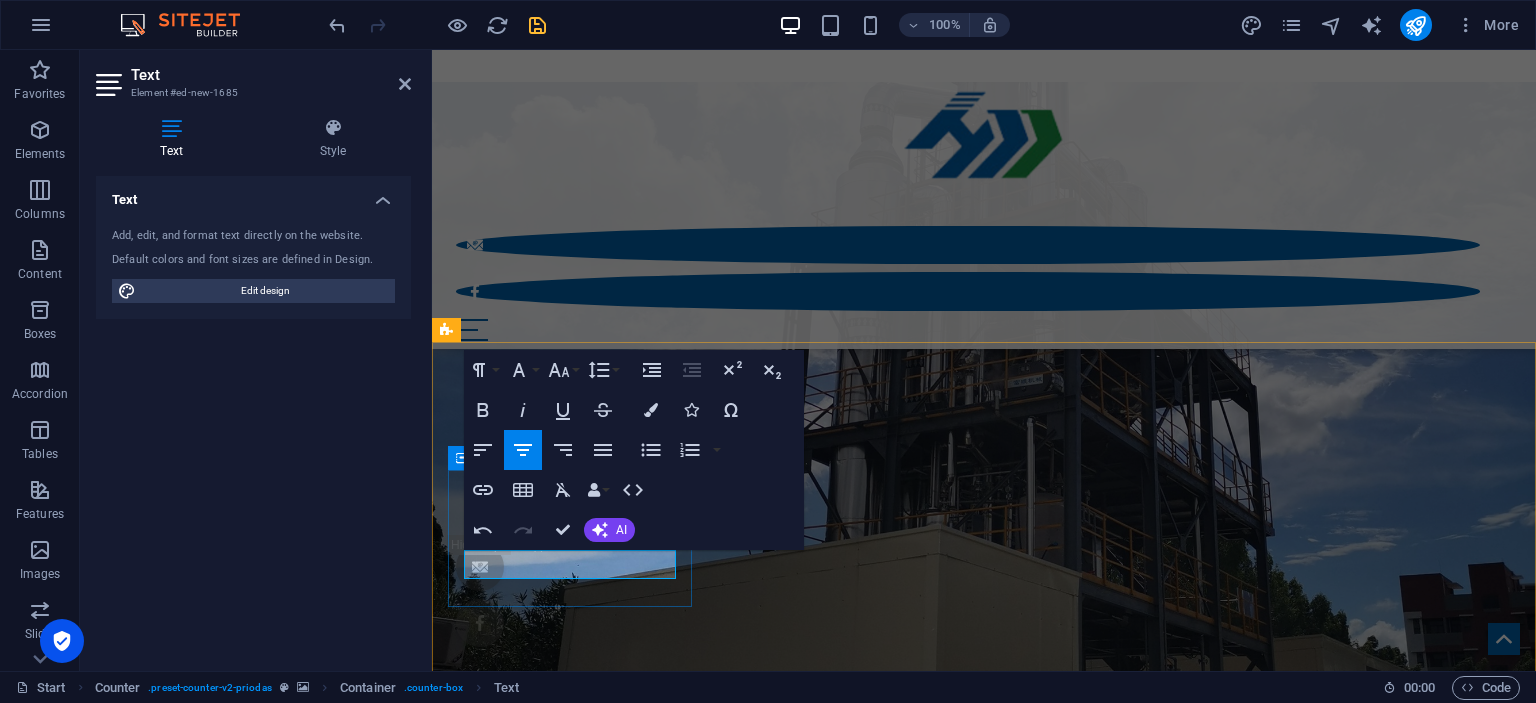 click on "​ 200" at bounding box center [984, 3956] 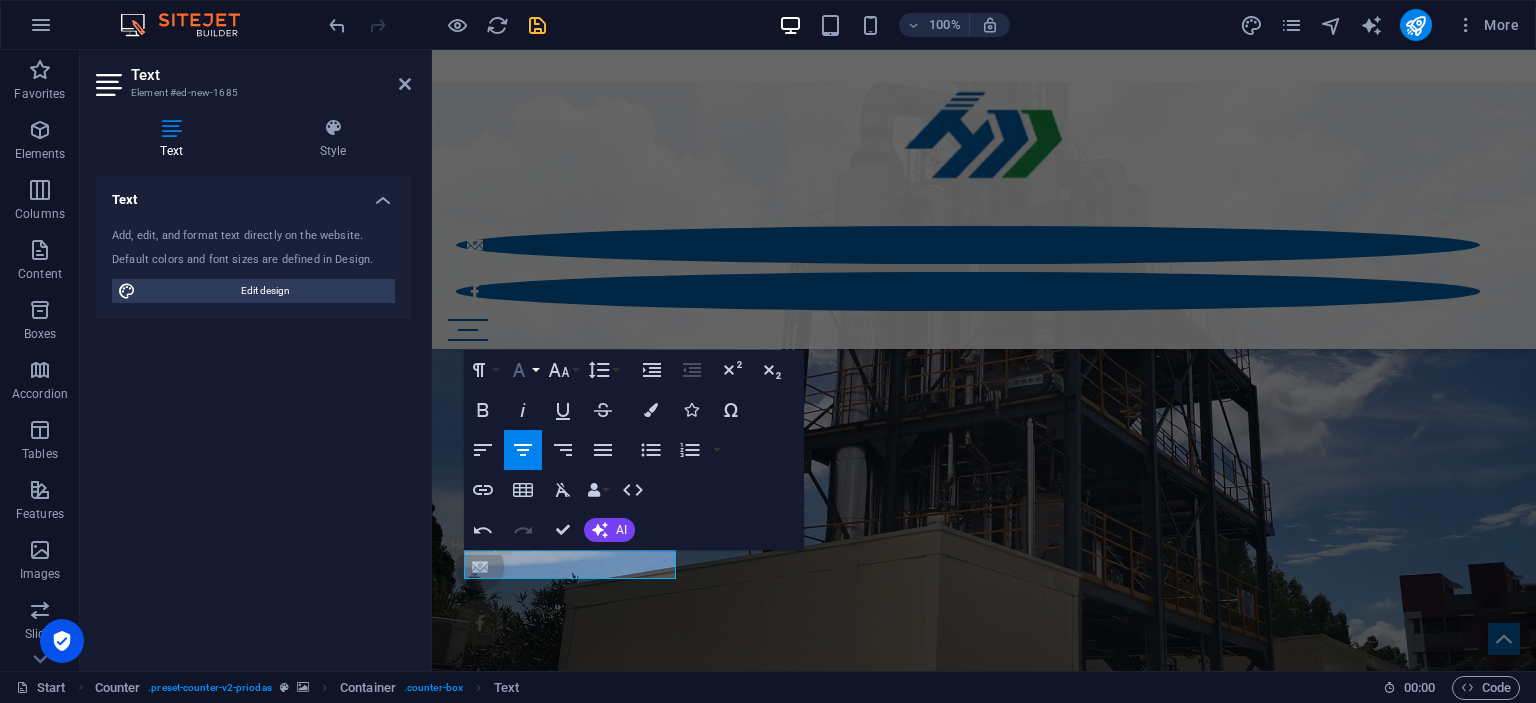 click 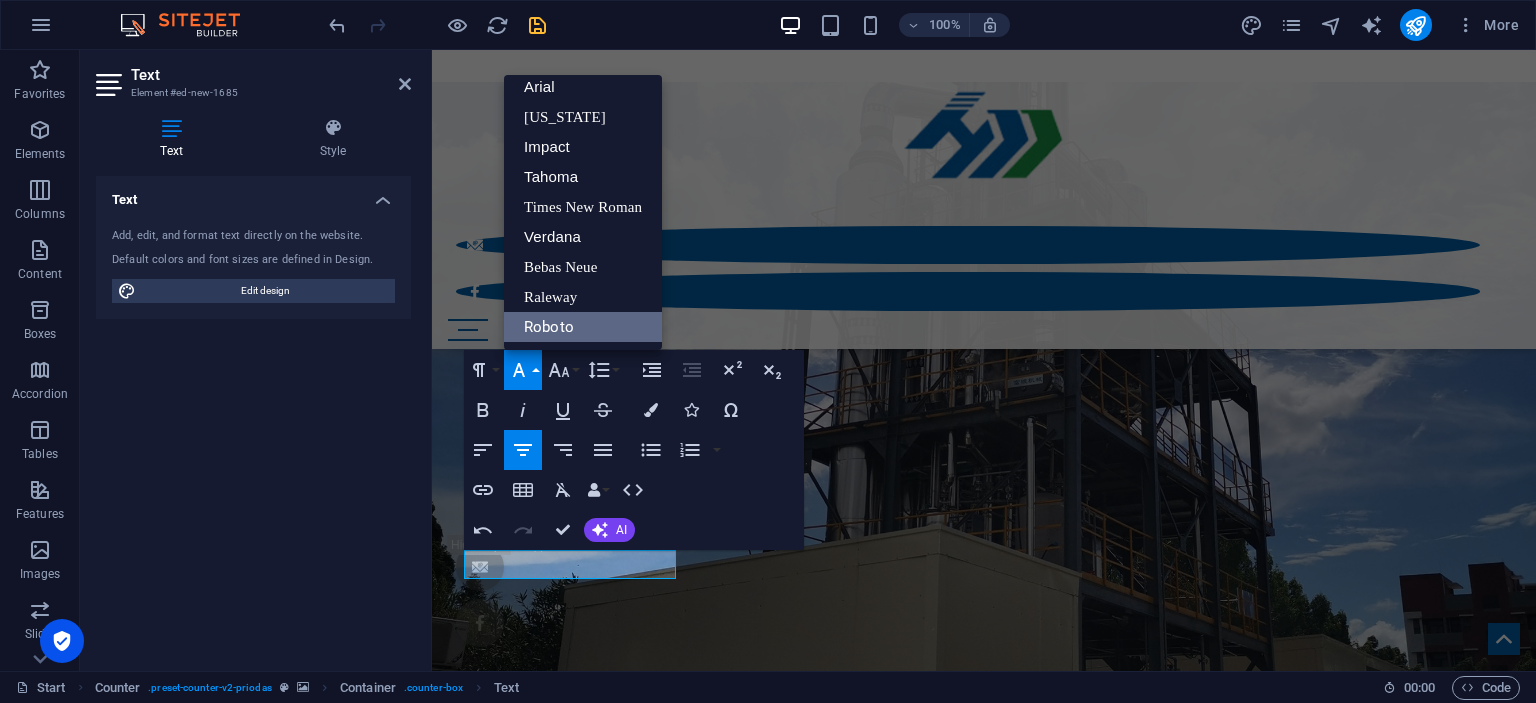 scroll, scrollTop: 11, scrollLeft: 0, axis: vertical 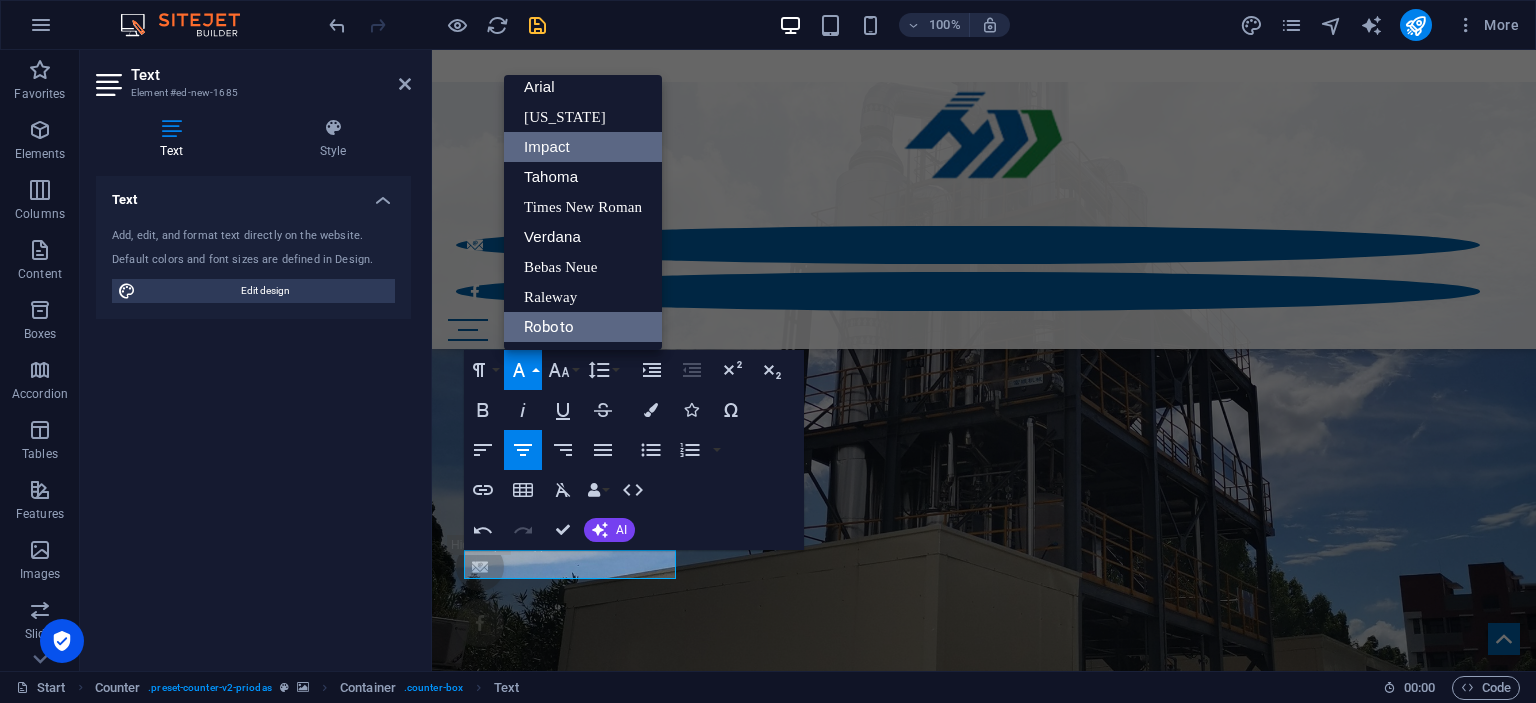click on "Impact" at bounding box center [583, 147] 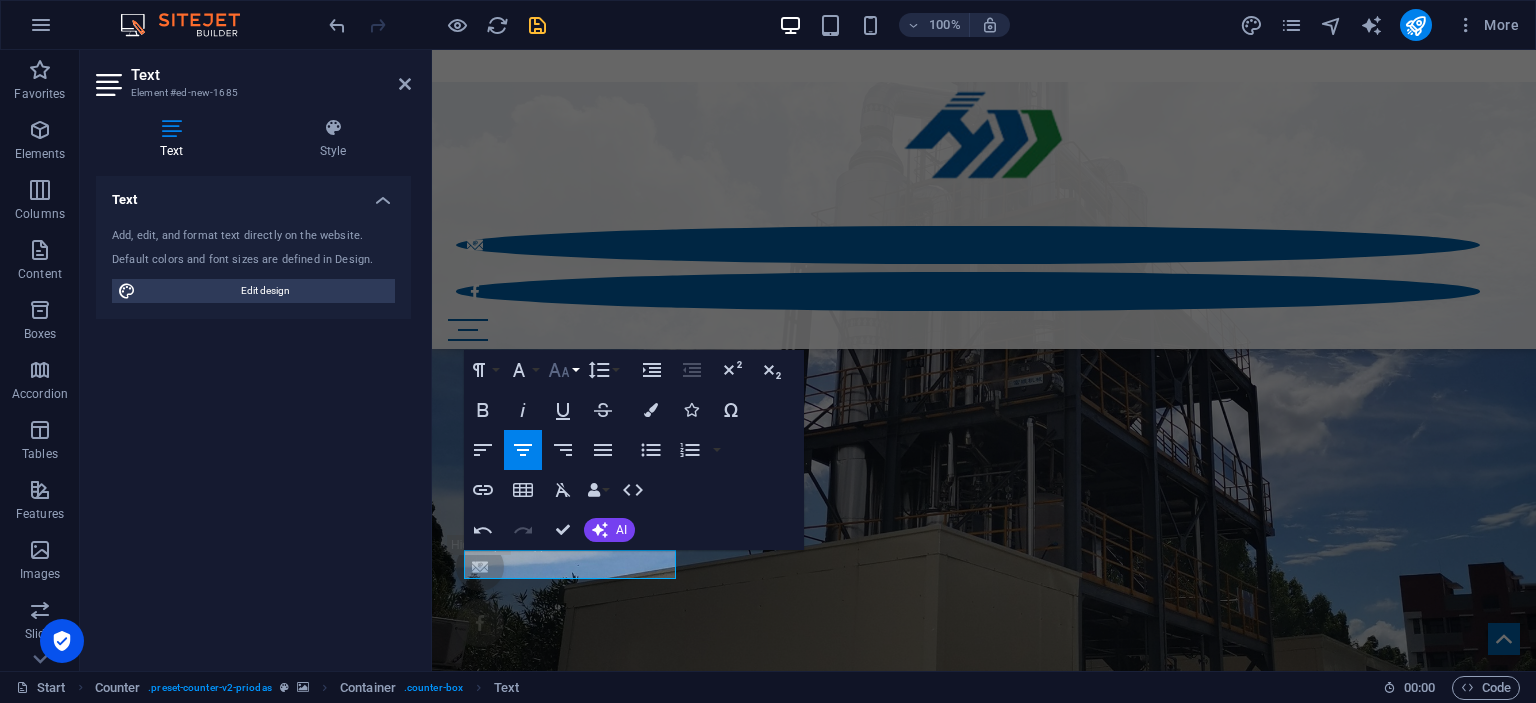 click 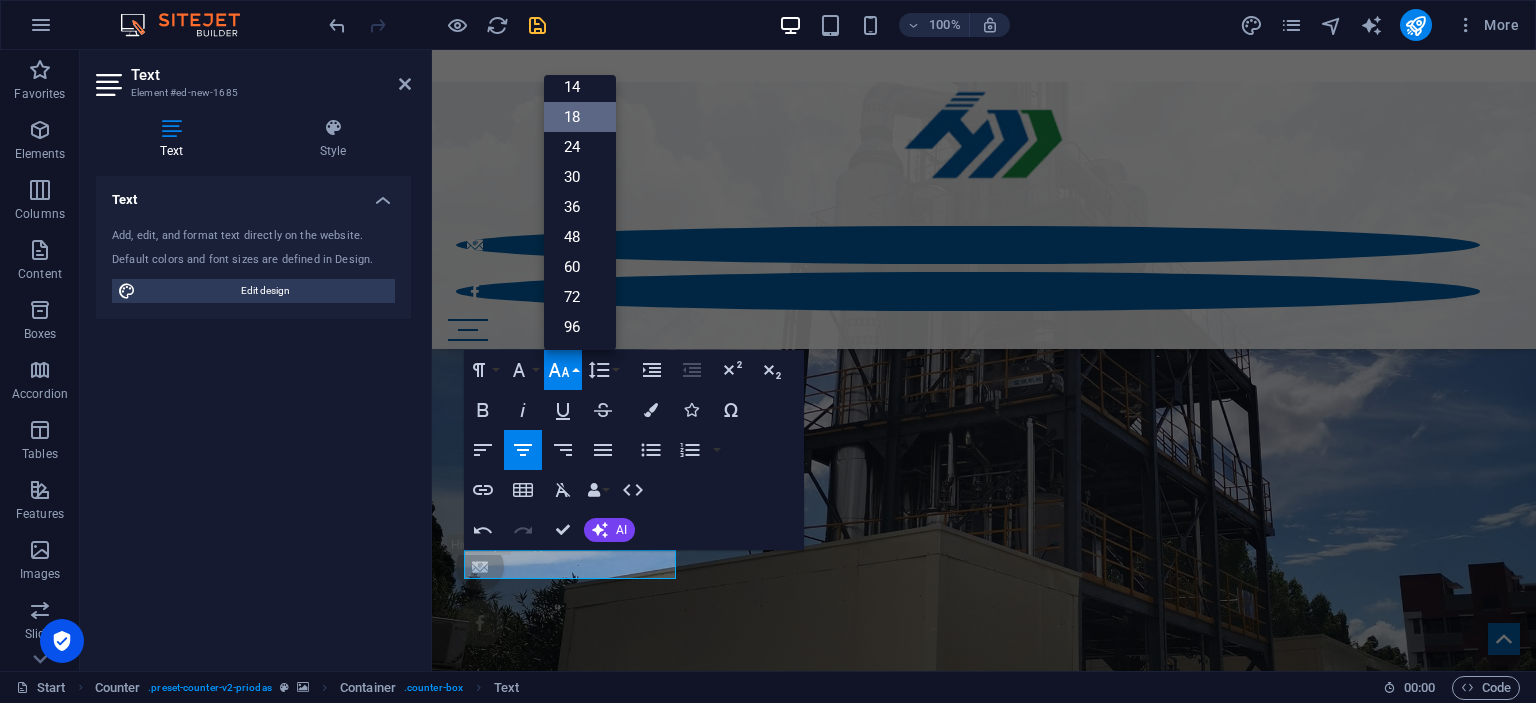 scroll, scrollTop: 161, scrollLeft: 0, axis: vertical 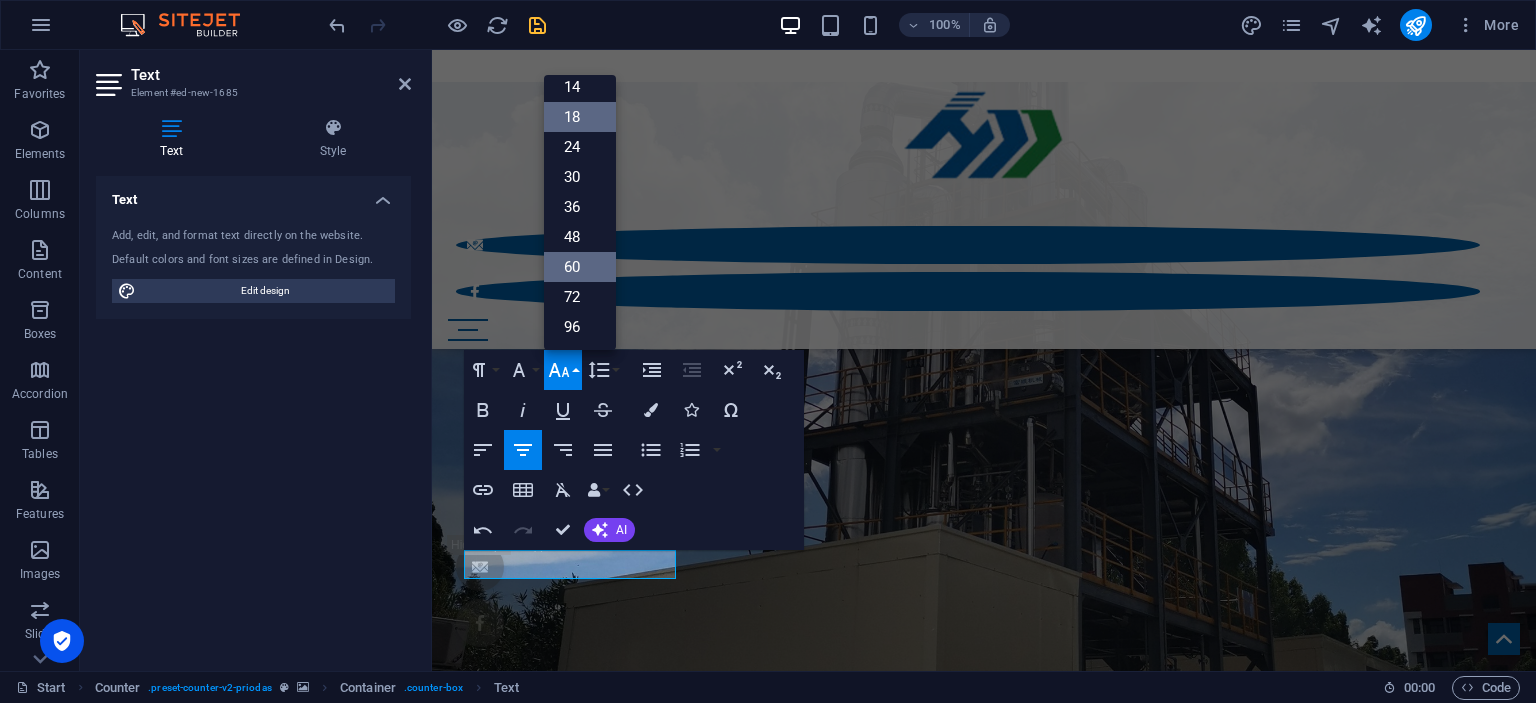click on "60" at bounding box center (580, 267) 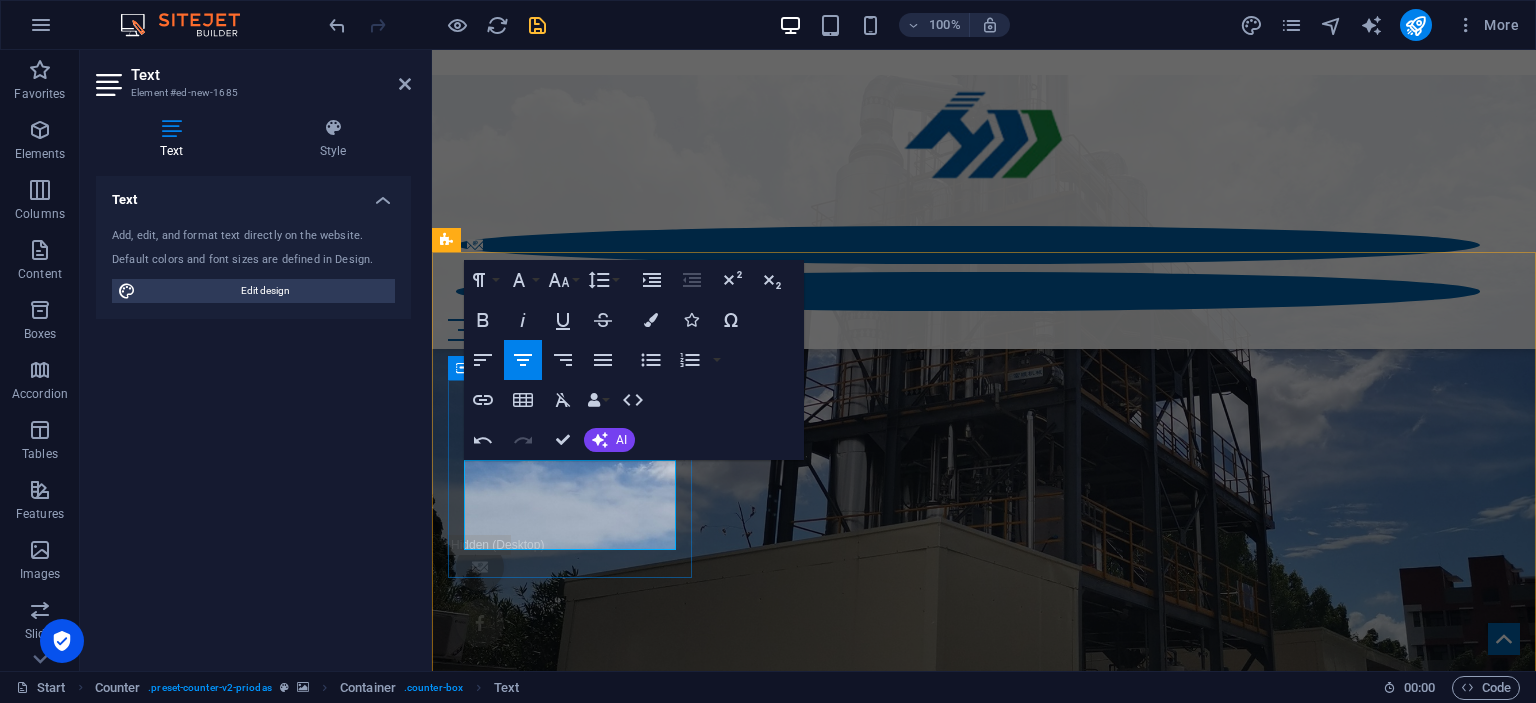 scroll, scrollTop: 822, scrollLeft: 0, axis: vertical 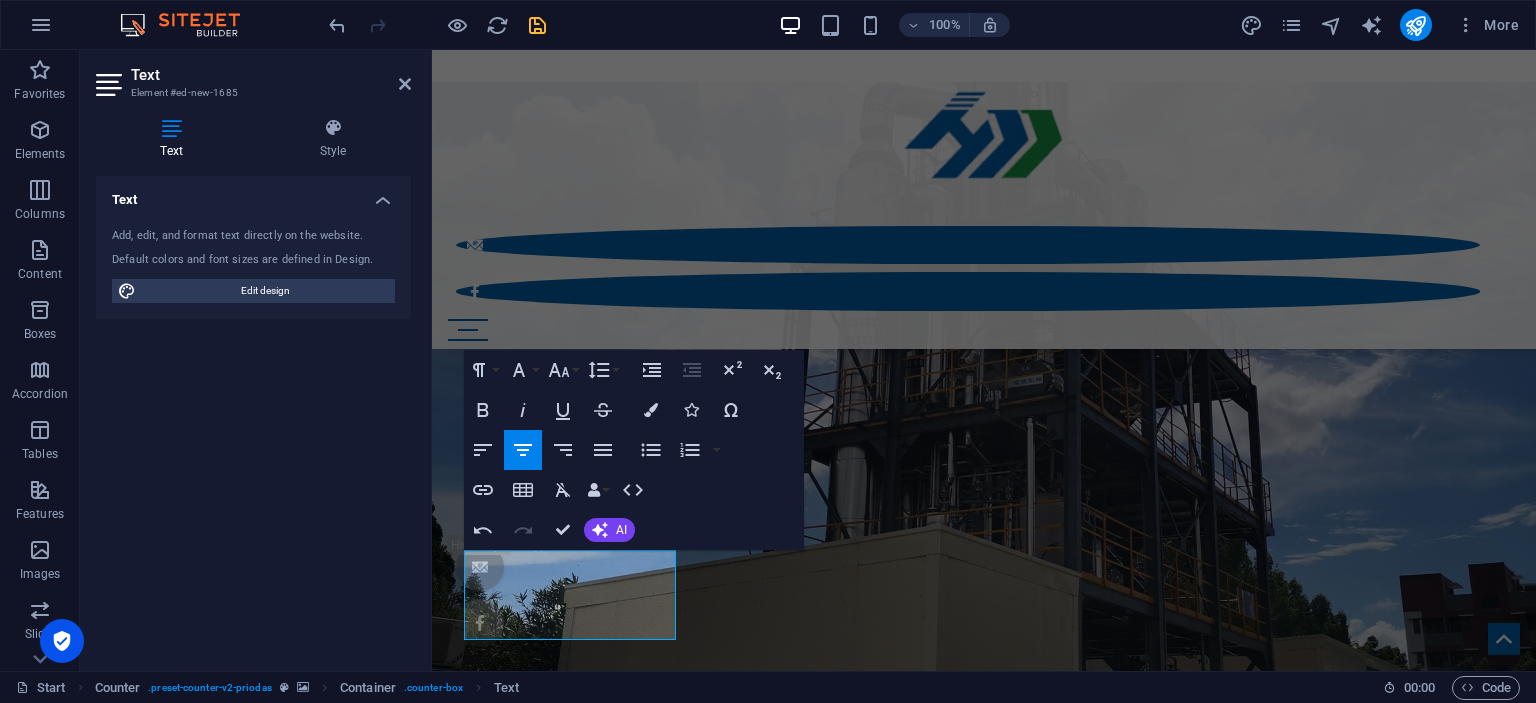 click at bounding box center (984, 3569) 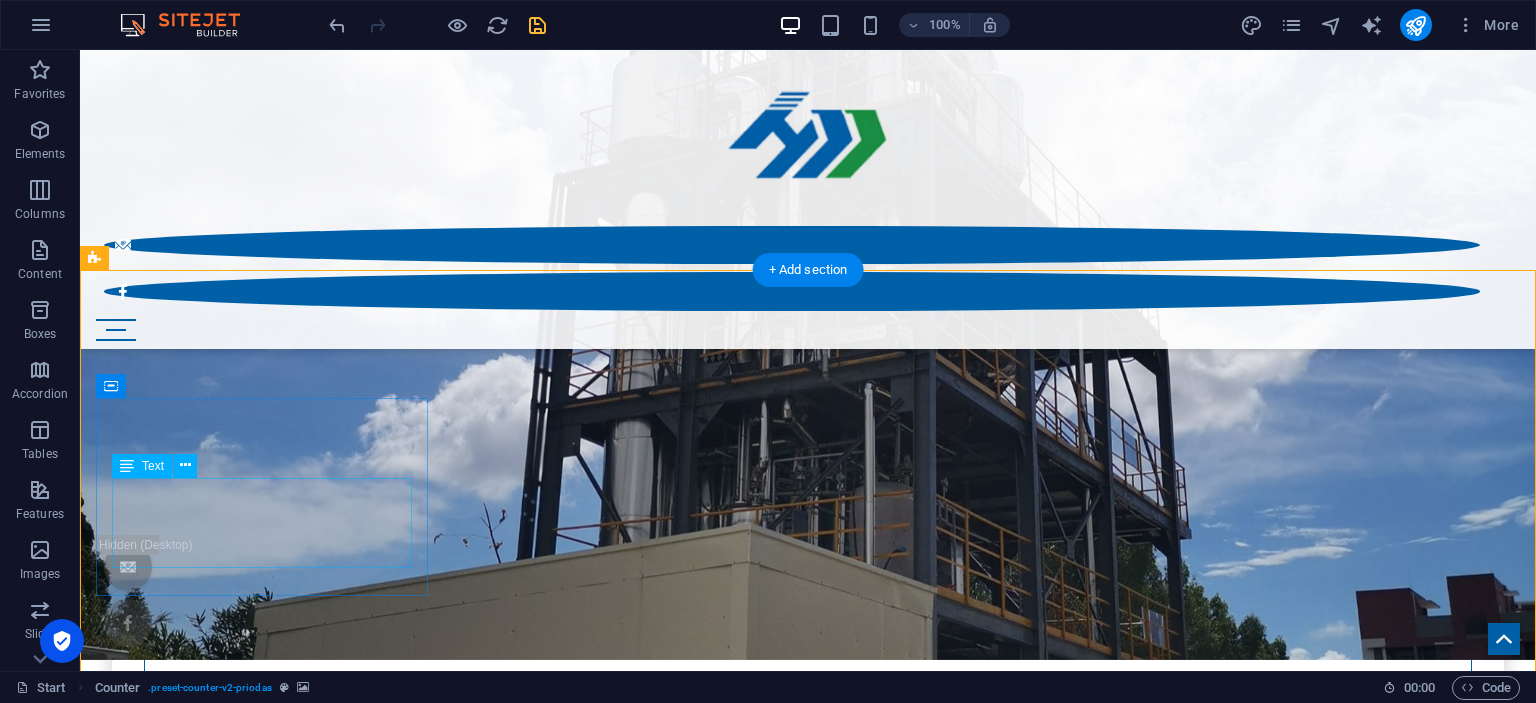 click on "200" at bounding box center [808, 3962] 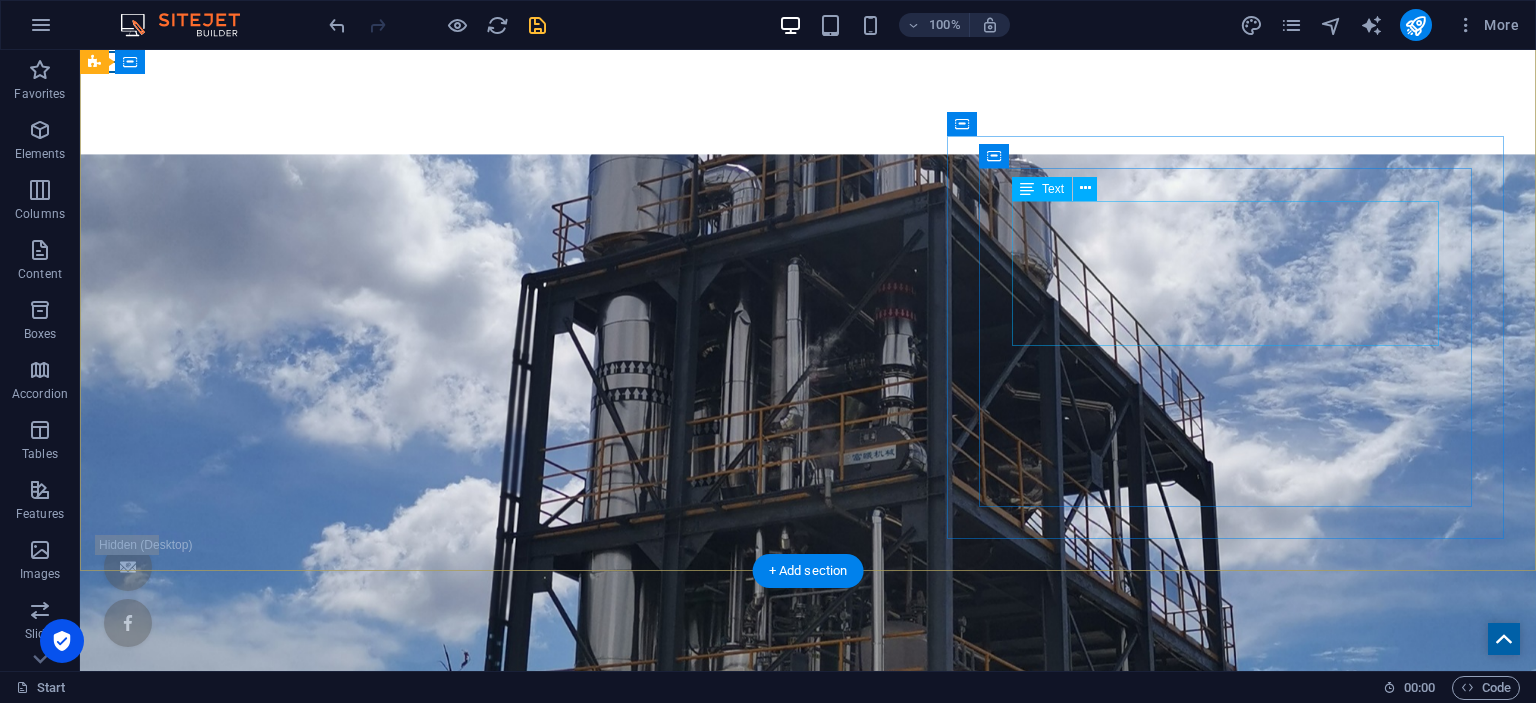 scroll, scrollTop: 74, scrollLeft: 0, axis: vertical 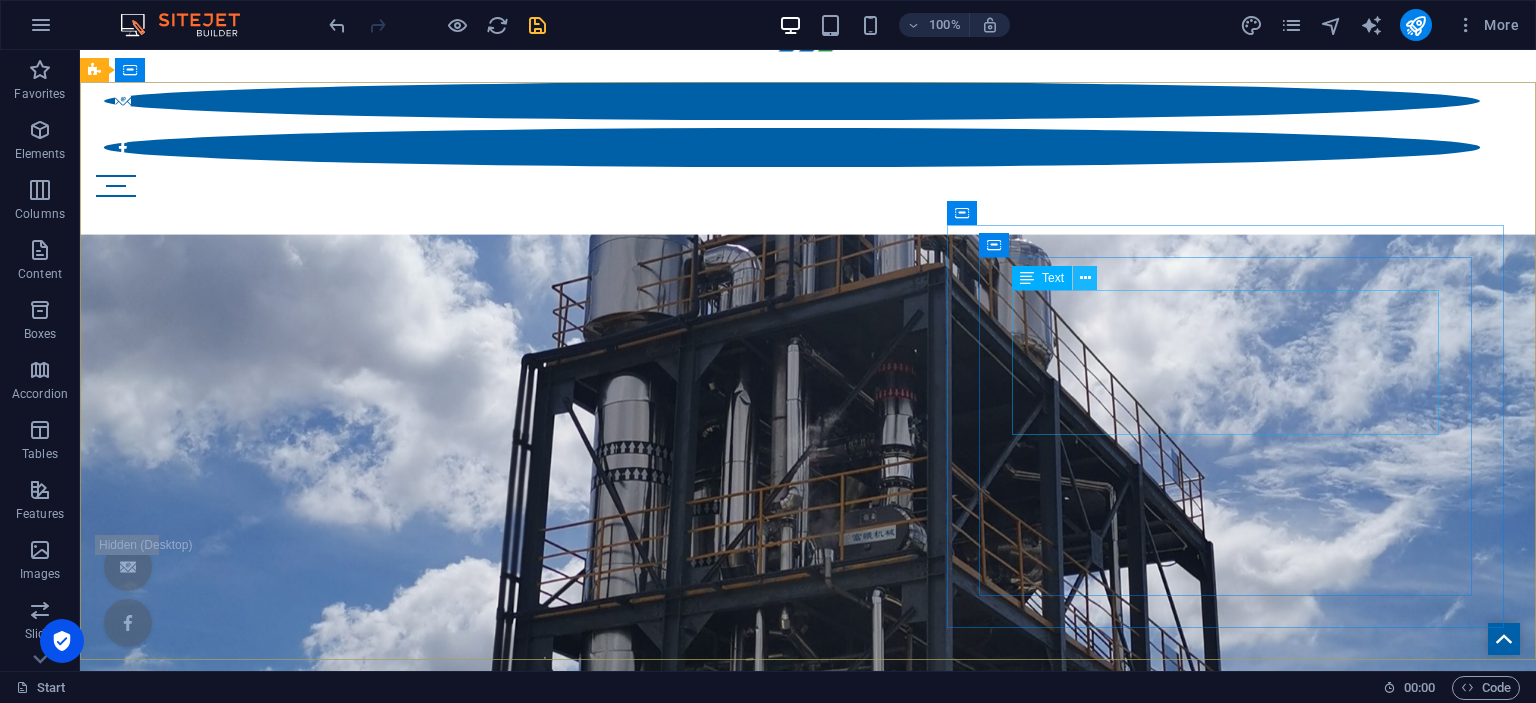 click at bounding box center [1085, 278] 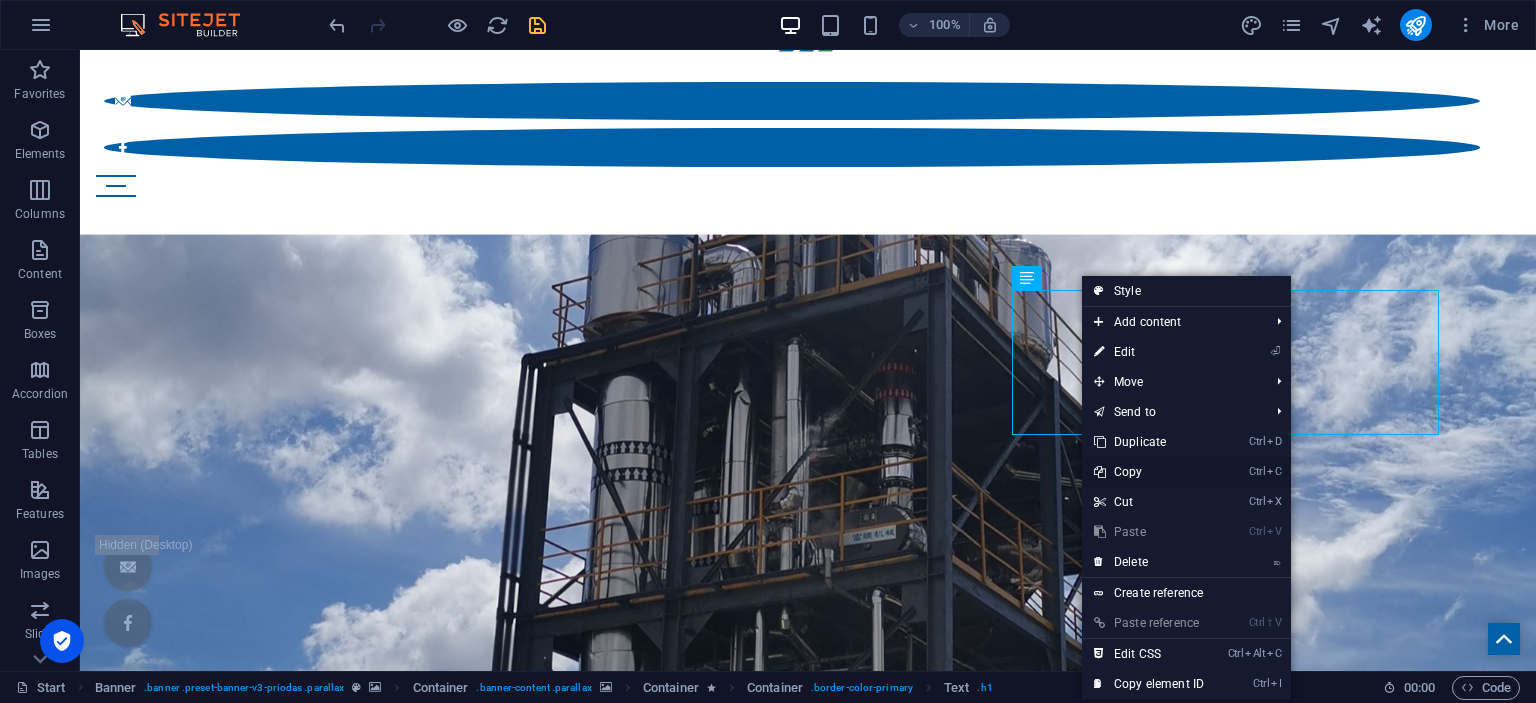 click on "Ctrl C  Copy" at bounding box center (1149, 472) 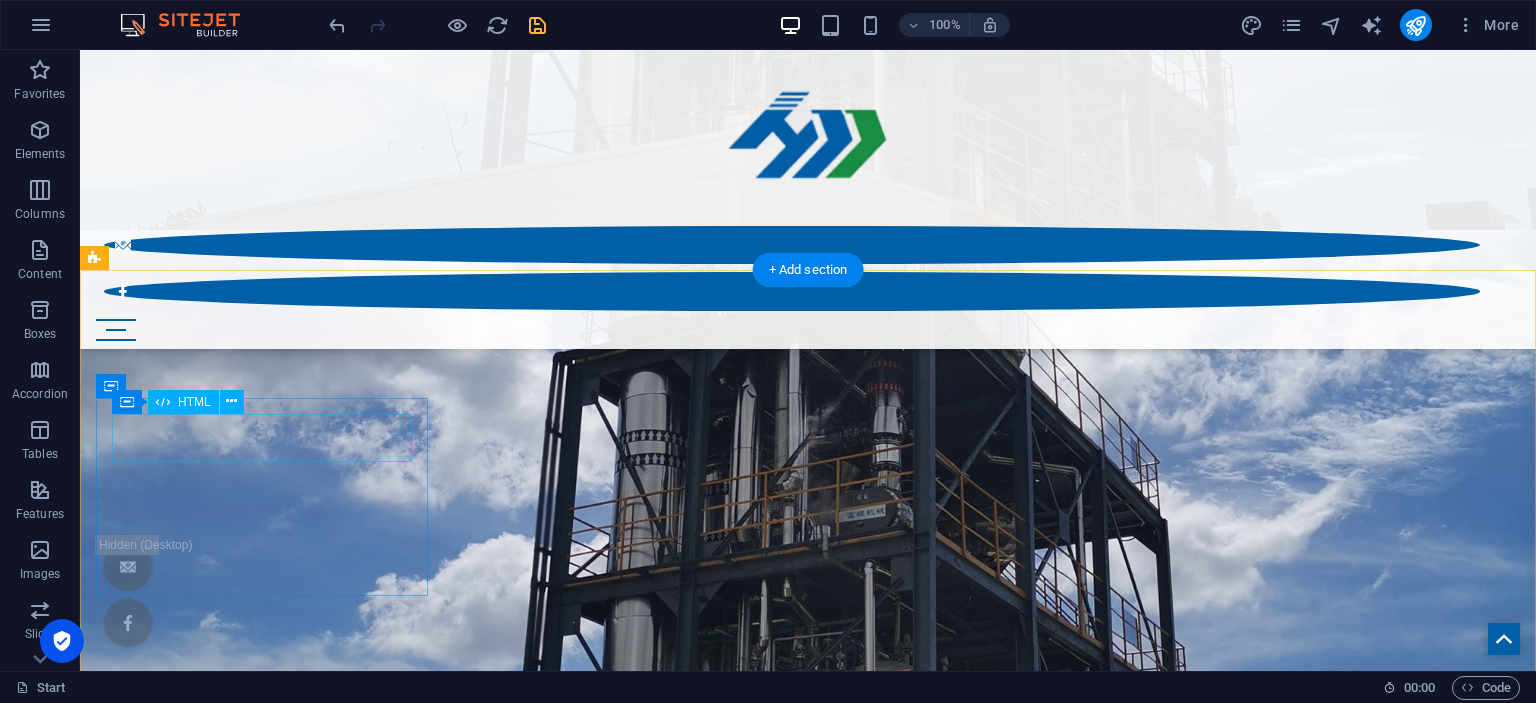 click on "408" at bounding box center (808, 3905) 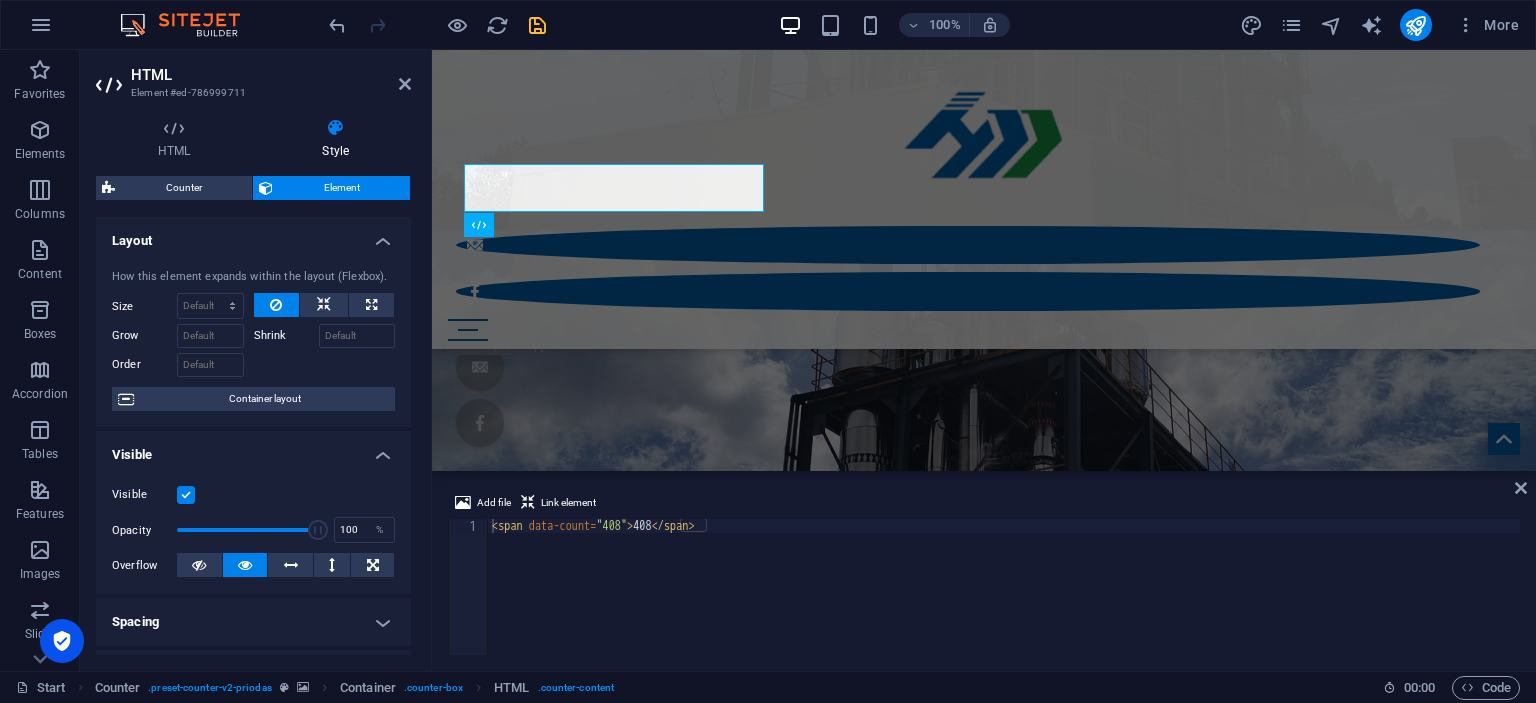 scroll, scrollTop: 1072, scrollLeft: 0, axis: vertical 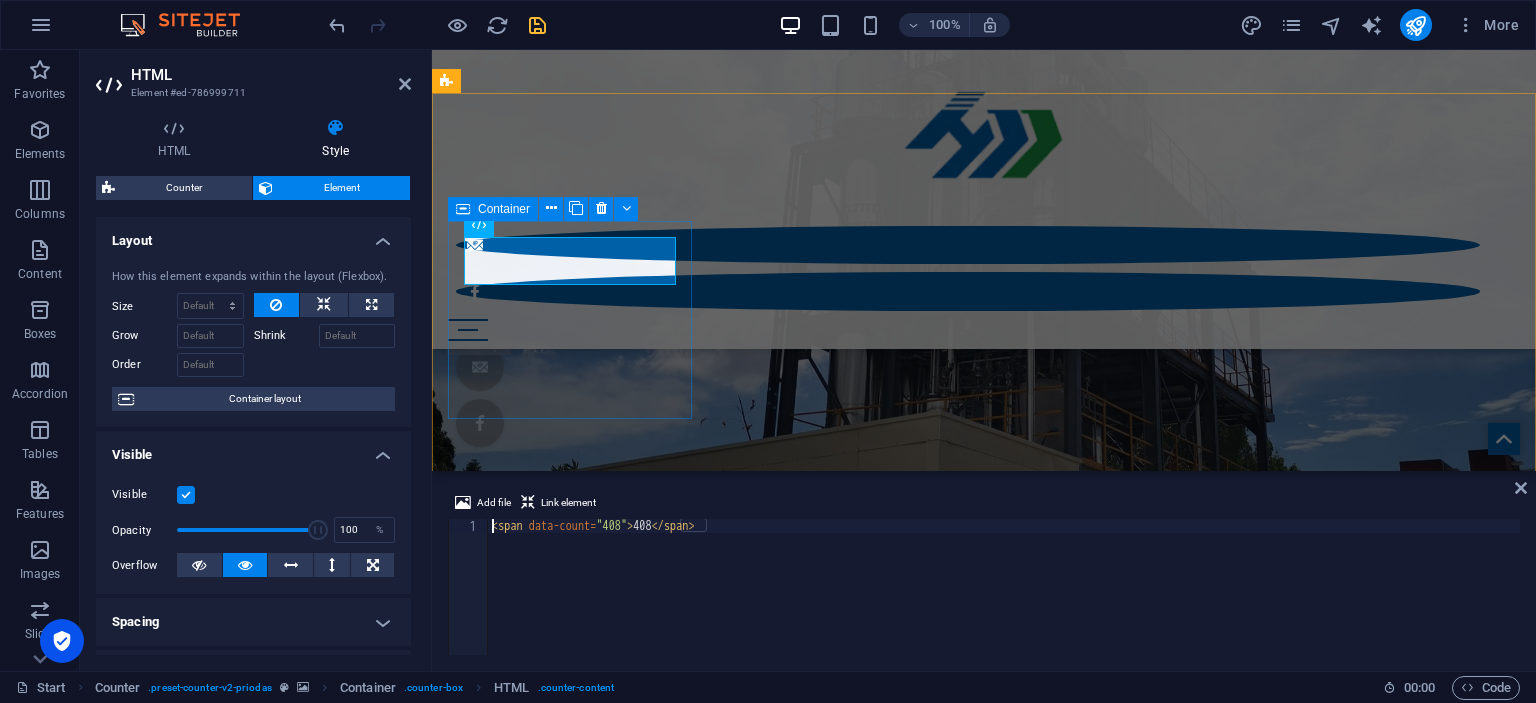 click on "408 200 Weddings planned" at bounding box center [984, 3714] 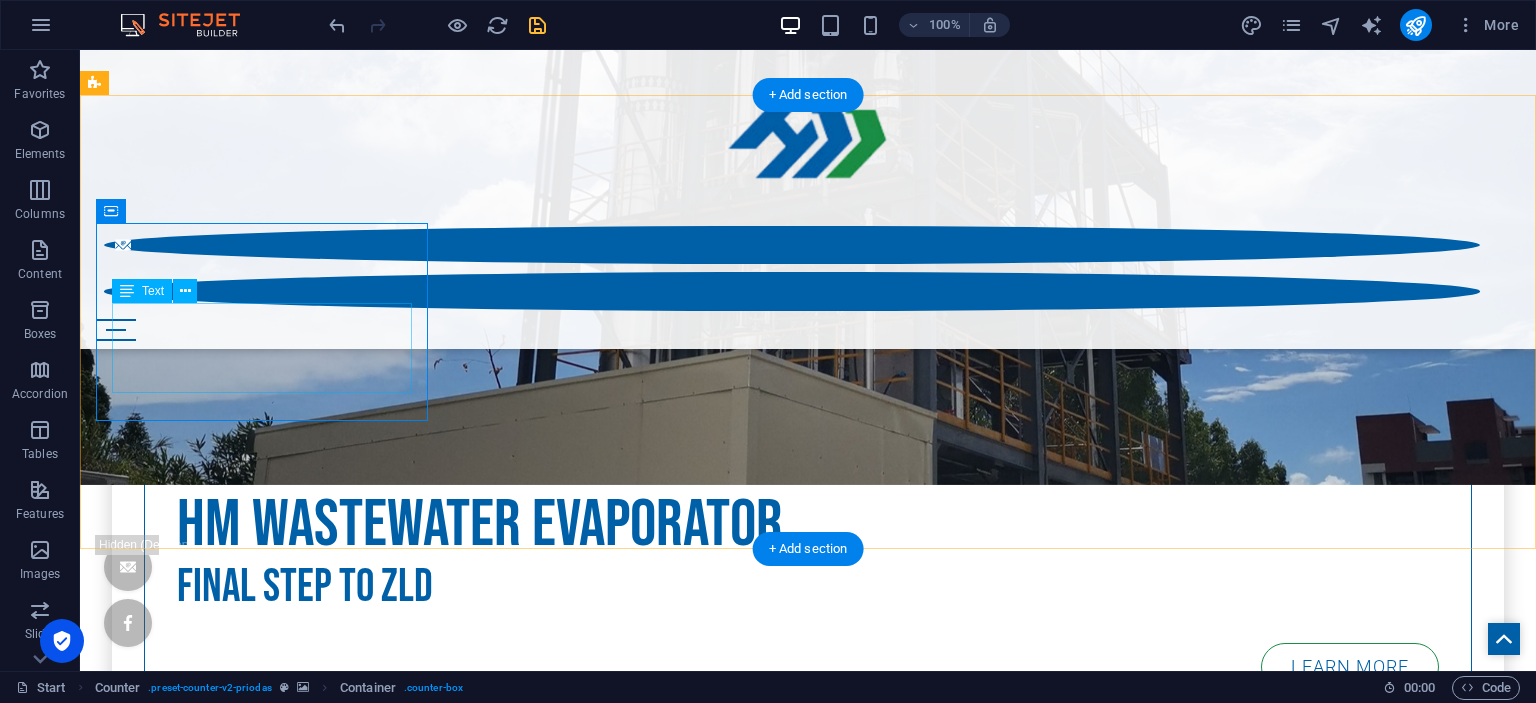 scroll, scrollTop: 947, scrollLeft: 0, axis: vertical 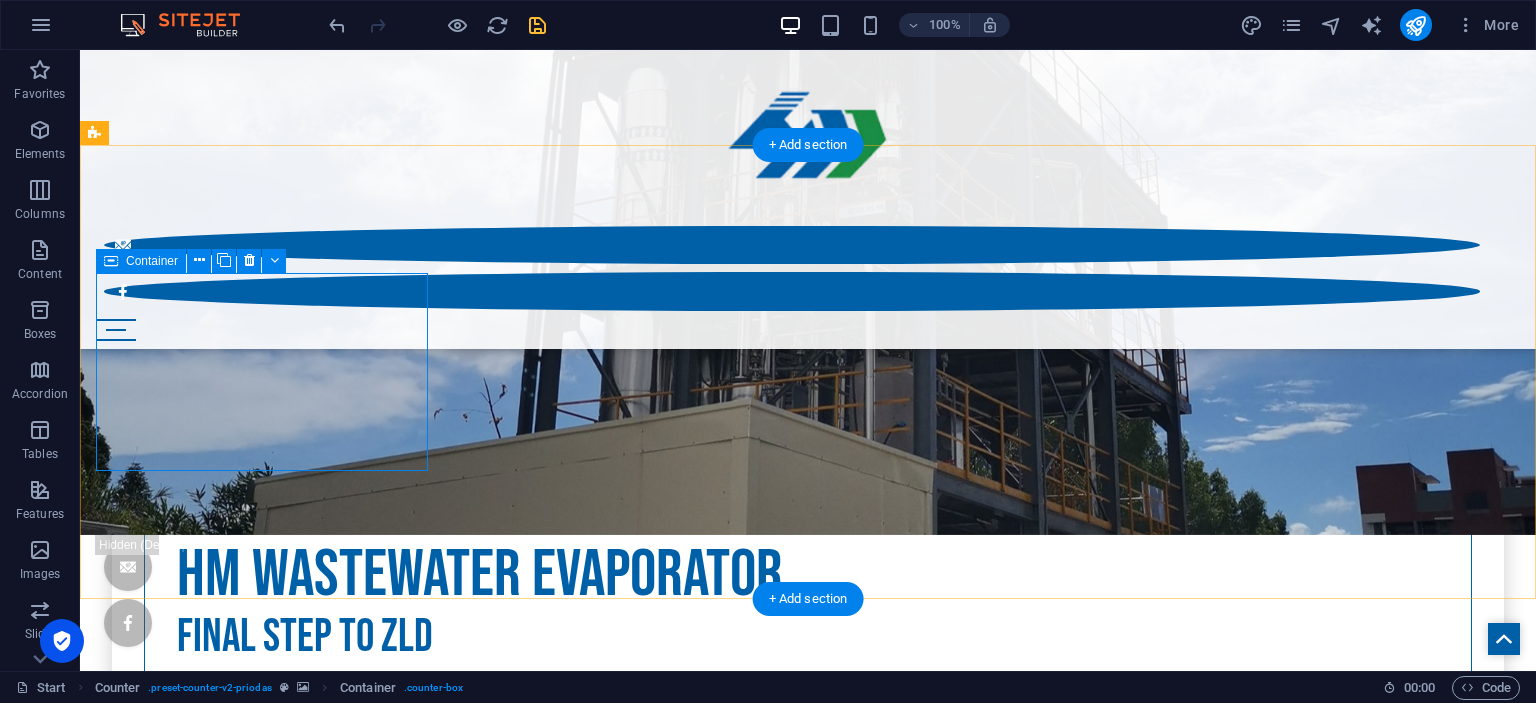 click on "408 200 Weddings planned" at bounding box center [808, 3811] 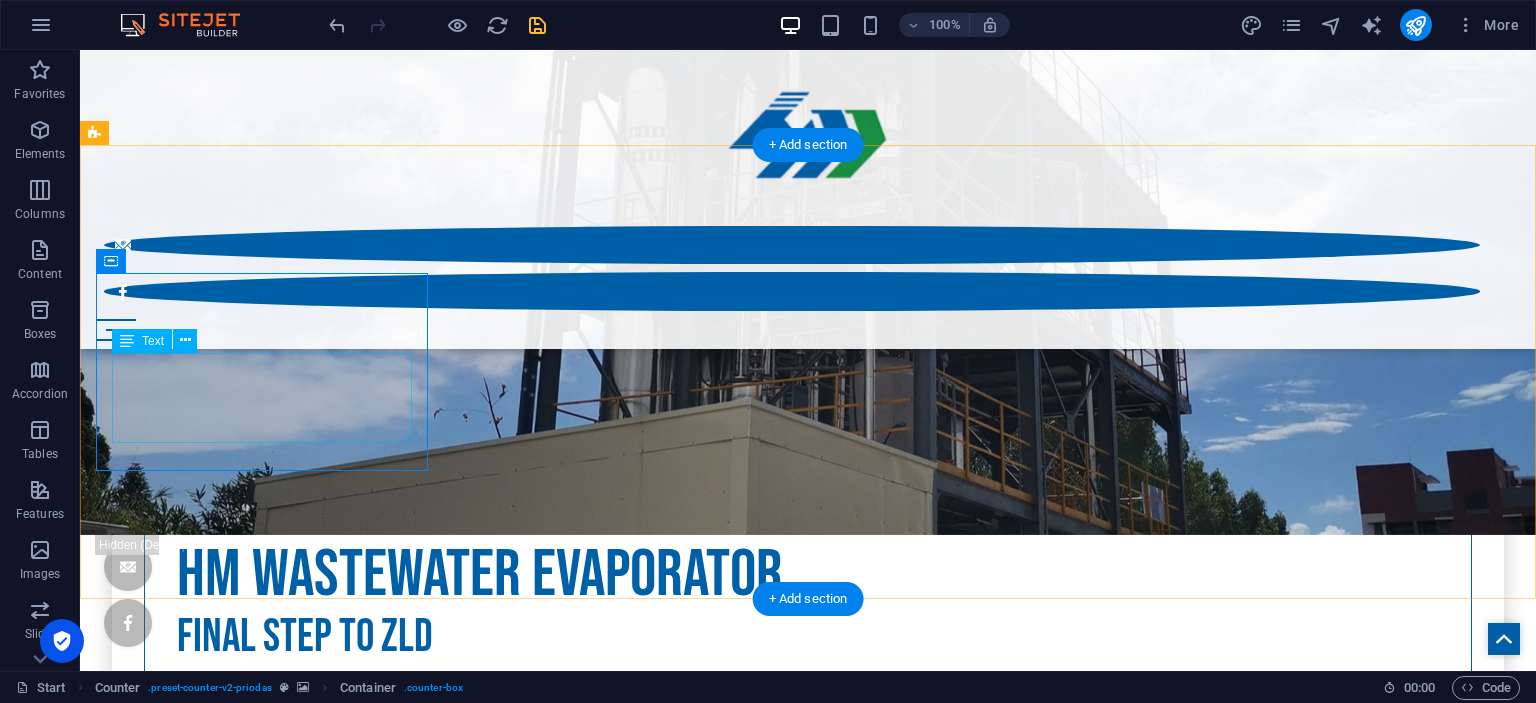 click on "200" at bounding box center (808, 3837) 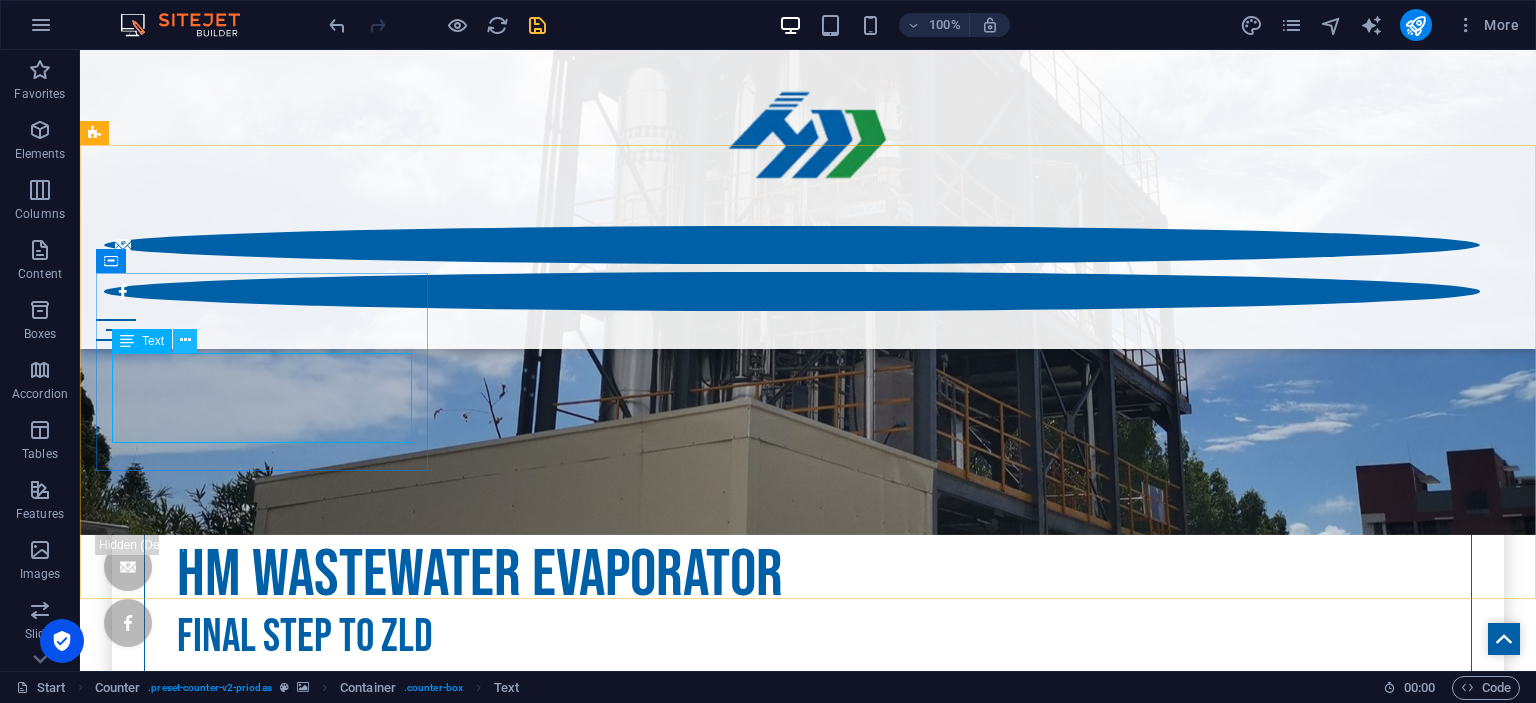 click at bounding box center (185, 340) 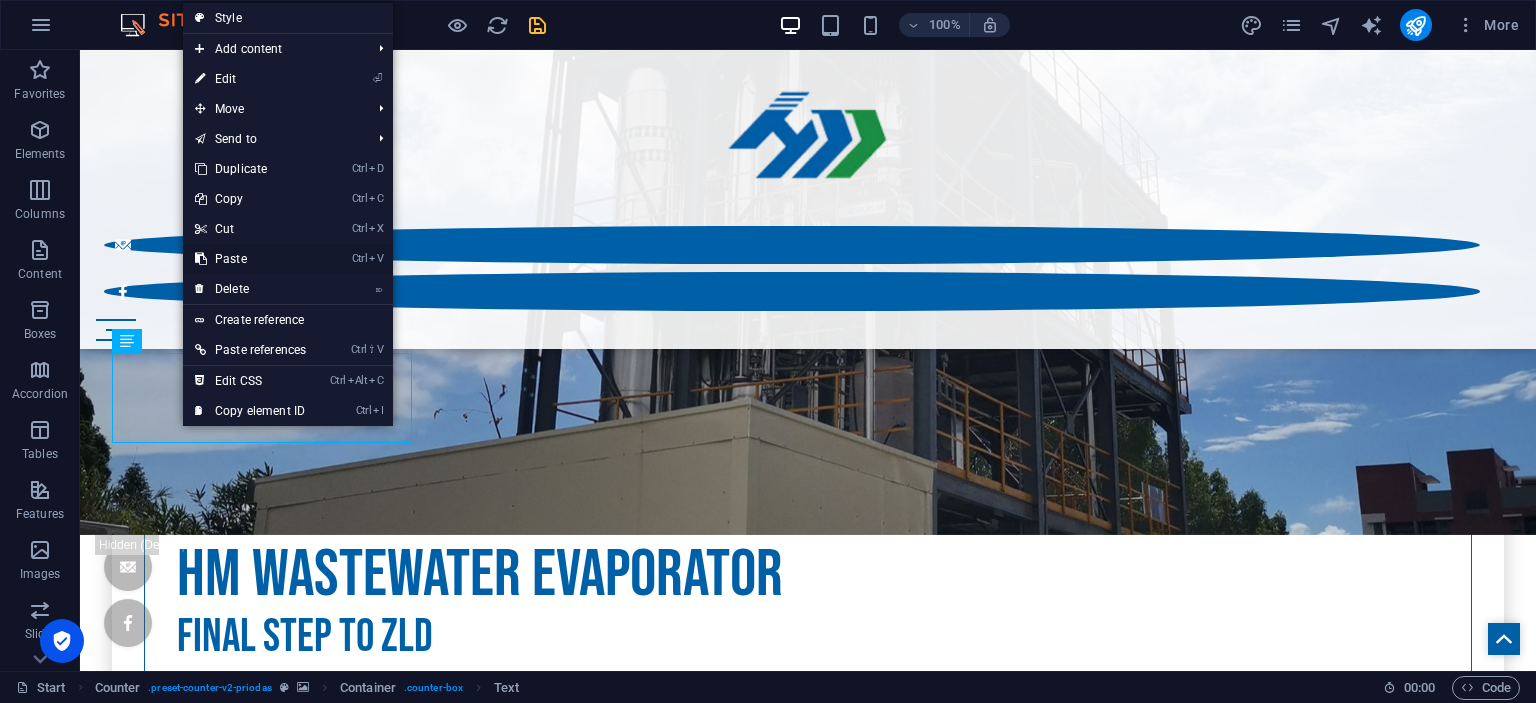 click on "Ctrl V  Paste" at bounding box center (250, 259) 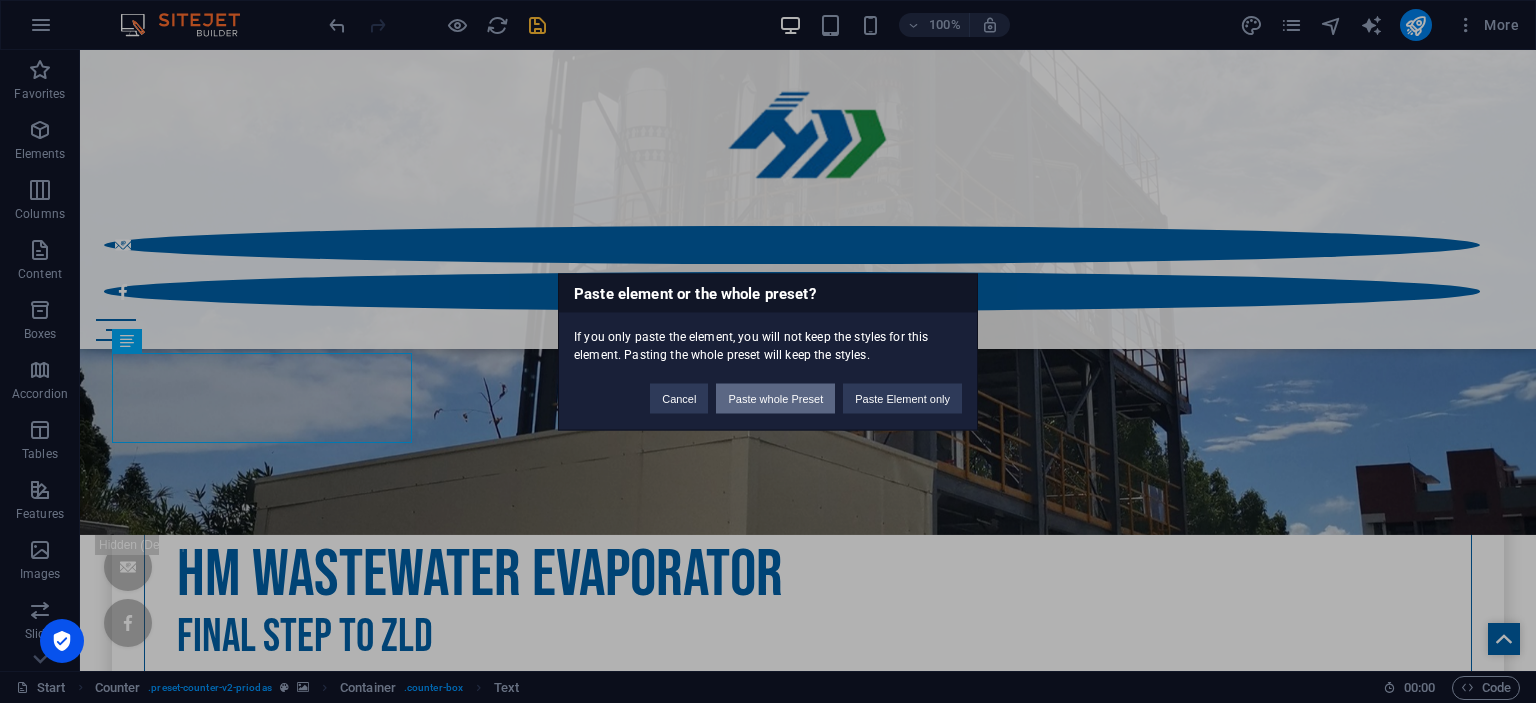 click on "Paste whole Preset" at bounding box center (775, 398) 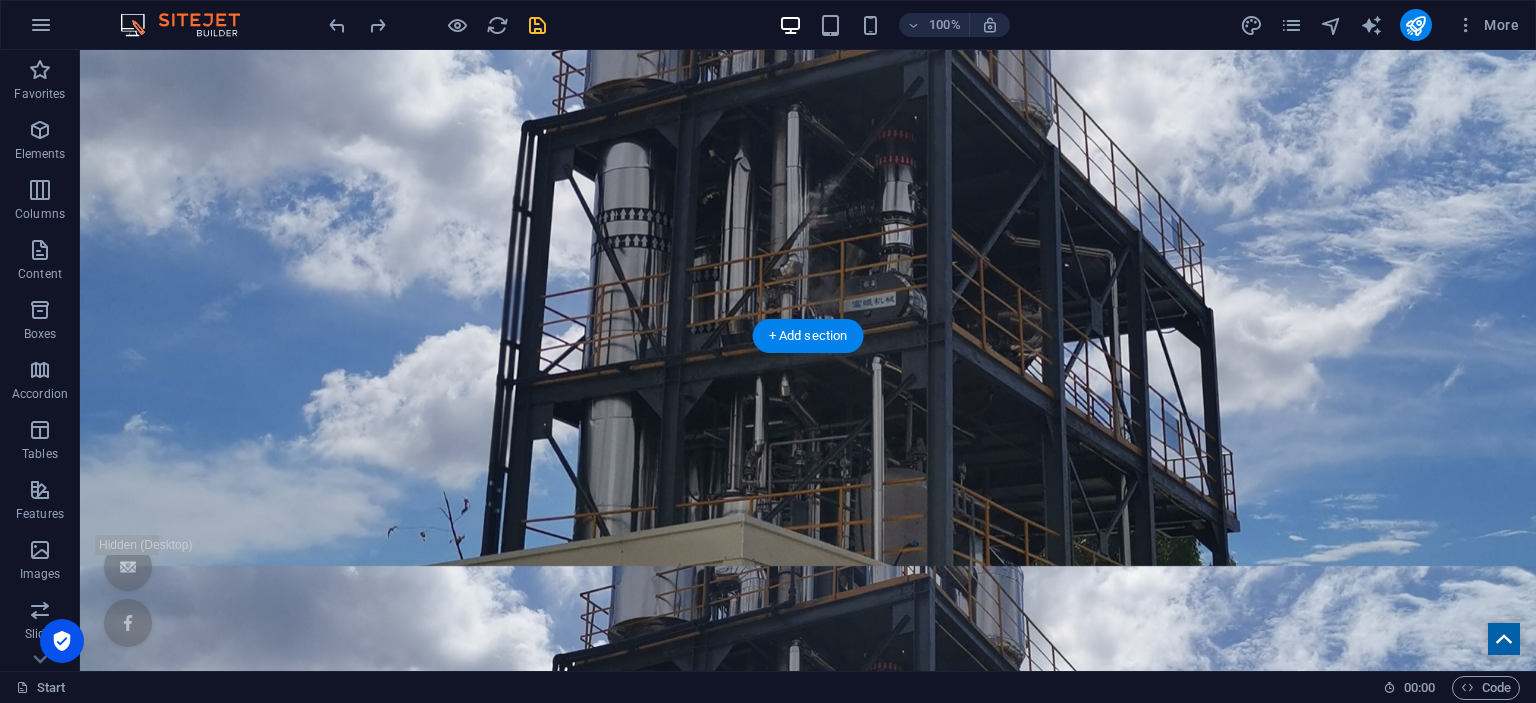 scroll, scrollTop: 74, scrollLeft: 0, axis: vertical 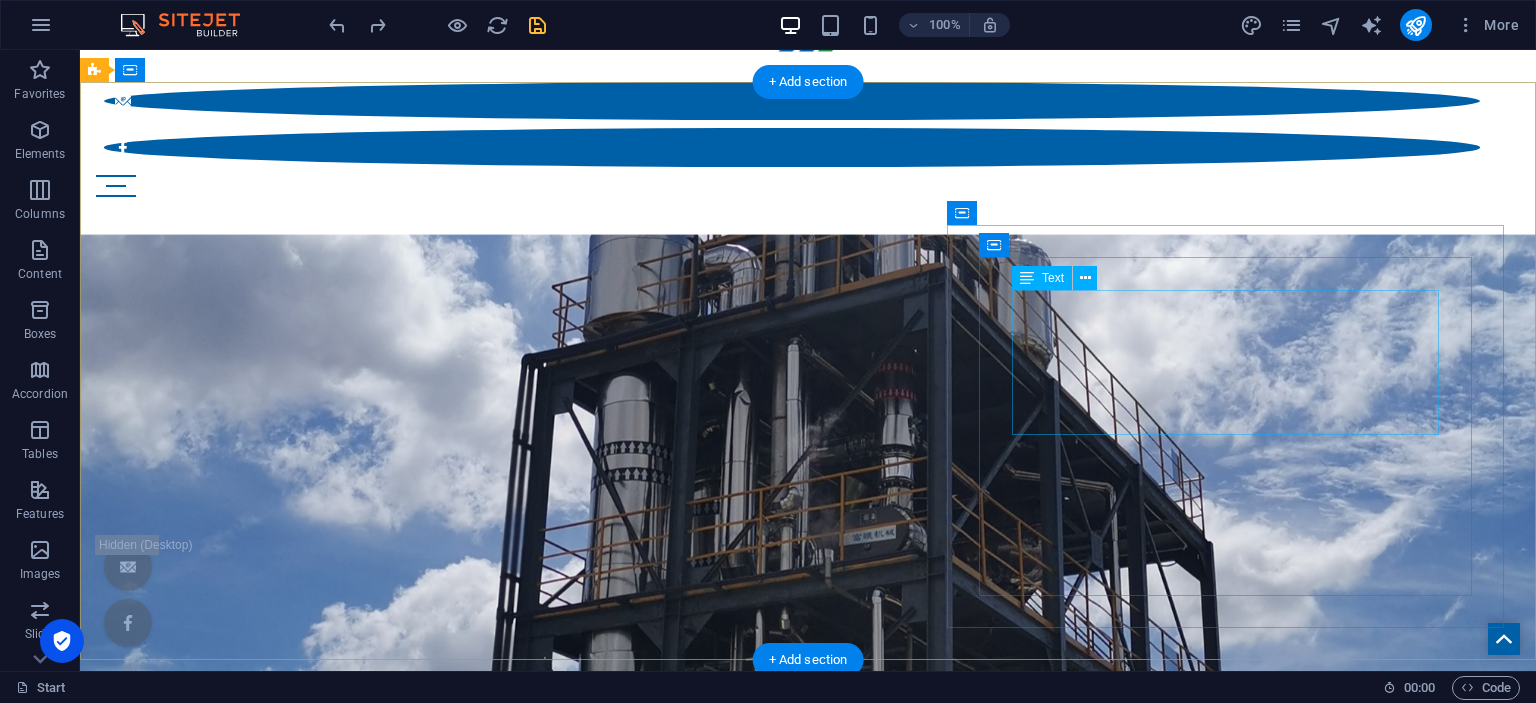 click on "HM Wastewater Evaporator" at bounding box center (808, 1502) 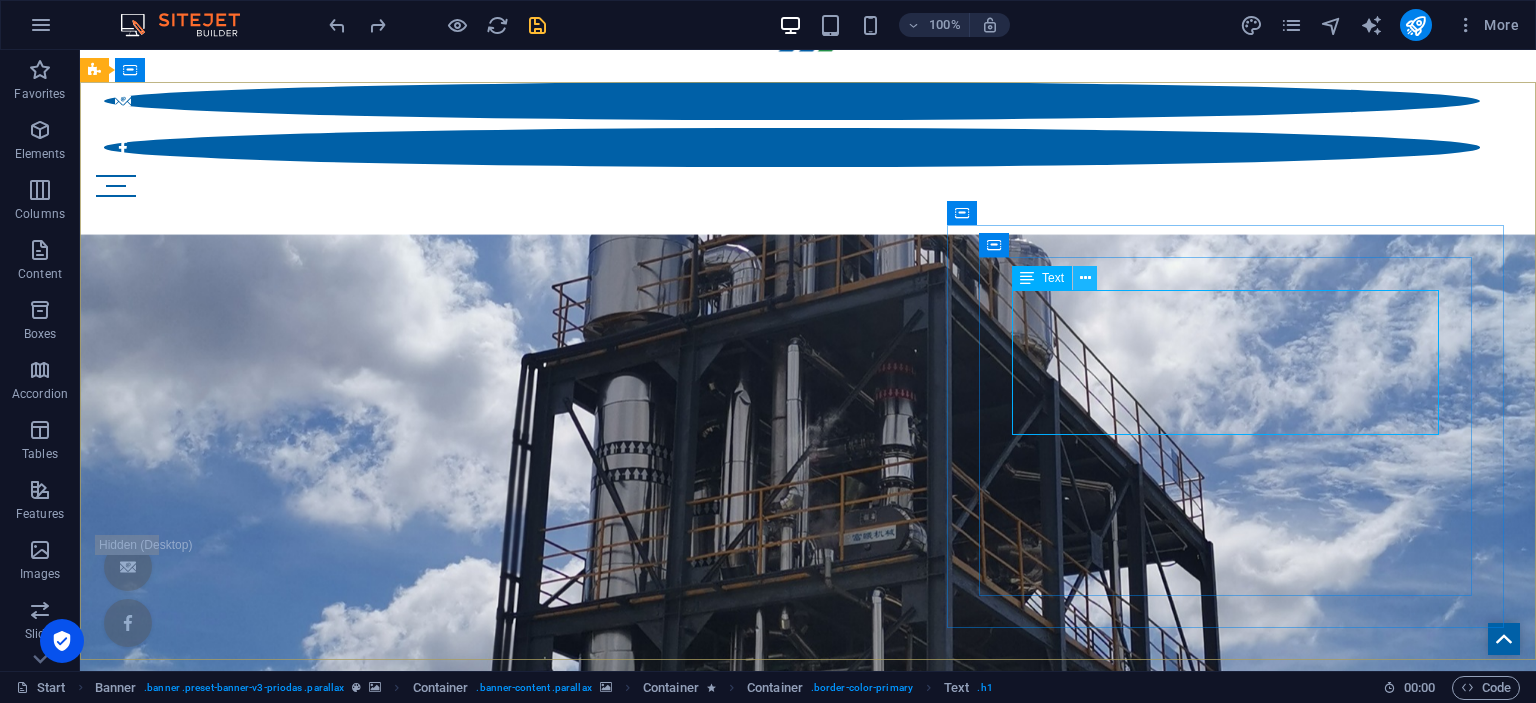 click at bounding box center (1085, 278) 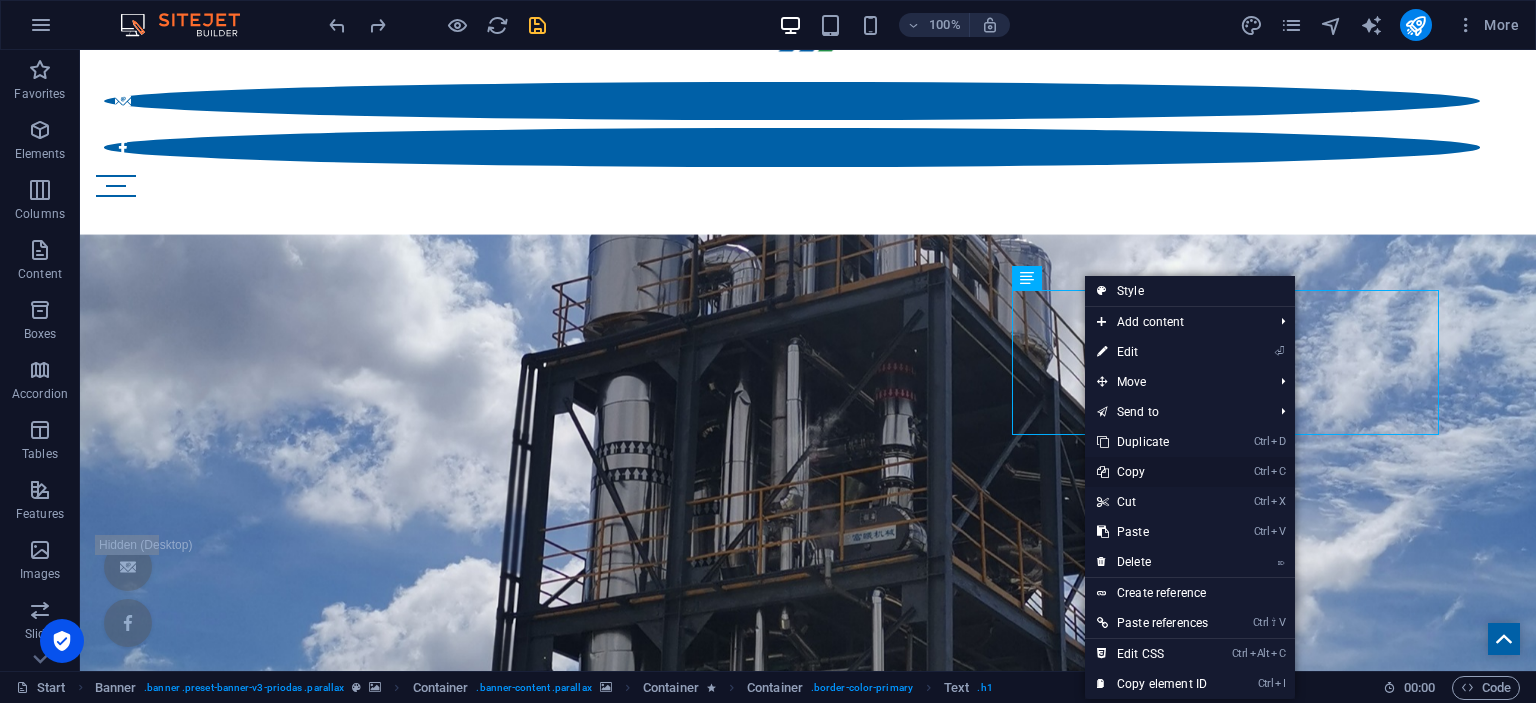click on "Ctrl C  Copy" at bounding box center (1152, 472) 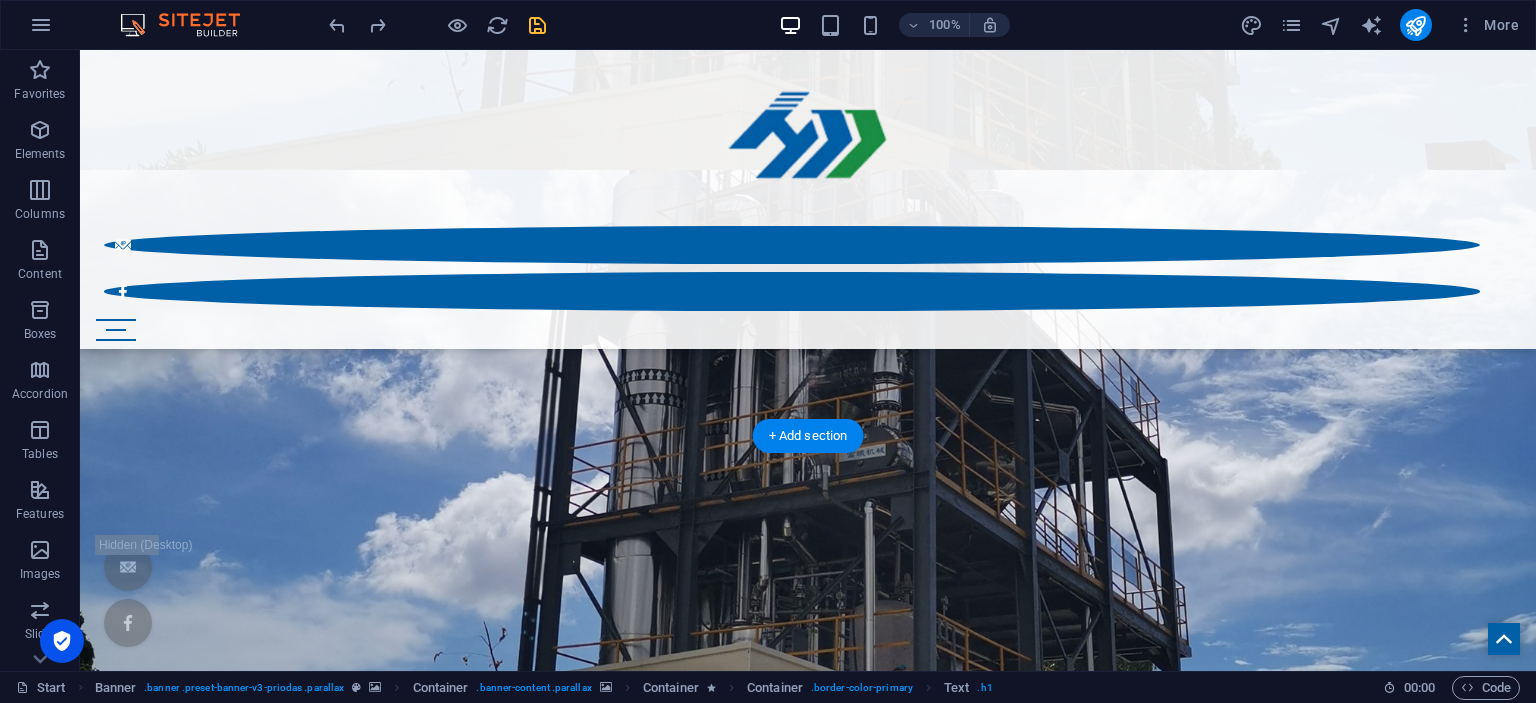 scroll, scrollTop: 947, scrollLeft: 0, axis: vertical 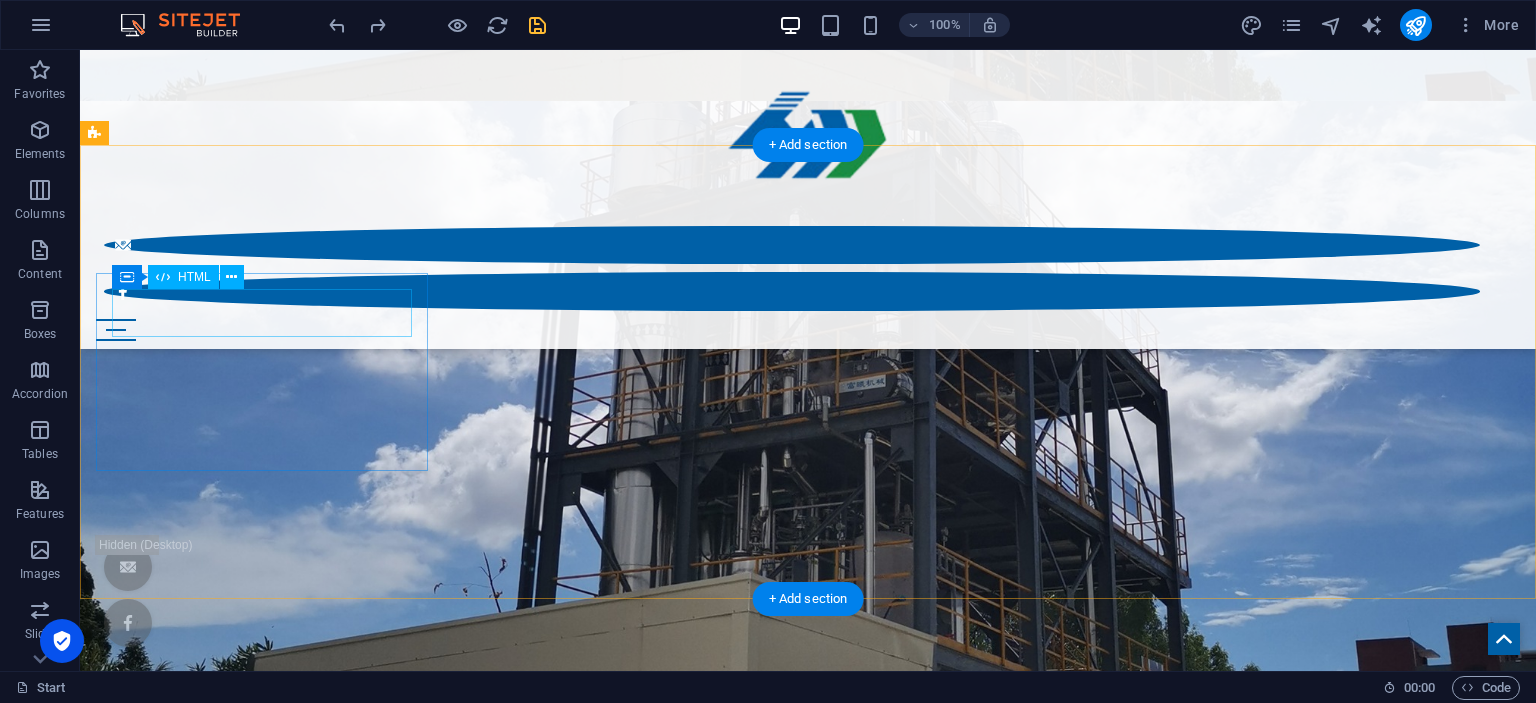 click on "408" at bounding box center (808, 3780) 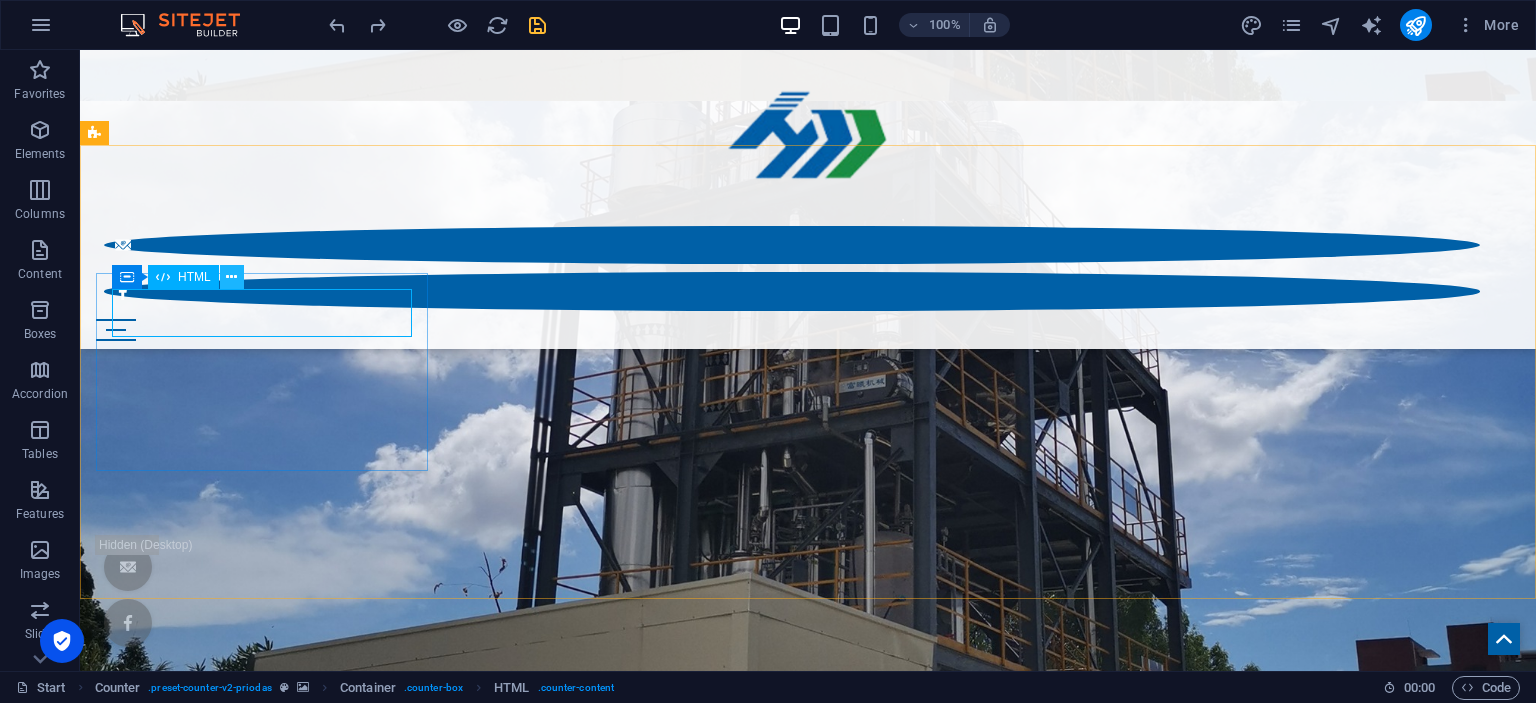 click at bounding box center (231, 277) 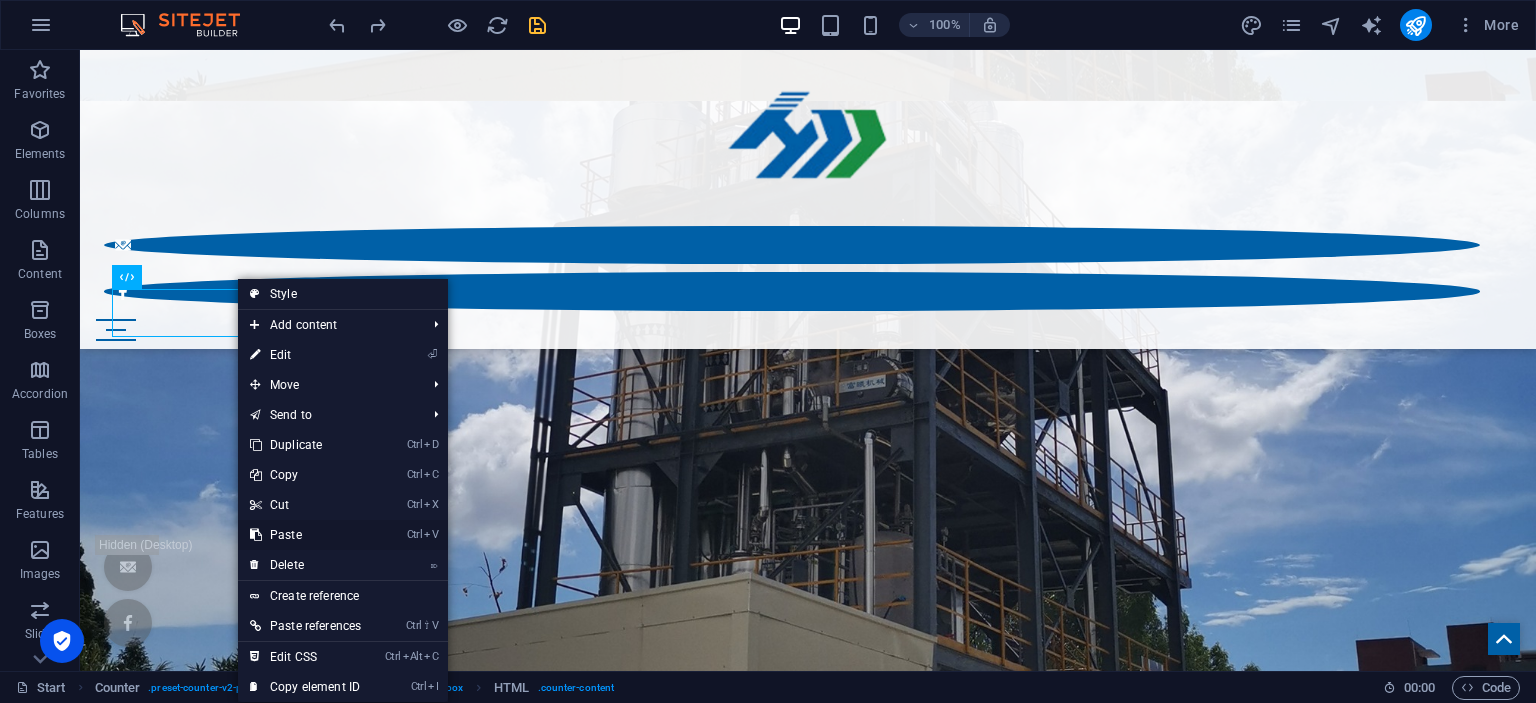 click on "Ctrl V  Paste" at bounding box center [305, 535] 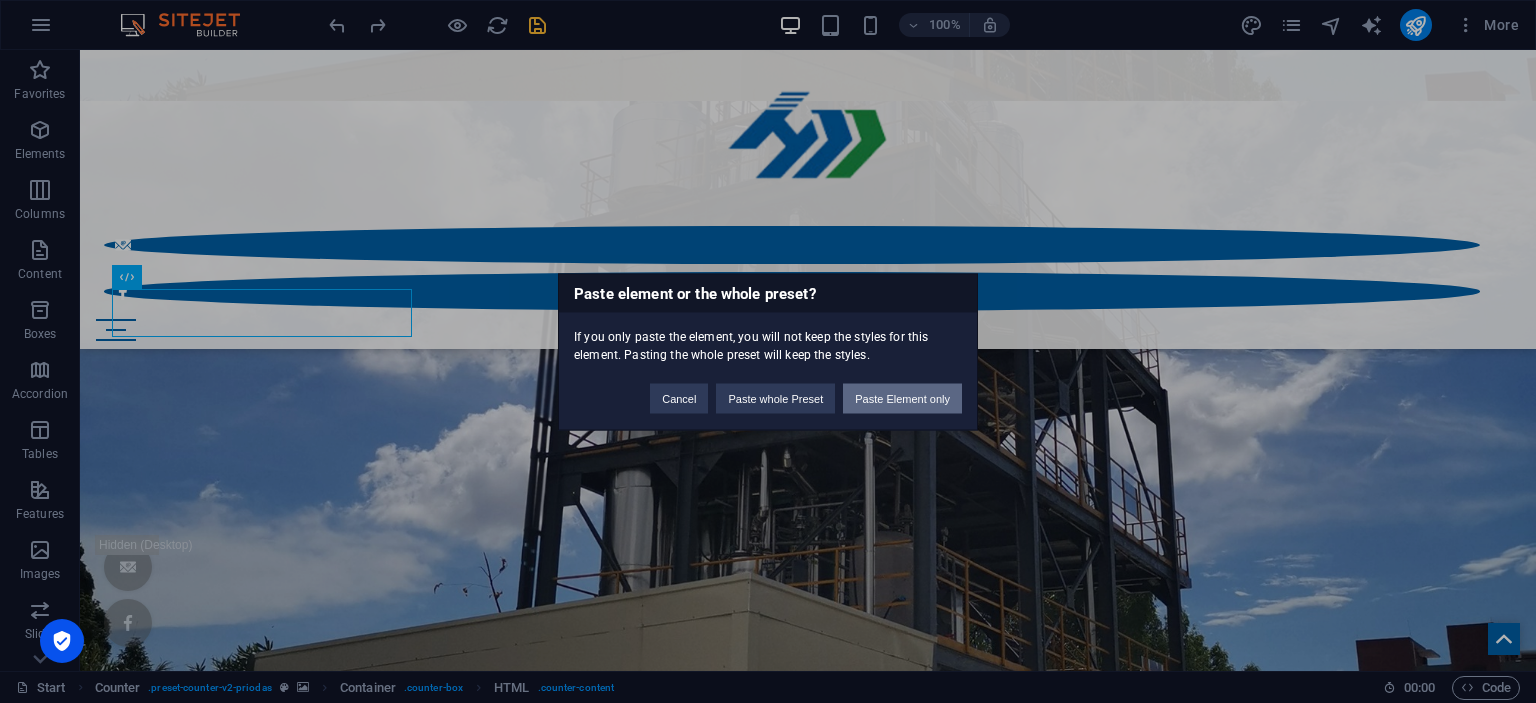 click on "Paste Element only" at bounding box center (902, 398) 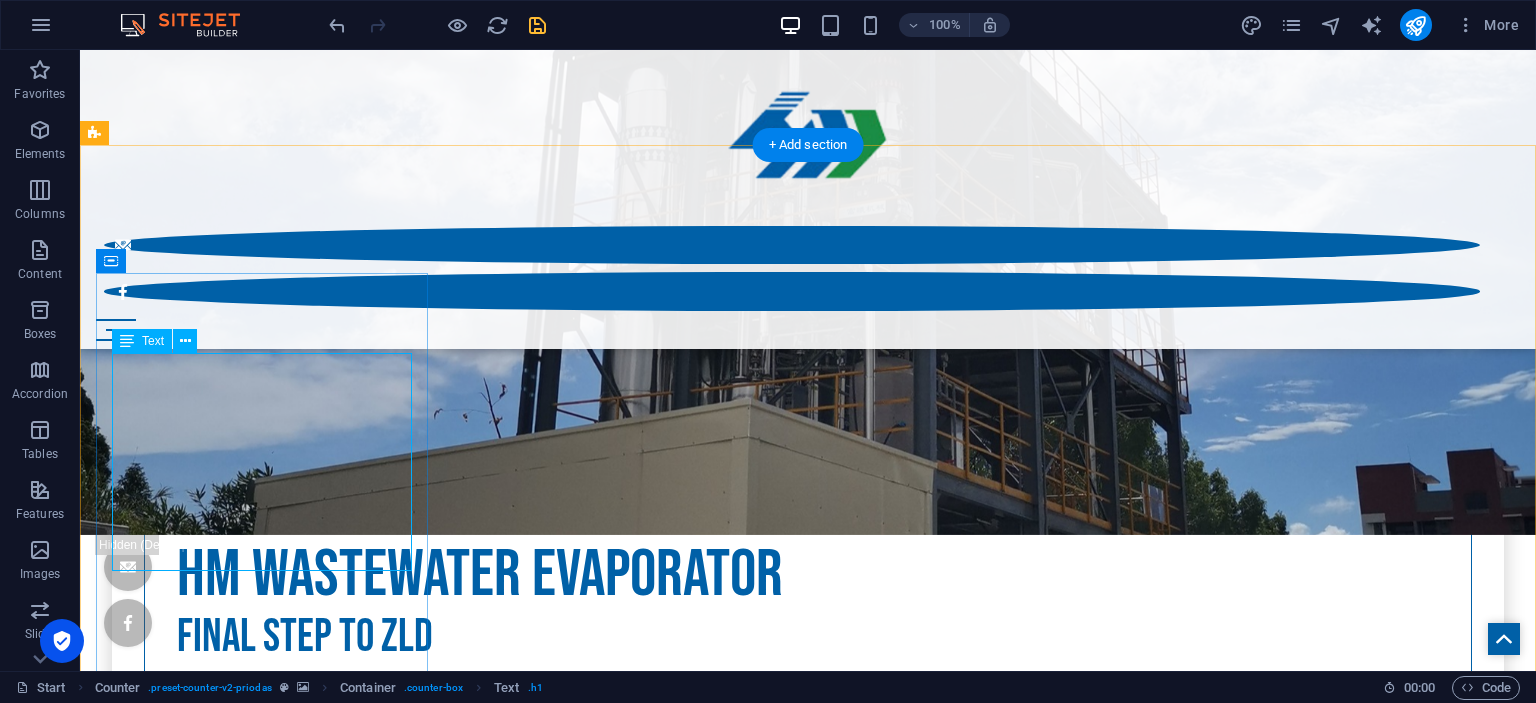 click on "HM Wastewater Evaporator" at bounding box center (808, 4046) 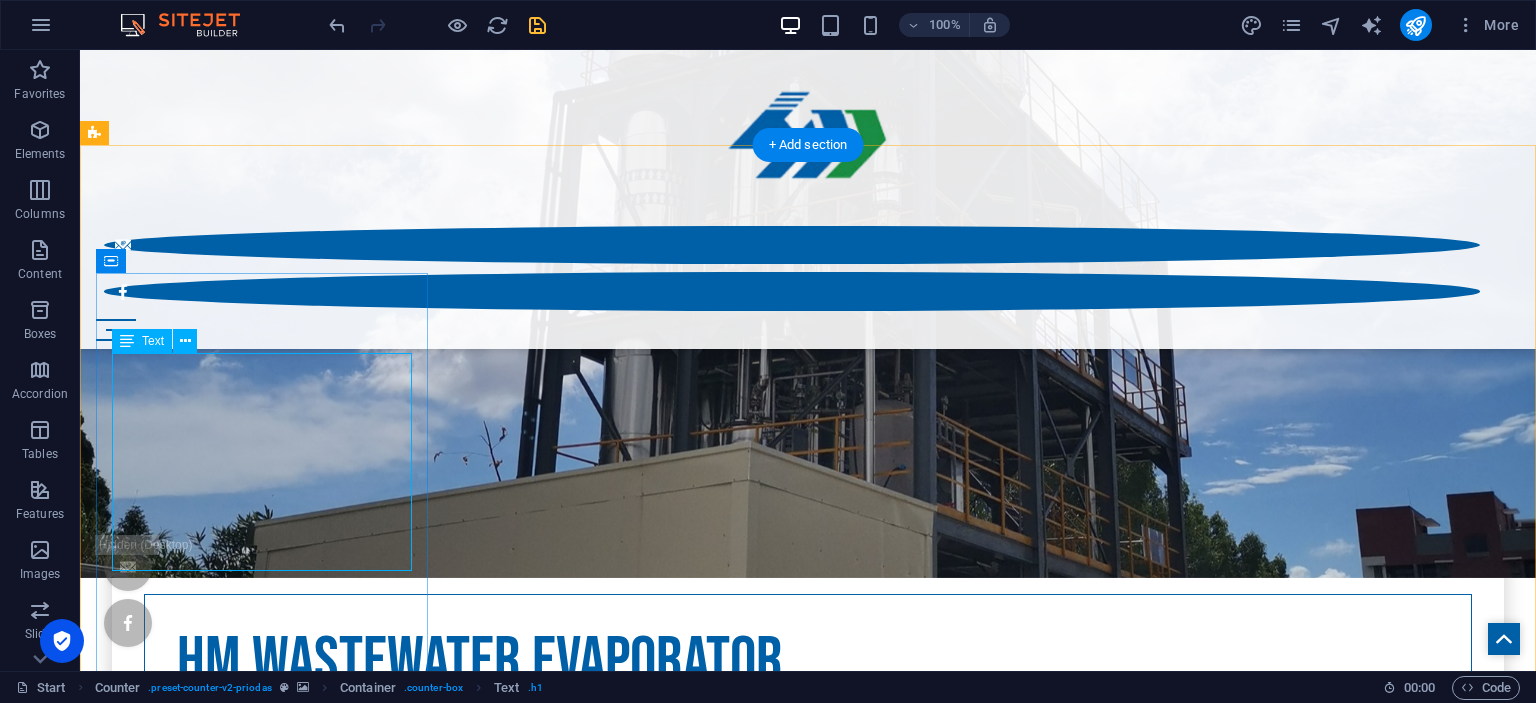 scroll, scrollTop: 1020, scrollLeft: 0, axis: vertical 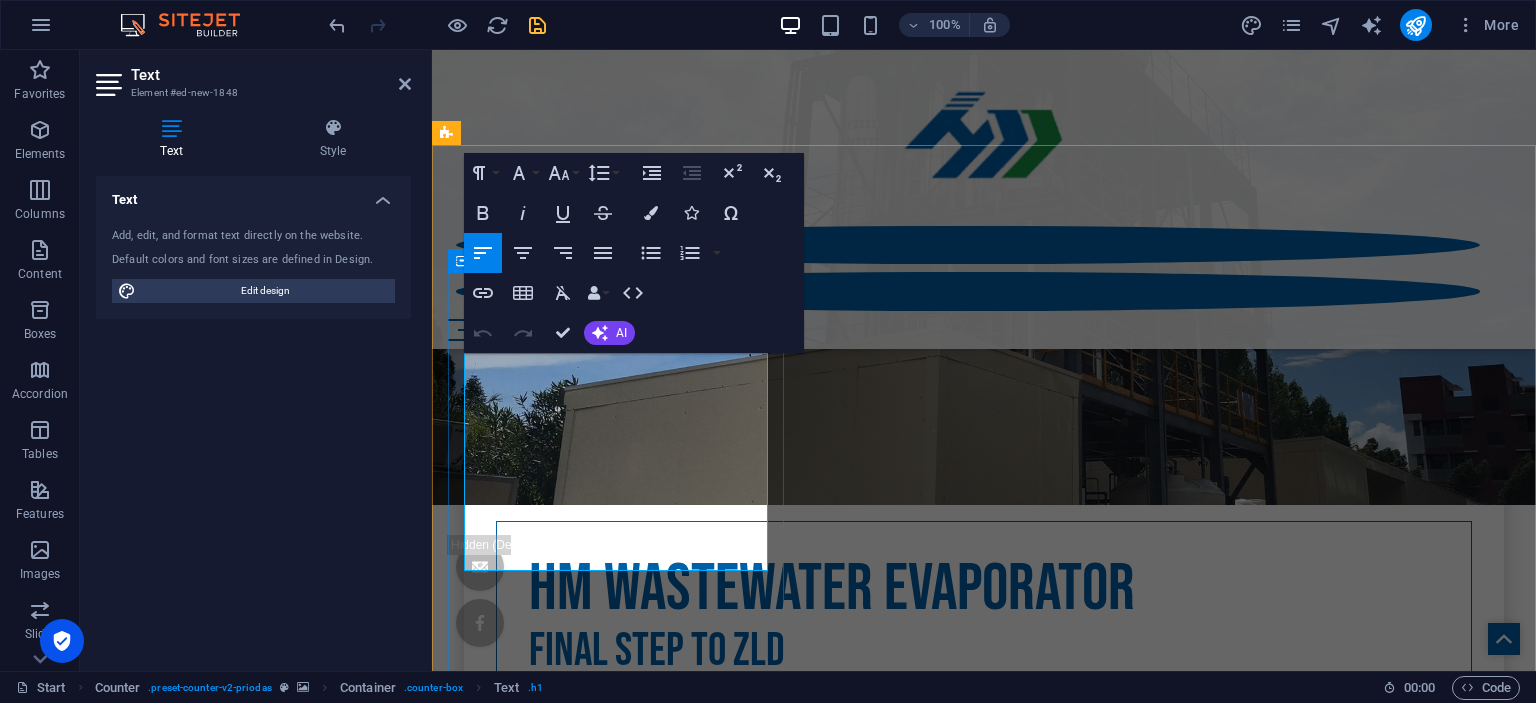 drag, startPoint x: 718, startPoint y: 543, endPoint x: 466, endPoint y: 386, distance: 296.9057 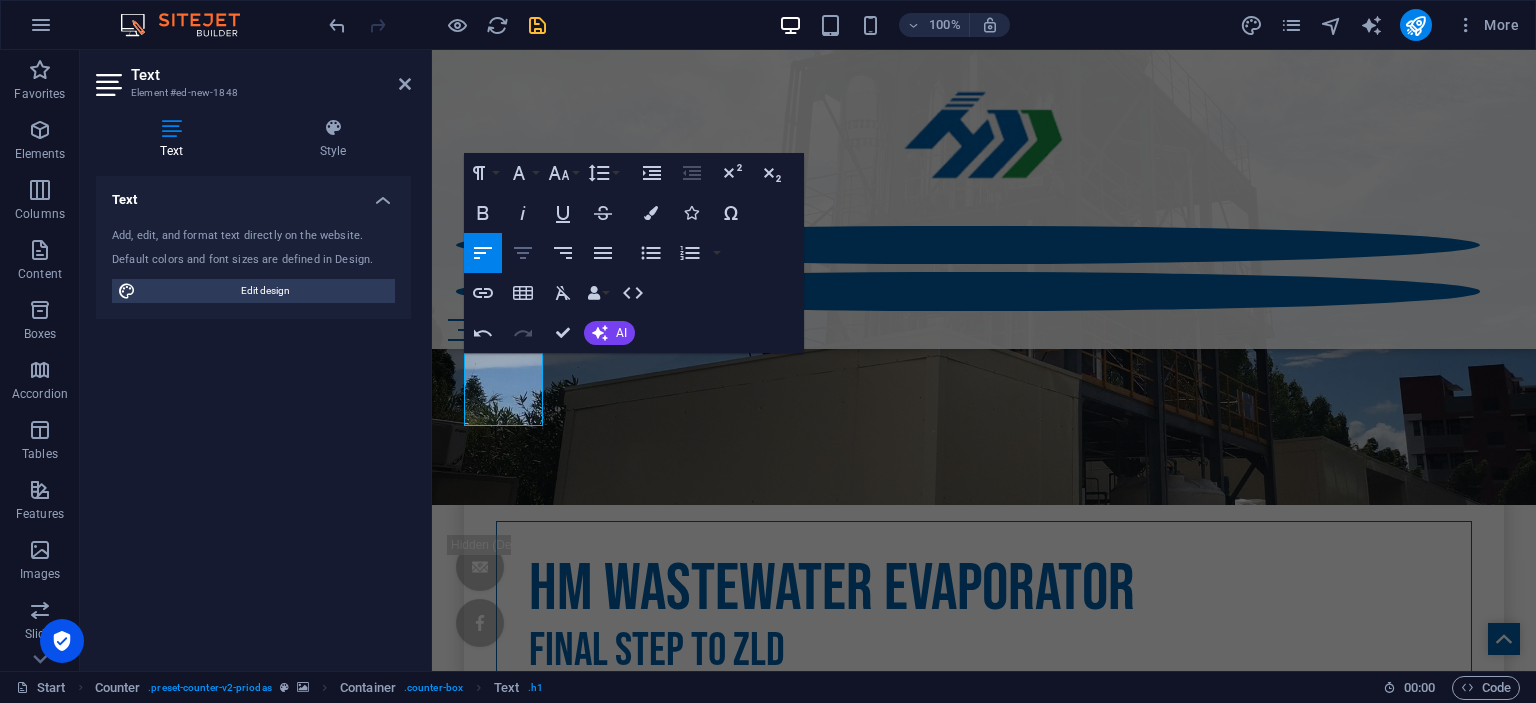 click on "Align Center" at bounding box center [523, 253] 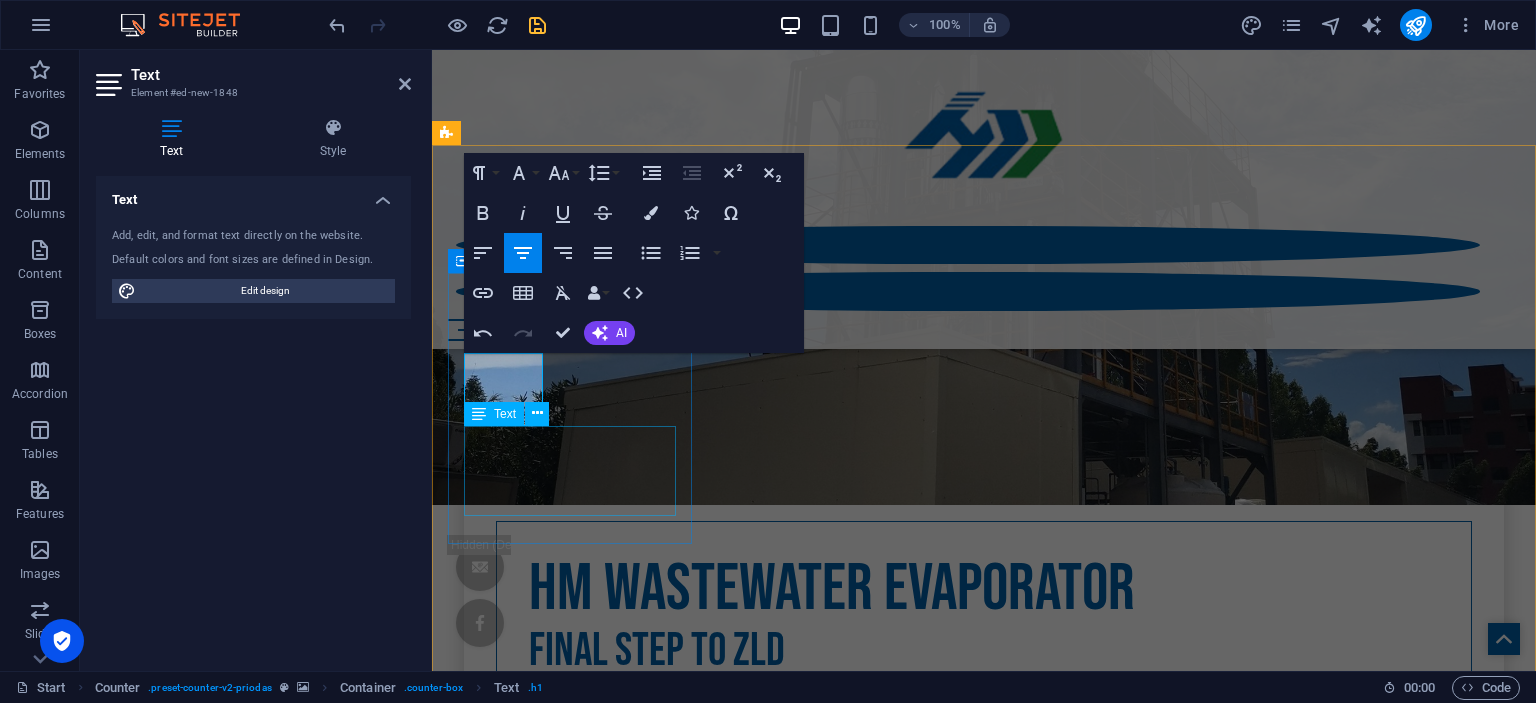 click on "200" at bounding box center (984, 3997) 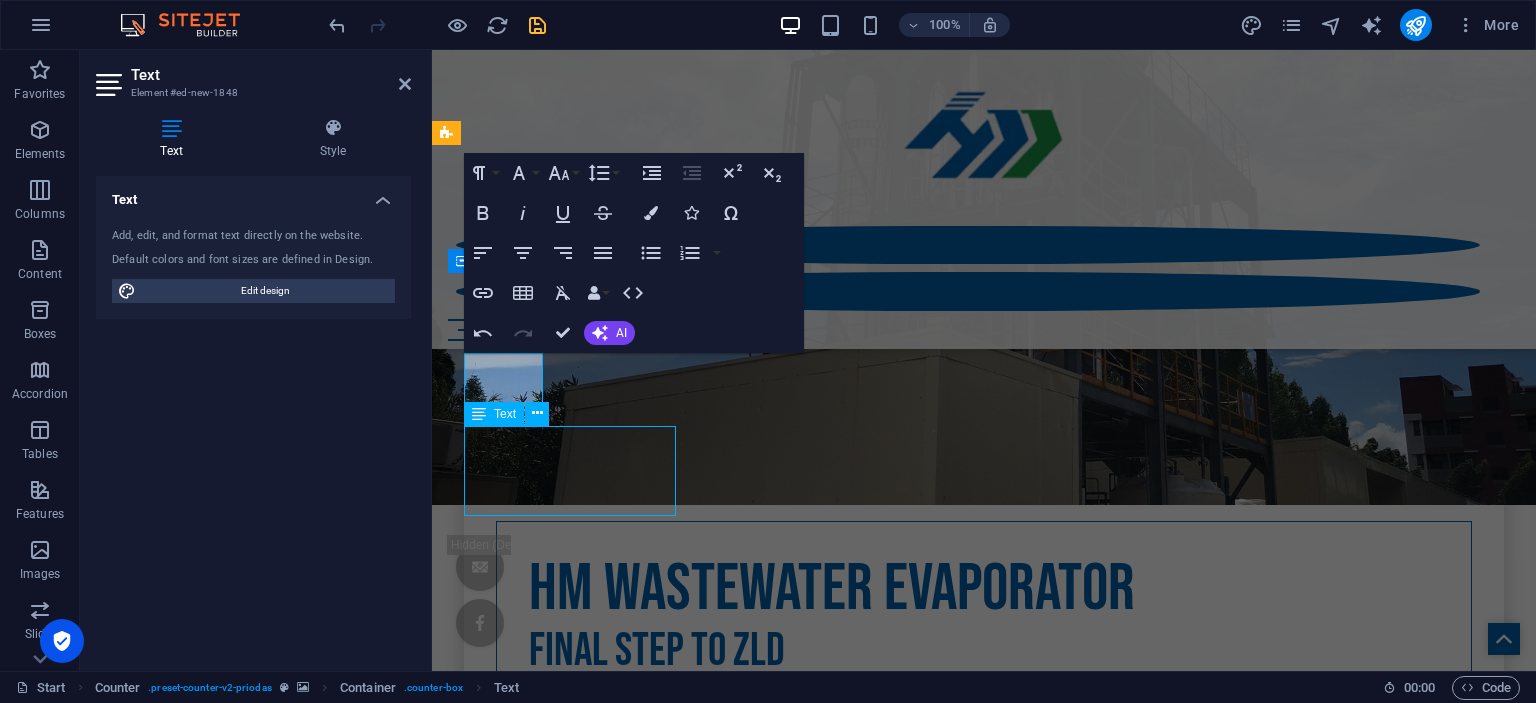 scroll, scrollTop: 947, scrollLeft: 0, axis: vertical 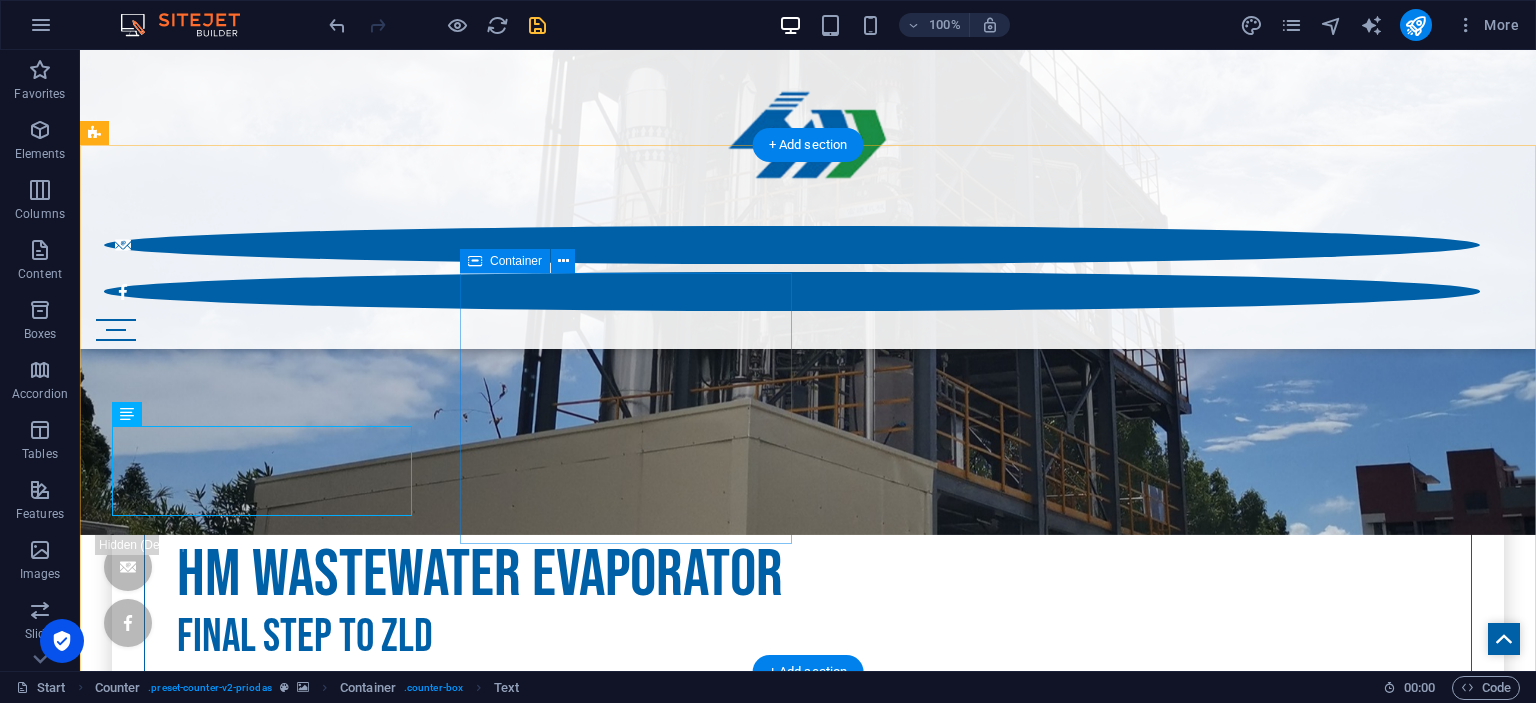 click on "630 Wedding-Party organized" at bounding box center [808, 4126] 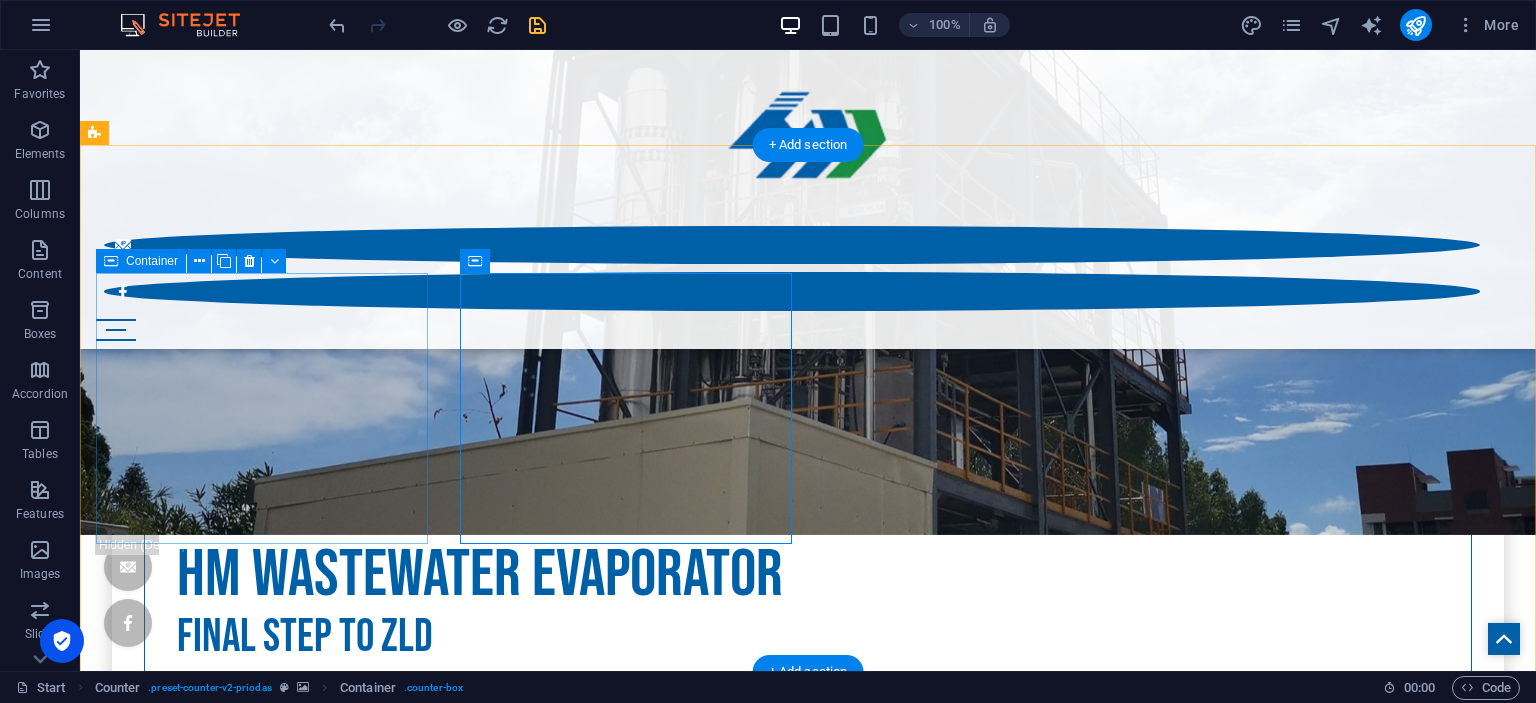 click on "408 200 200 Weddings planned" at bounding box center [808, 3920] 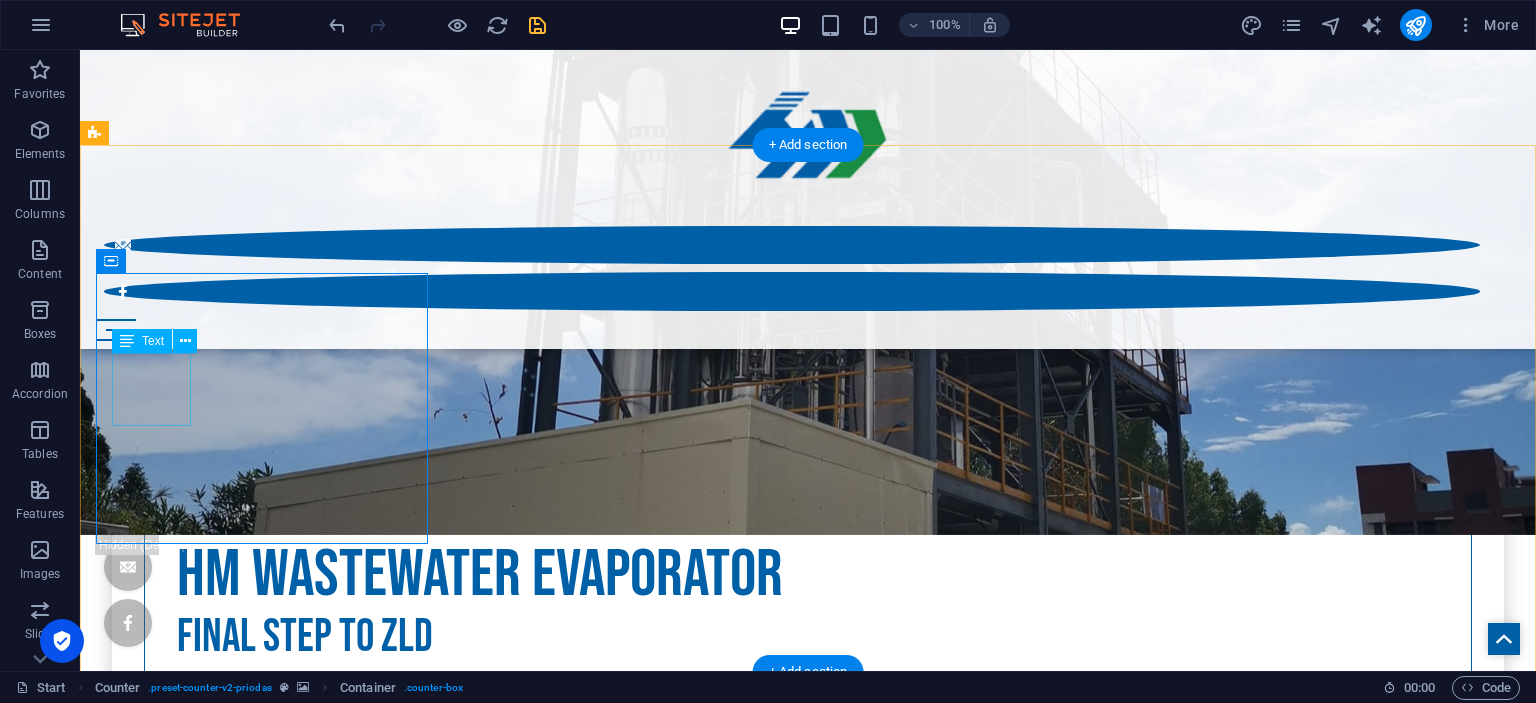 click on "200" at bounding box center [808, 3901] 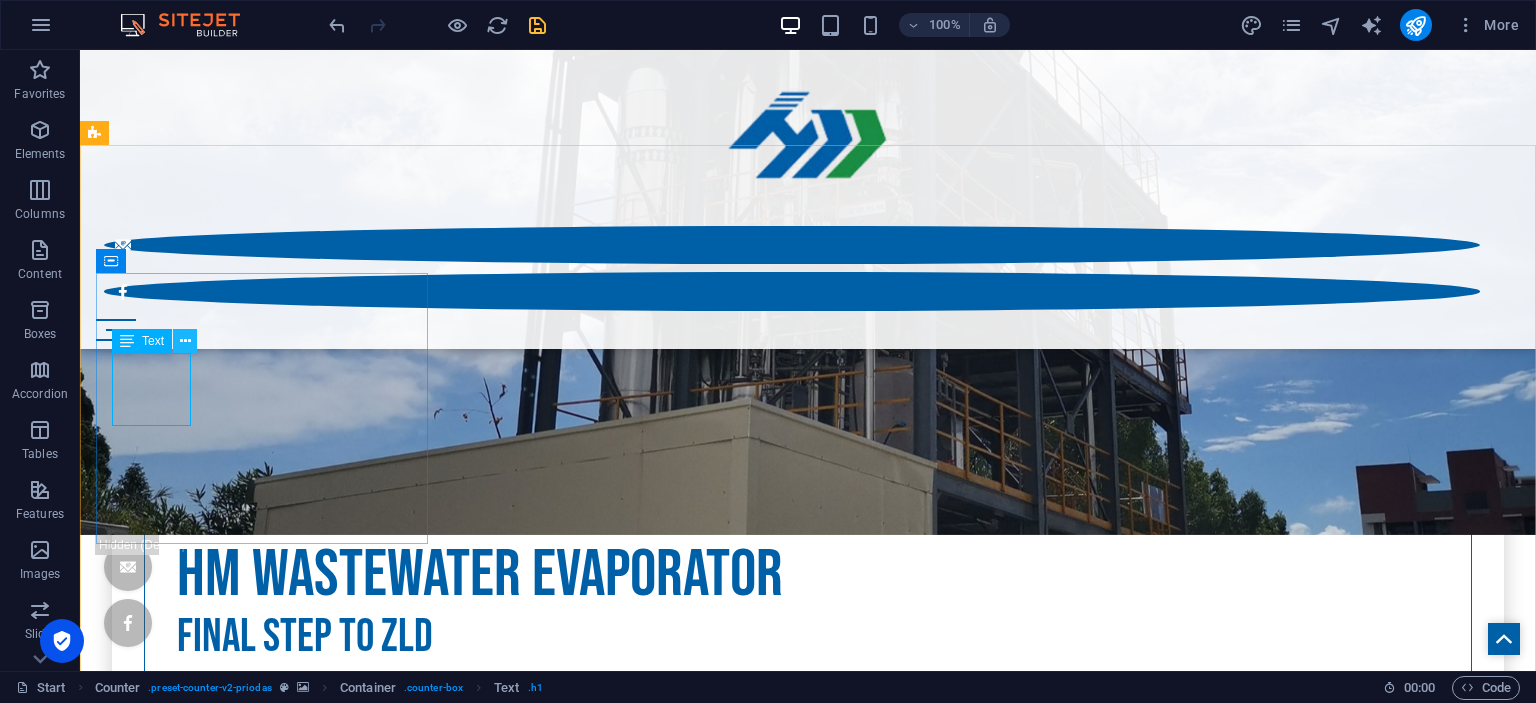 click at bounding box center [185, 341] 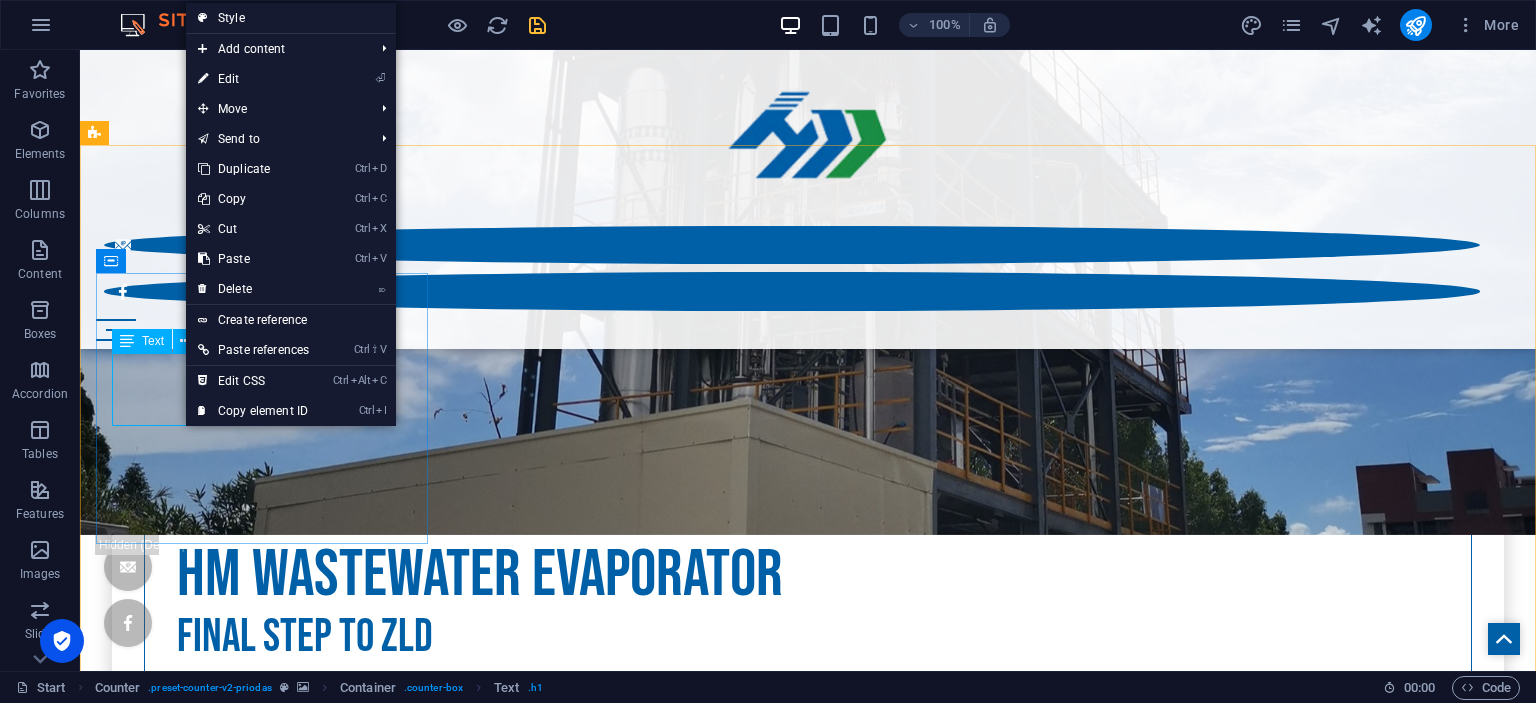 click at bounding box center (127, 341) 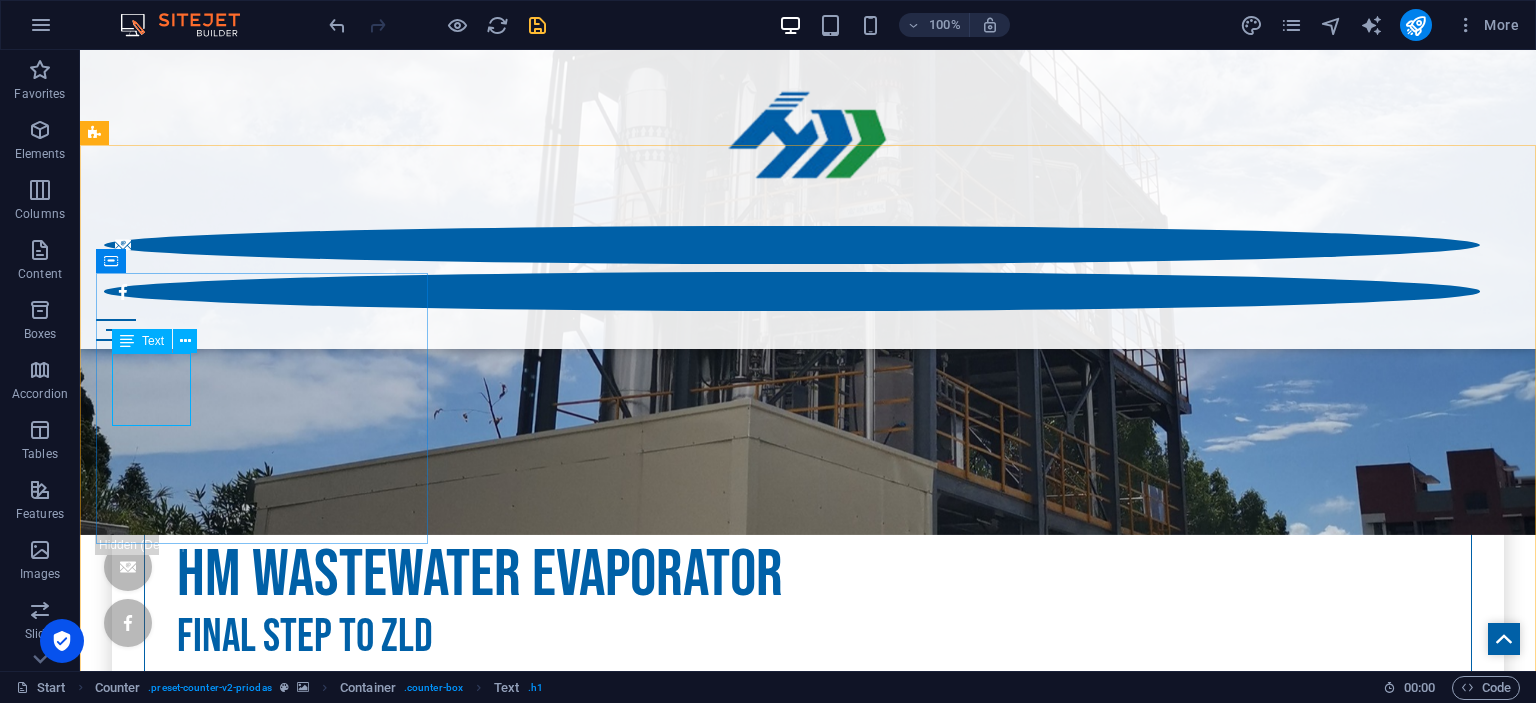 click at bounding box center (127, 341) 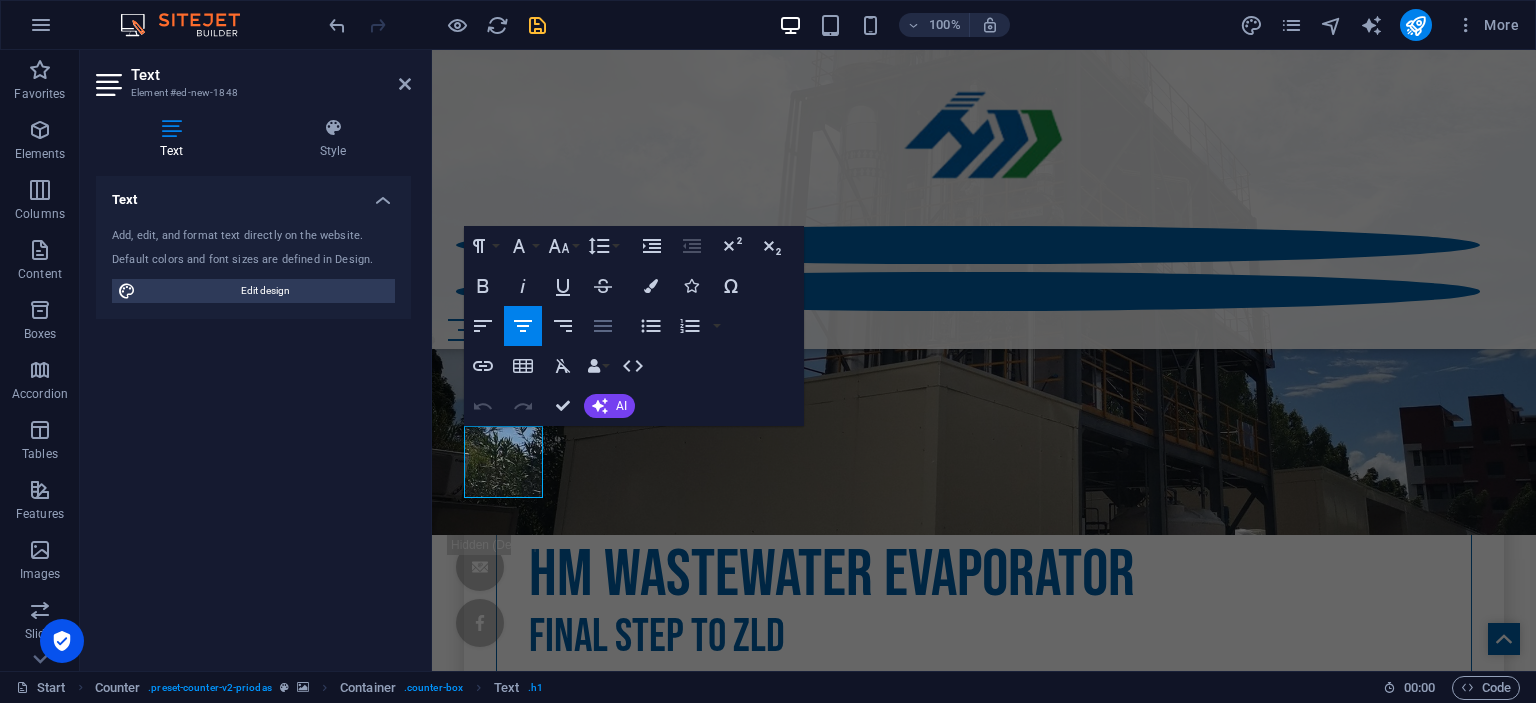 click 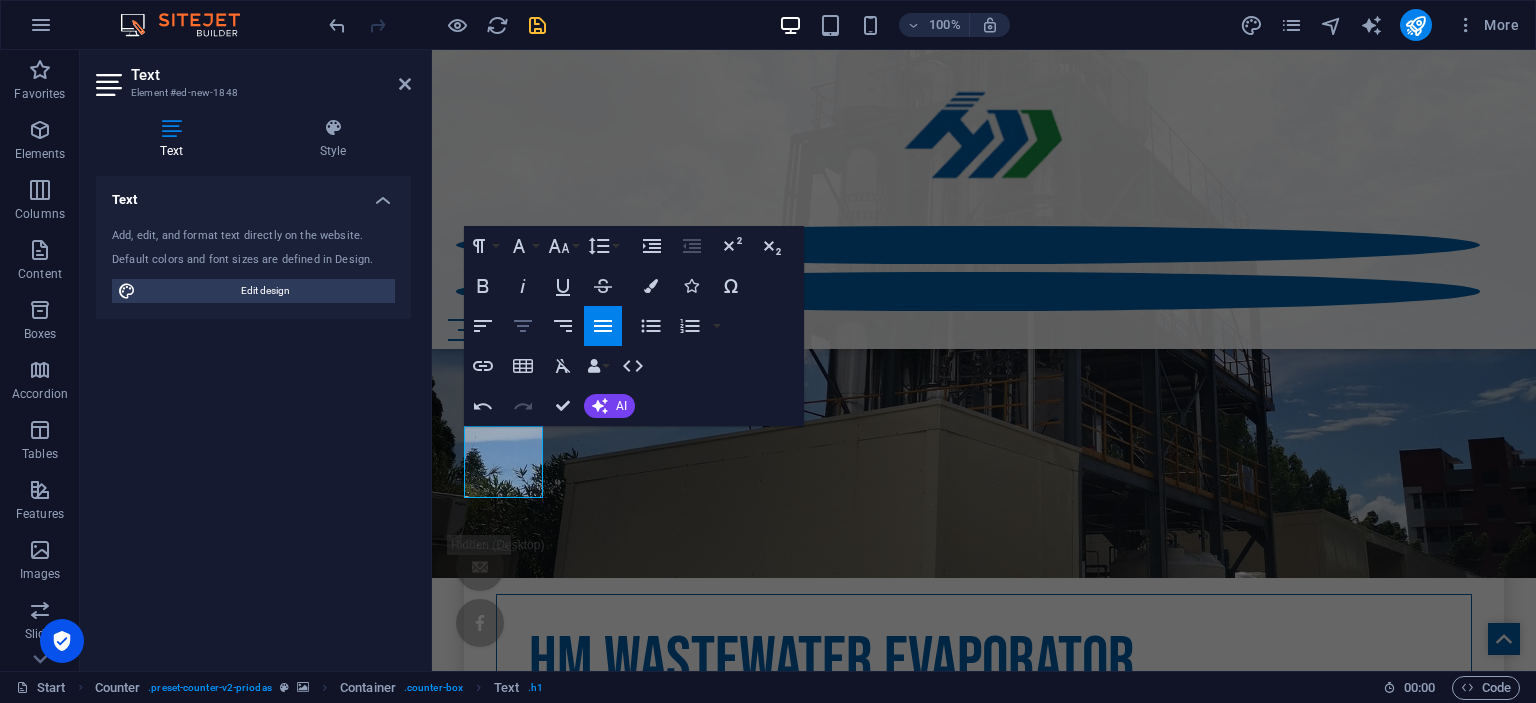click 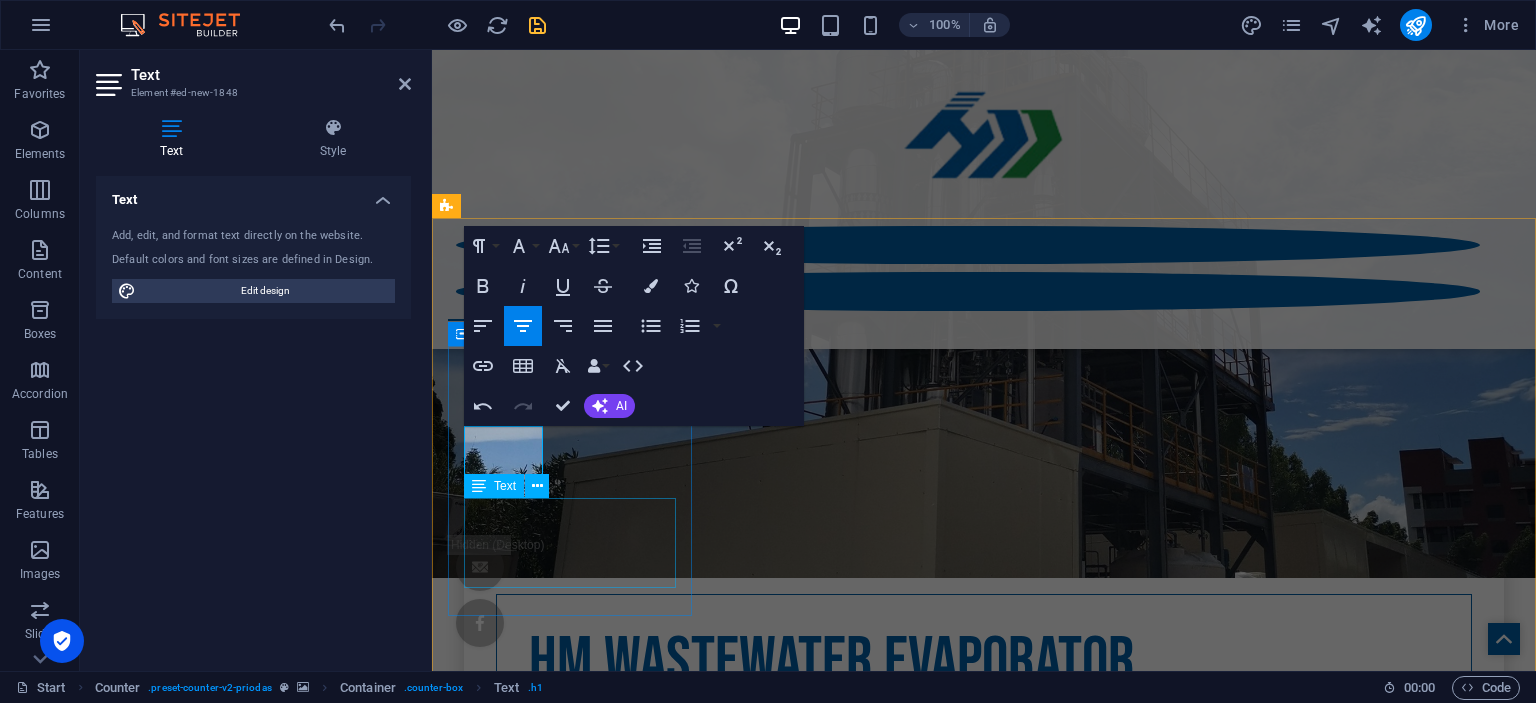 click on "200" at bounding box center [984, 4070] 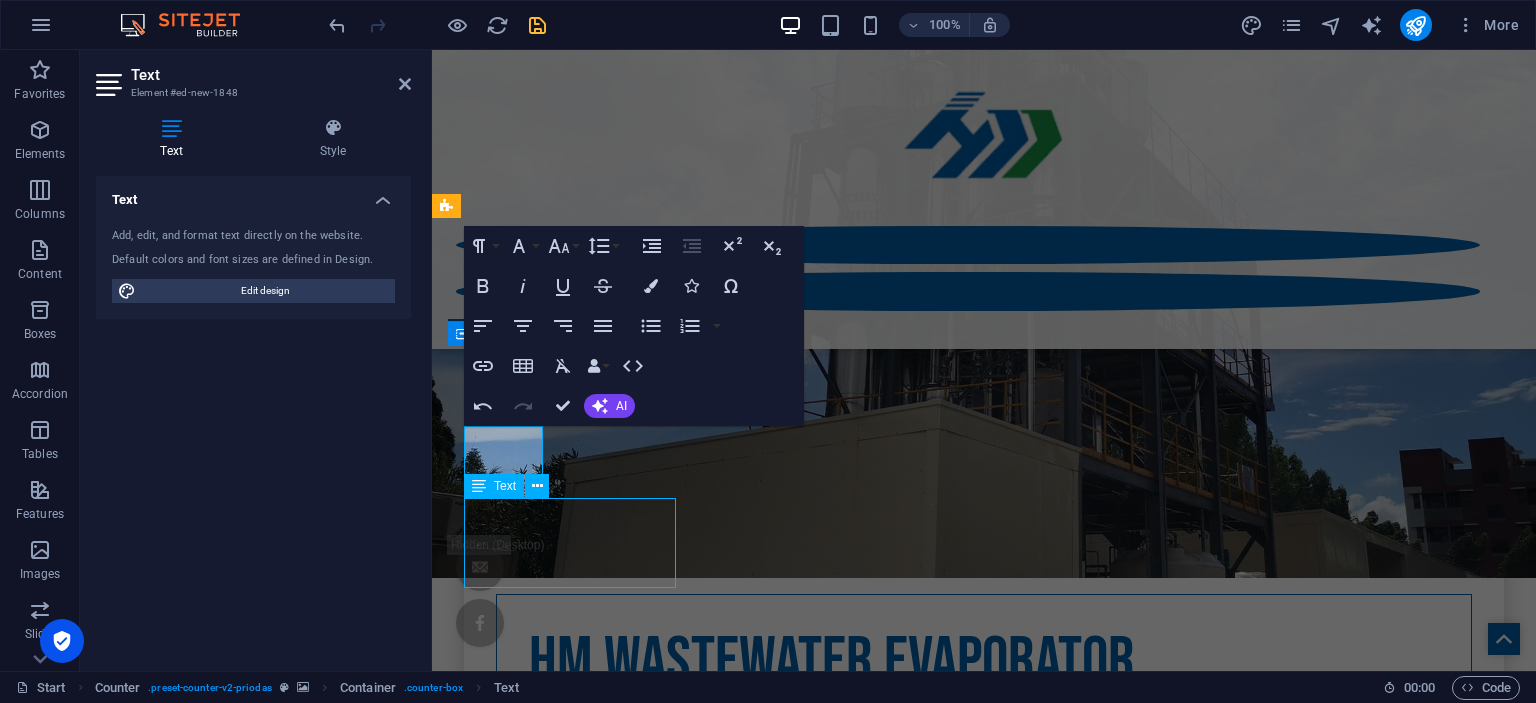 scroll, scrollTop: 875, scrollLeft: 0, axis: vertical 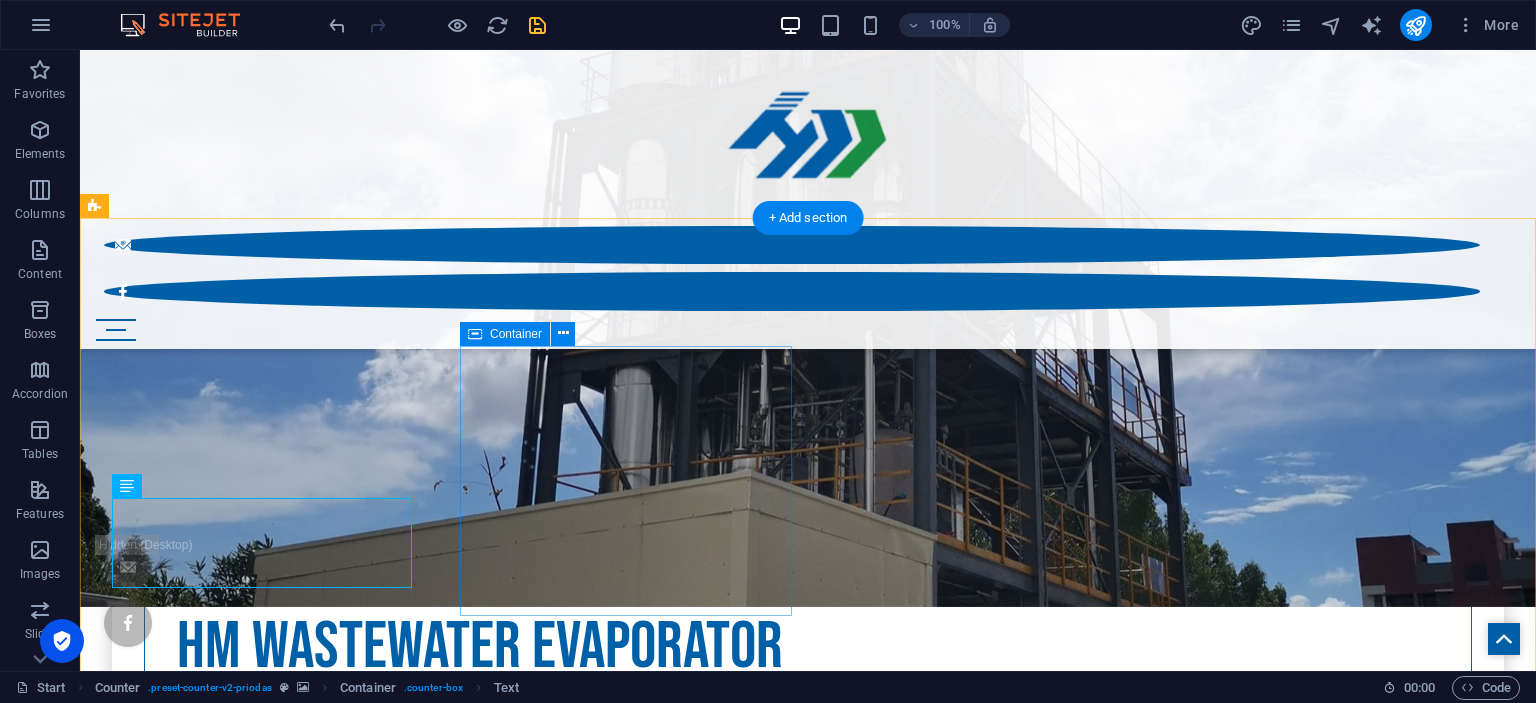click on "630 Wedding-Party organized" at bounding box center (808, 4198) 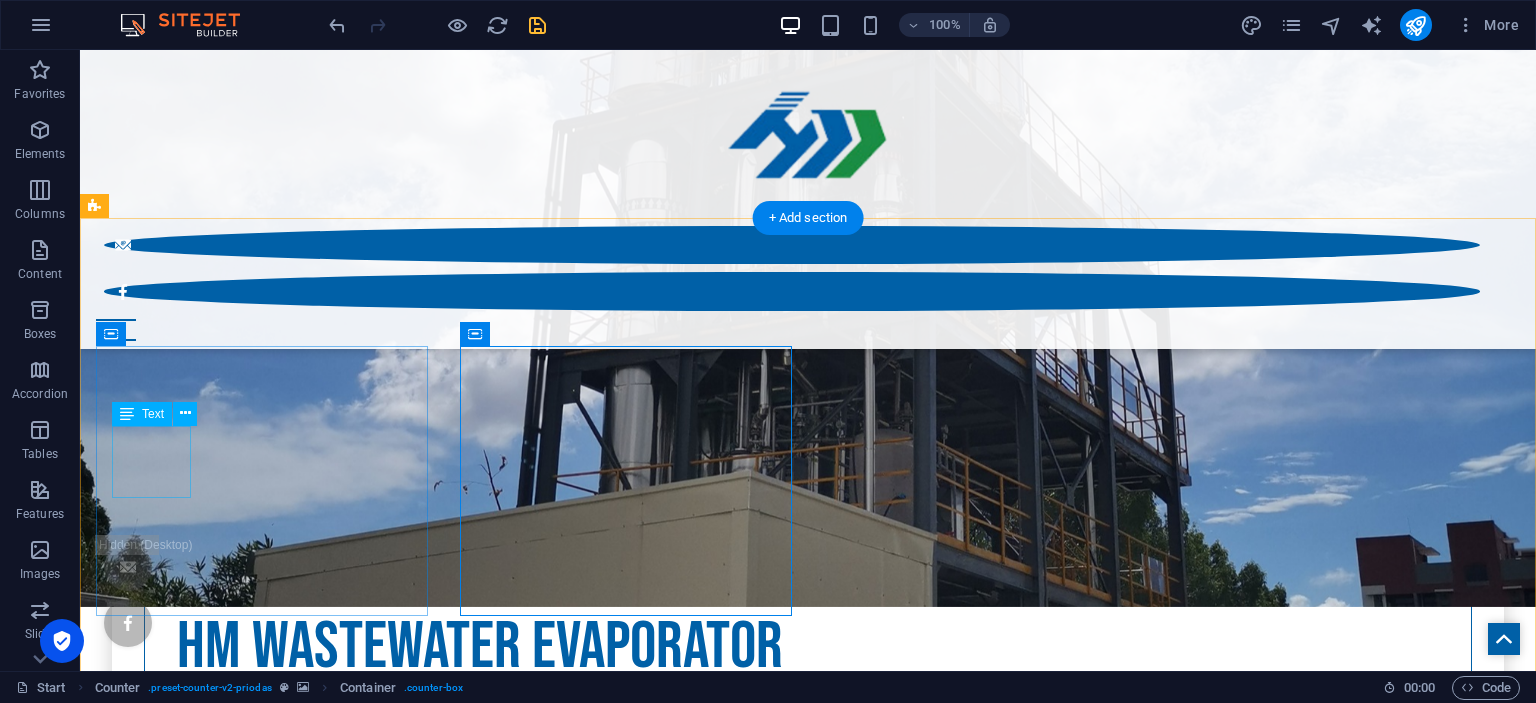 click on "200" at bounding box center (808, 3973) 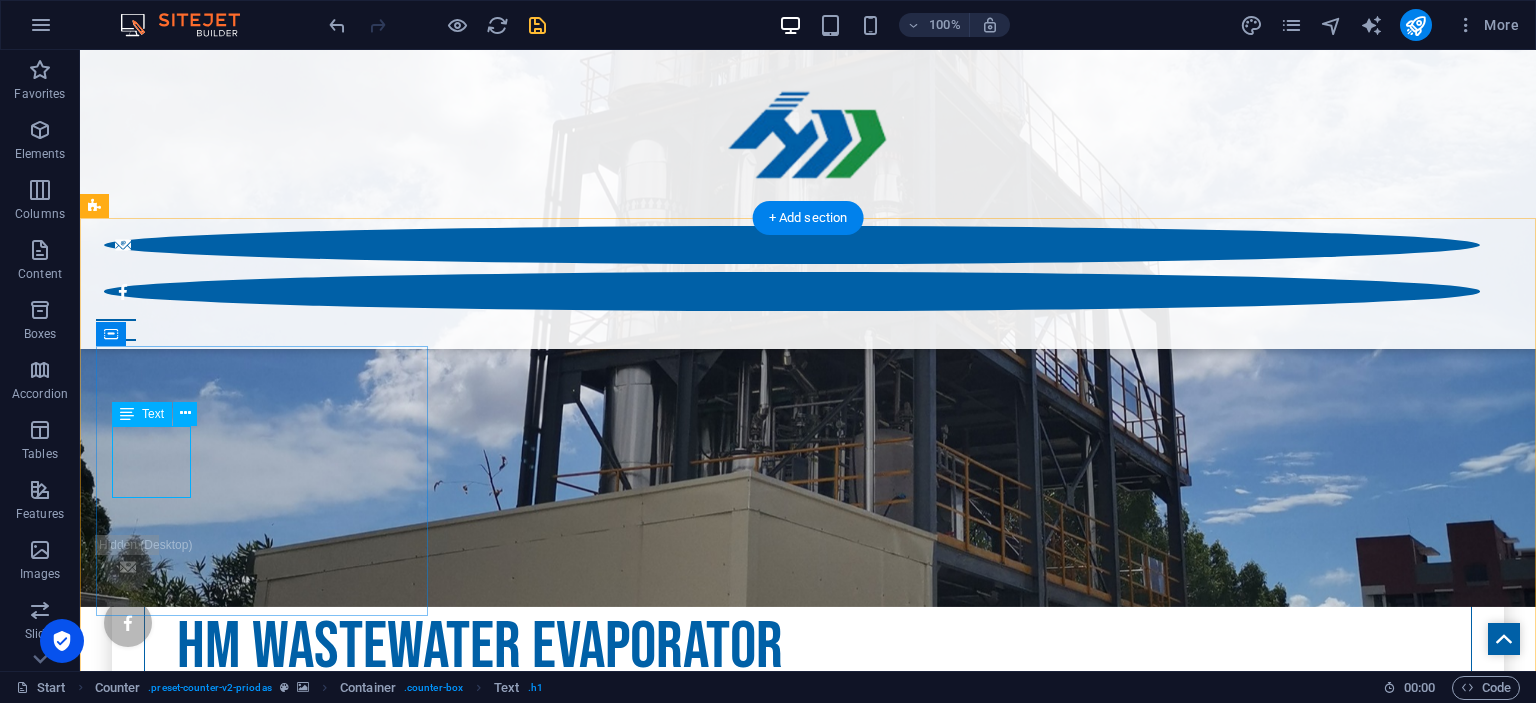 click on "200" at bounding box center [808, 3973] 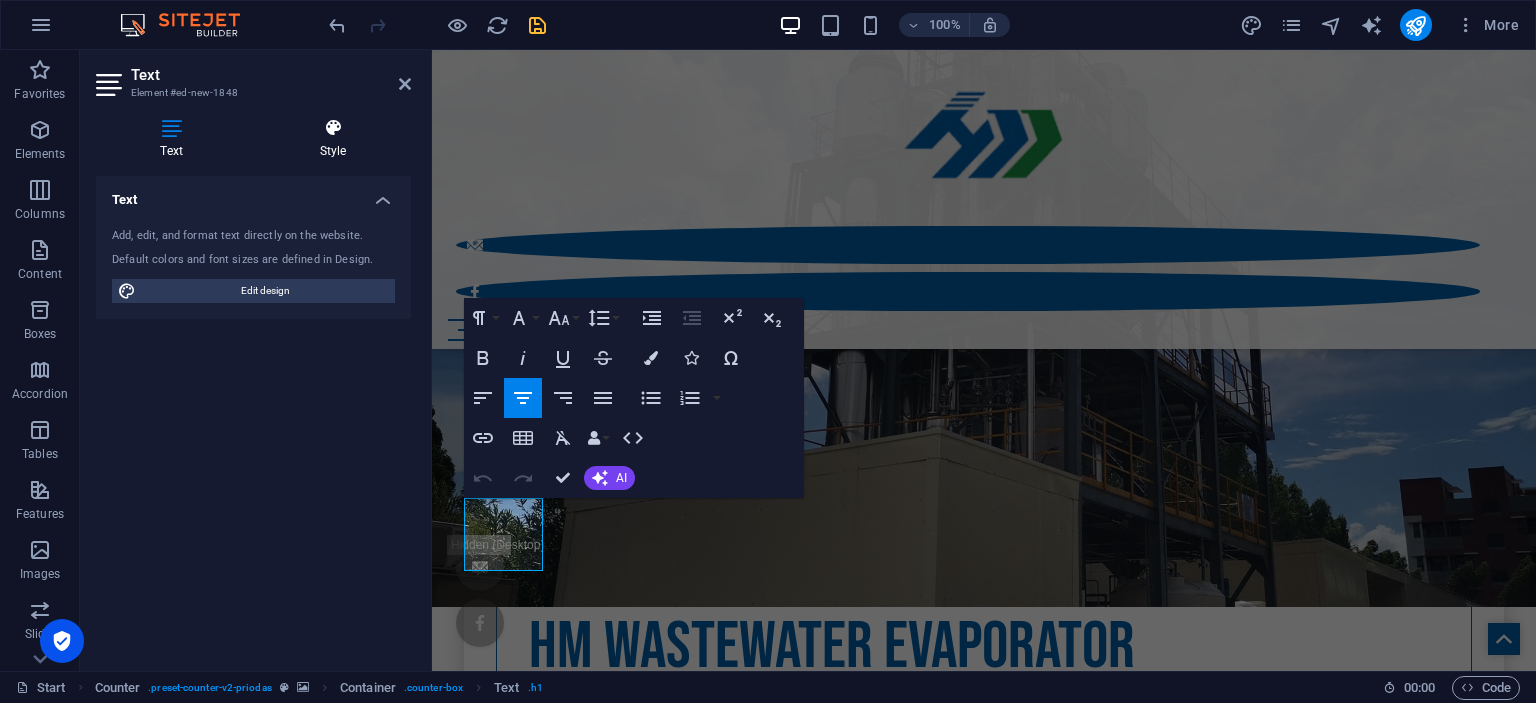 click at bounding box center (333, 128) 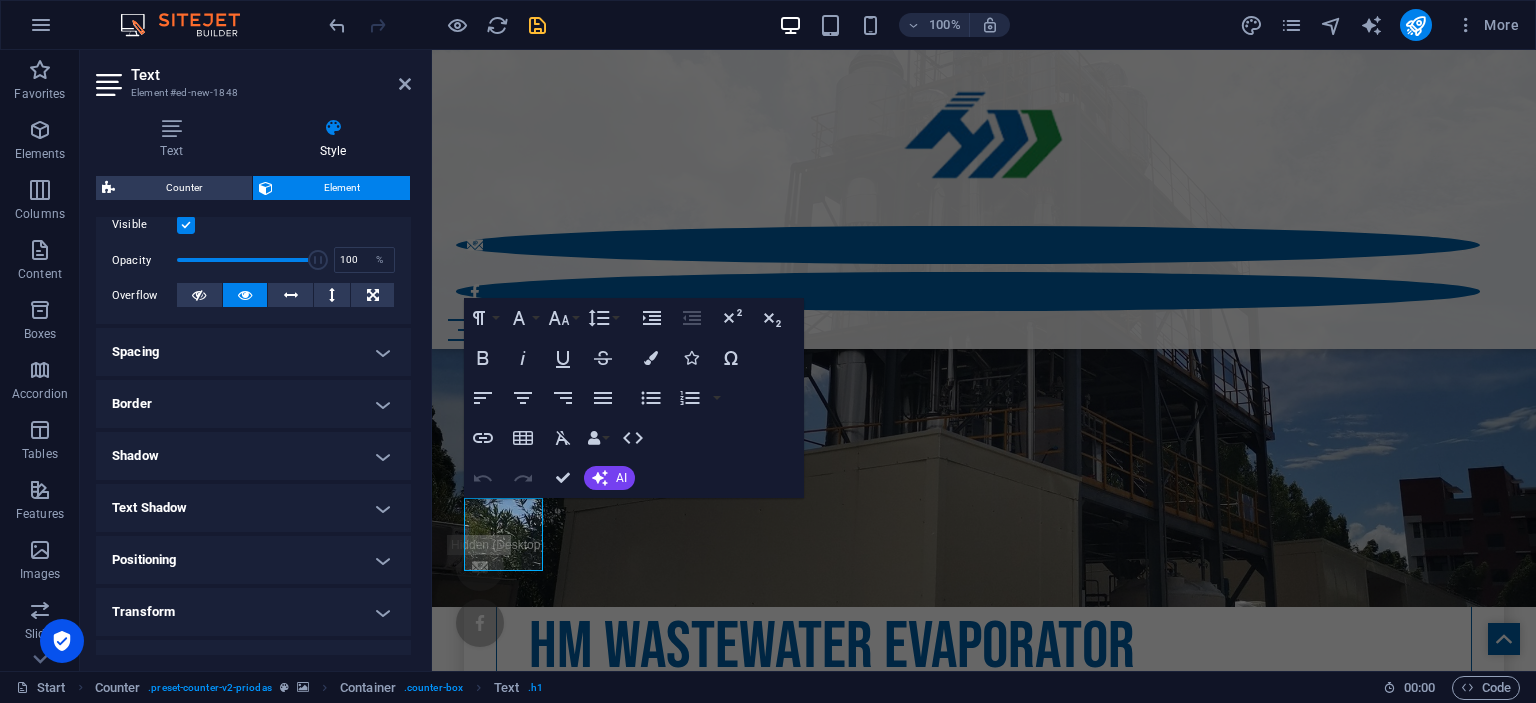 scroll, scrollTop: 274, scrollLeft: 0, axis: vertical 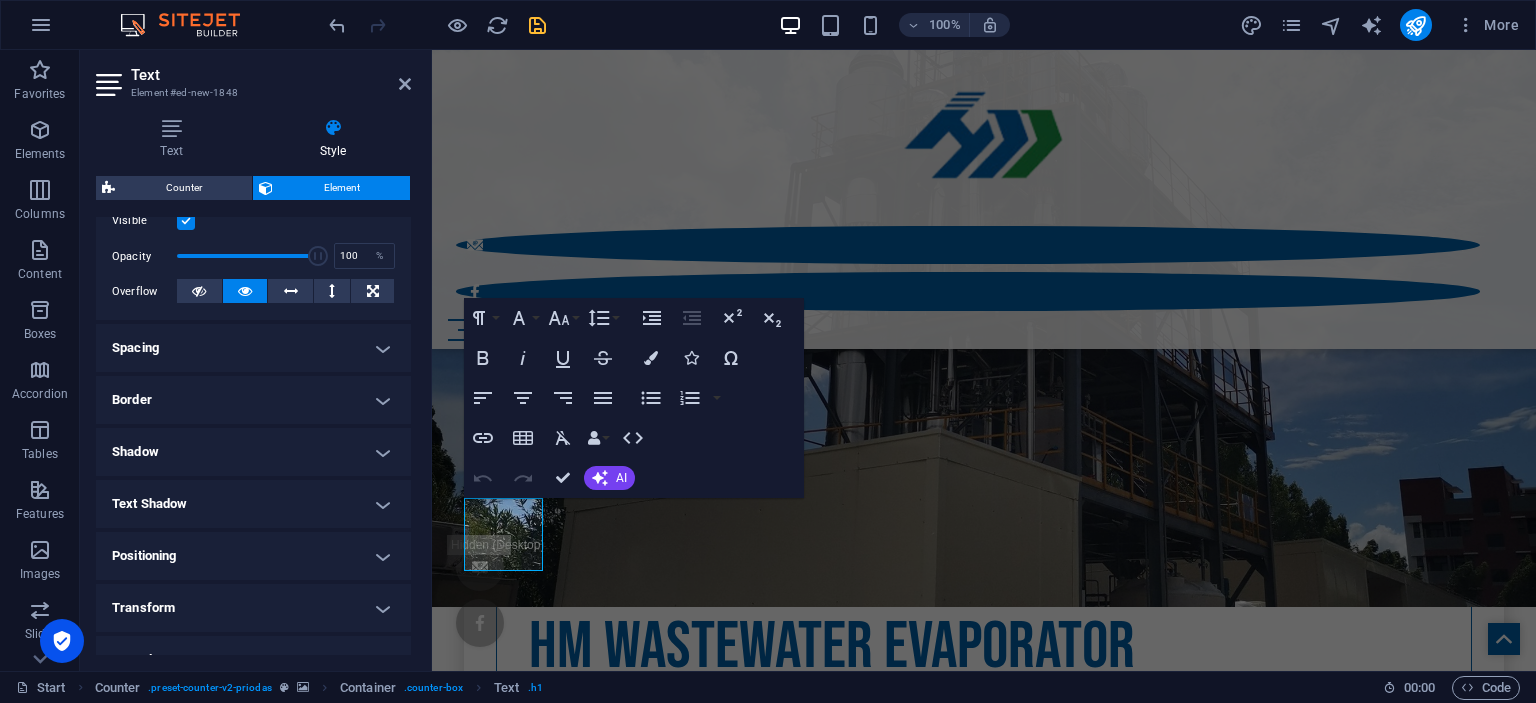 click on "Spacing" at bounding box center (253, 348) 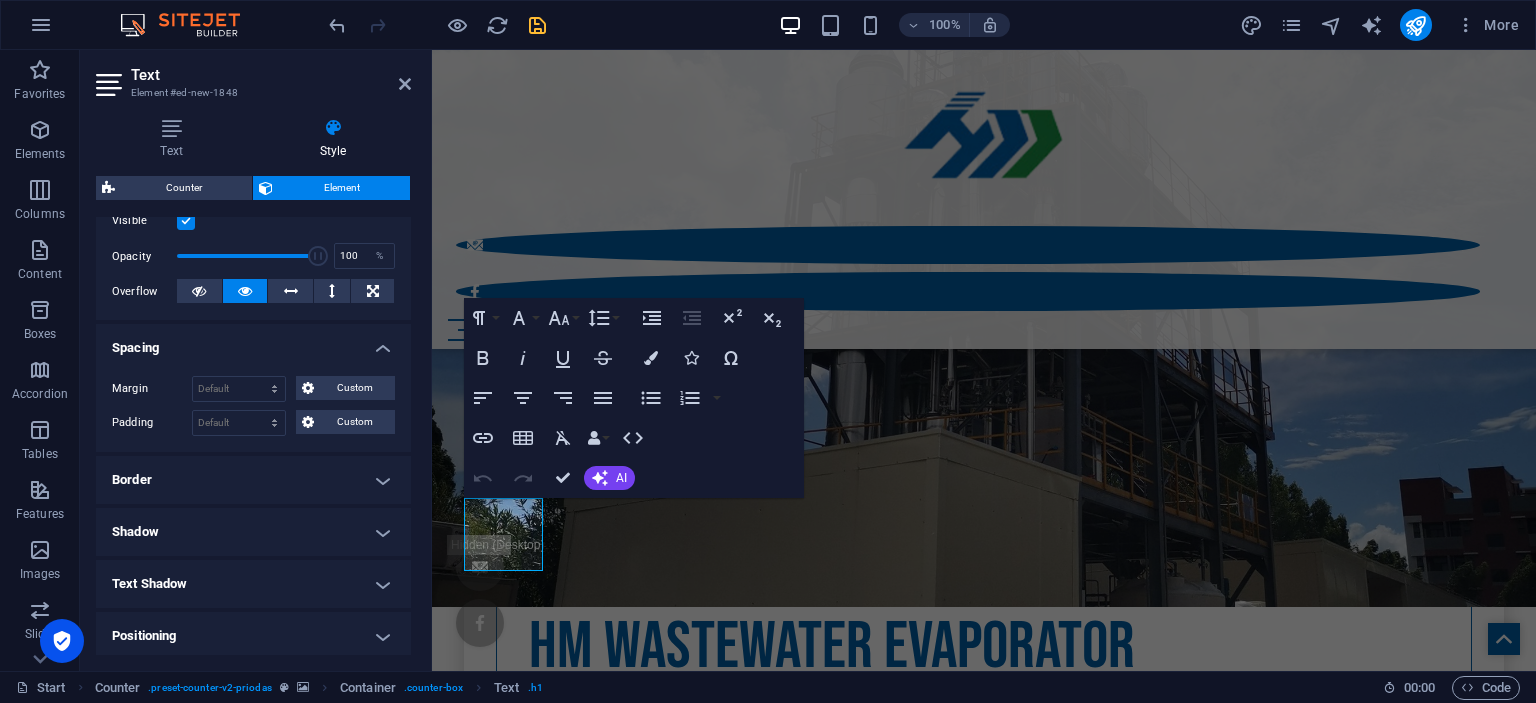 click on "Spacing" at bounding box center (253, 342) 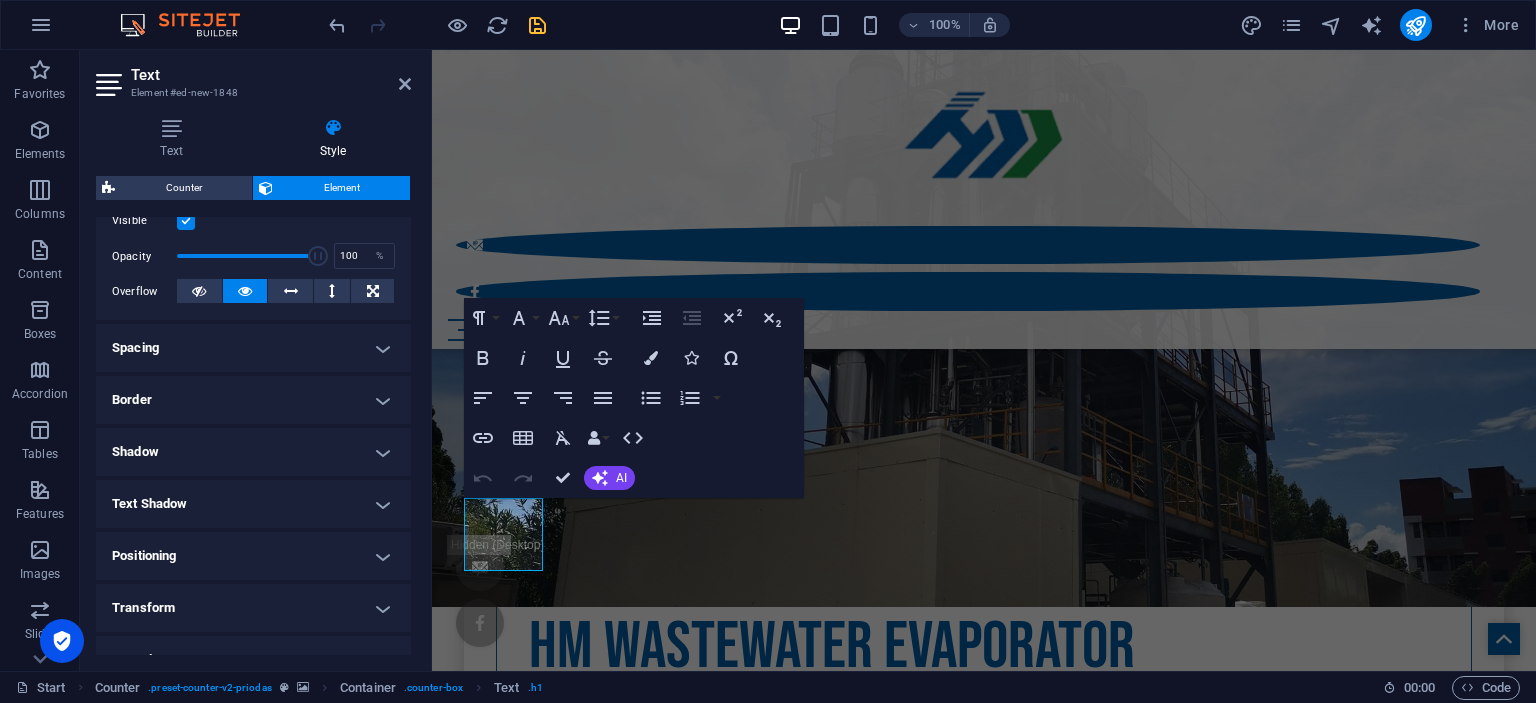 click on "Border" at bounding box center (253, 400) 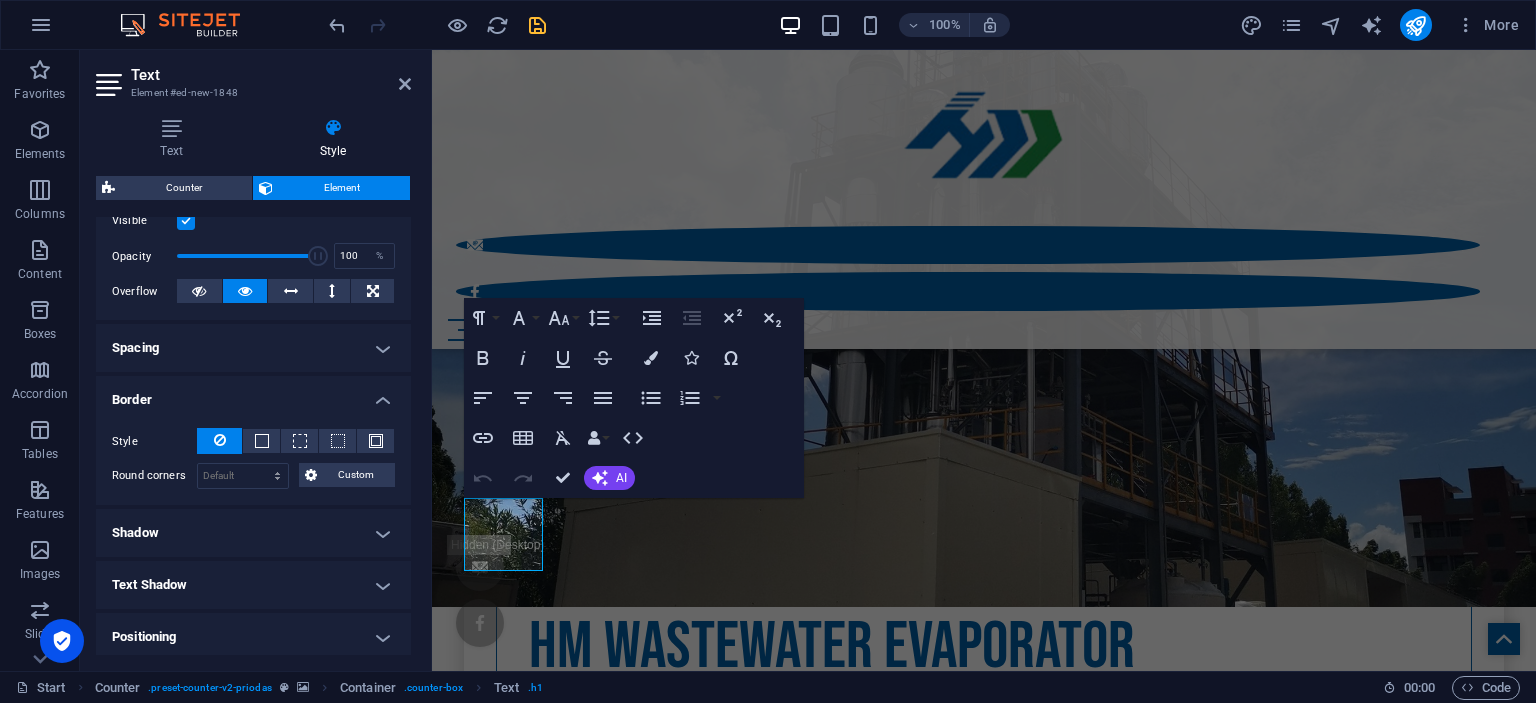 click on "Border" at bounding box center (253, 394) 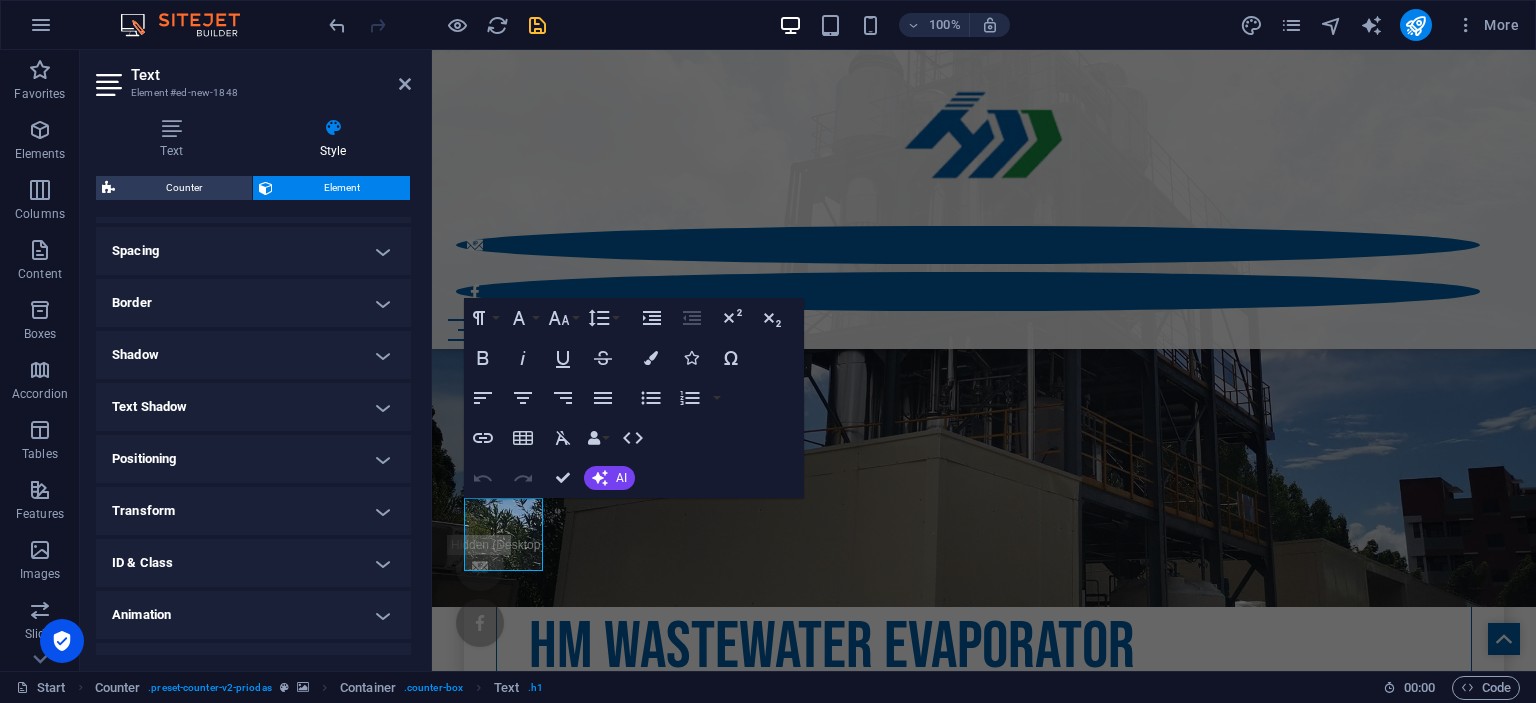 scroll, scrollTop: 406, scrollLeft: 0, axis: vertical 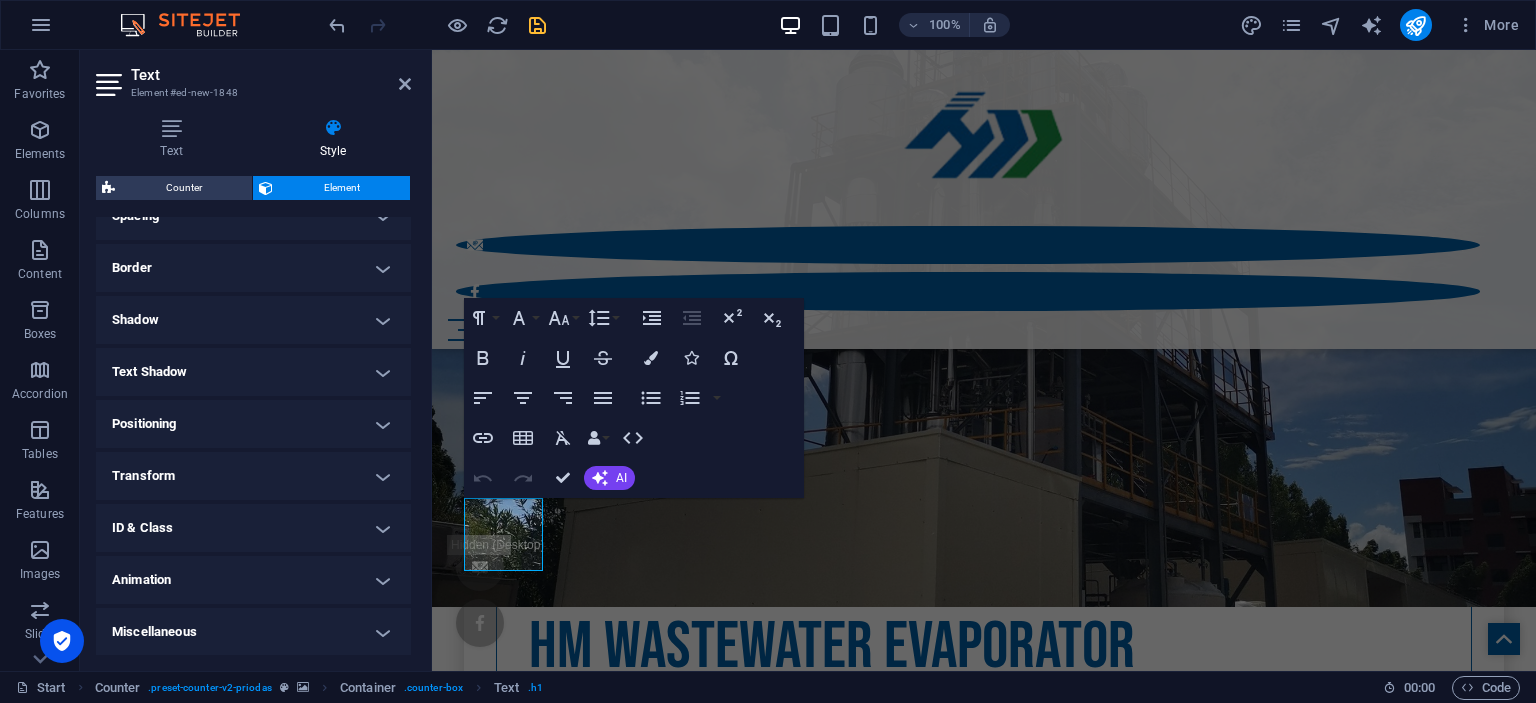 click on "Positioning" at bounding box center [253, 424] 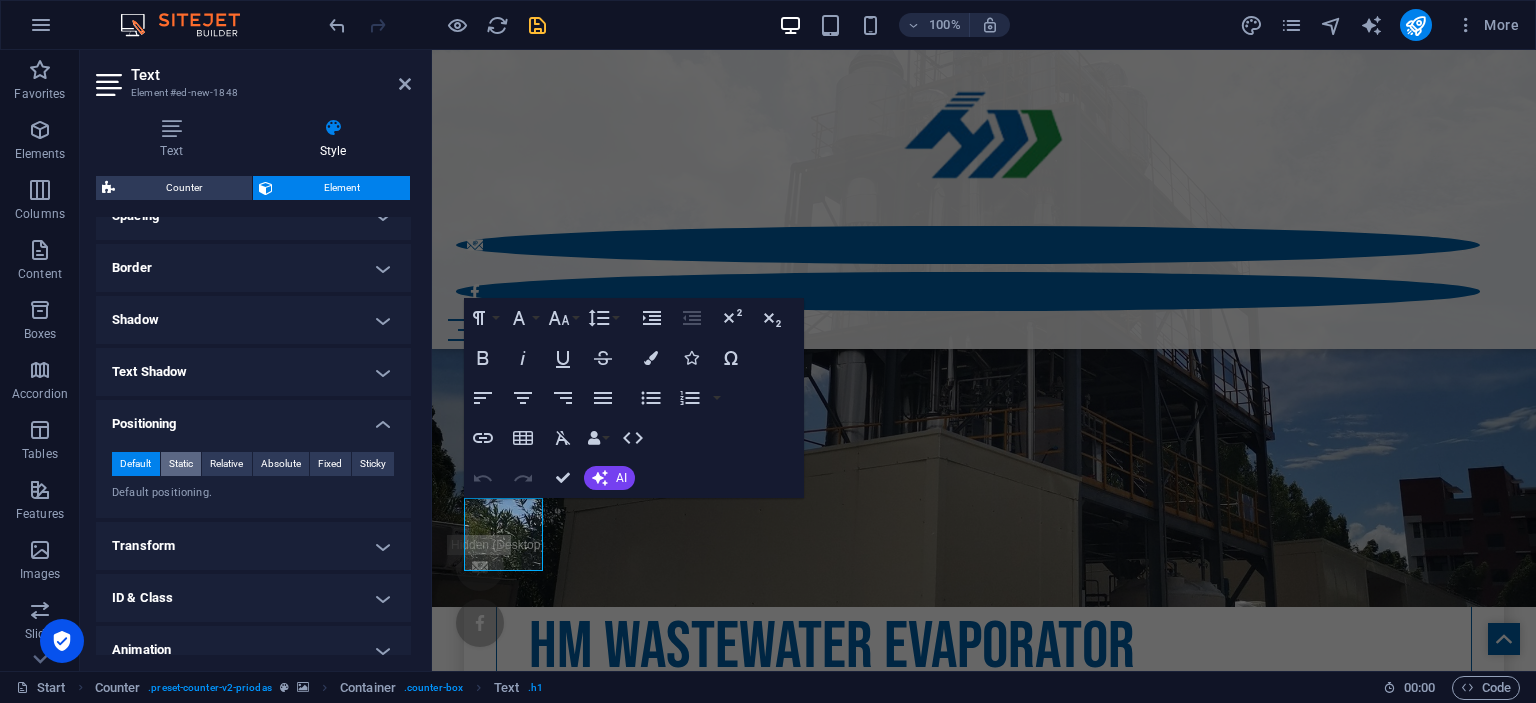 click on "Static" at bounding box center (181, 464) 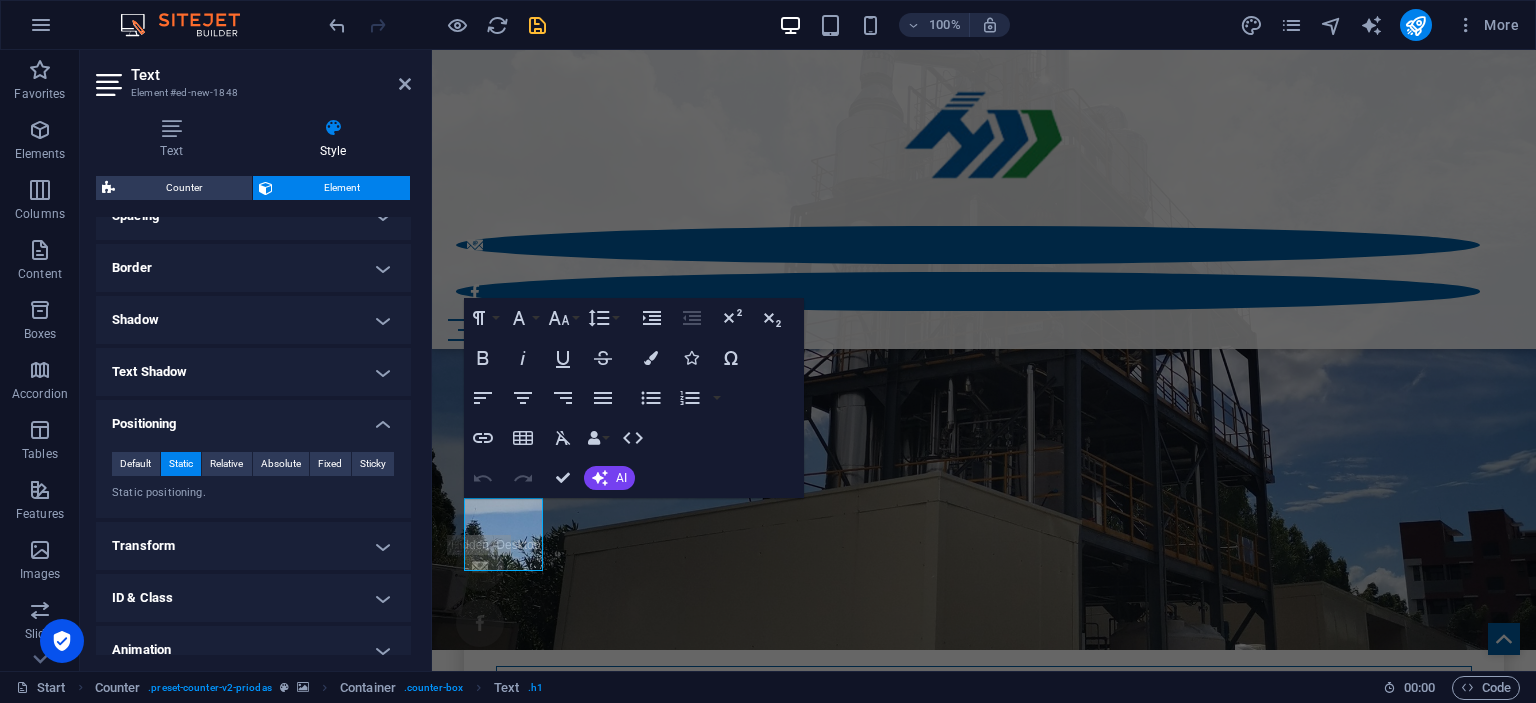 click on "Static" at bounding box center (181, 464) 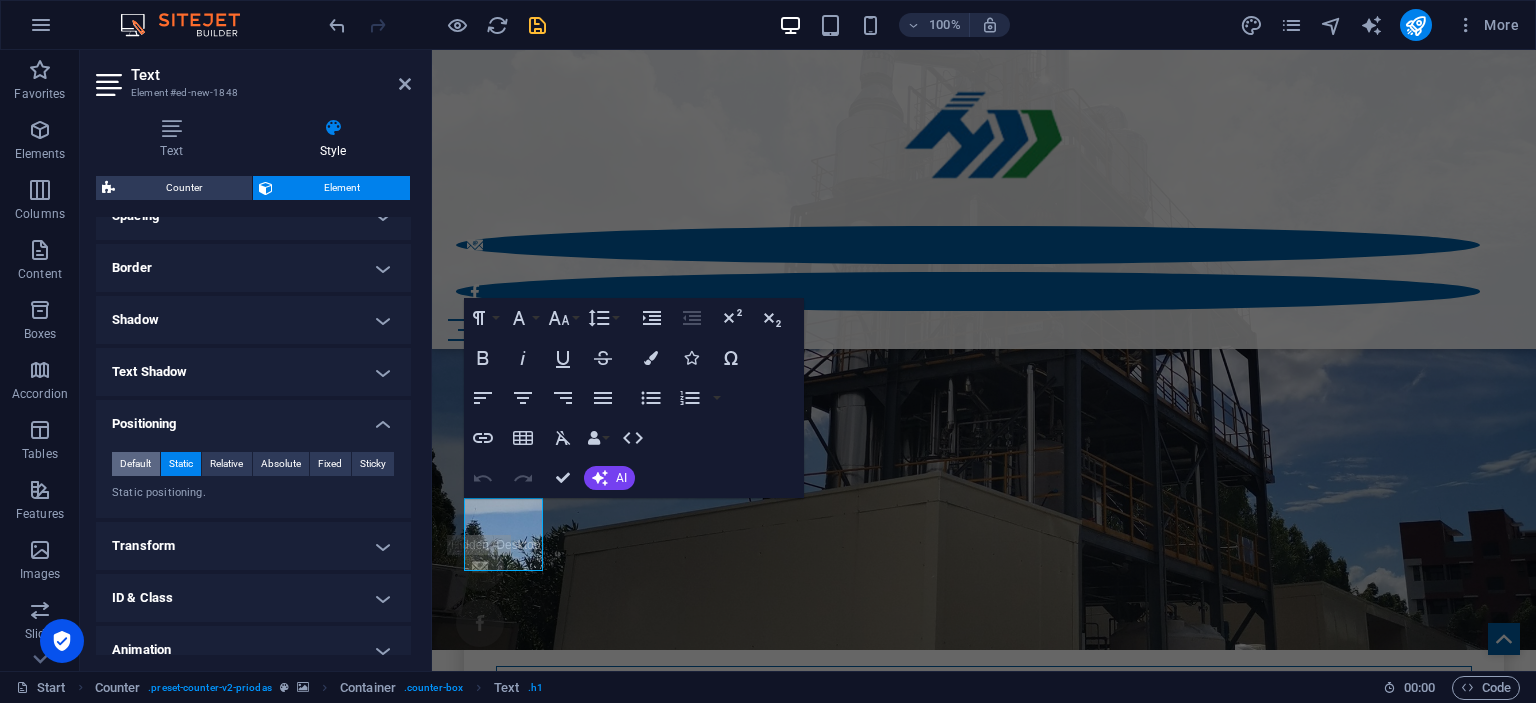 click on "Default" at bounding box center [135, 464] 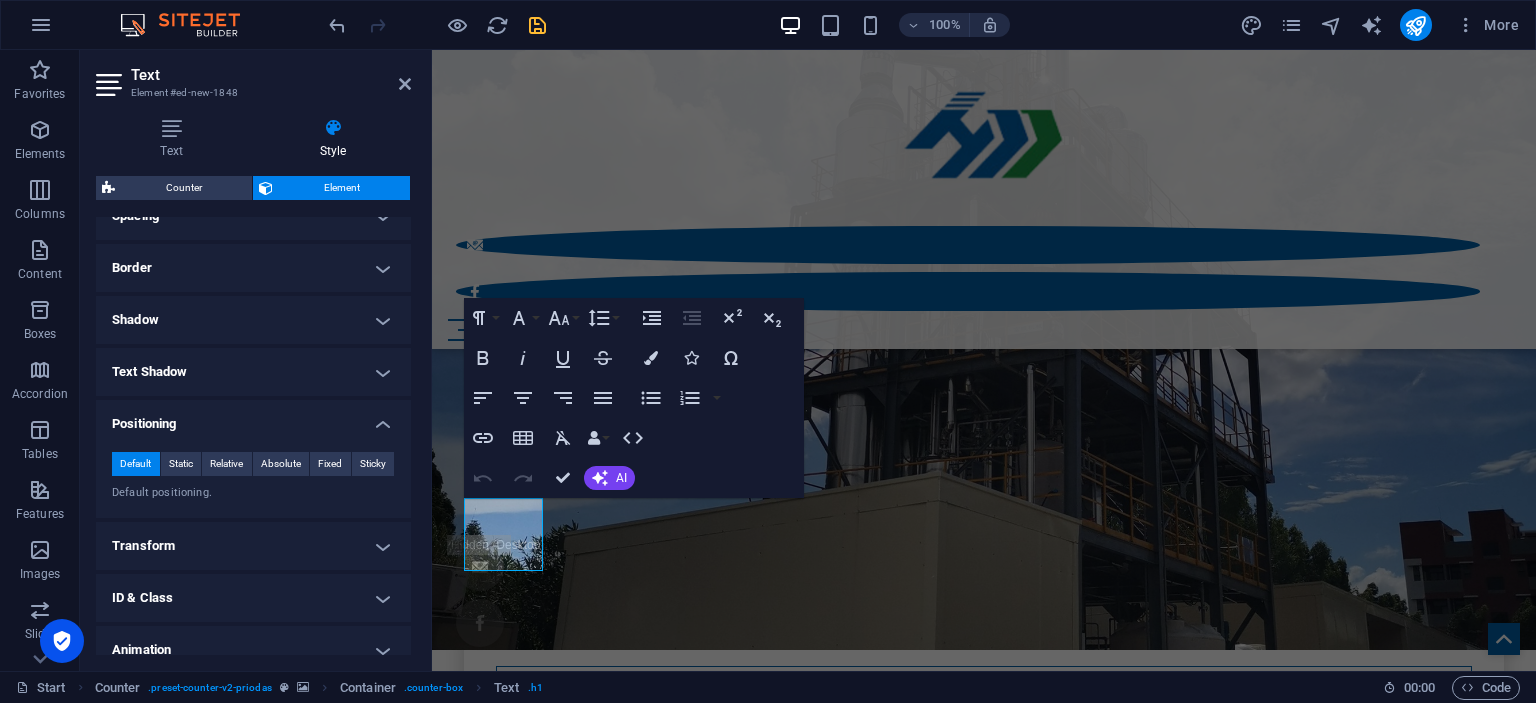 click at bounding box center (984, 3552) 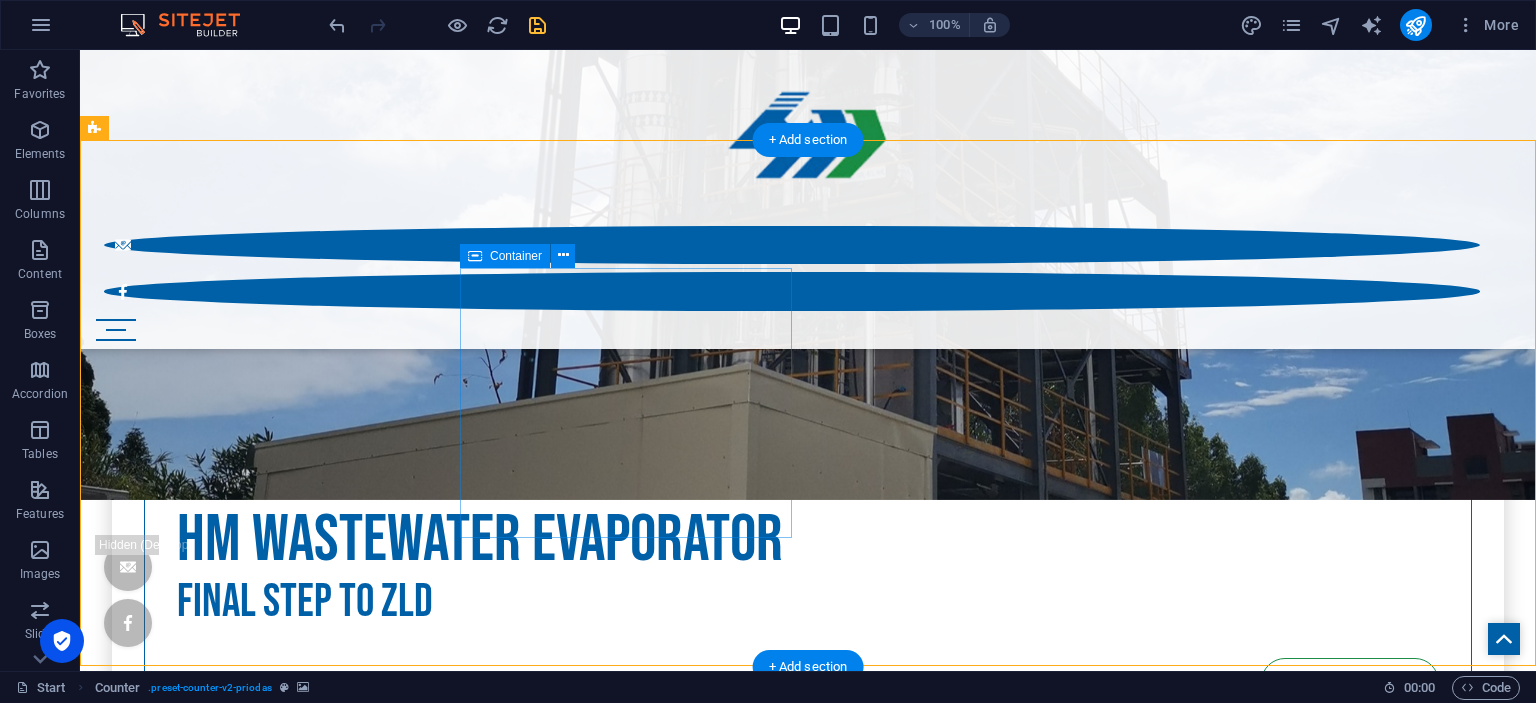 scroll, scrollTop: 802, scrollLeft: 0, axis: vertical 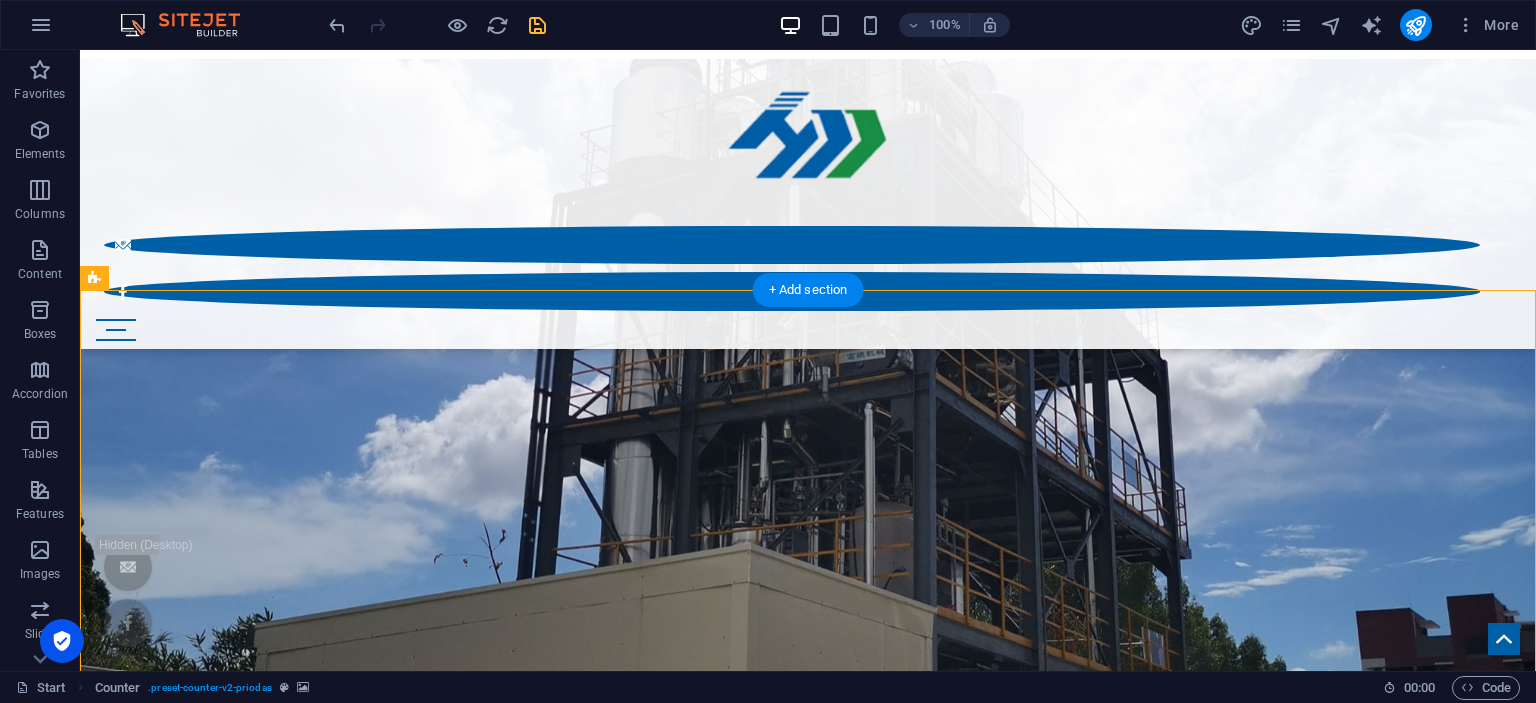 click at bounding box center [808, 3538] 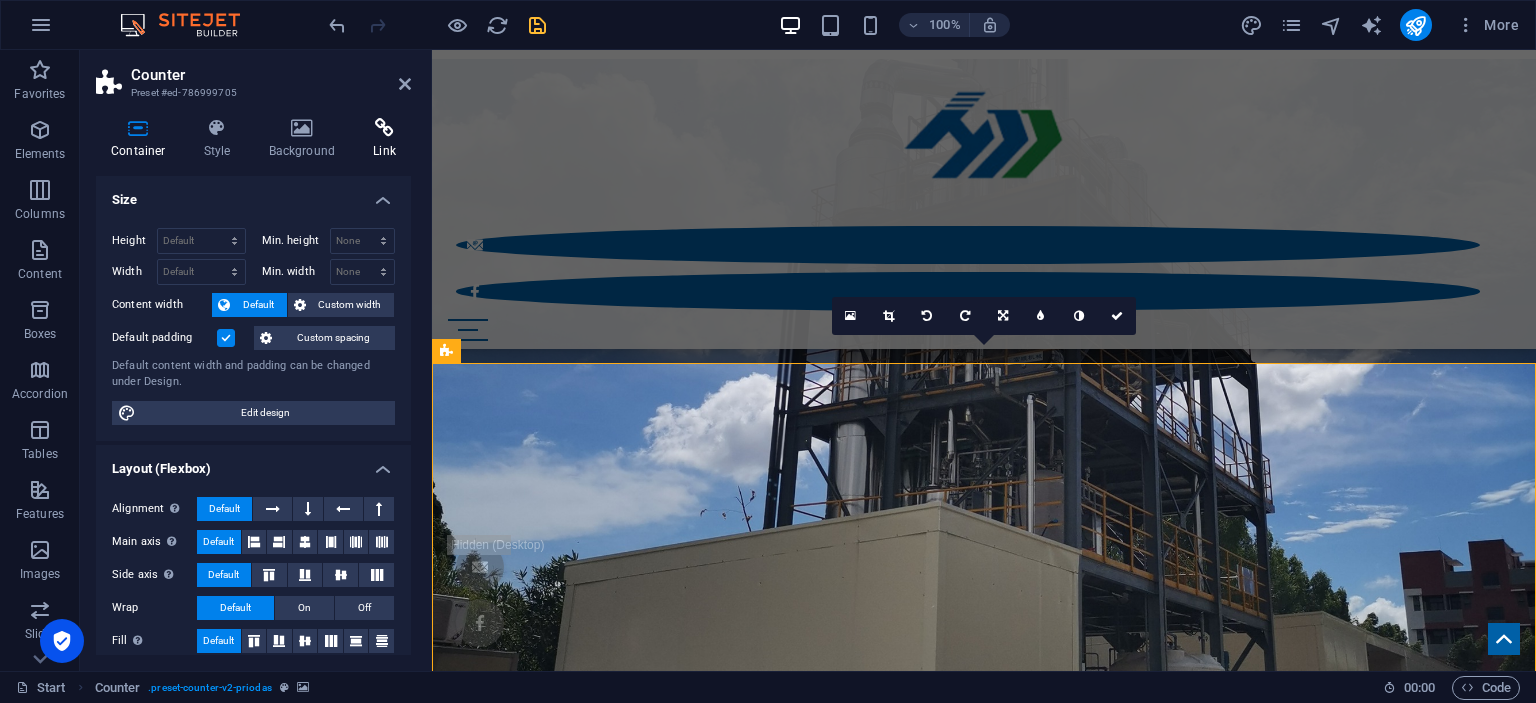 click at bounding box center (384, 128) 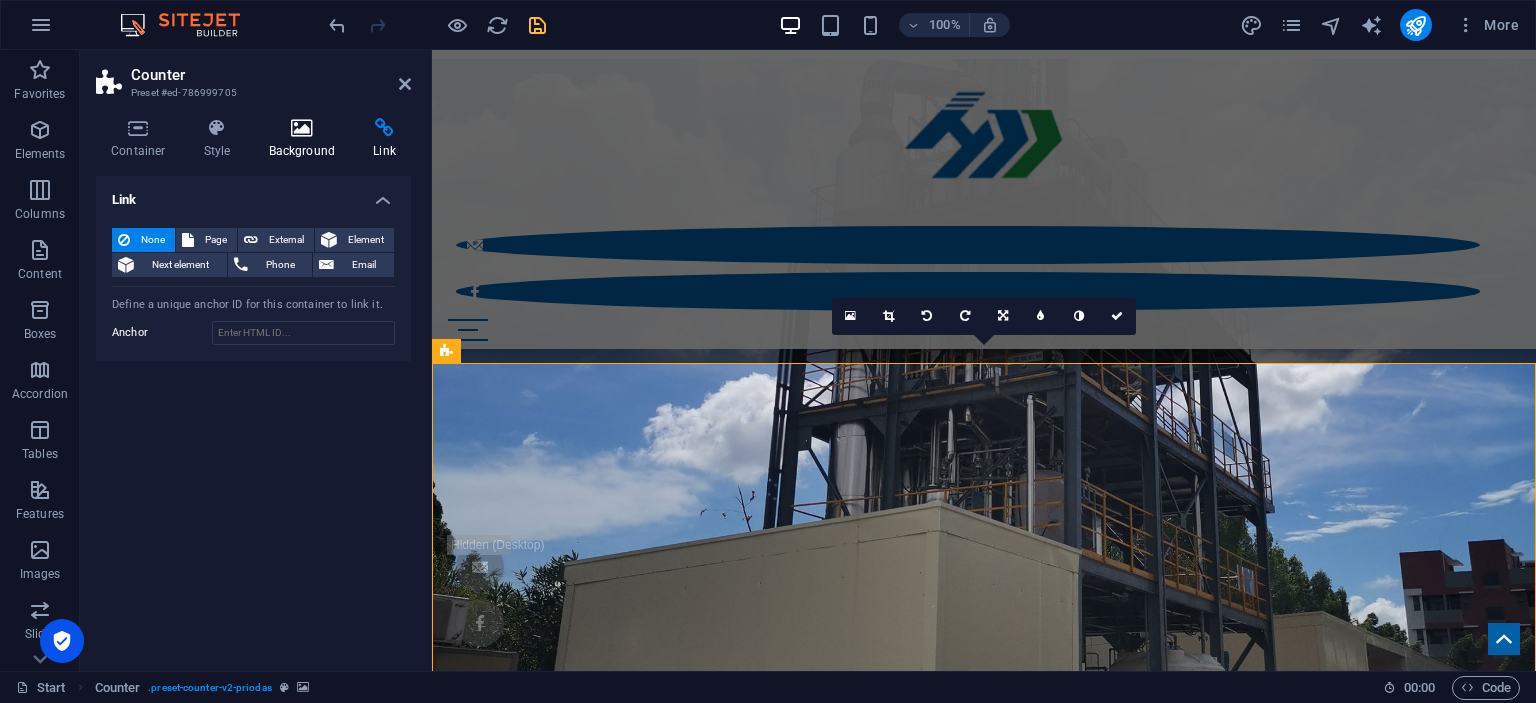 click at bounding box center [302, 128] 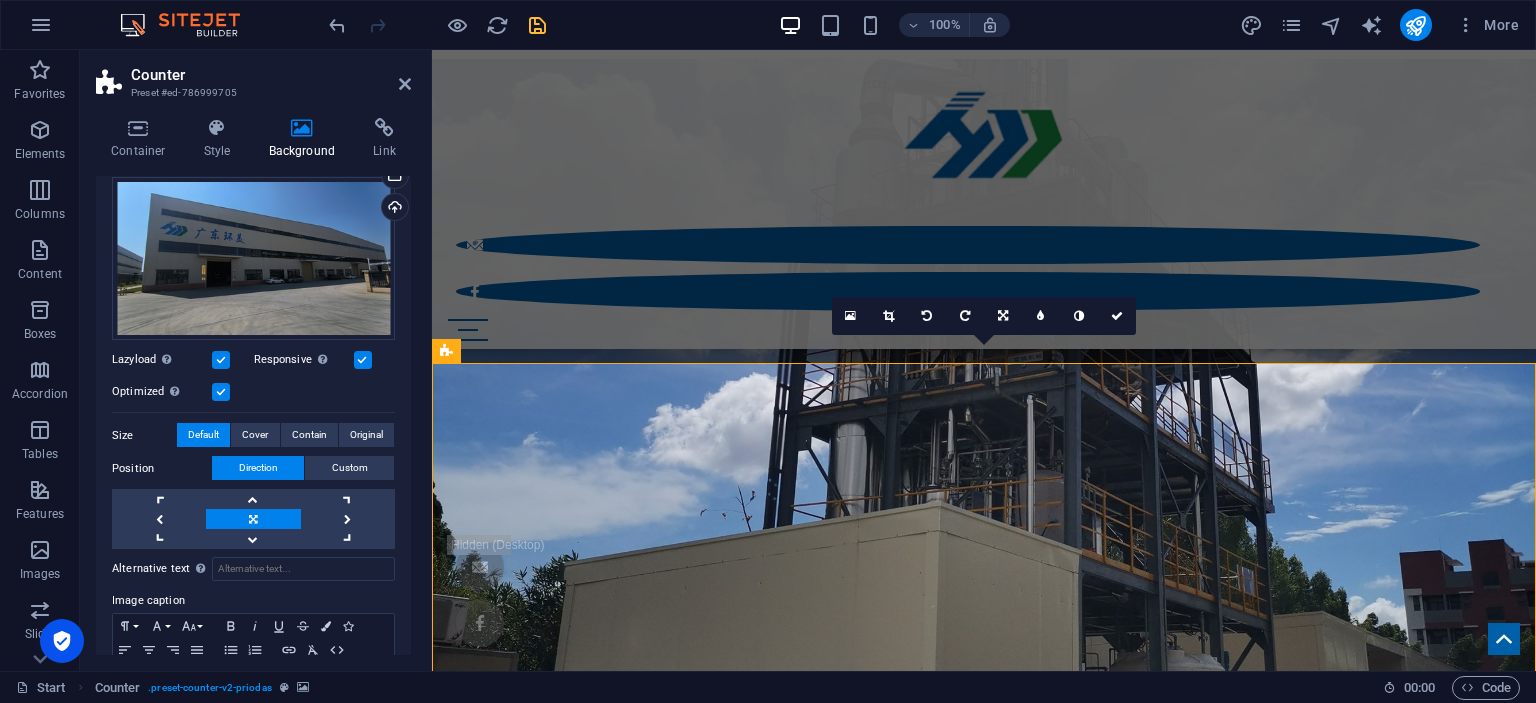 scroll, scrollTop: 182, scrollLeft: 0, axis: vertical 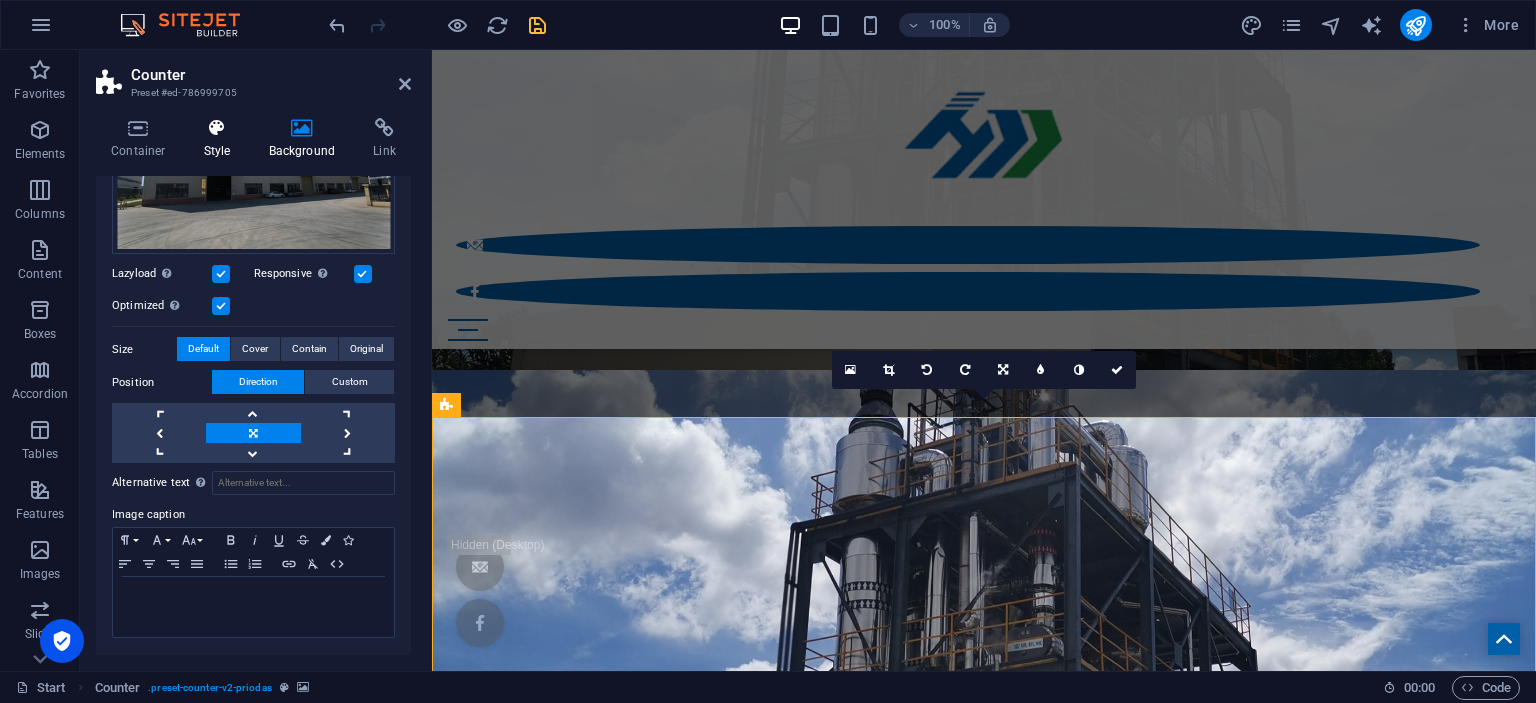 click at bounding box center [217, 128] 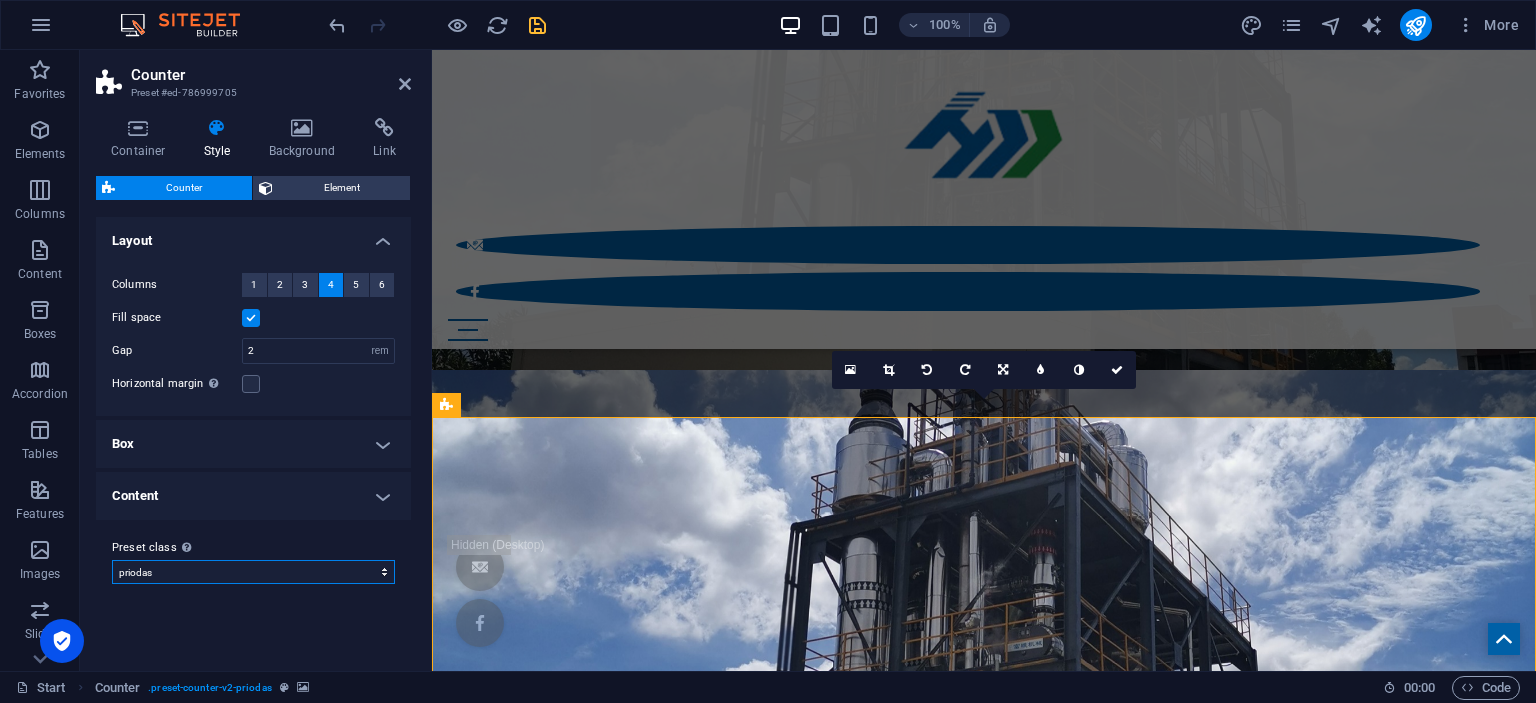 click on "priodas Add preset class" at bounding box center [253, 572] 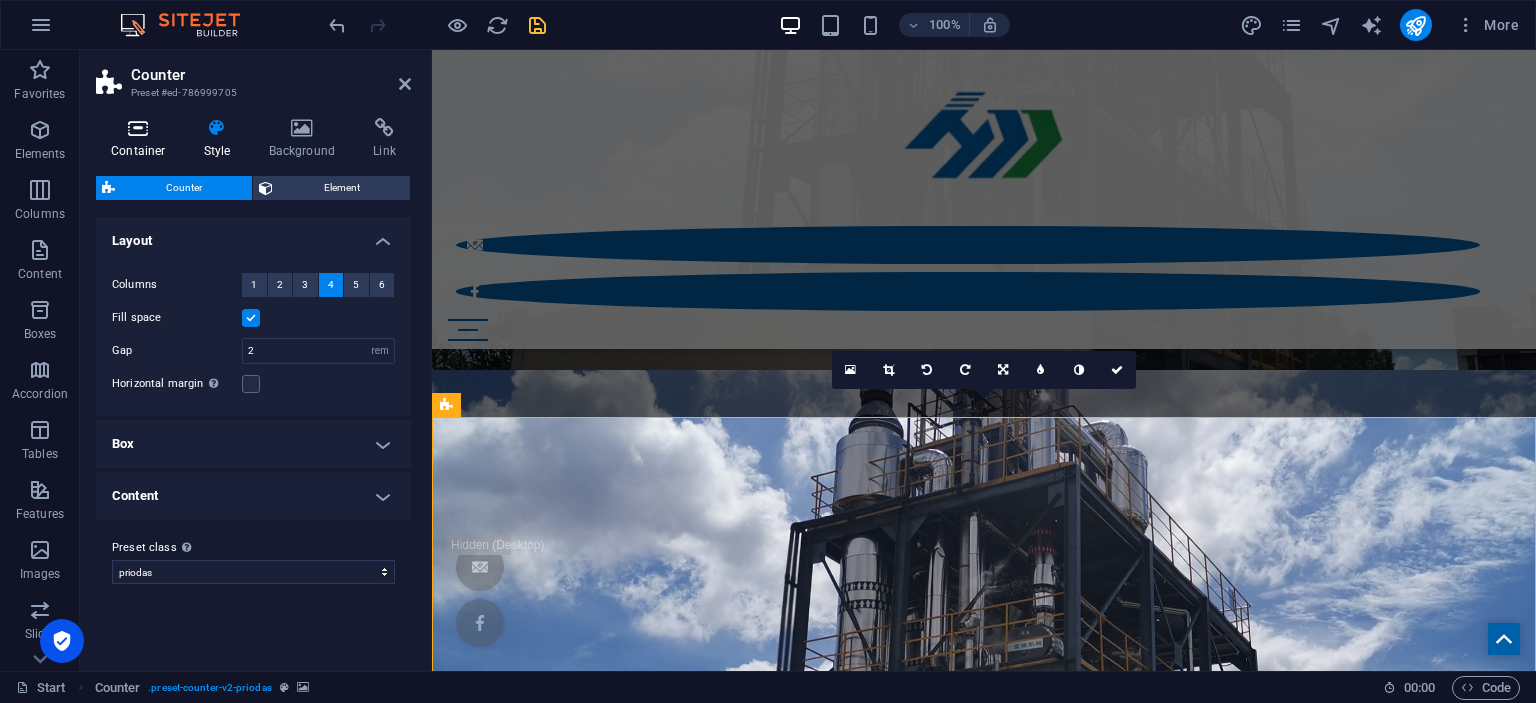 click at bounding box center [138, 128] 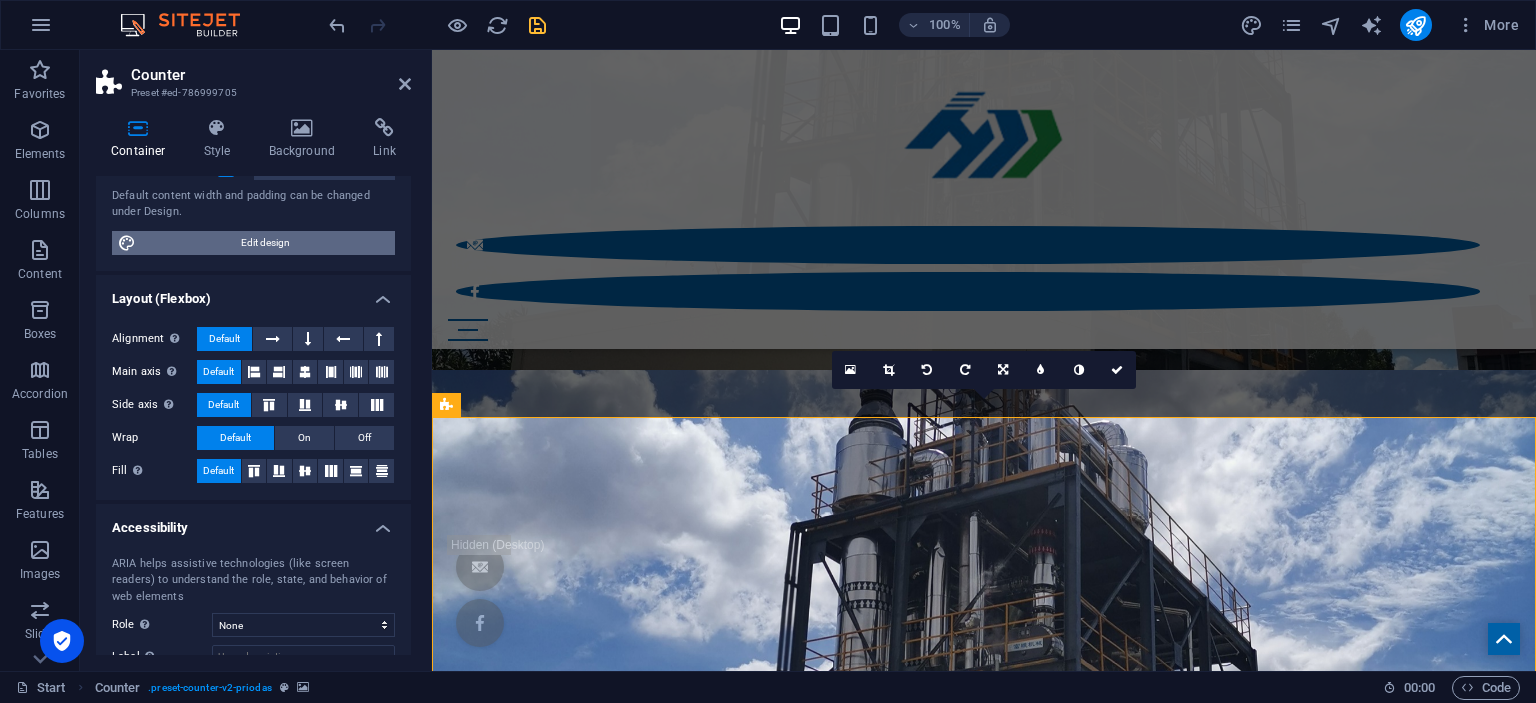 scroll, scrollTop: 182, scrollLeft: 0, axis: vertical 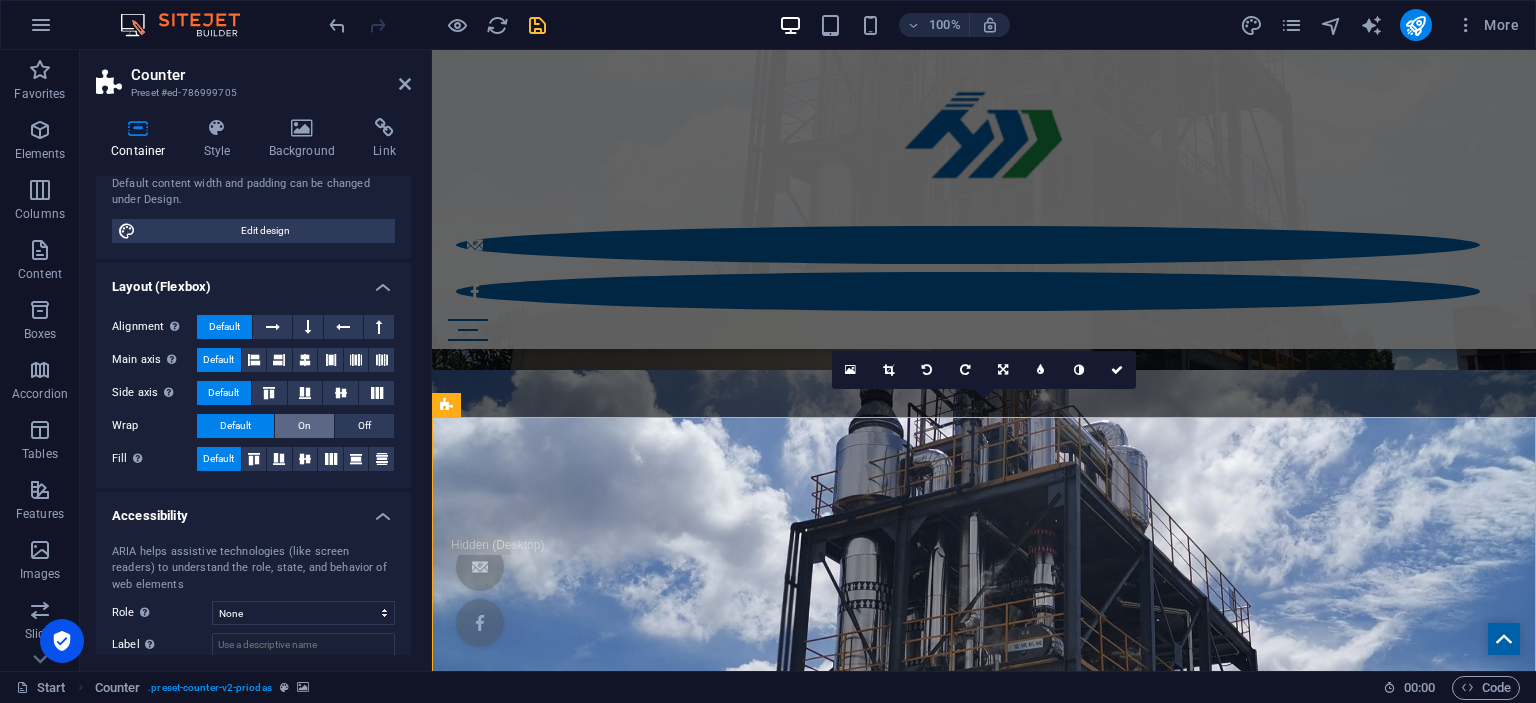 click on "On" at bounding box center (304, 426) 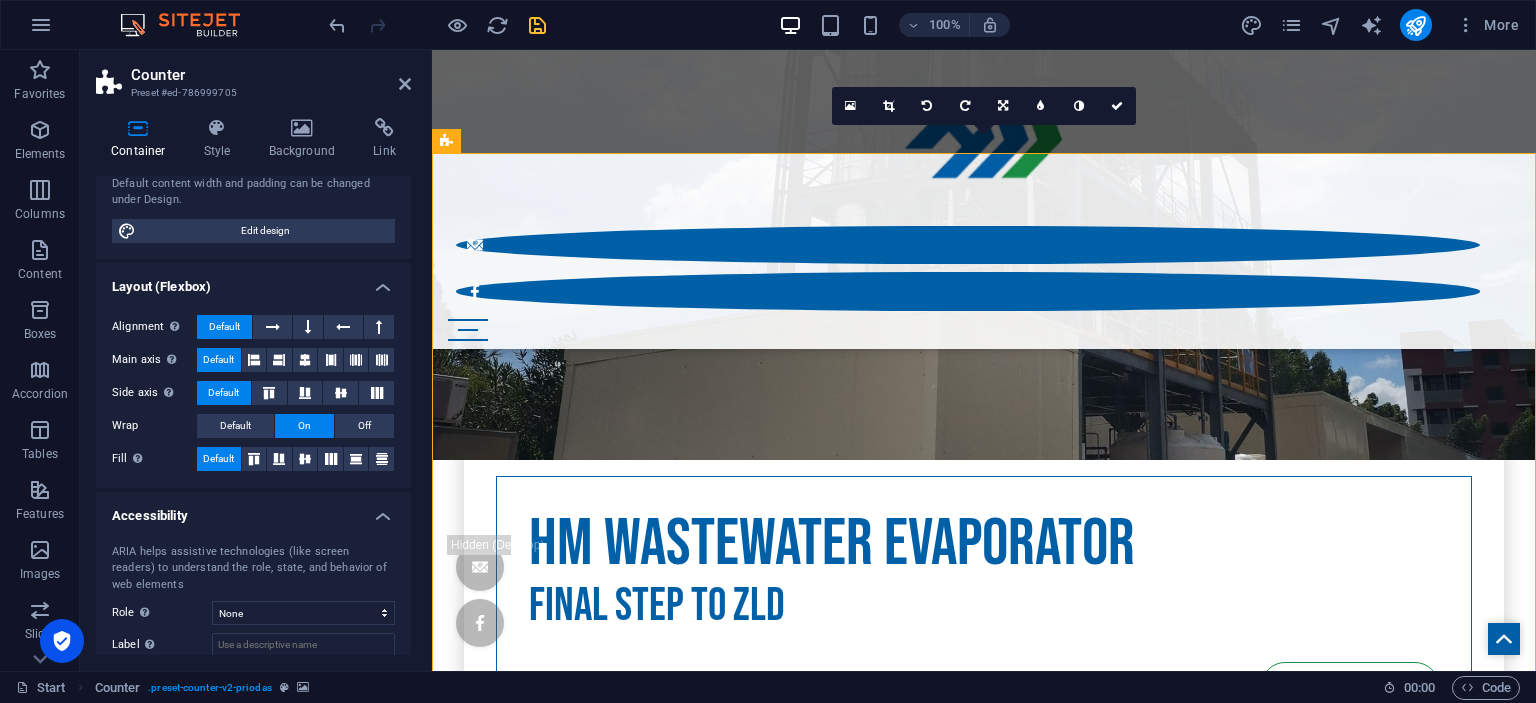 scroll, scrollTop: 1137, scrollLeft: 0, axis: vertical 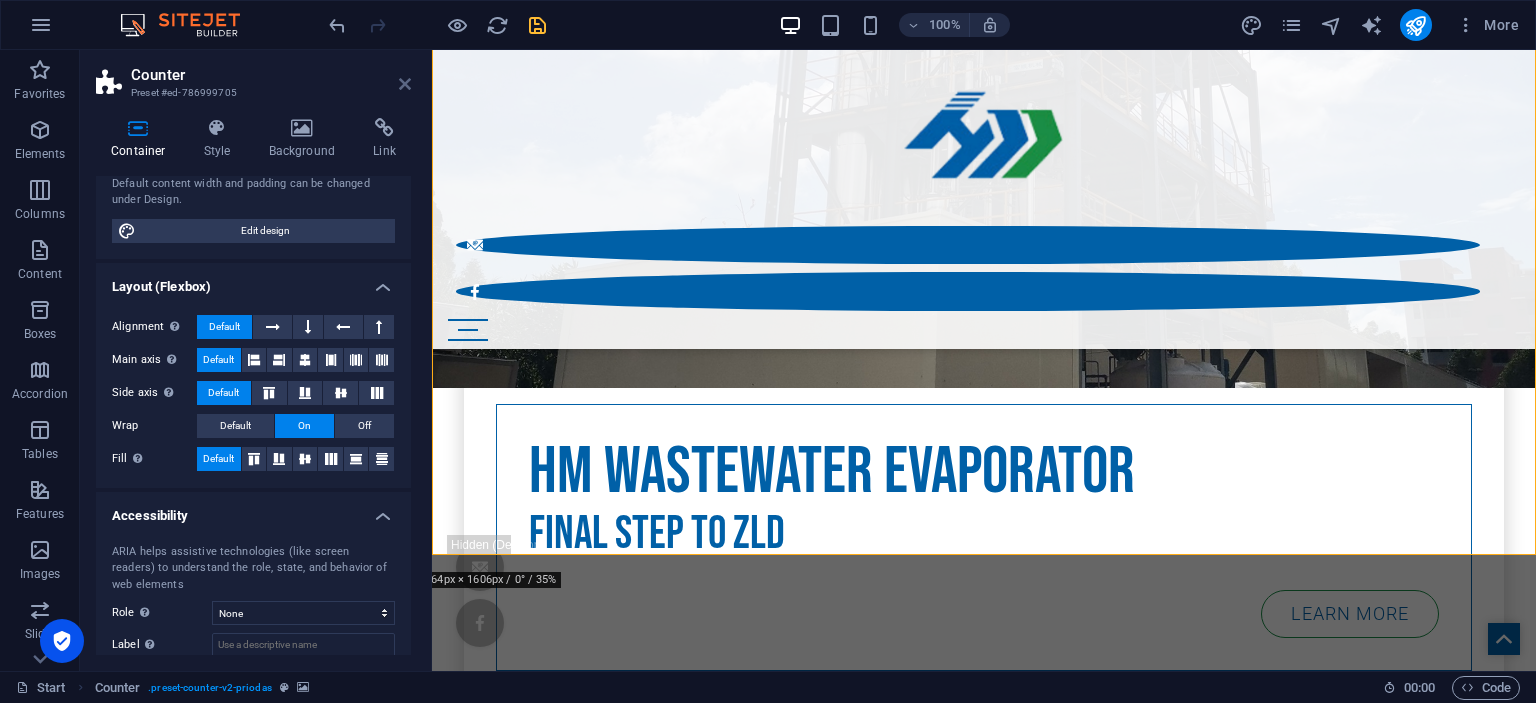 click at bounding box center [405, 84] 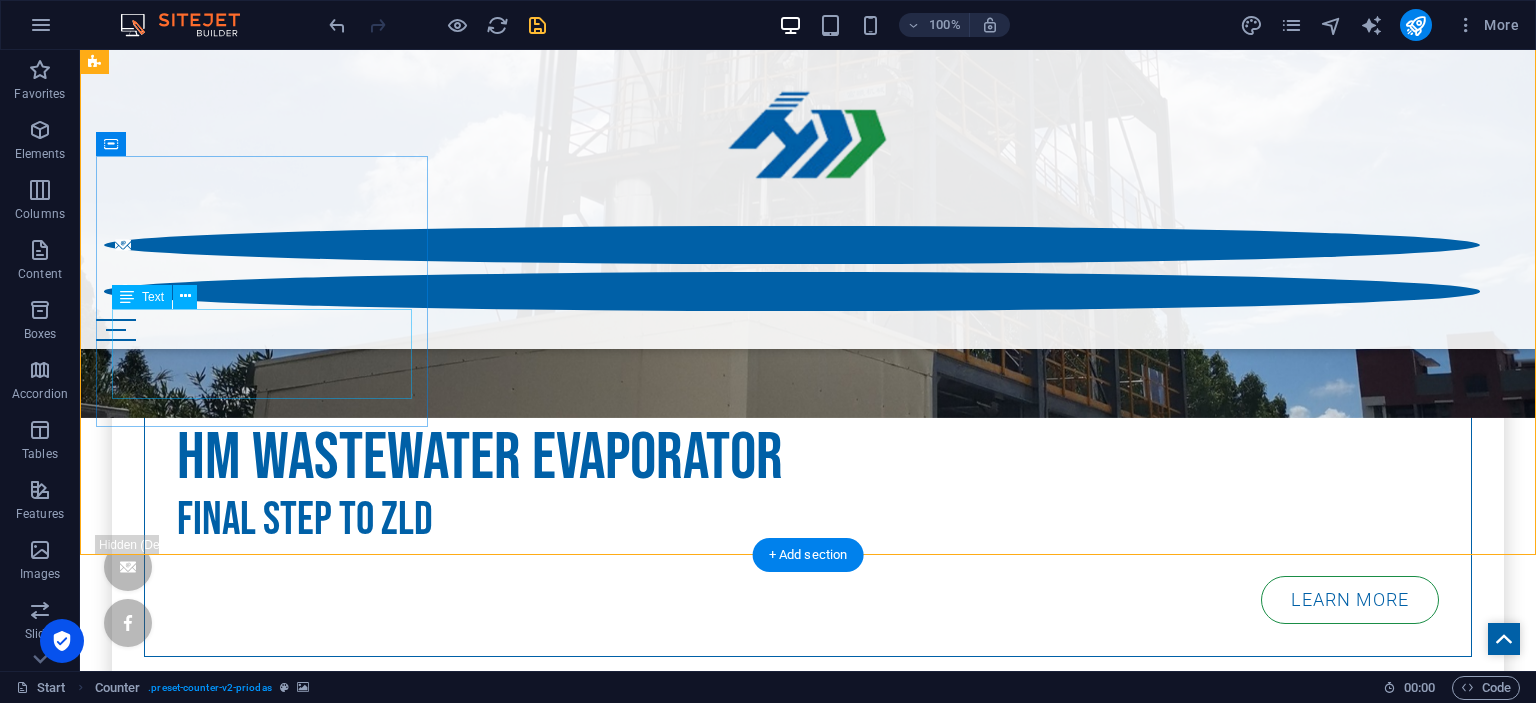 scroll, scrollTop: 939, scrollLeft: 0, axis: vertical 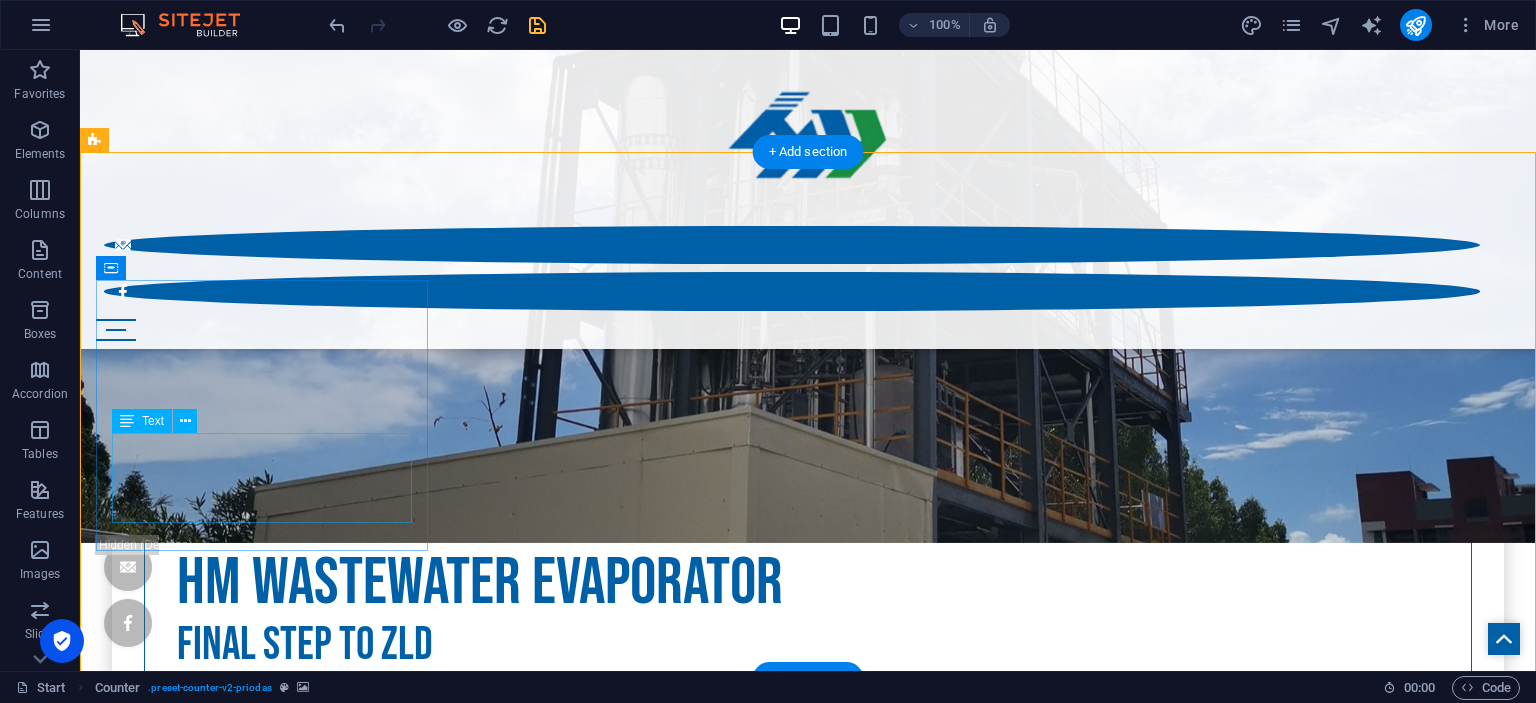 click on "200" at bounding box center (808, 3991) 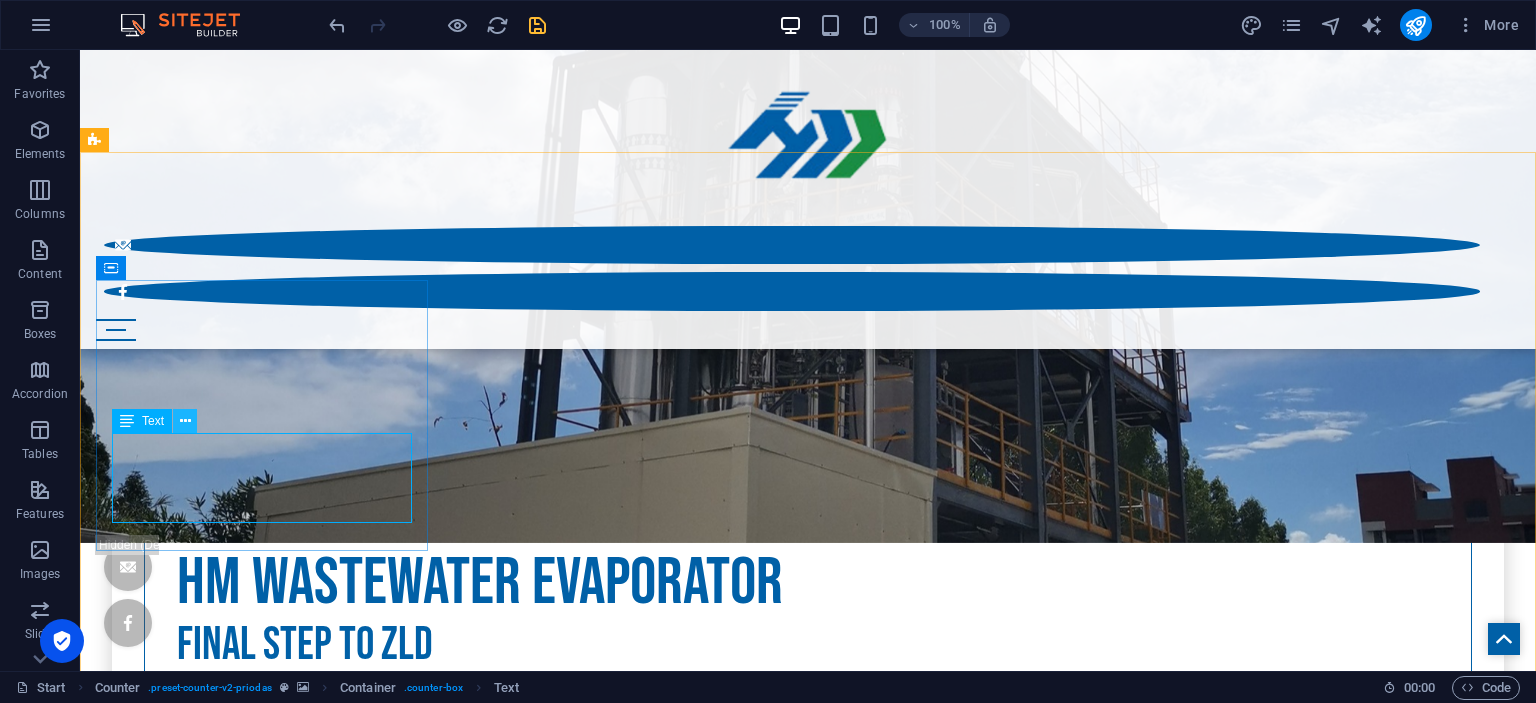 click at bounding box center (185, 421) 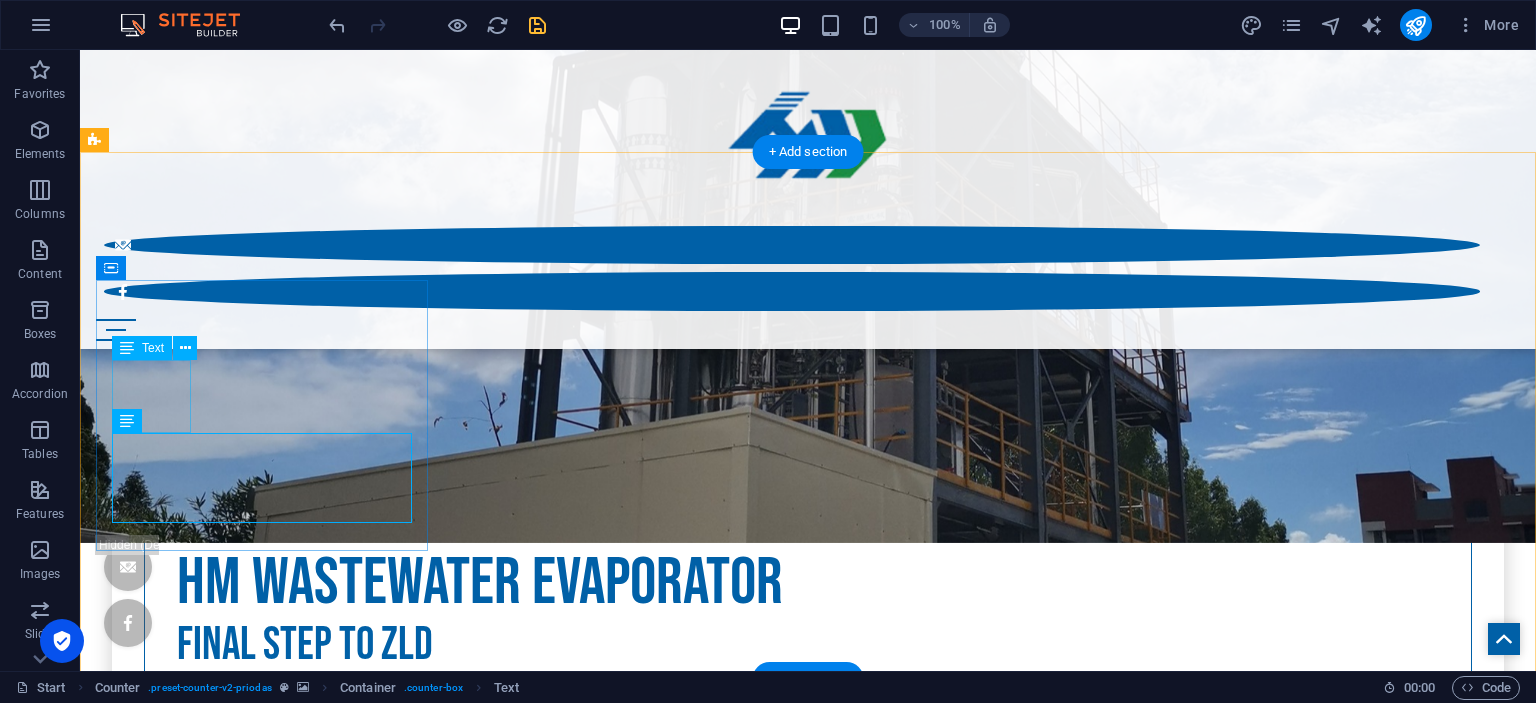 click on "200" at bounding box center [808, 3909] 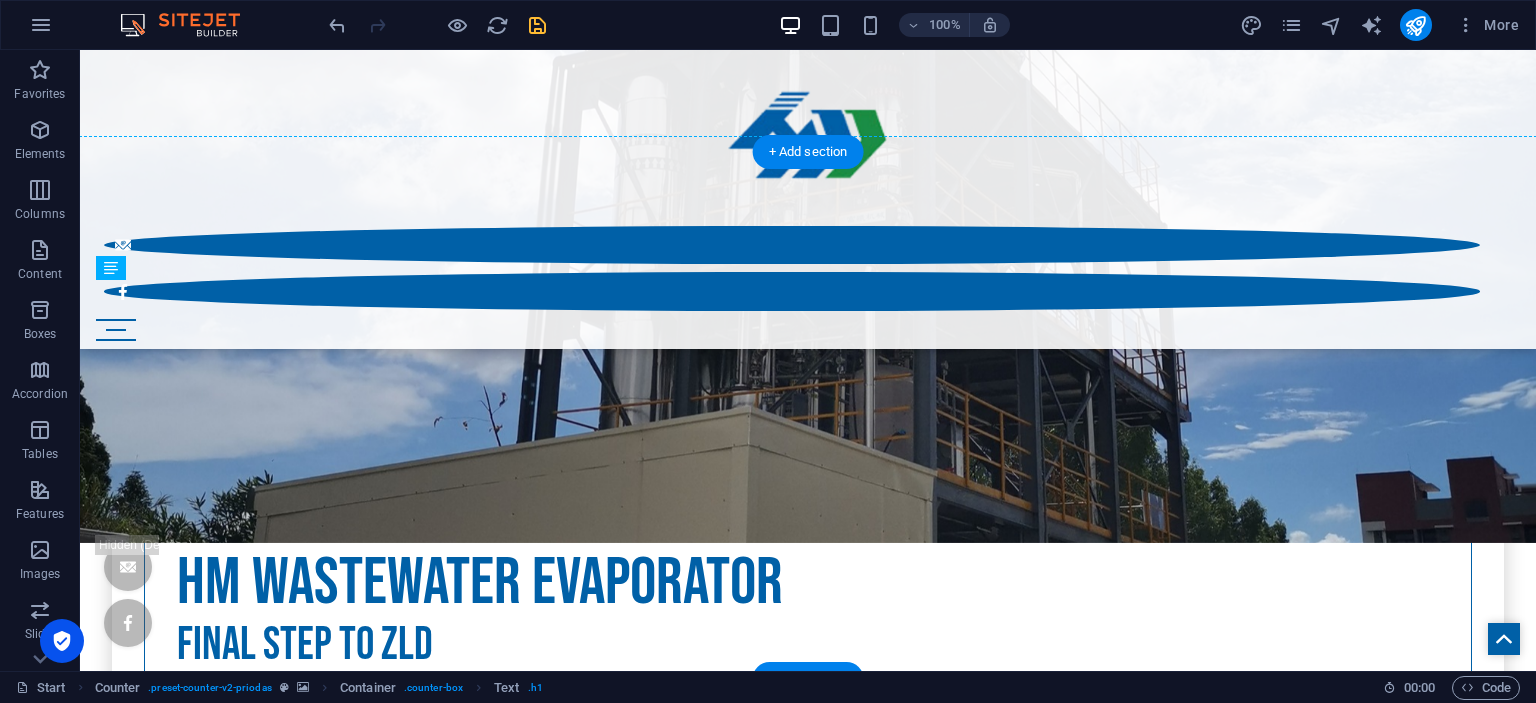 drag, startPoint x: 166, startPoint y: 397, endPoint x: 266, endPoint y: 468, distance: 122.641754 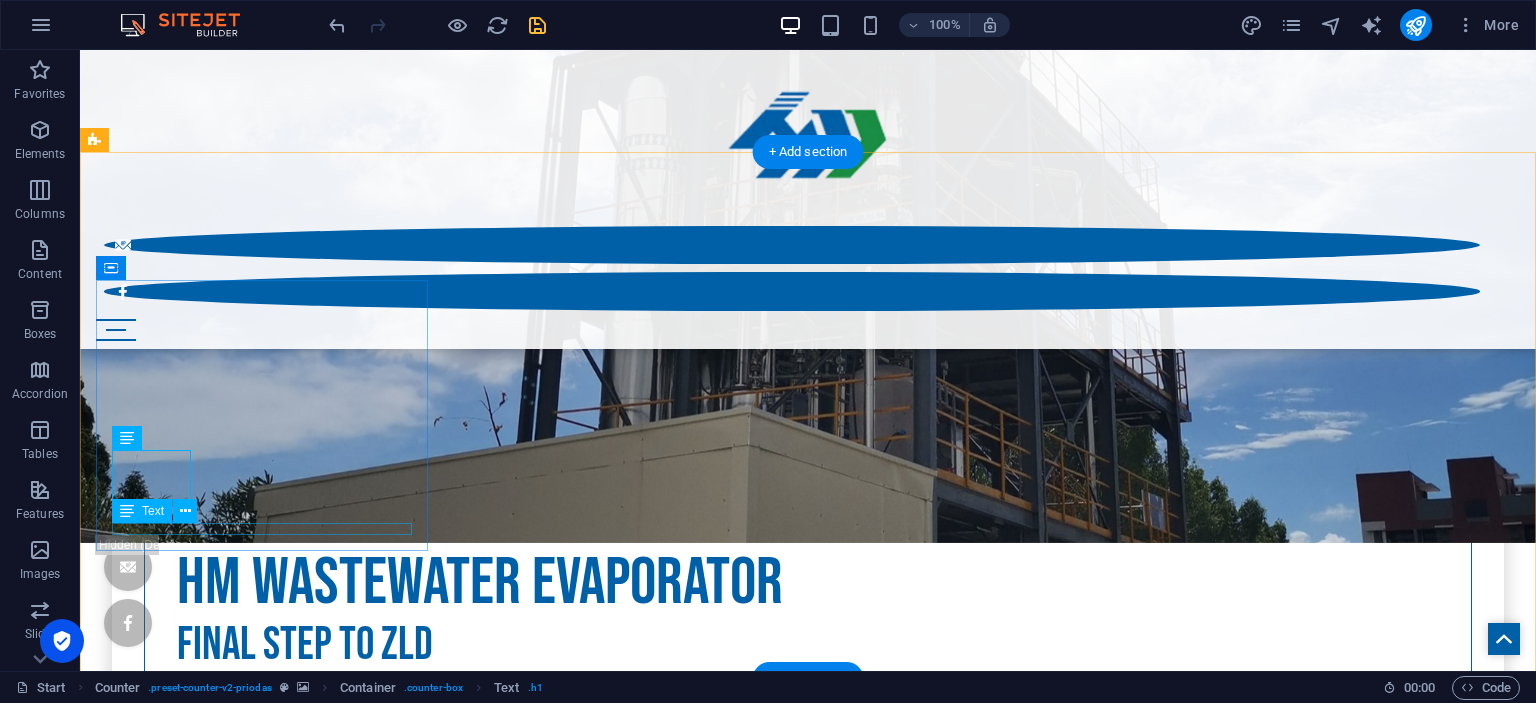 click on "Weddings planned" at bounding box center [808, 4042] 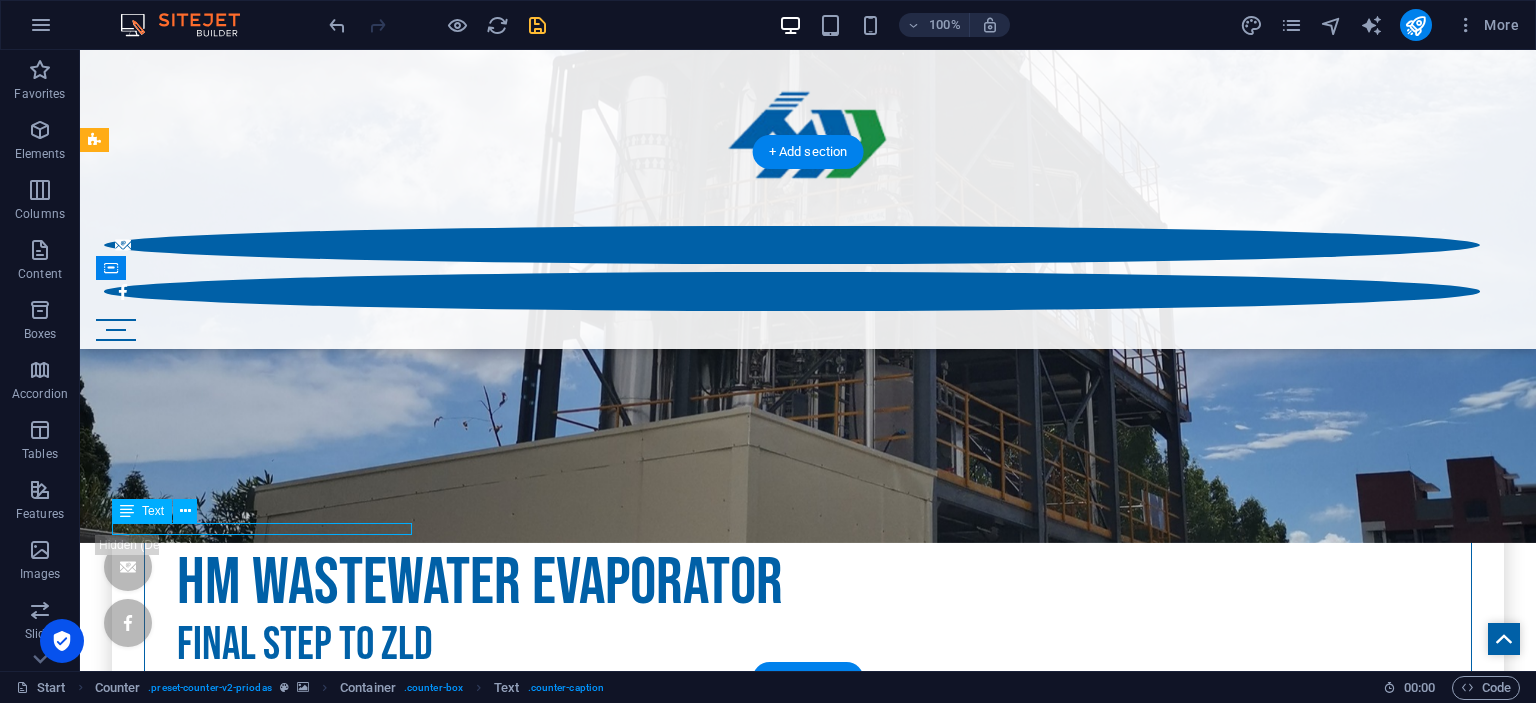 click on "Weddings planned" at bounding box center [808, 4042] 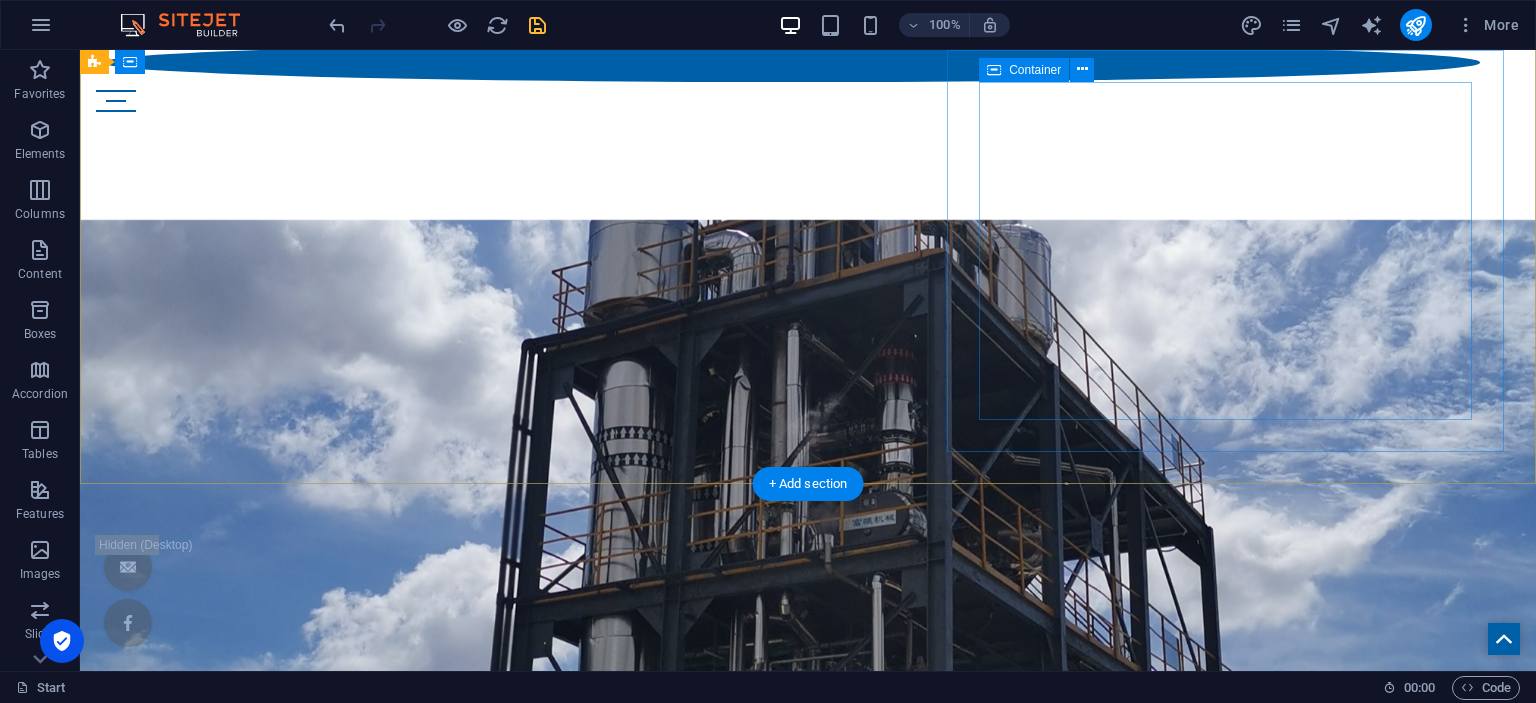 scroll, scrollTop: 249, scrollLeft: 0, axis: vertical 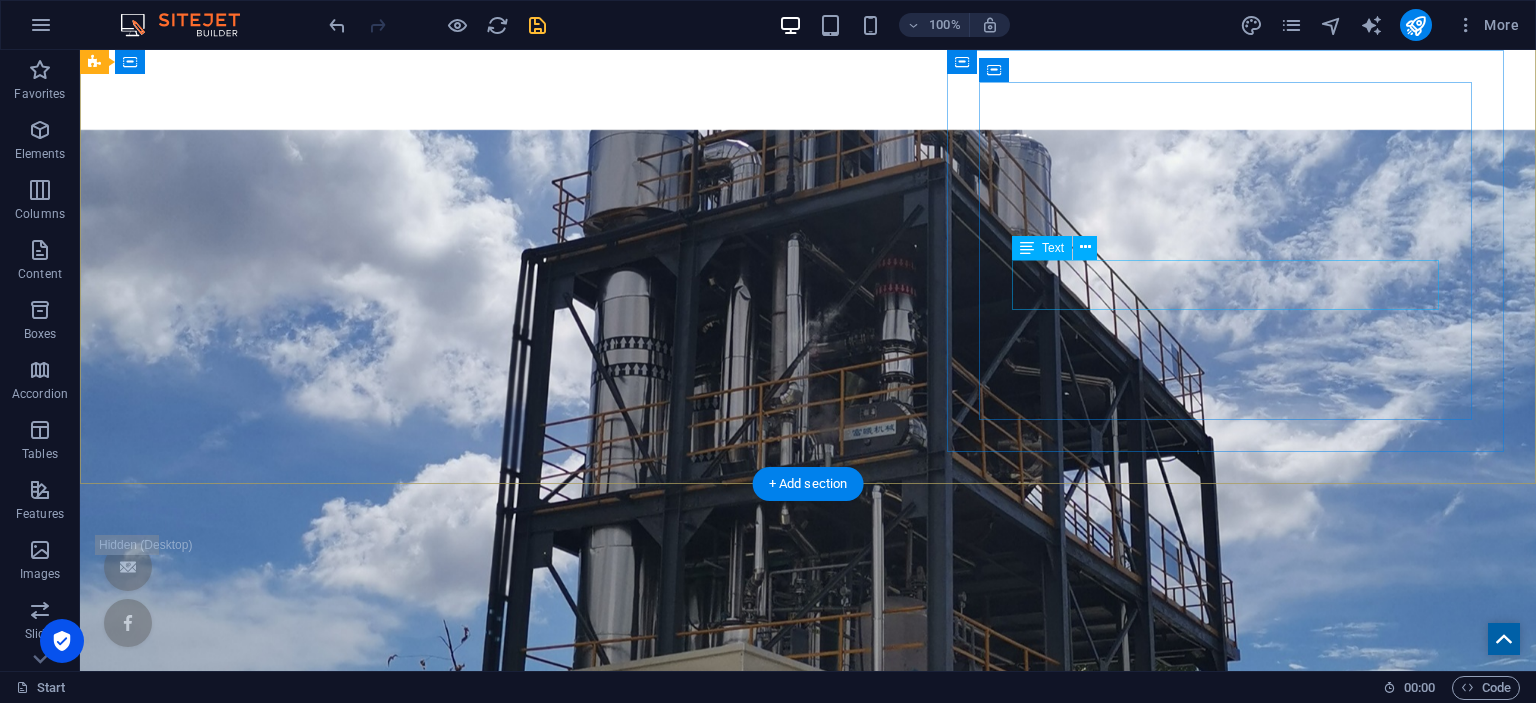 click on "Final step to ZLD" at bounding box center (808, 1388) 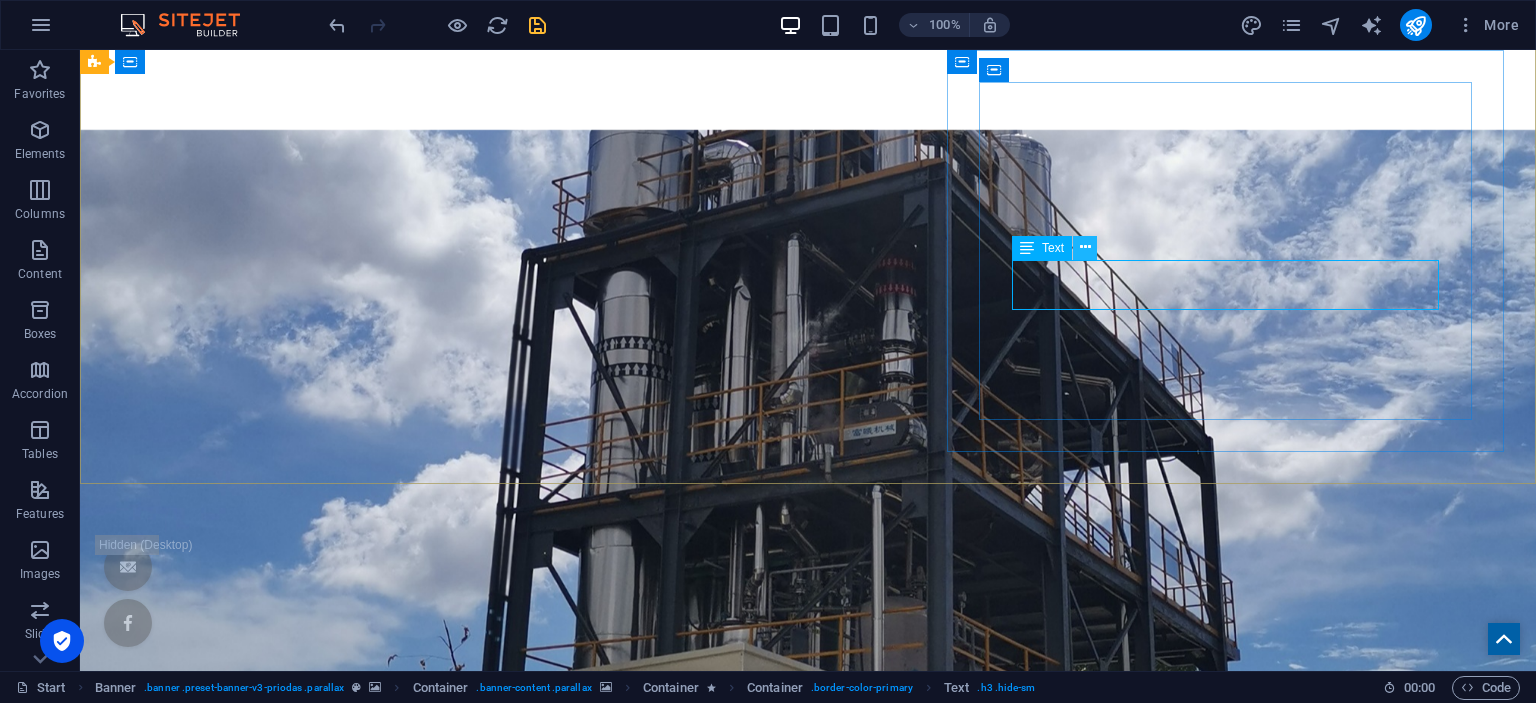 click at bounding box center (1085, 248) 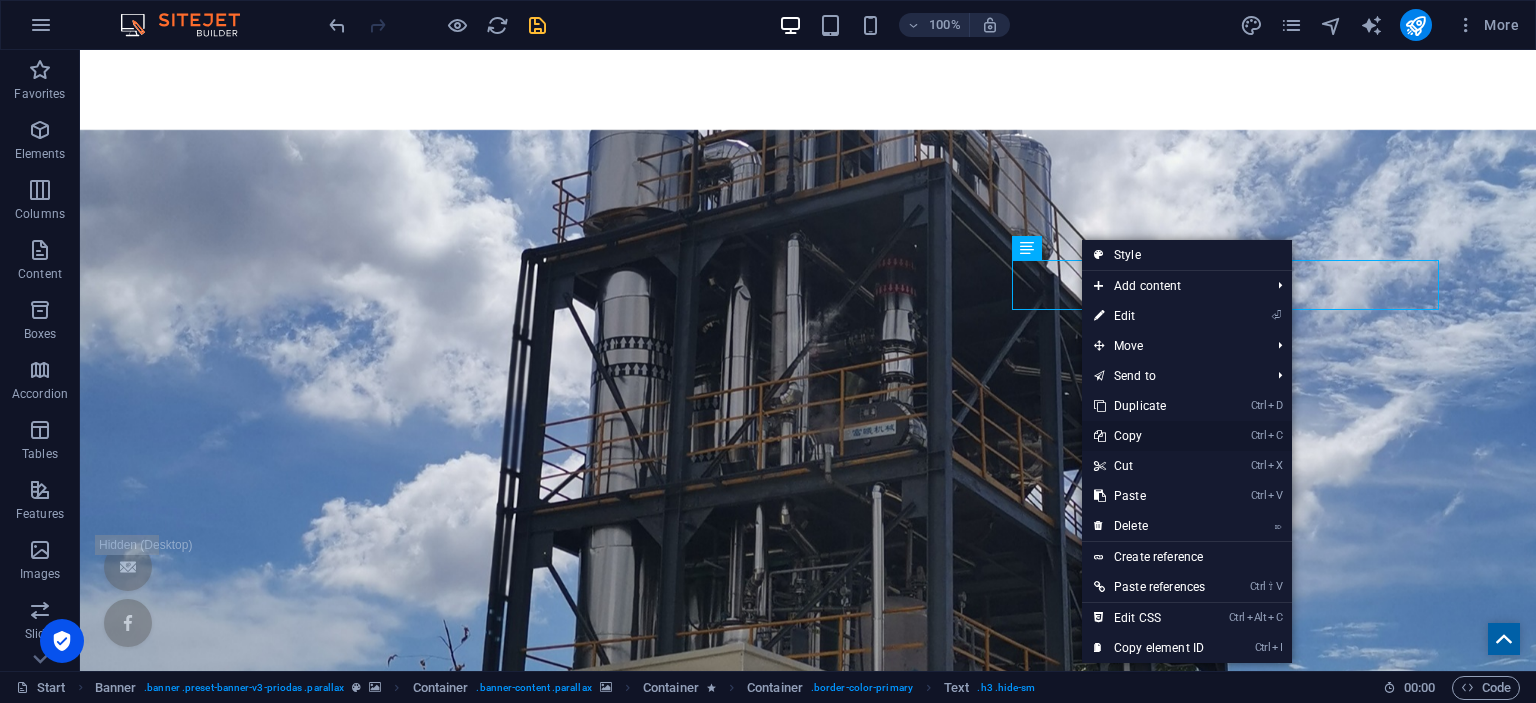 click on "Ctrl C  Copy" at bounding box center [1149, 436] 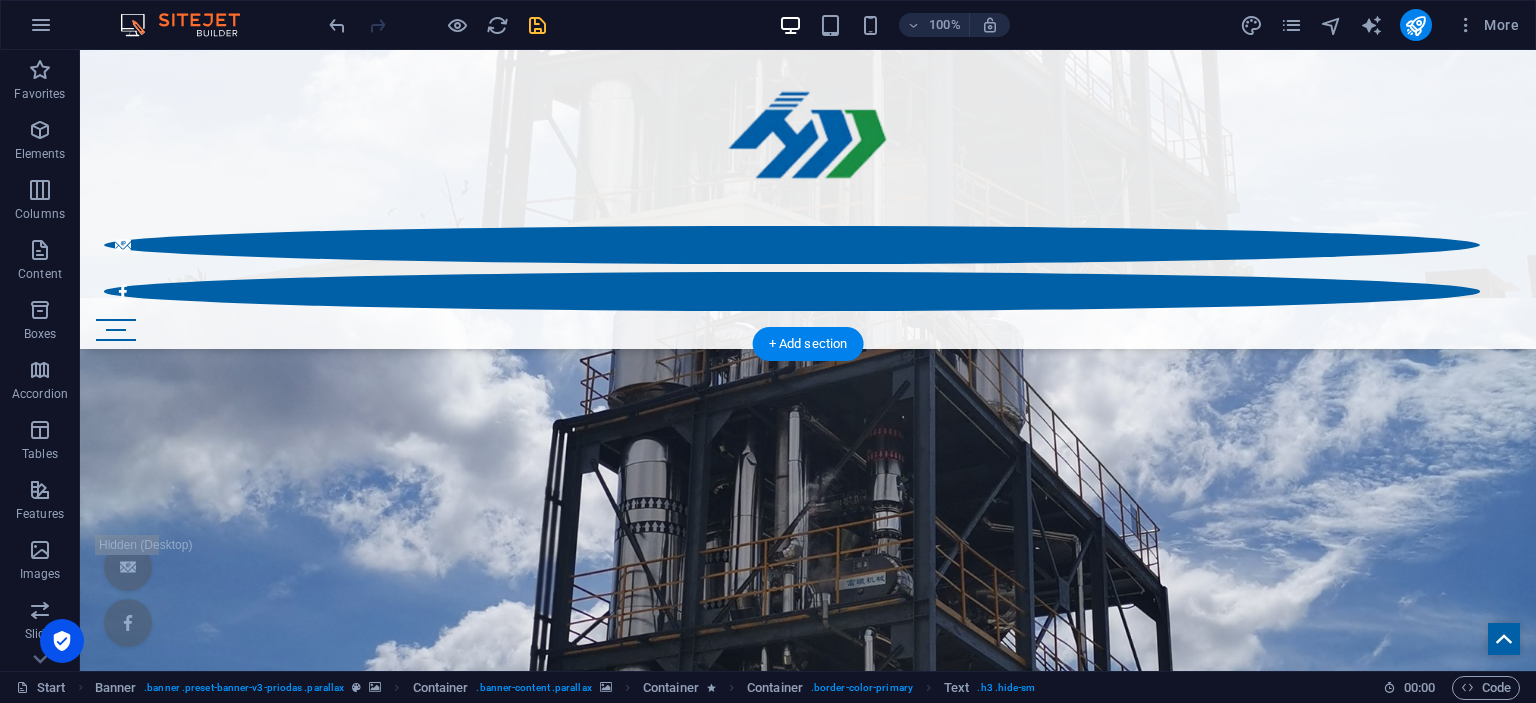 scroll, scrollTop: 998, scrollLeft: 0, axis: vertical 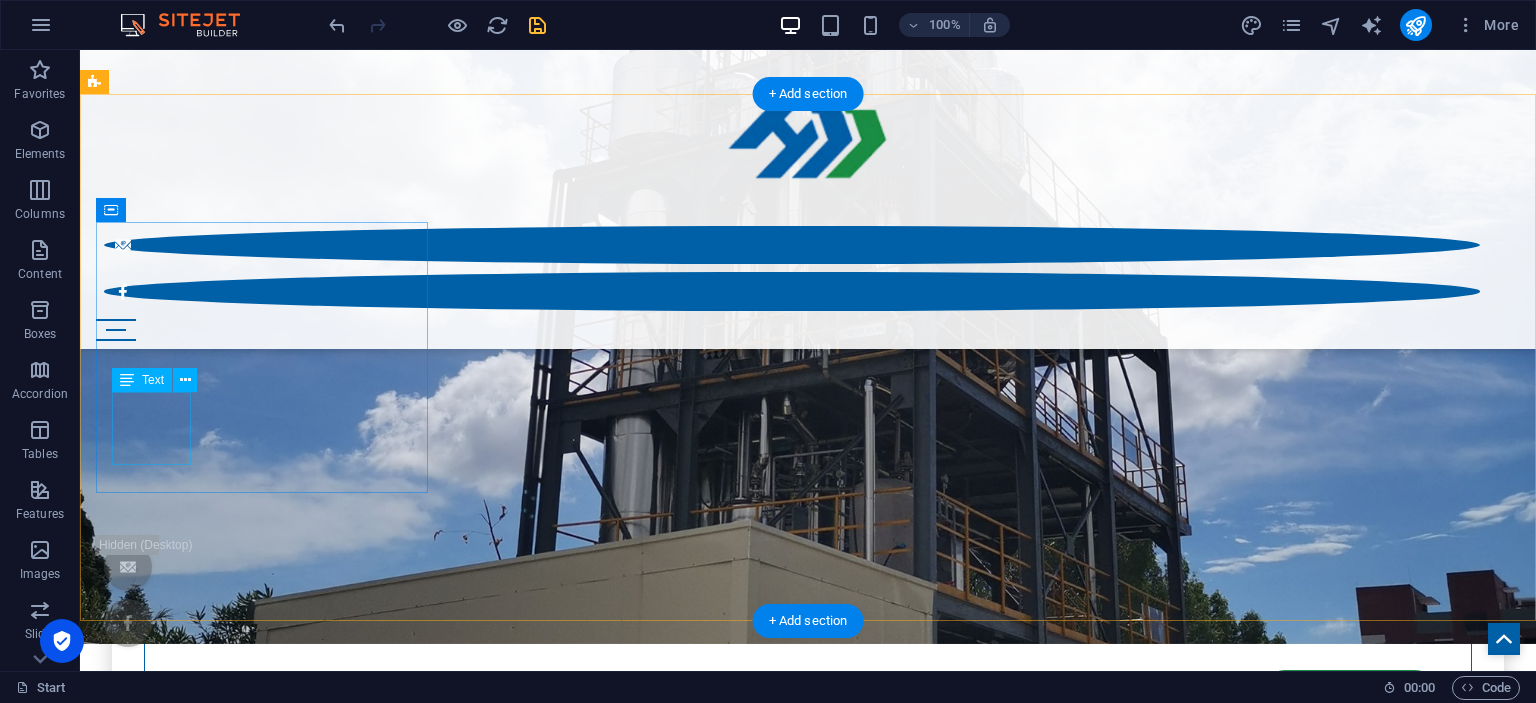 click on "200" at bounding box center (808, 3968) 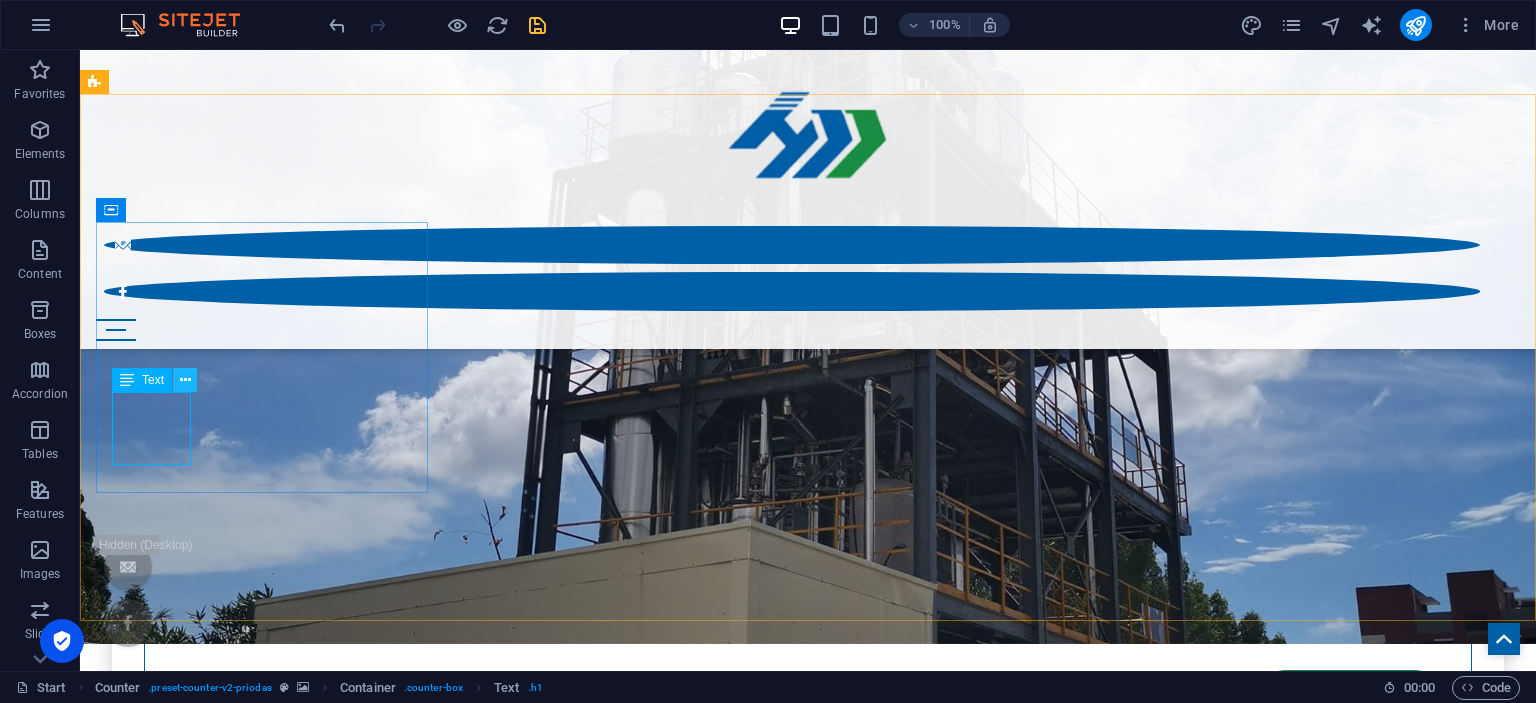 click at bounding box center (185, 380) 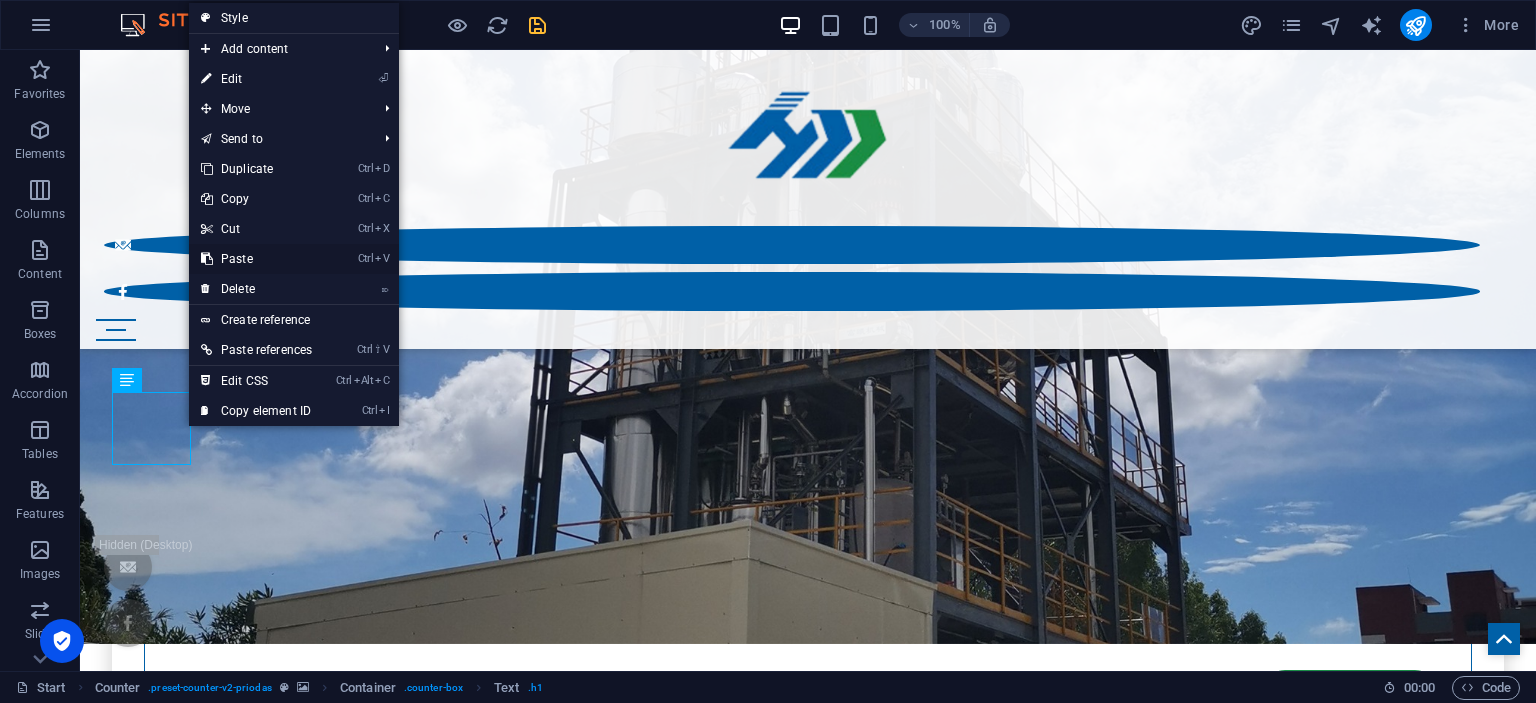 click on "Ctrl V  Paste" at bounding box center [256, 259] 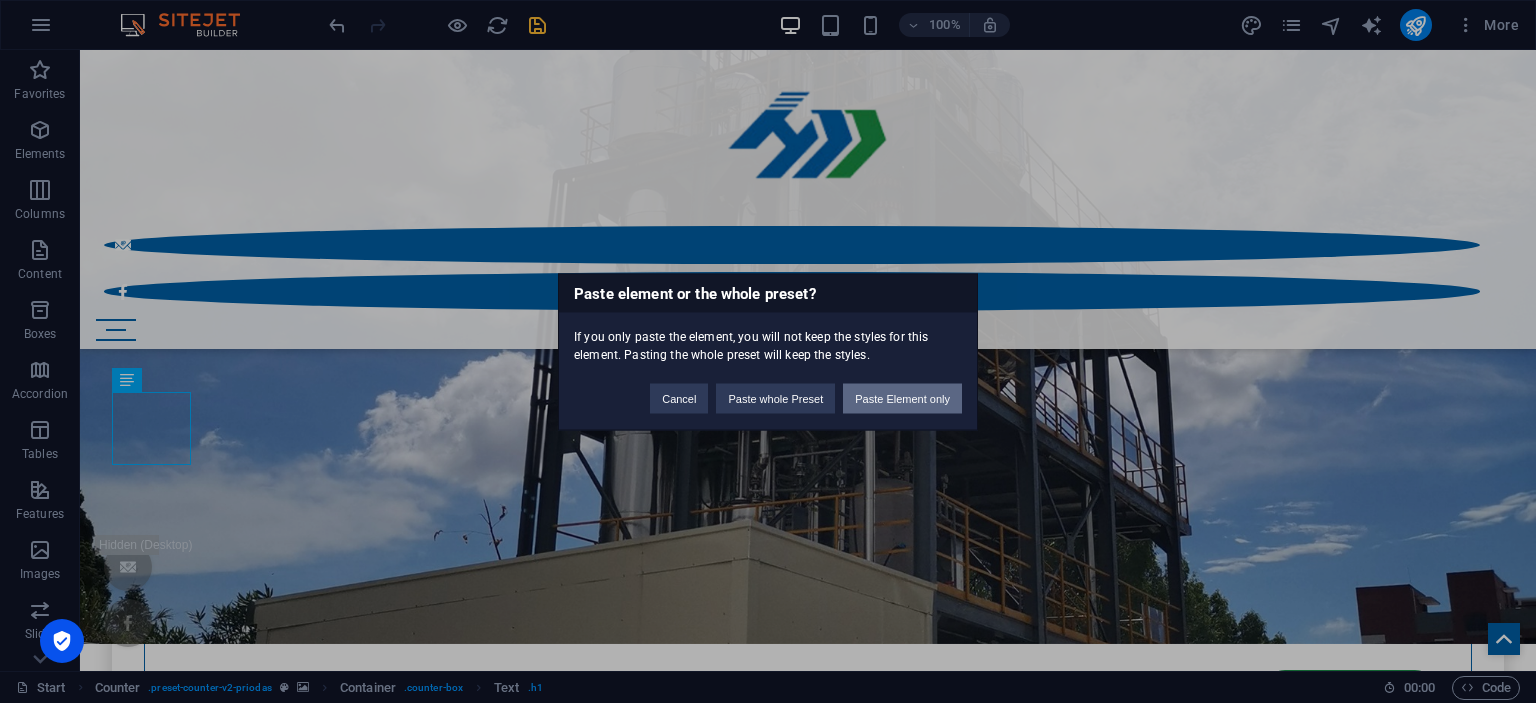 click on "Paste Element only" at bounding box center (902, 398) 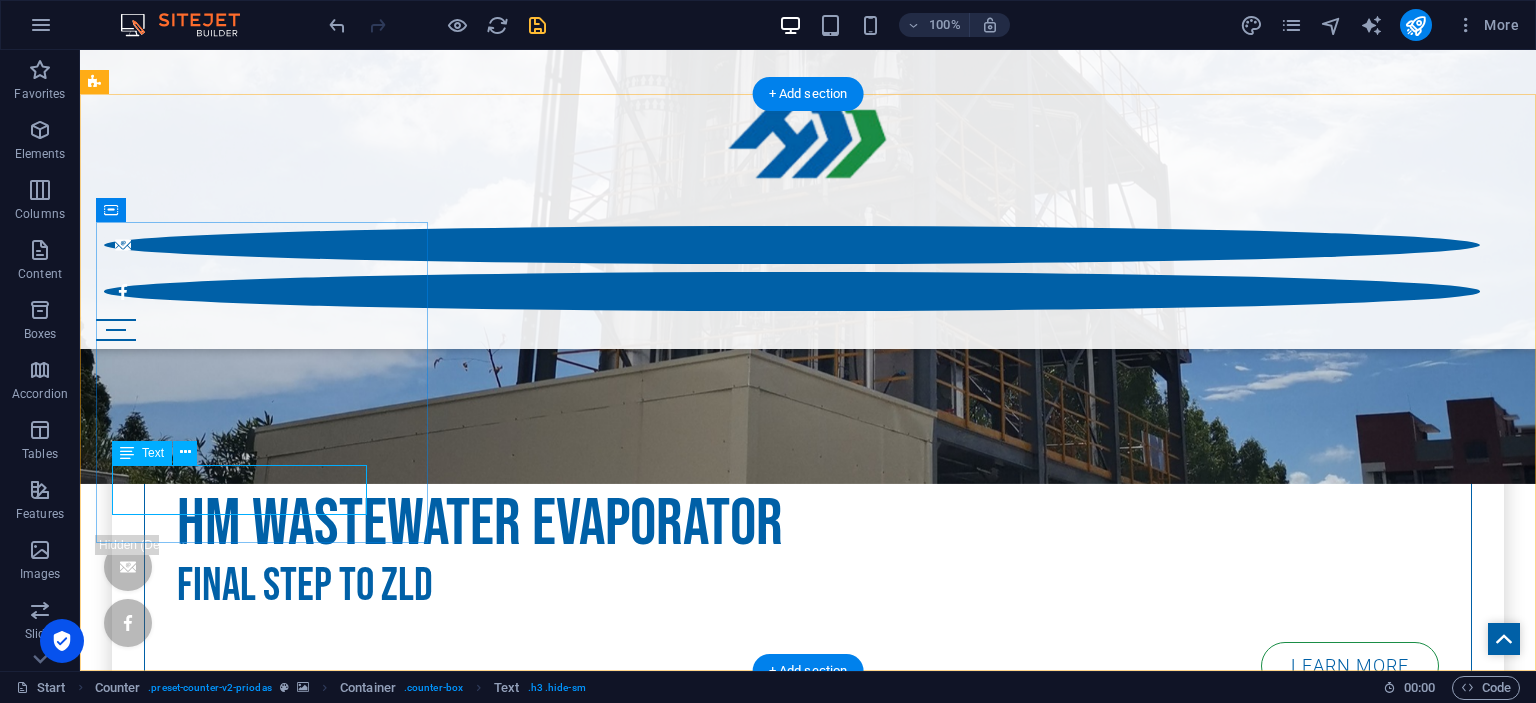 click on "Final step to ZLD" at bounding box center [808, 4052] 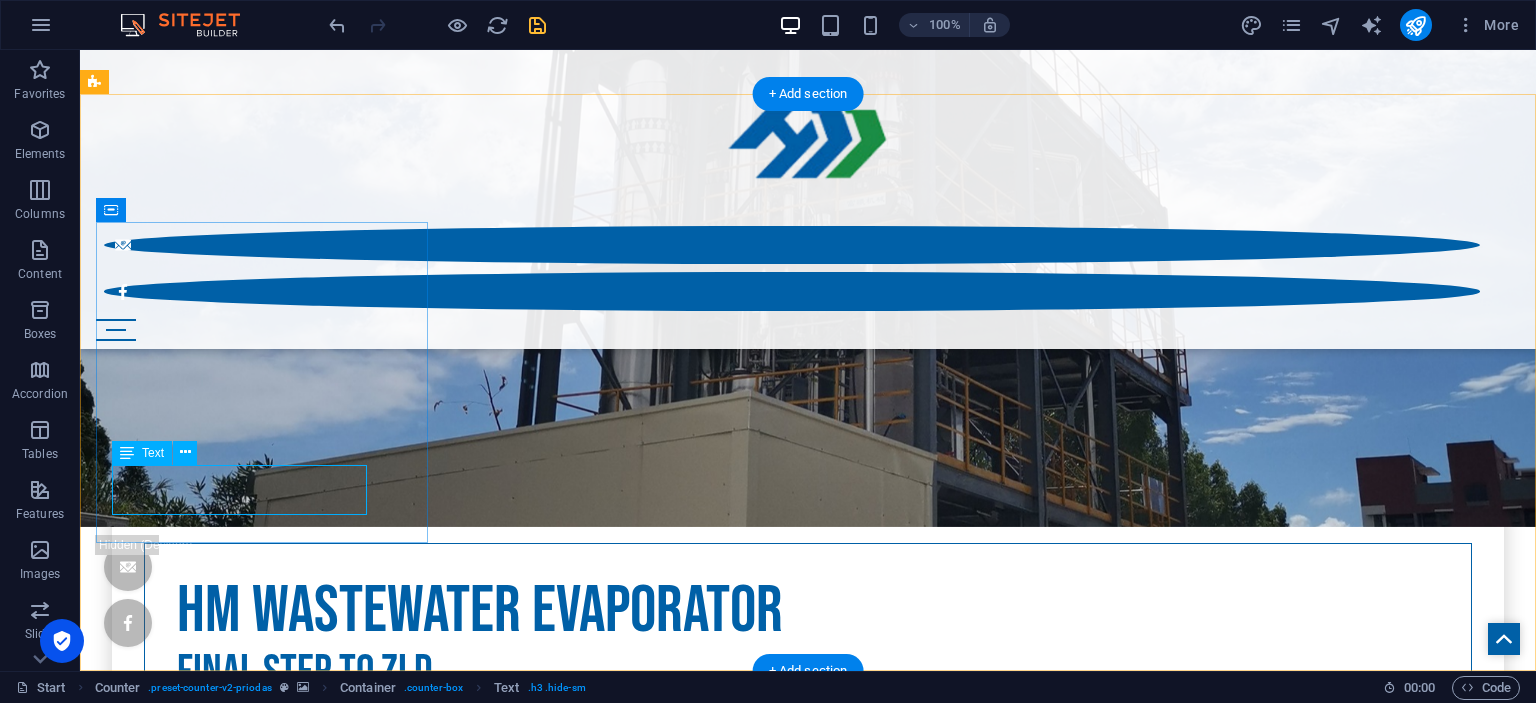 scroll, scrollTop: 1071, scrollLeft: 0, axis: vertical 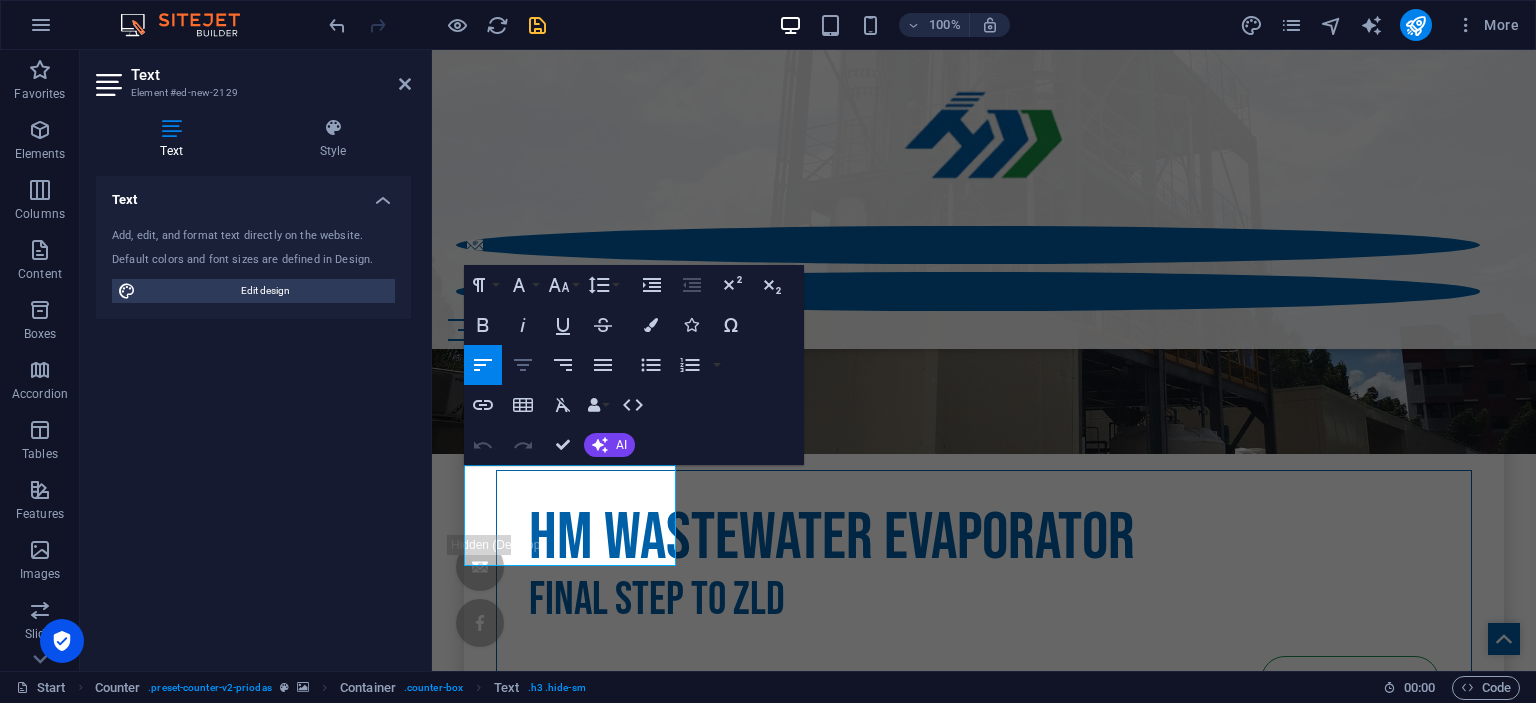 click 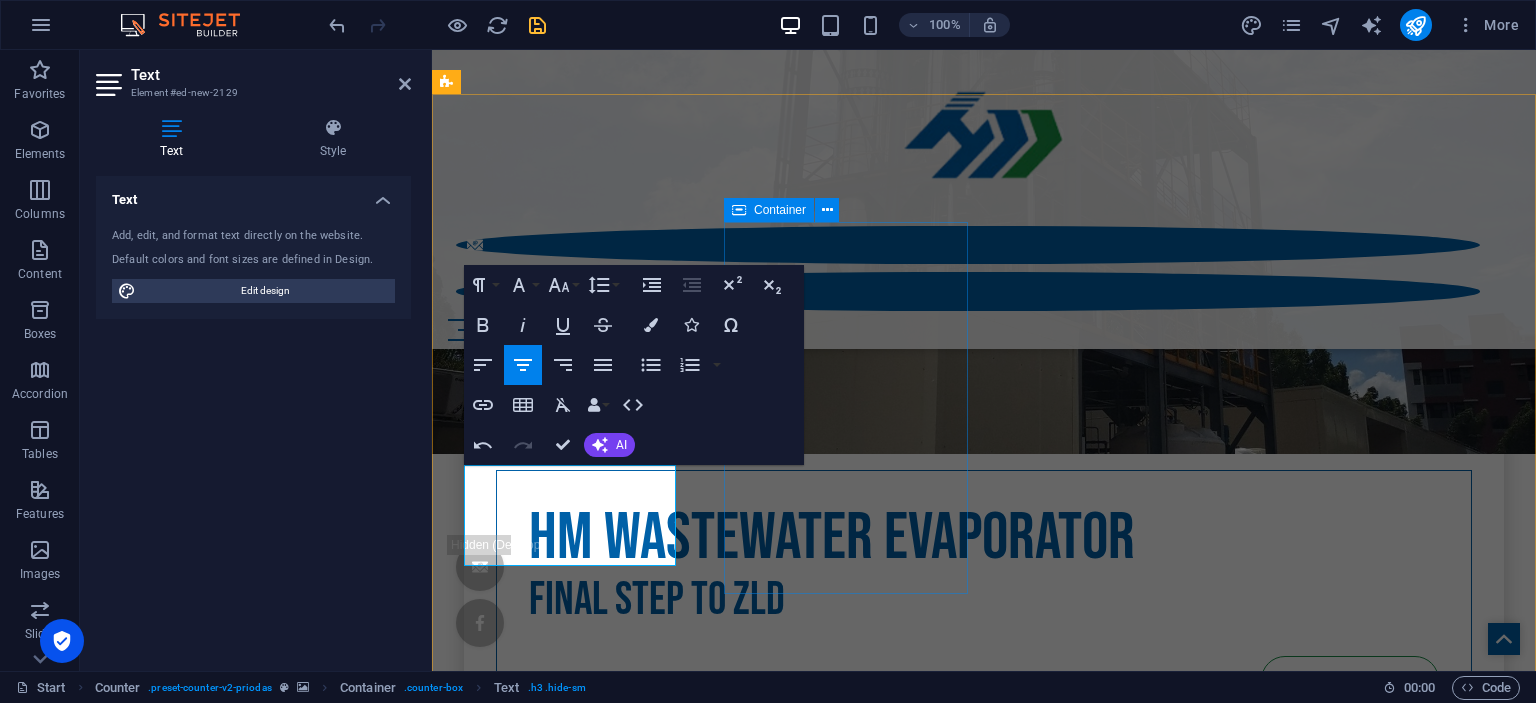 click on "630 Wedding-Party organized" at bounding box center [984, 4240] 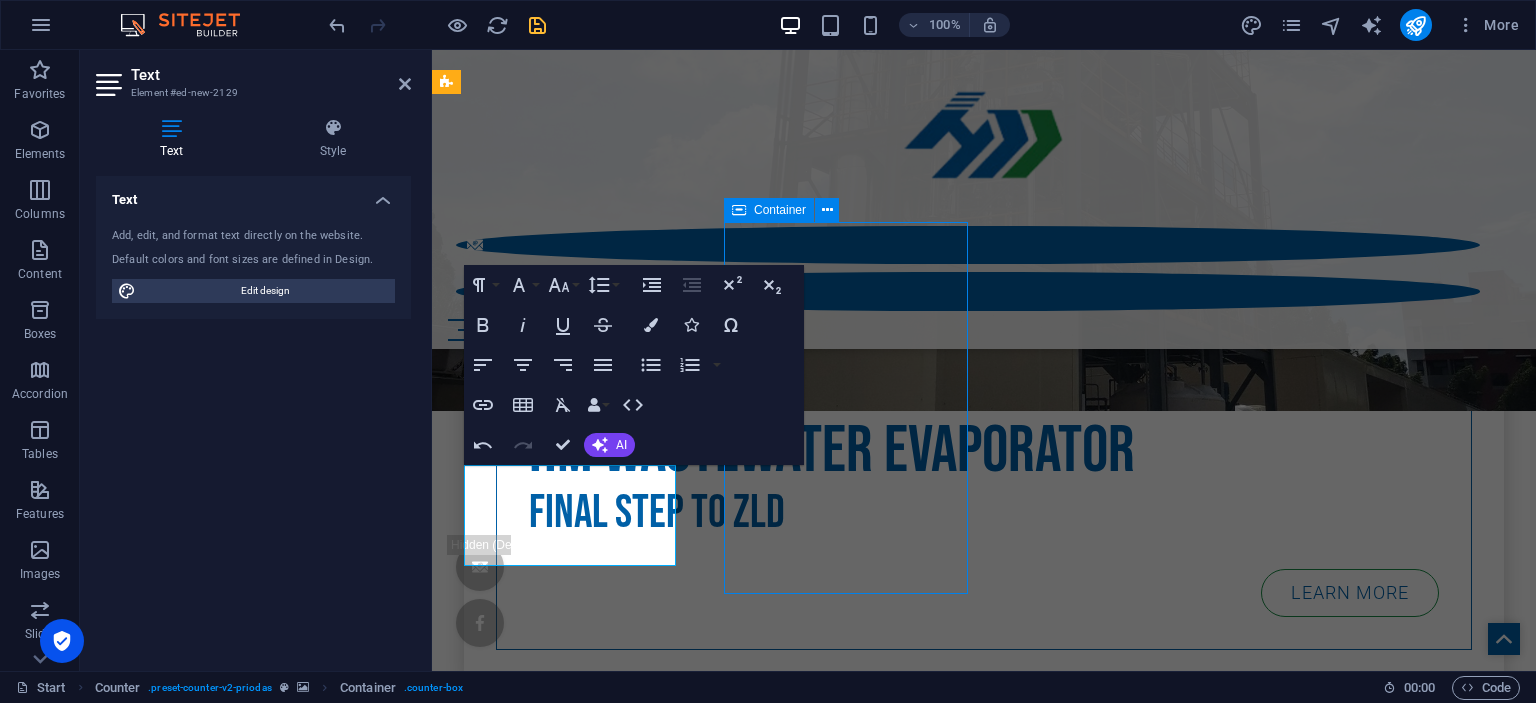 scroll, scrollTop: 998, scrollLeft: 0, axis: vertical 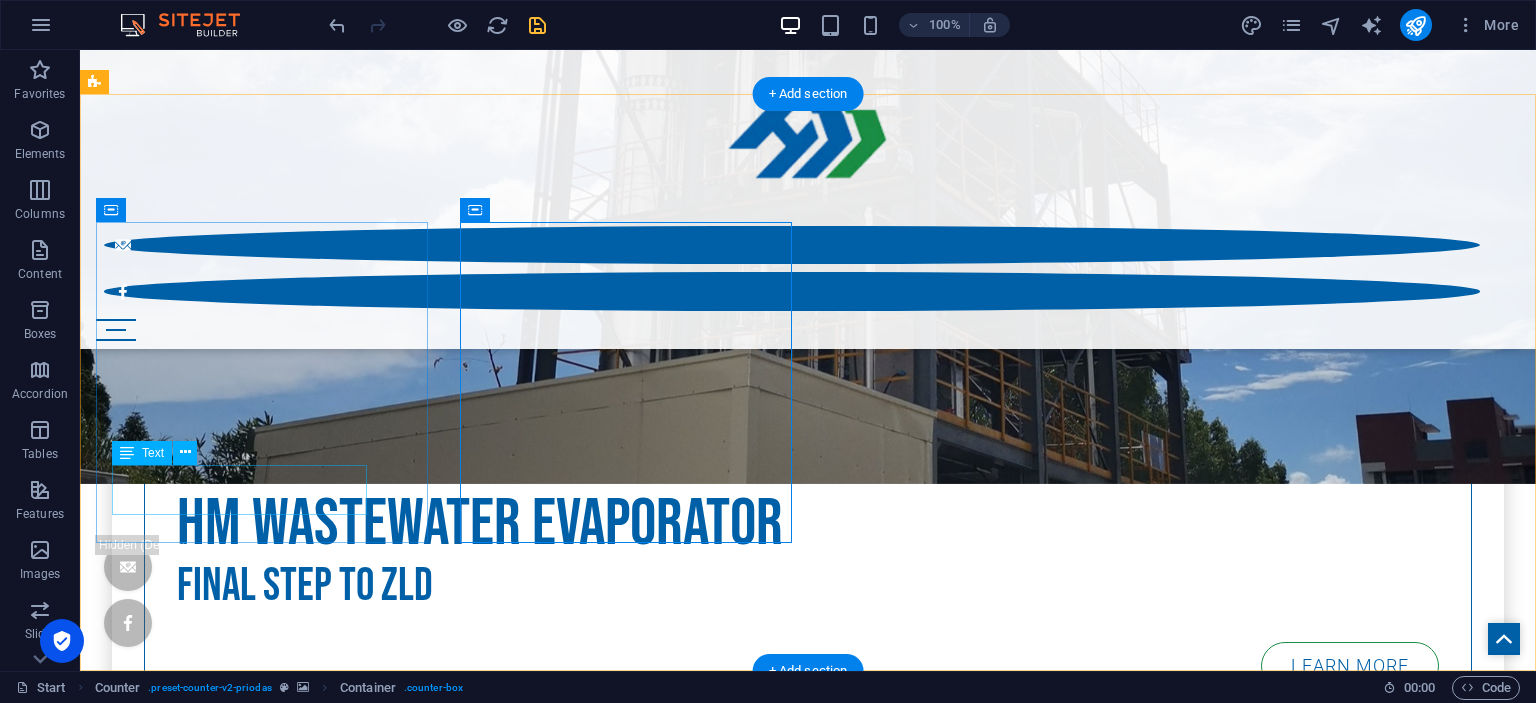 click on "Final step to ZLD" at bounding box center (808, 4052) 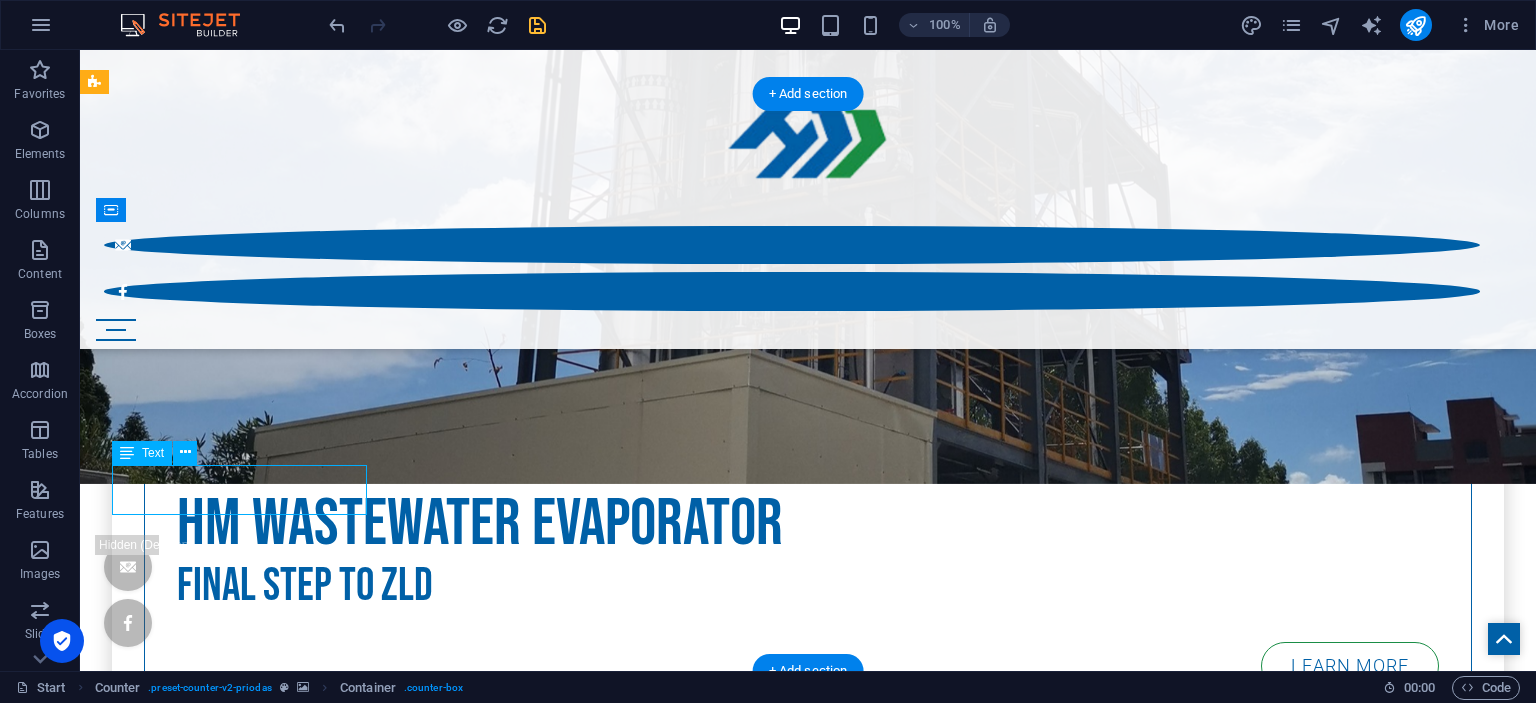 click on "Final step to ZLD" at bounding box center [808, 4052] 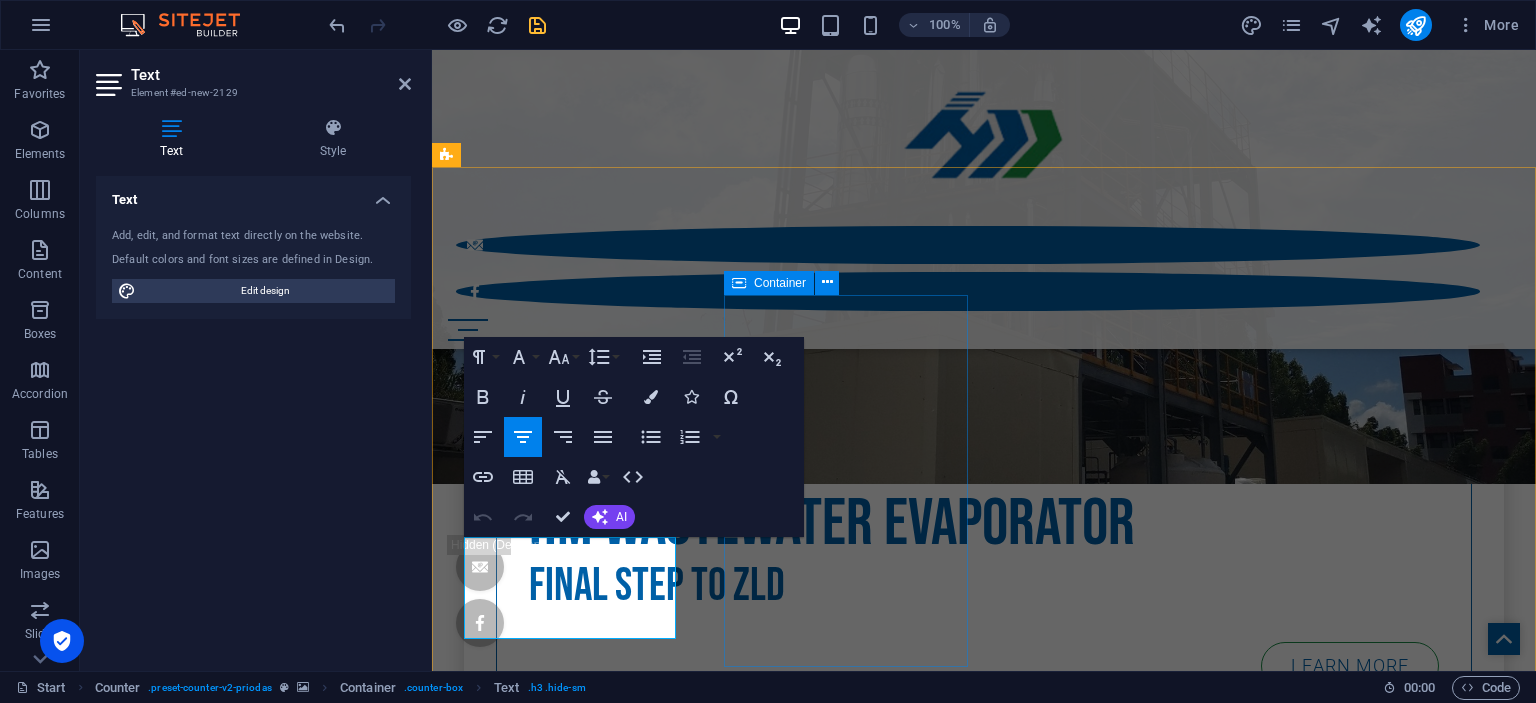 click on "Container" at bounding box center [780, 283] 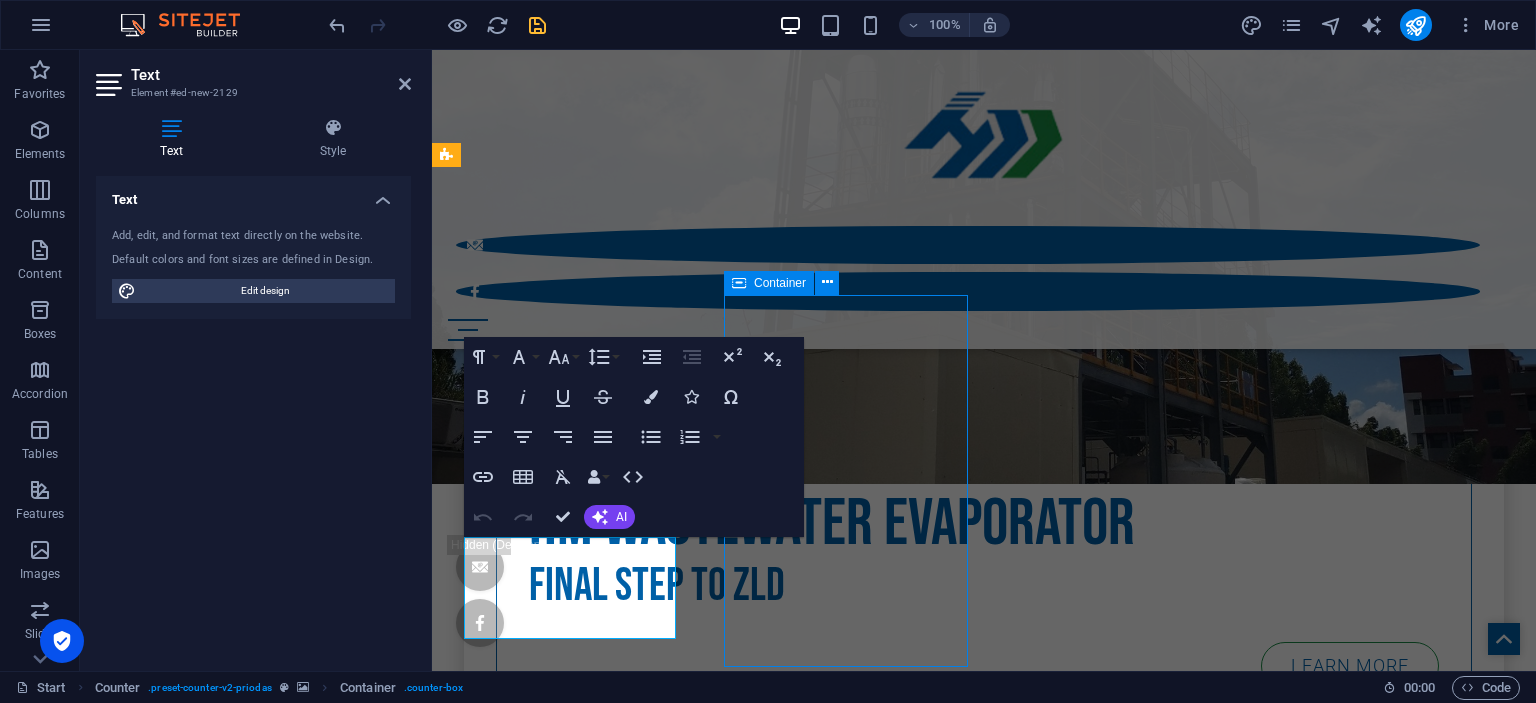scroll, scrollTop: 925, scrollLeft: 0, axis: vertical 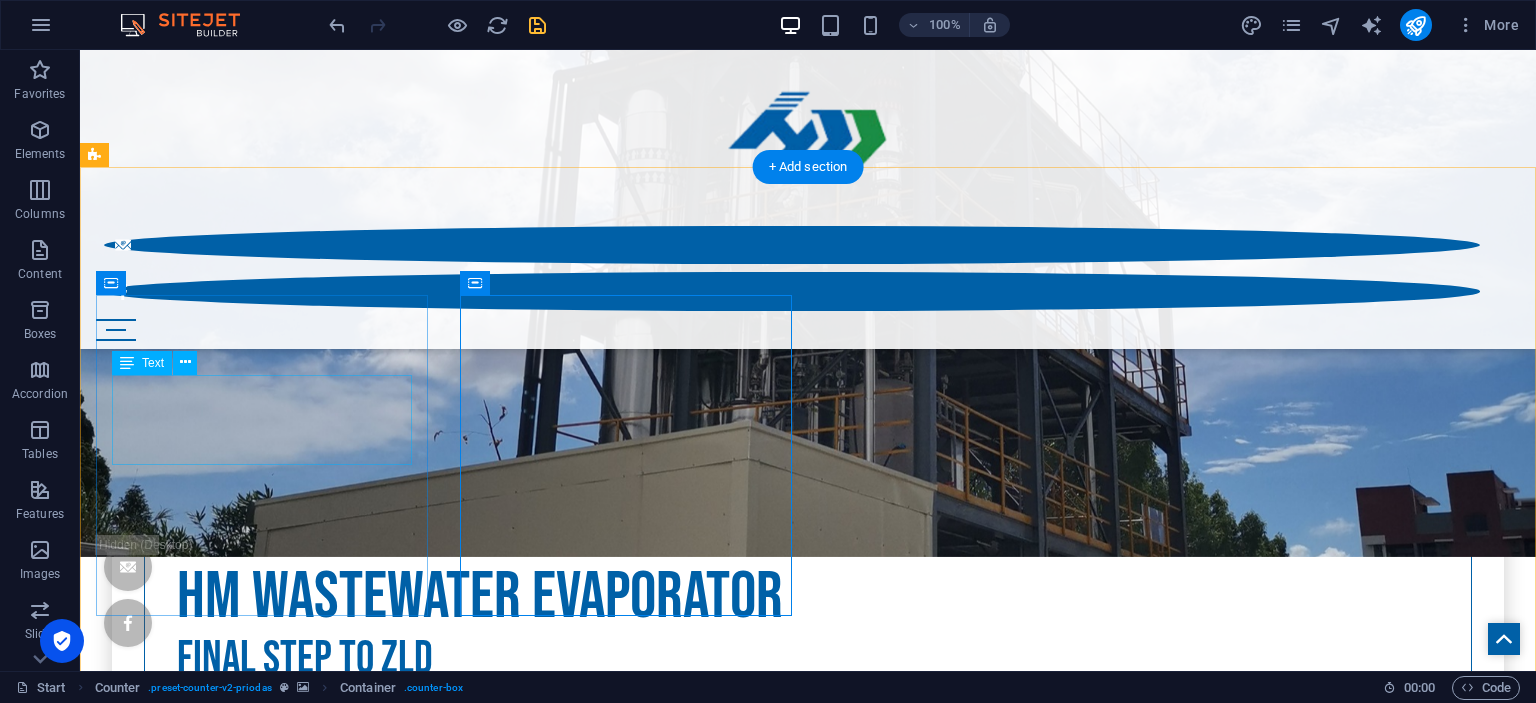 click on "200" at bounding box center [808, 3982] 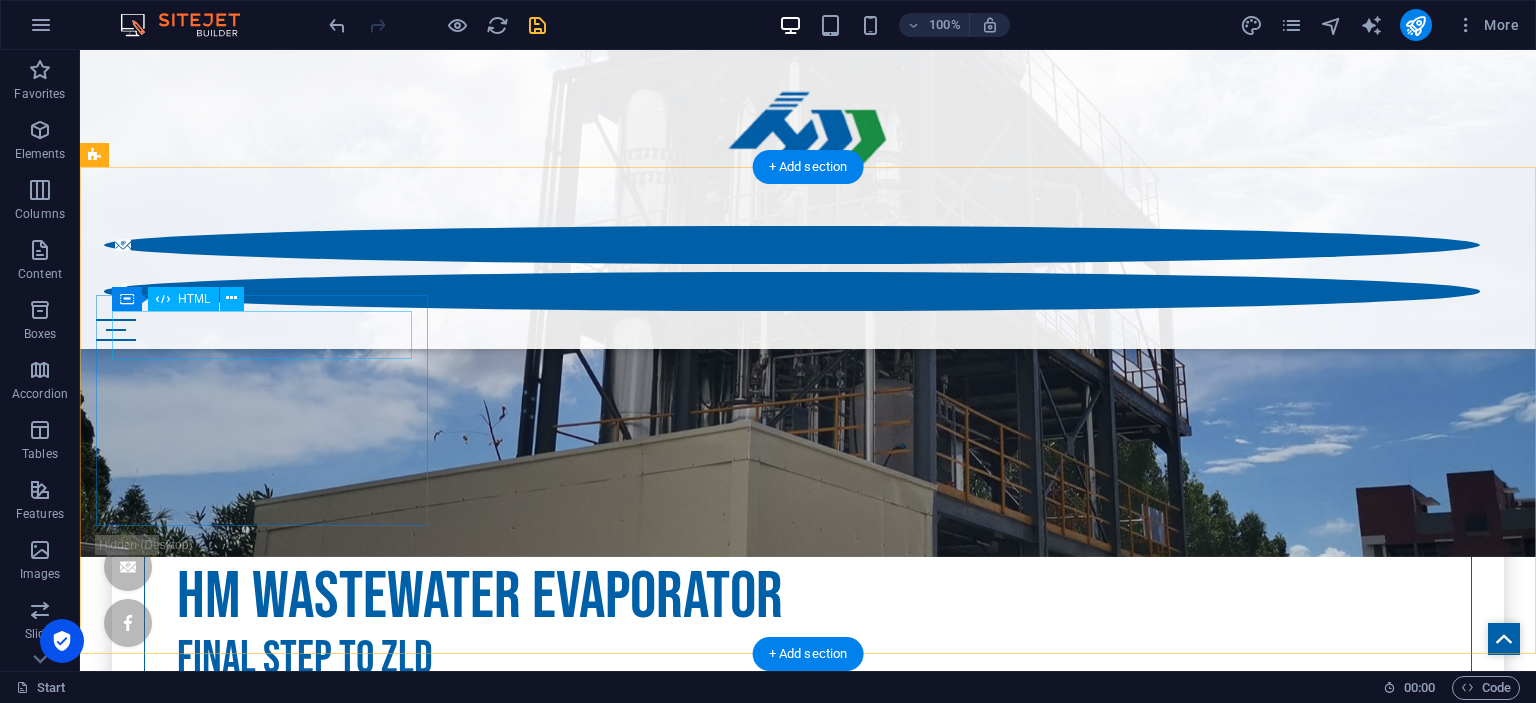 click on "408" at bounding box center [808, 3807] 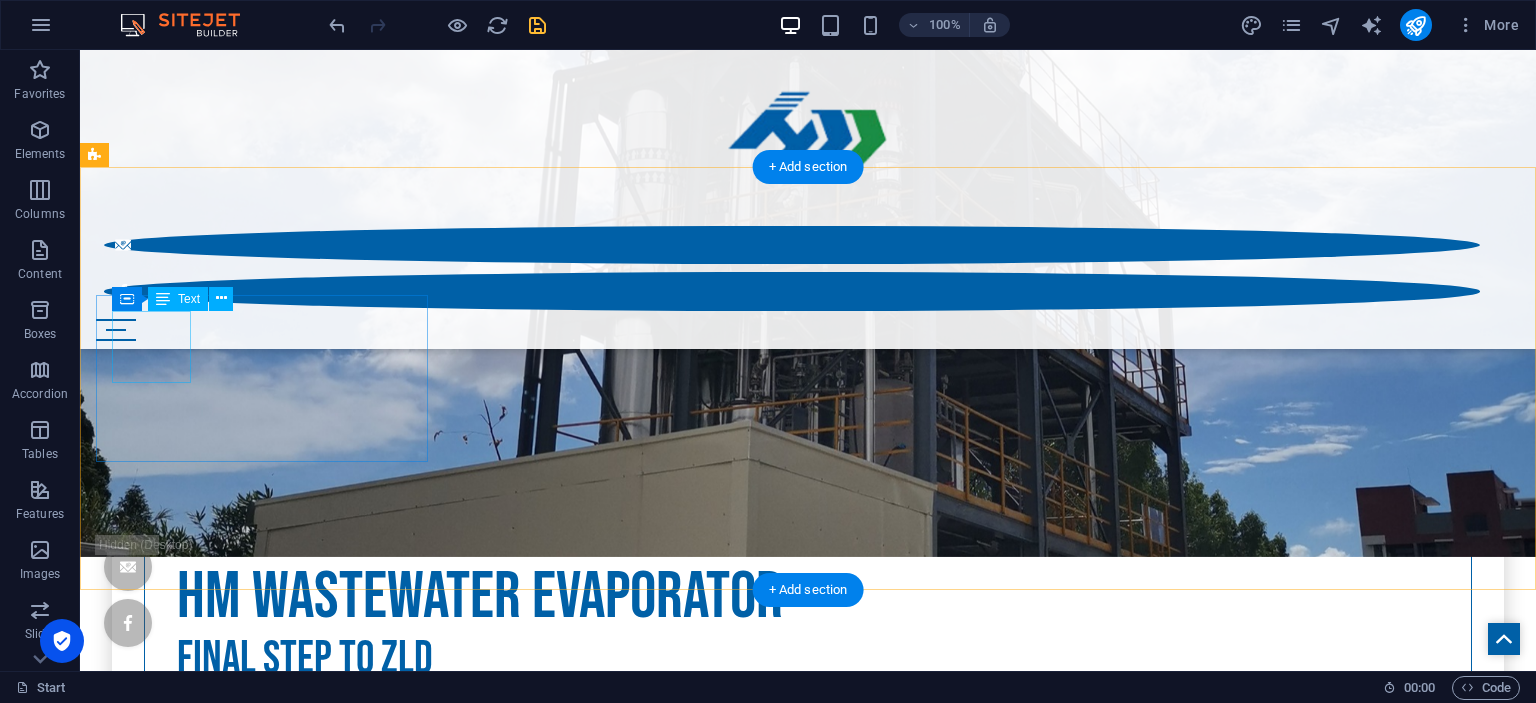 click on "200" at bounding box center [808, 3755] 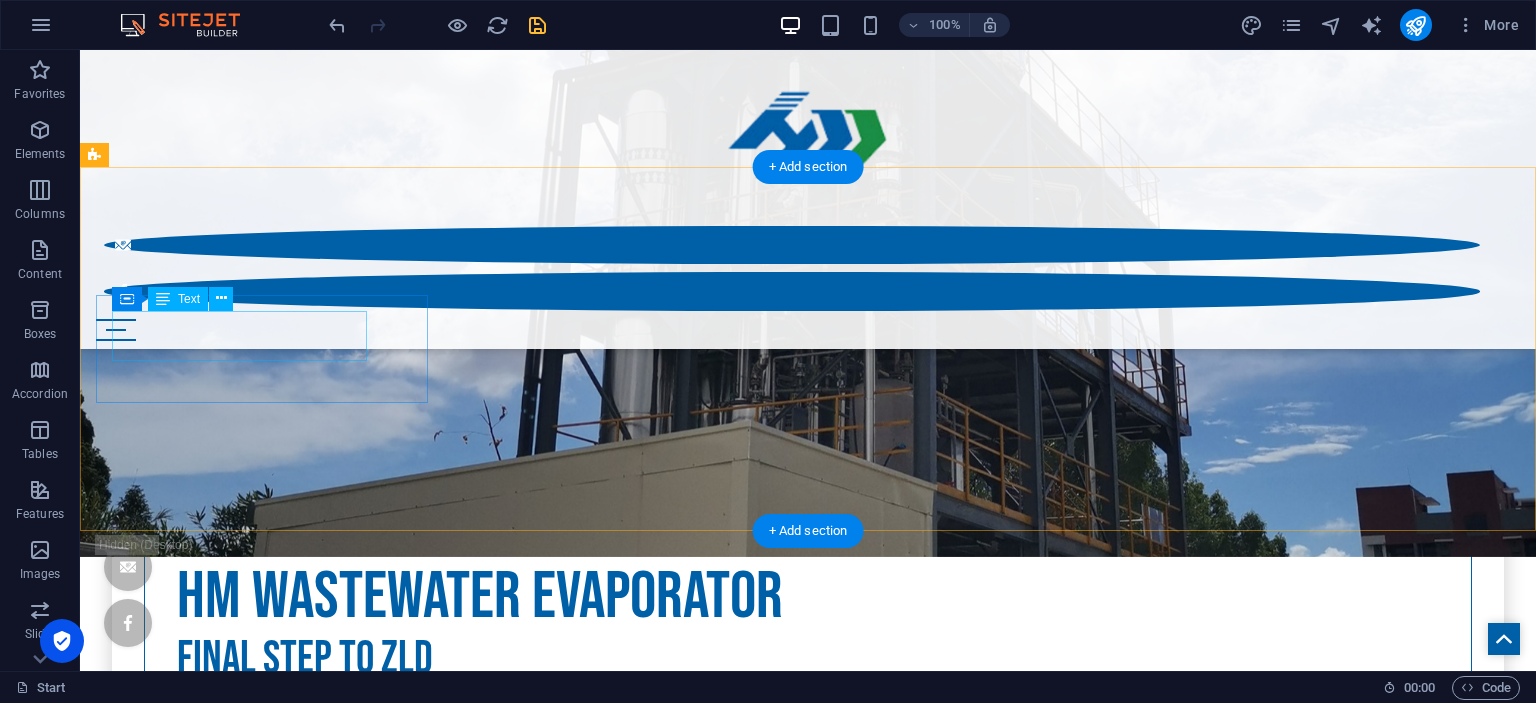 click on "Final step to ZLD" at bounding box center [808, 3685] 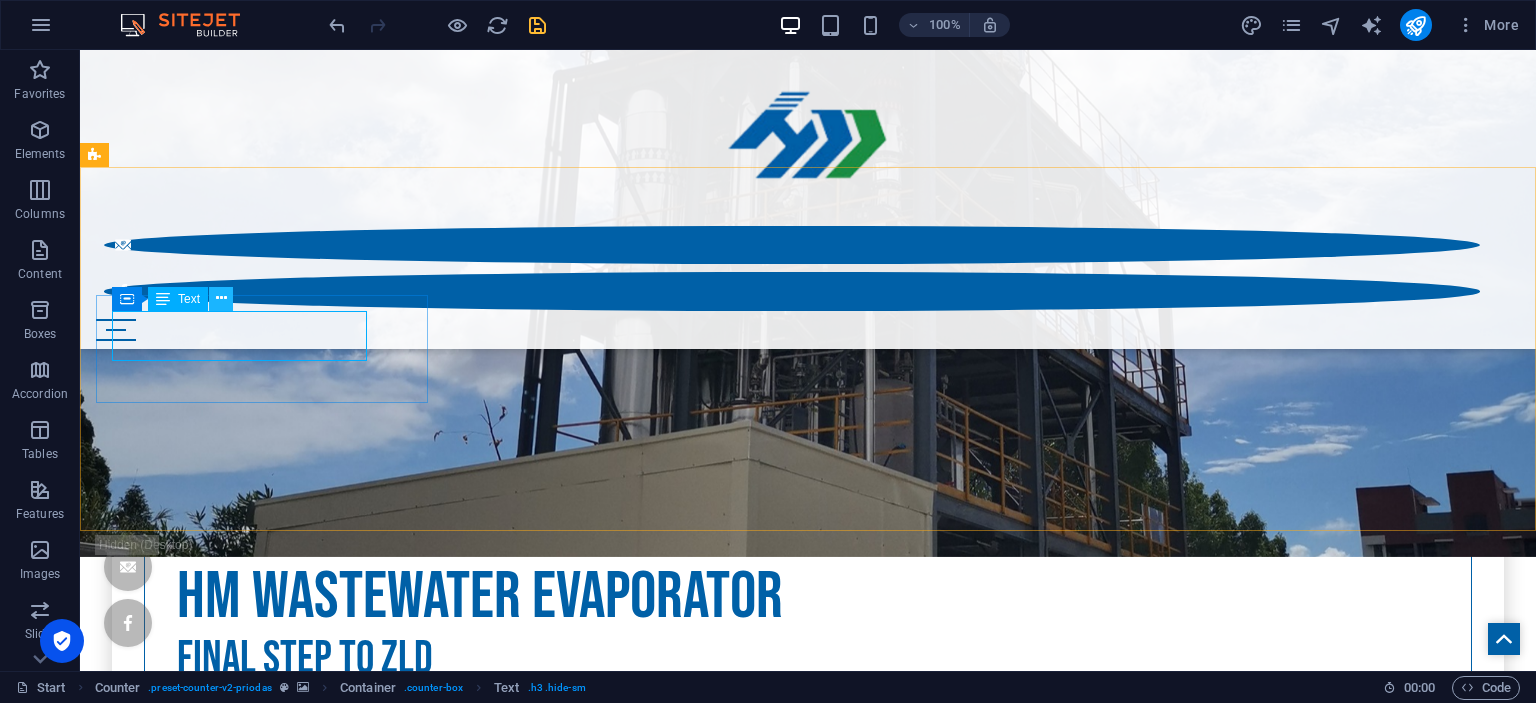 click at bounding box center (221, 298) 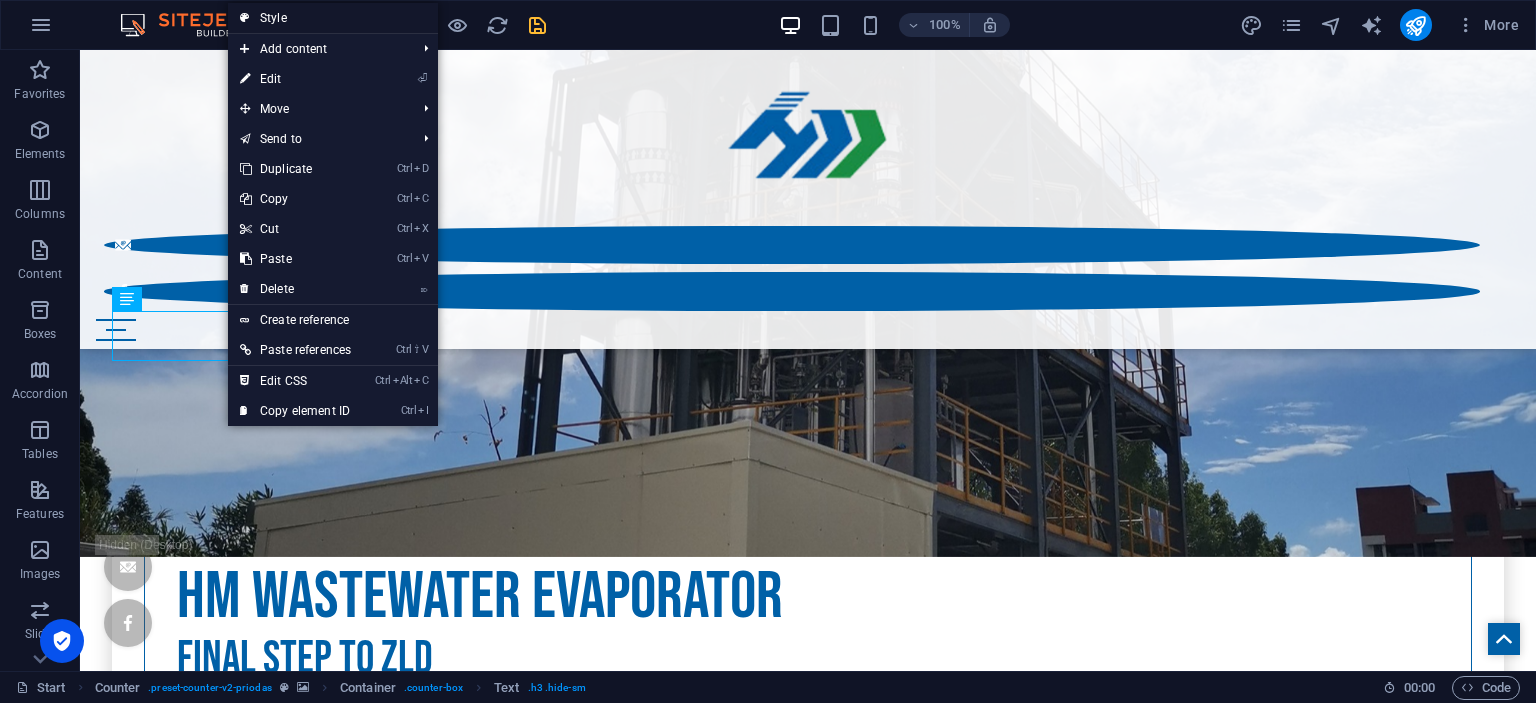 click on "Style" at bounding box center [333, 18] 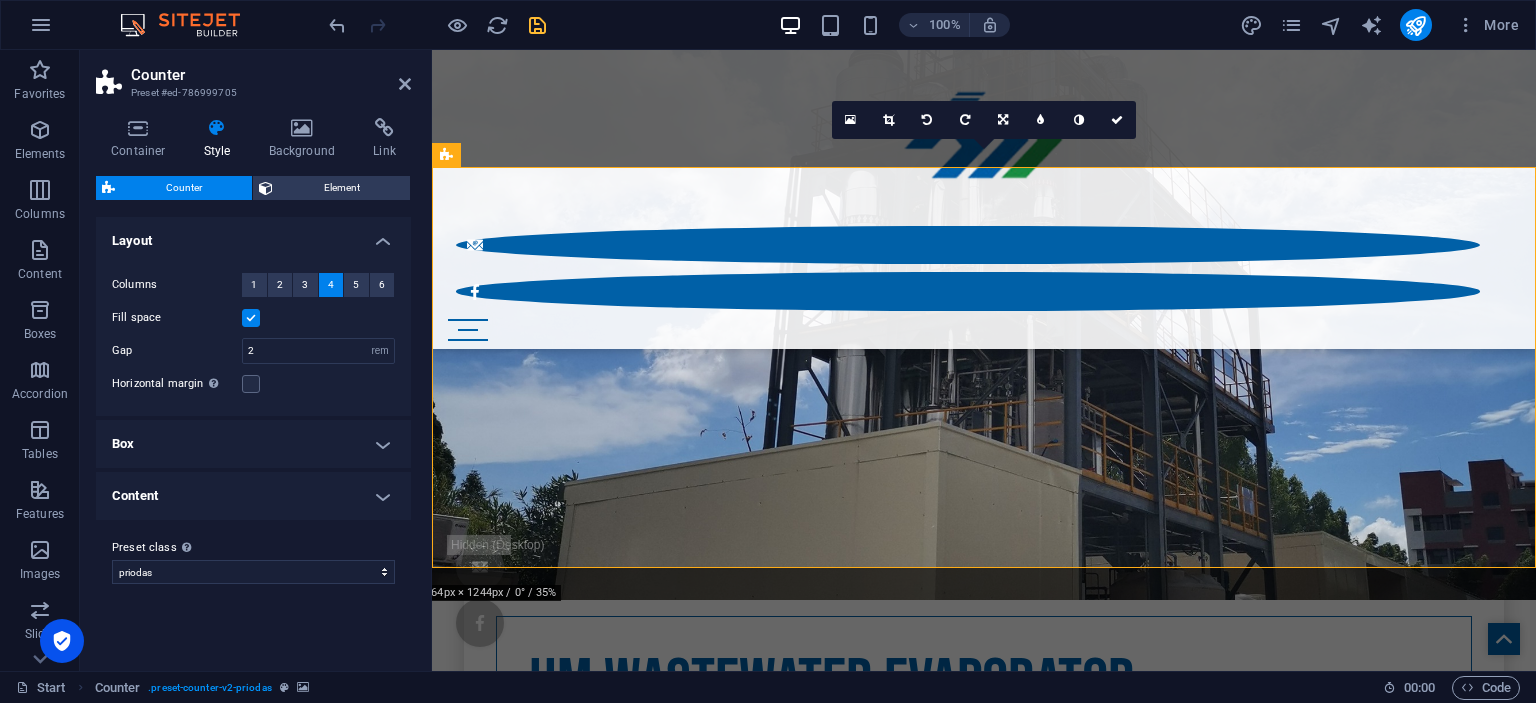 scroll, scrollTop: 998, scrollLeft: 0, axis: vertical 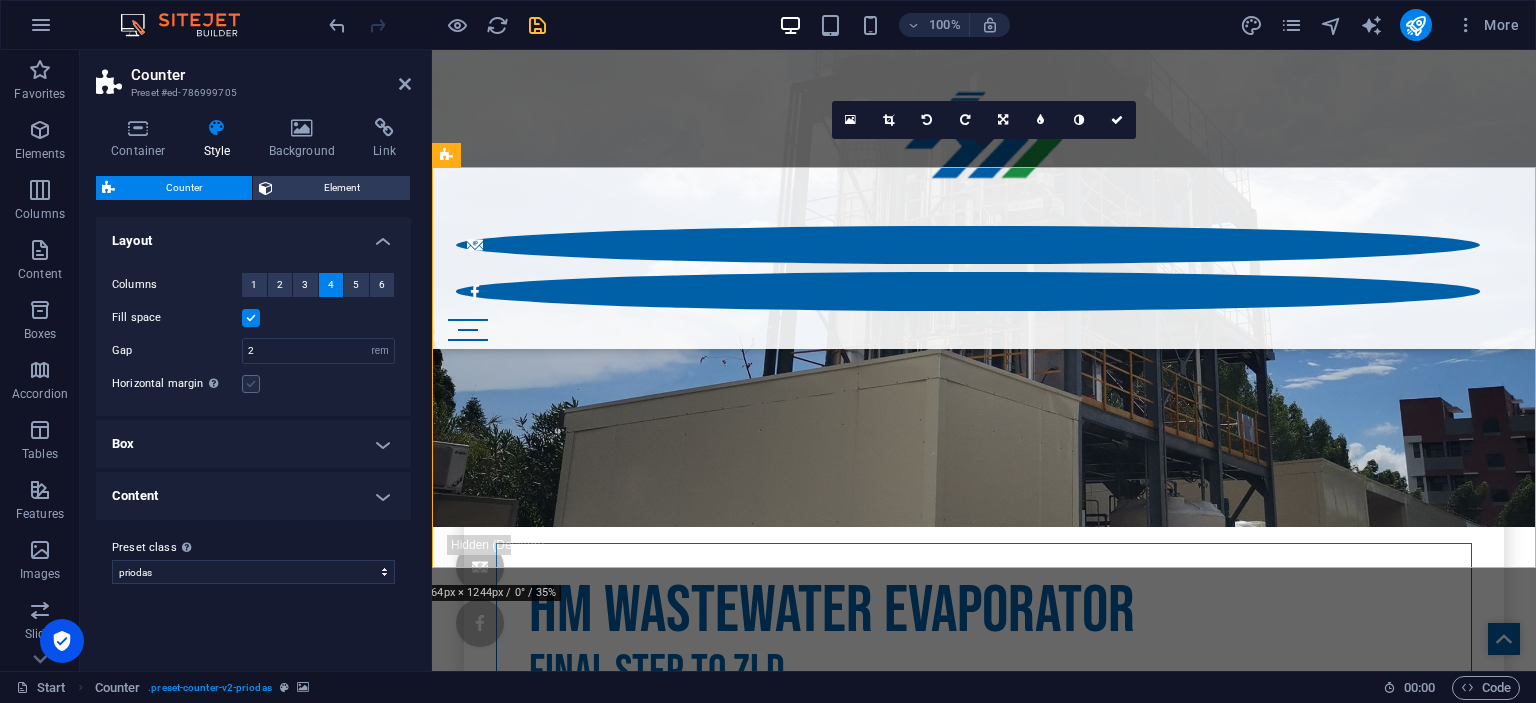 click at bounding box center [251, 384] 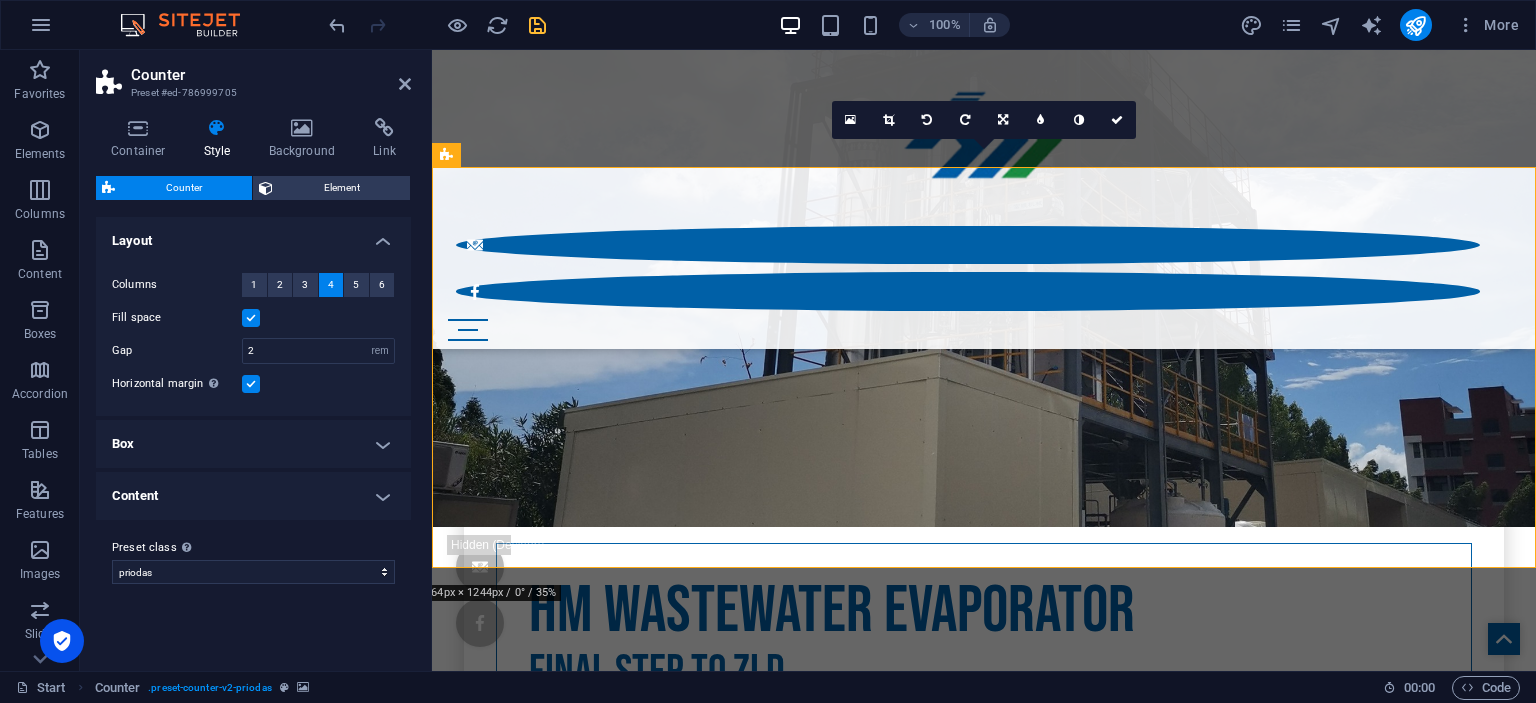 click at bounding box center [251, 384] 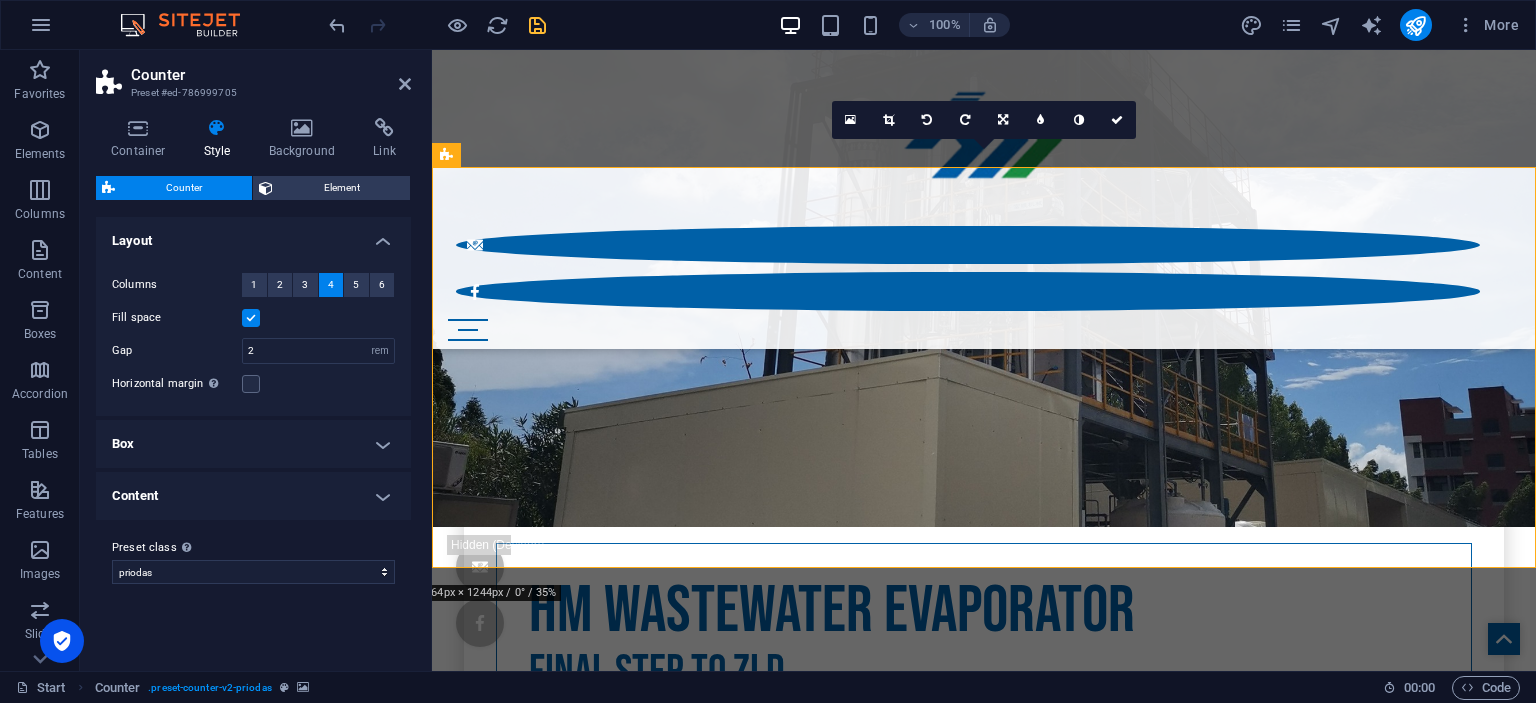 click on "Box" at bounding box center [253, 444] 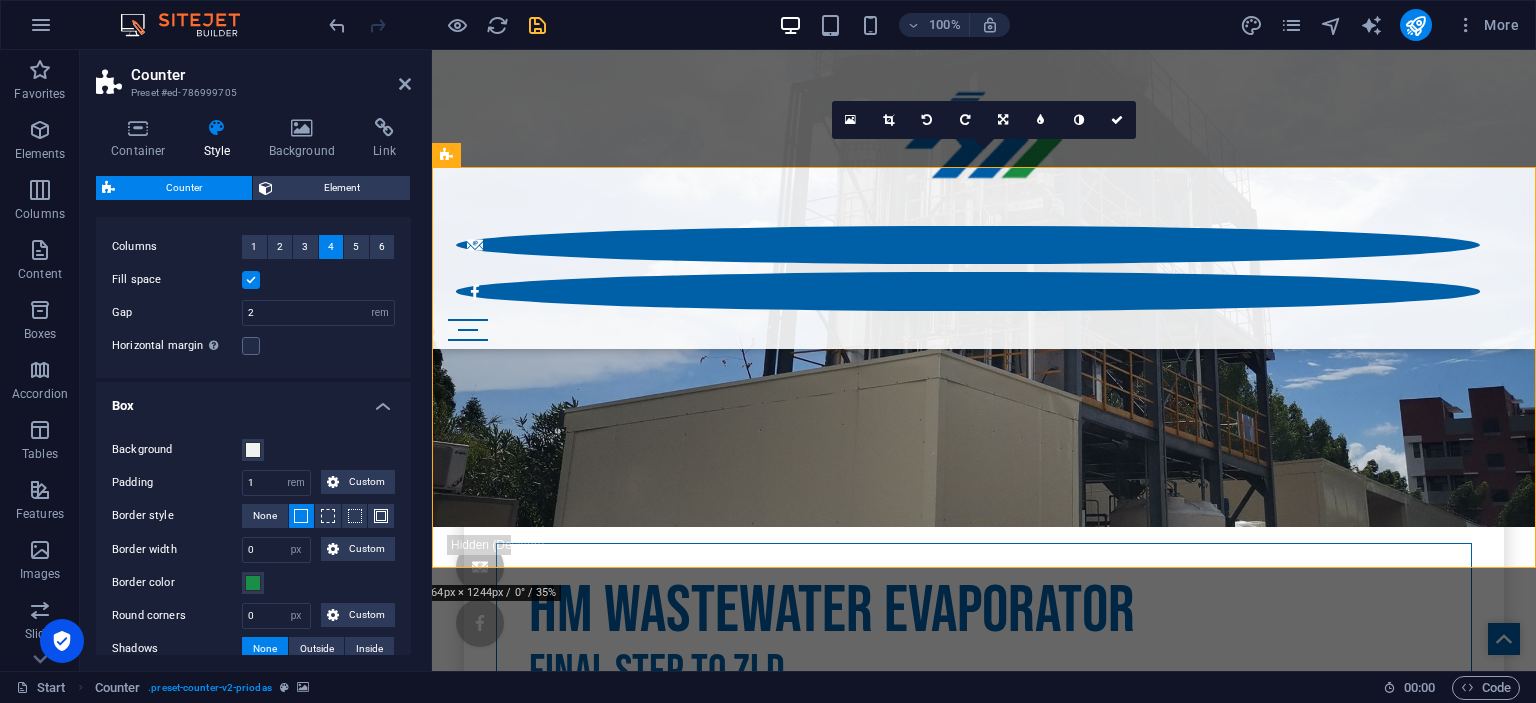 scroll, scrollTop: 91, scrollLeft: 0, axis: vertical 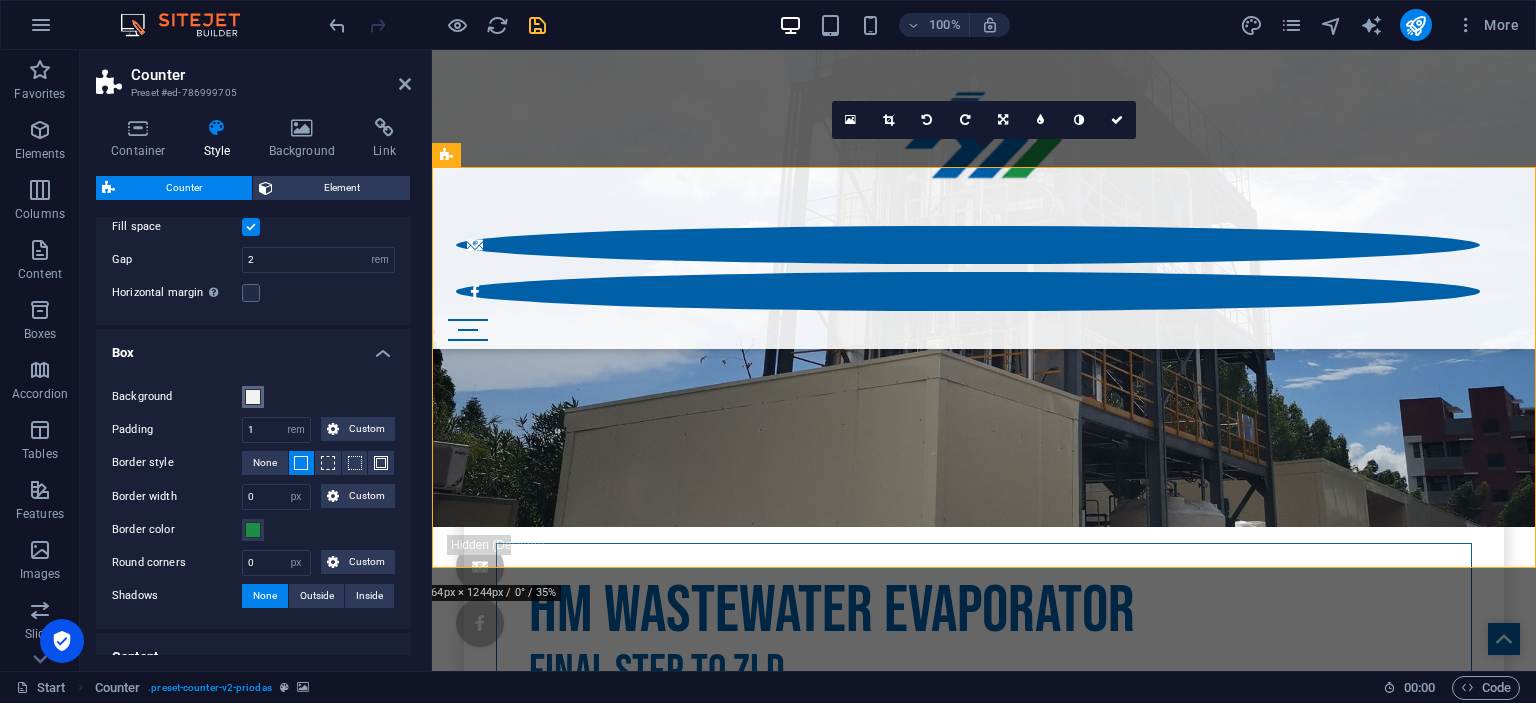 click at bounding box center [253, 397] 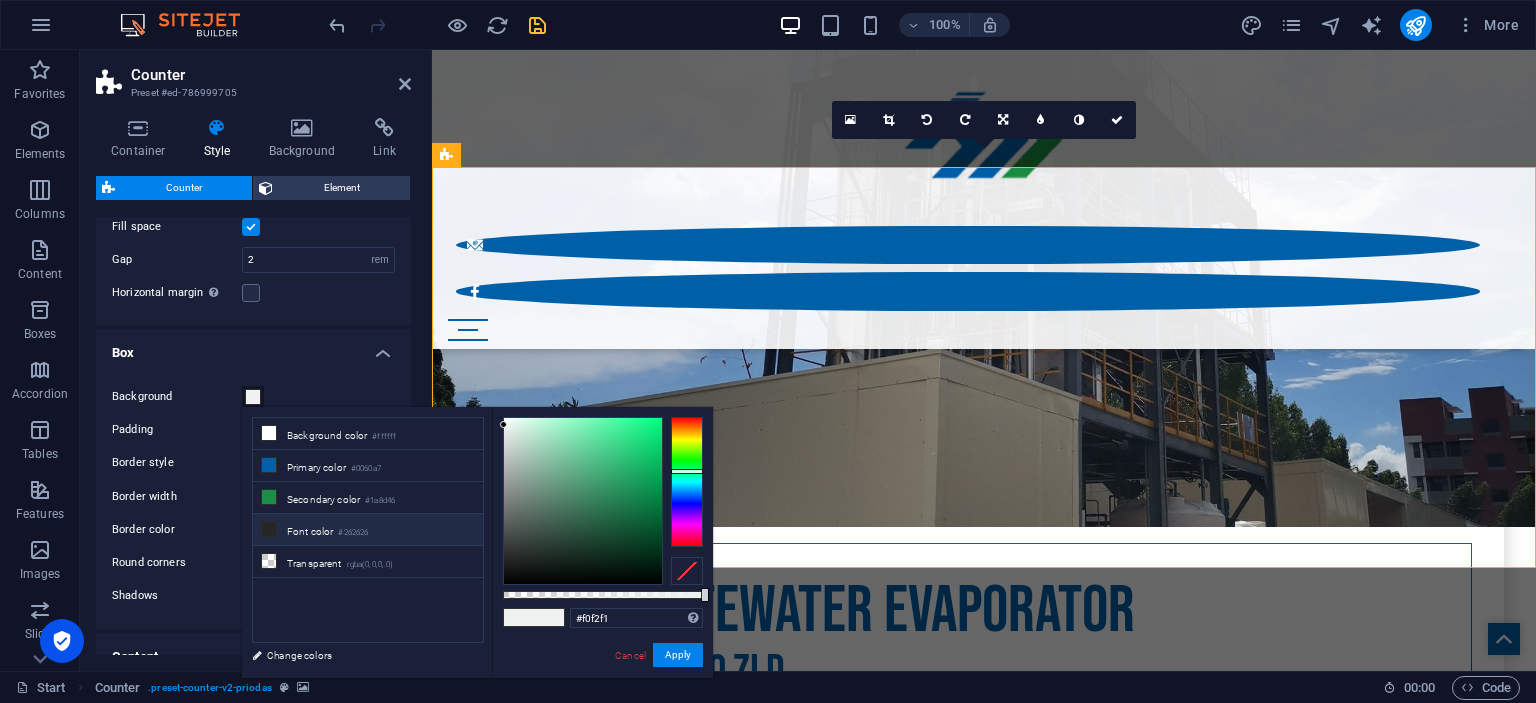 click at bounding box center (269, 529) 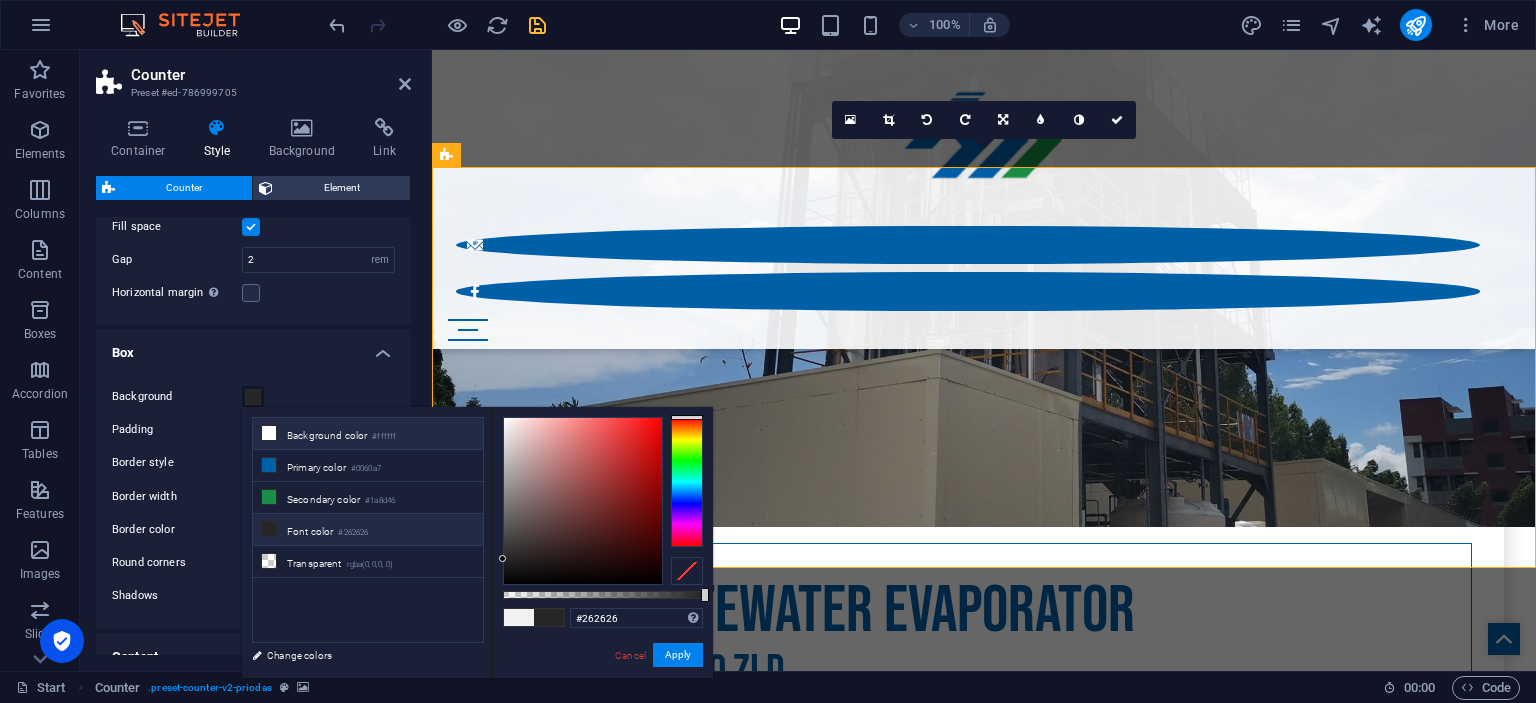click on "Background color
#ffffff" at bounding box center (368, 434) 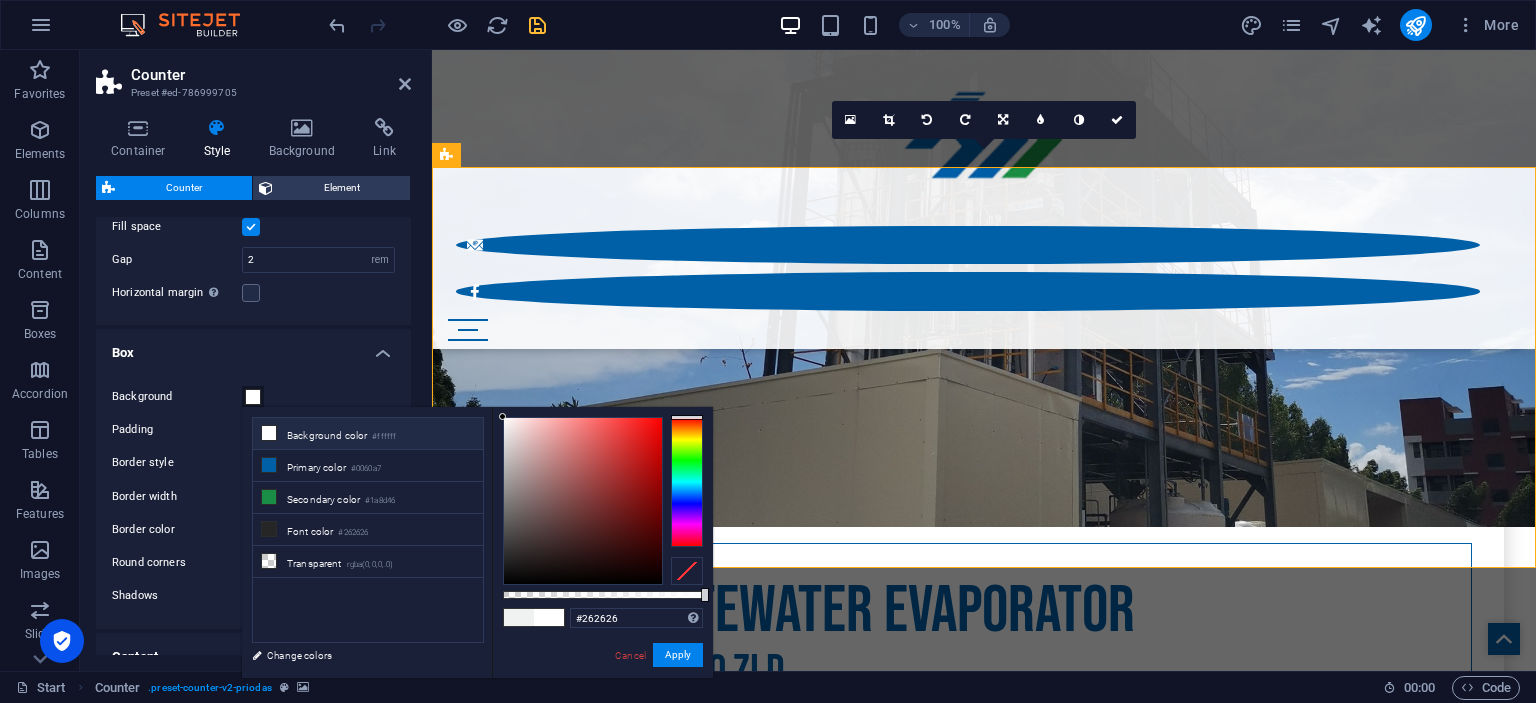 type on "#ffffff" 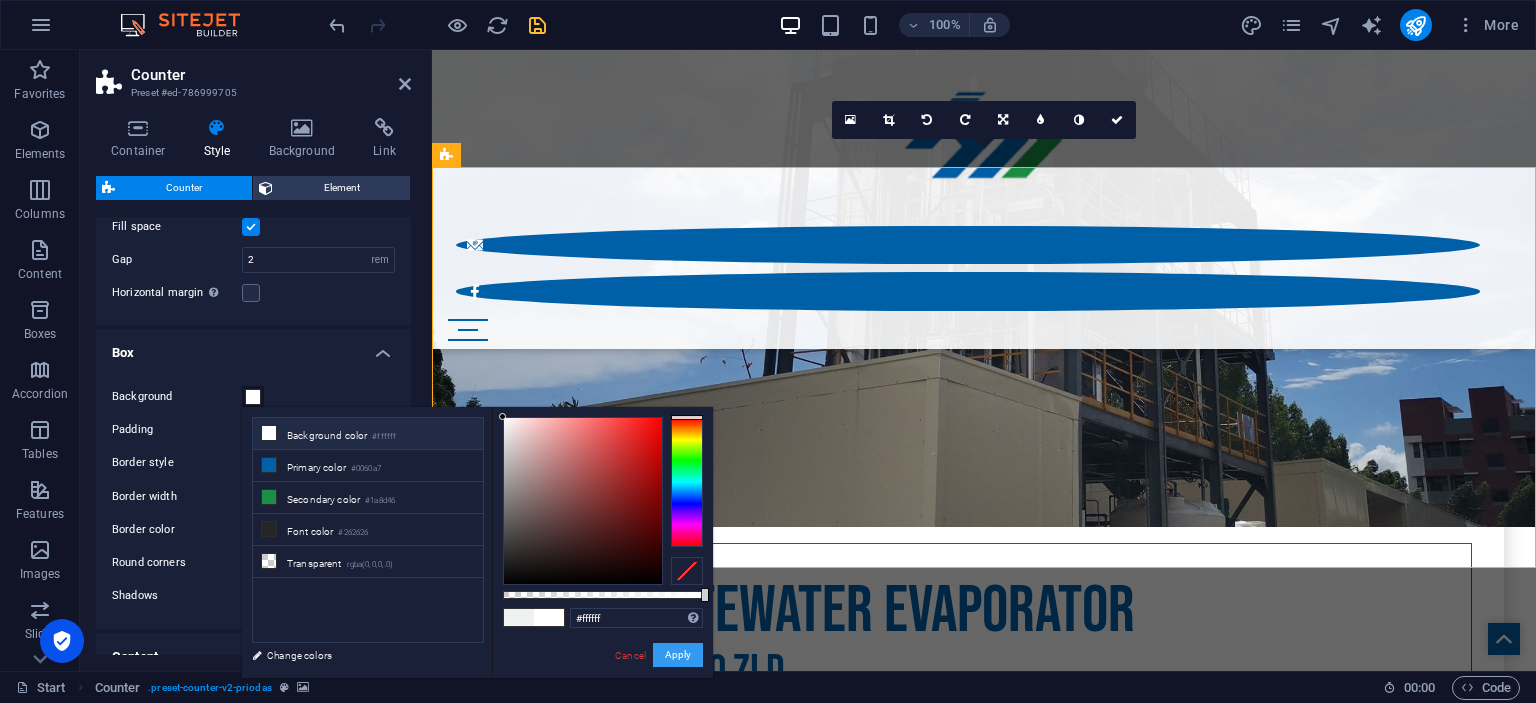 click on "Apply" at bounding box center [678, 655] 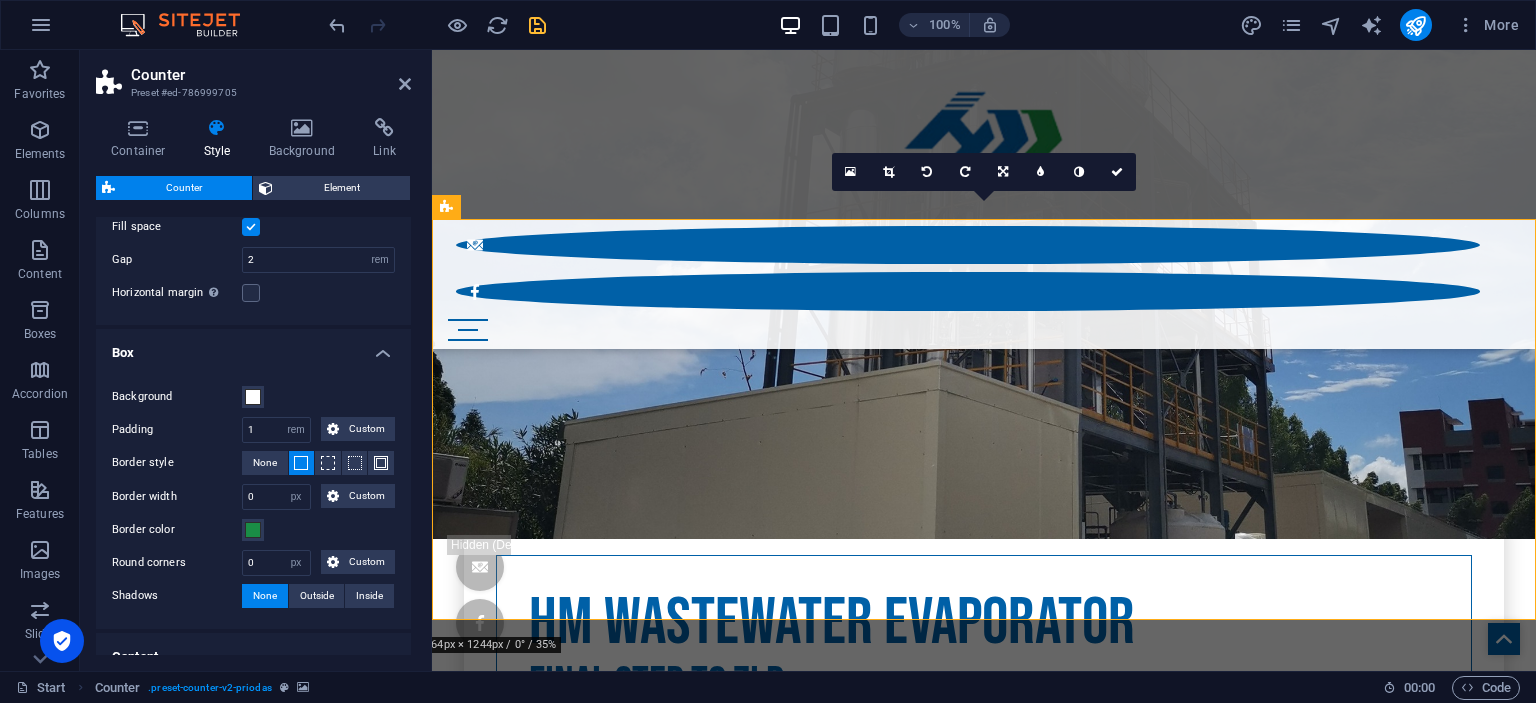 scroll, scrollTop: 998, scrollLeft: 0, axis: vertical 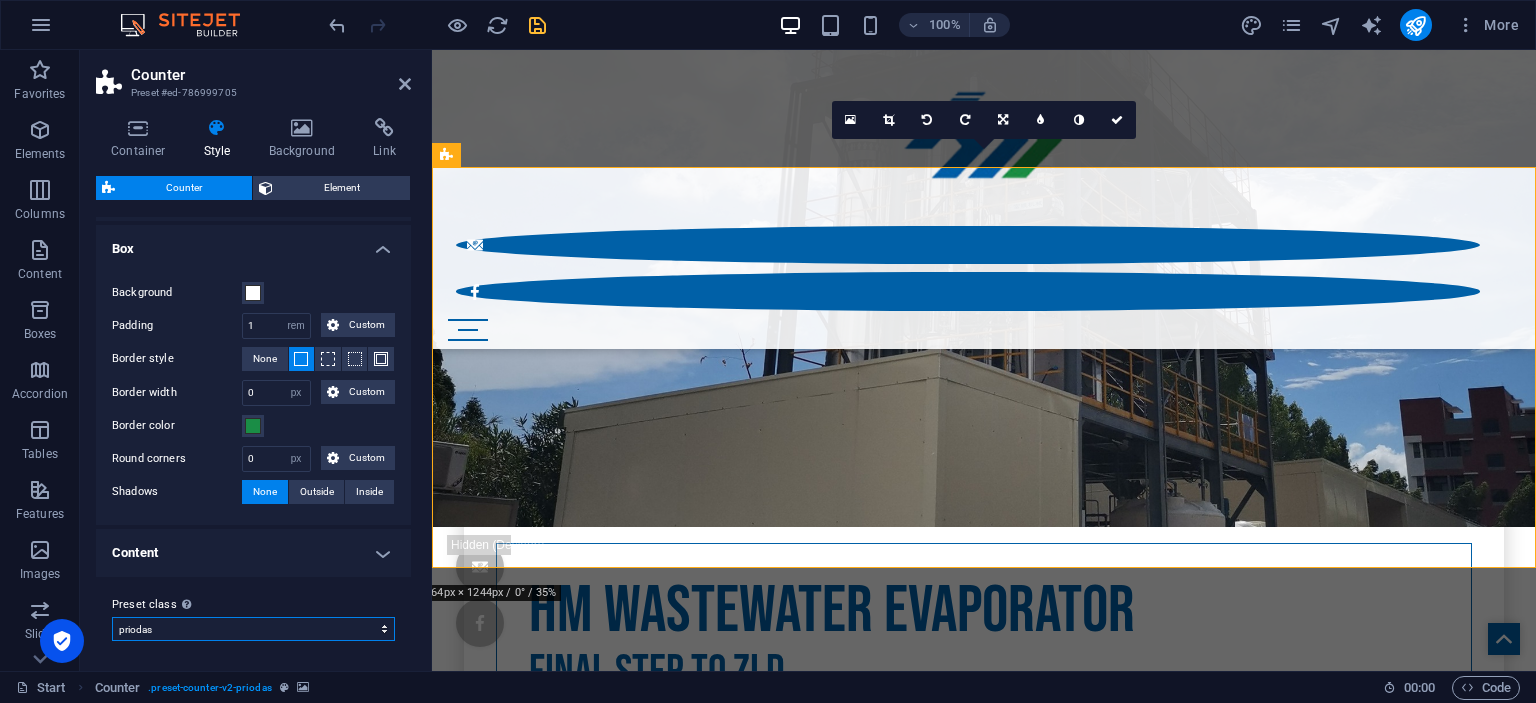 click on "priodas Add preset class" at bounding box center [253, 629] 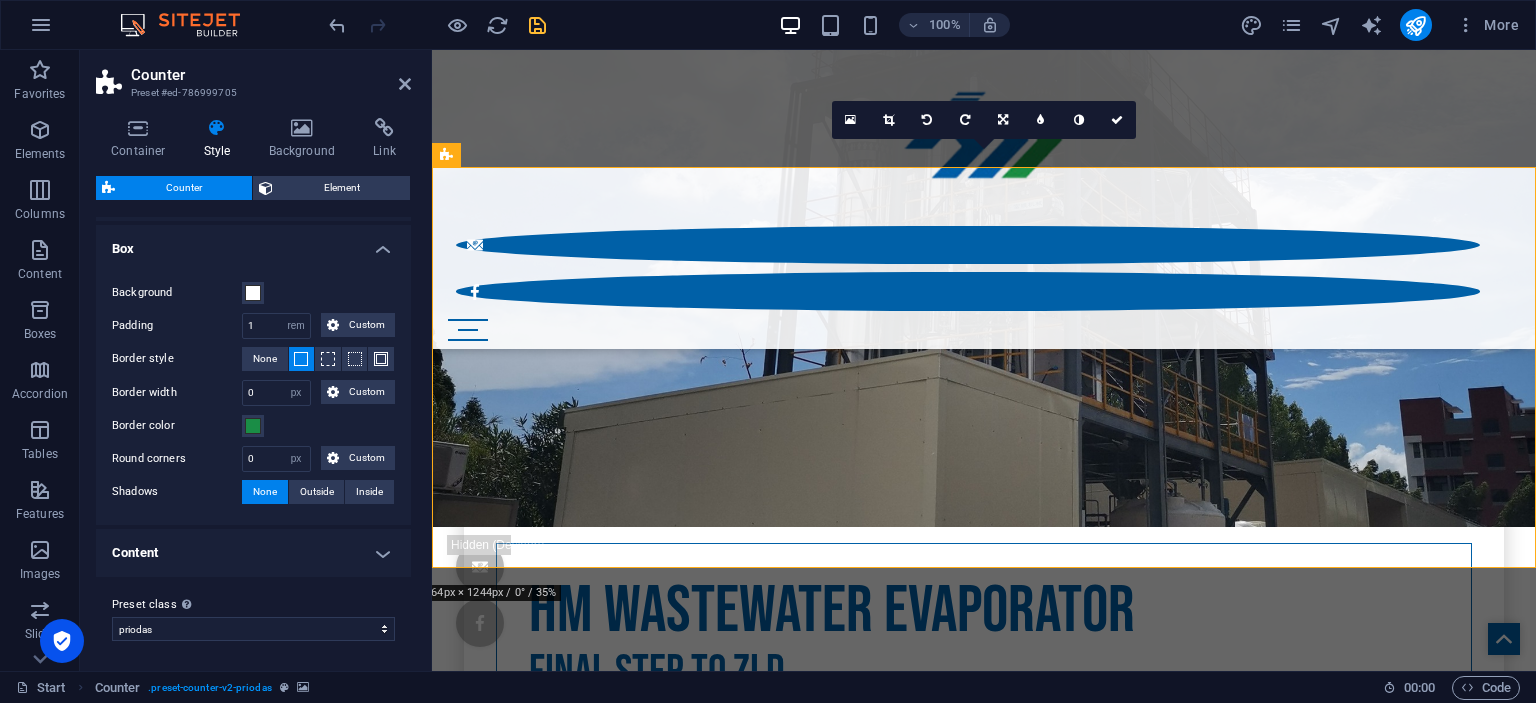 click on "Content" at bounding box center [253, 553] 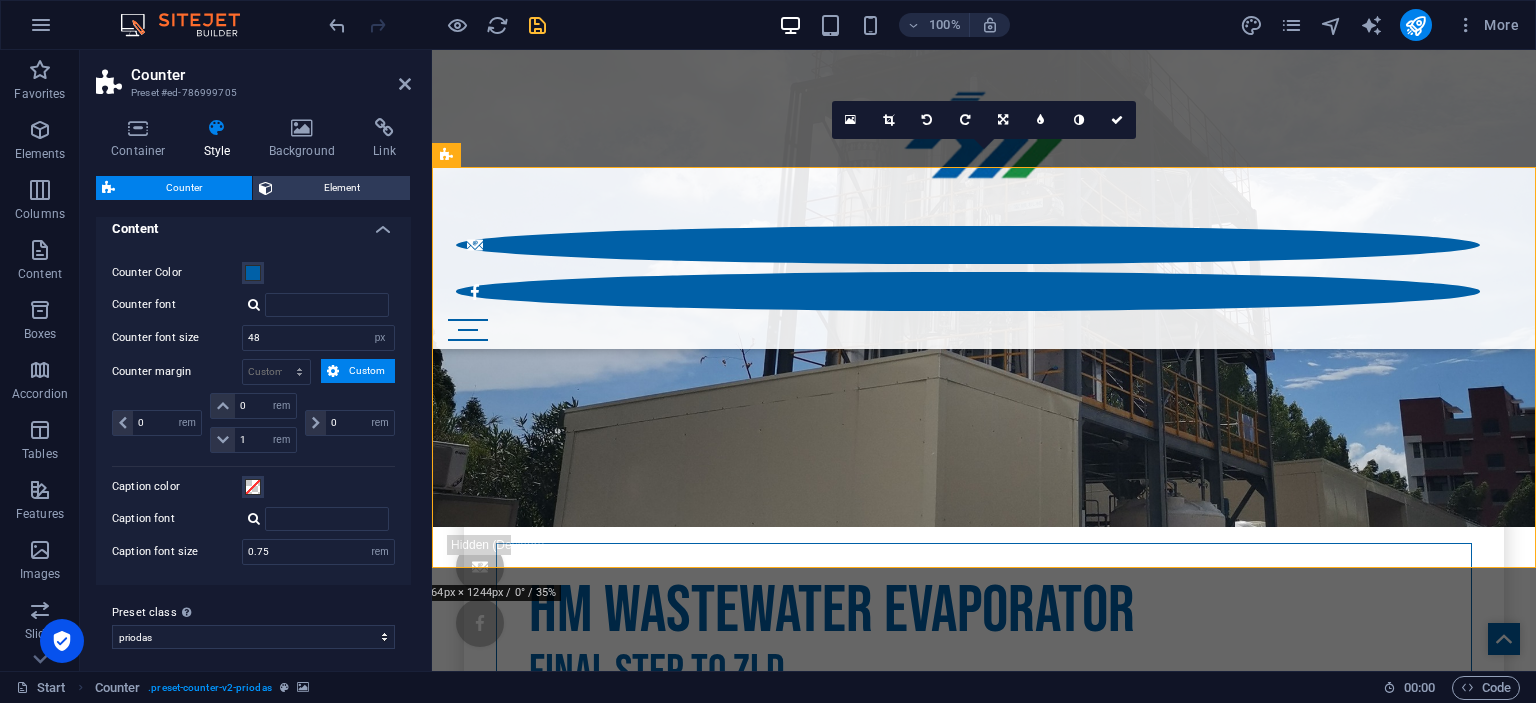 scroll, scrollTop: 525, scrollLeft: 0, axis: vertical 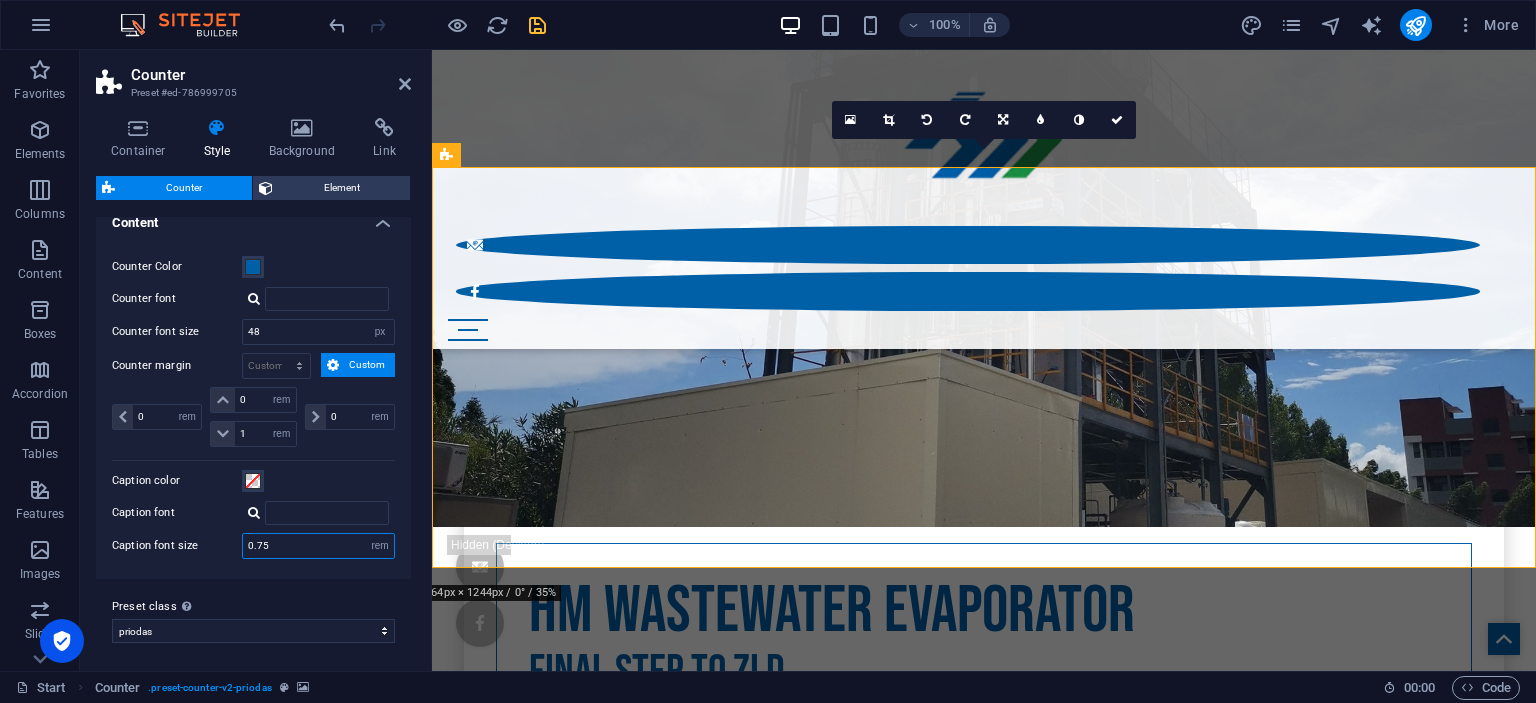 click on "0.75" at bounding box center (318, 546) 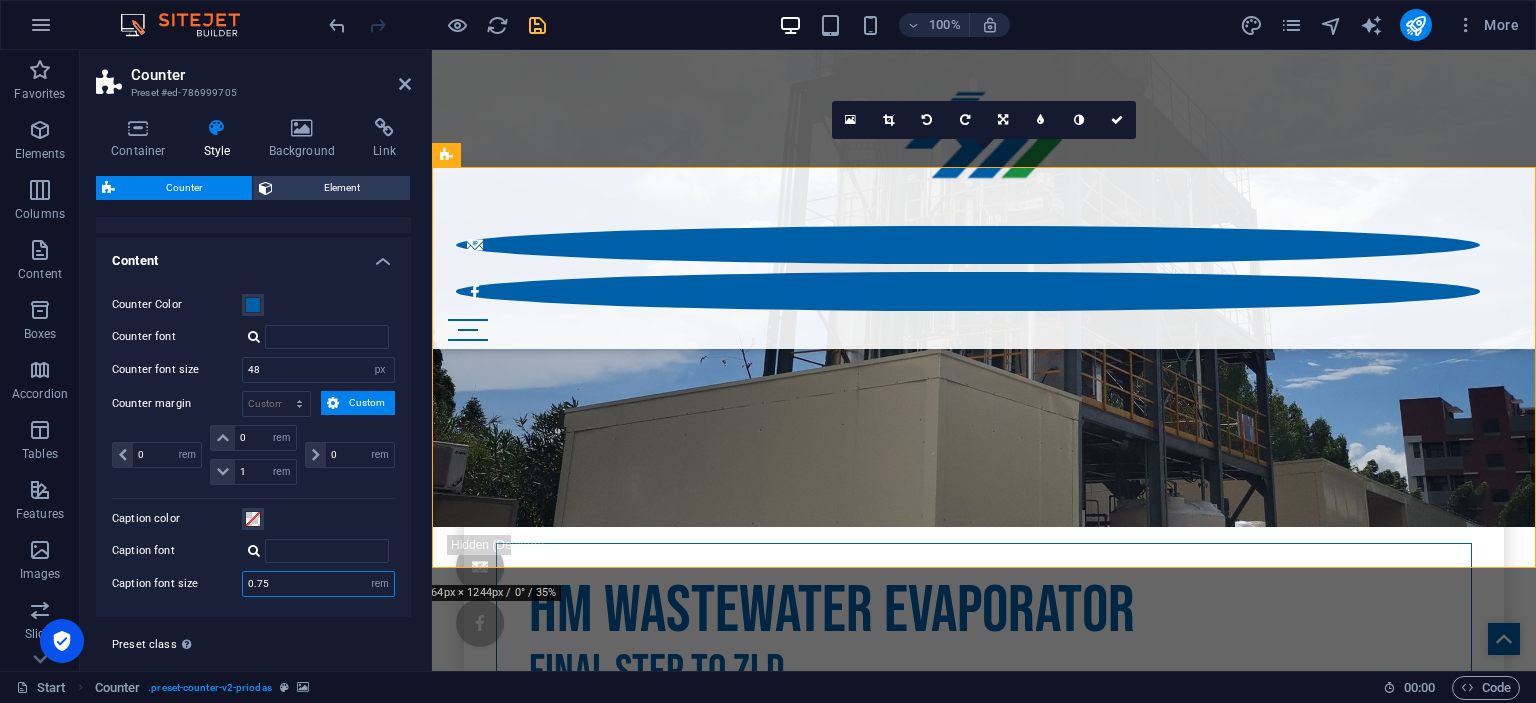 scroll, scrollTop: 434, scrollLeft: 0, axis: vertical 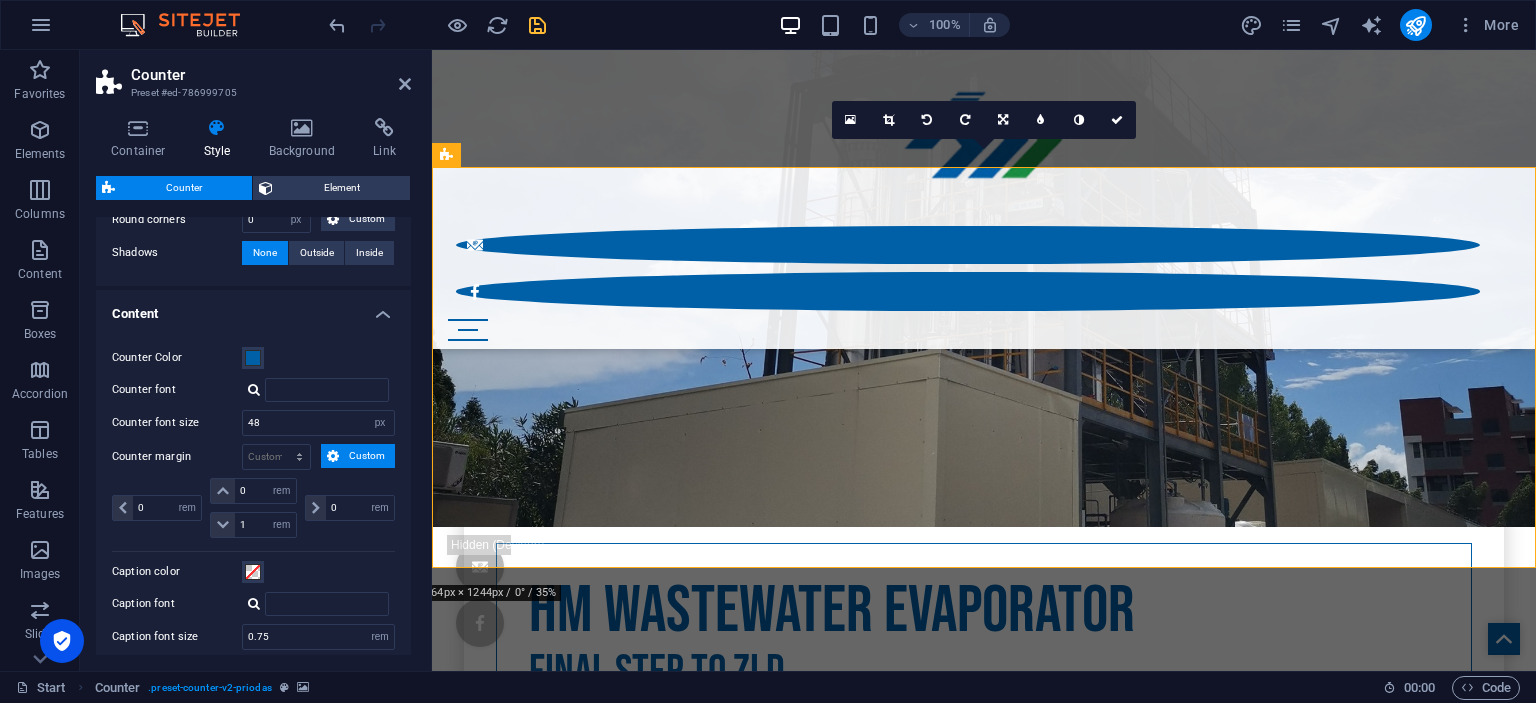 click at bounding box center (984, 3366) 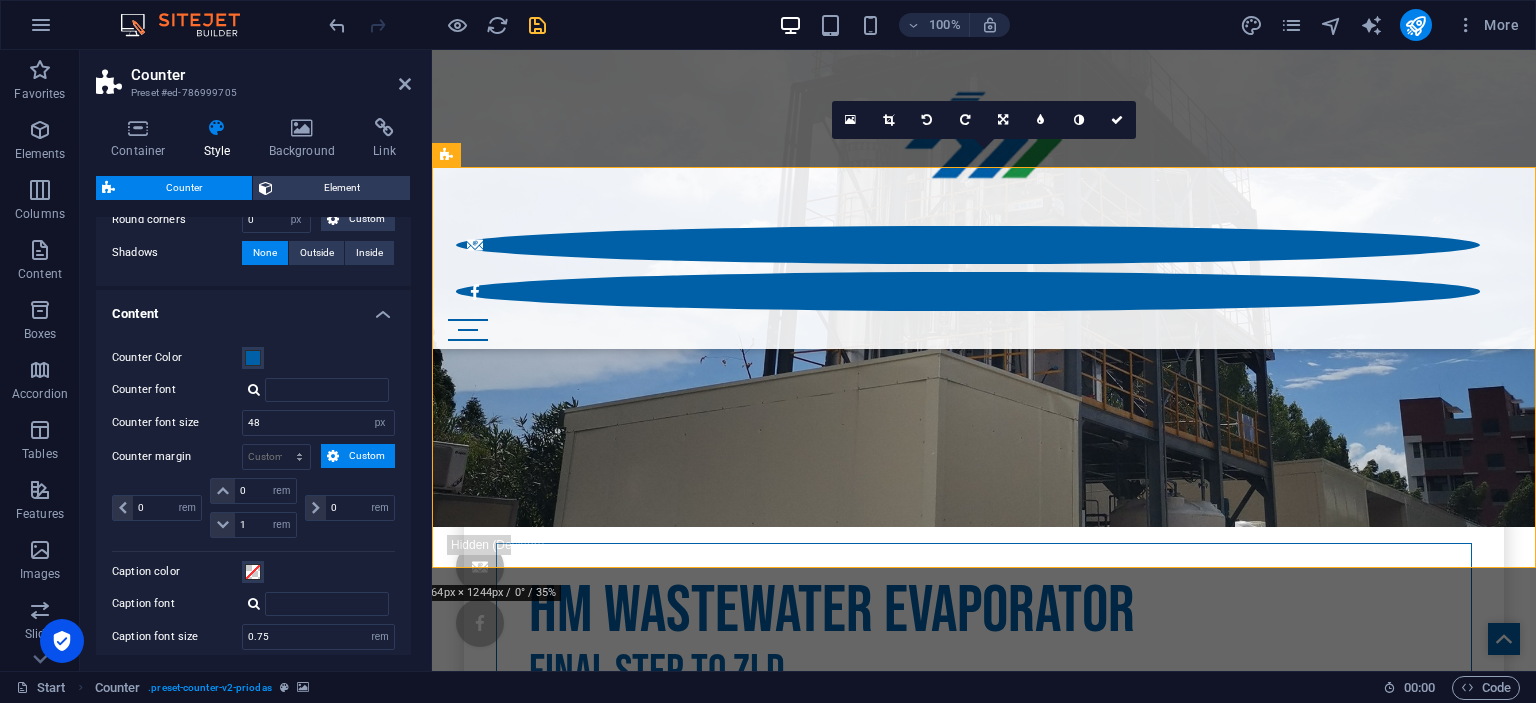 click at bounding box center [984, 3366] 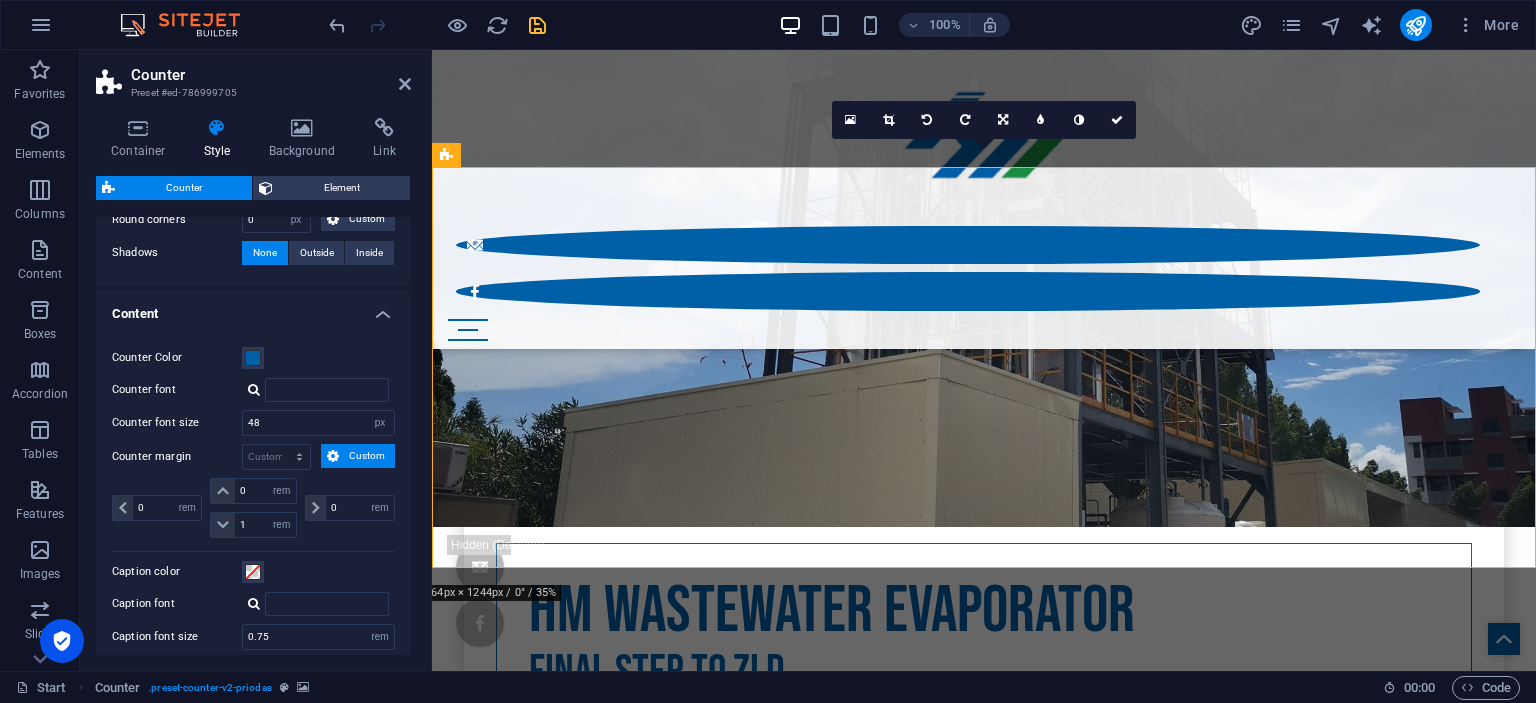 click at bounding box center (984, 3366) 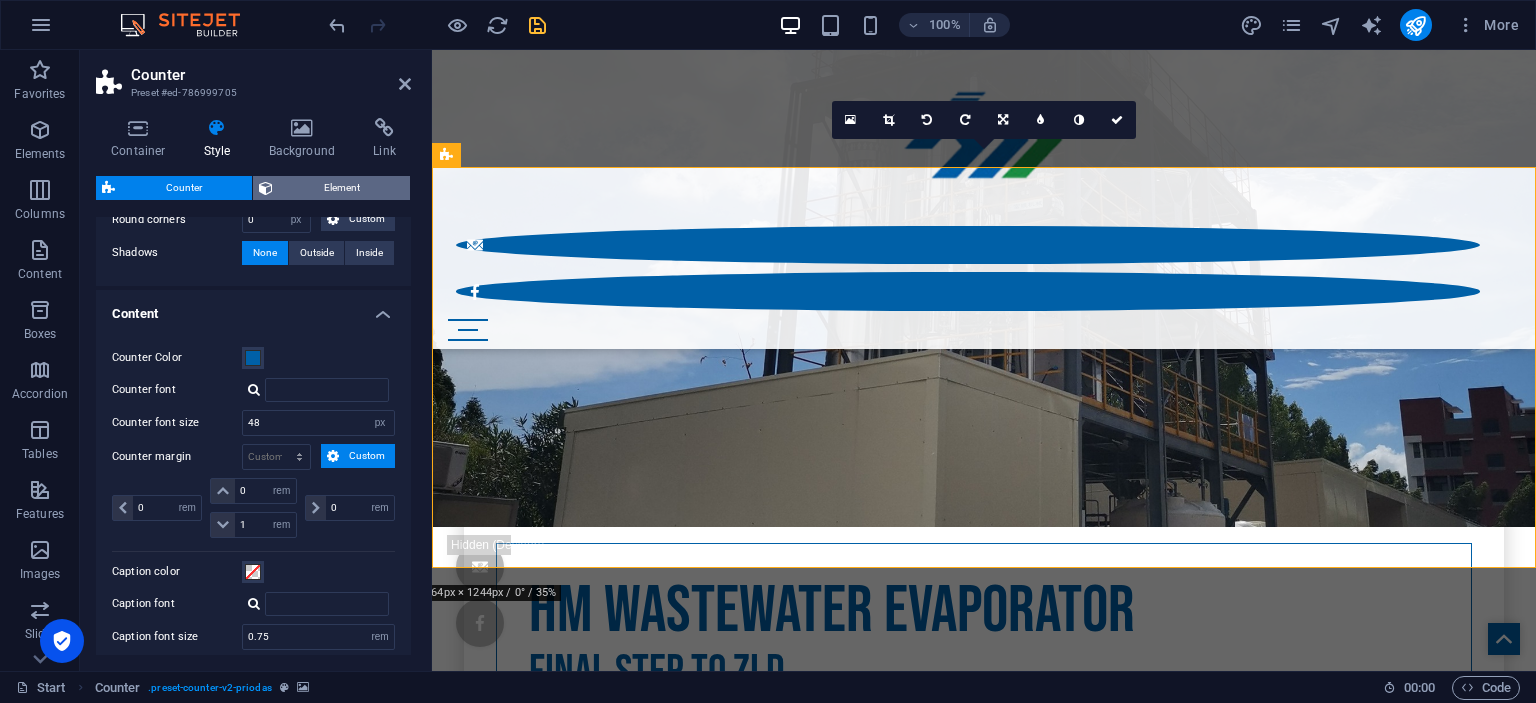 click on "Element" at bounding box center [341, 188] 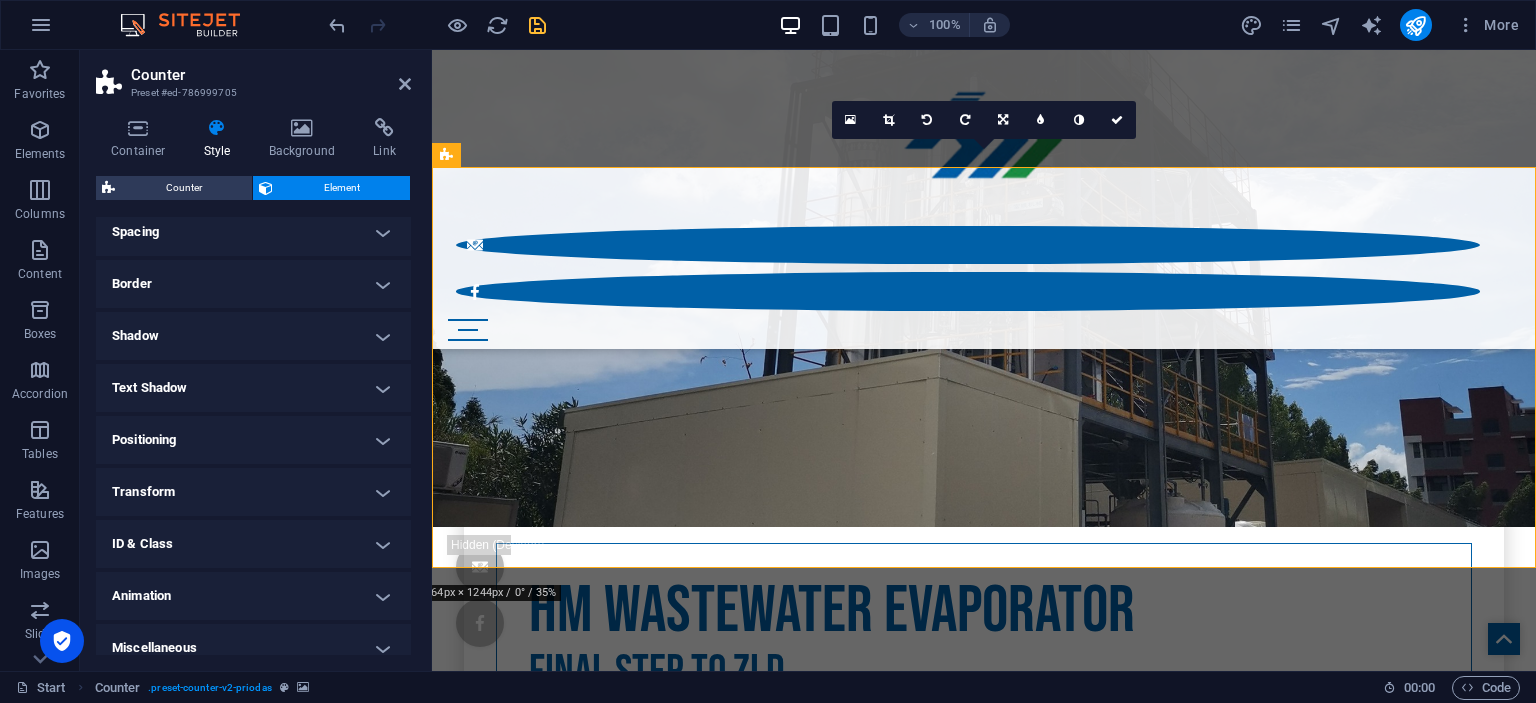 scroll, scrollTop: 182, scrollLeft: 0, axis: vertical 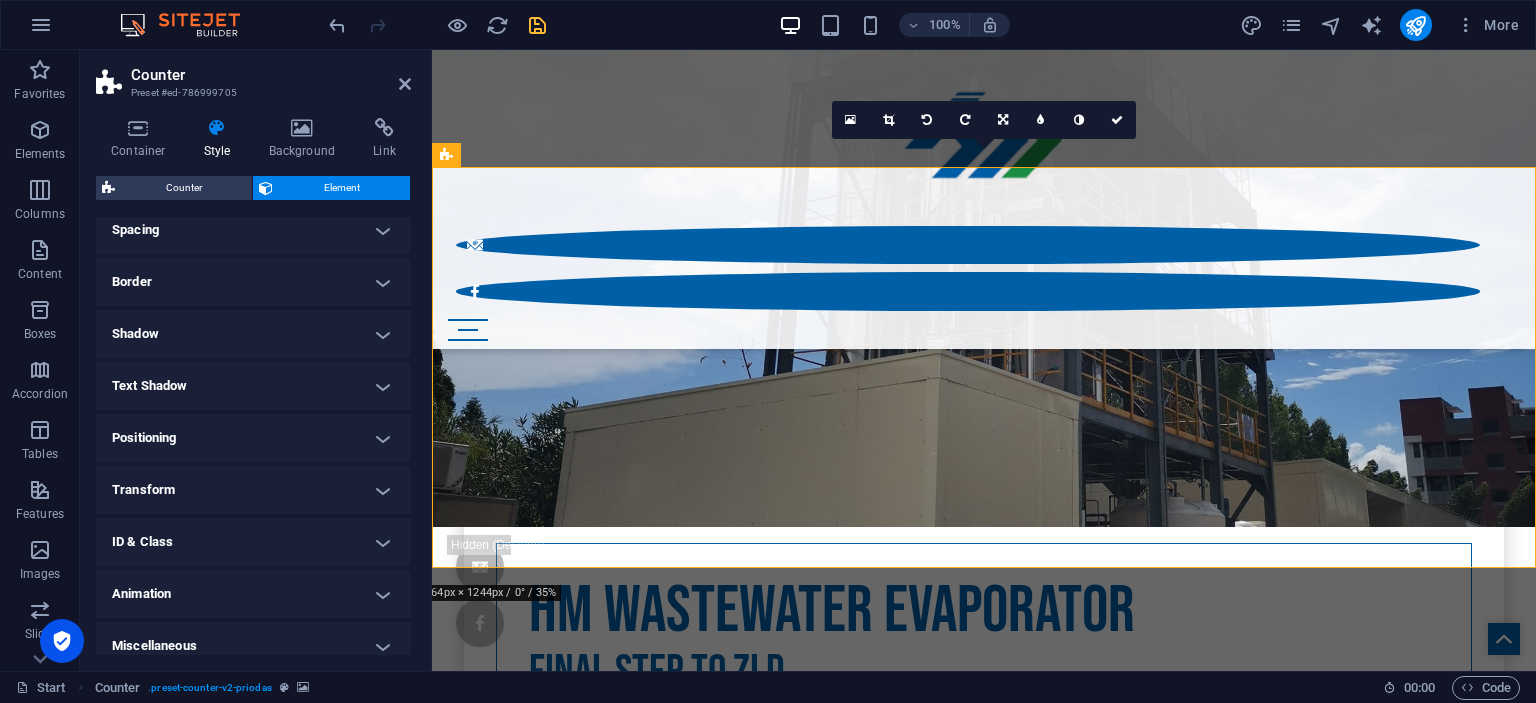 click on "Text Shadow" at bounding box center [253, 386] 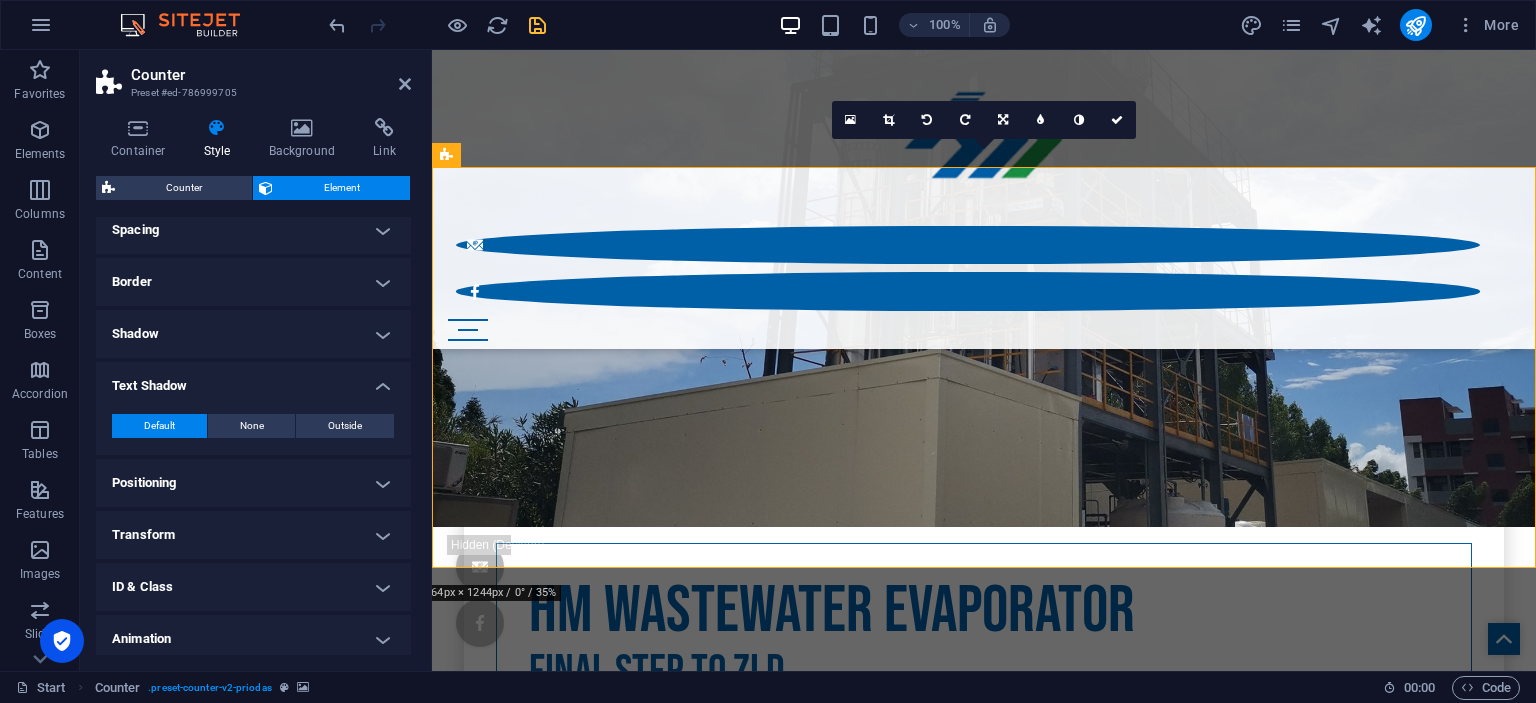 click on "Text Shadow" at bounding box center (253, 380) 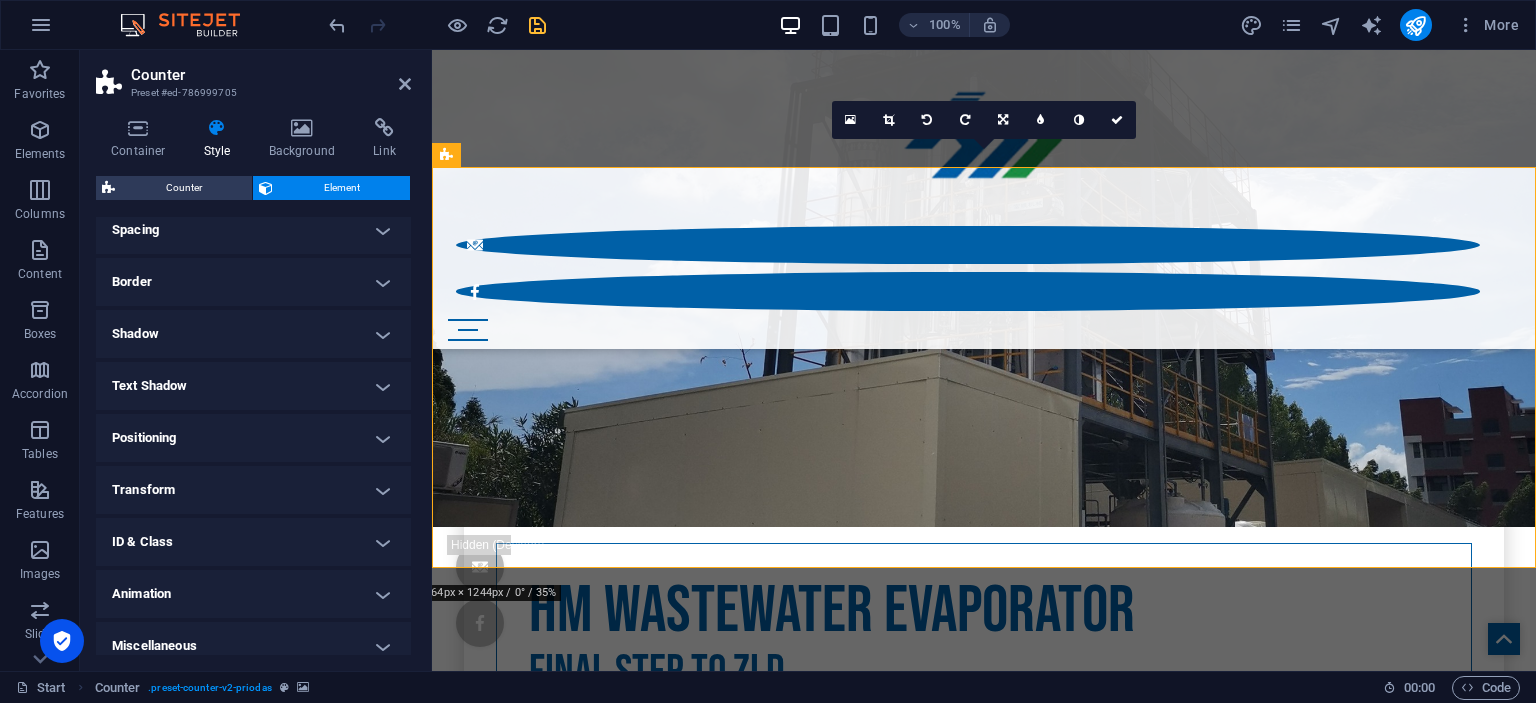 click on "Positioning" at bounding box center [253, 438] 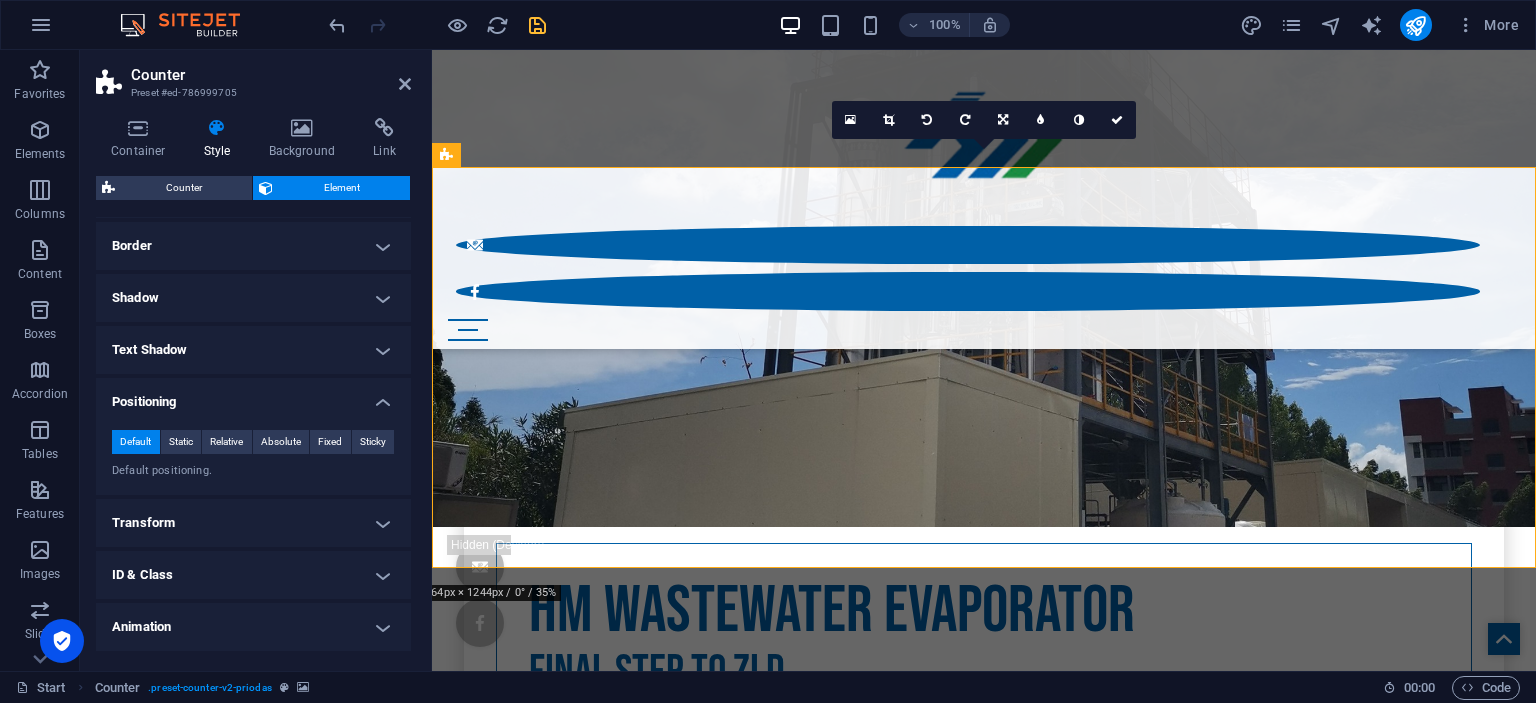 scroll, scrollTop: 266, scrollLeft: 0, axis: vertical 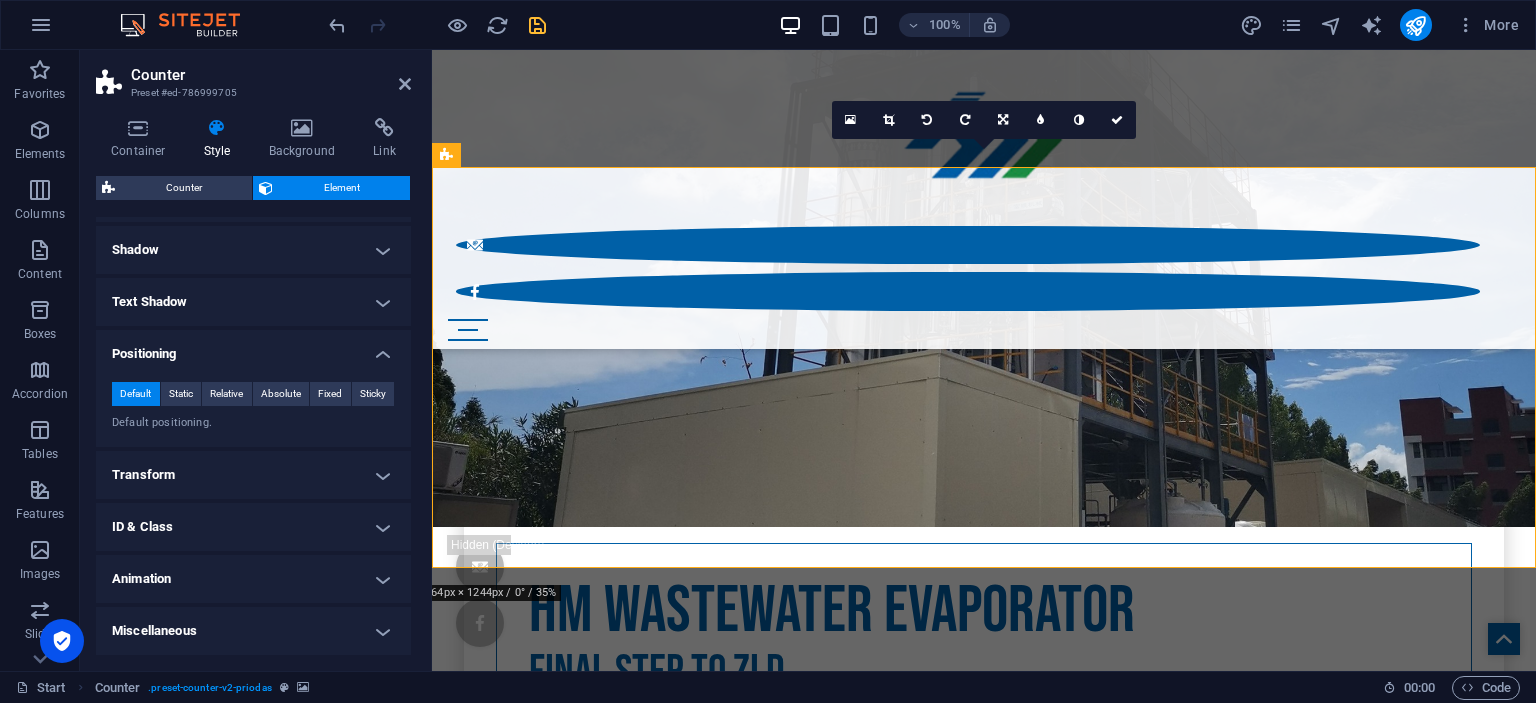 click on "Animation" at bounding box center [253, 579] 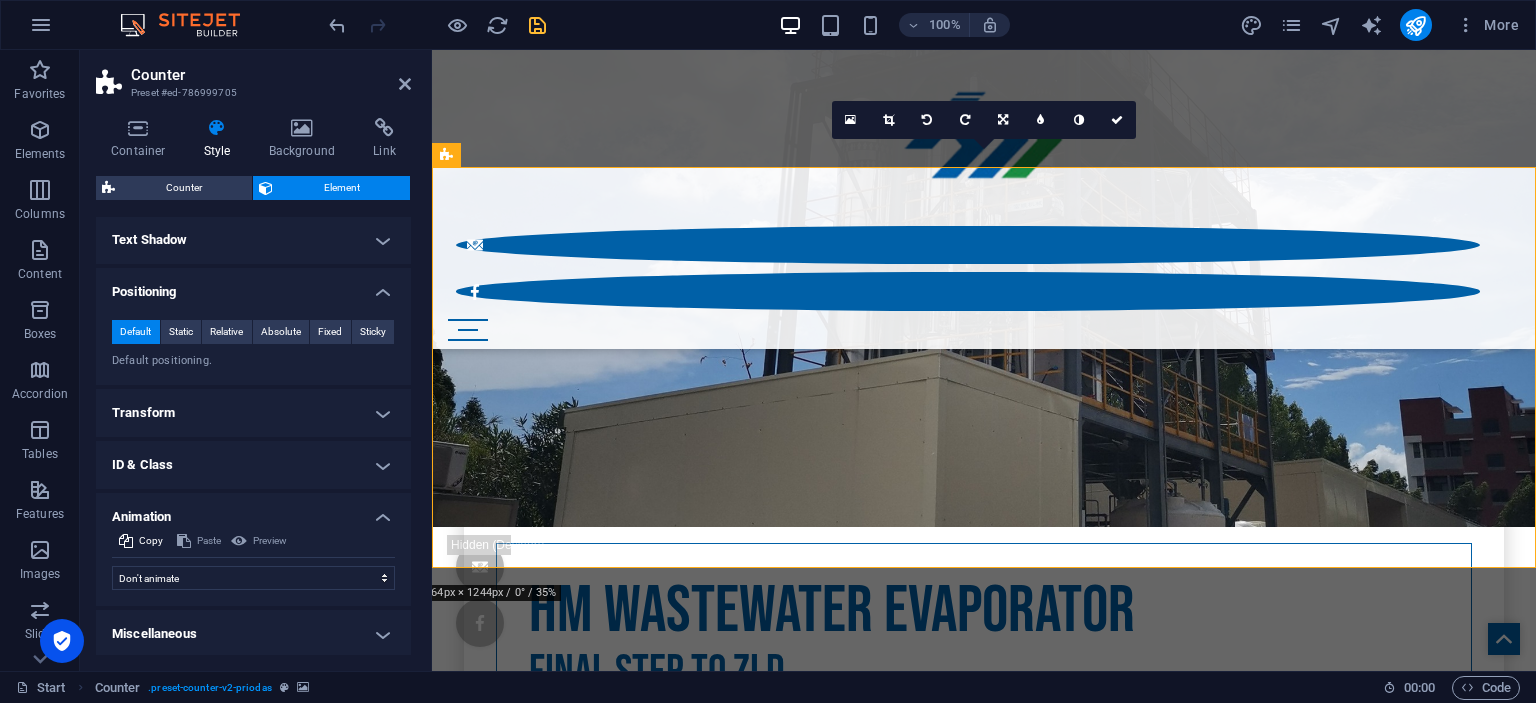 scroll, scrollTop: 330, scrollLeft: 0, axis: vertical 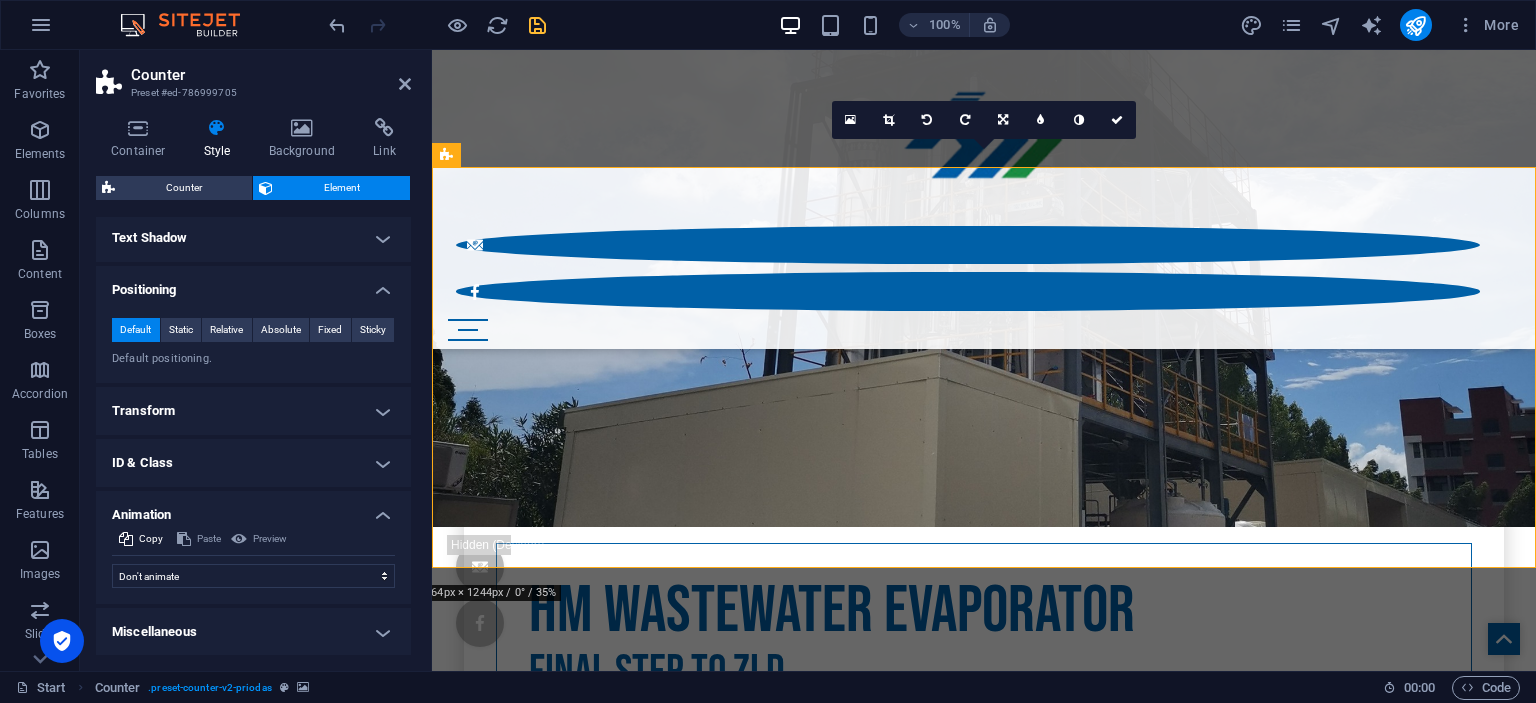 click on "Miscellaneous" at bounding box center [253, 632] 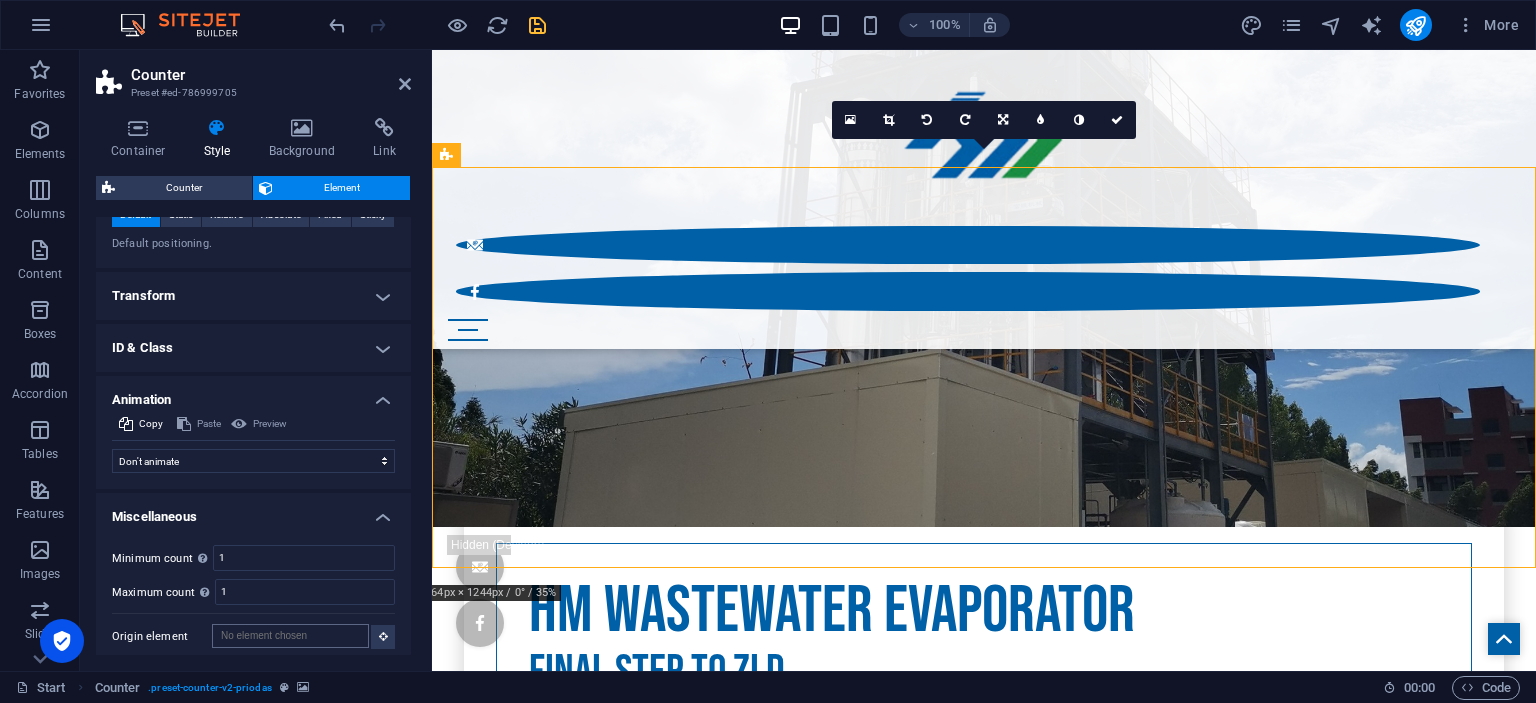 scroll, scrollTop: 454, scrollLeft: 0, axis: vertical 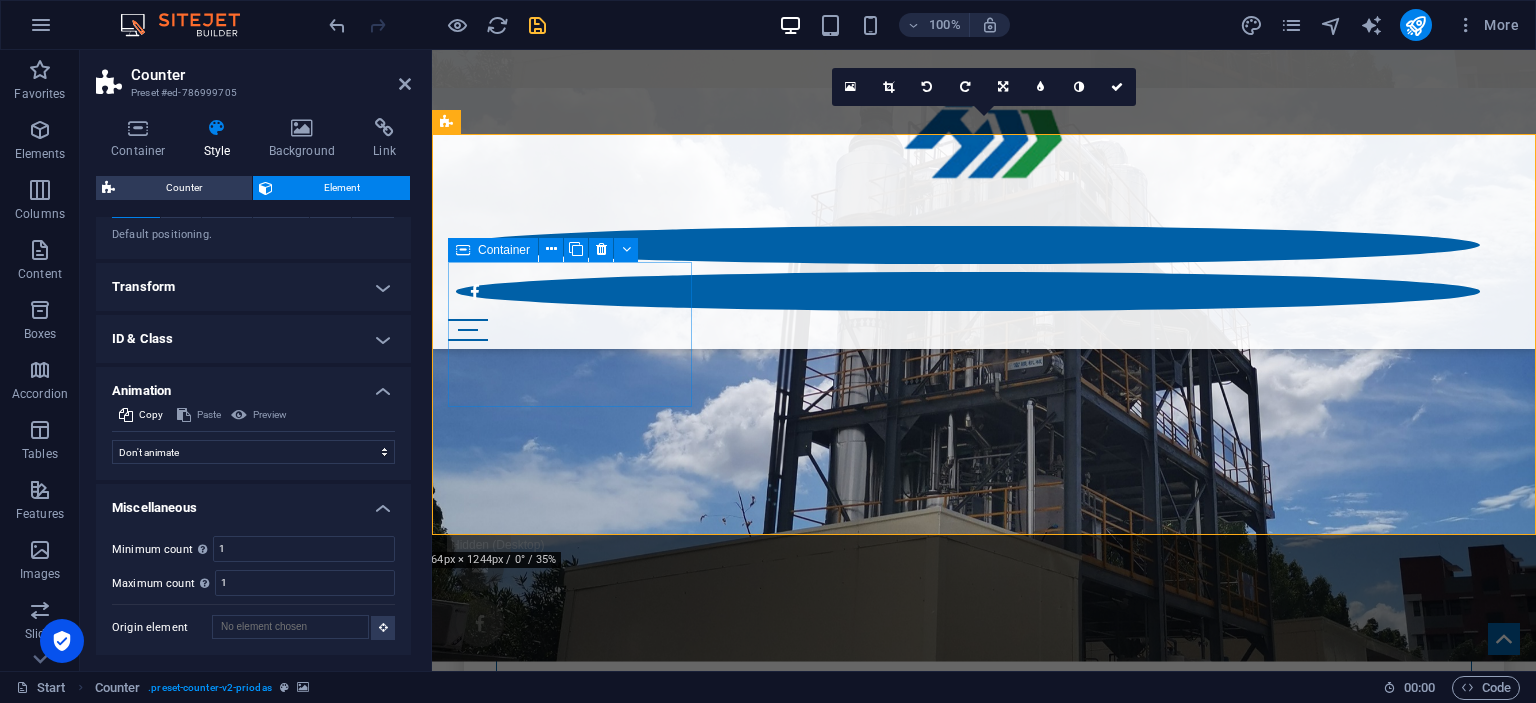click on "Final step to ZLD Weddings planned" at bounding box center [984, 3709] 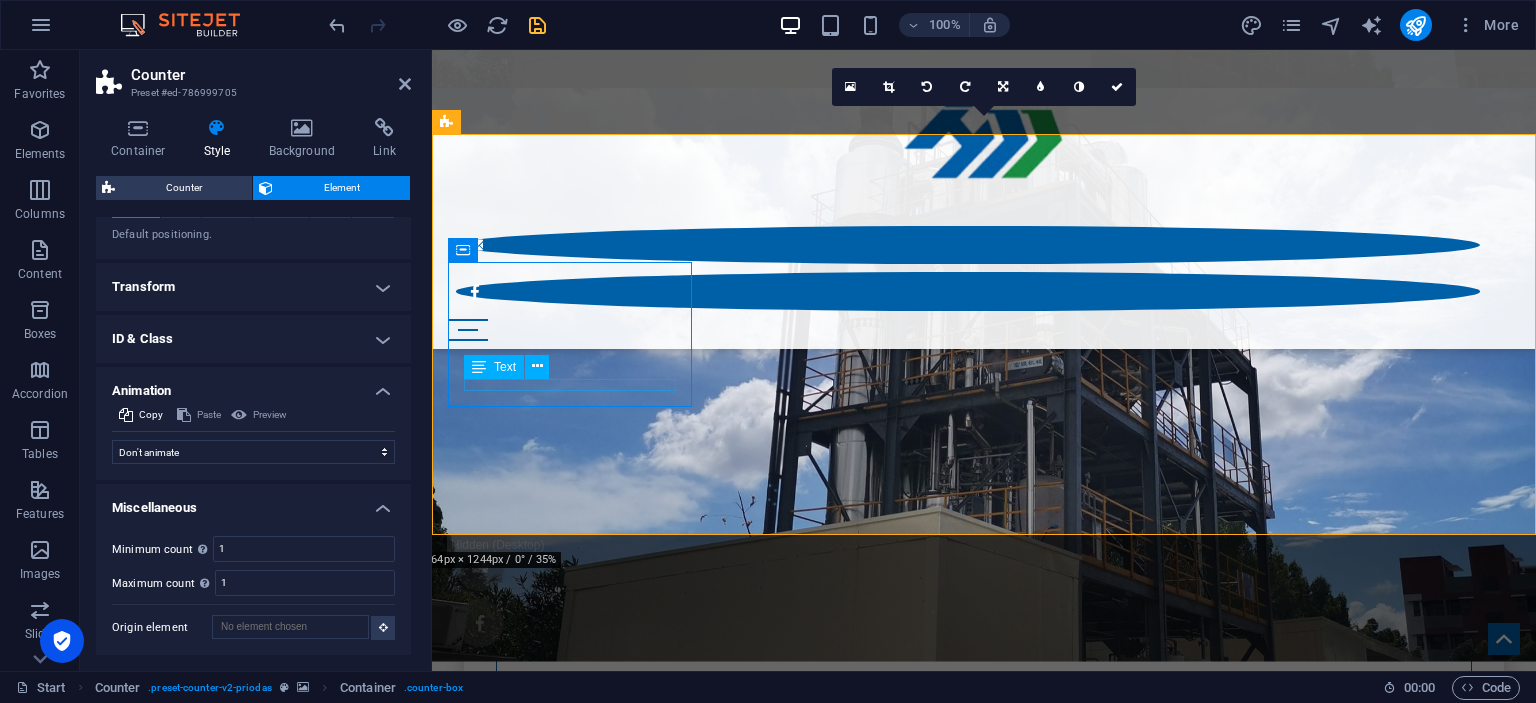 click on "Weddings planned" at bounding box center [984, 3735] 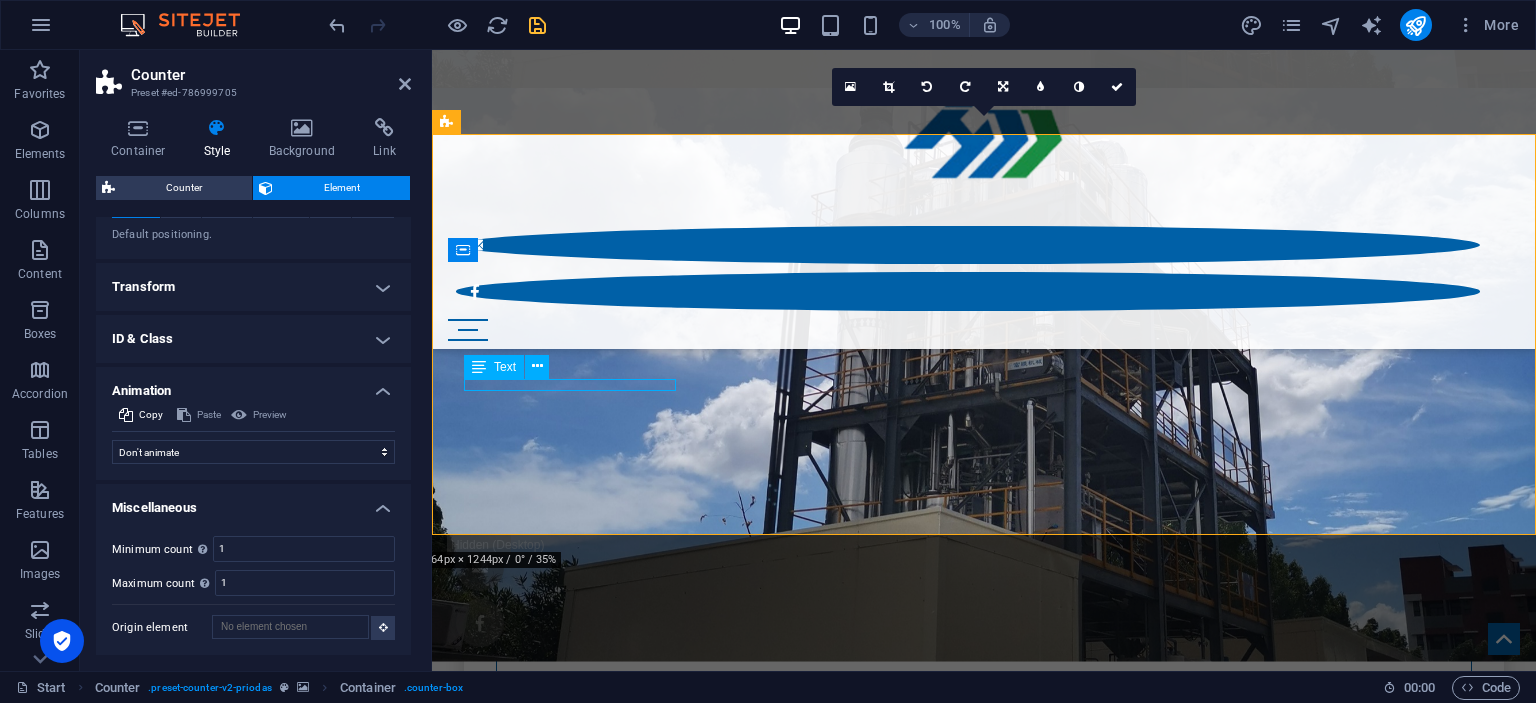 click on "Weddings planned" at bounding box center (984, 3735) 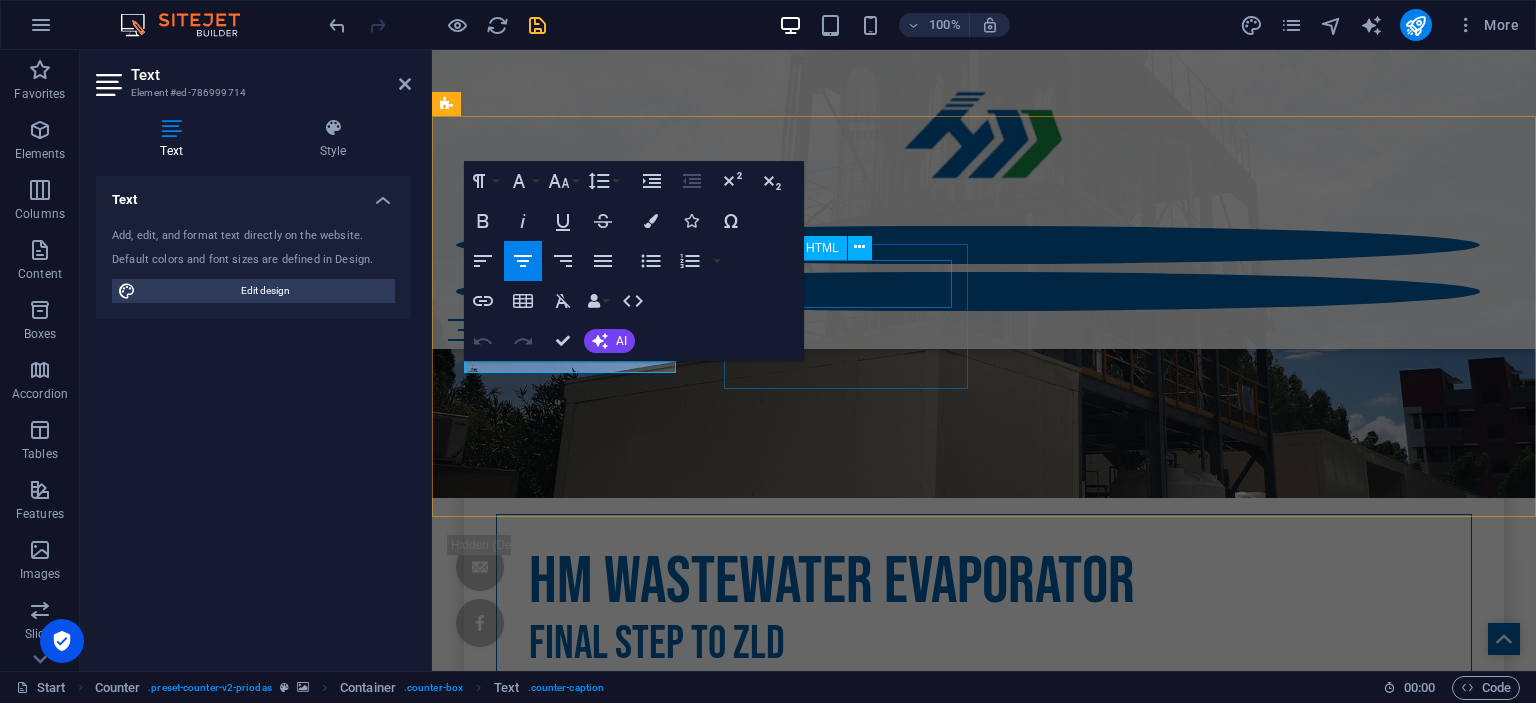 scroll, scrollTop: 979, scrollLeft: 0, axis: vertical 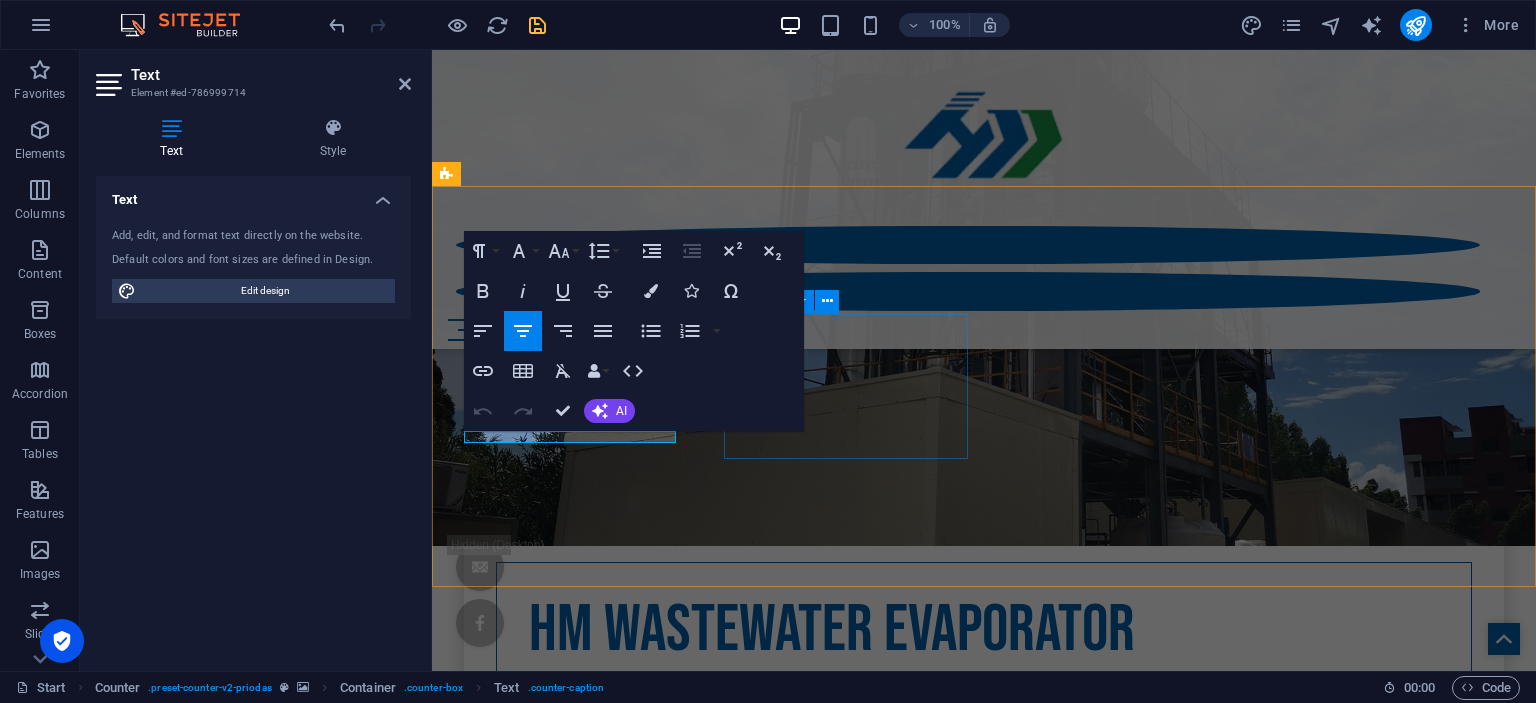 click on "630 Wedding-Party organized" at bounding box center (984, 3879) 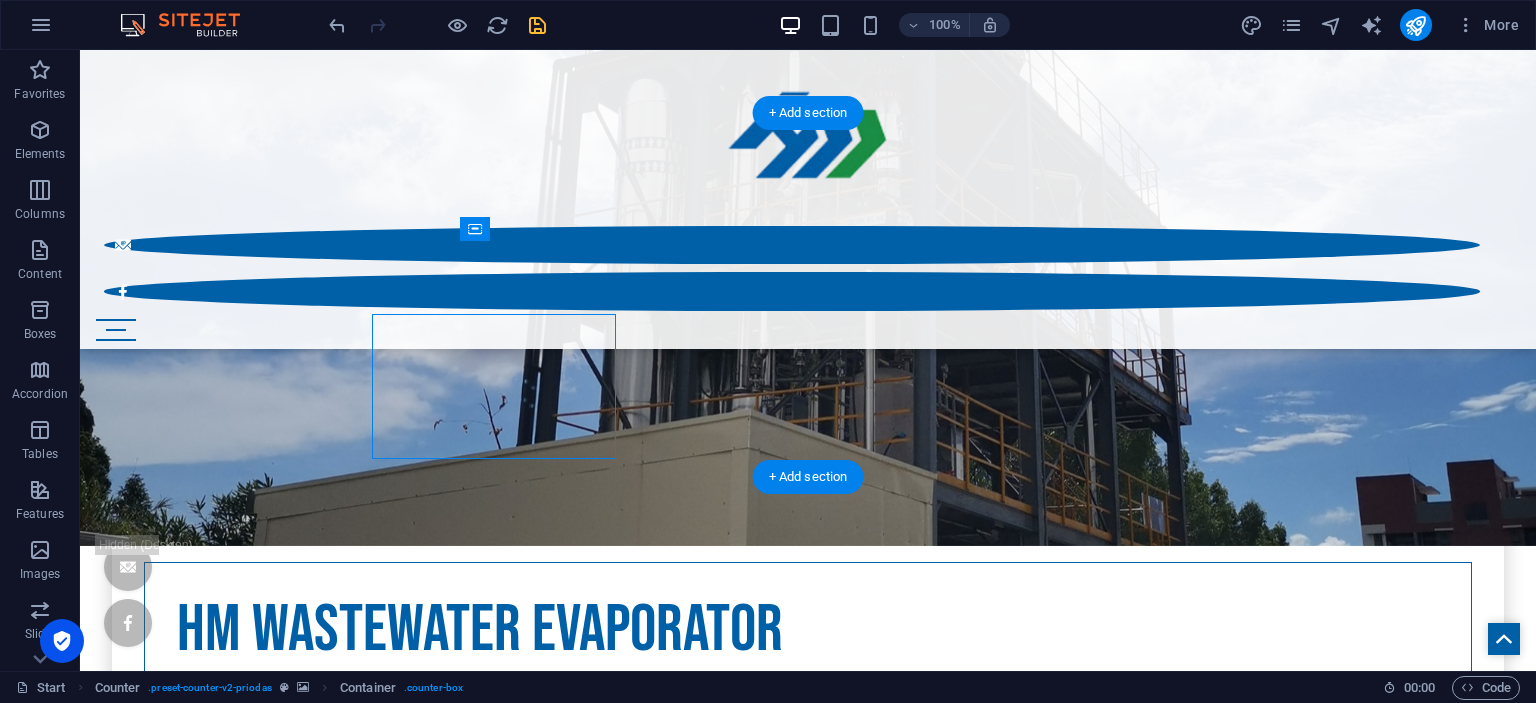 click at bounding box center [808, 3385] 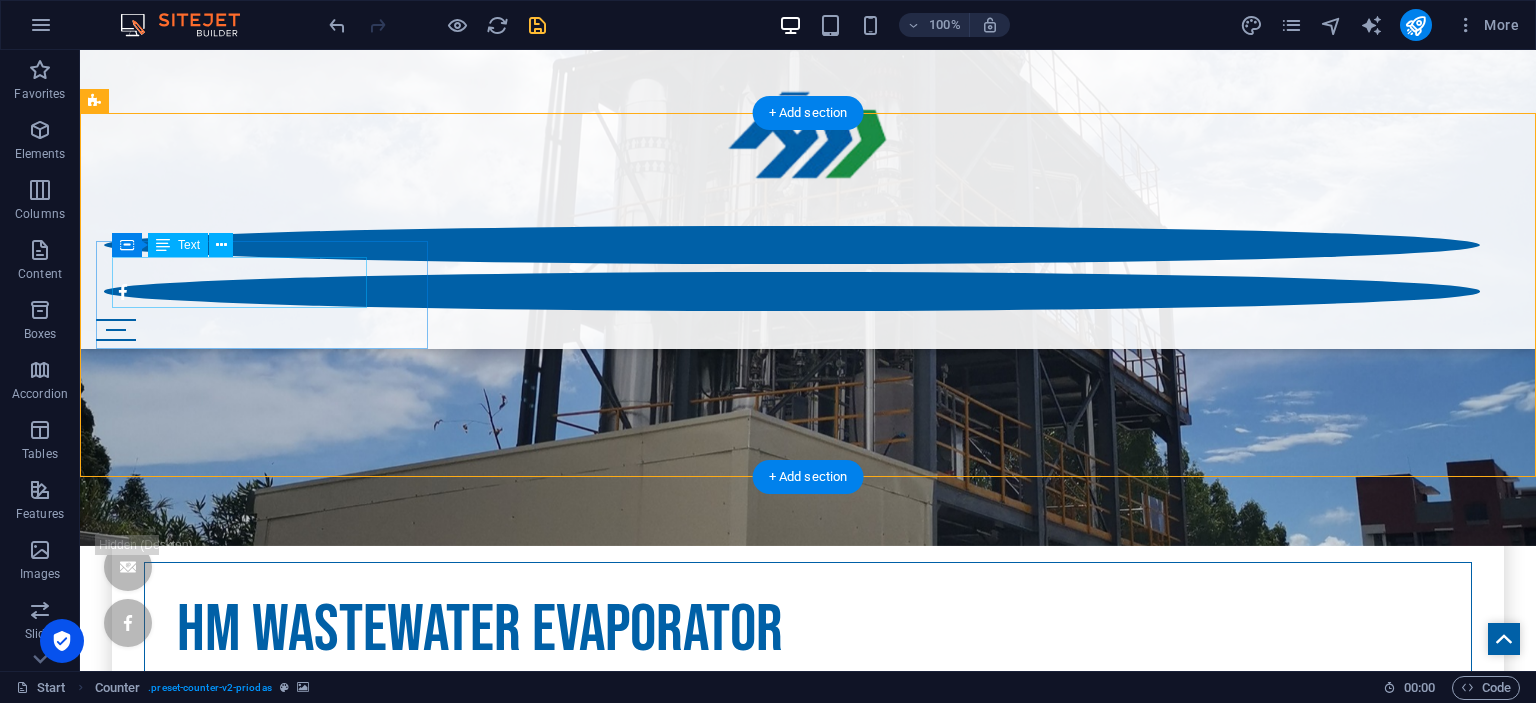 click on "Final step to ZLD" at bounding box center [808, 3755] 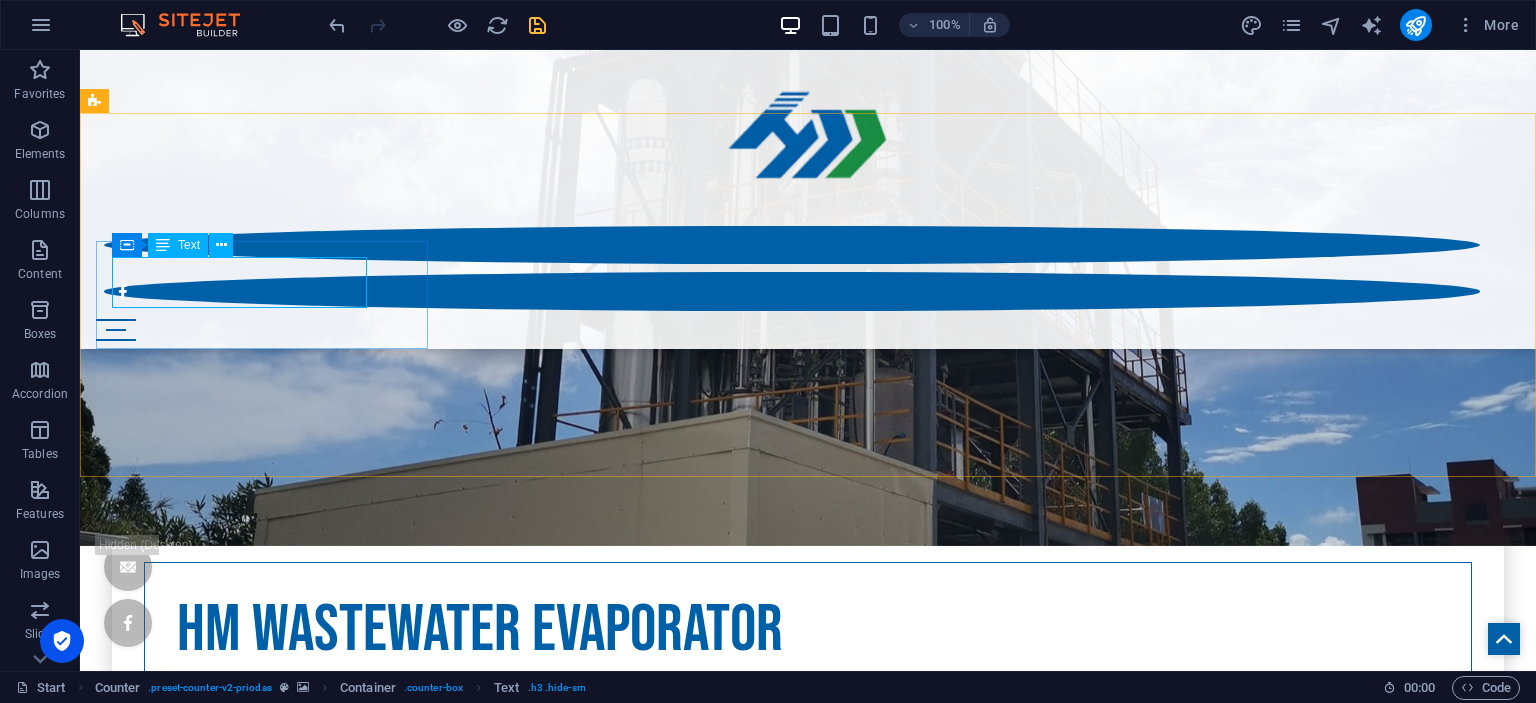 click at bounding box center (163, 245) 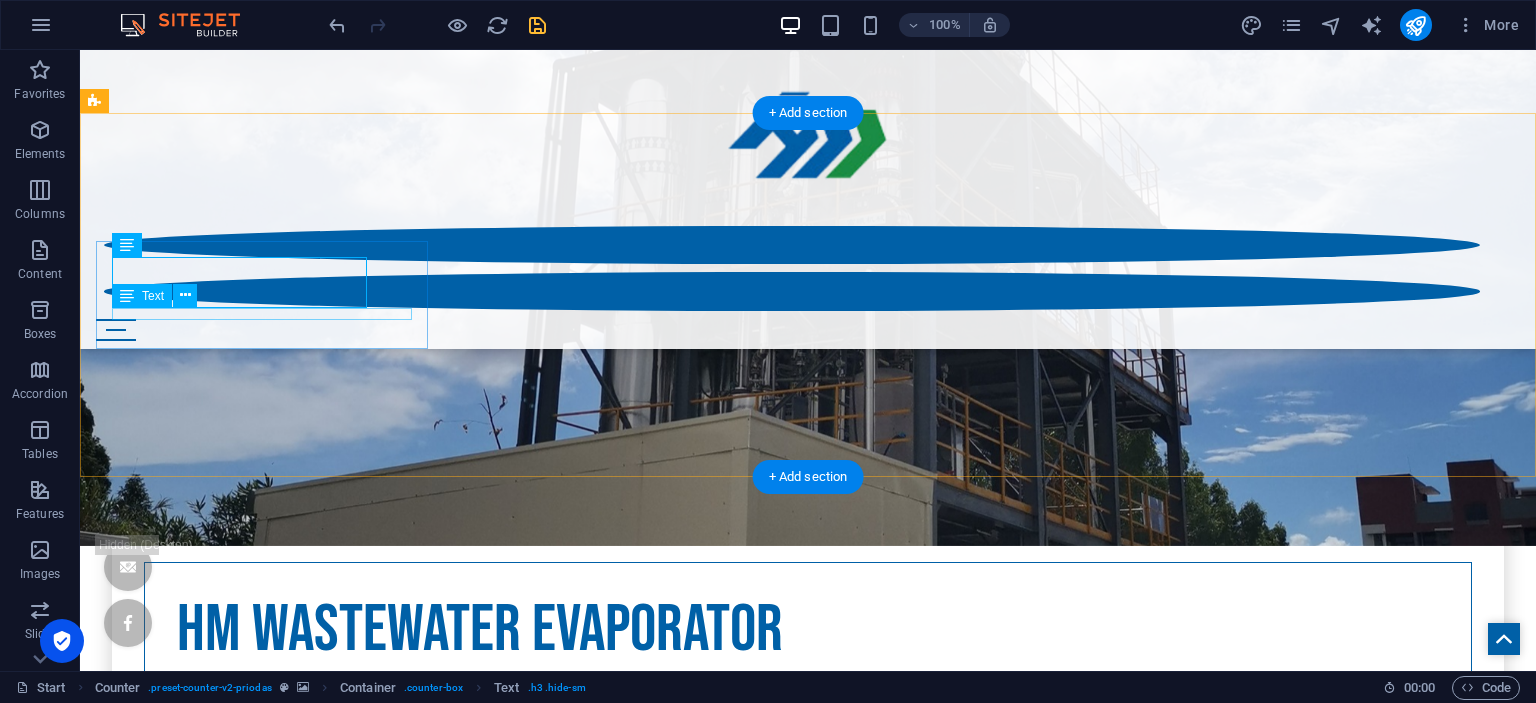 click on "Weddings planned" at bounding box center (808, 3787) 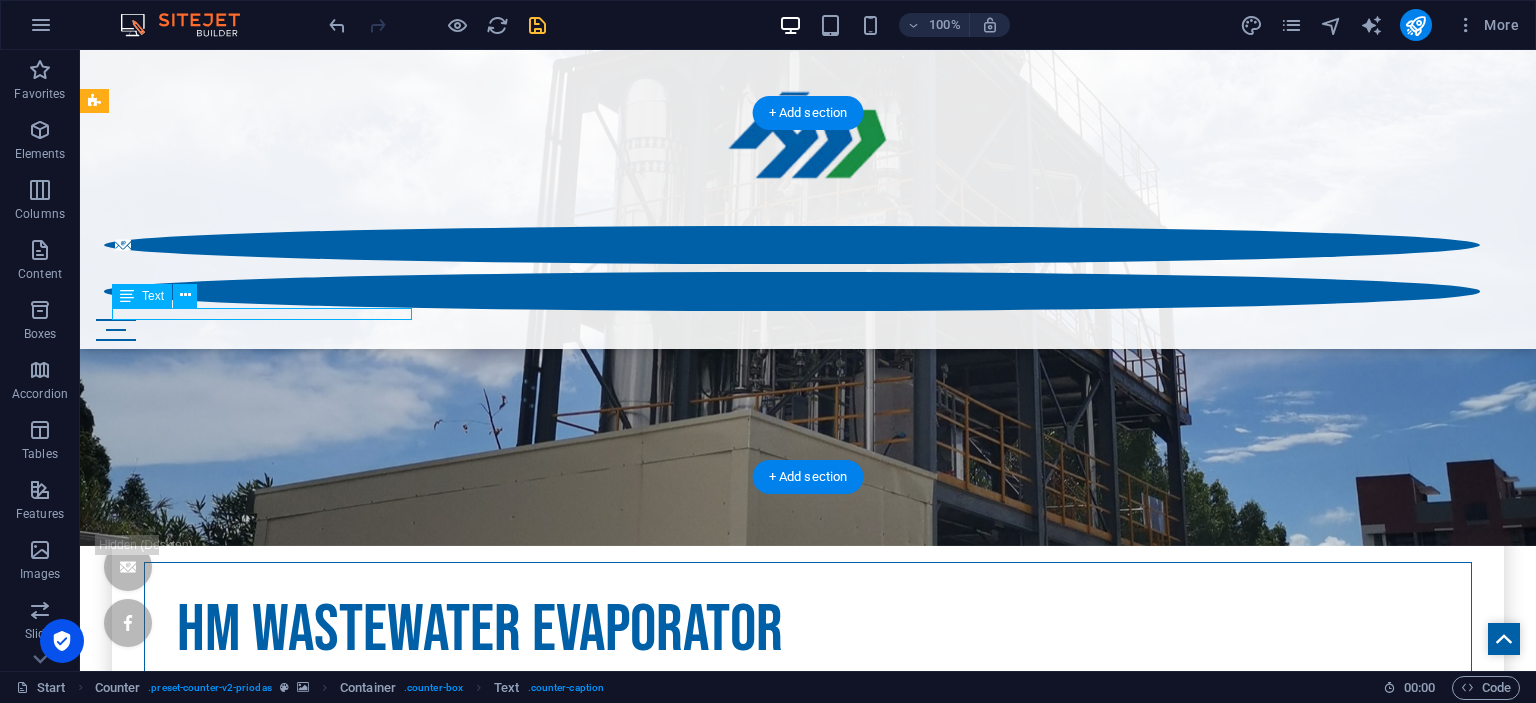 click on "Weddings planned" at bounding box center [808, 3787] 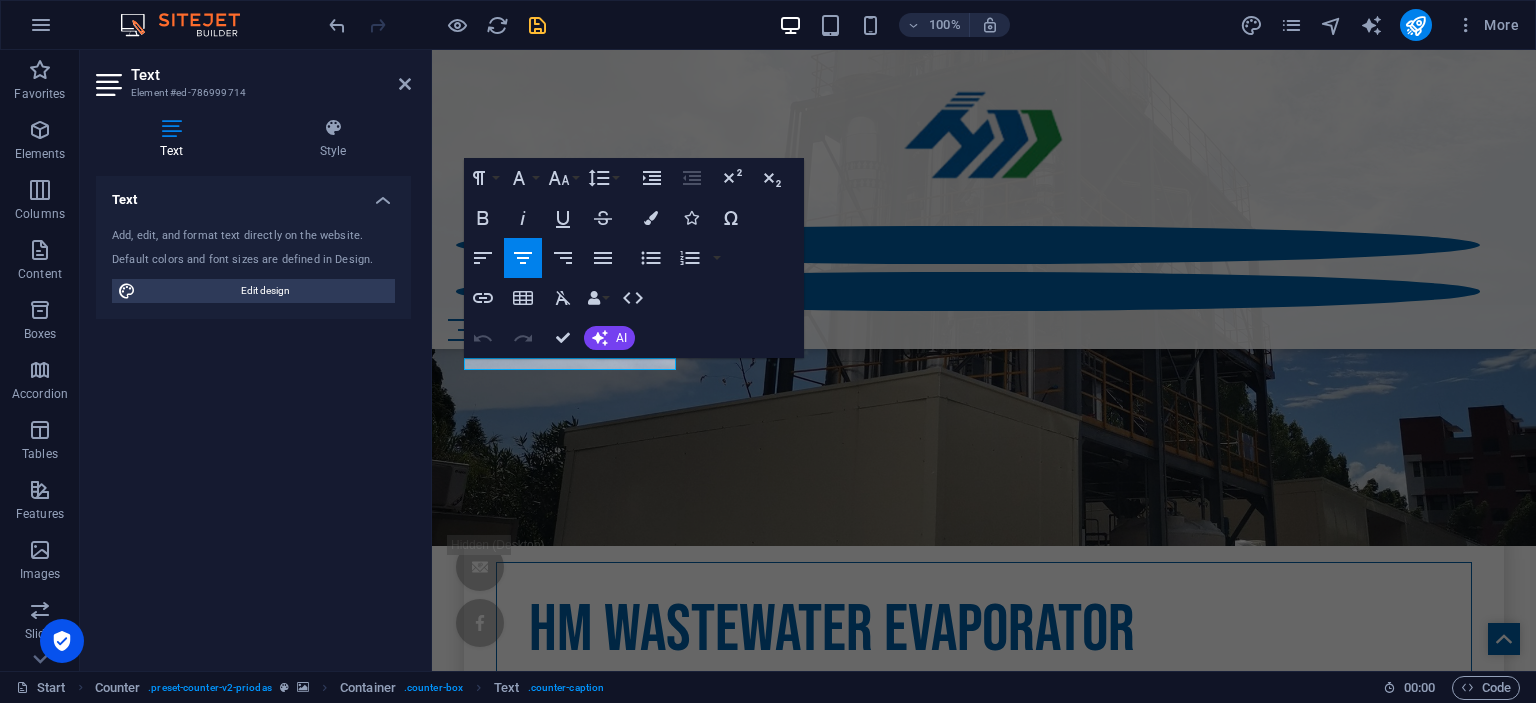 scroll, scrollTop: 1052, scrollLeft: 0, axis: vertical 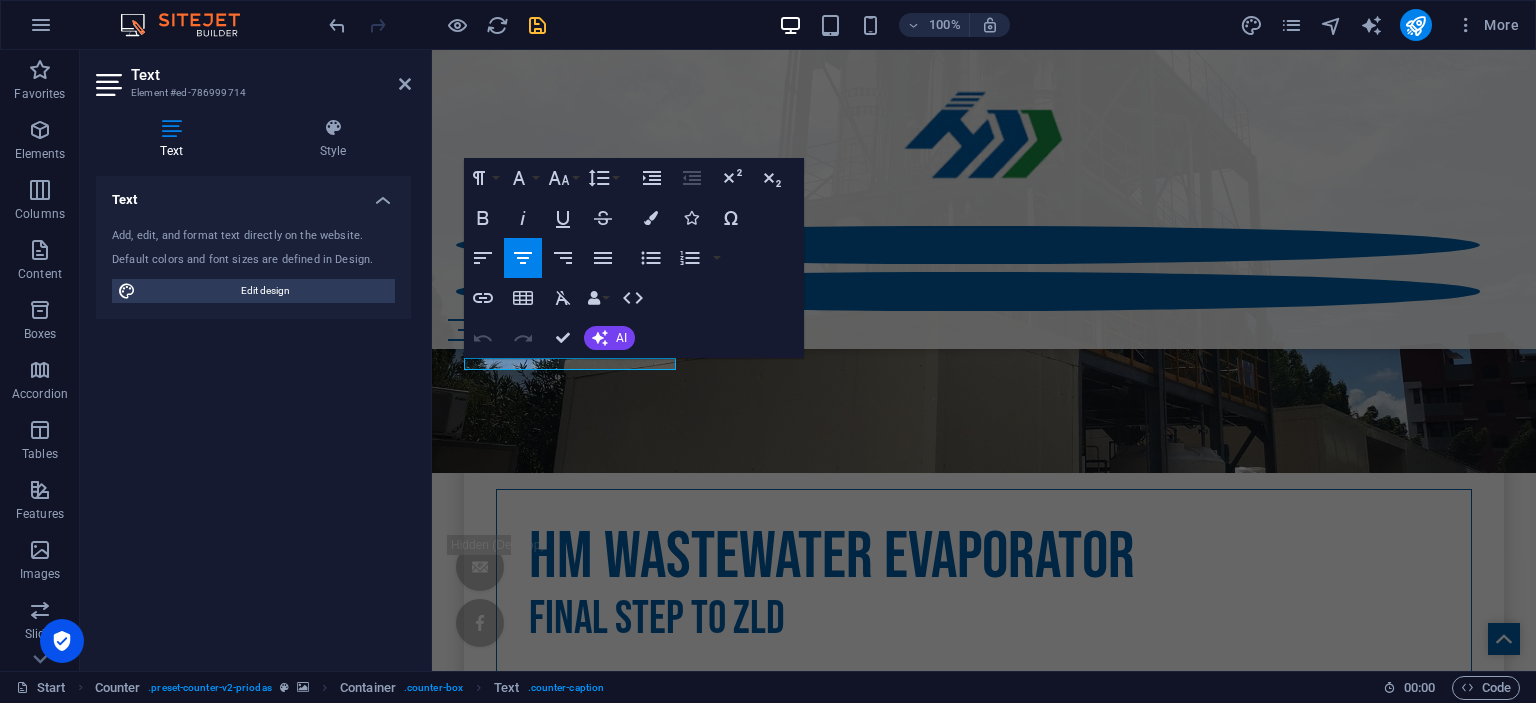 click at bounding box center [984, 3306] 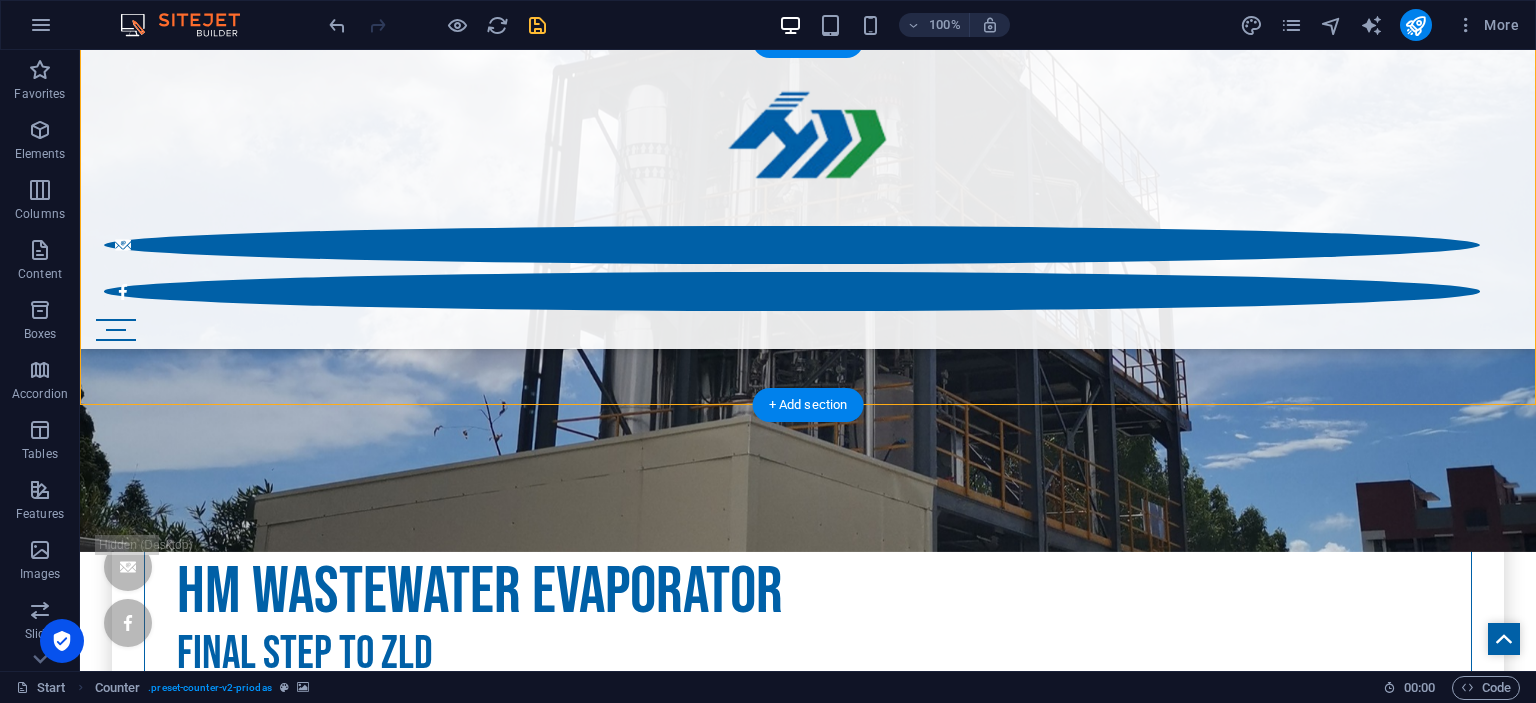 scroll, scrollTop: 802, scrollLeft: 0, axis: vertical 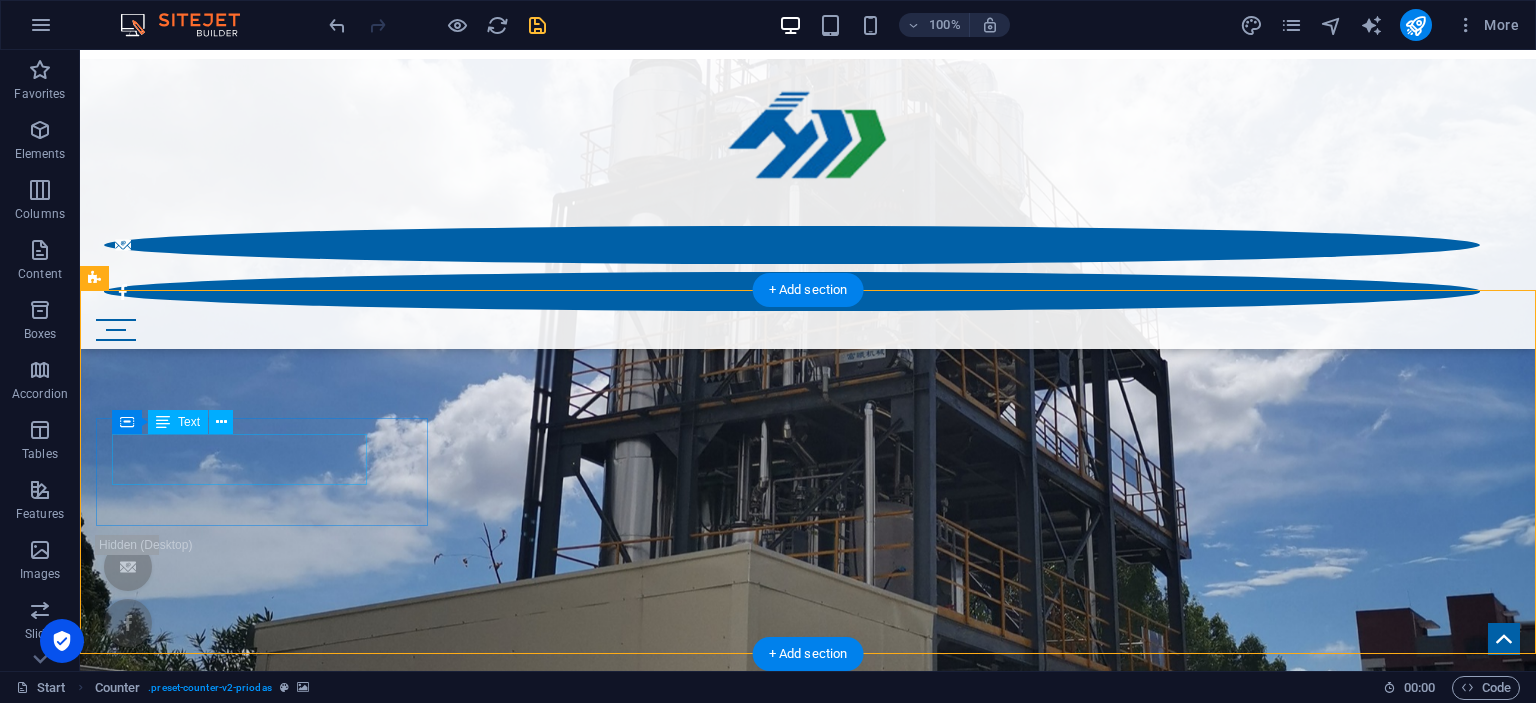 click on "Final step to ZLD" at bounding box center (808, 3808) 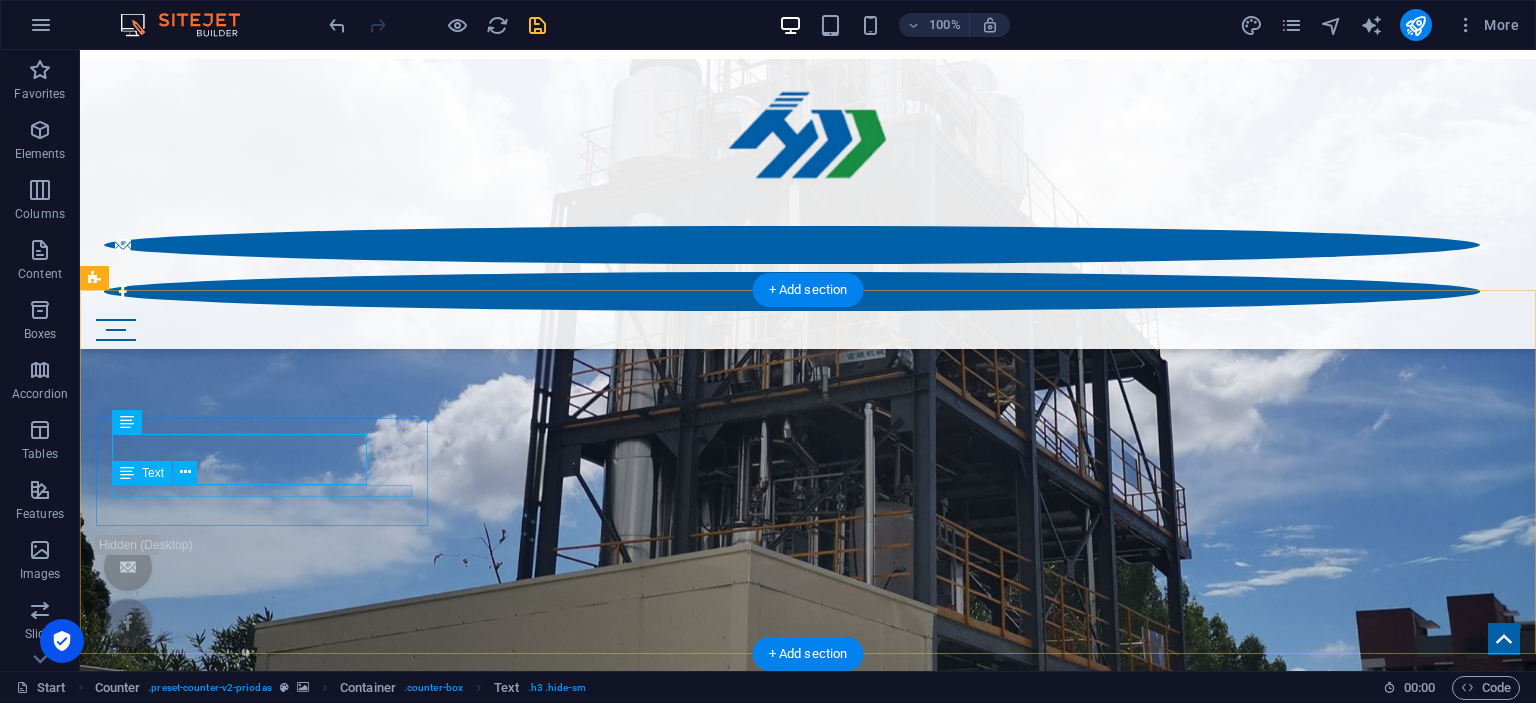 click on "Final step to ZLD Weddings planned" at bounding box center (808, 3814) 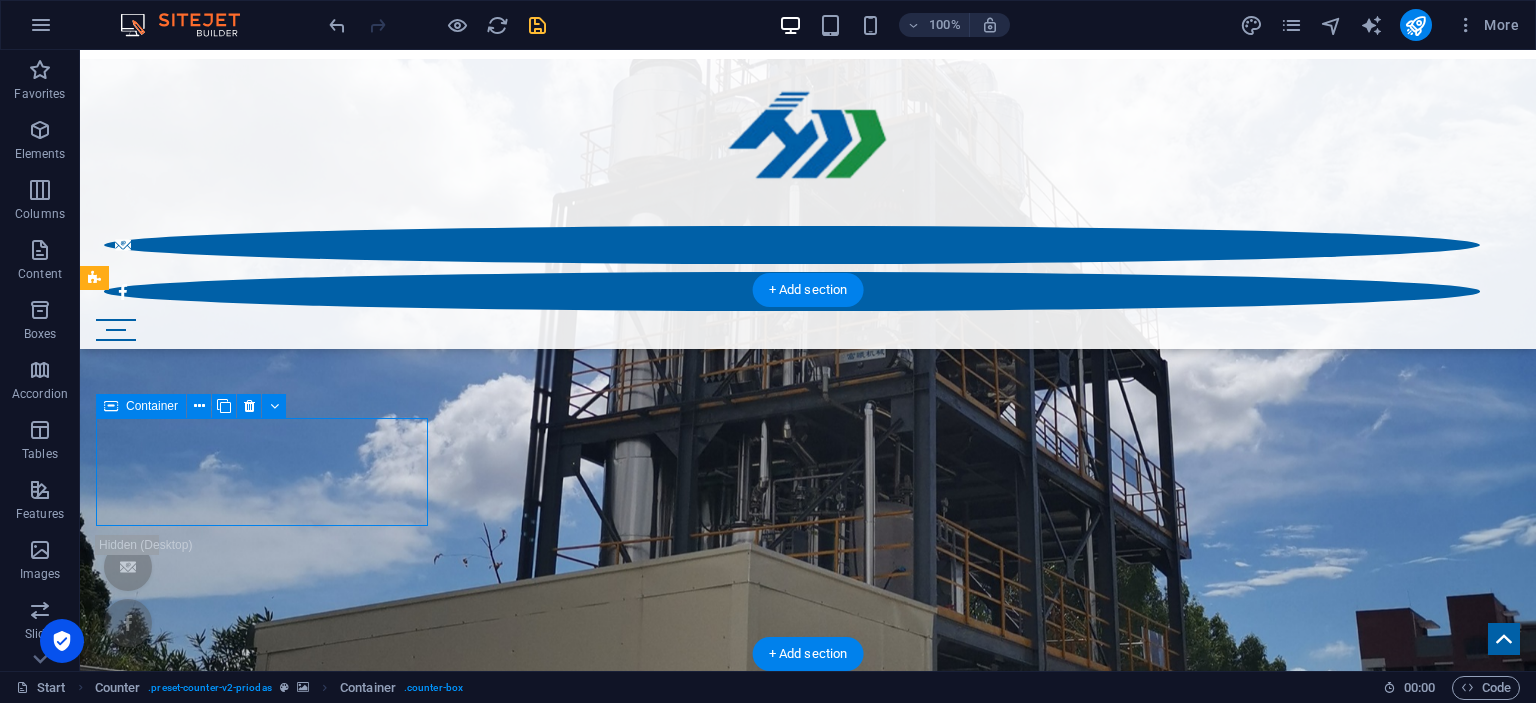 click on "Final step to ZLD Weddings planned" at bounding box center [808, 3814] 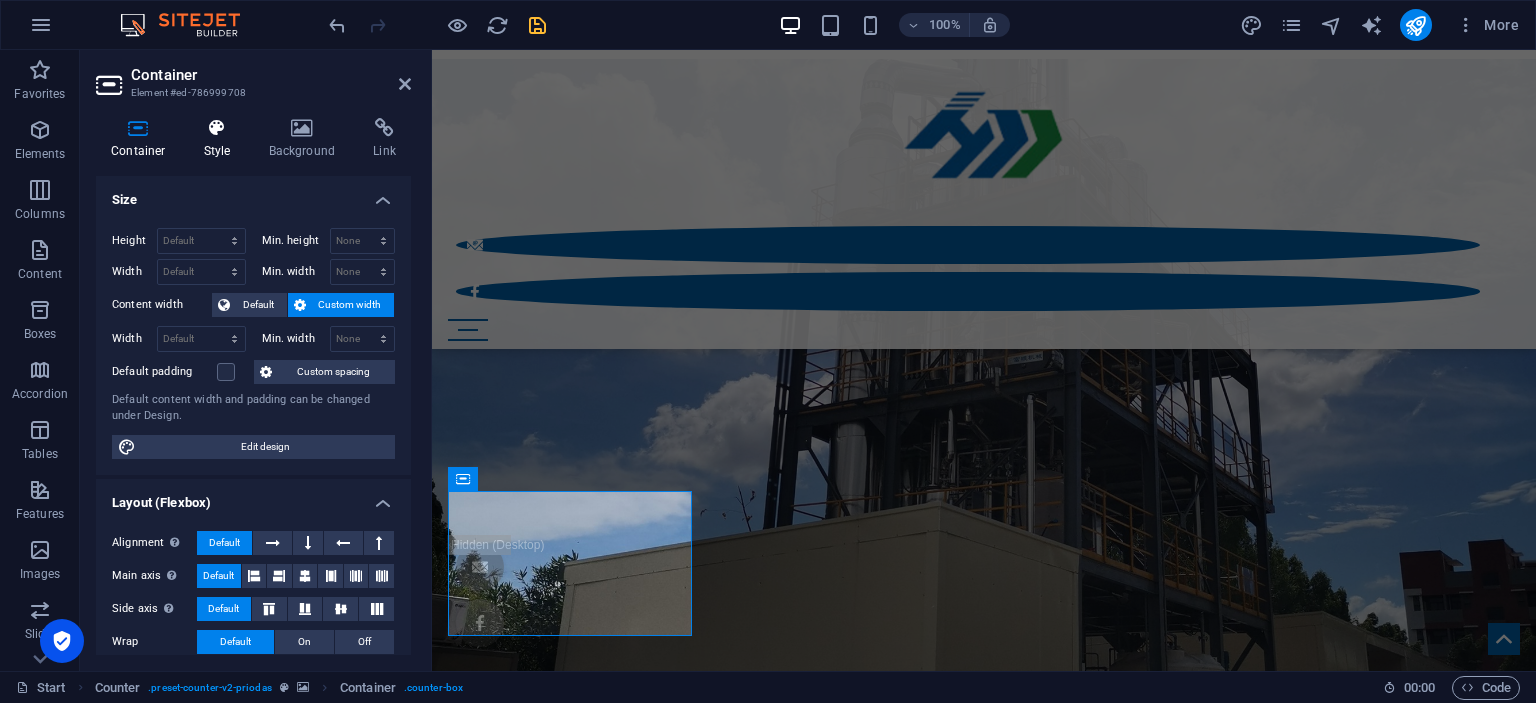 click at bounding box center [217, 128] 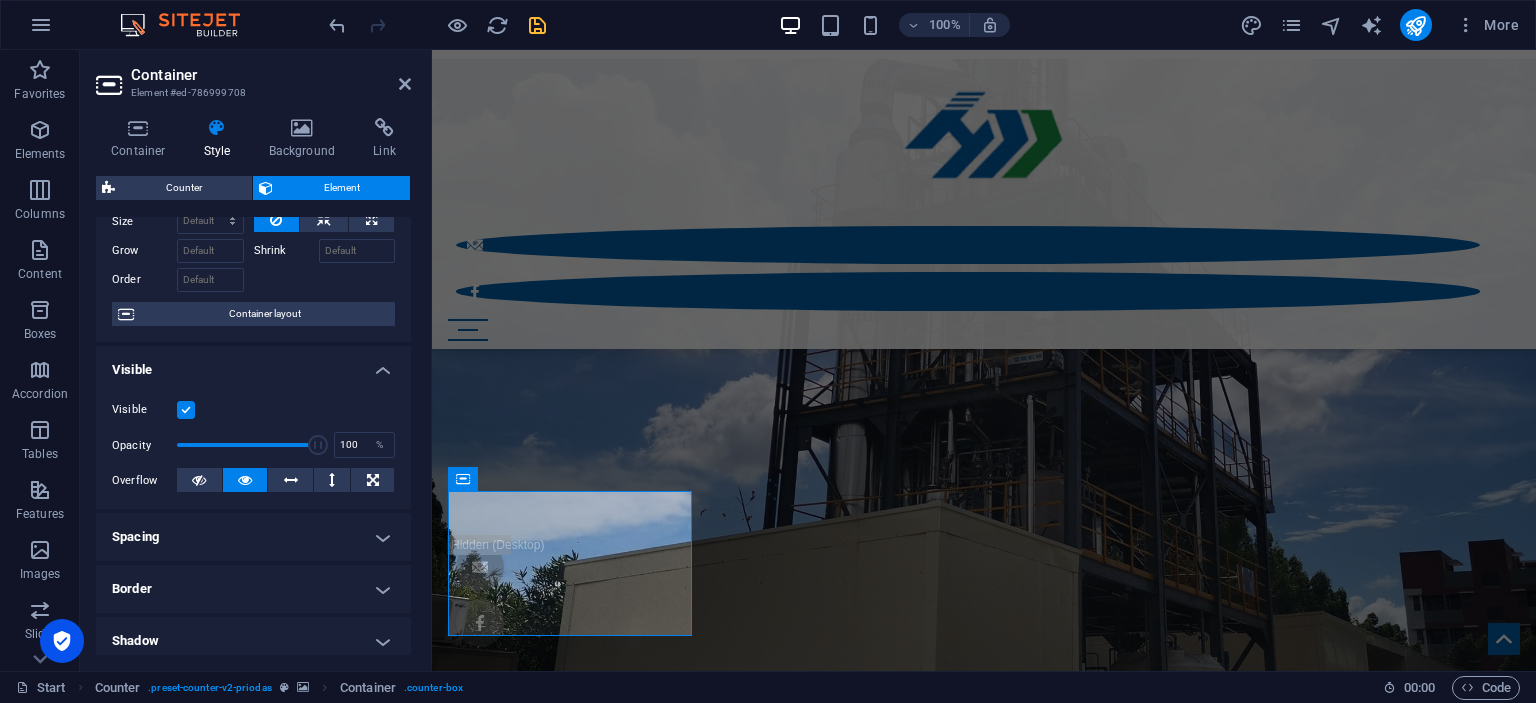 scroll, scrollTop: 91, scrollLeft: 0, axis: vertical 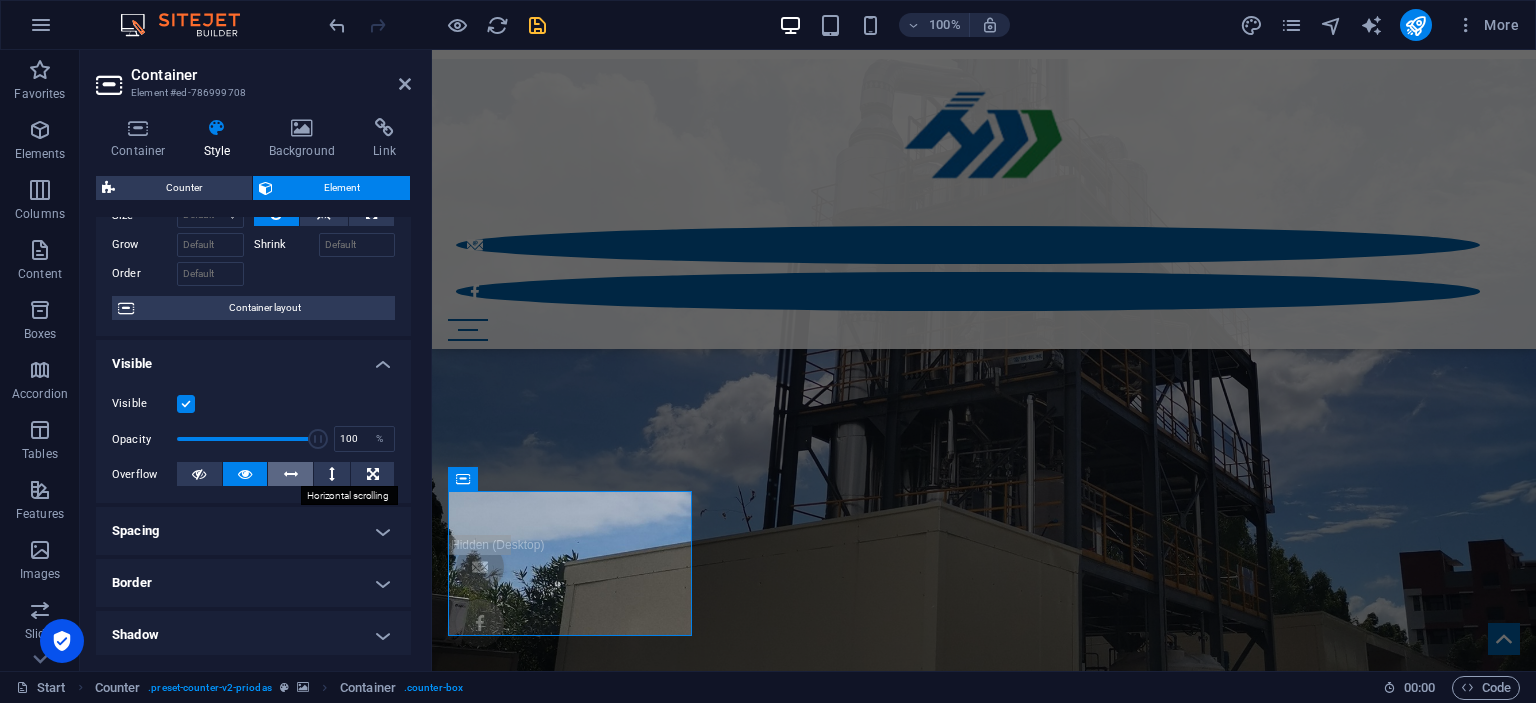 click at bounding box center (290, 474) 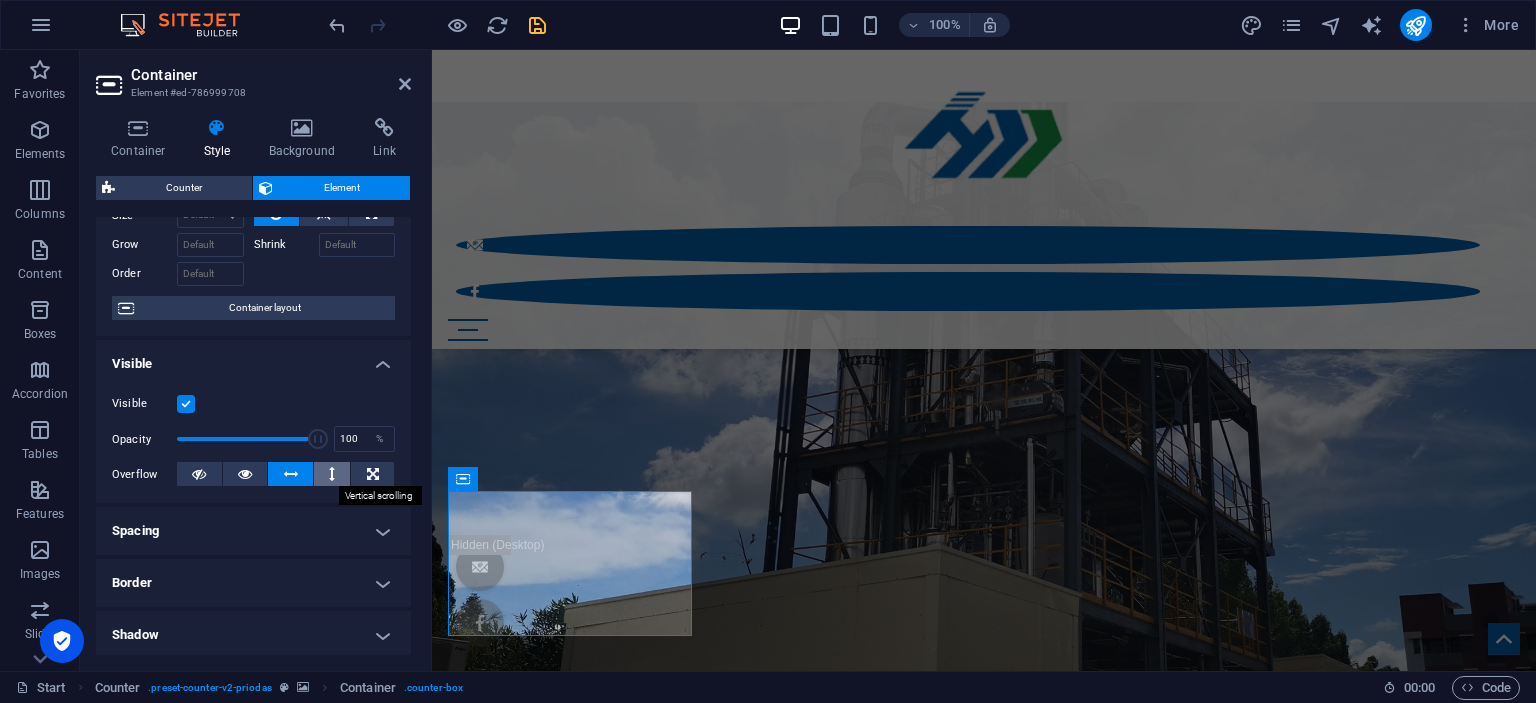 click at bounding box center (332, 474) 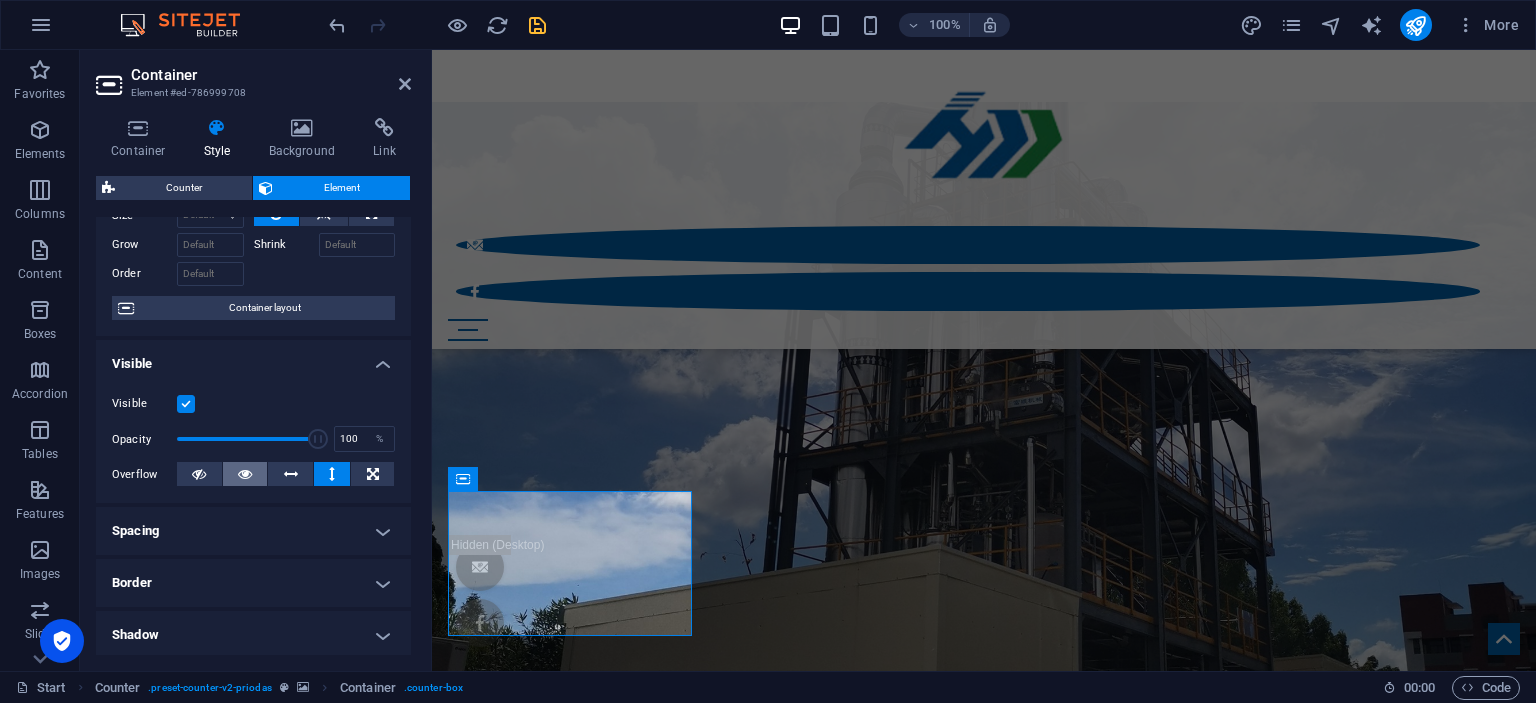click at bounding box center [245, 474] 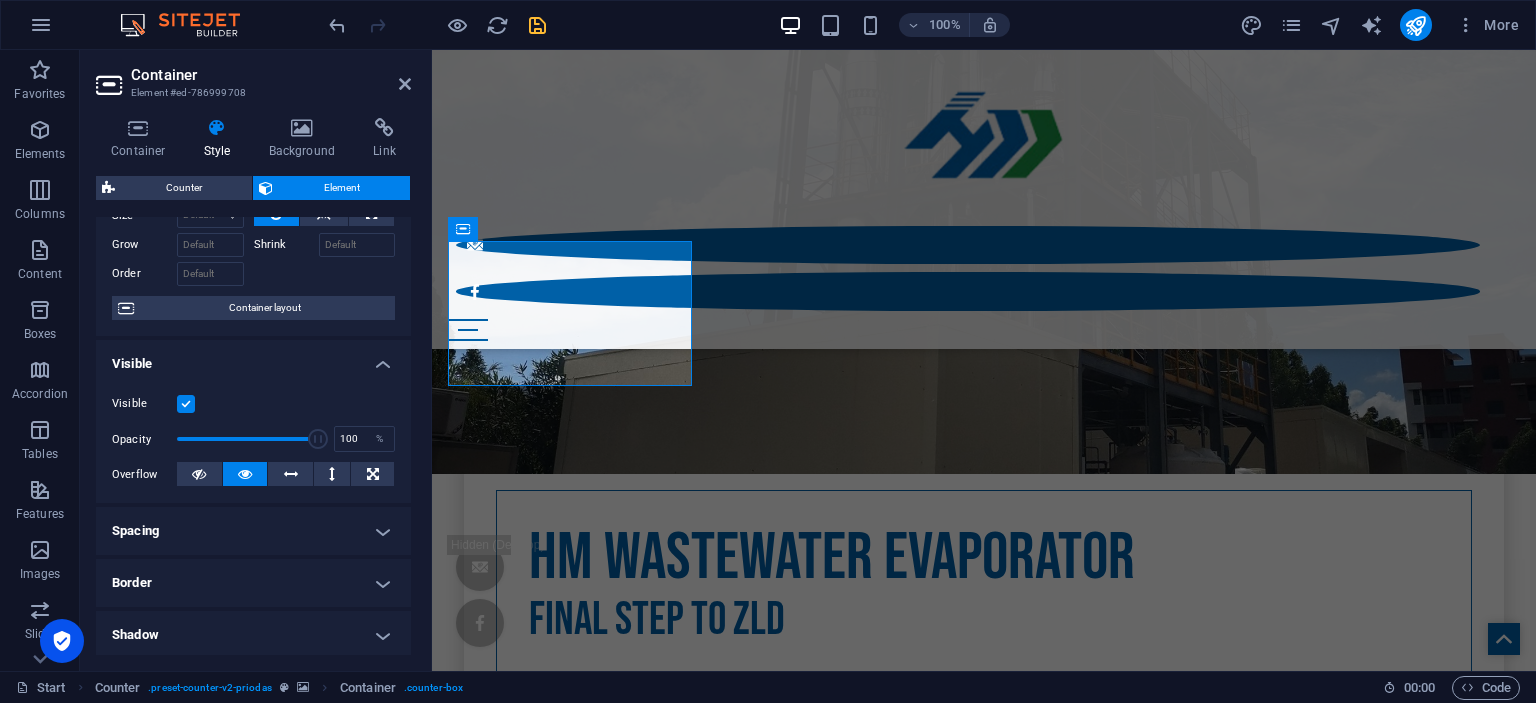 scroll, scrollTop: 1052, scrollLeft: 0, axis: vertical 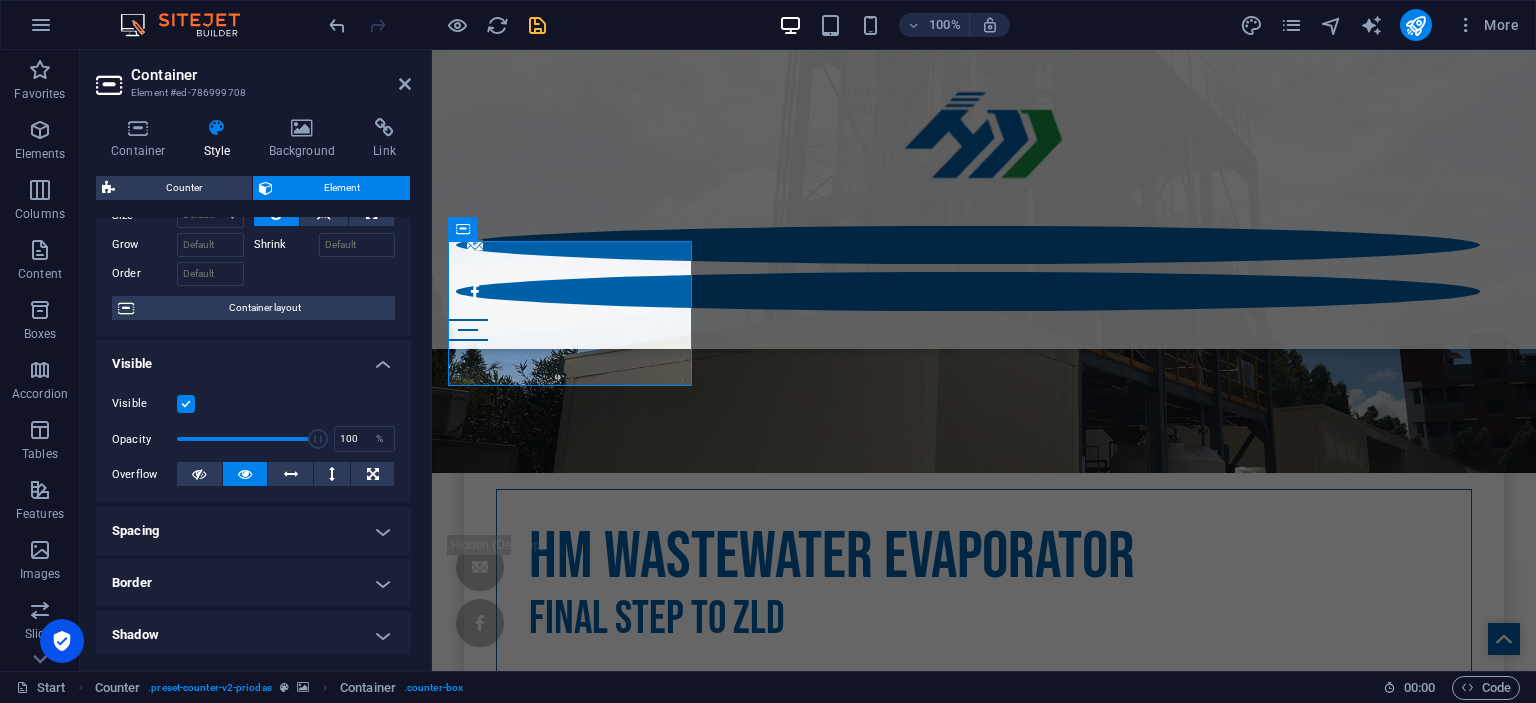 click on "Spacing" at bounding box center (253, 531) 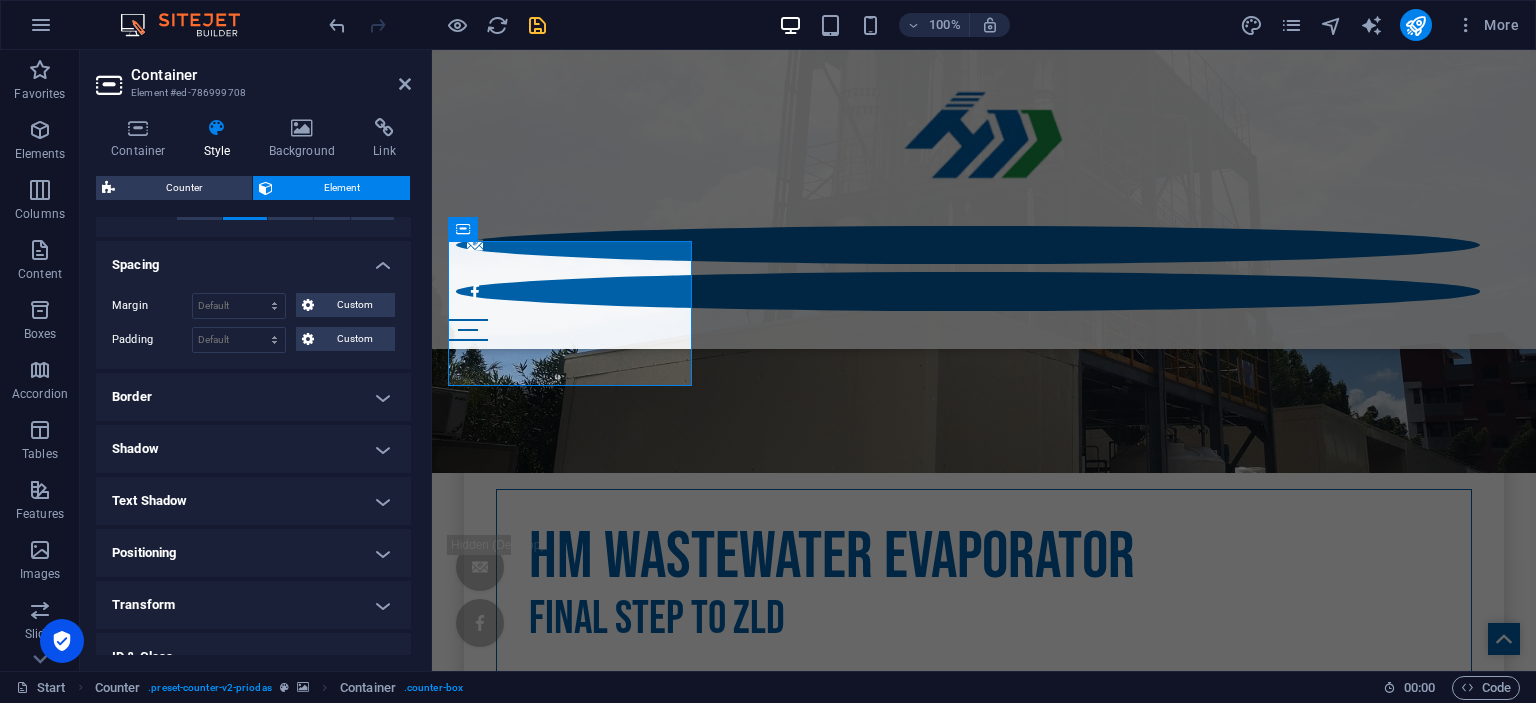 scroll, scrollTop: 365, scrollLeft: 0, axis: vertical 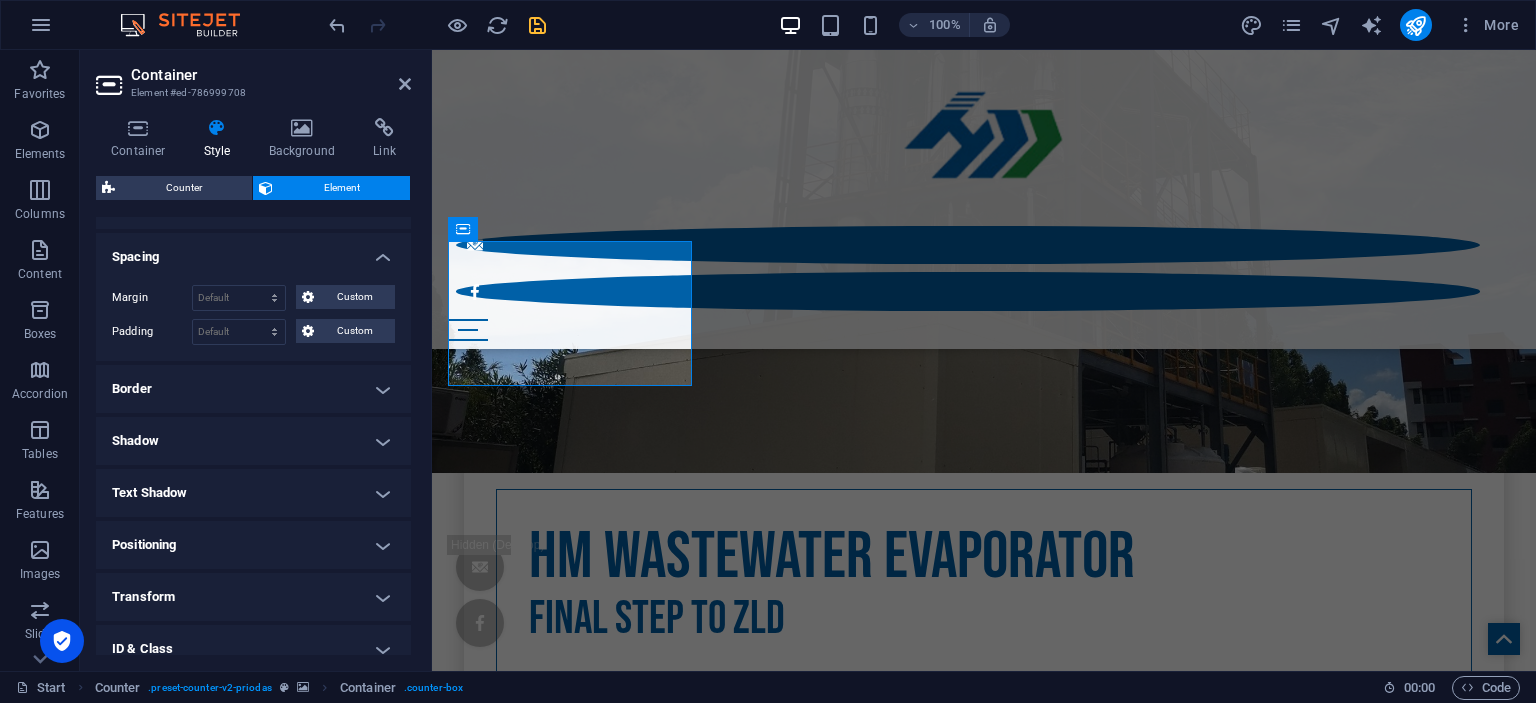 click on "Positioning" at bounding box center (253, 545) 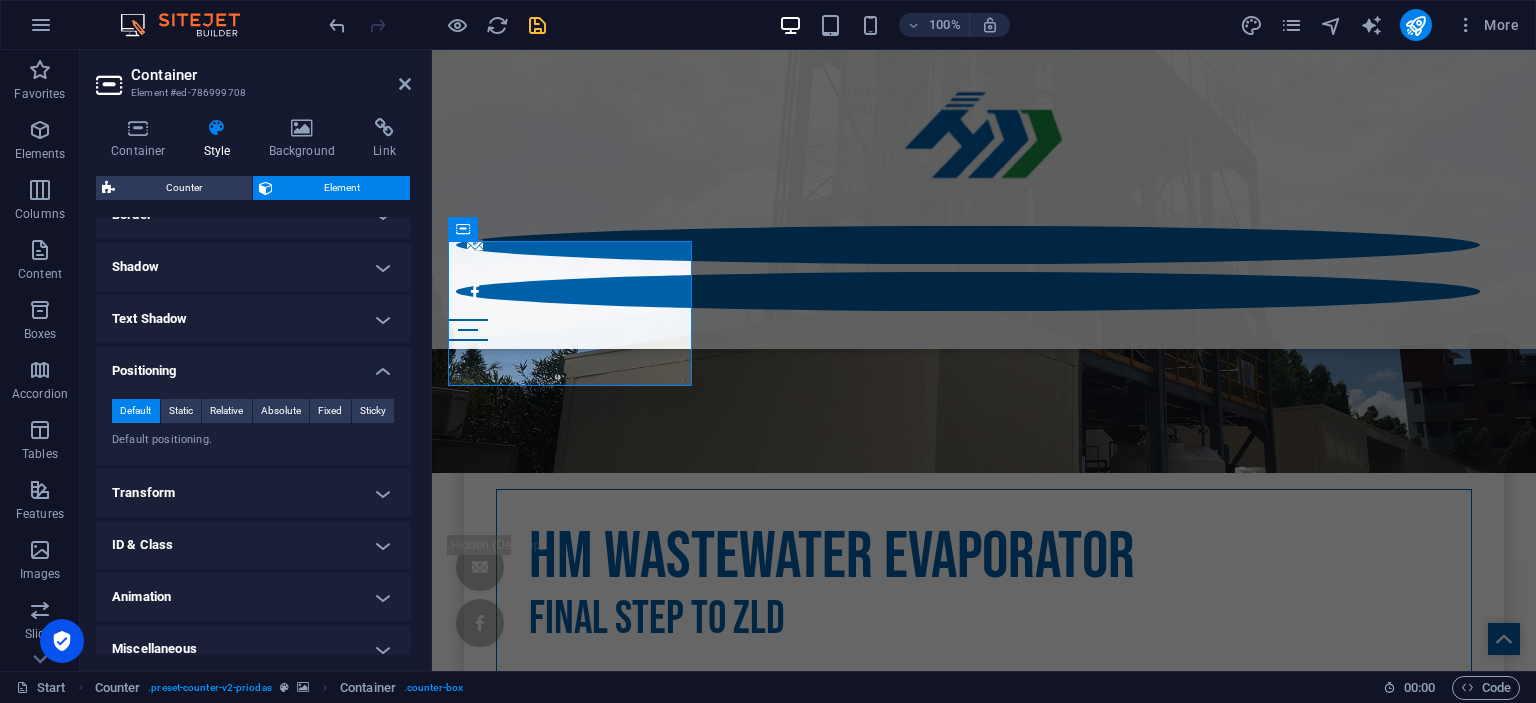 scroll, scrollTop: 547, scrollLeft: 0, axis: vertical 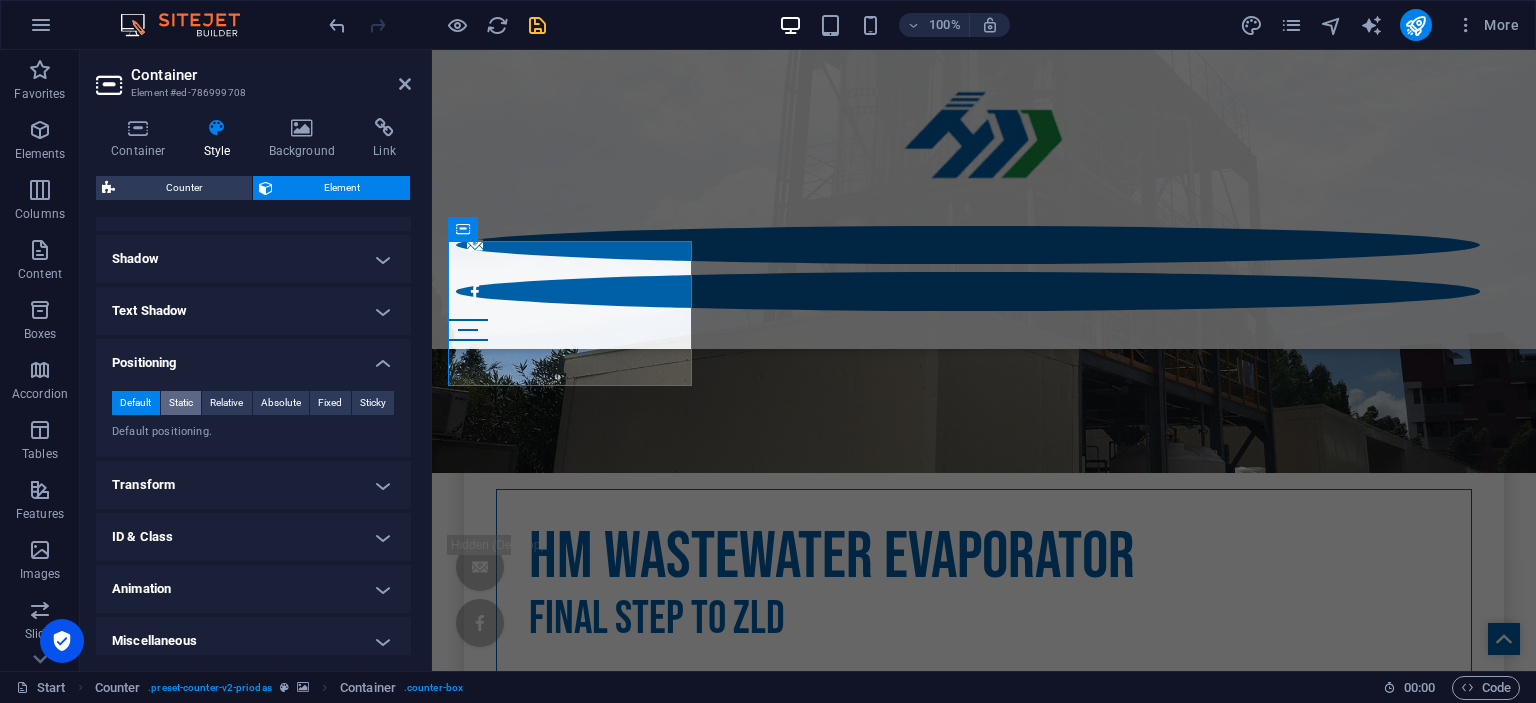 click on "Static" at bounding box center [181, 403] 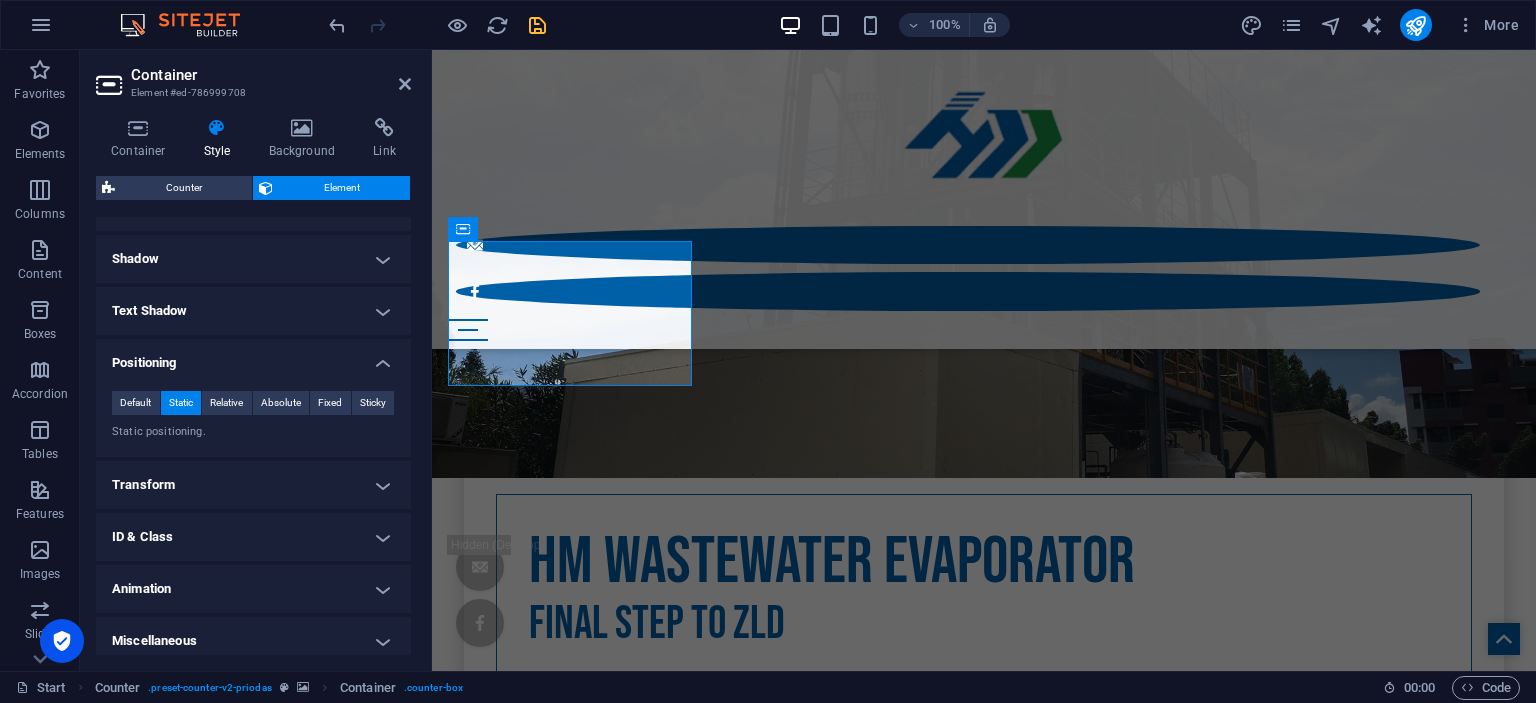 scroll, scrollTop: 1052, scrollLeft: 0, axis: vertical 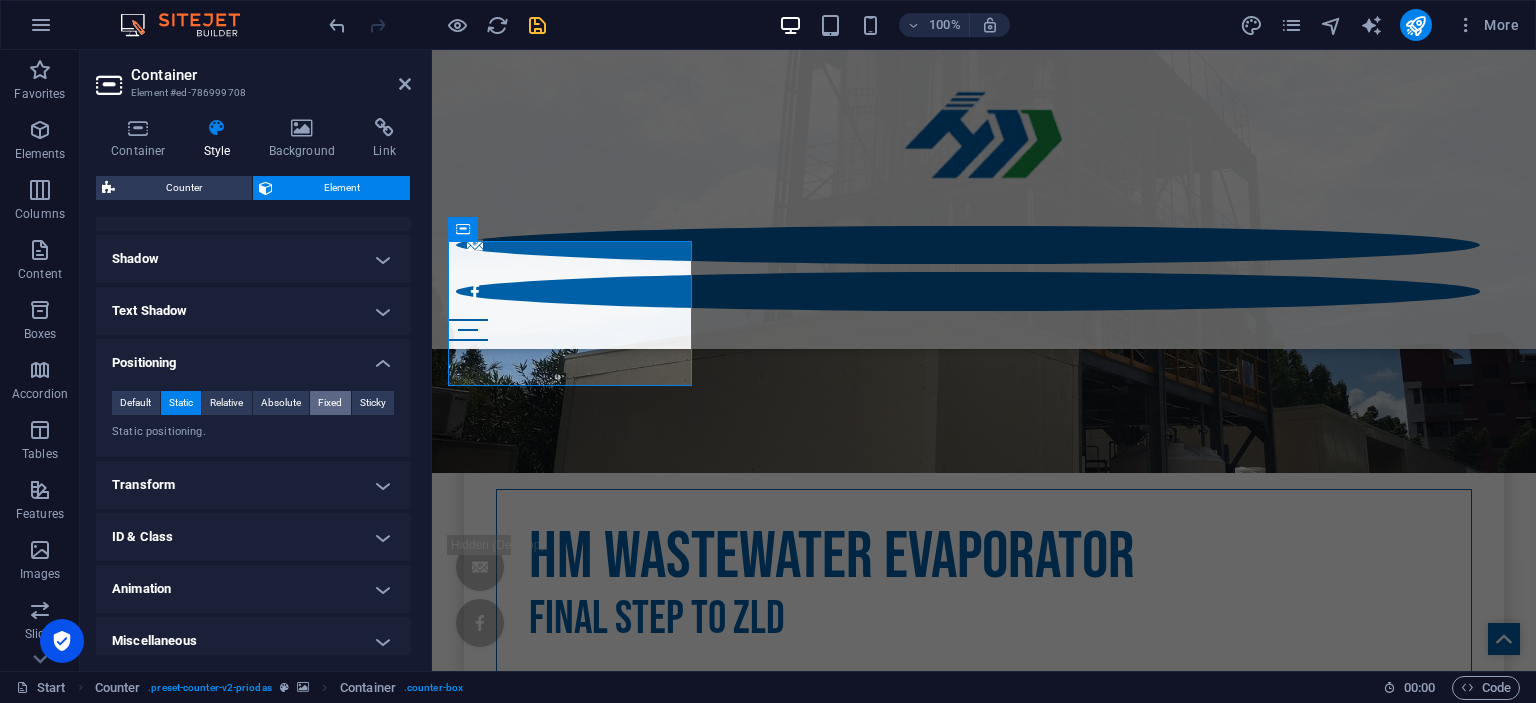 click on "Fixed" at bounding box center [330, 403] 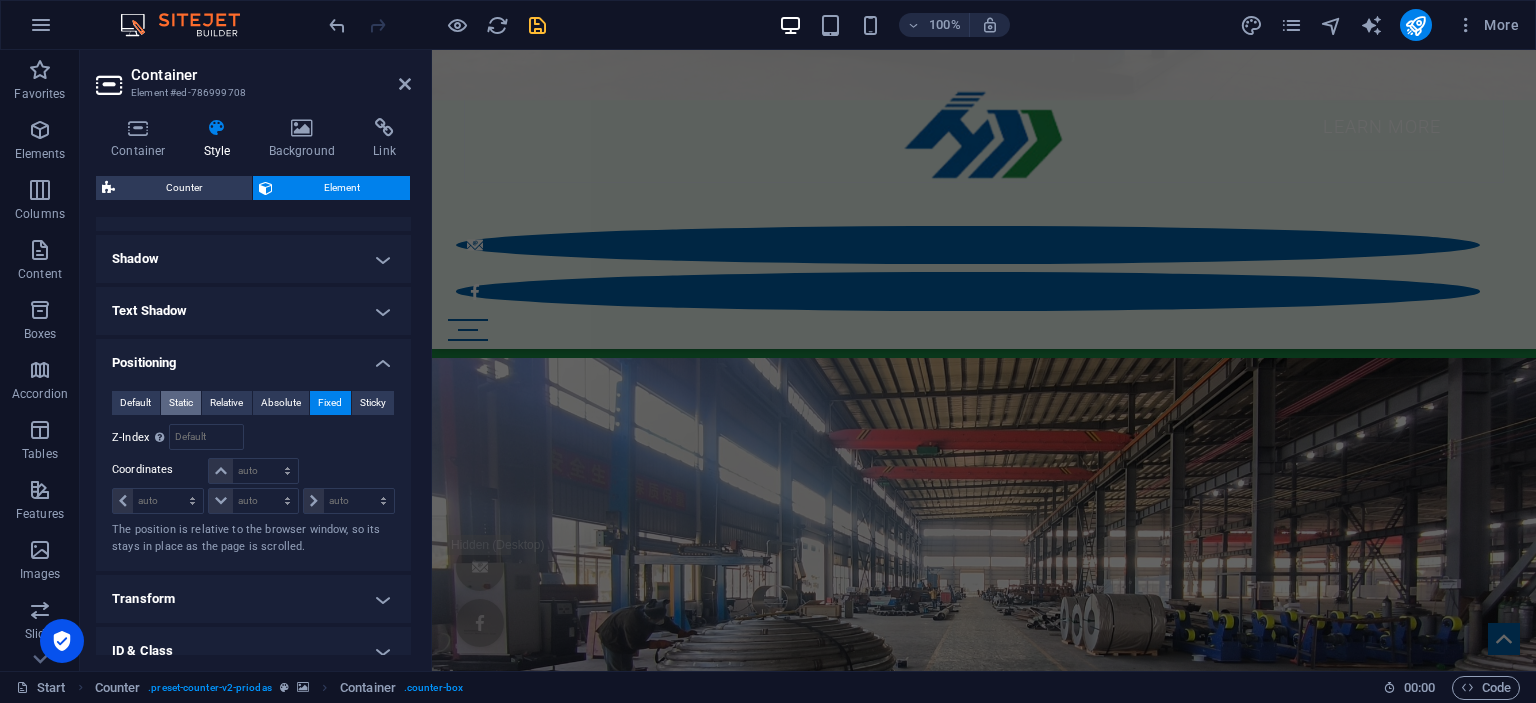 click on "Static" at bounding box center [181, 403] 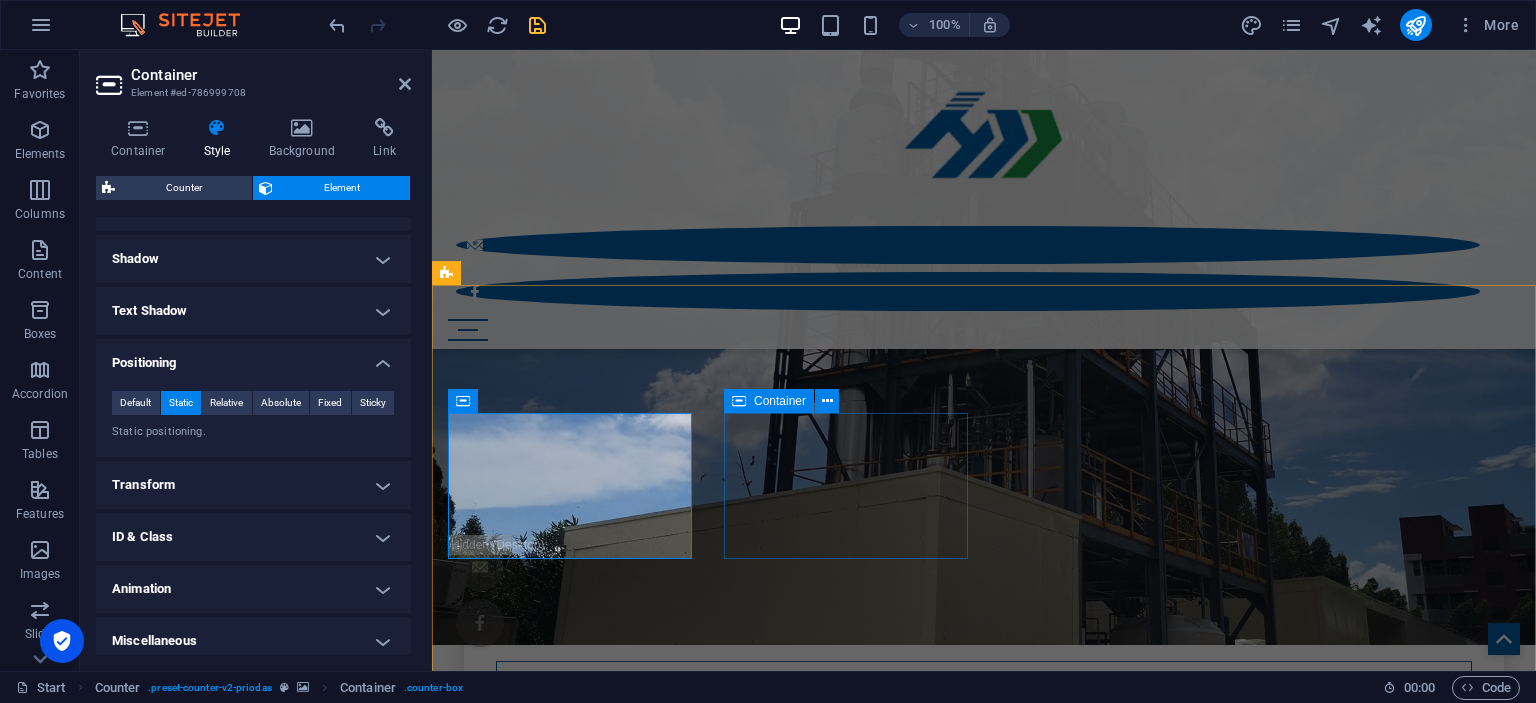 scroll, scrollTop: 879, scrollLeft: 0, axis: vertical 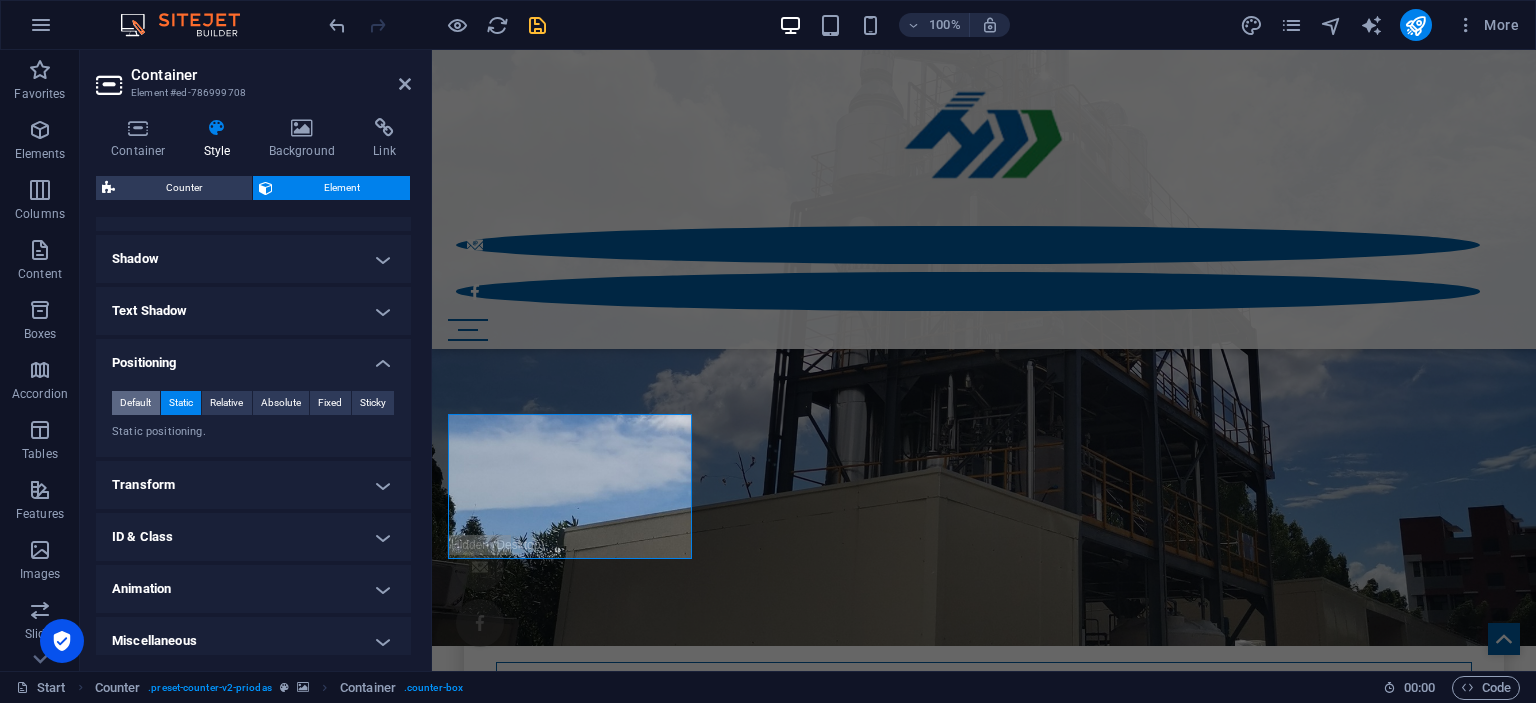 click on "Default" at bounding box center [135, 403] 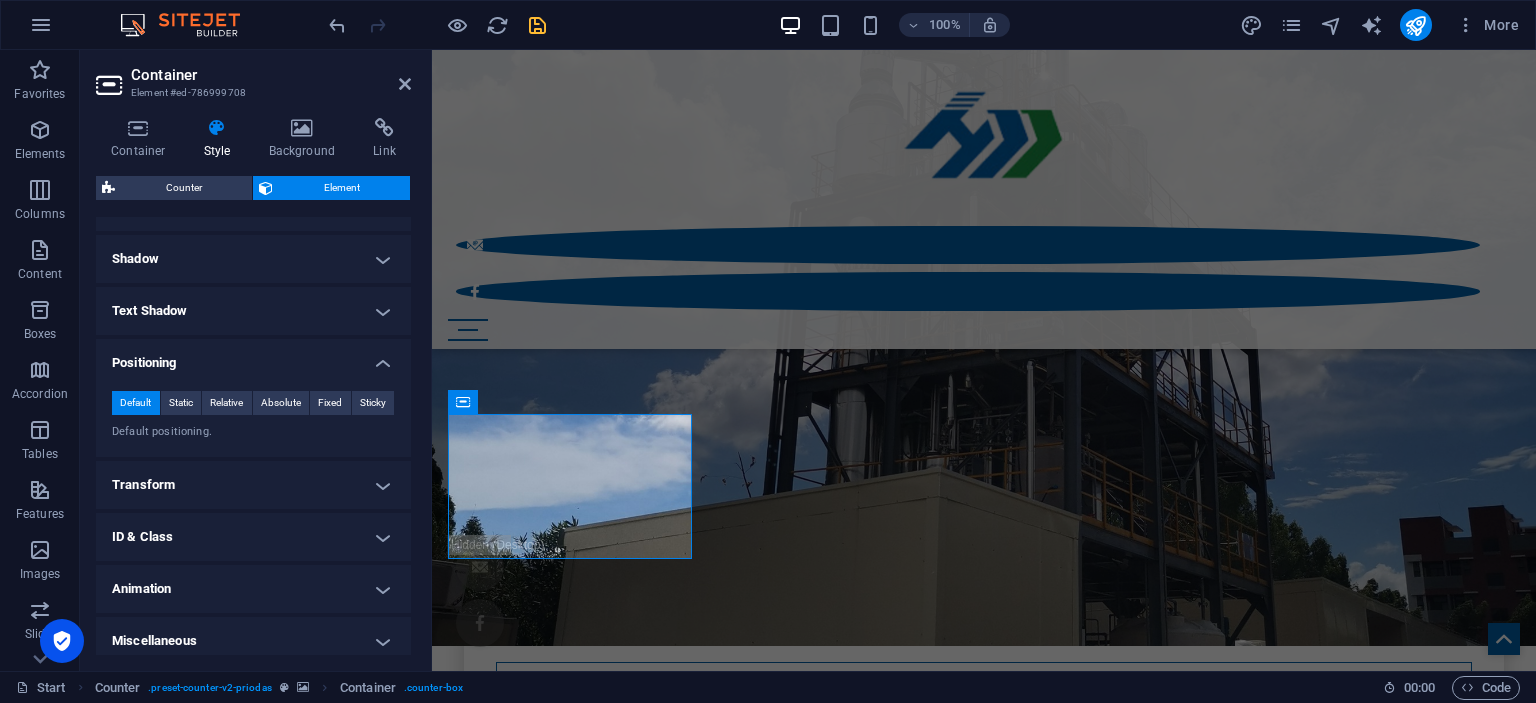 click on "Transform" at bounding box center (253, 485) 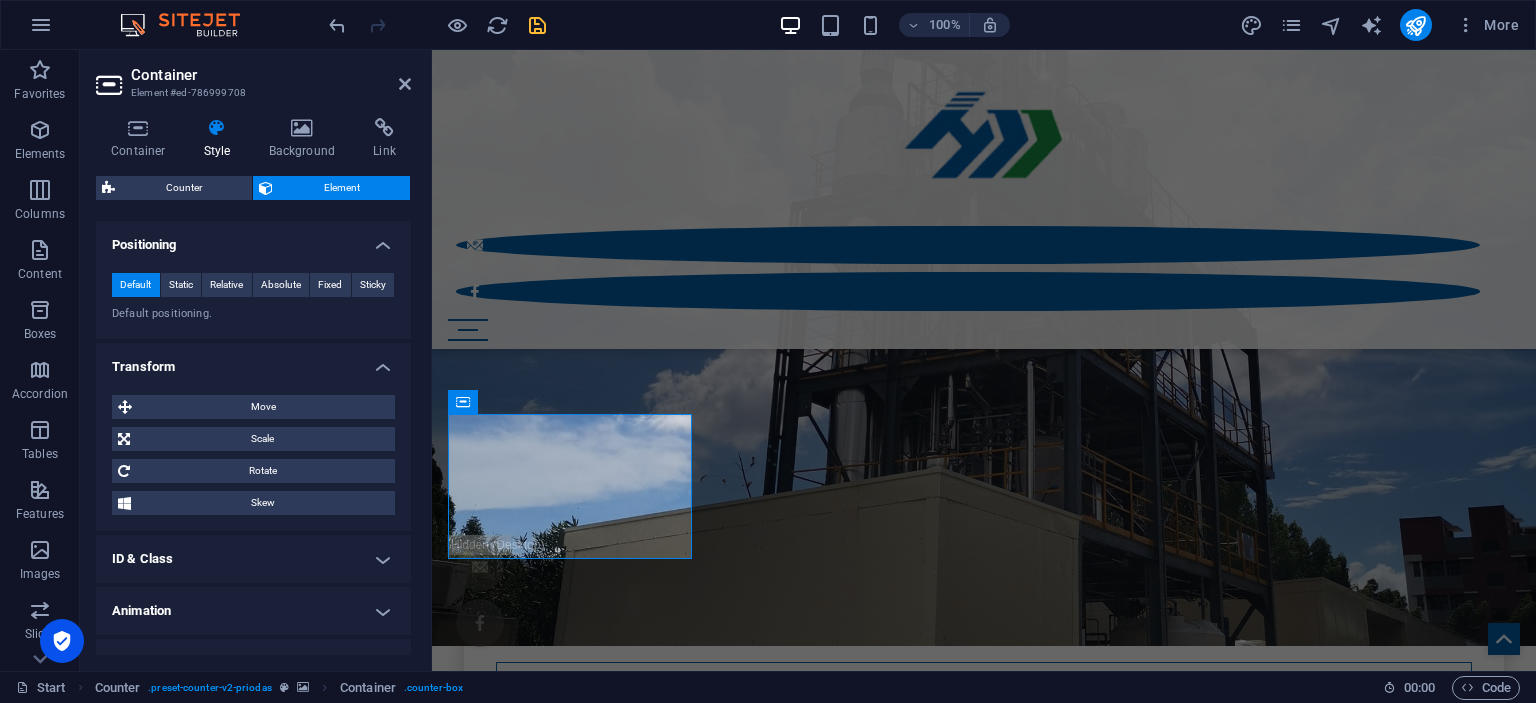 scroll, scrollTop: 695, scrollLeft: 0, axis: vertical 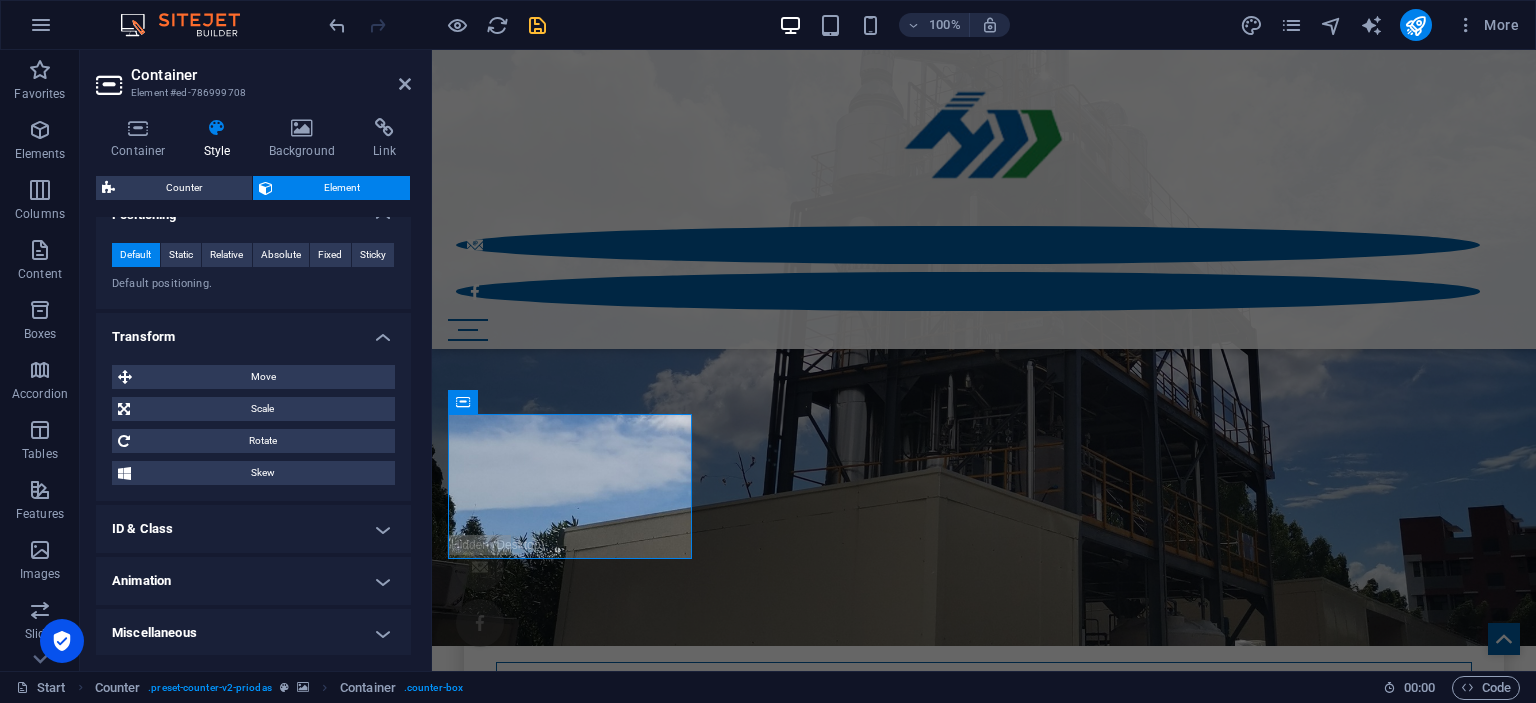click on "ID & Class" at bounding box center [253, 529] 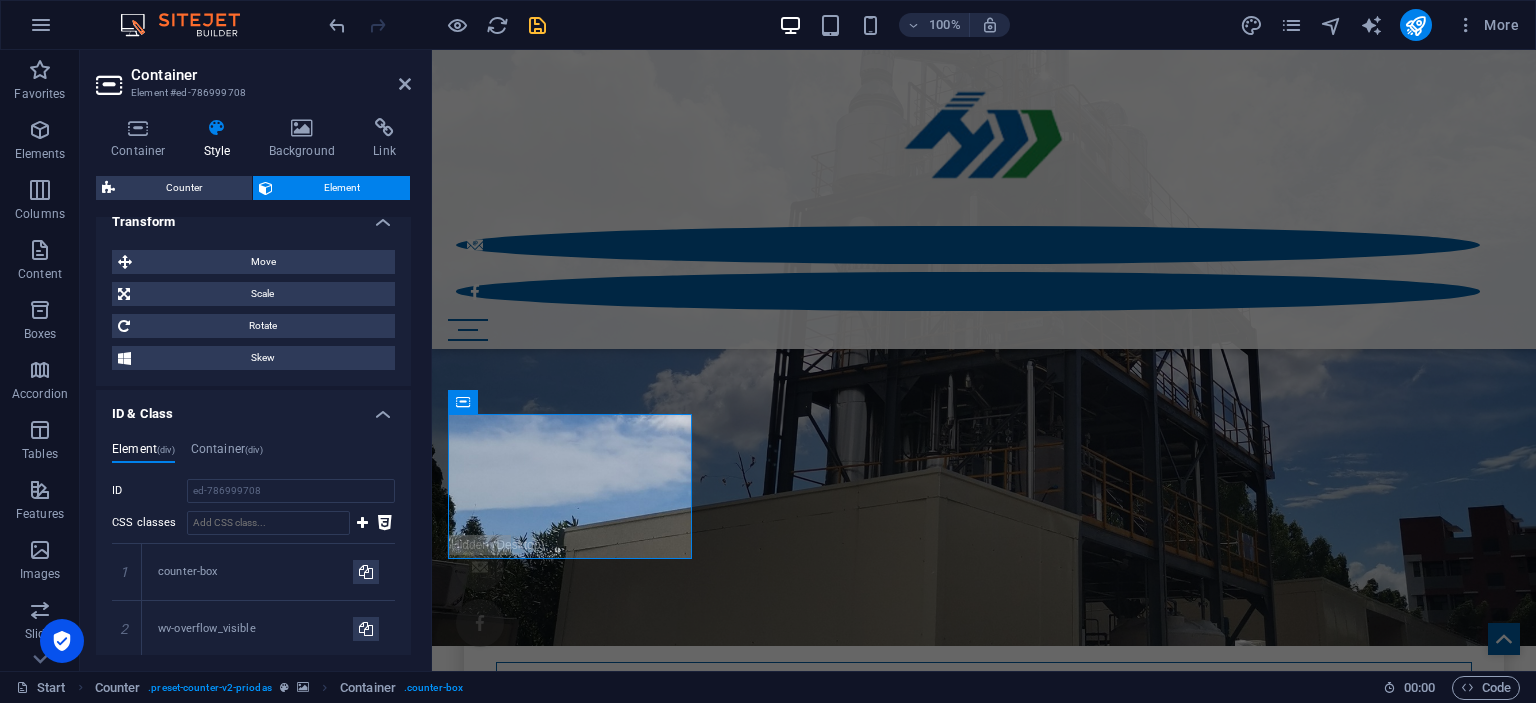 scroll, scrollTop: 878, scrollLeft: 0, axis: vertical 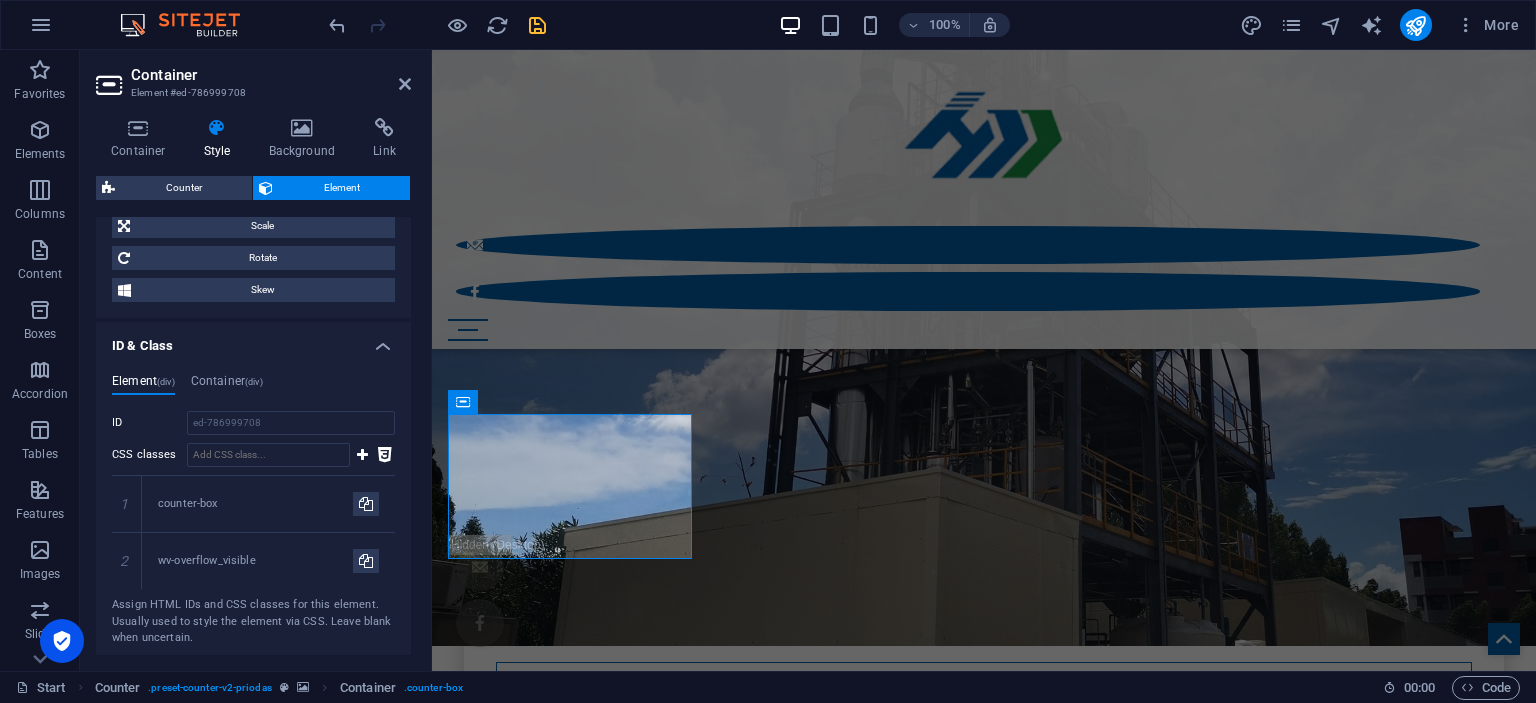 click on "Element  (div) Container  (div) ID ed-786999708 CSS classes 1 counter-box 2 wv-overflow_visible Assign HTML IDs and CSS classes for this element. Usually used to style the element via CSS. Leave blank when uncertain. ID Space and special character (except "-" or "_") are not accepted CSS classes Assign HTML IDs and CSS classes for this element. Usually used to style the element via CSS. Leave blank when uncertain." at bounding box center [253, 510] 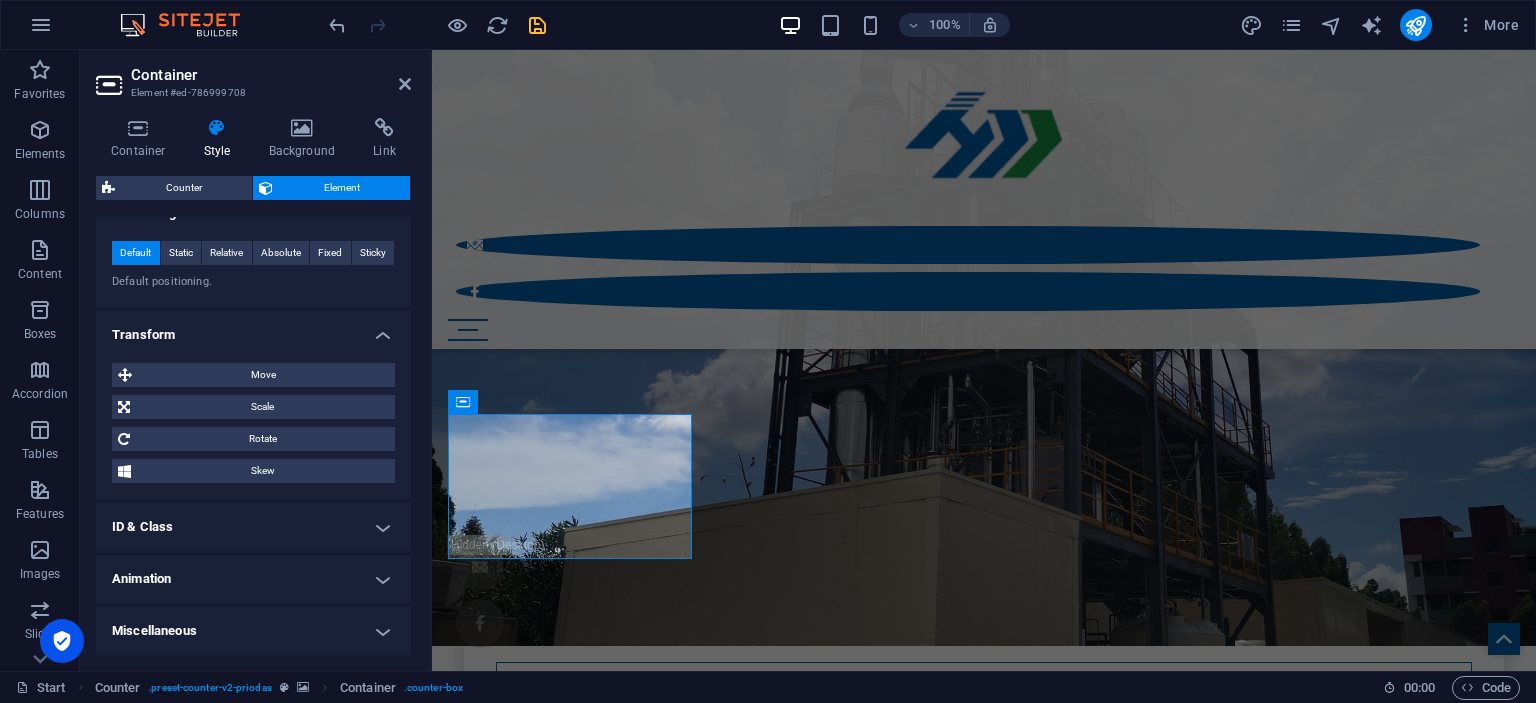 scroll, scrollTop: 695, scrollLeft: 0, axis: vertical 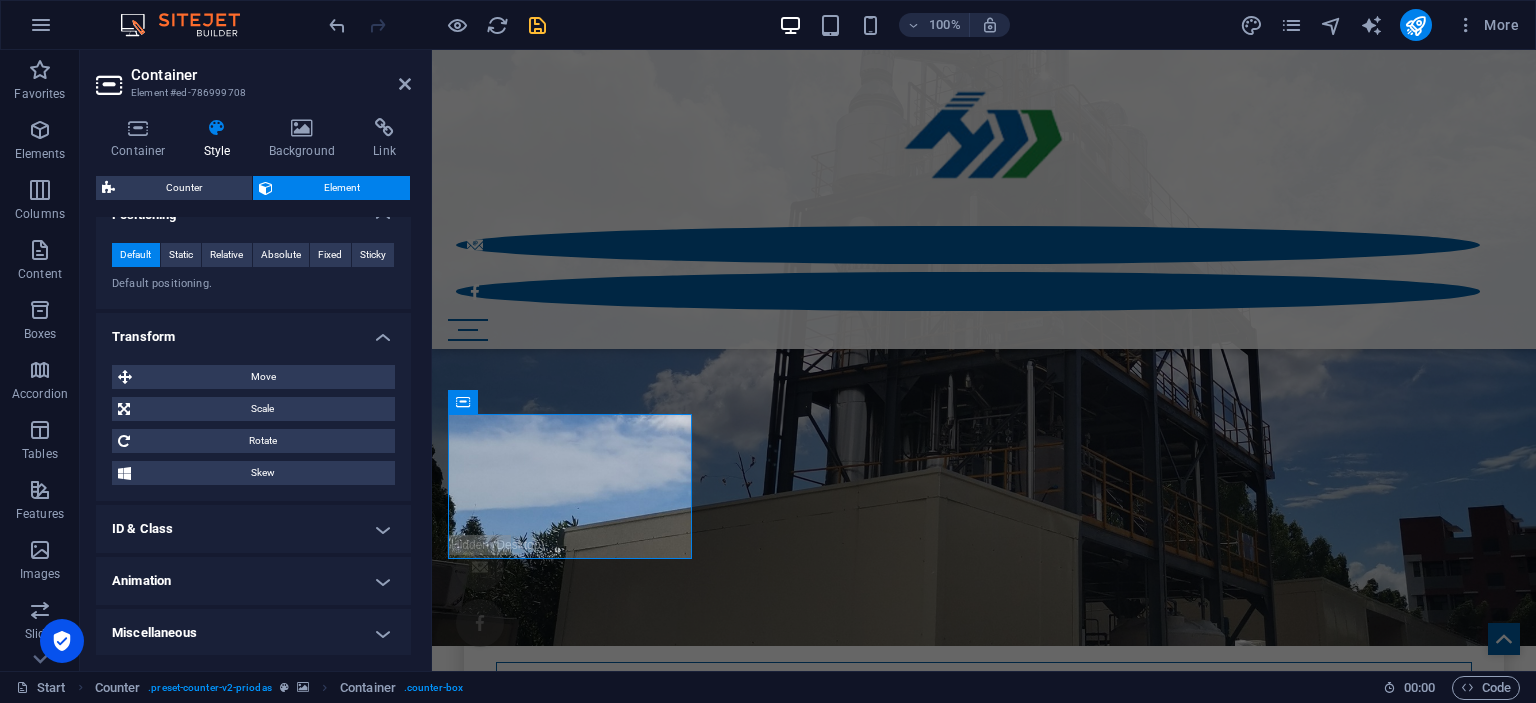 click on "Transform" at bounding box center [253, 331] 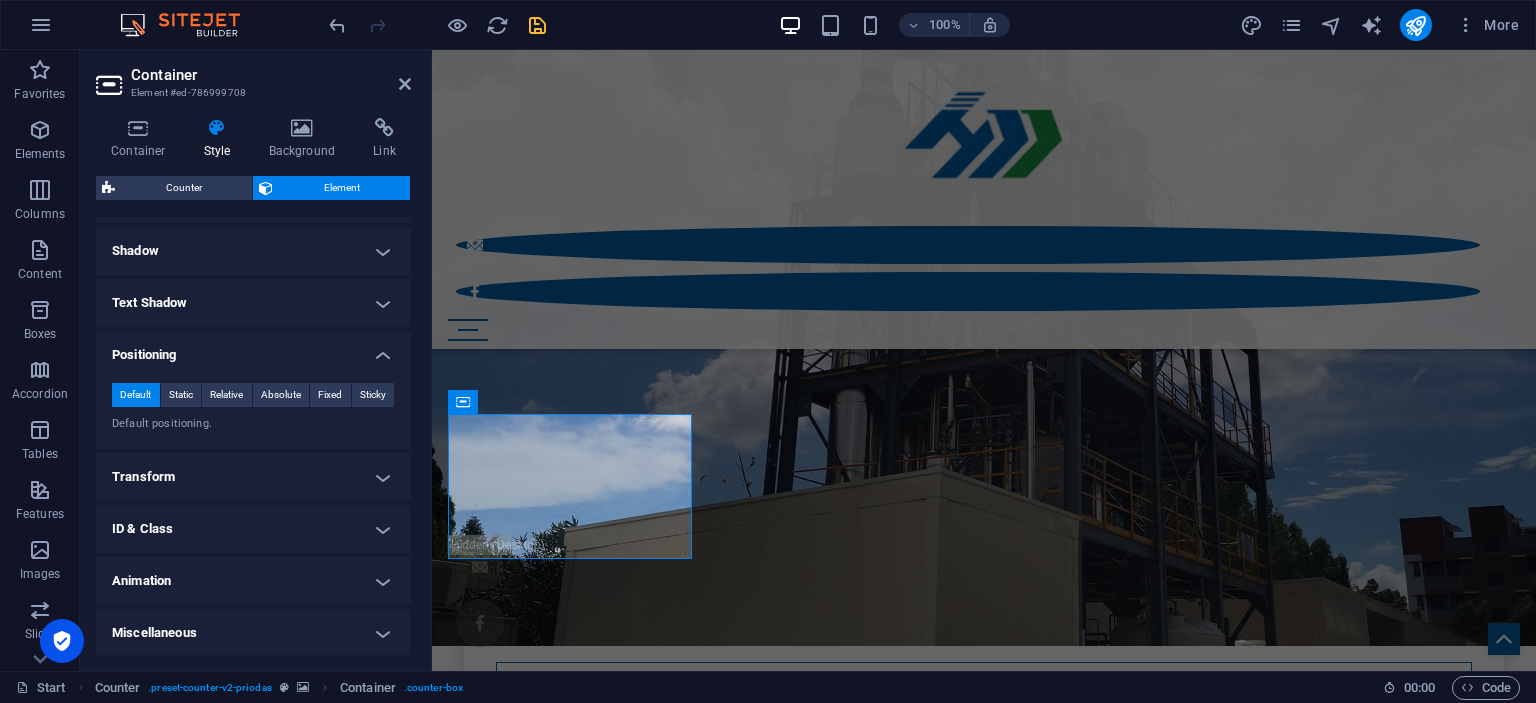 click on "Positioning" at bounding box center (253, 349) 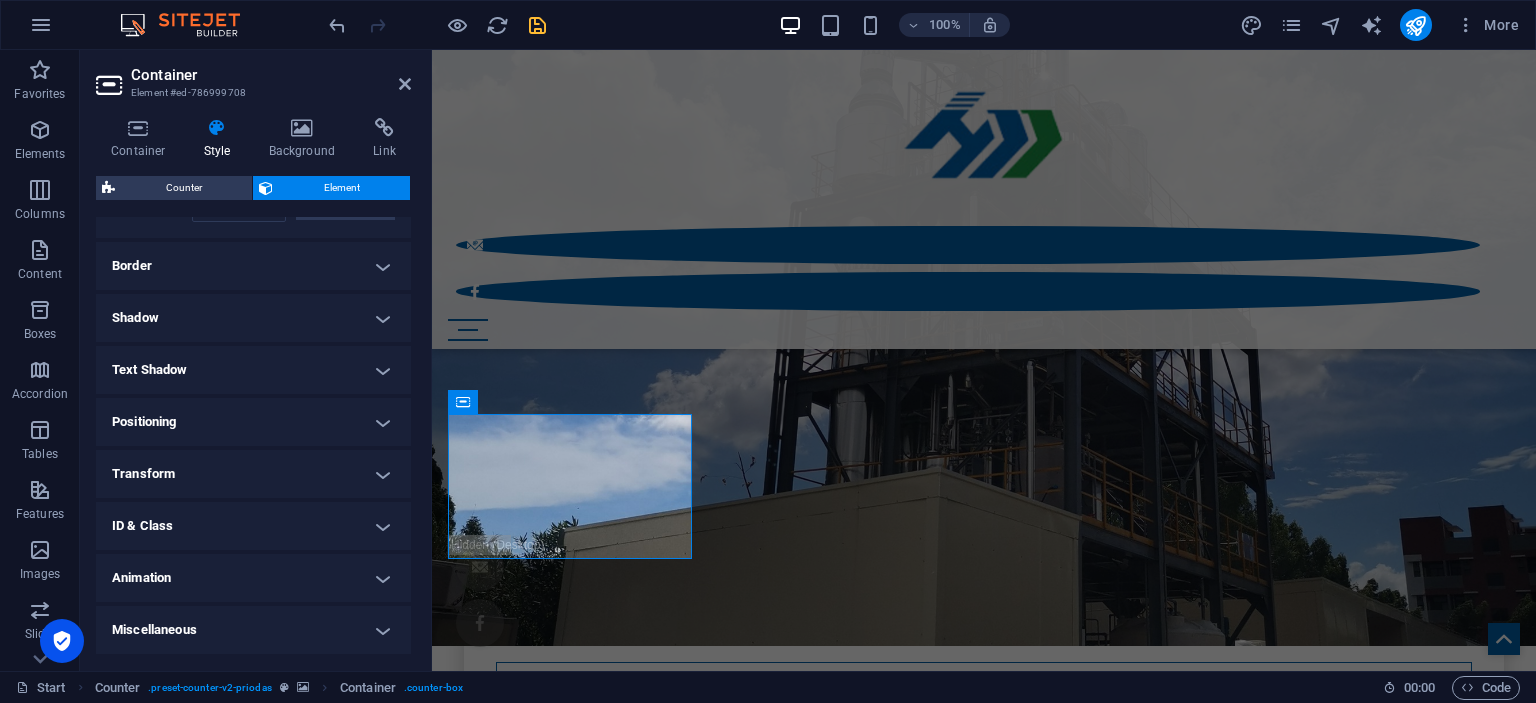 scroll, scrollTop: 486, scrollLeft: 0, axis: vertical 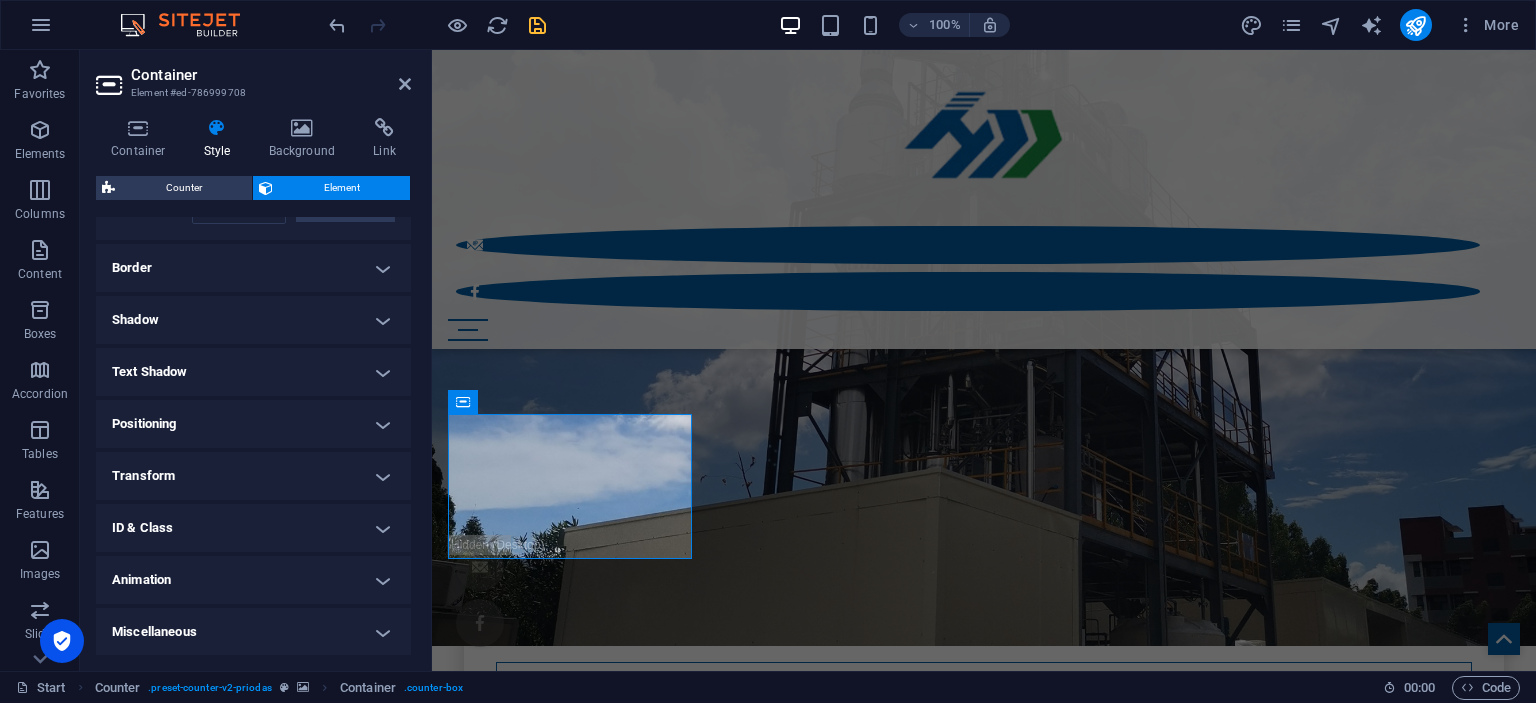 click on "Animation" at bounding box center (253, 580) 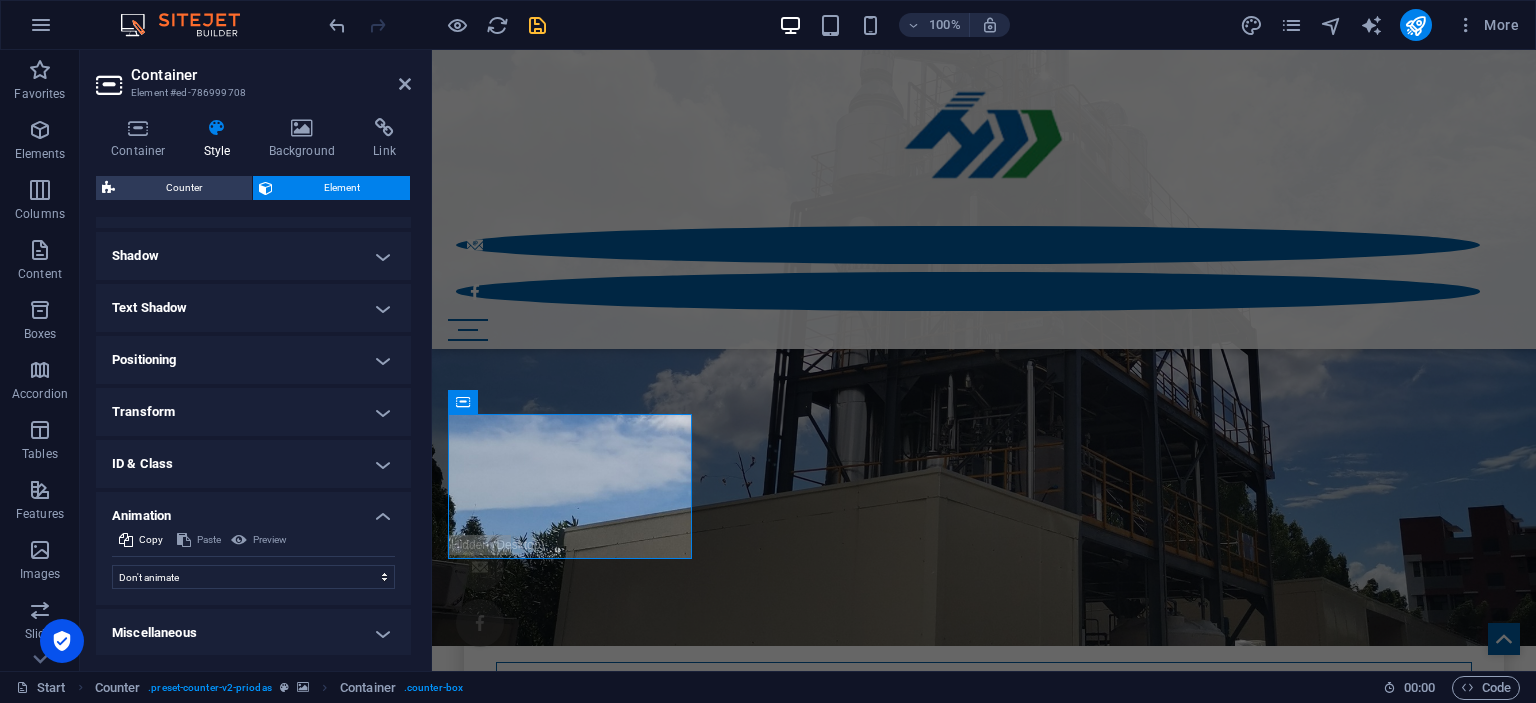 click on "Animation" at bounding box center [253, 510] 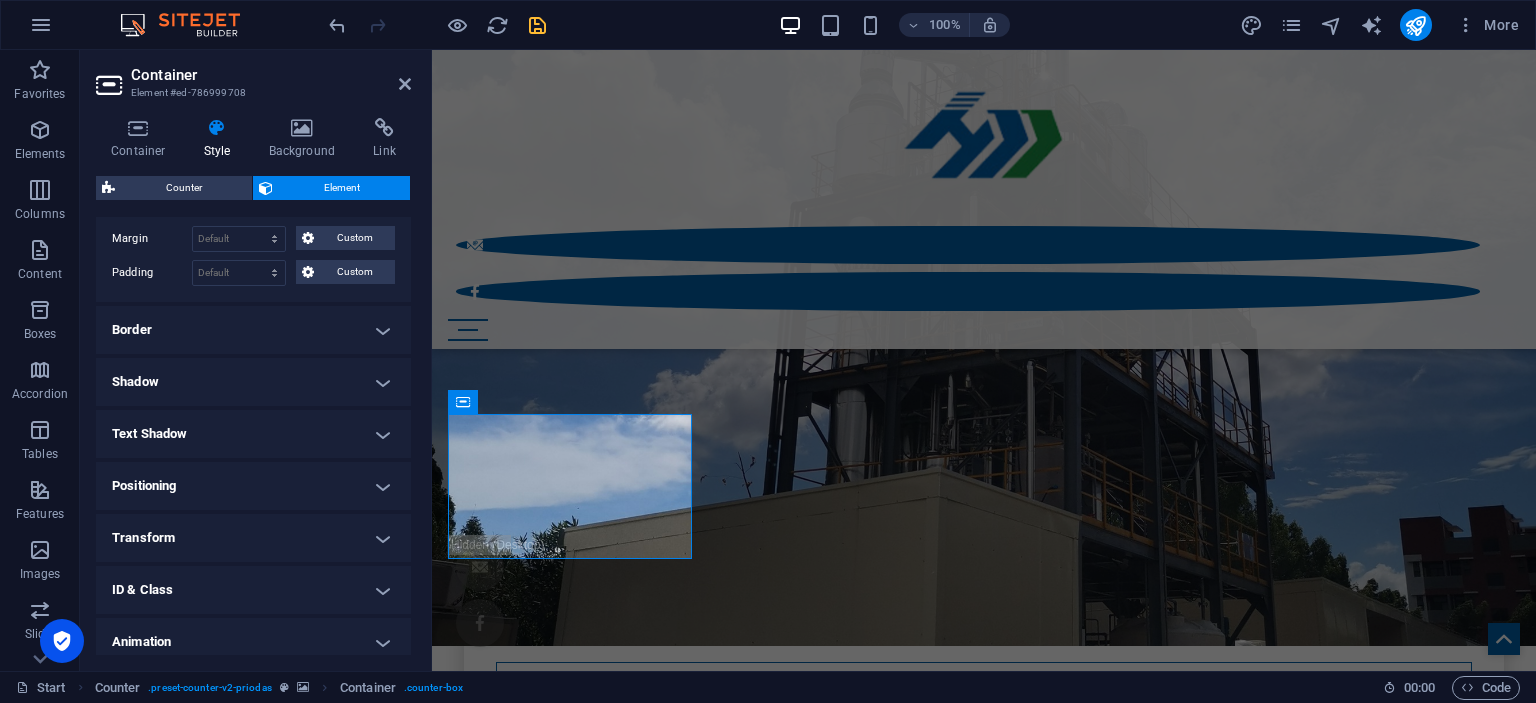 scroll, scrollTop: 303, scrollLeft: 0, axis: vertical 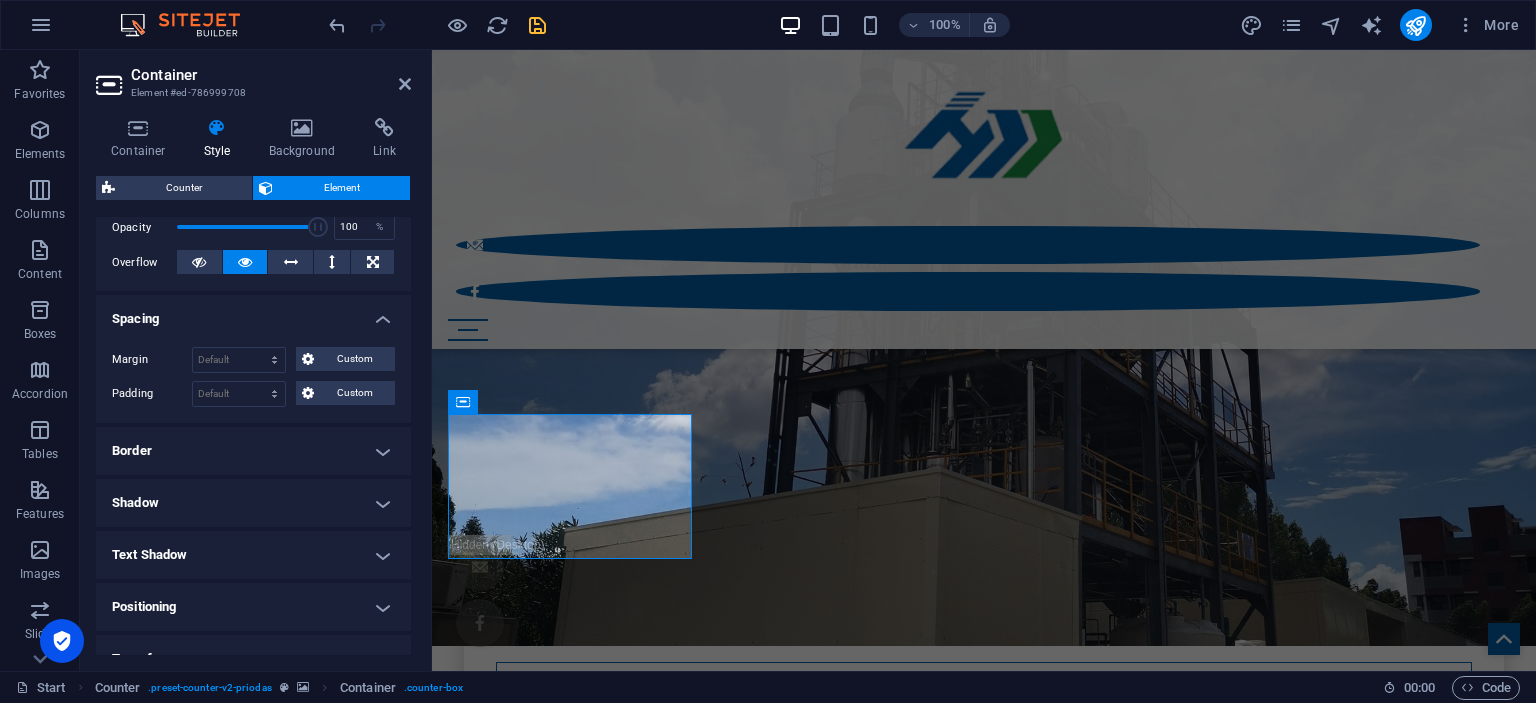 click on "Border" at bounding box center [253, 451] 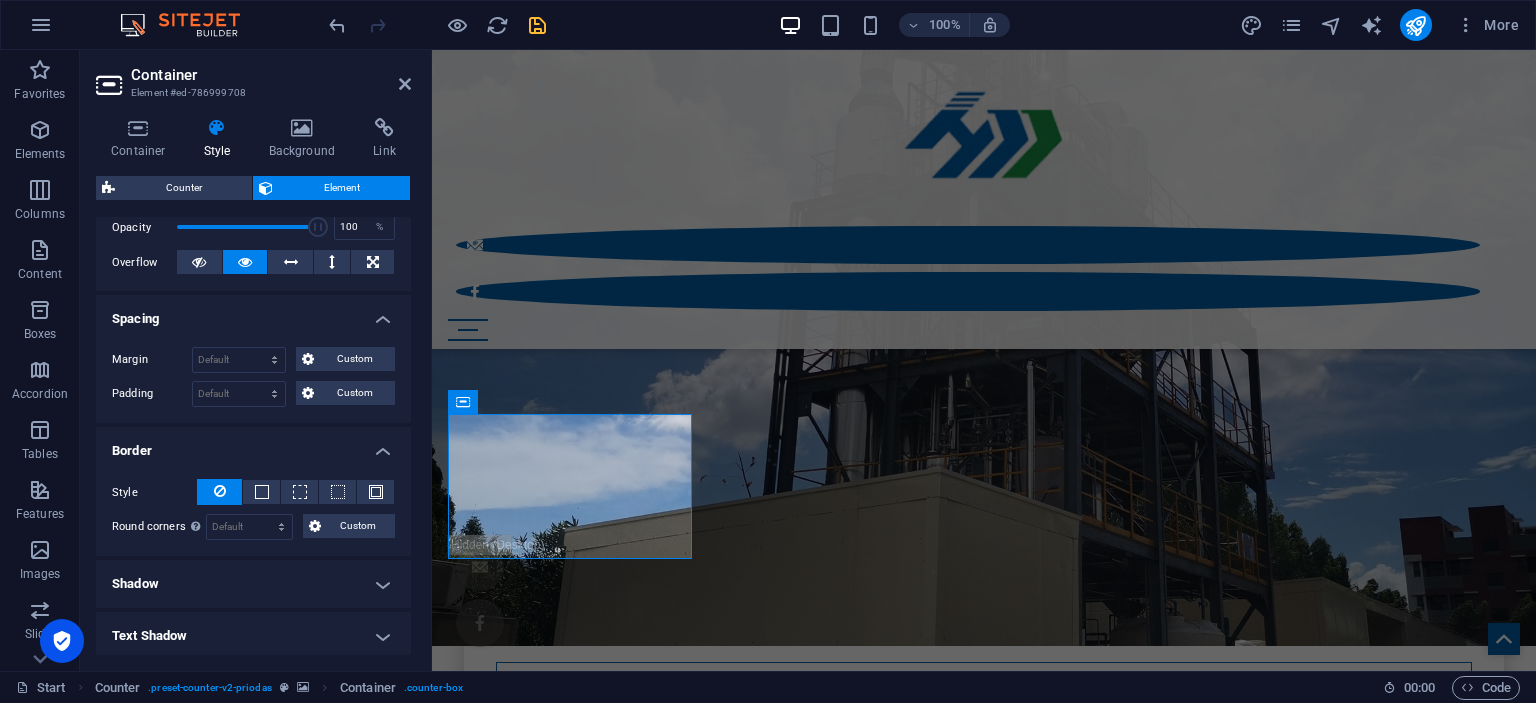 click on "Border" at bounding box center (253, 445) 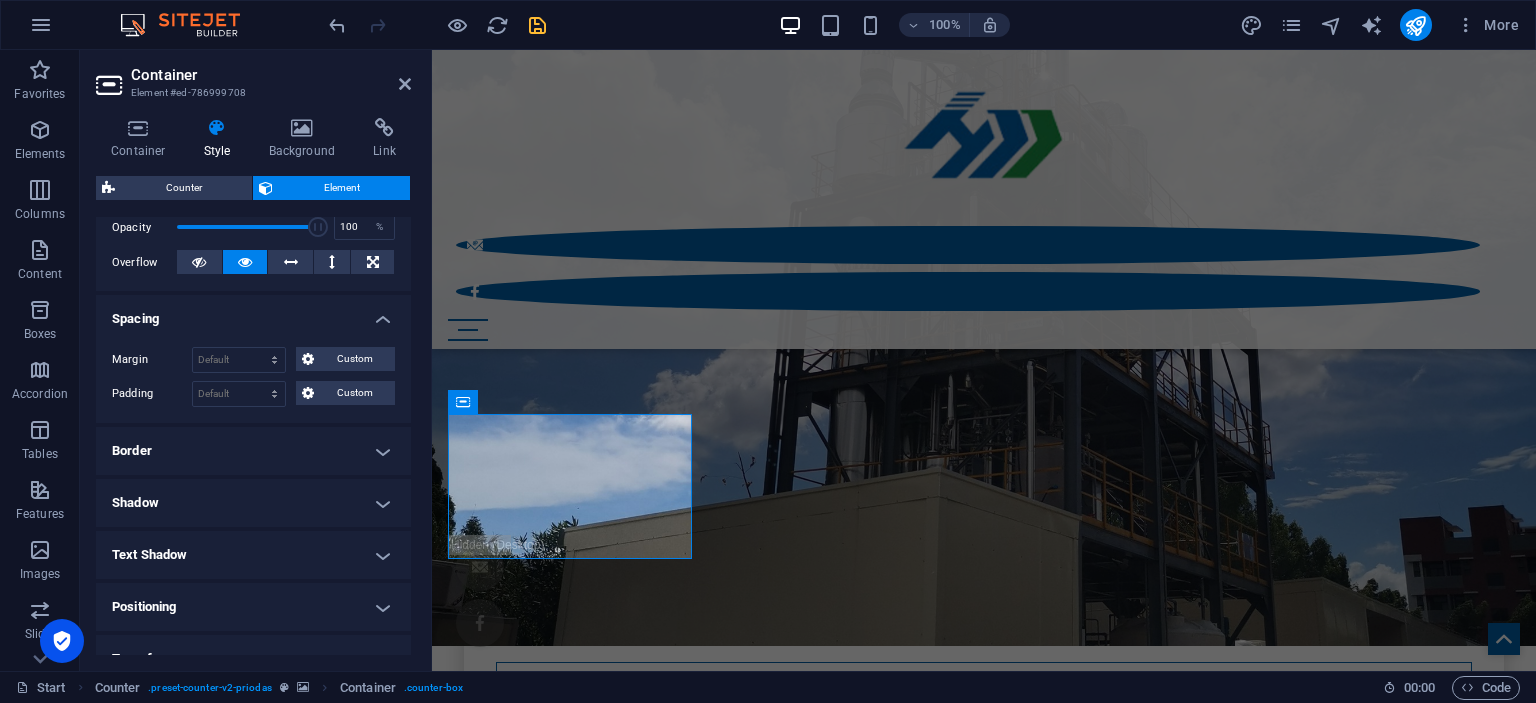click on "Shadow" at bounding box center (253, 503) 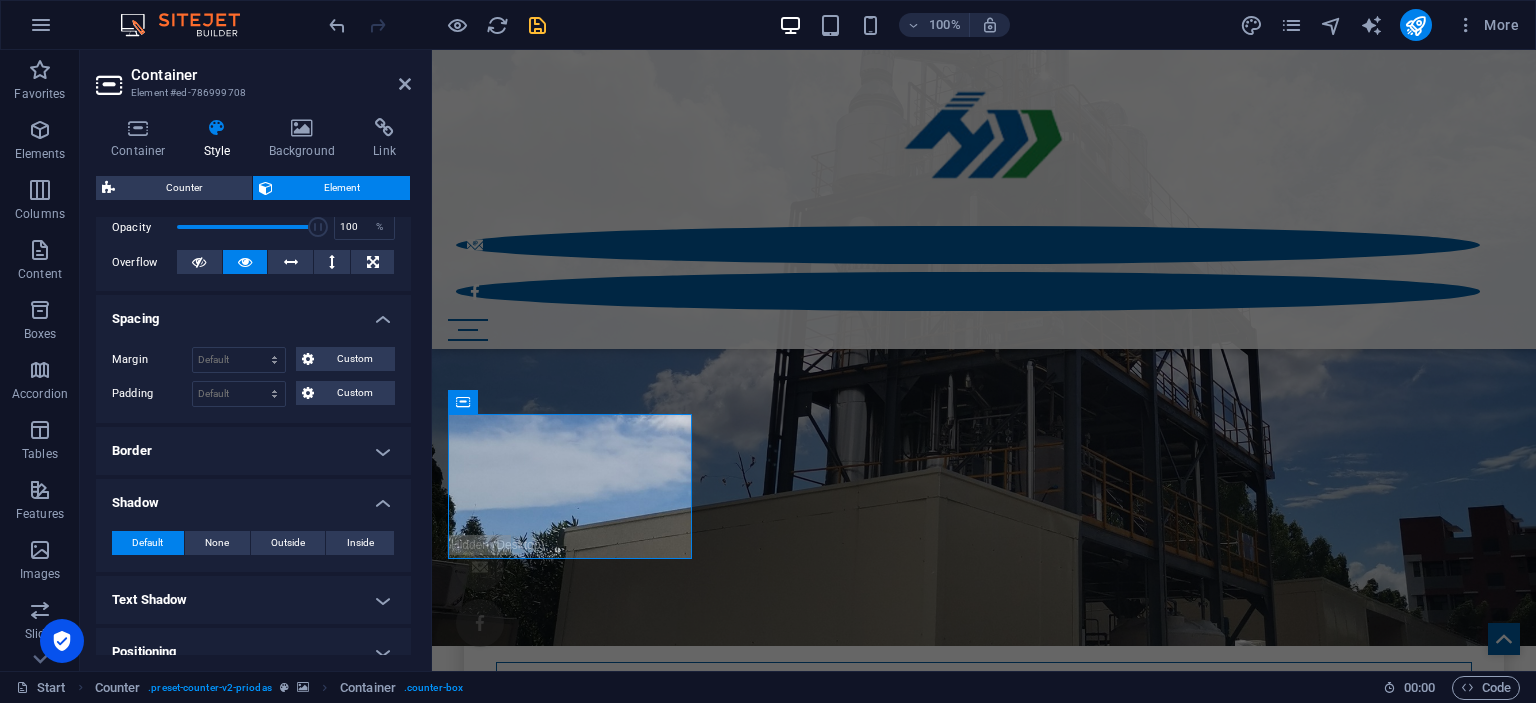 click on "Shadow" at bounding box center (253, 497) 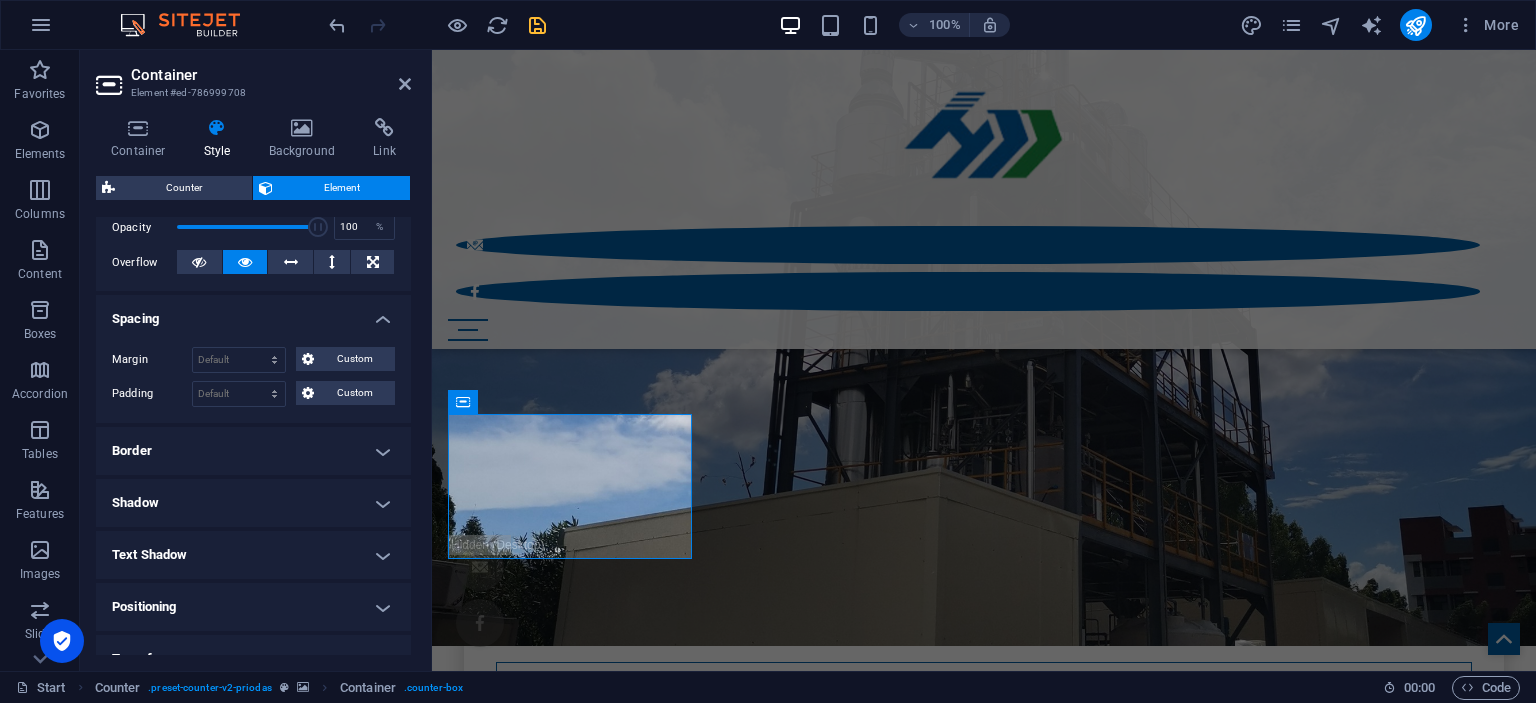 click on "Text Shadow" at bounding box center [253, 555] 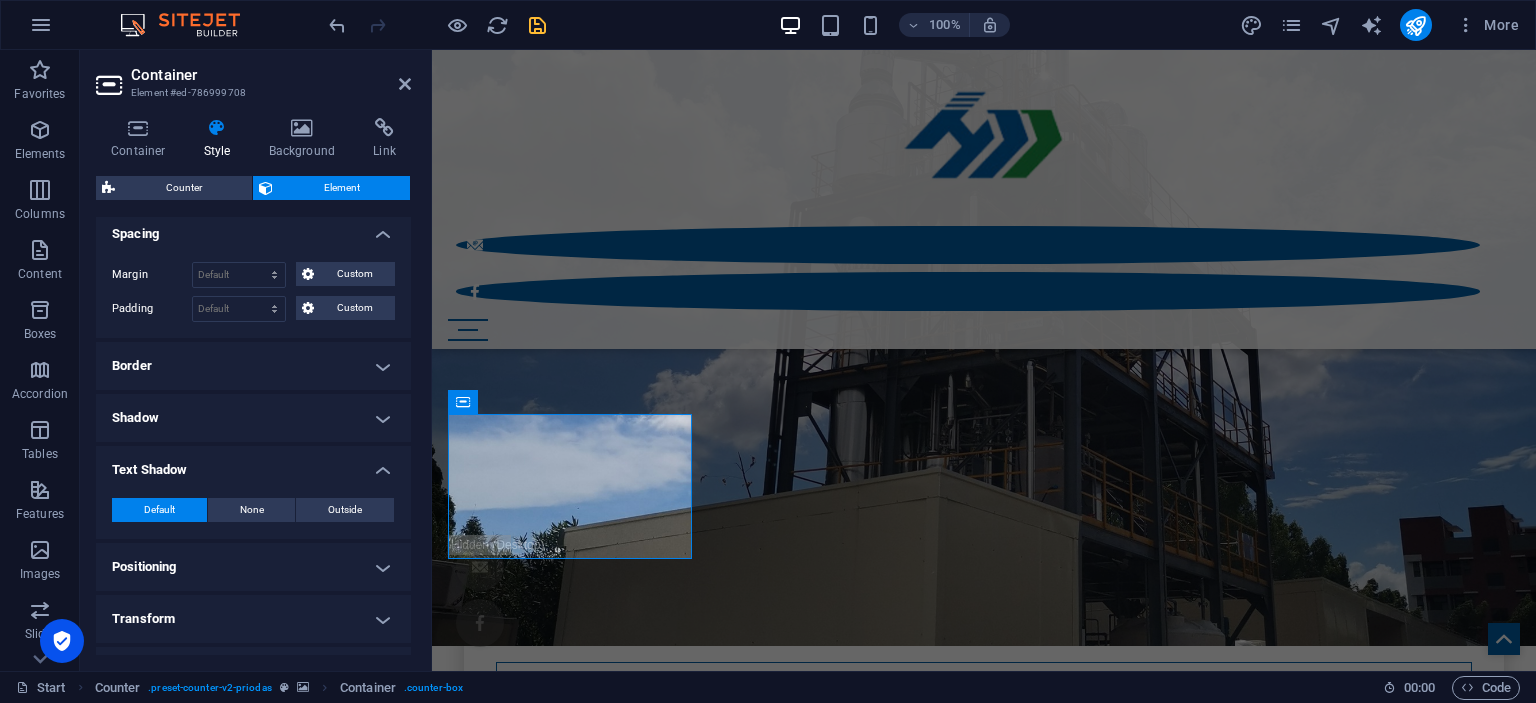 scroll, scrollTop: 394, scrollLeft: 0, axis: vertical 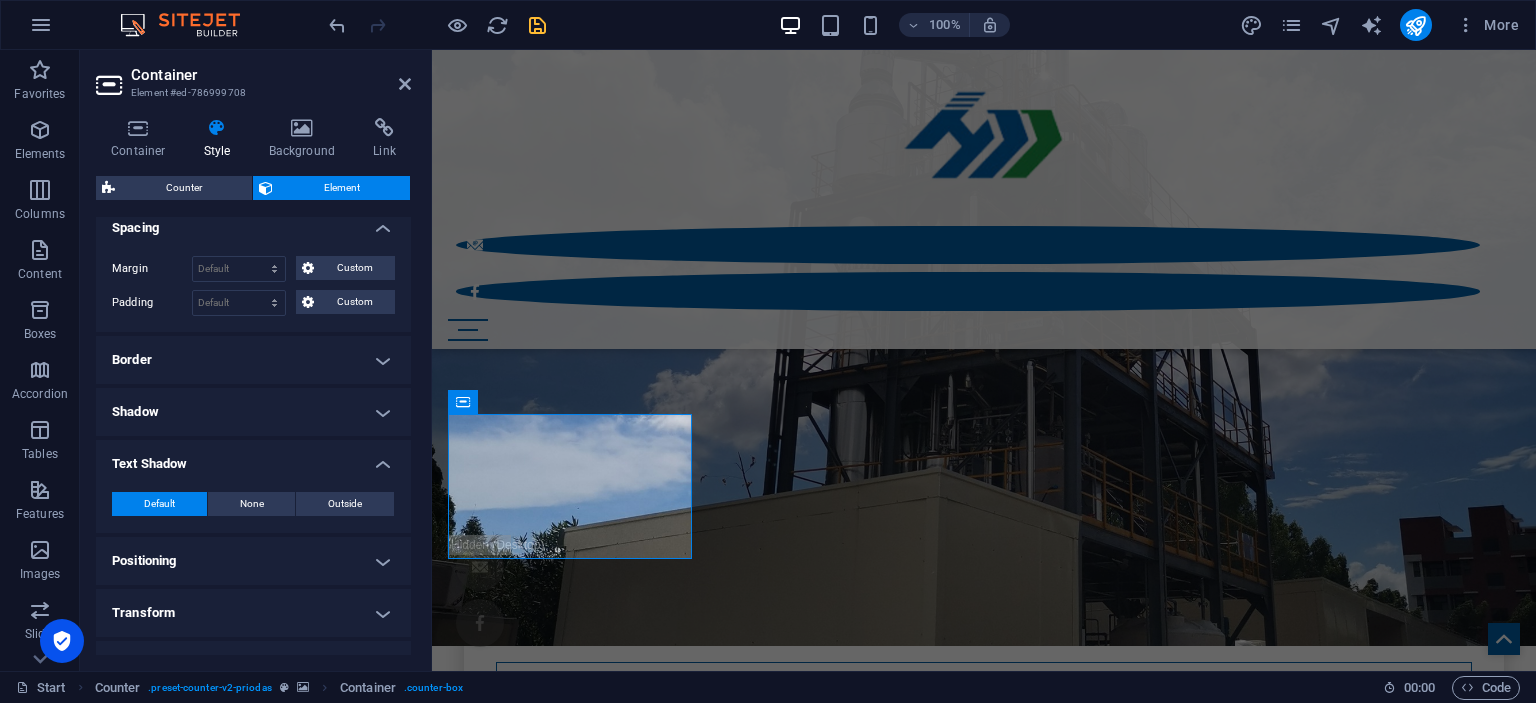 click on "Text Shadow" at bounding box center [253, 458] 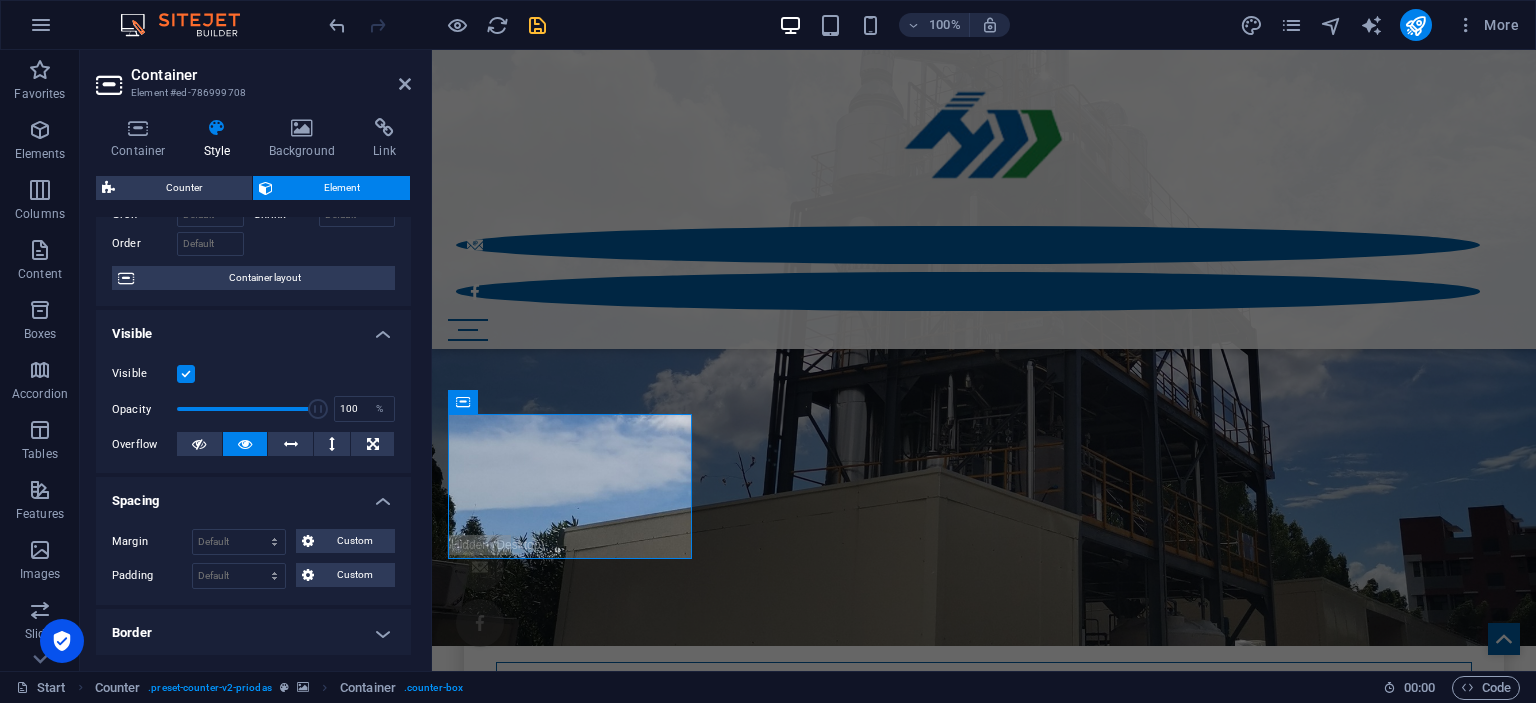 scroll, scrollTop: 30, scrollLeft: 0, axis: vertical 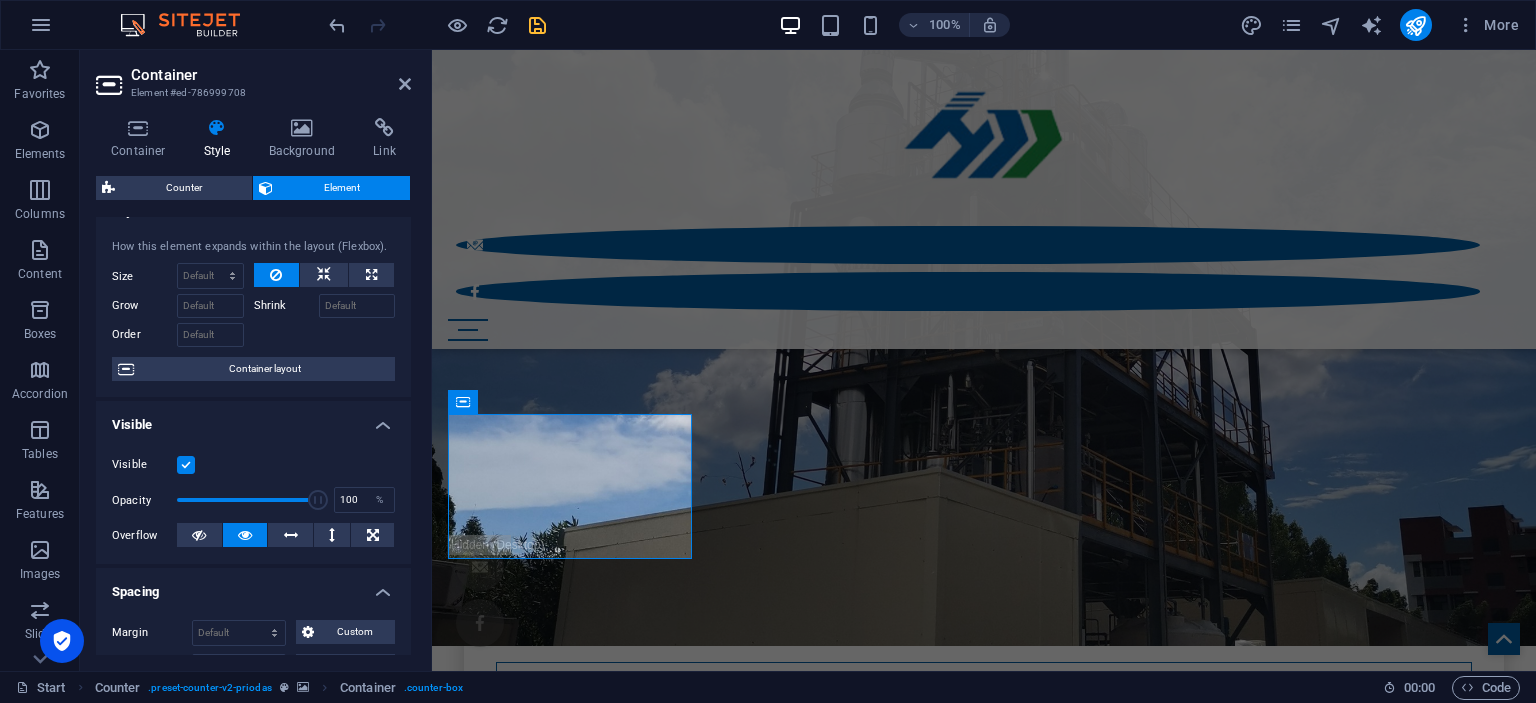click on "Visible" at bounding box center (253, 419) 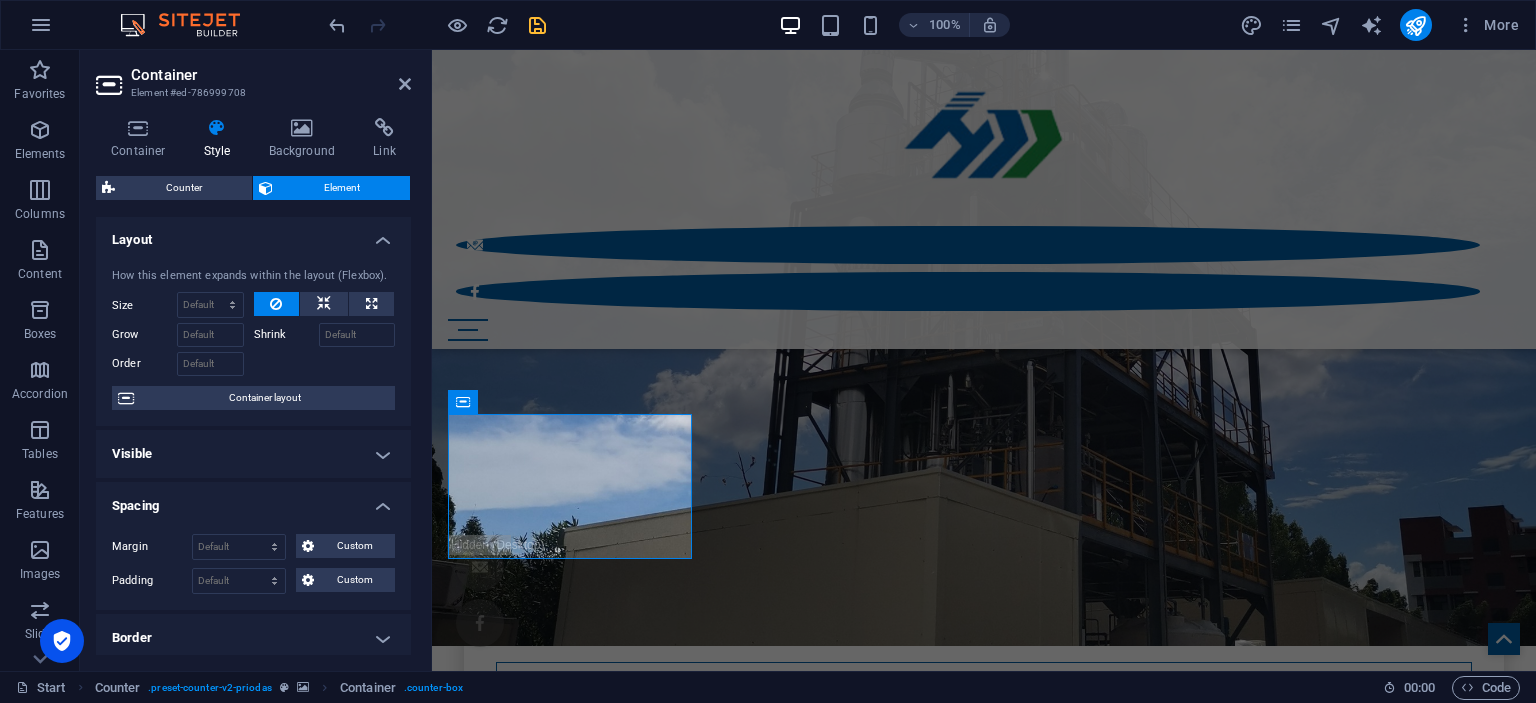 scroll, scrollTop: 0, scrollLeft: 0, axis: both 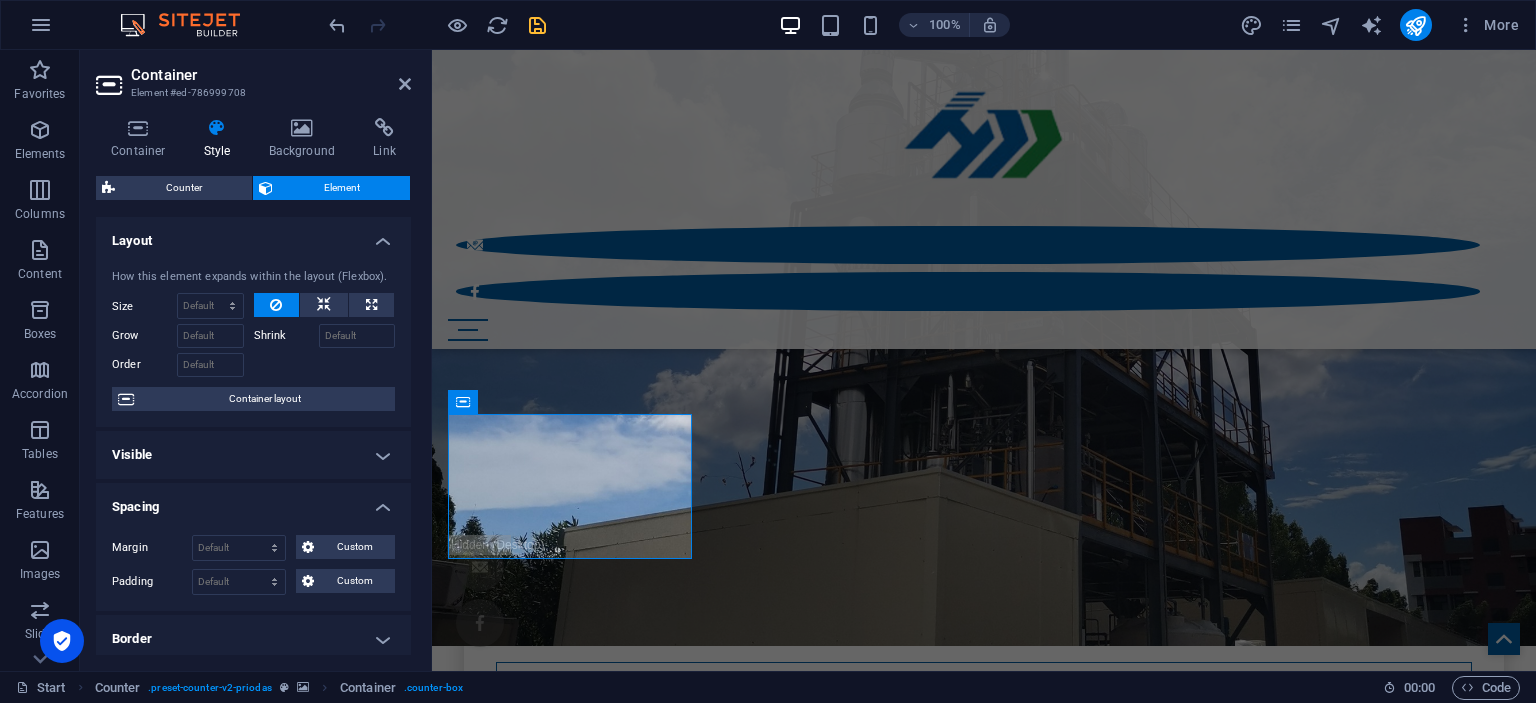 click on "Layout" at bounding box center [253, 235] 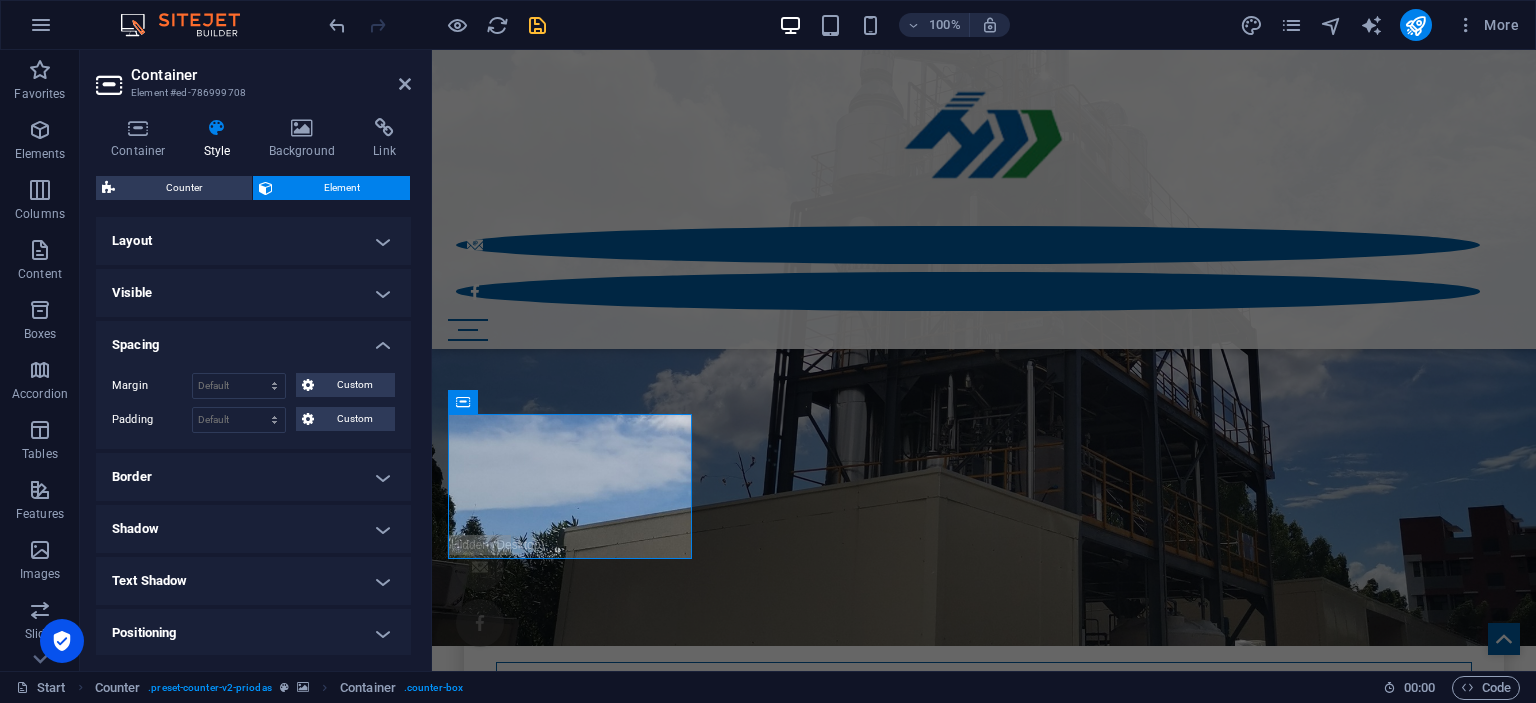 click on "Spacing" at bounding box center (253, 339) 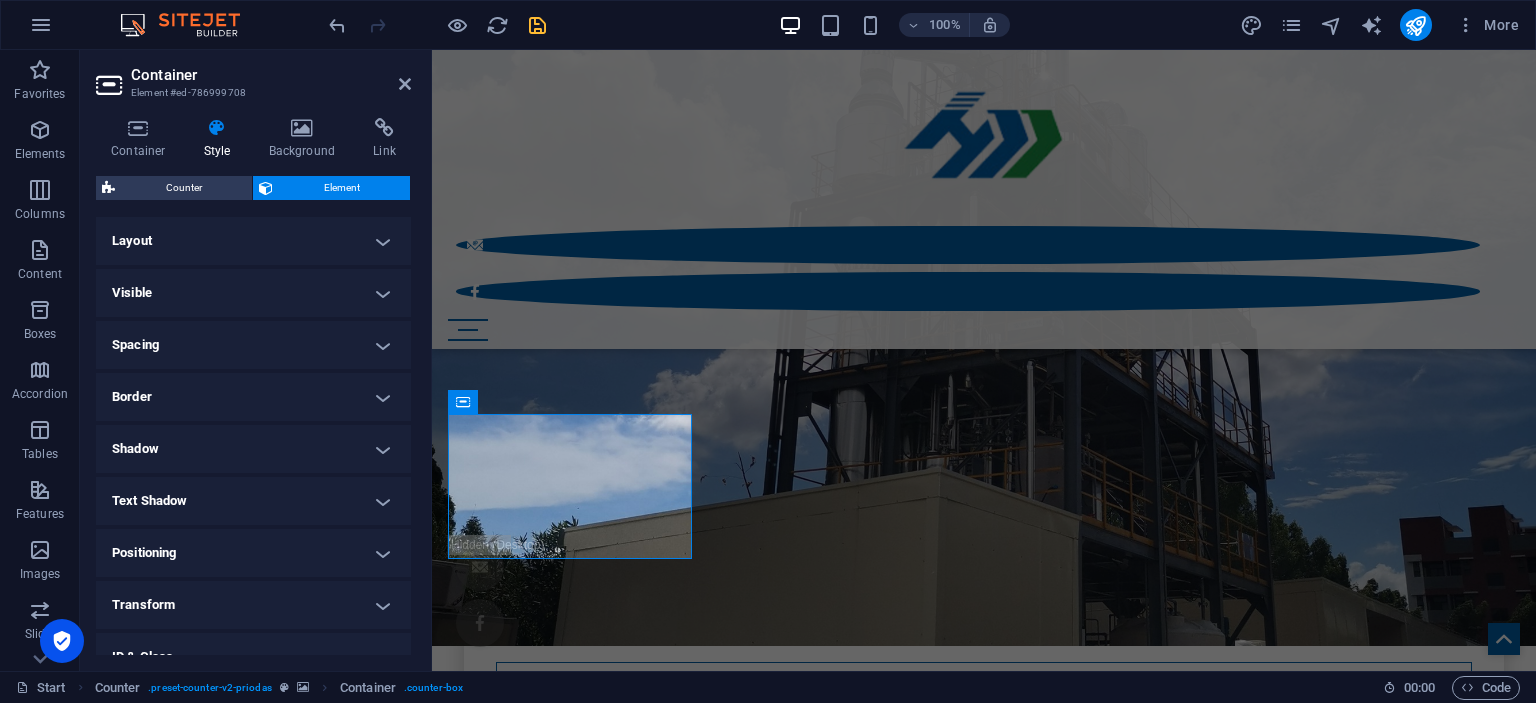 click on "Spacing" at bounding box center (253, 345) 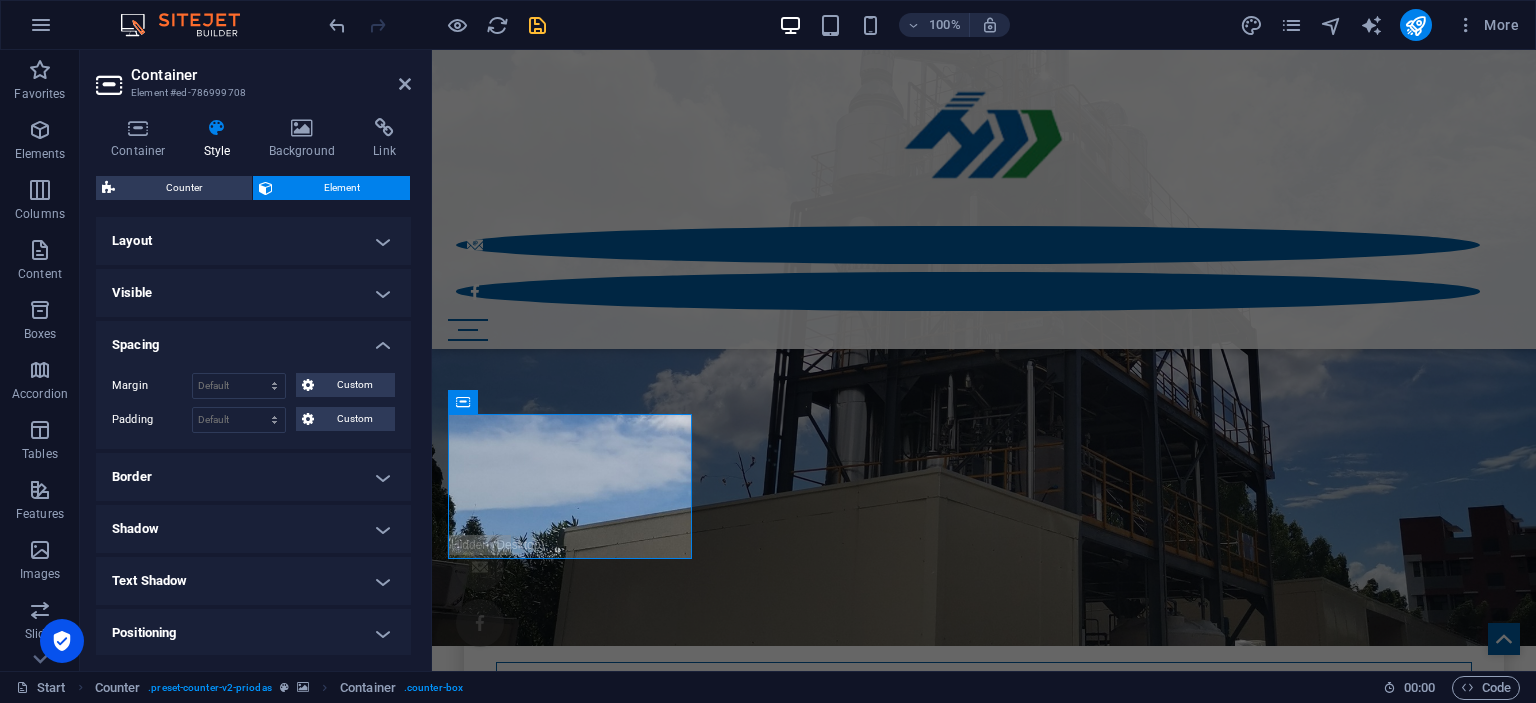 click on "Spacing" at bounding box center [253, 339] 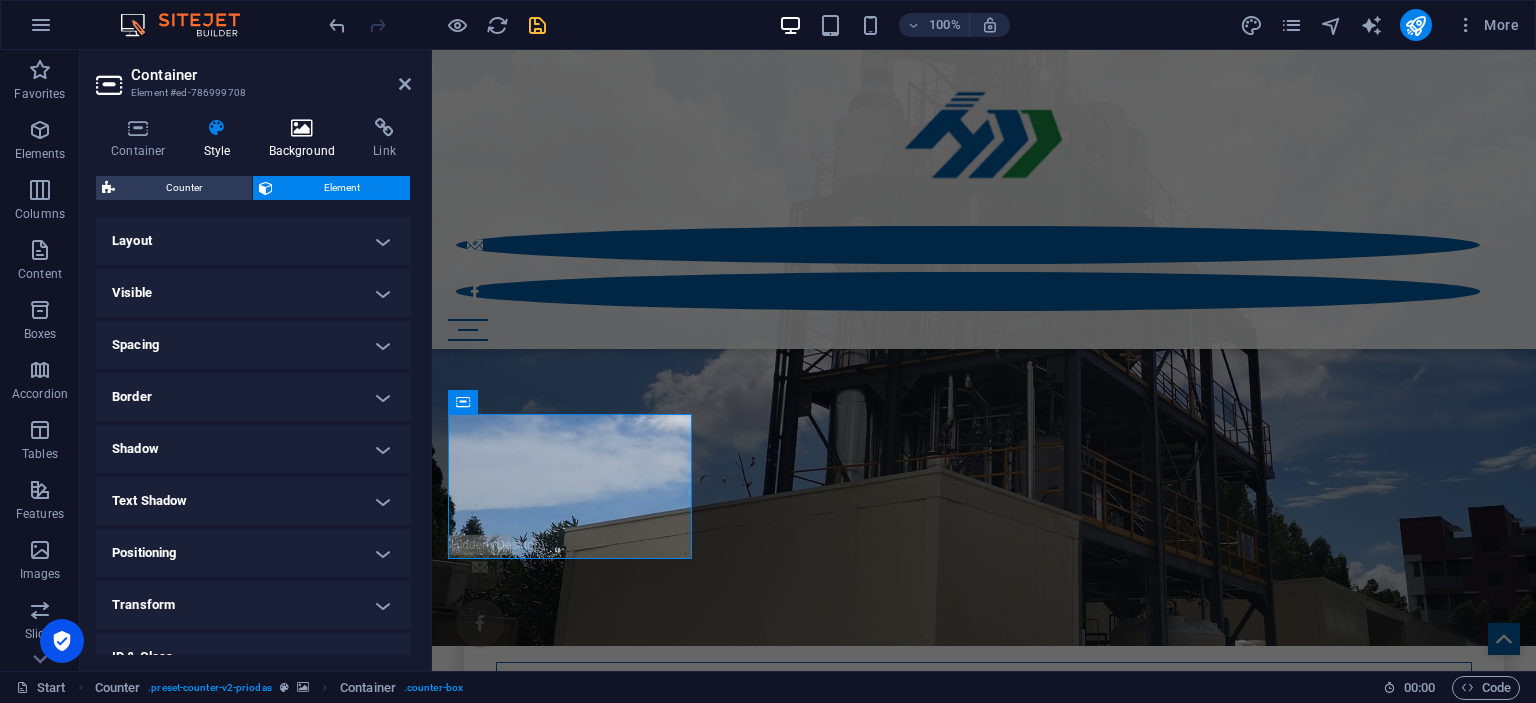 click at bounding box center (302, 128) 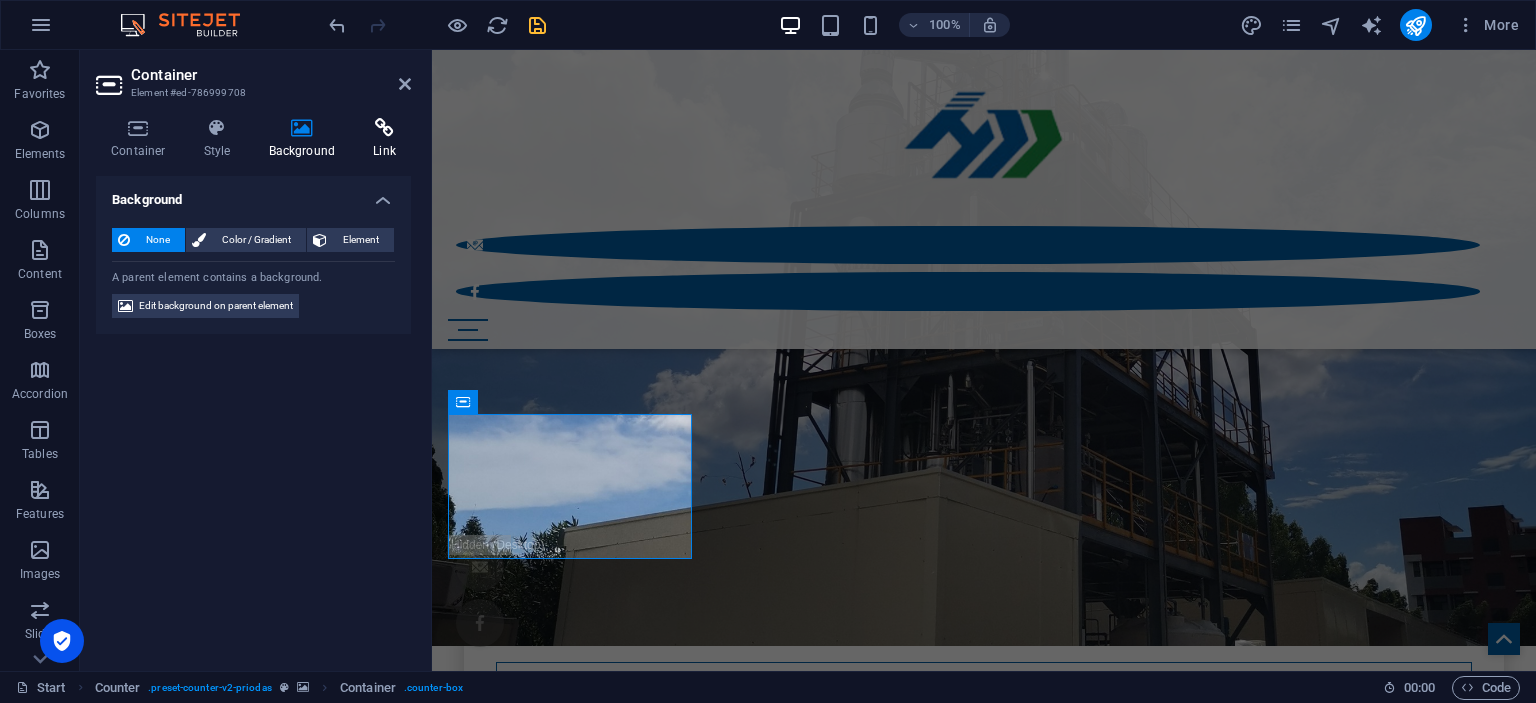 click on "Link" at bounding box center (384, 139) 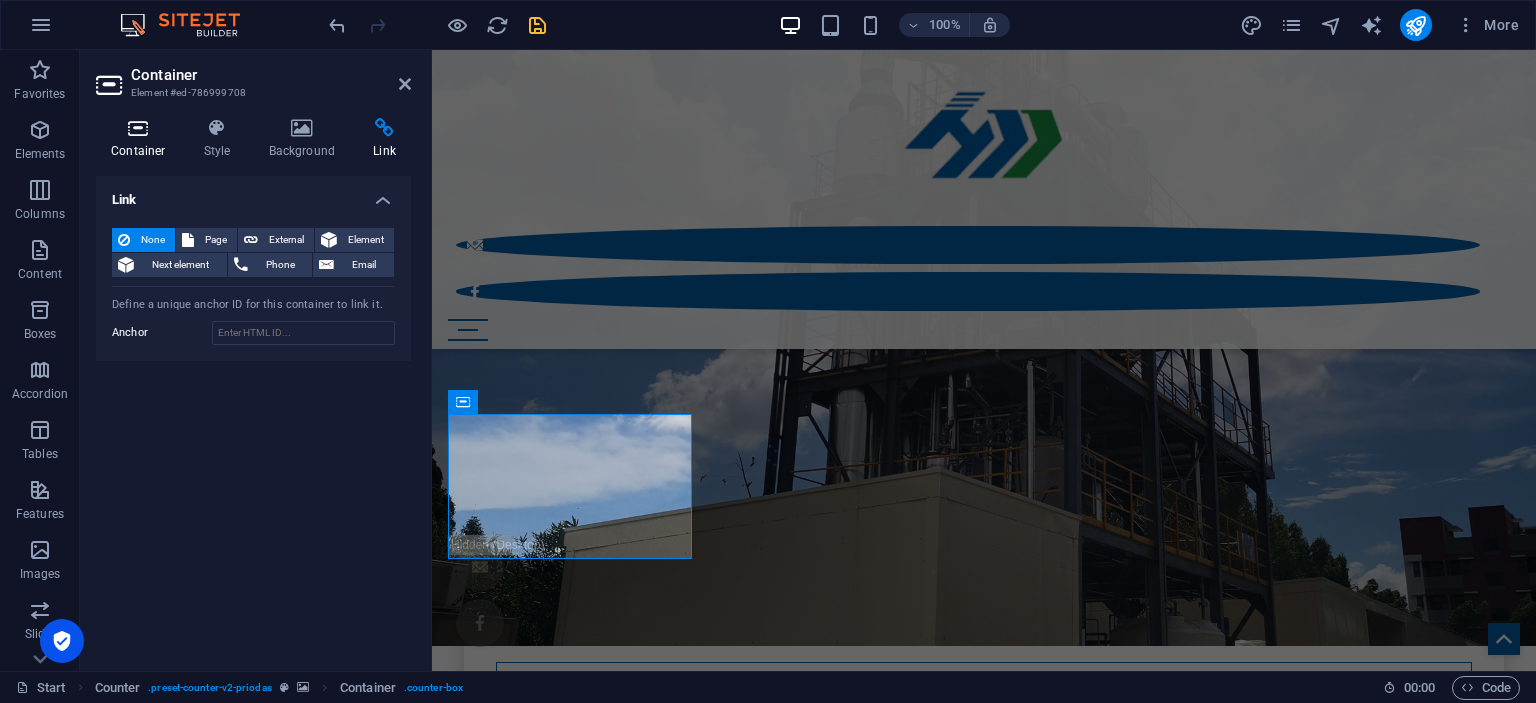 click at bounding box center (138, 128) 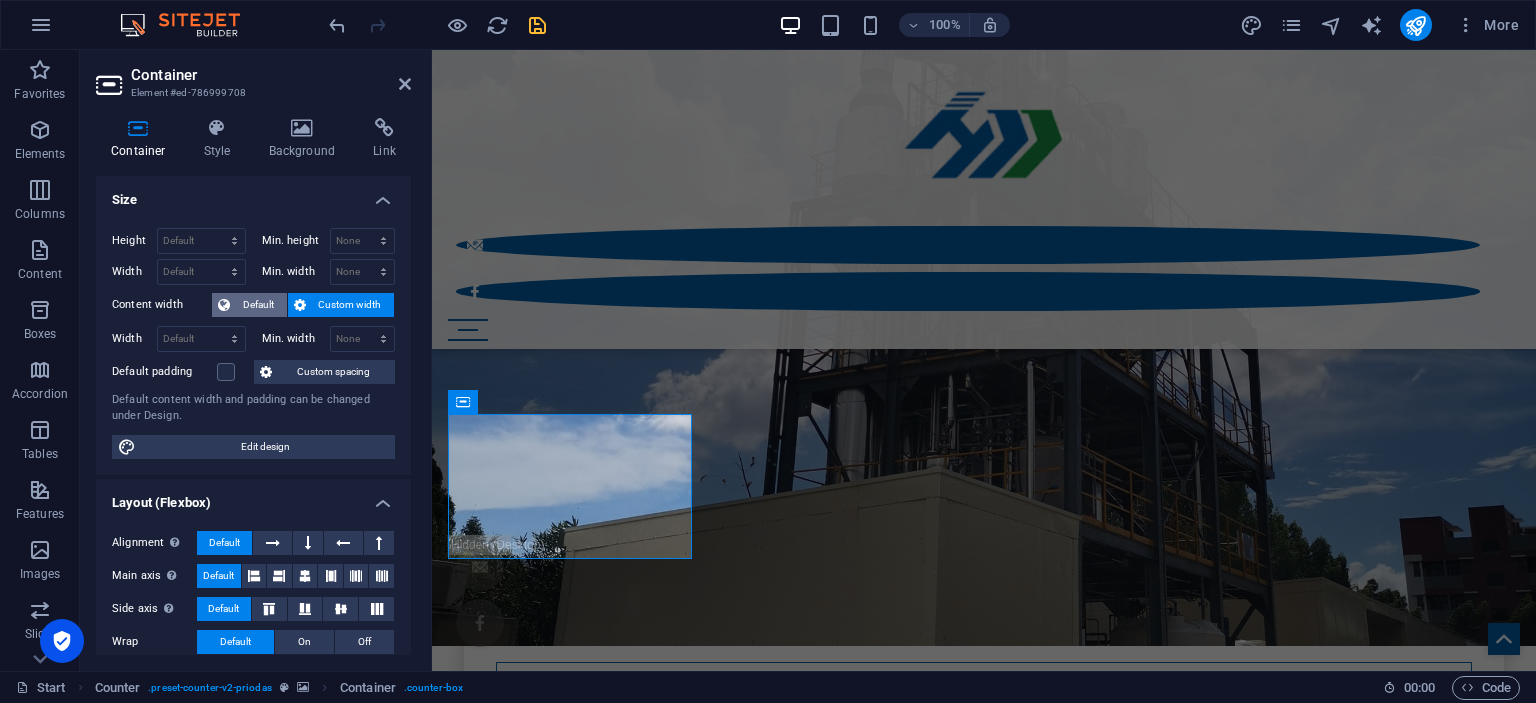 click on "Default" at bounding box center [258, 305] 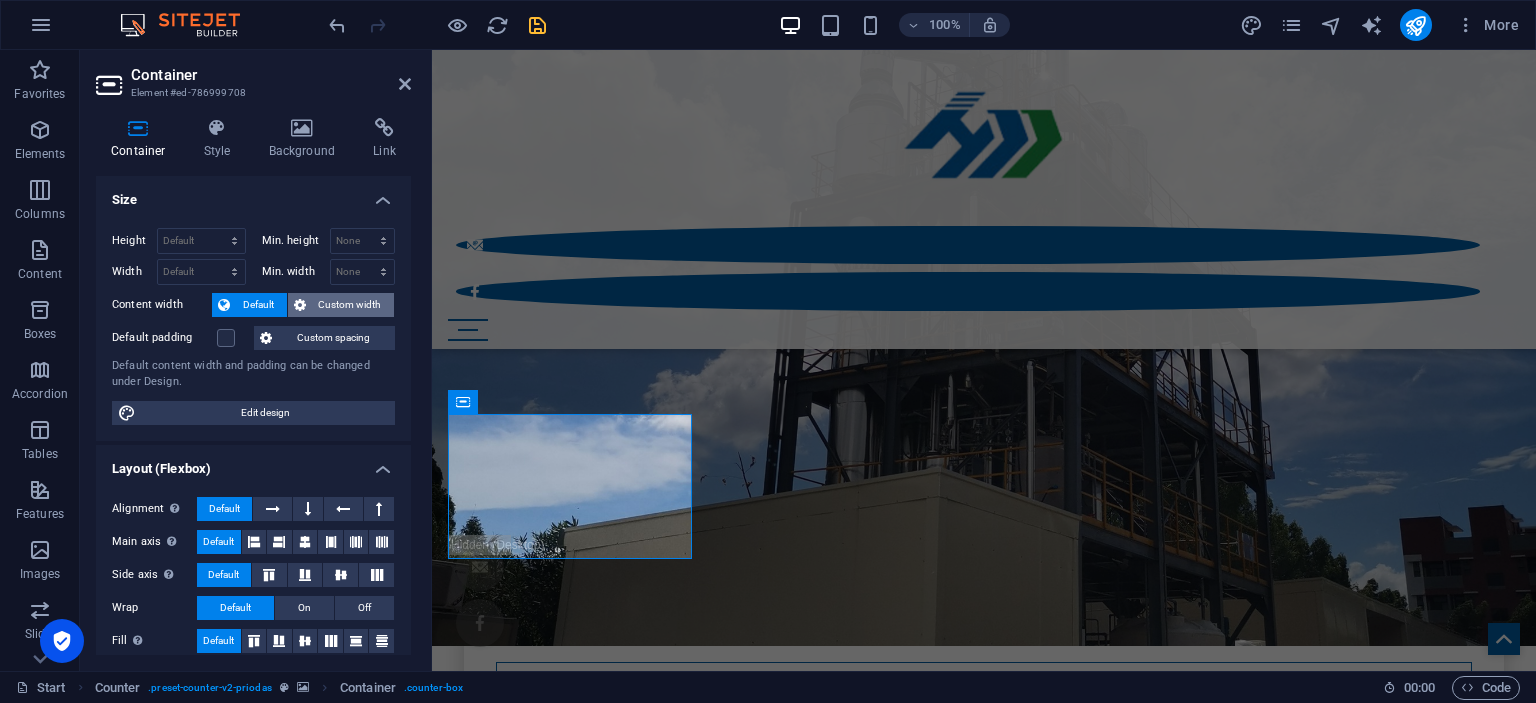 click on "Custom width" at bounding box center [350, 305] 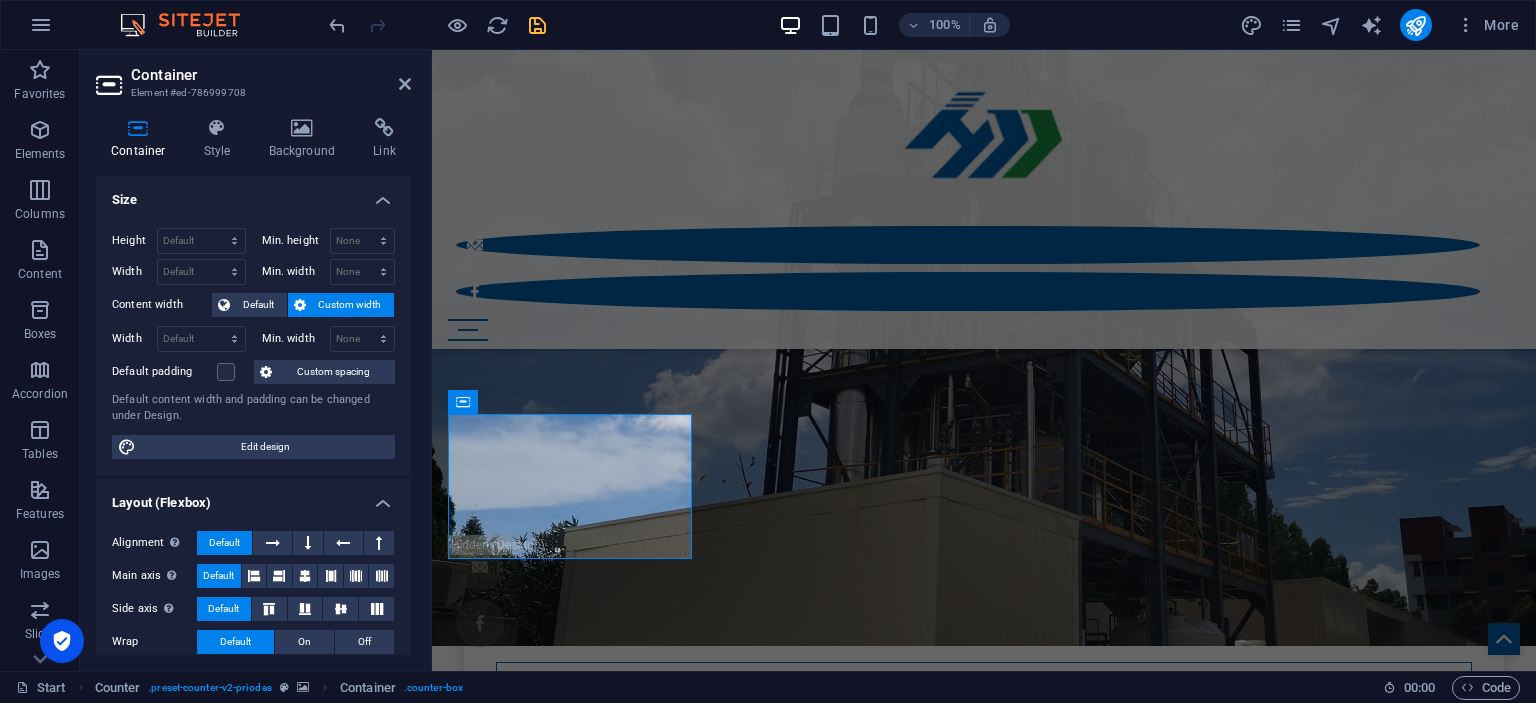 click at bounding box center (984, 3485) 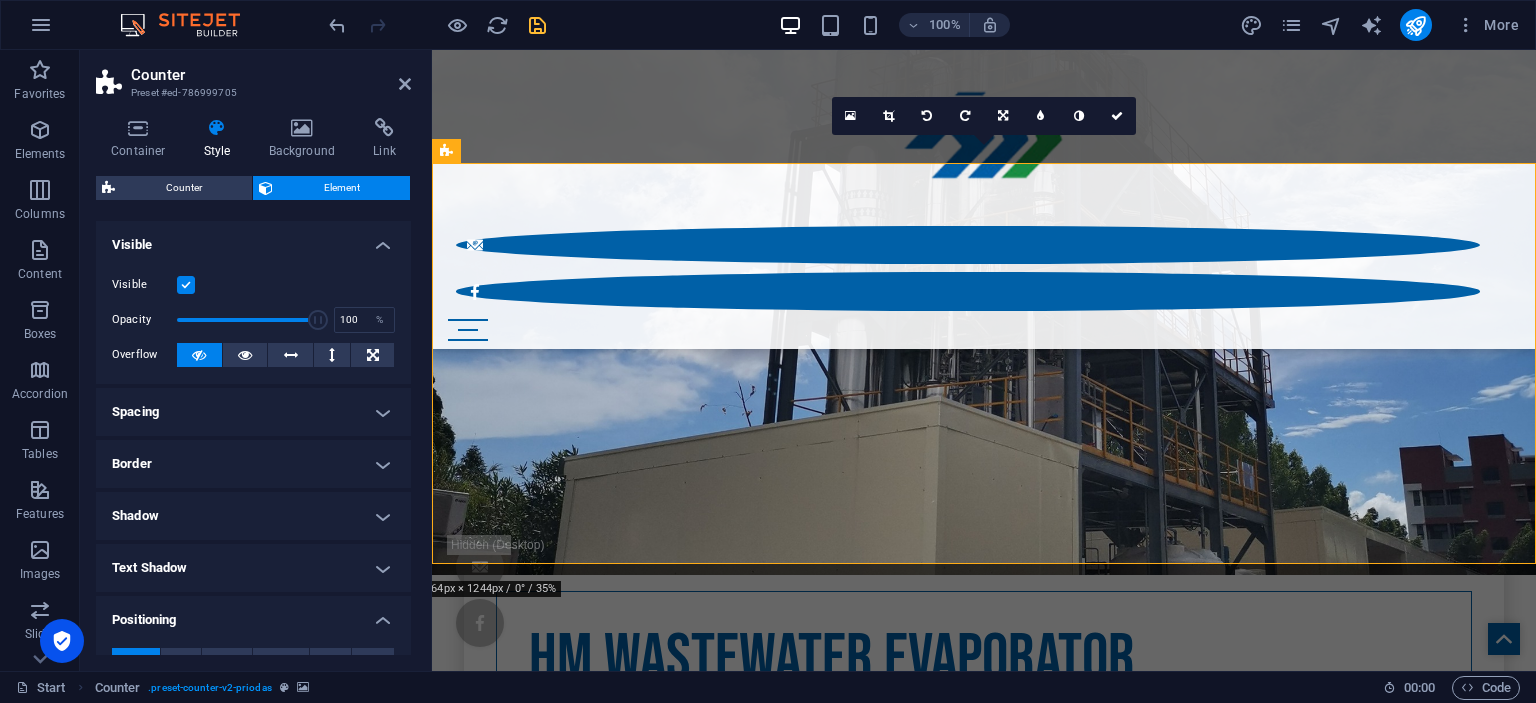 scroll, scrollTop: 1004, scrollLeft: 0, axis: vertical 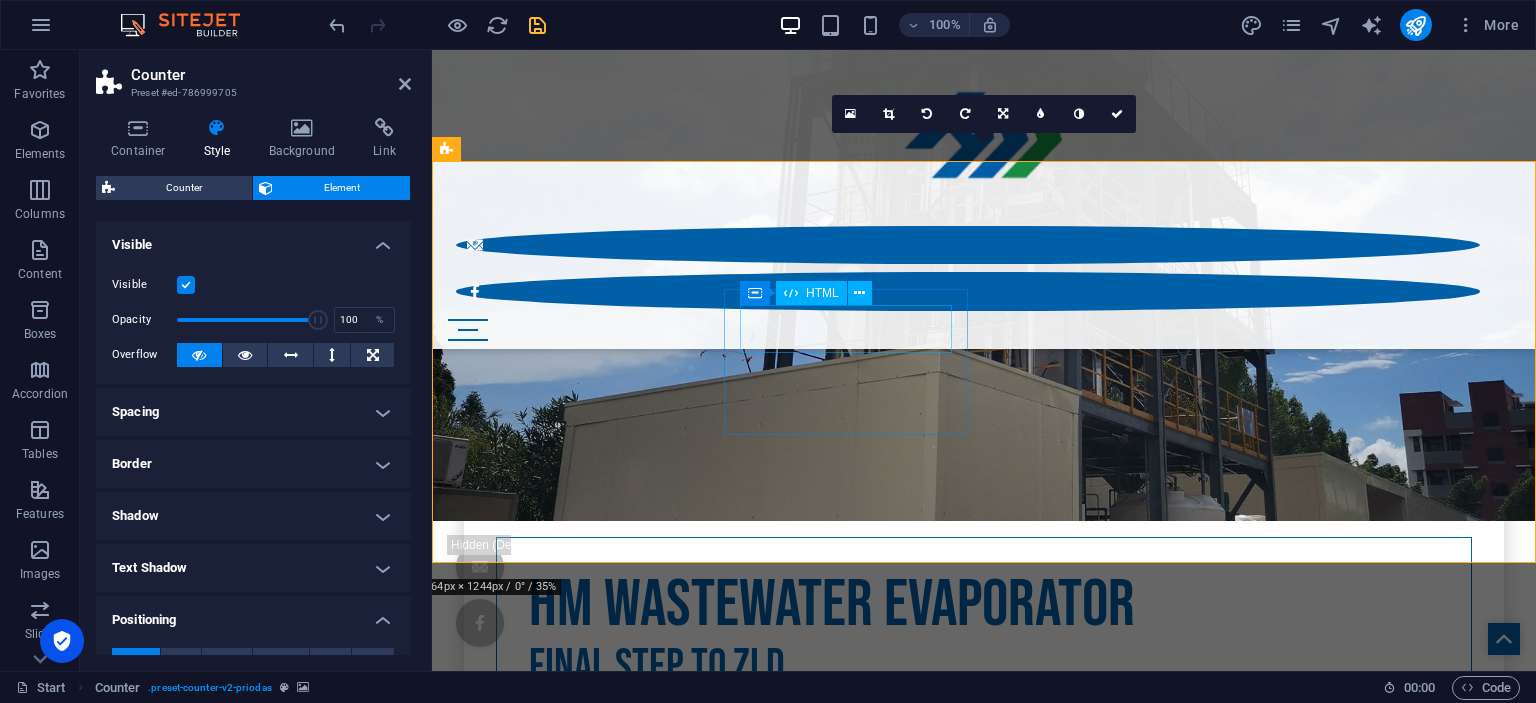 click on "630" at bounding box center [984, 3840] 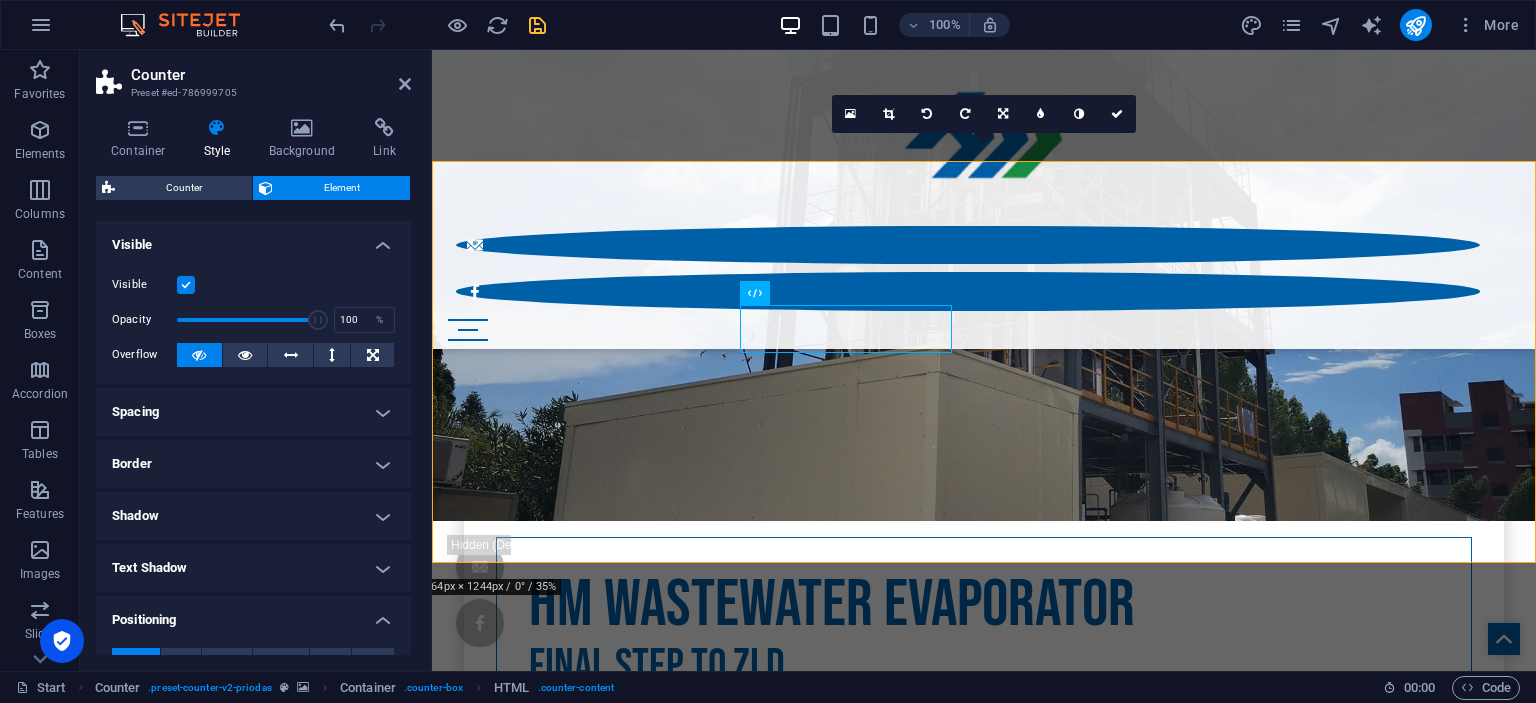 click at bounding box center [984, 3360] 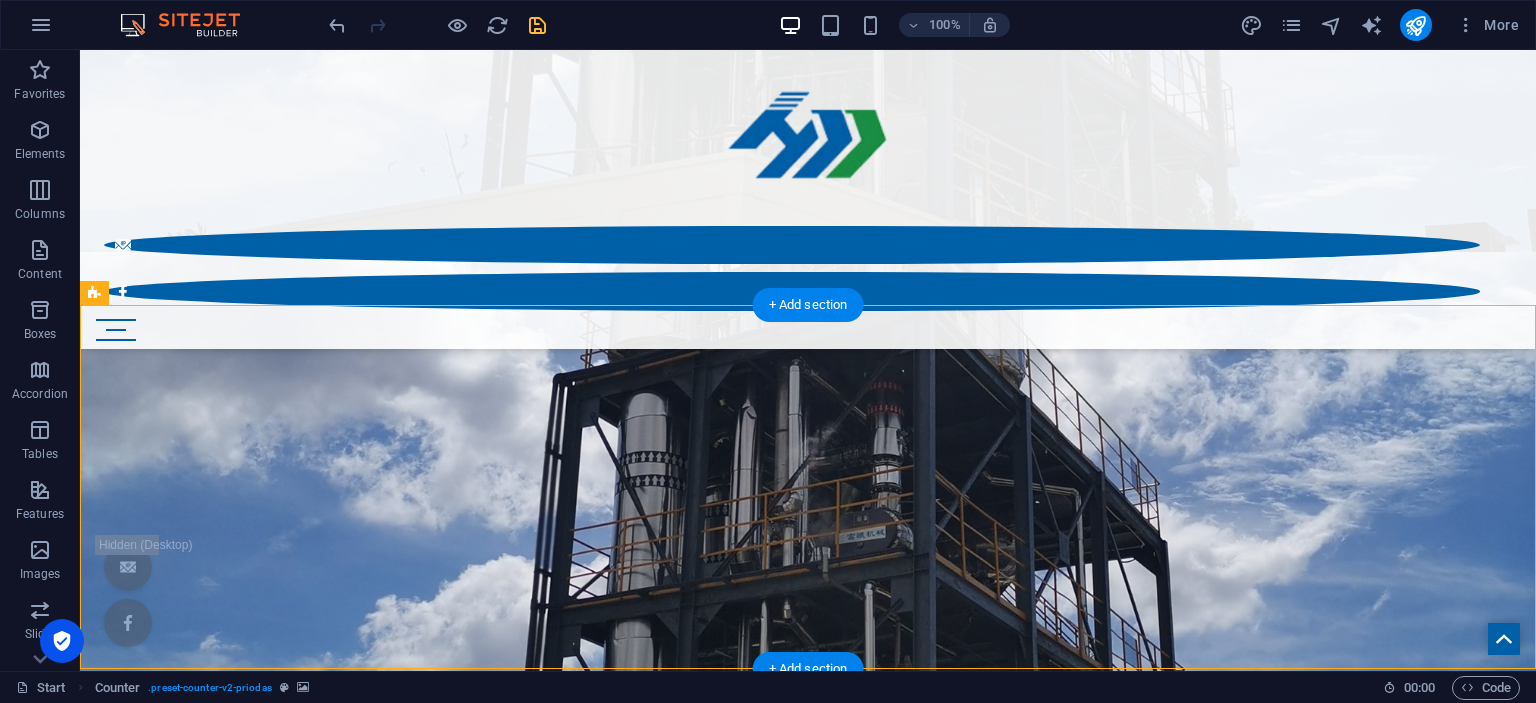 scroll, scrollTop: 870, scrollLeft: 0, axis: vertical 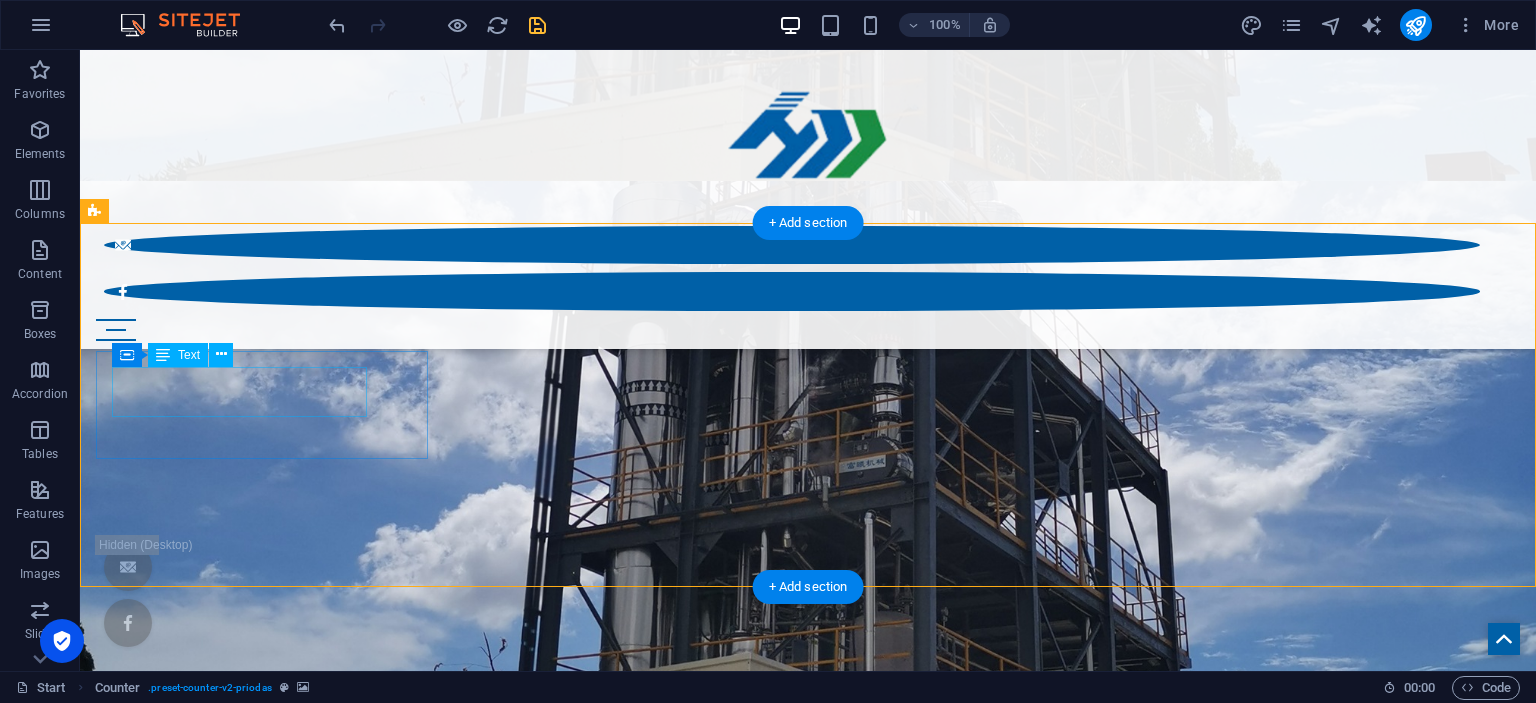 click on "Final step to ZLD" at bounding box center [808, 3768] 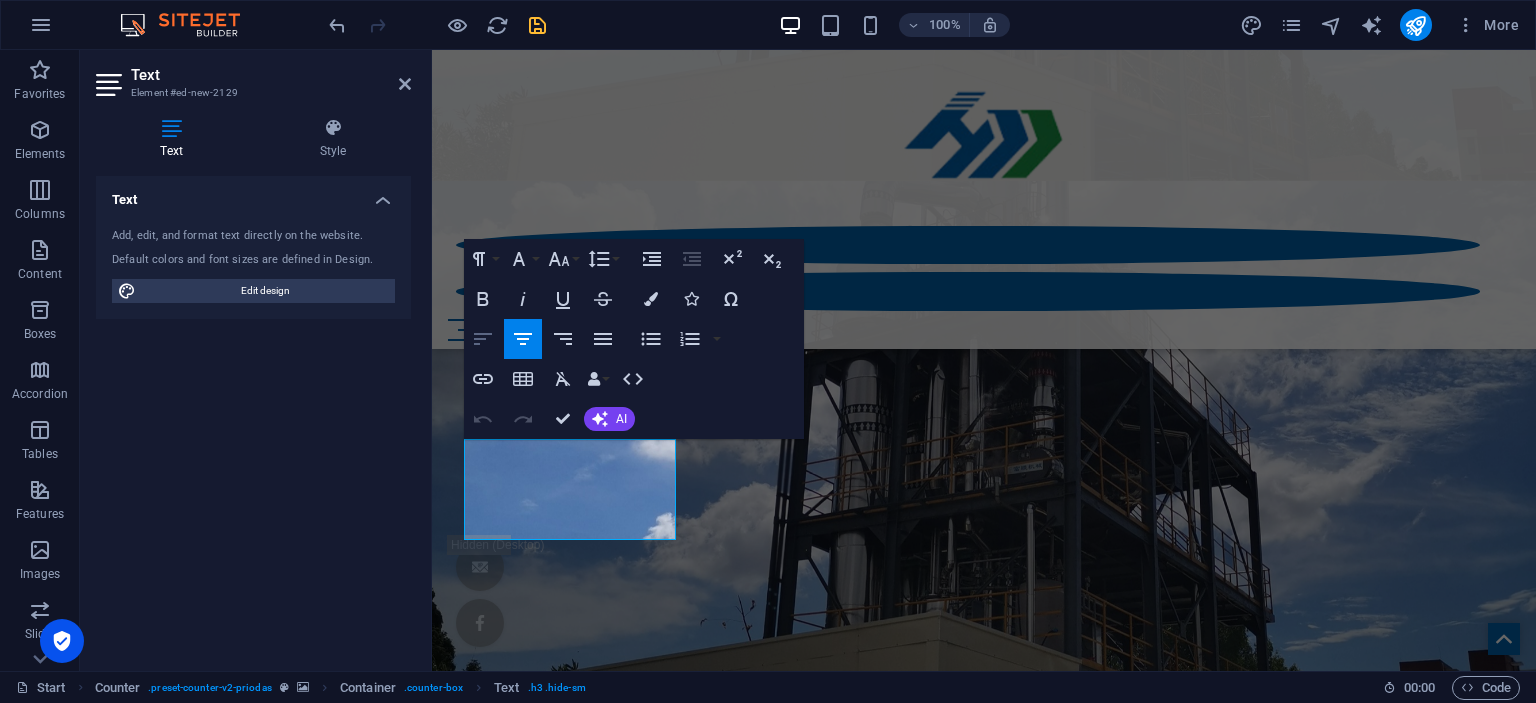 click 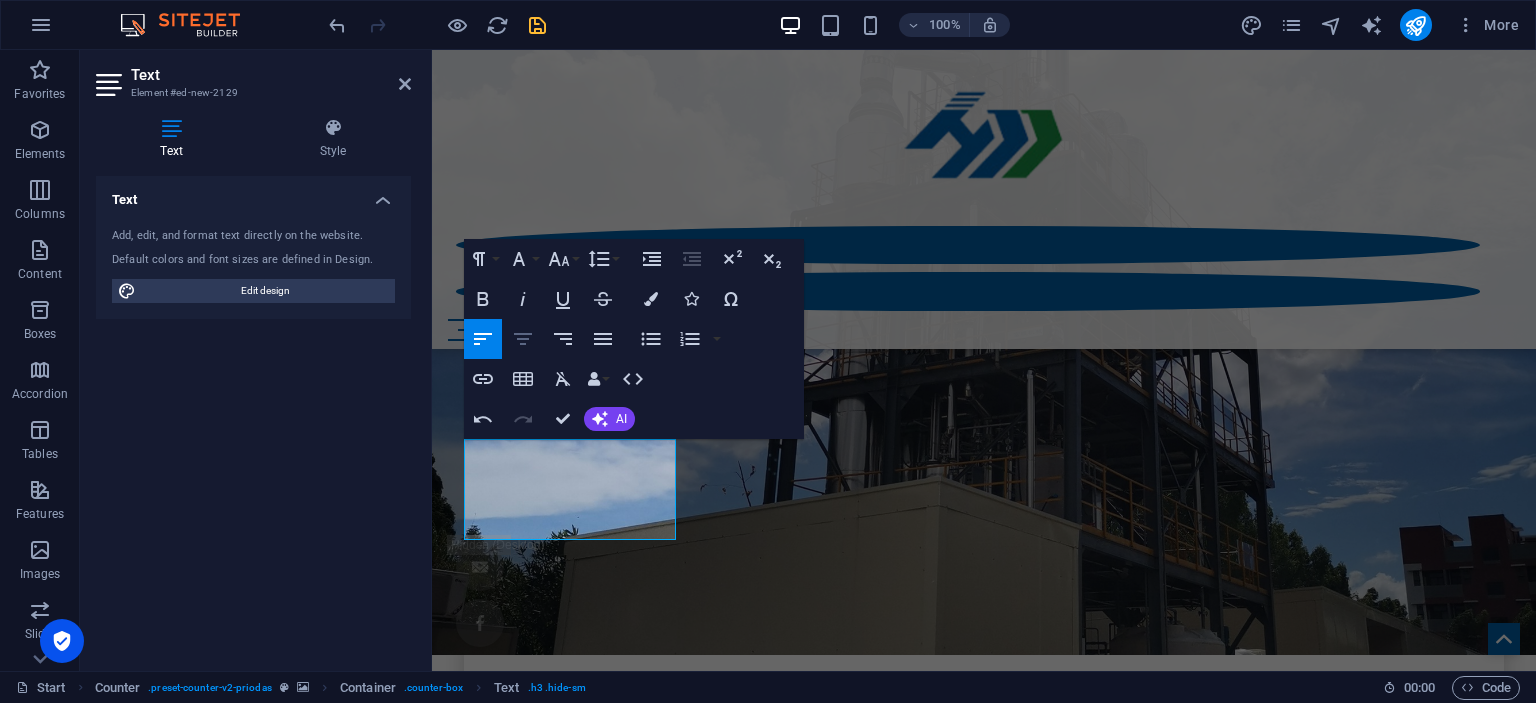 click 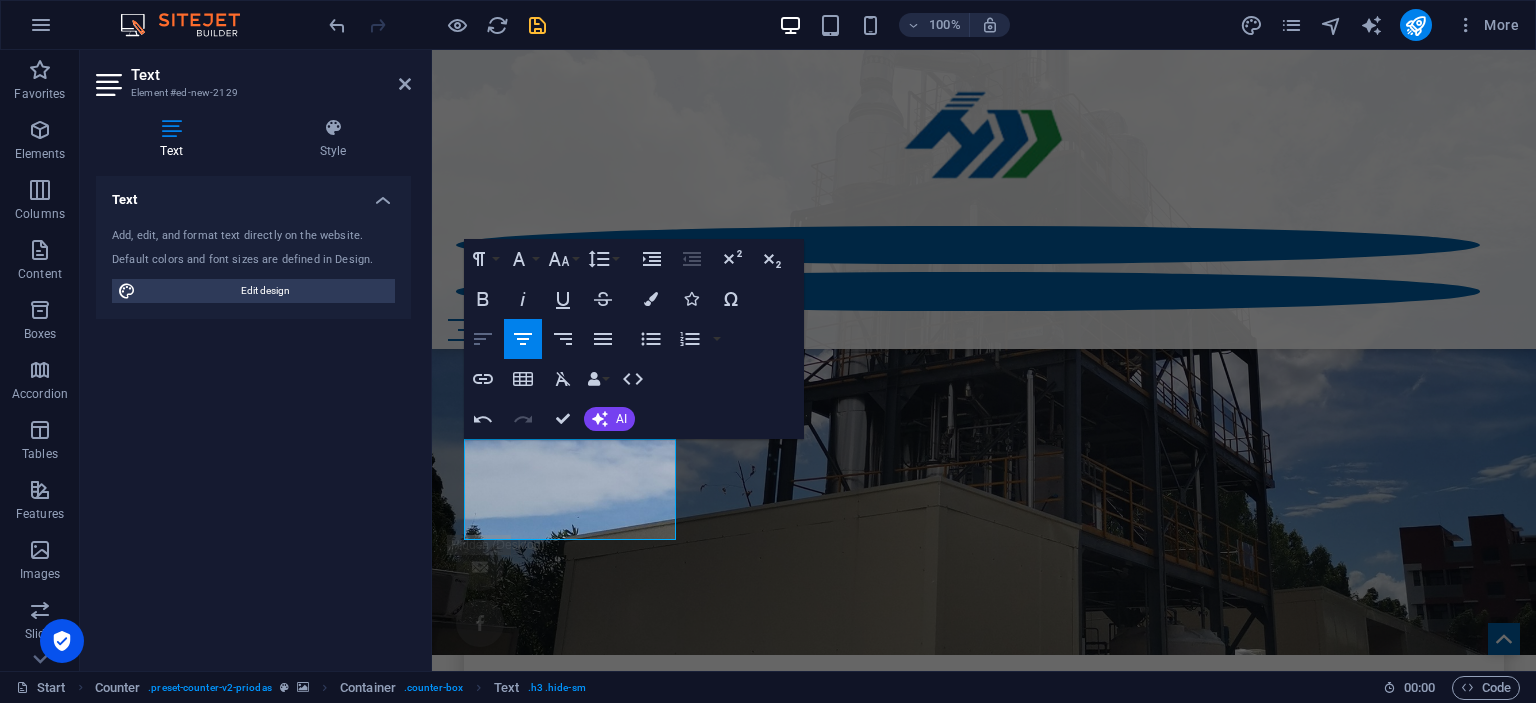 click 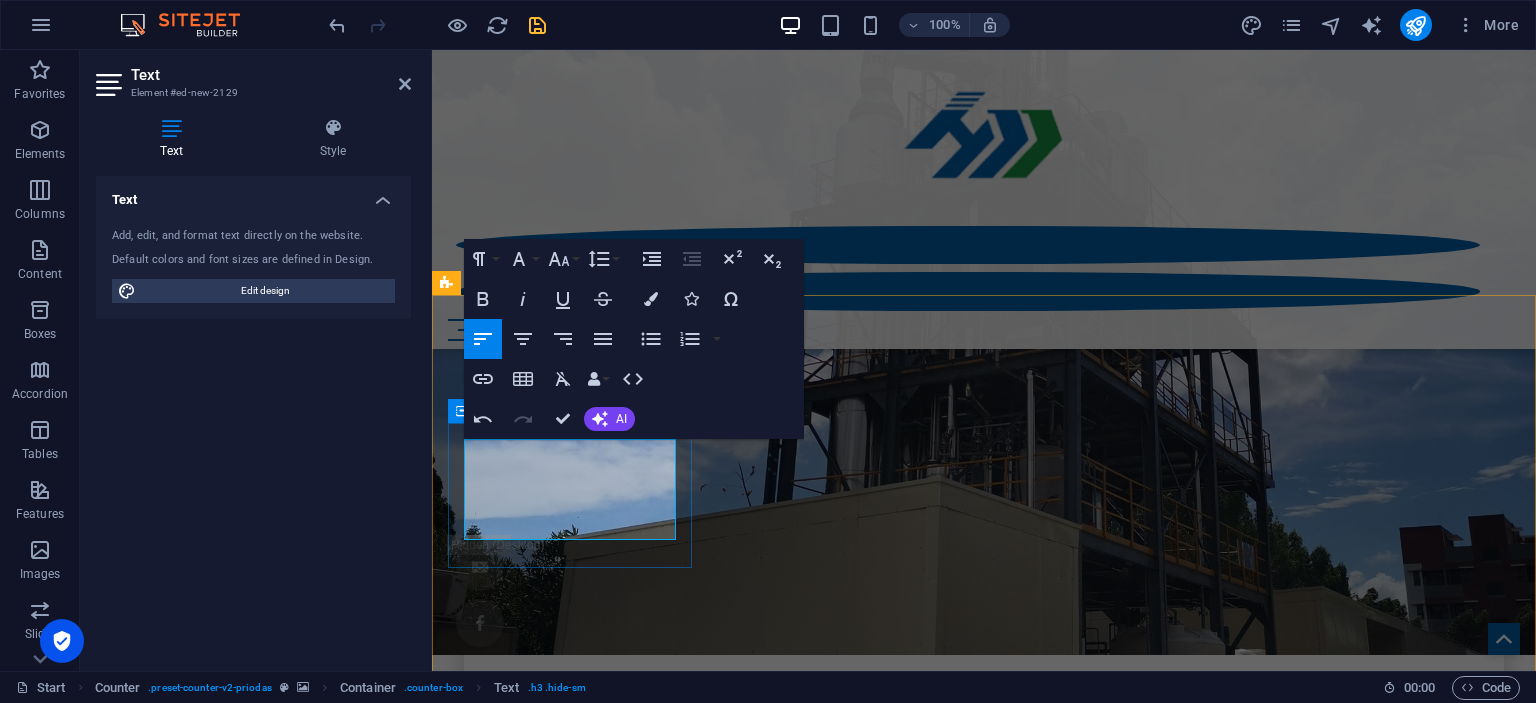 click on "Final step to ZLD Weddings planned" at bounding box center [984, 3870] 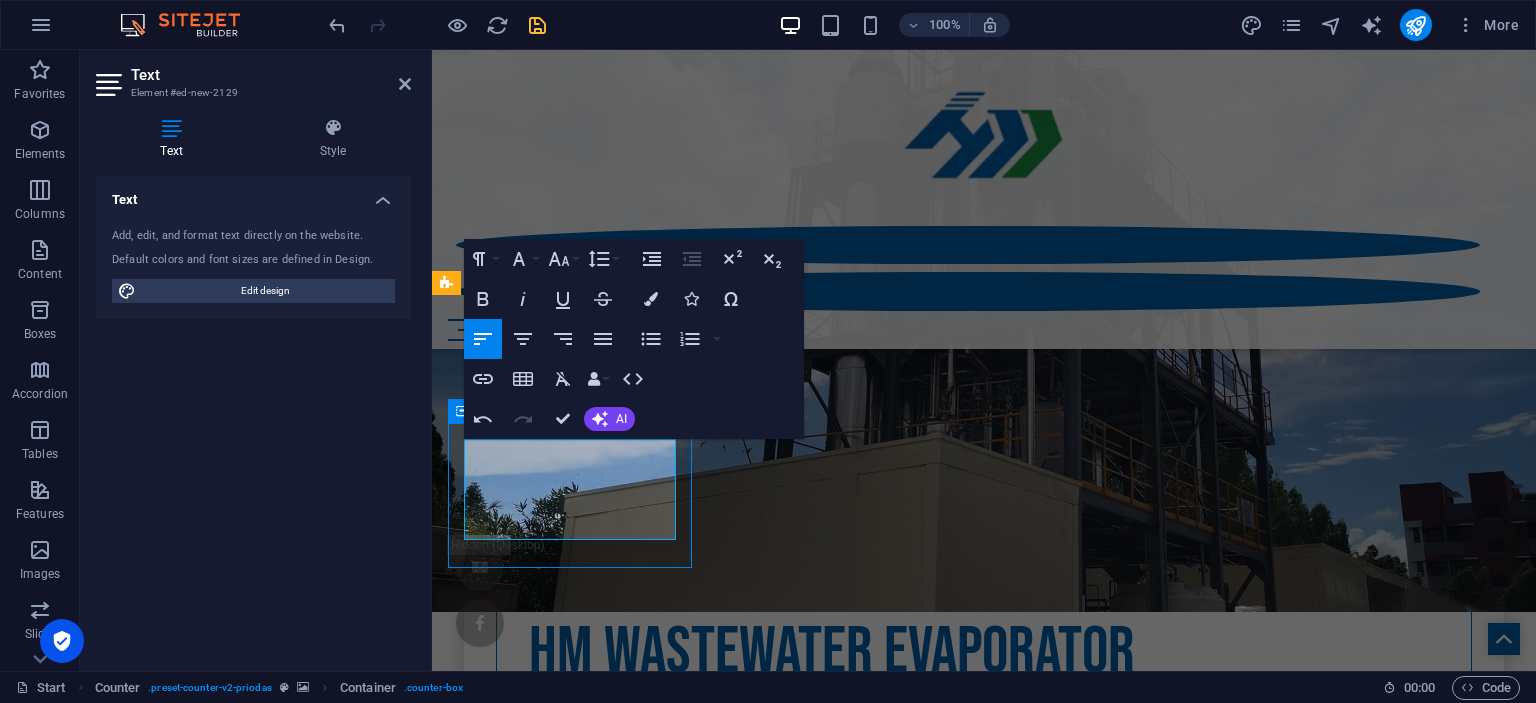 scroll, scrollTop: 797, scrollLeft: 0, axis: vertical 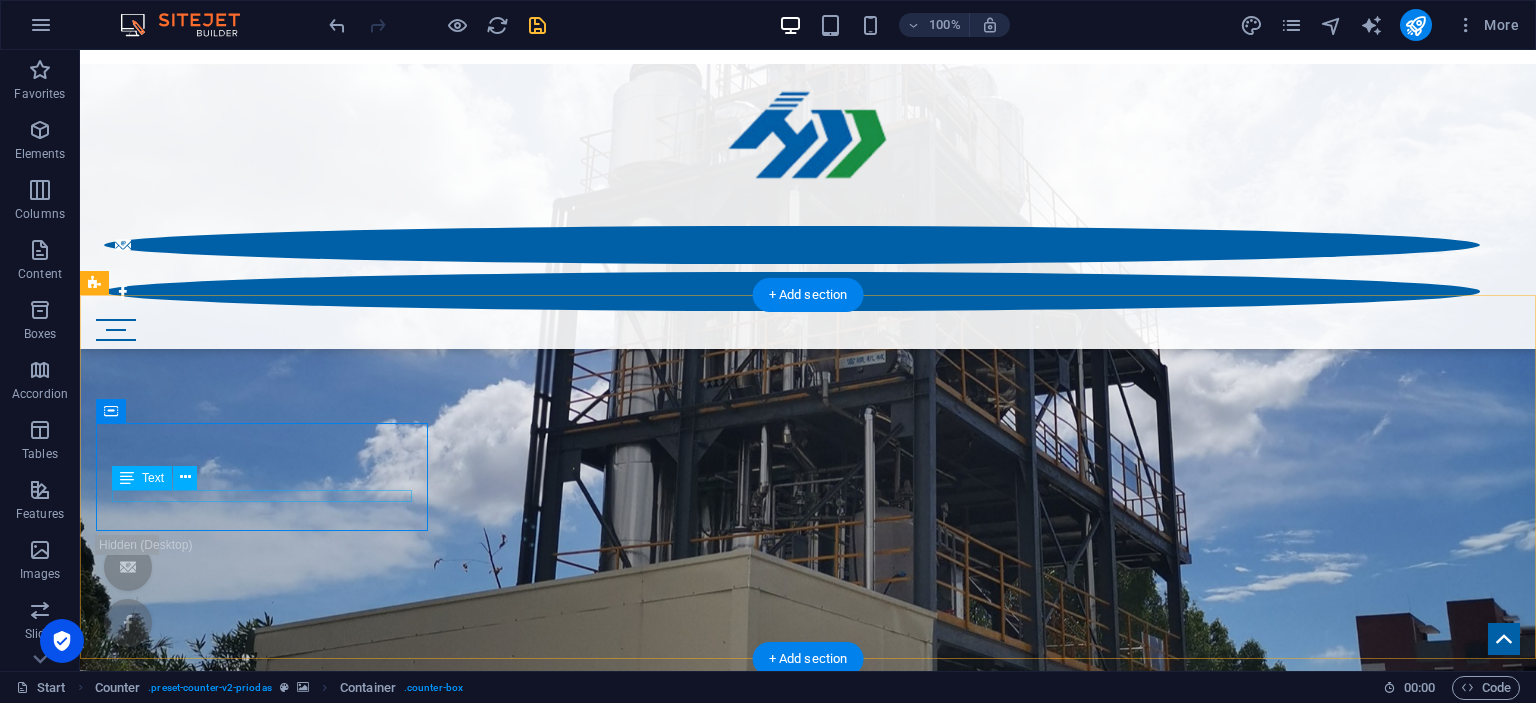 click on "Weddings planned" at bounding box center (808, 3845) 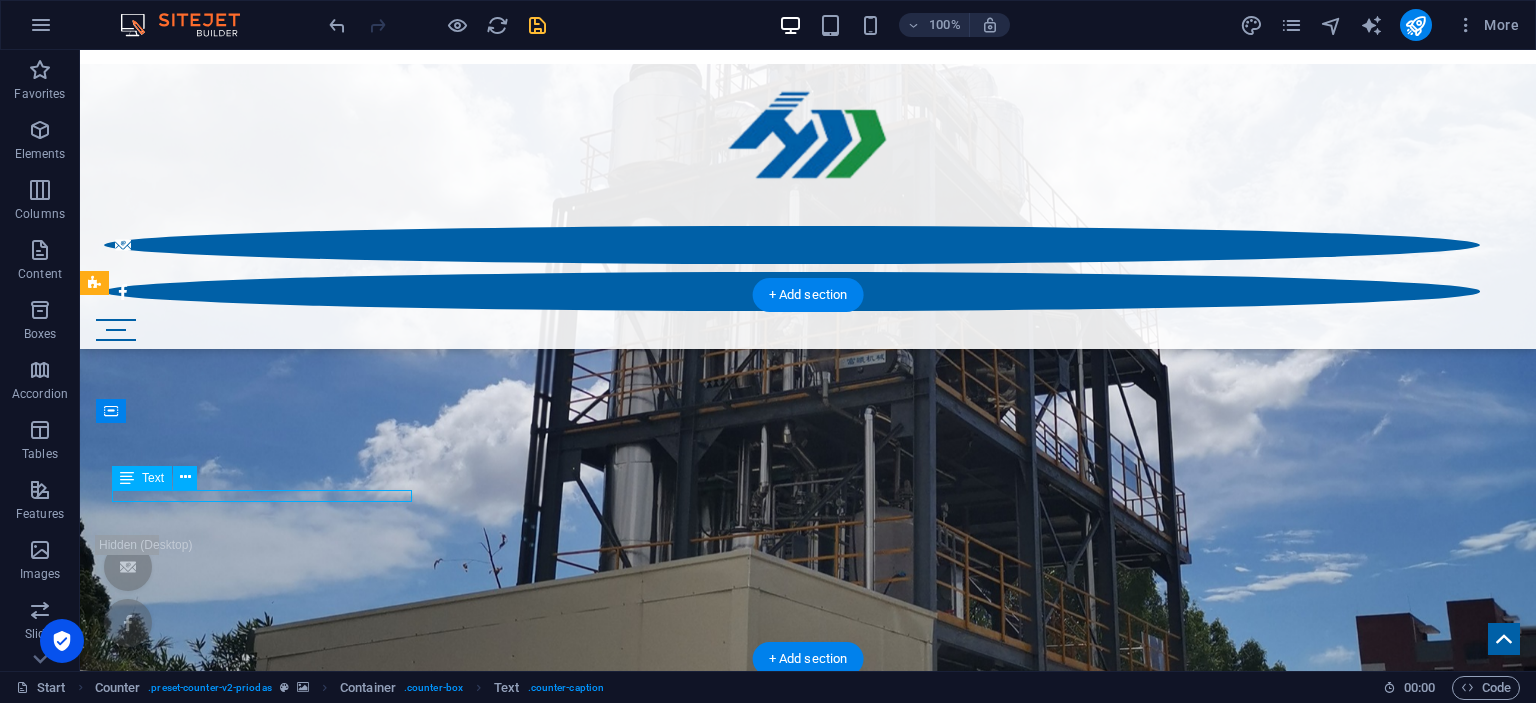 click on "Weddings planned" at bounding box center (808, 3845) 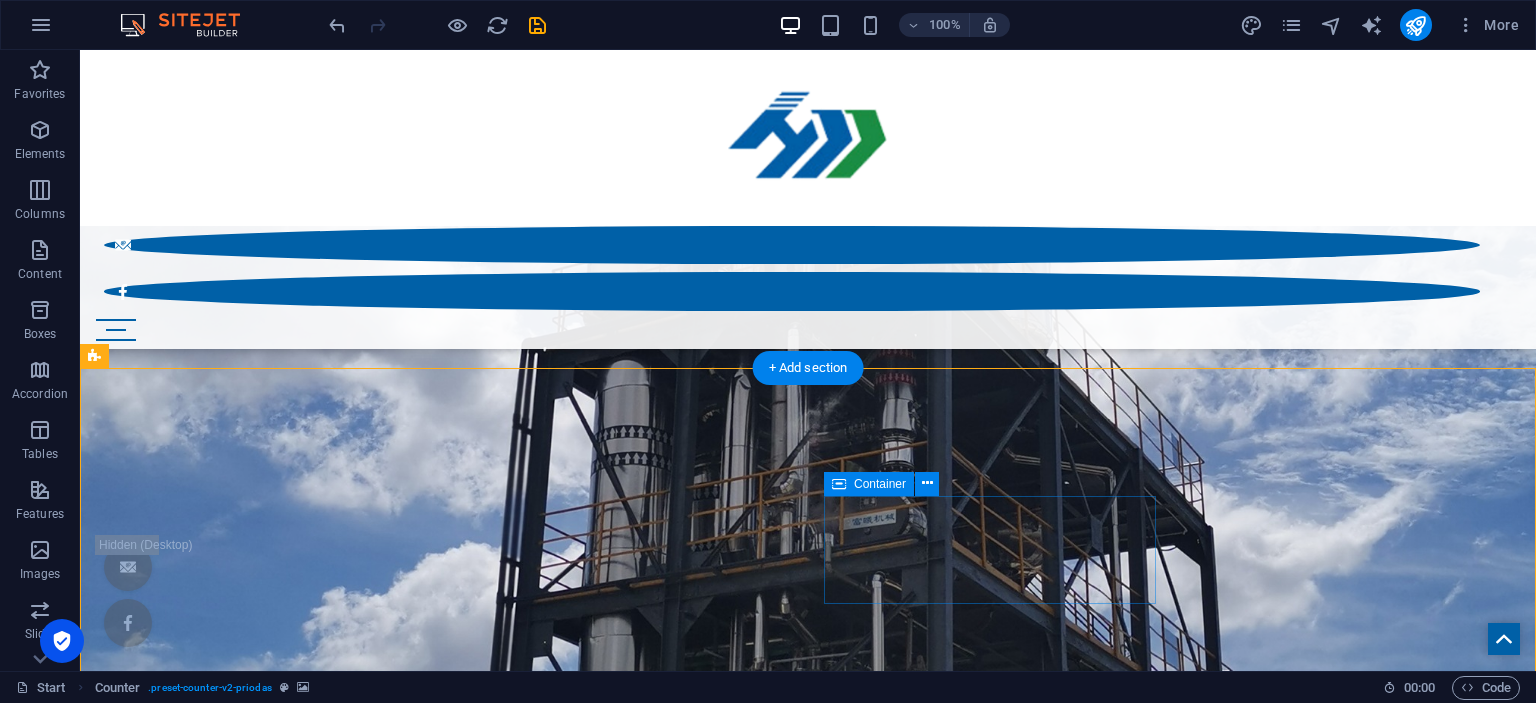 scroll, scrollTop: 725, scrollLeft: 0, axis: vertical 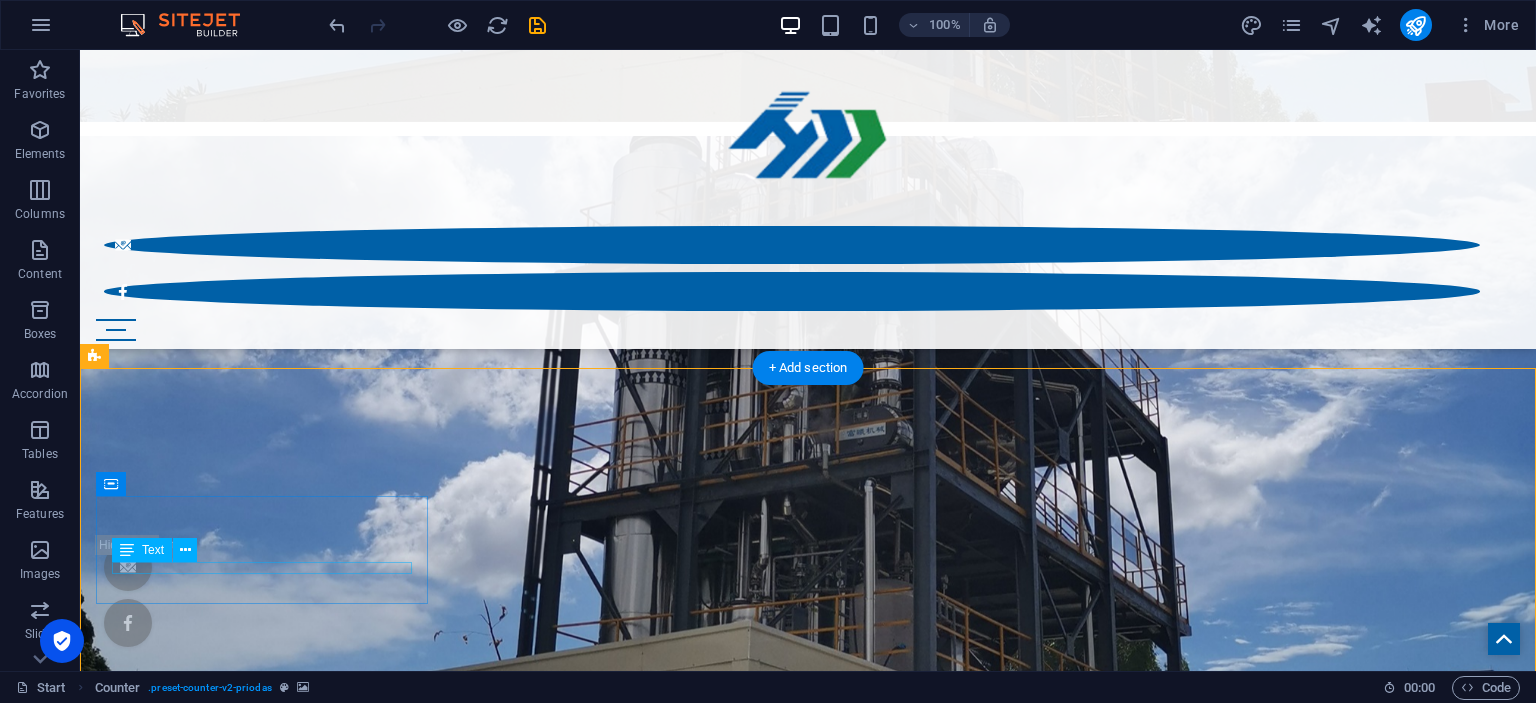 click on "Weddings planned" at bounding box center (808, 3917) 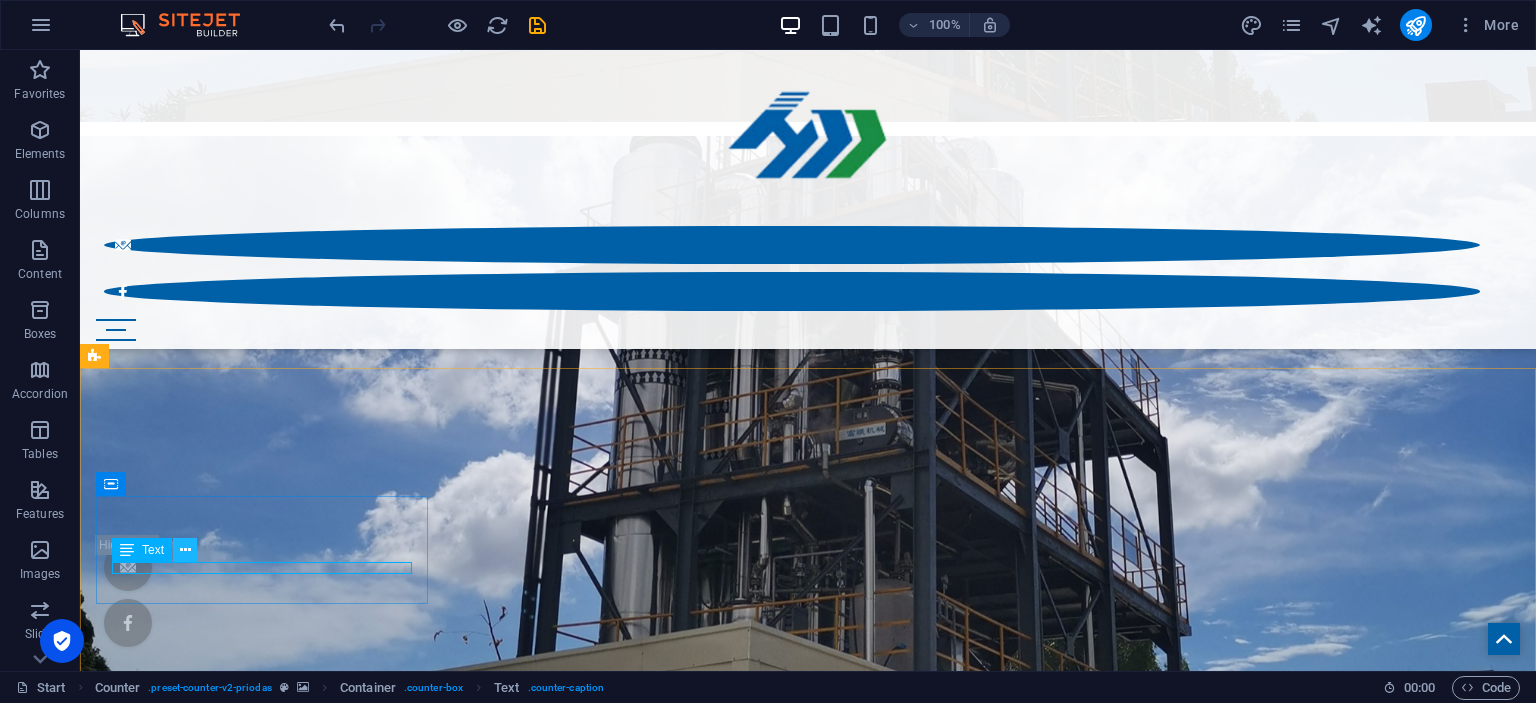 click at bounding box center (185, 550) 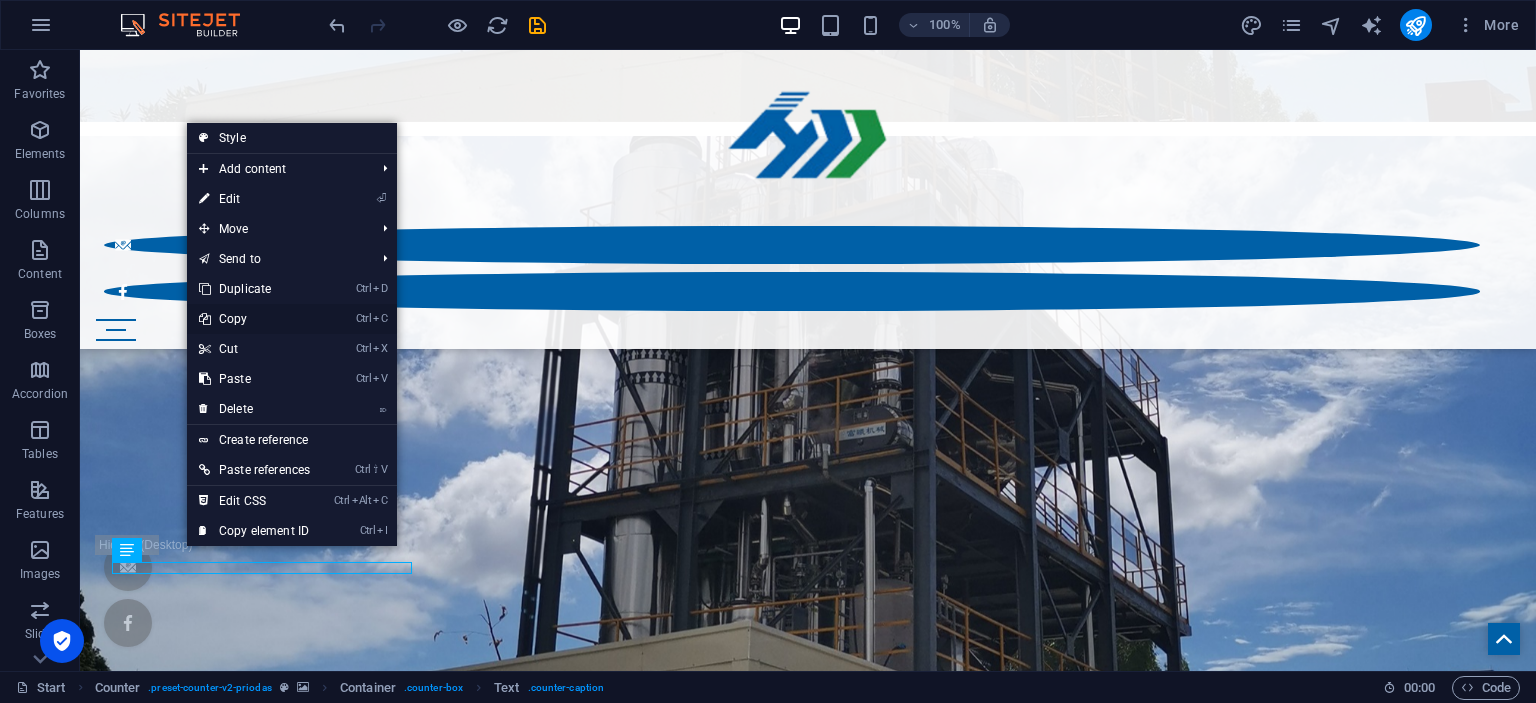 click on "Ctrl C  Copy" at bounding box center [254, 319] 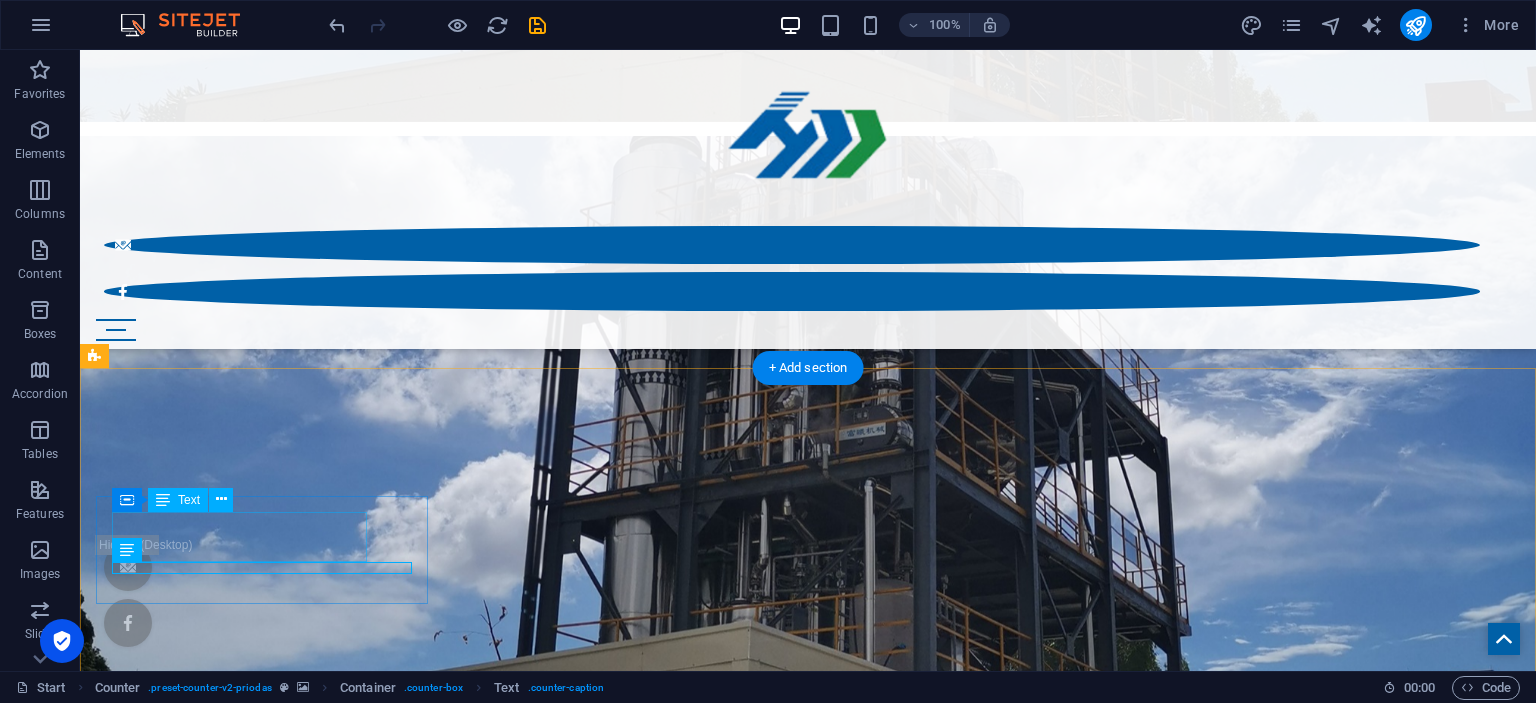click on "Final step to ZLD" at bounding box center [808, 3885] 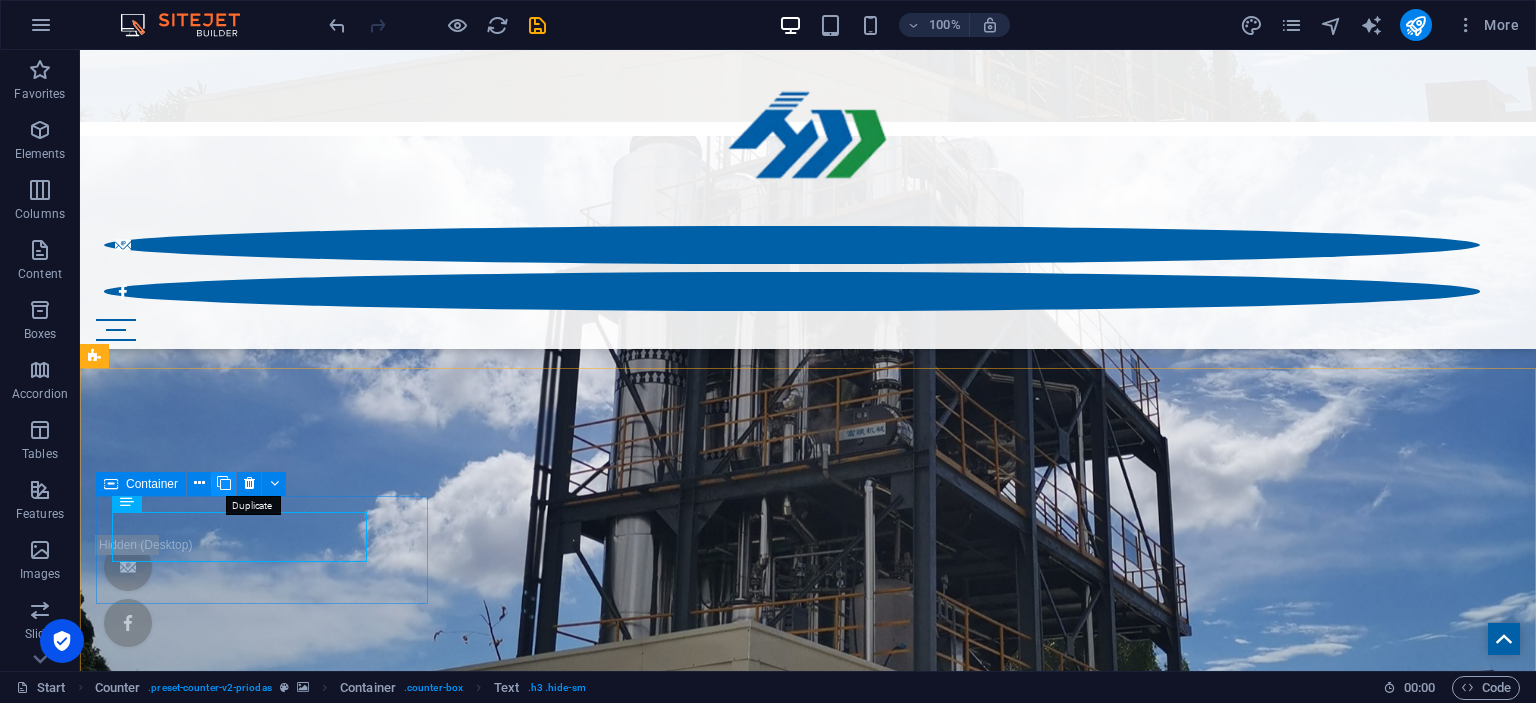 click at bounding box center (224, 483) 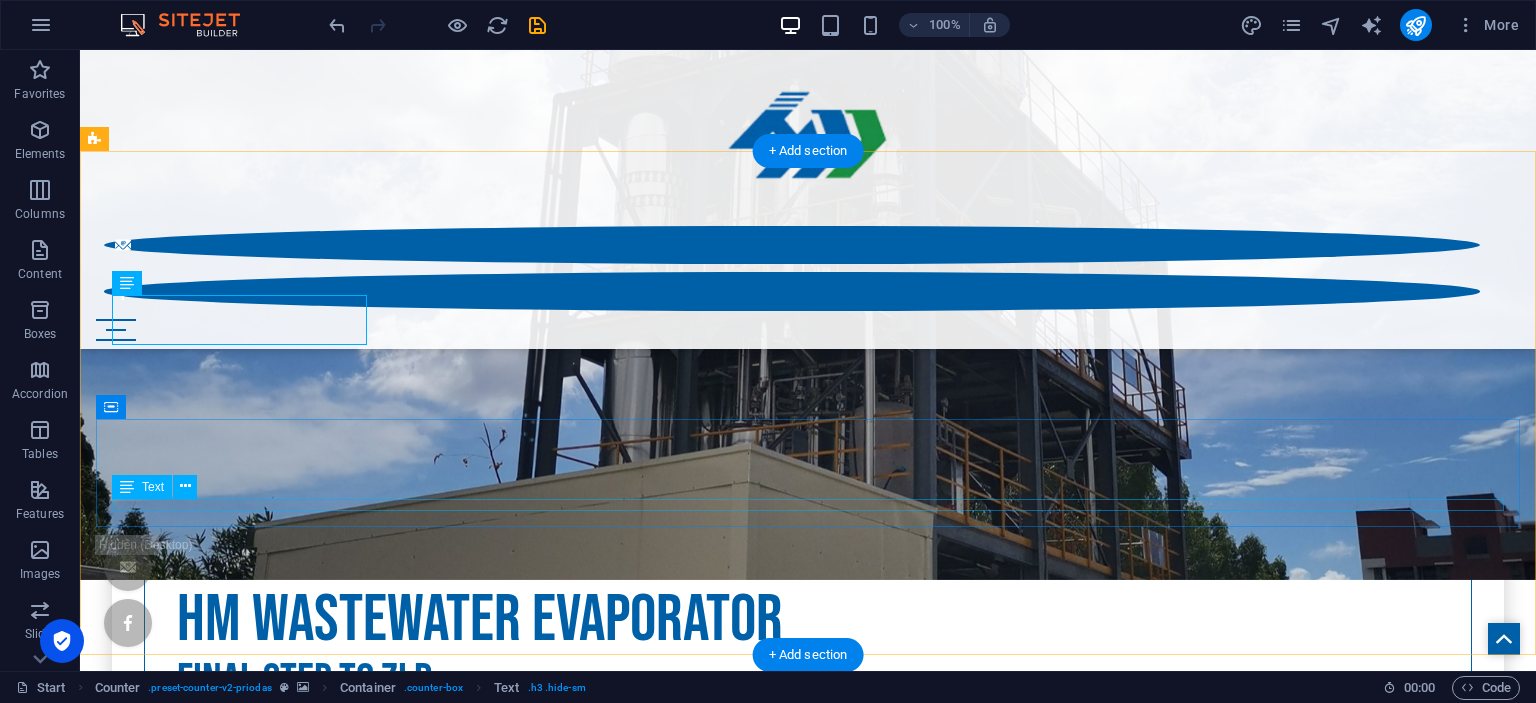 scroll, scrollTop: 849, scrollLeft: 0, axis: vertical 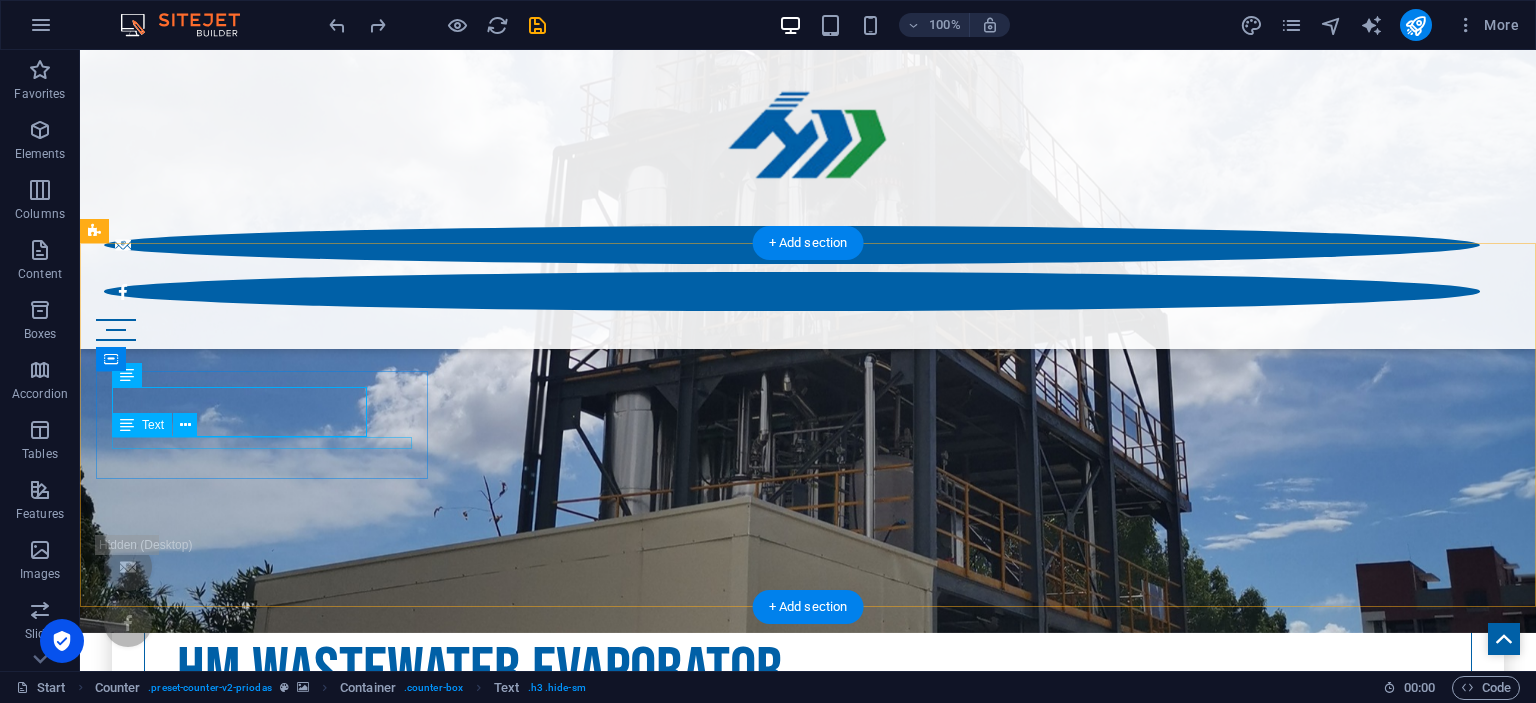 click on "Weddings planned" at bounding box center (808, 3793) 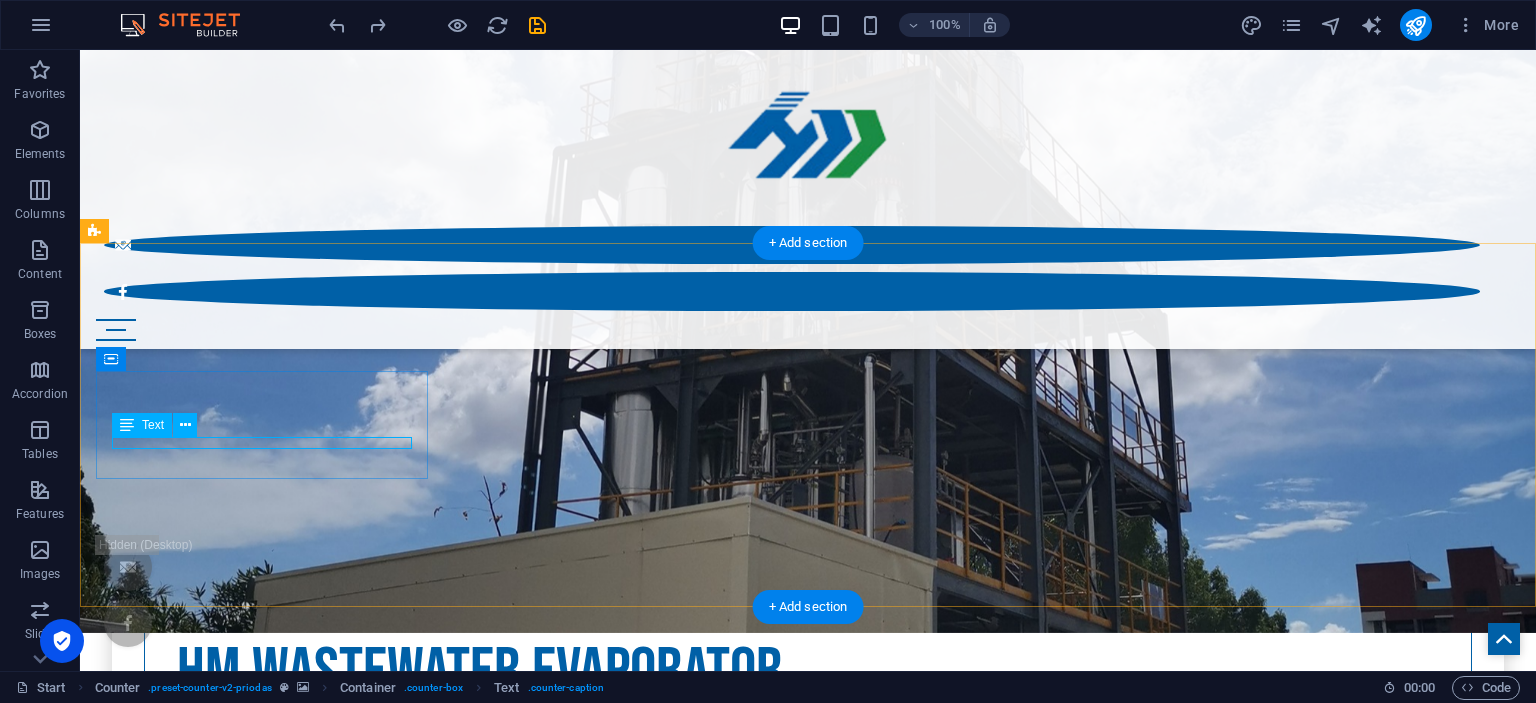 click on "Weddings planned" at bounding box center [808, 3793] 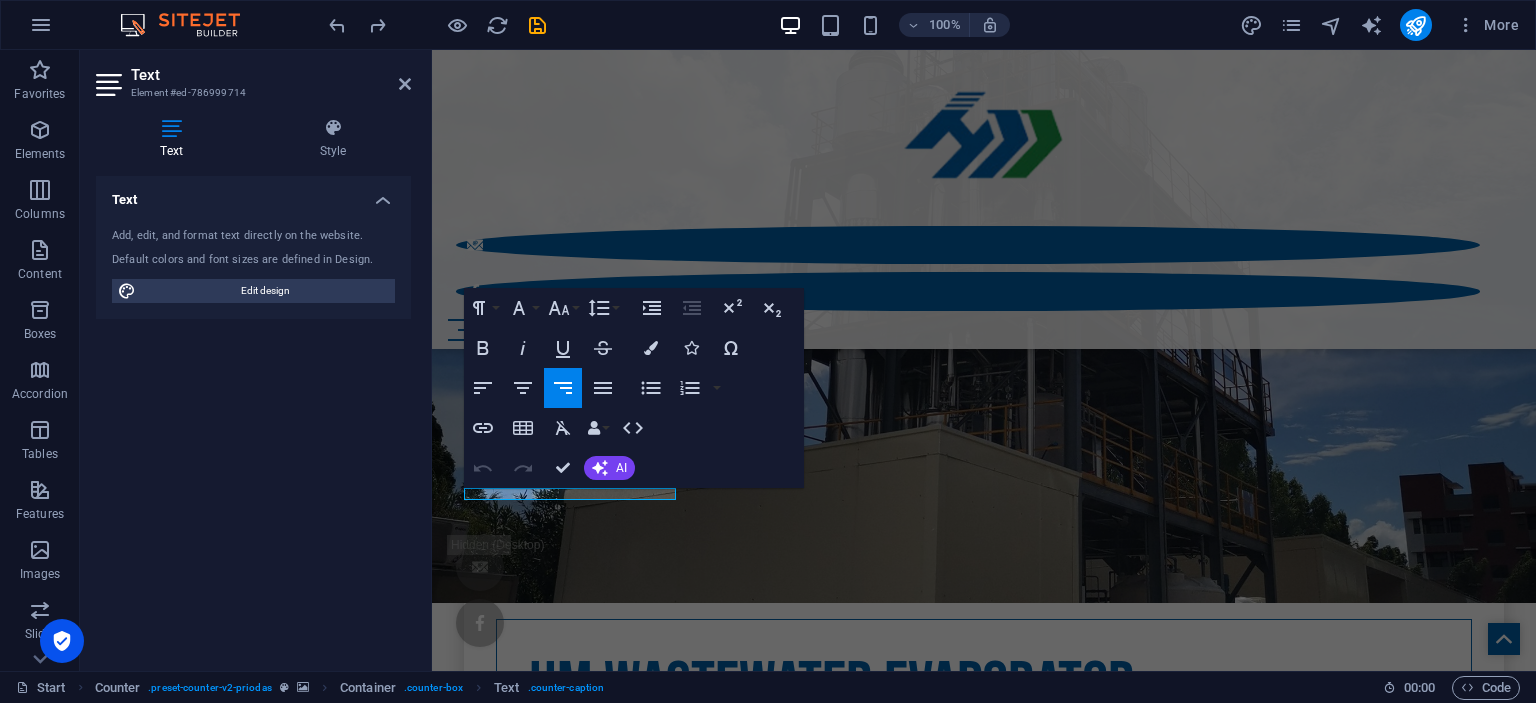 scroll, scrollTop: 849, scrollLeft: 0, axis: vertical 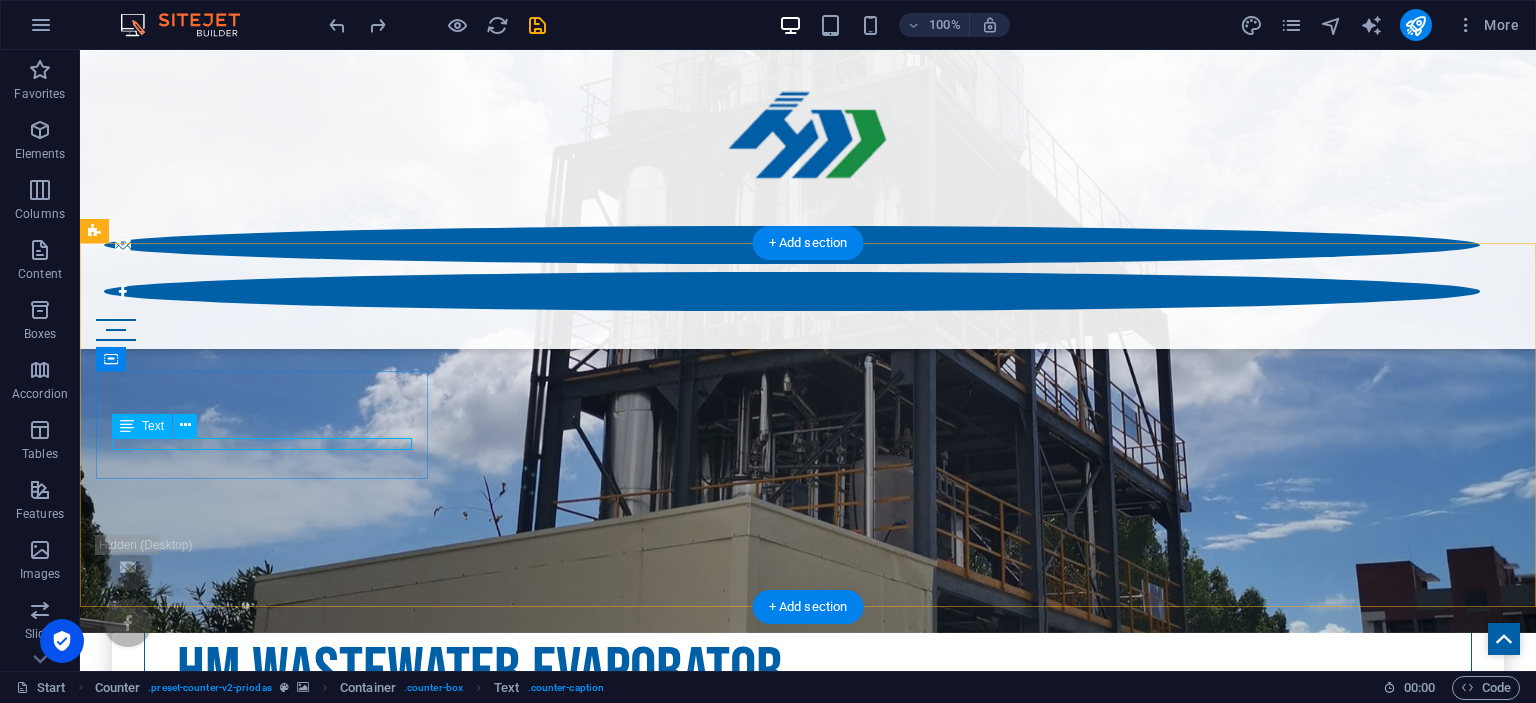 click on "Weddings planned" at bounding box center (808, 3793) 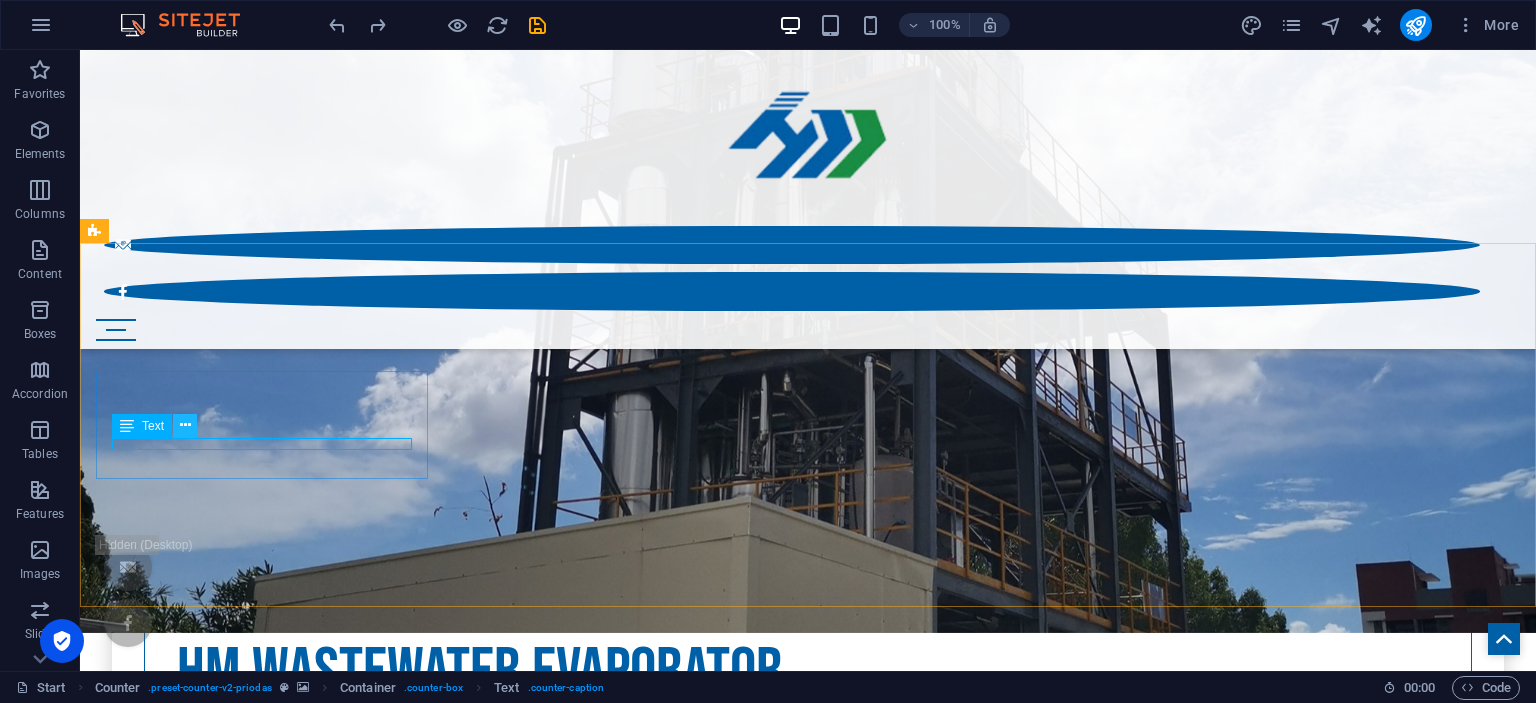 click at bounding box center (185, 425) 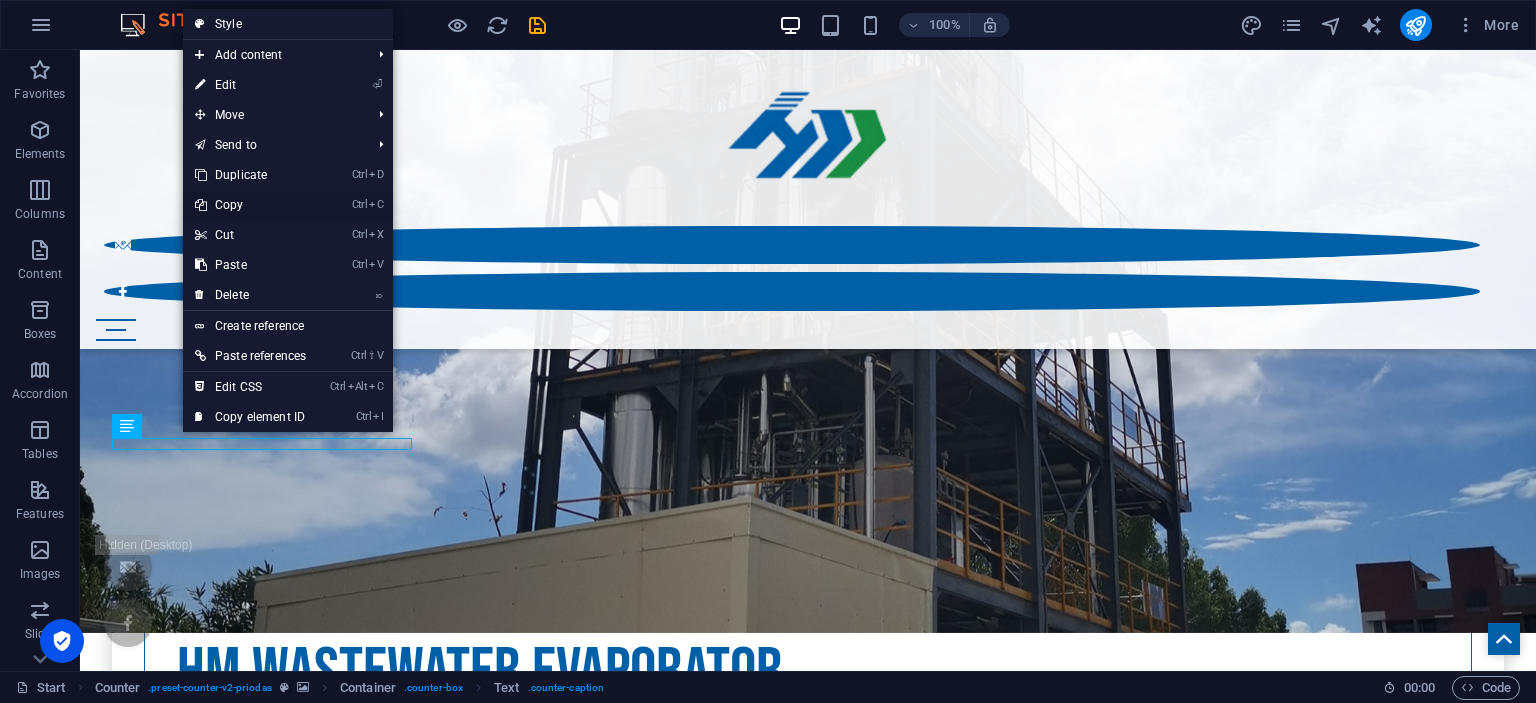 click on "Ctrl C  Copy" at bounding box center [250, 205] 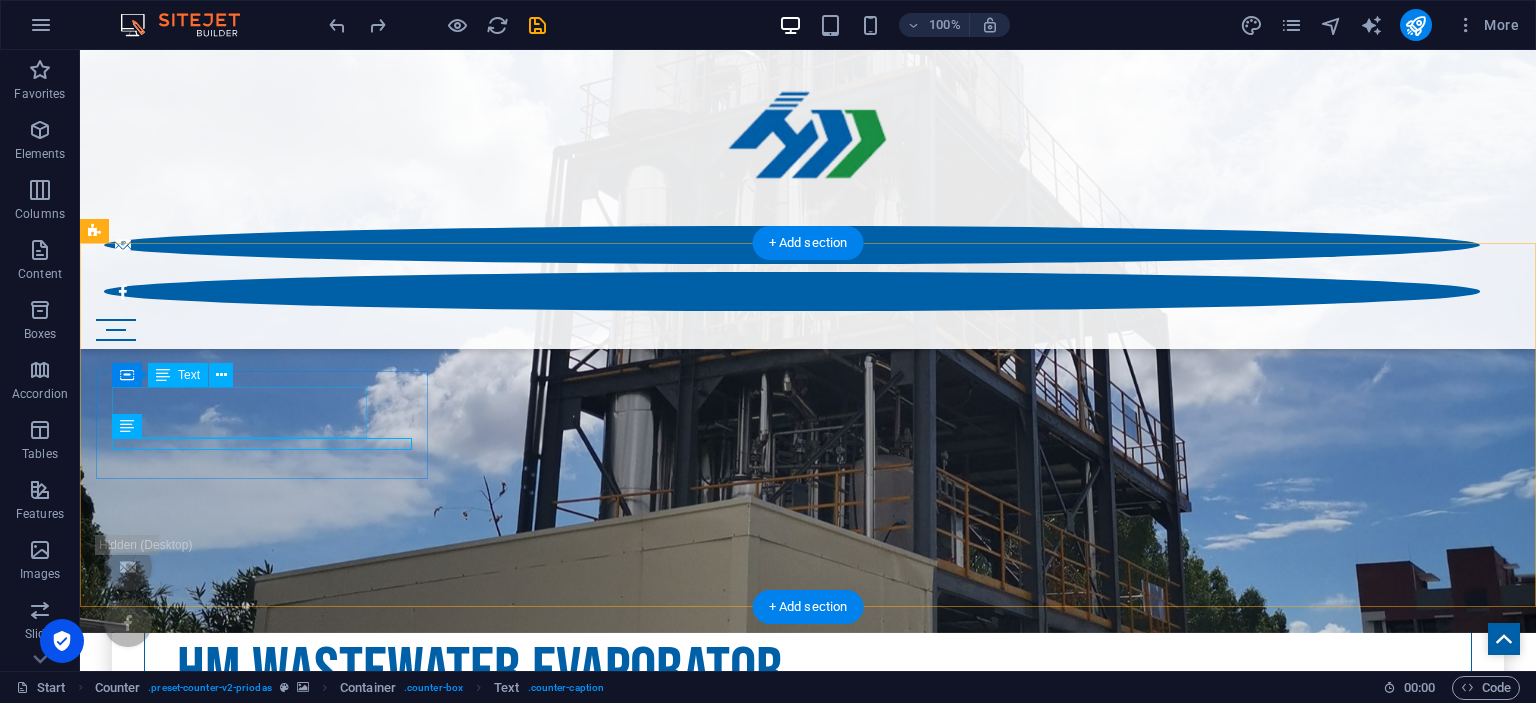 click on "Final step to ZLD" at bounding box center [808, 3761] 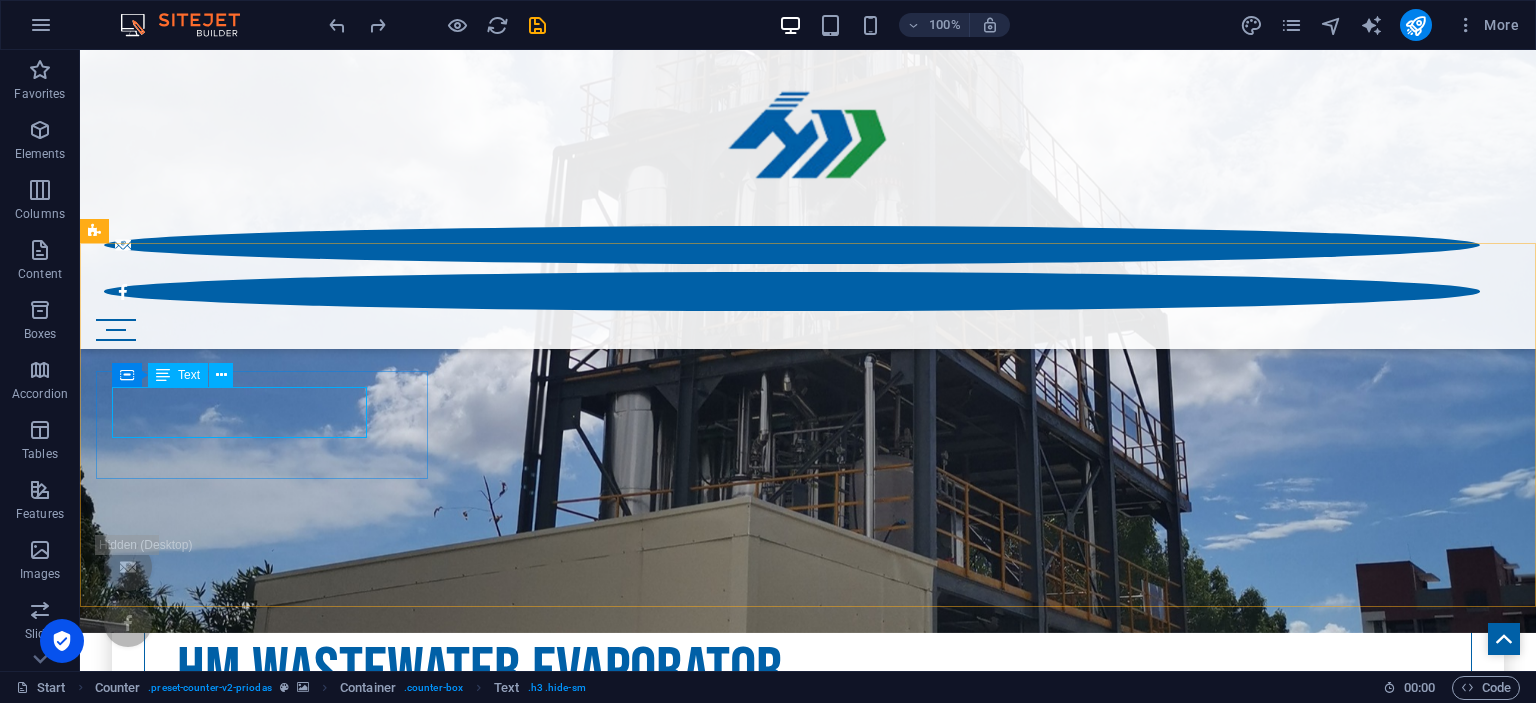 click on "Container   Text" at bounding box center (179, 375) 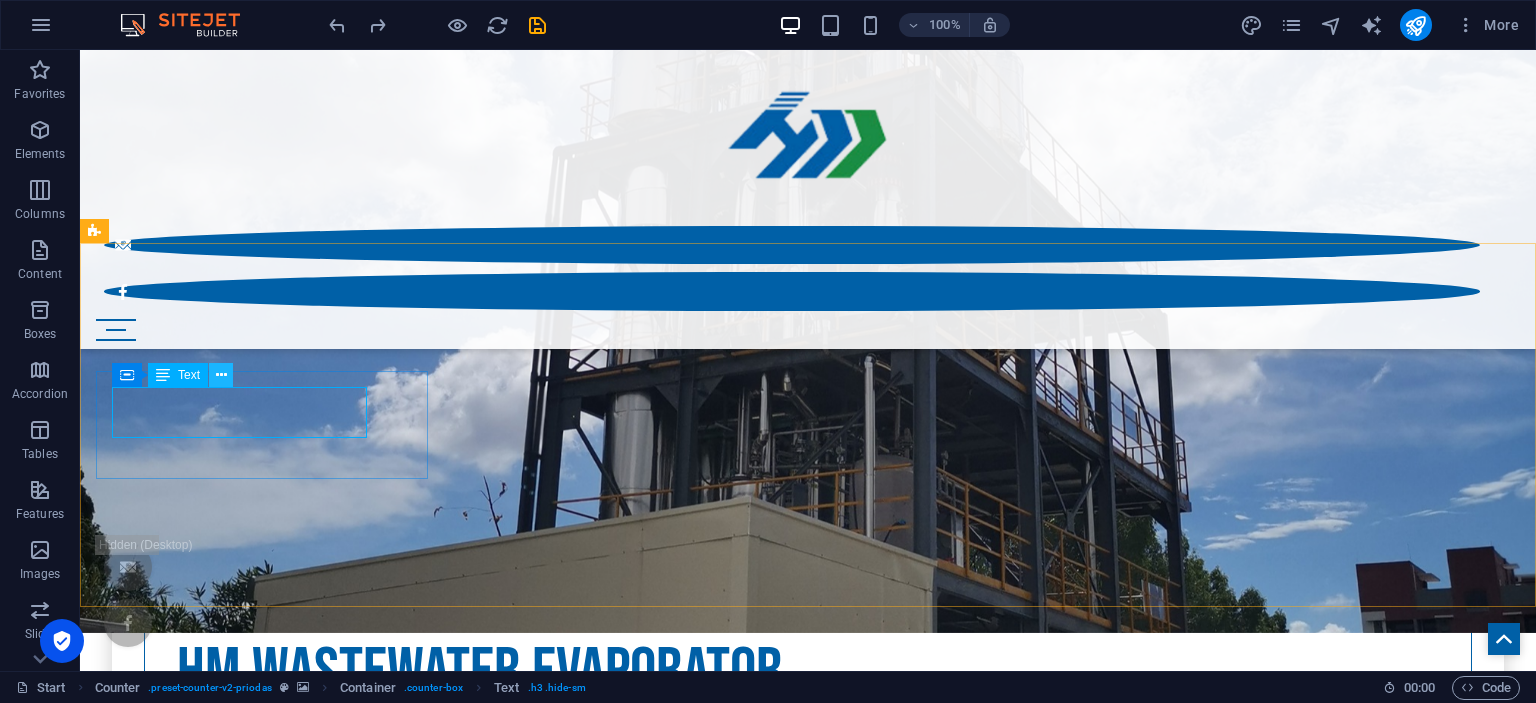 click at bounding box center [221, 375] 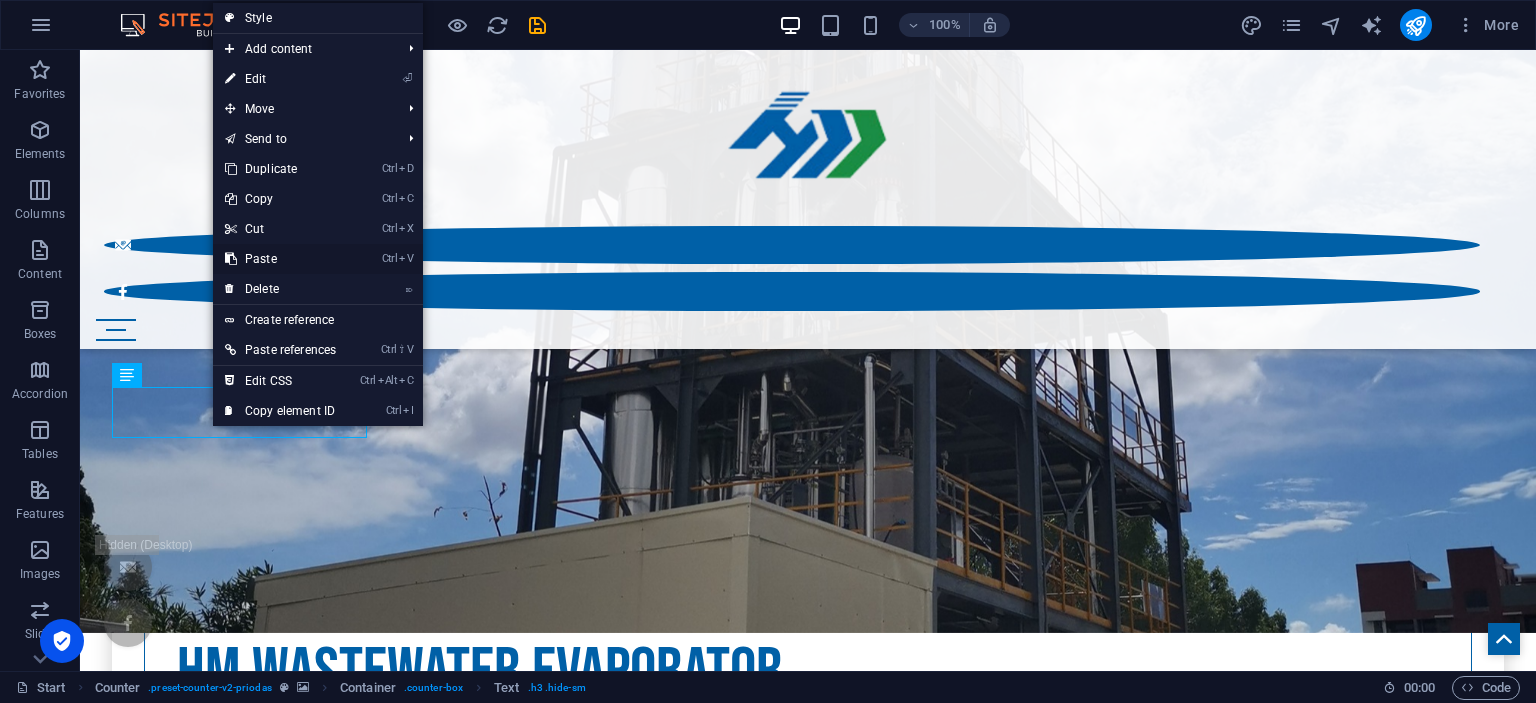 click on "Ctrl V  Paste" at bounding box center (280, 259) 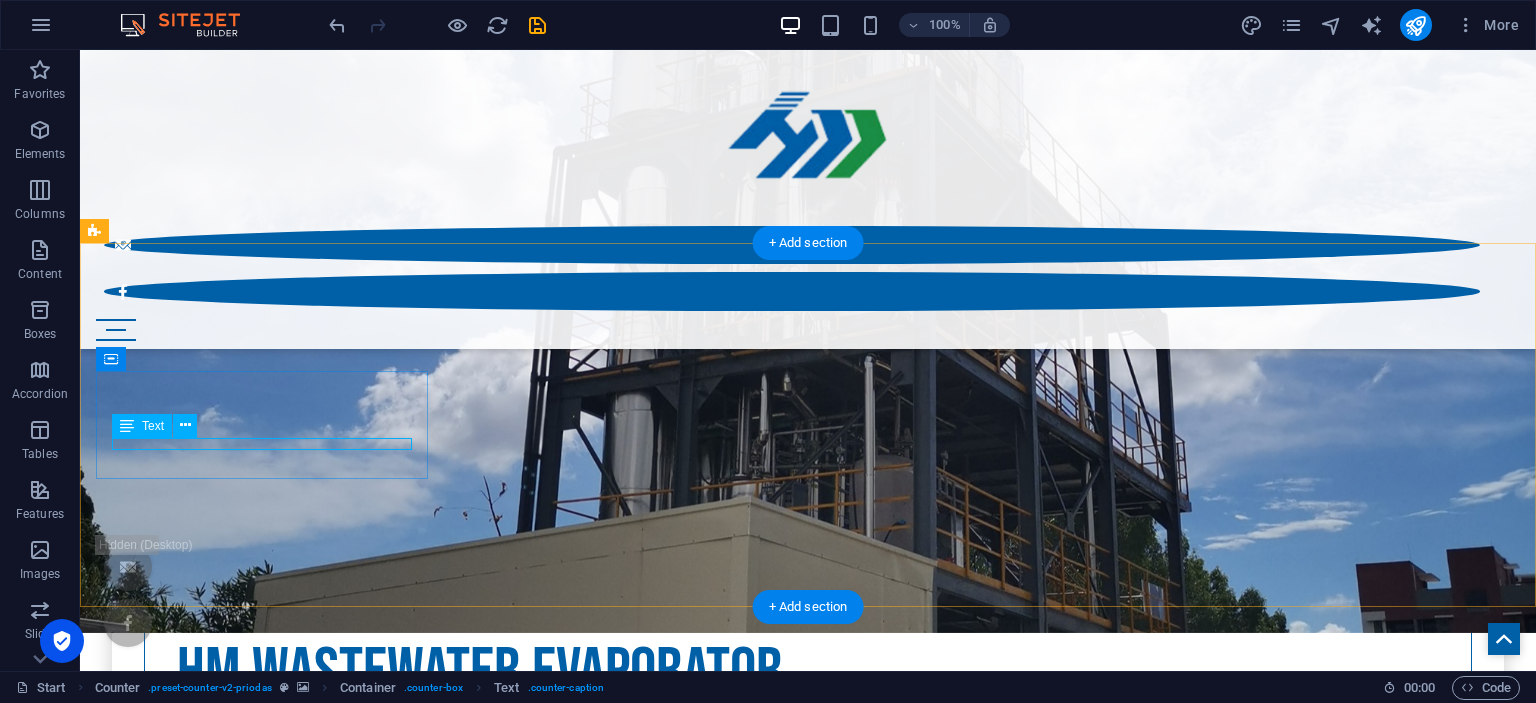 click on "Weddings planned" at bounding box center (808, 3793) 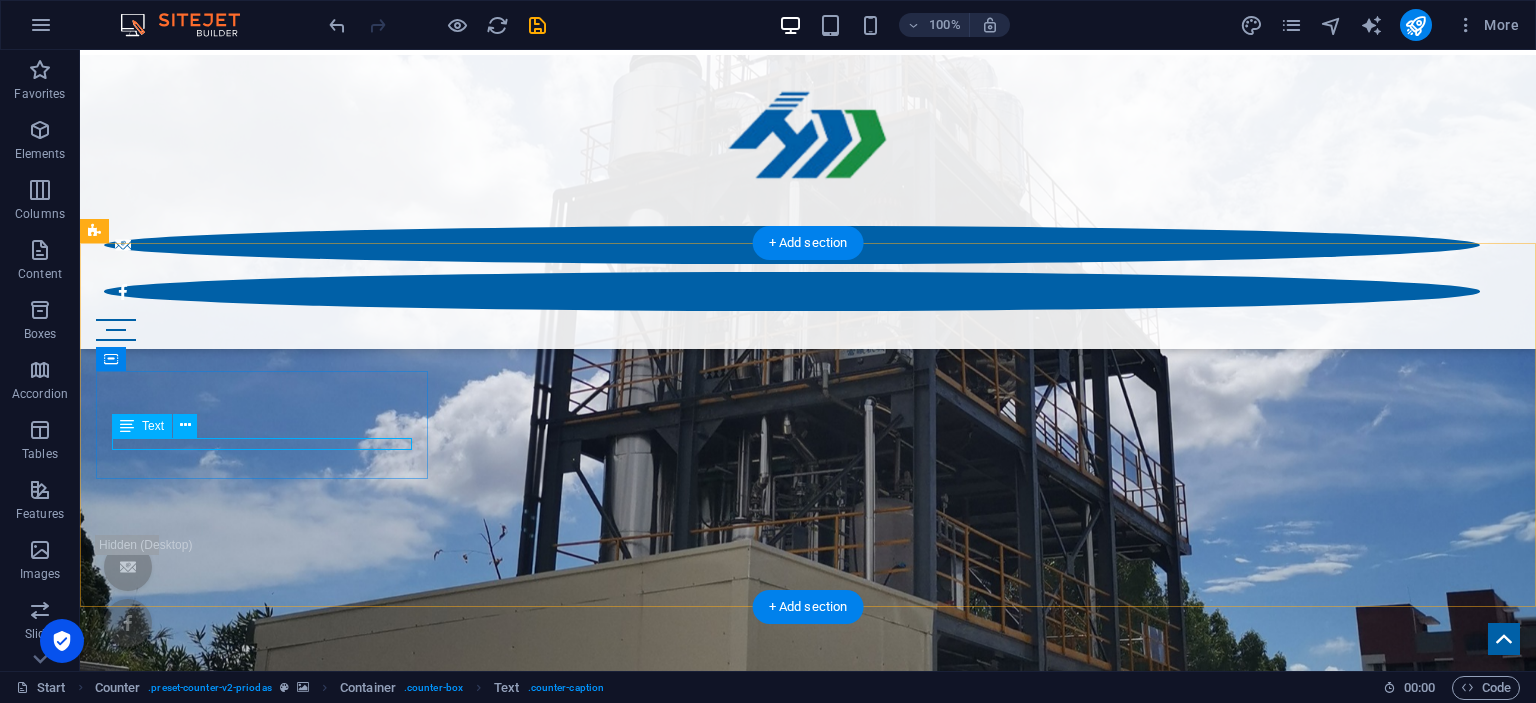 scroll, scrollTop: 922, scrollLeft: 0, axis: vertical 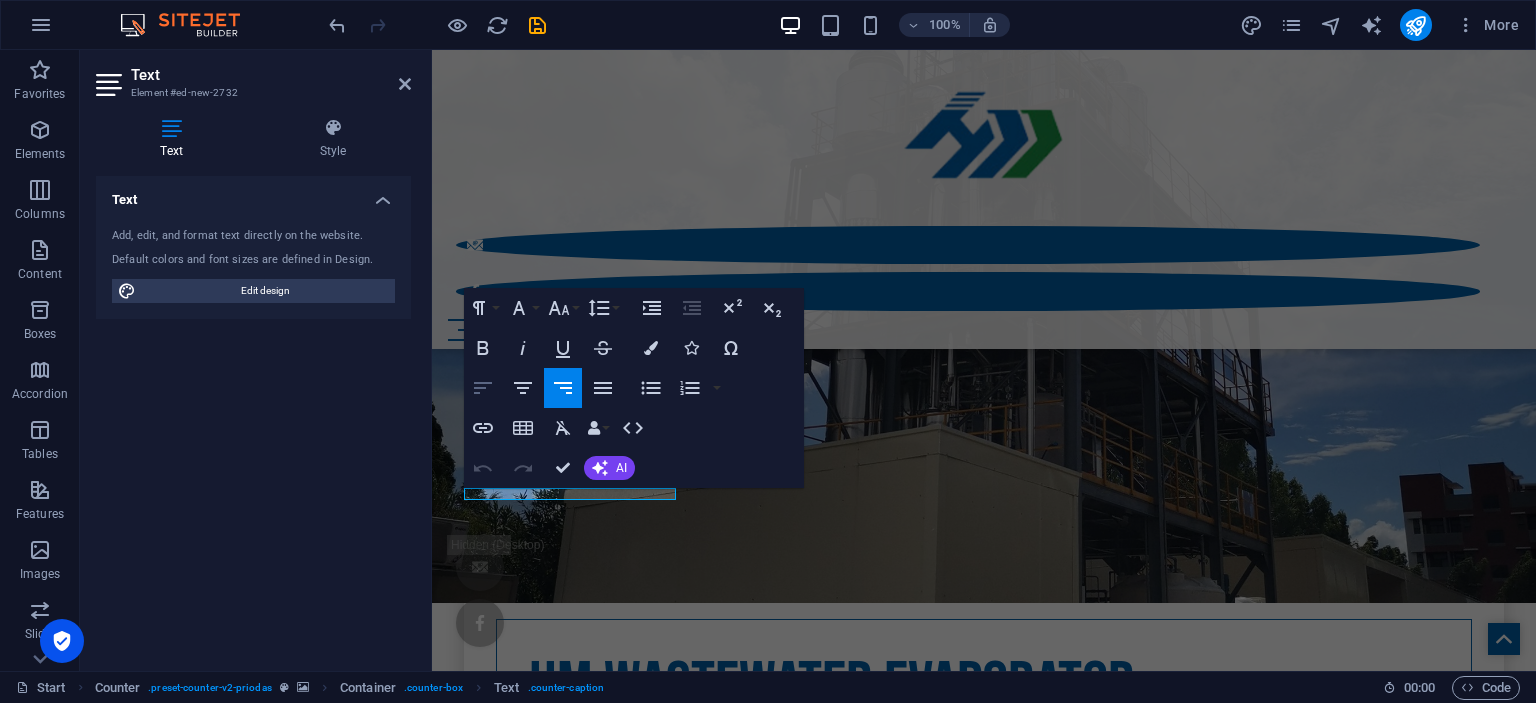 click 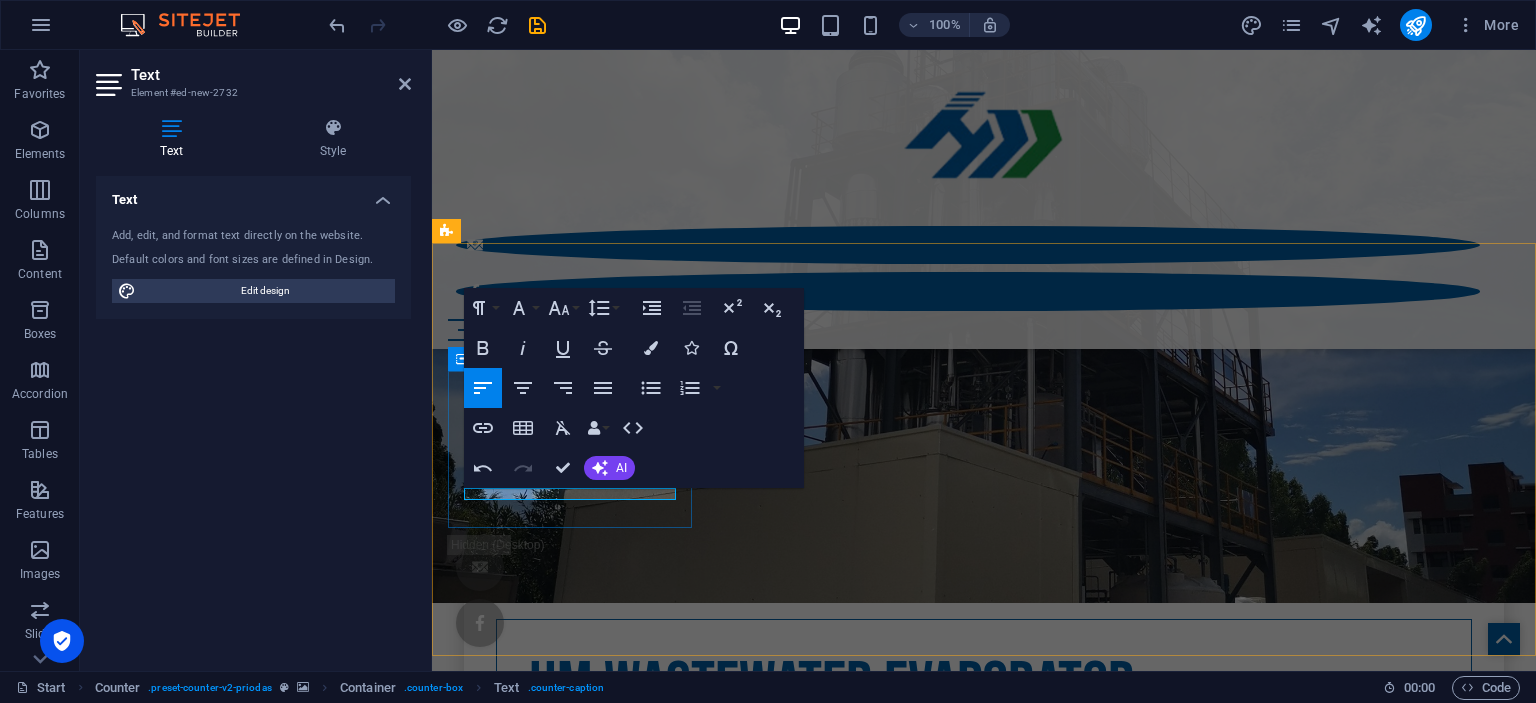 click on "Weddings planned" at bounding box center (984, 3856) 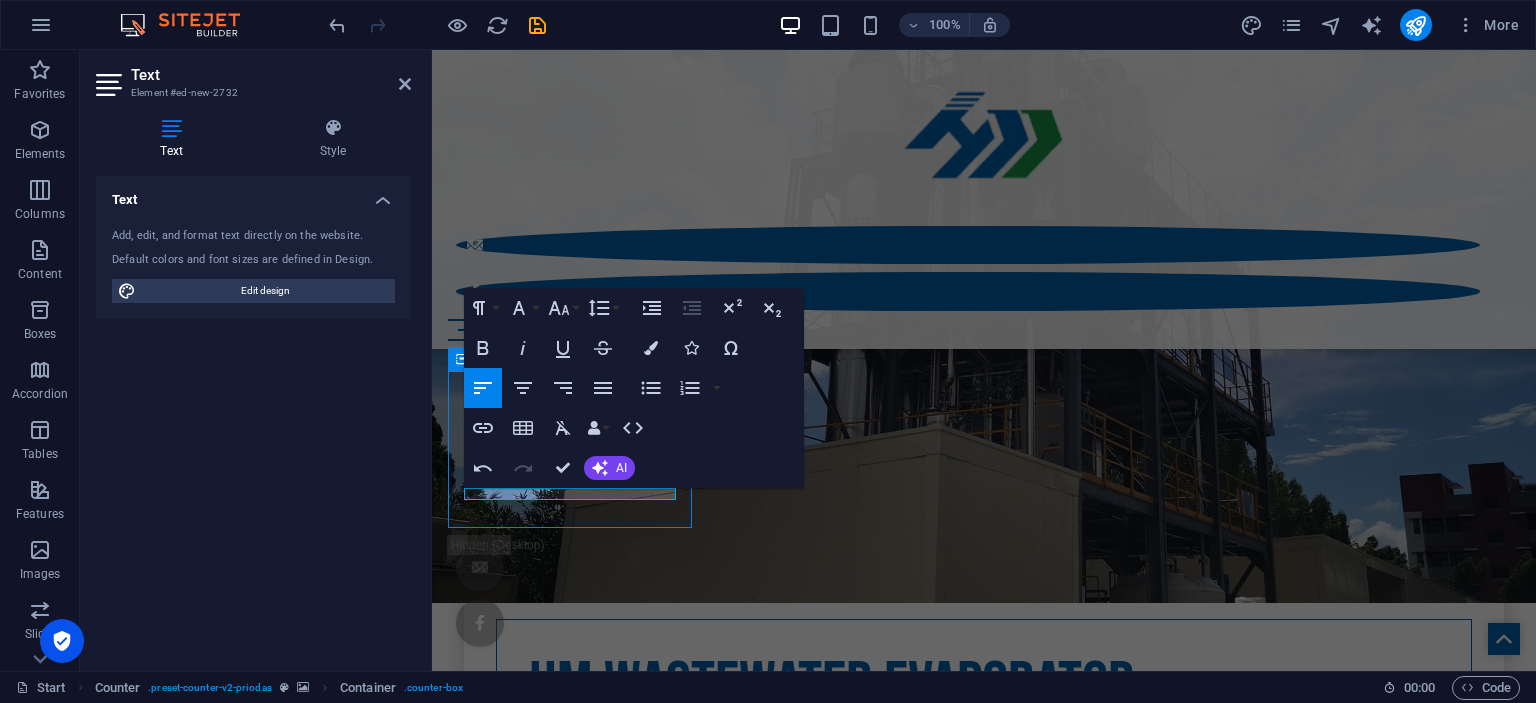 scroll, scrollTop: 849, scrollLeft: 0, axis: vertical 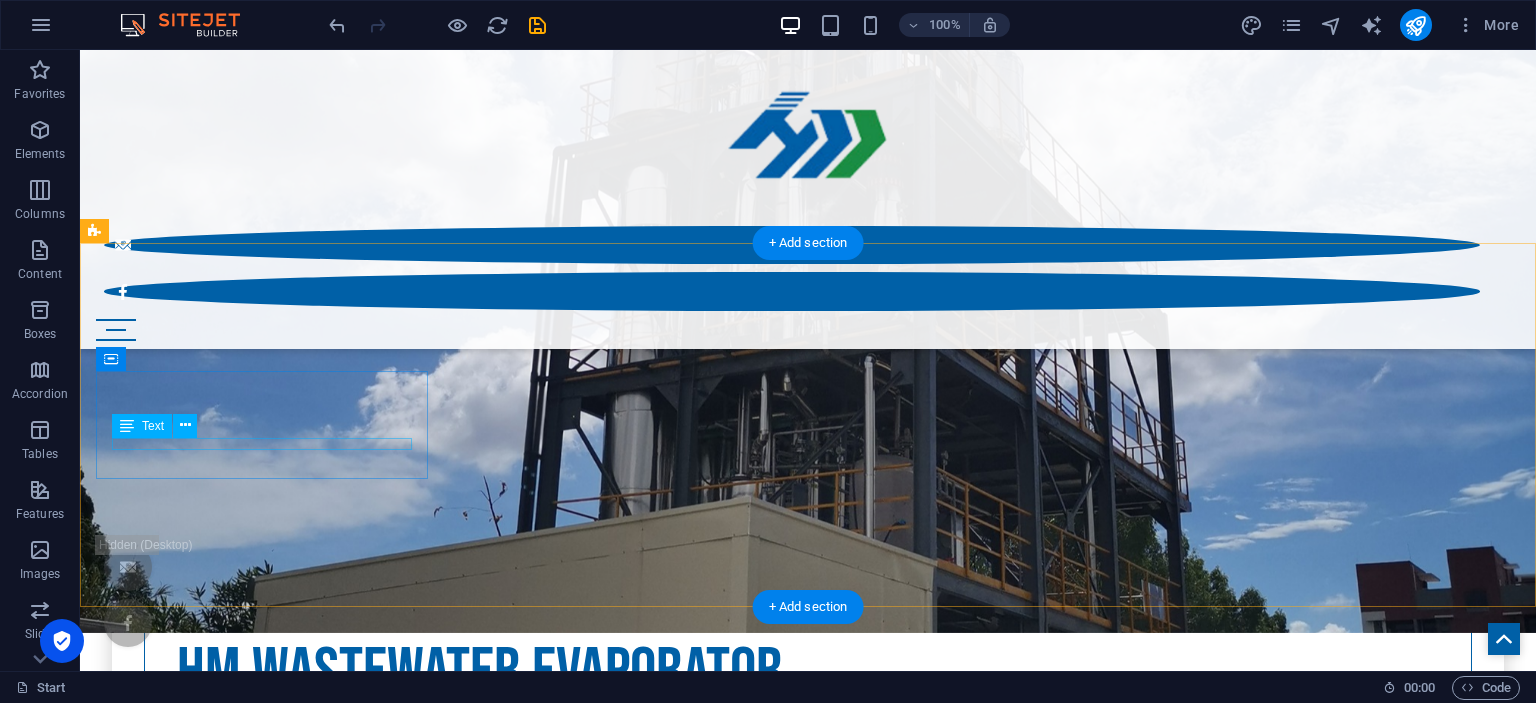 click on "Weddings planned" at bounding box center [808, 3793] 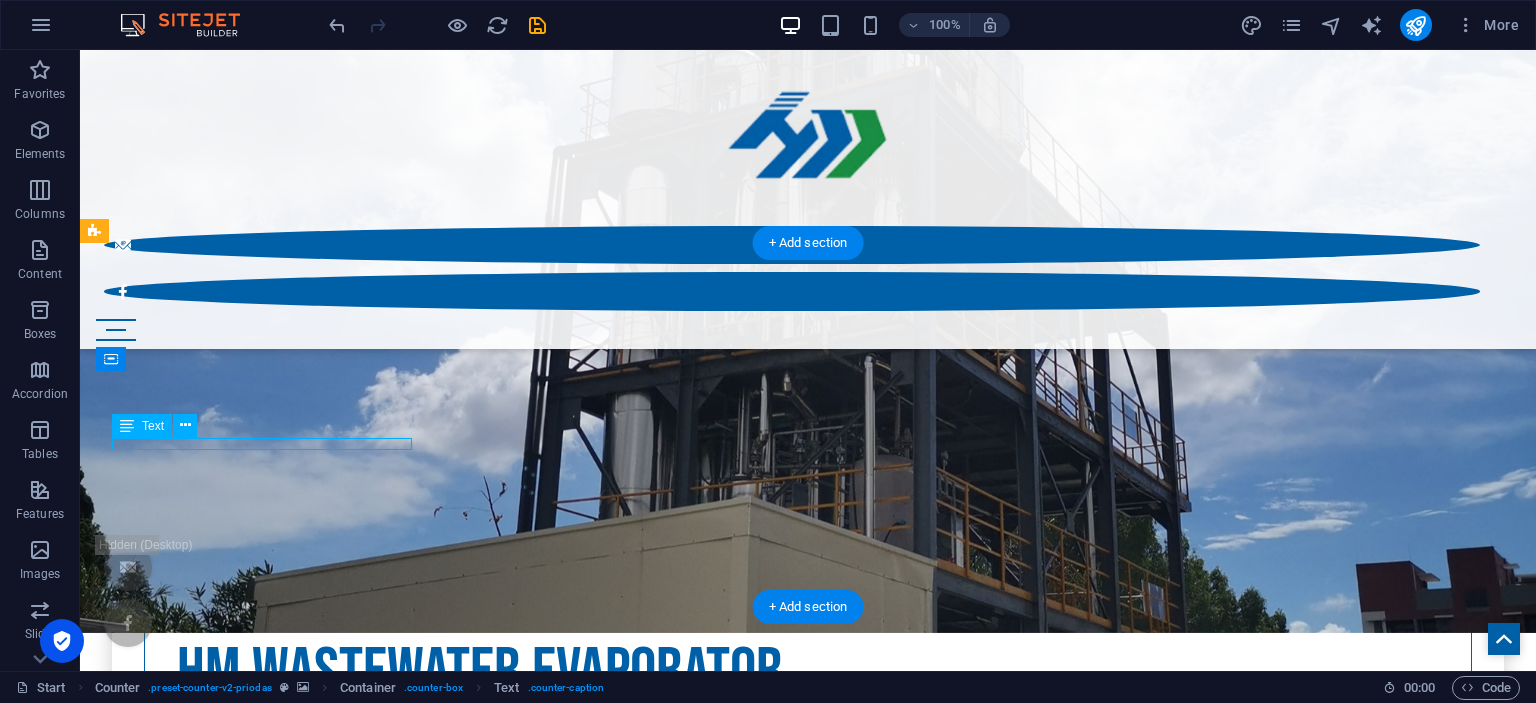 click on "Weddings planned" at bounding box center [808, 3793] 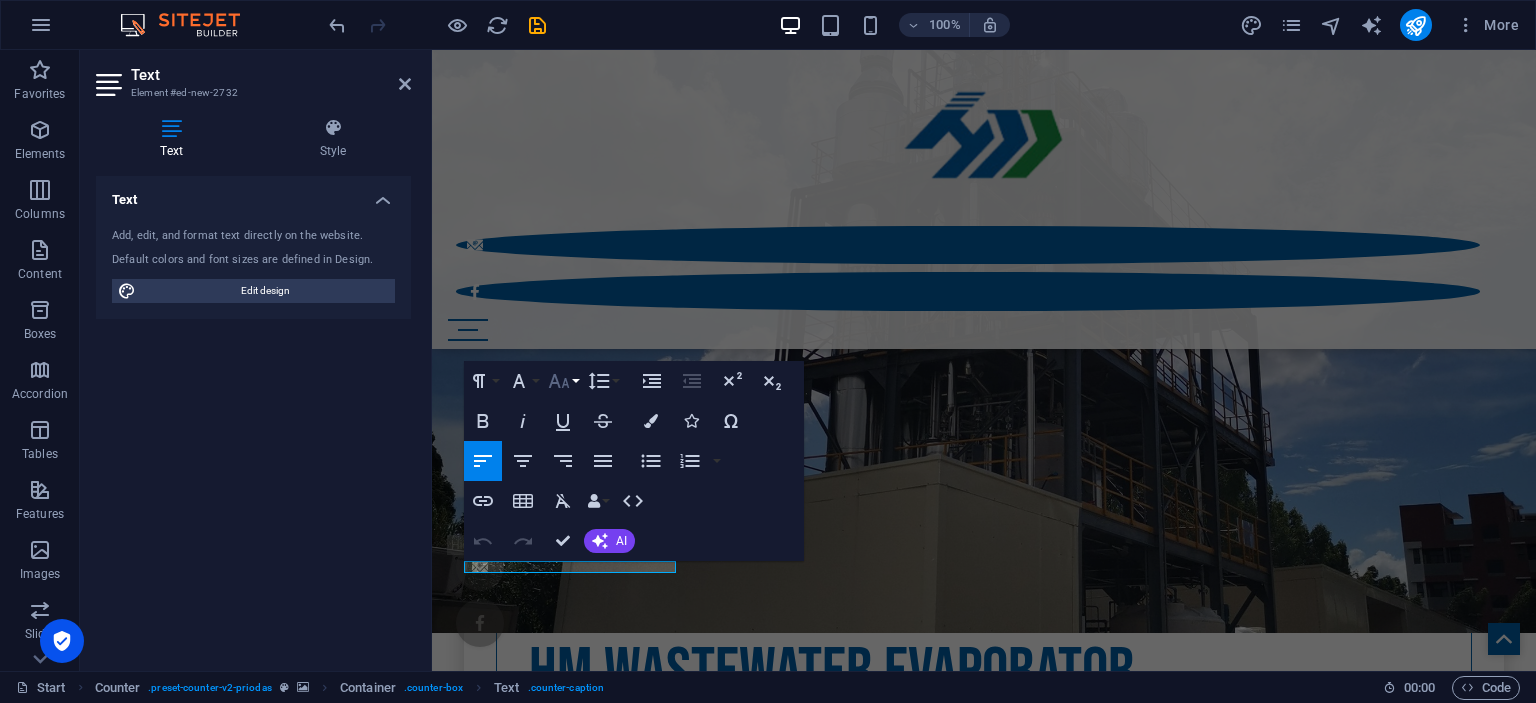 click 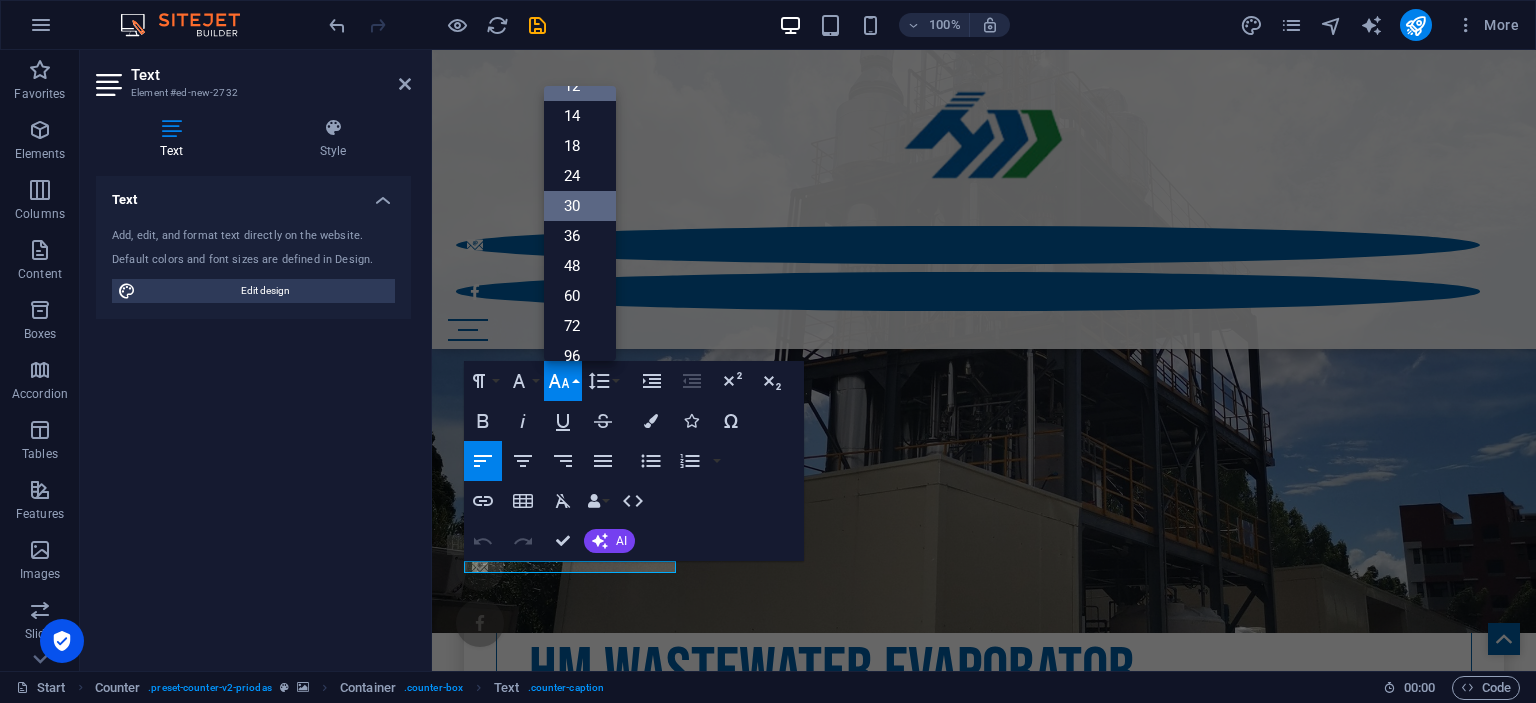 click on "30" at bounding box center [580, 206] 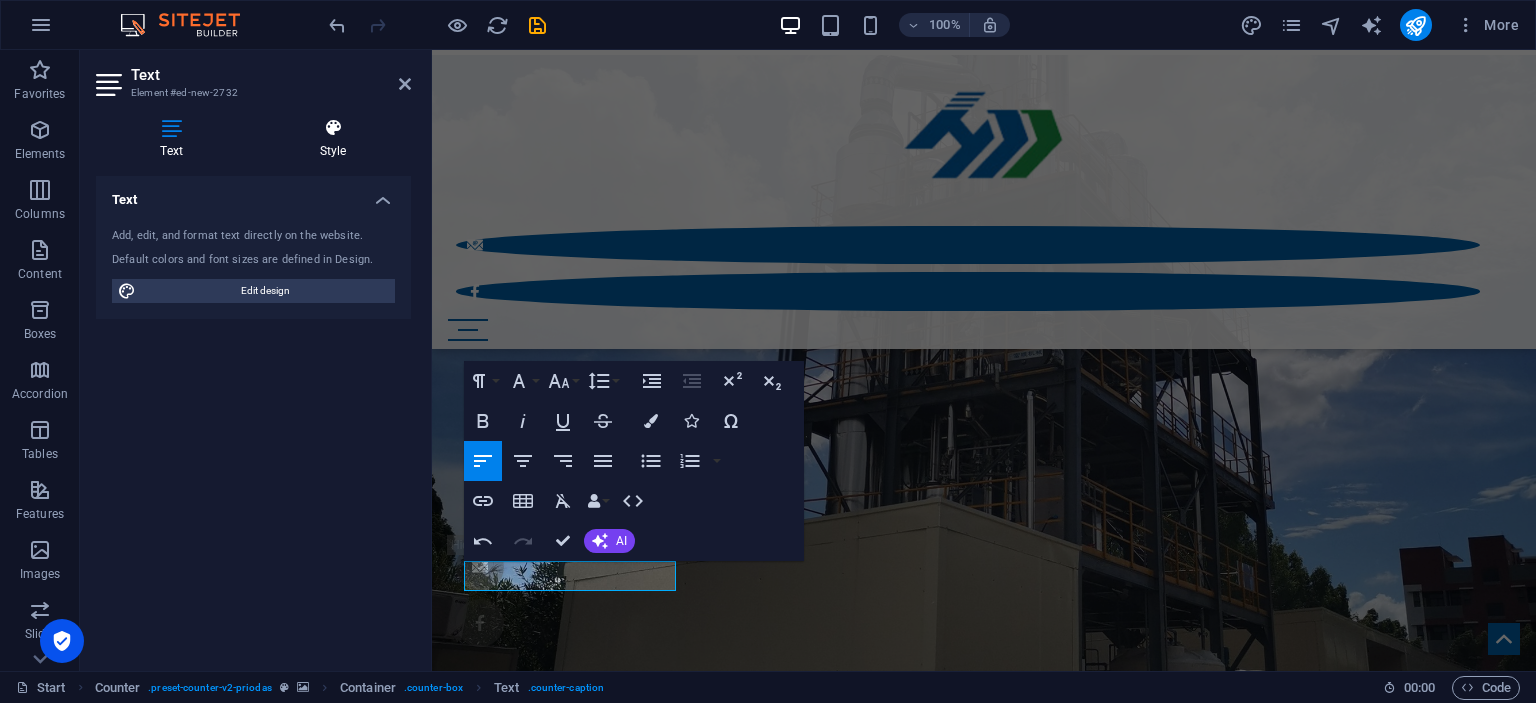 click on "Style" at bounding box center [333, 139] 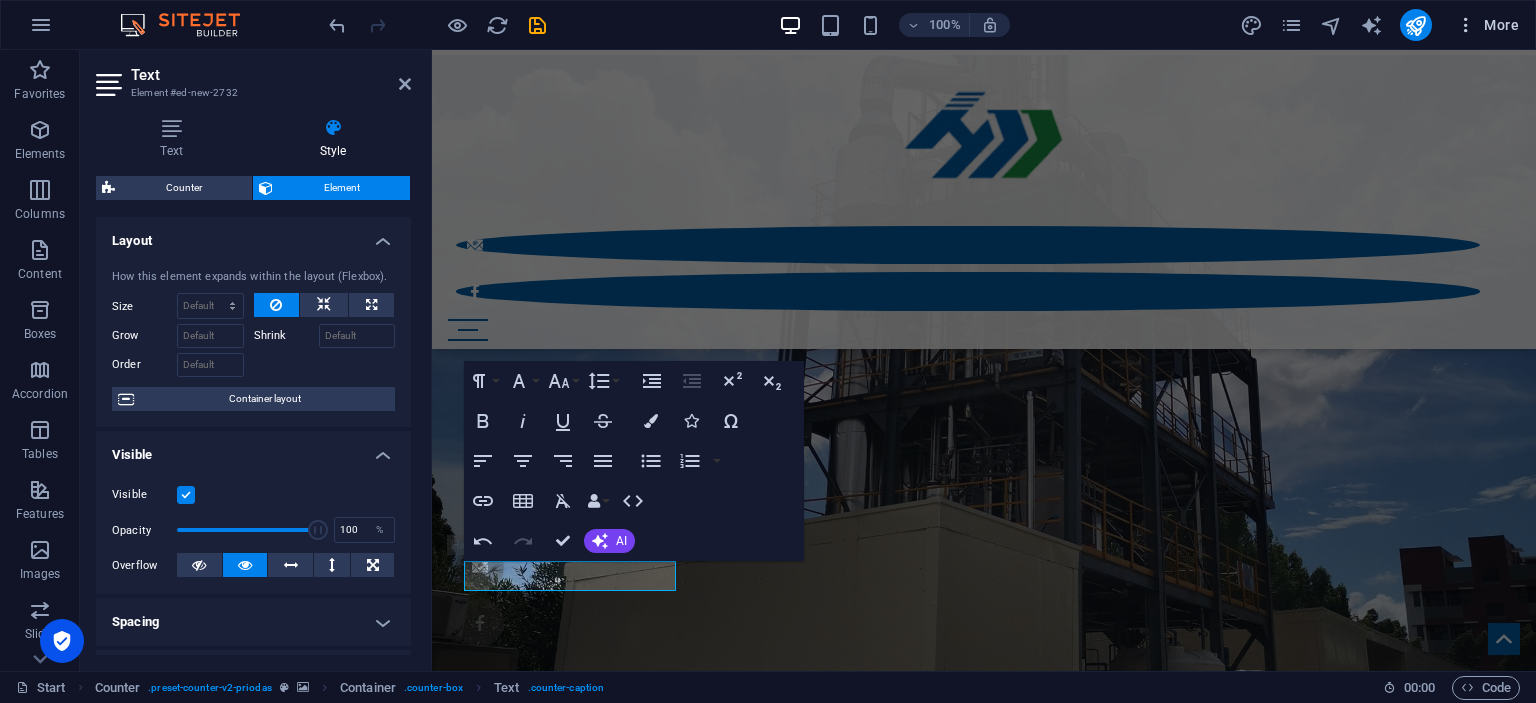 scroll, scrollTop: 777, scrollLeft: 0, axis: vertical 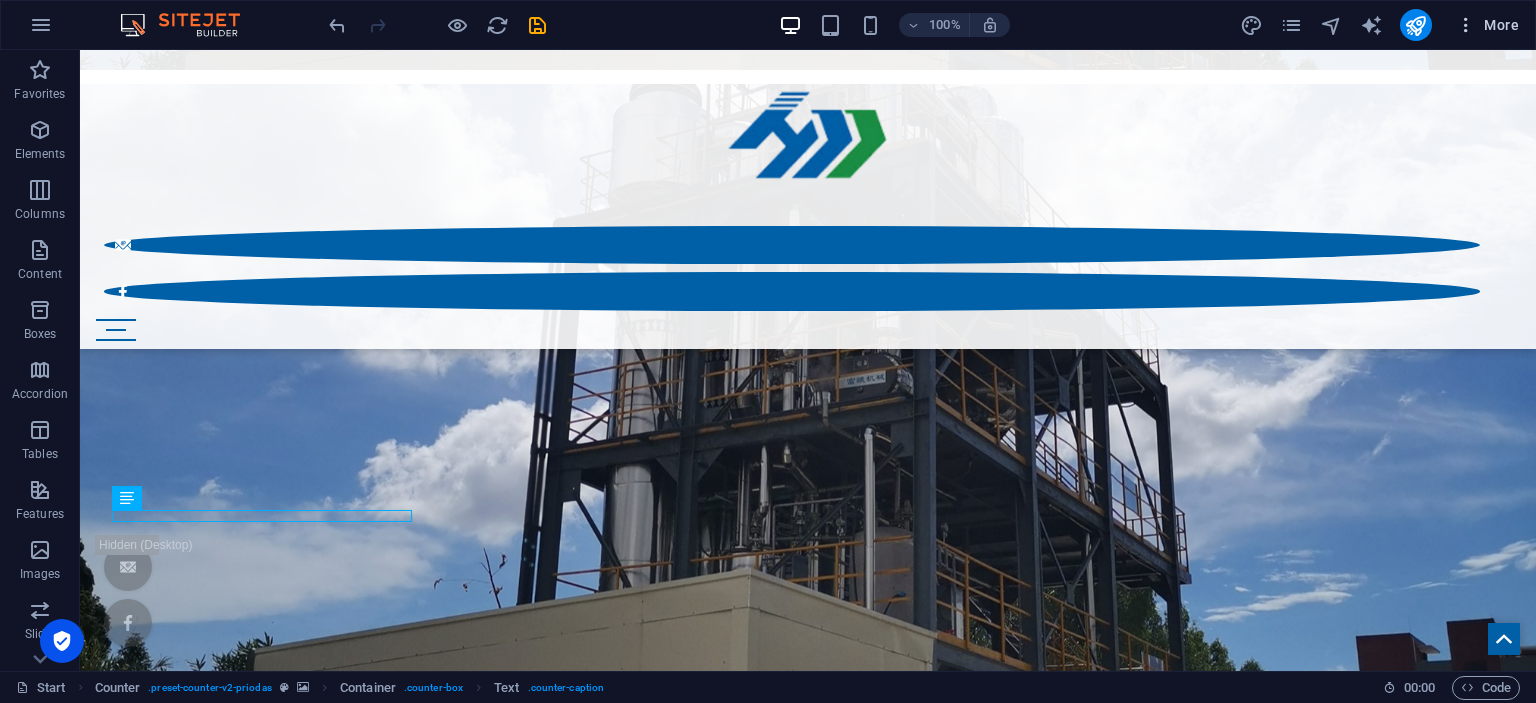 click on "More" at bounding box center (1487, 25) 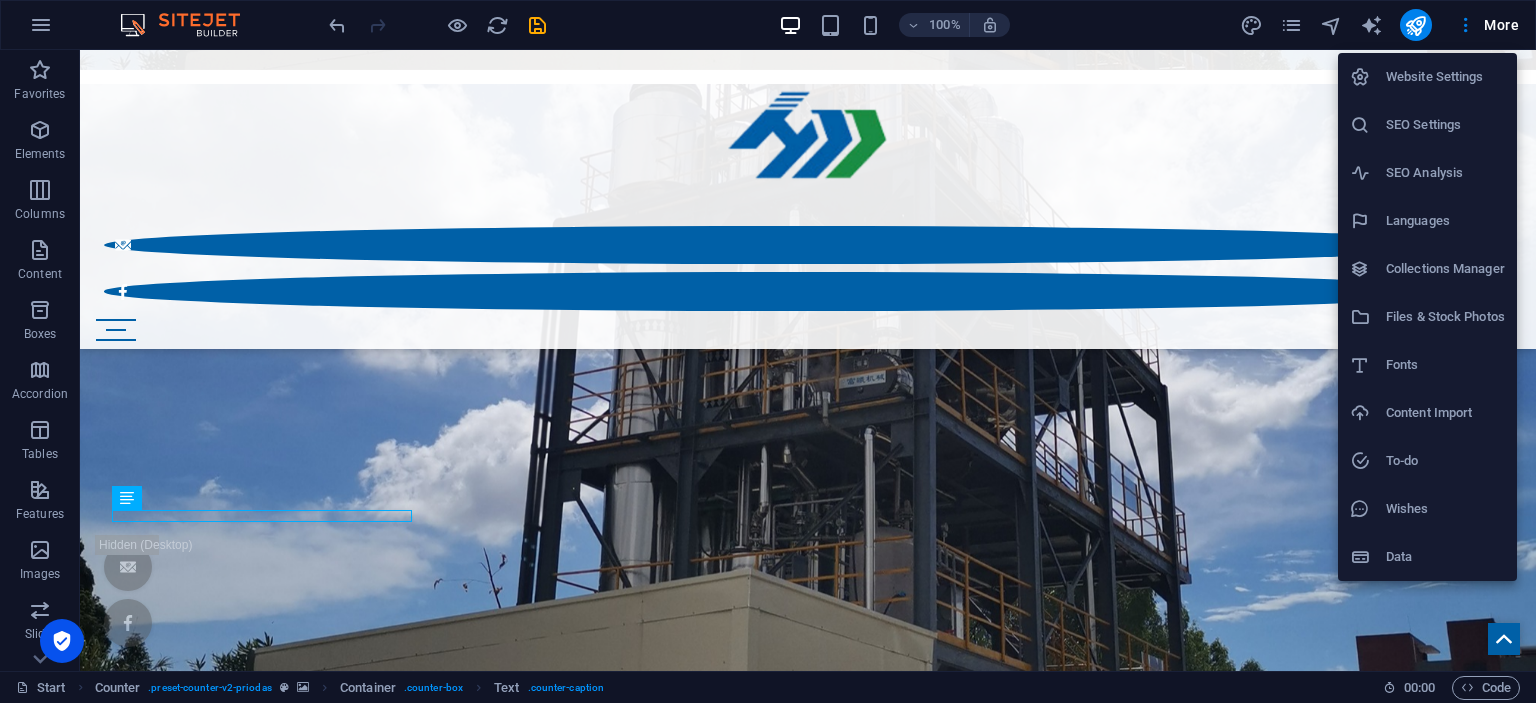 click on "Fonts" at bounding box center [1445, 365] 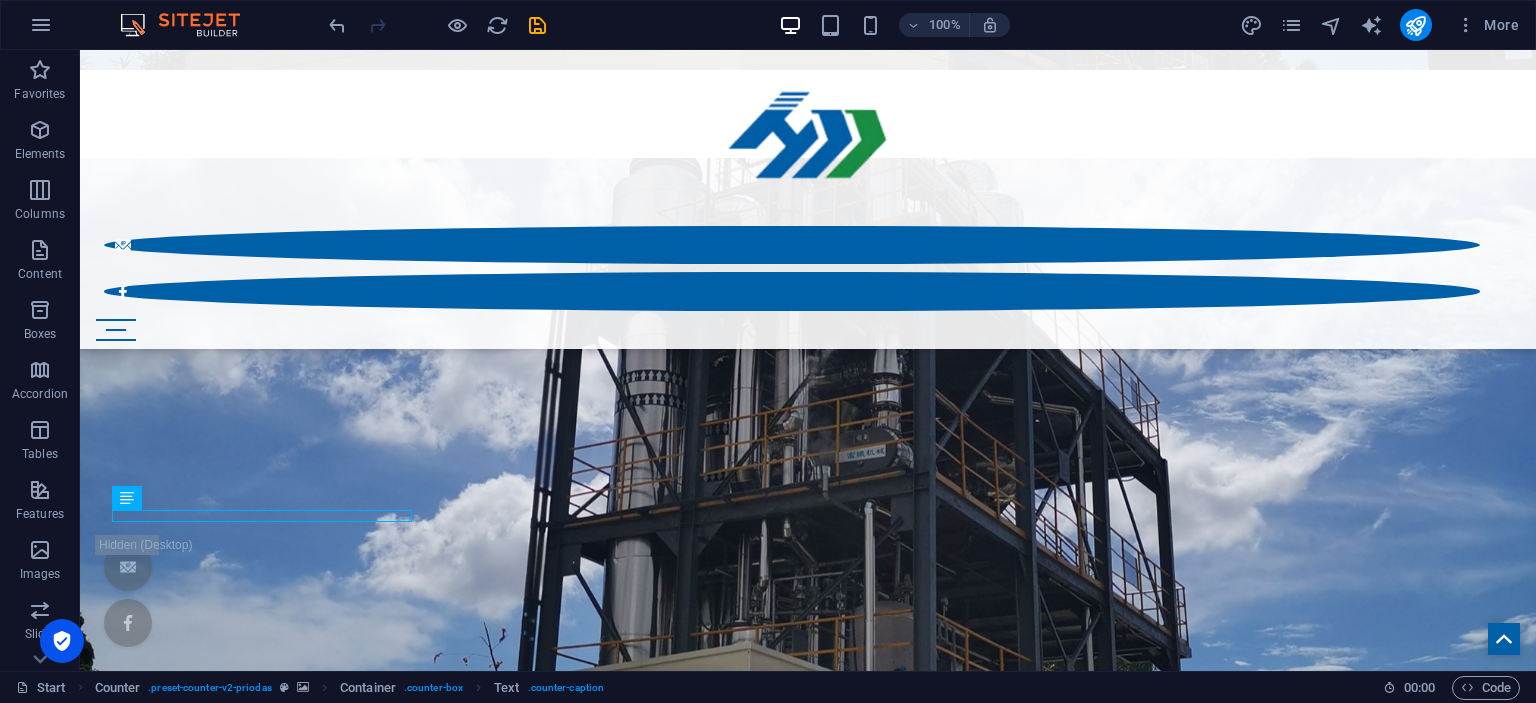 select on "popularity" 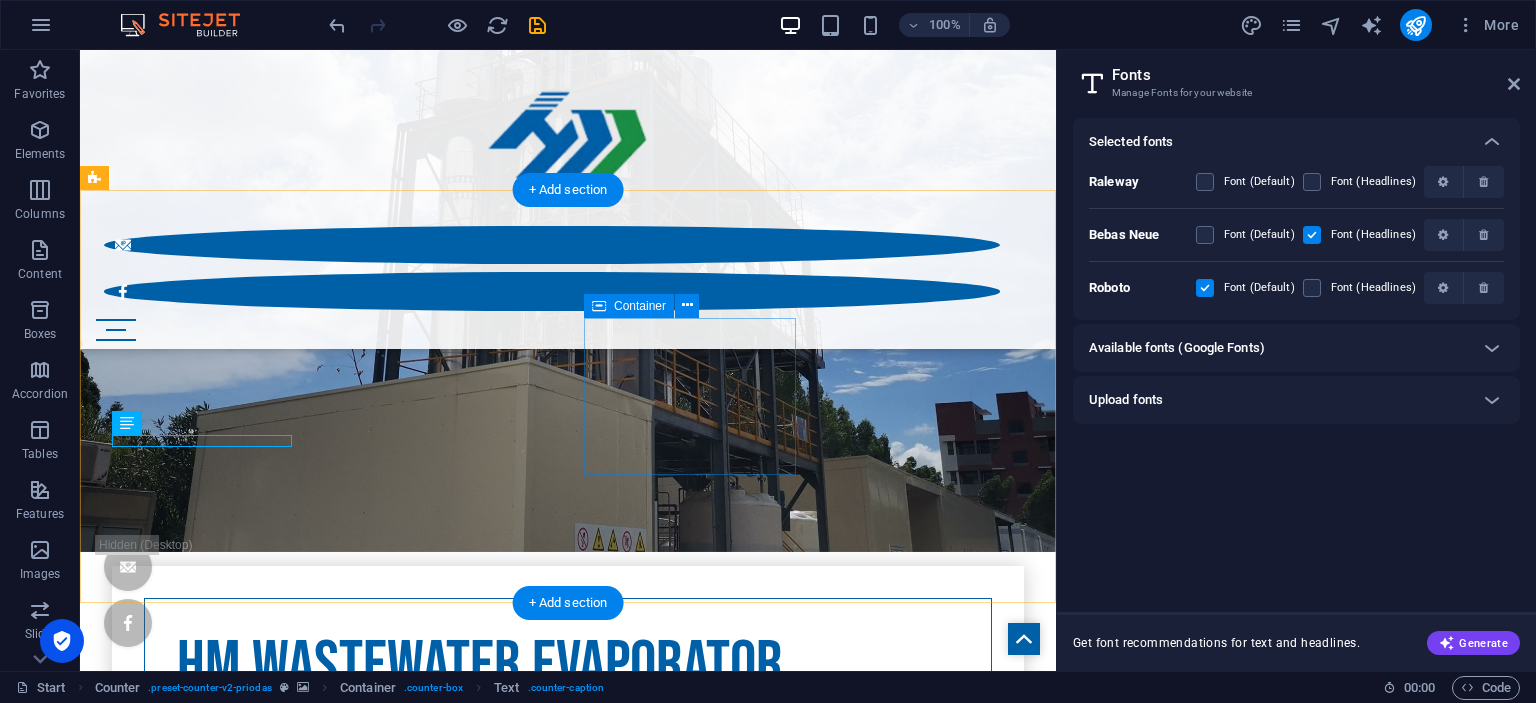 scroll, scrollTop: 1105, scrollLeft: 0, axis: vertical 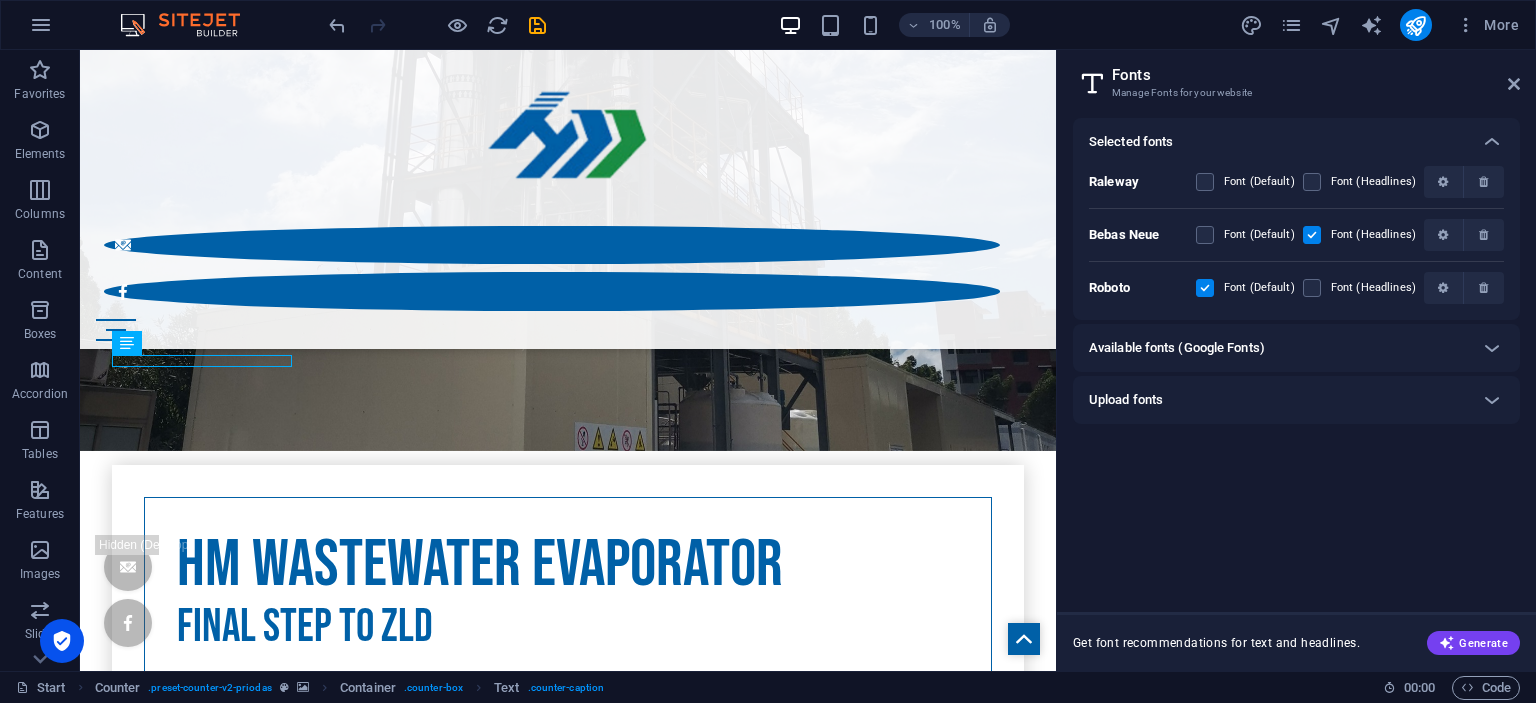 click on "Available fonts (Google Fonts)" at bounding box center [1278, 348] 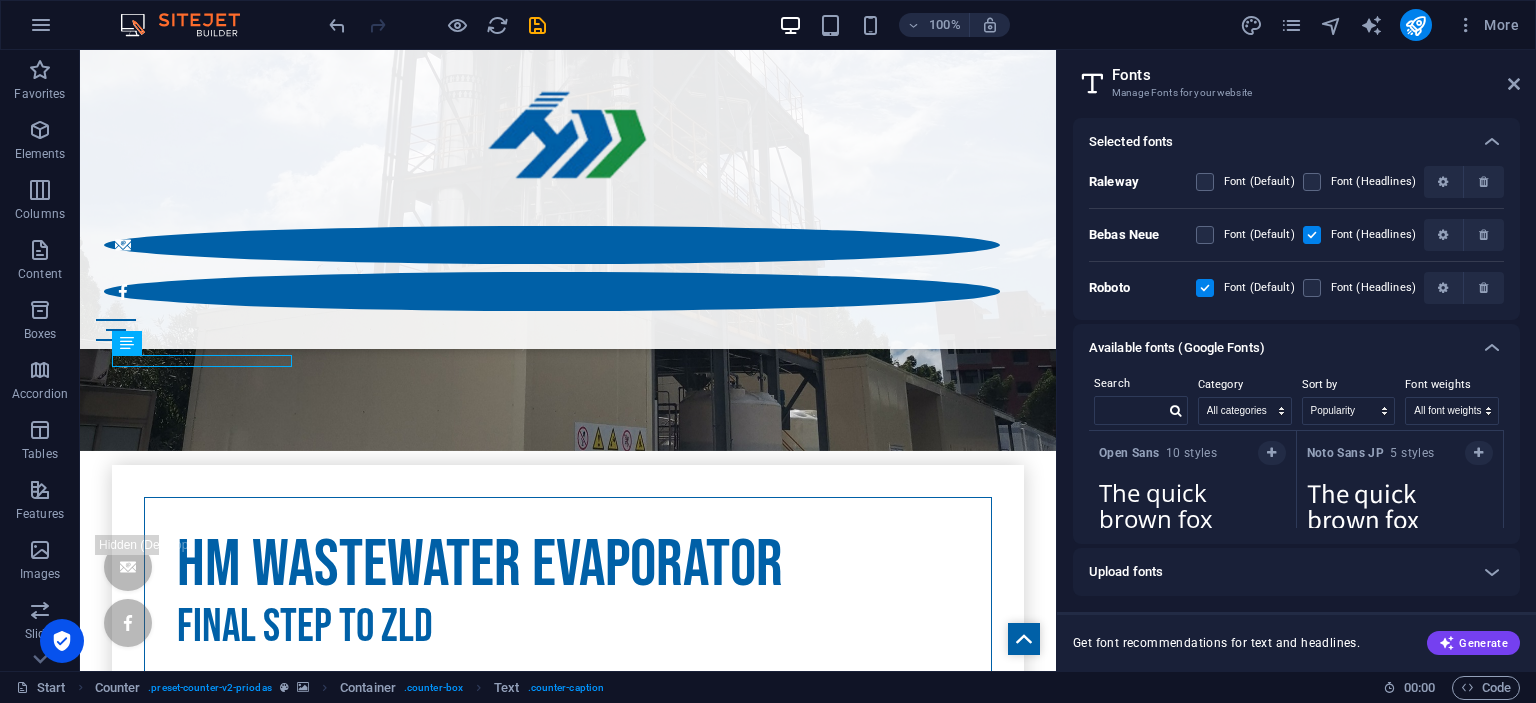 click on "Available fonts (Google Fonts)" at bounding box center [1278, 348] 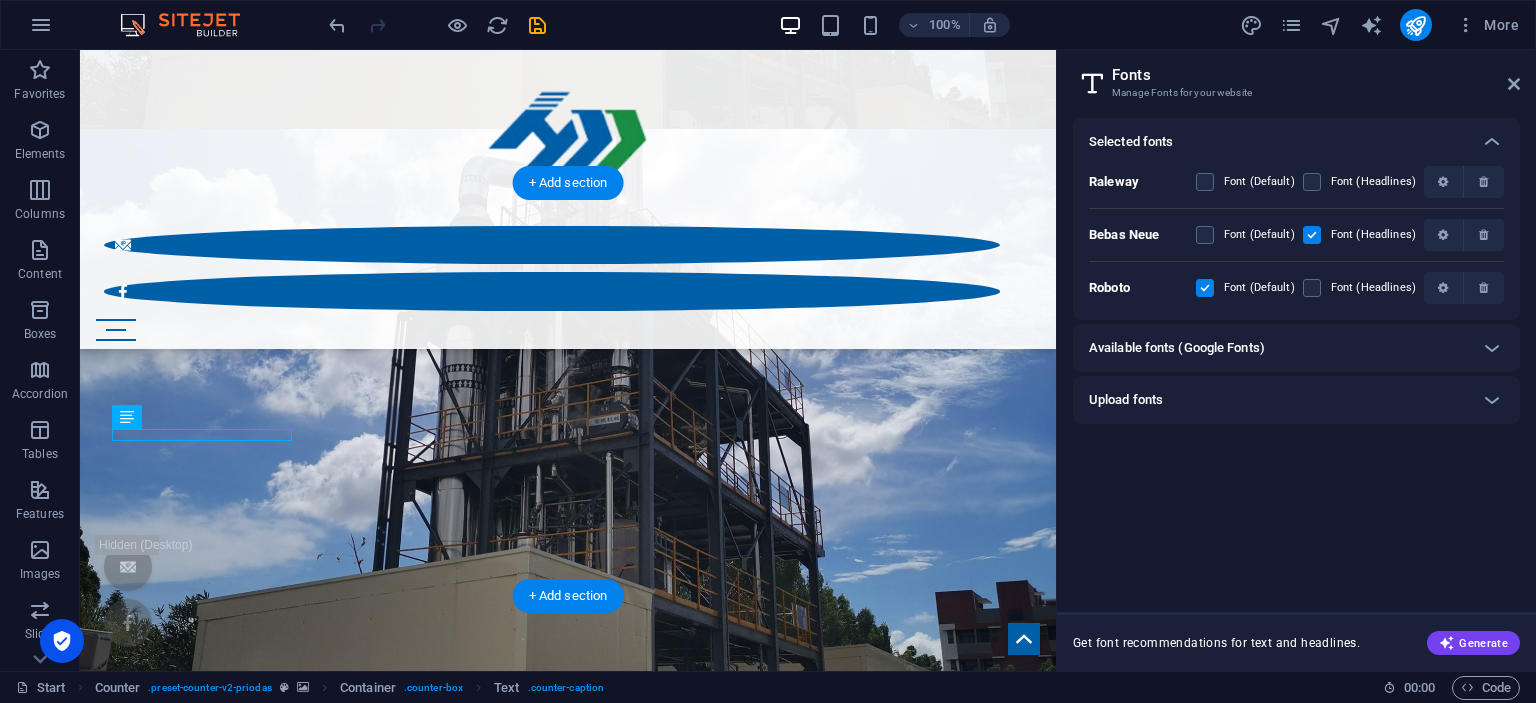 scroll, scrollTop: 1051, scrollLeft: 0, axis: vertical 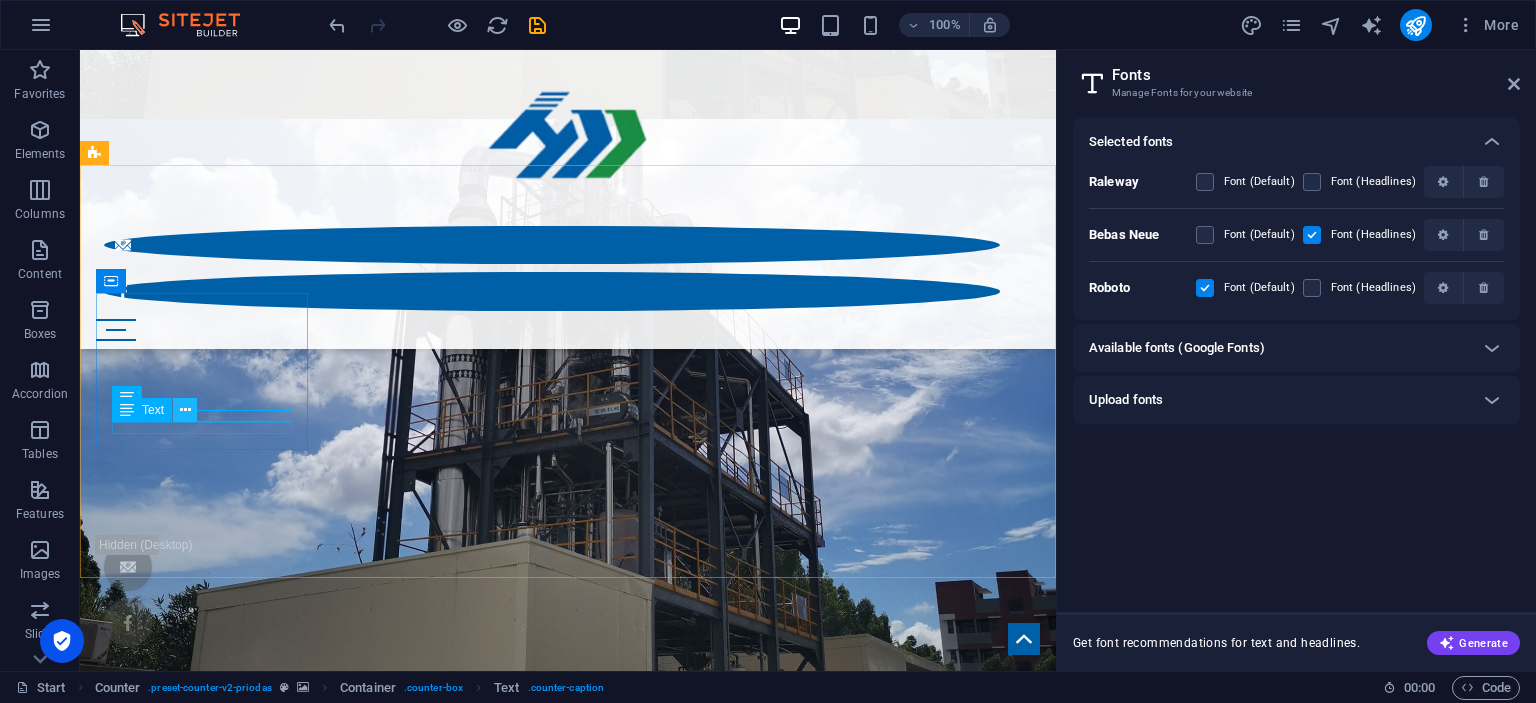 click at bounding box center [185, 410] 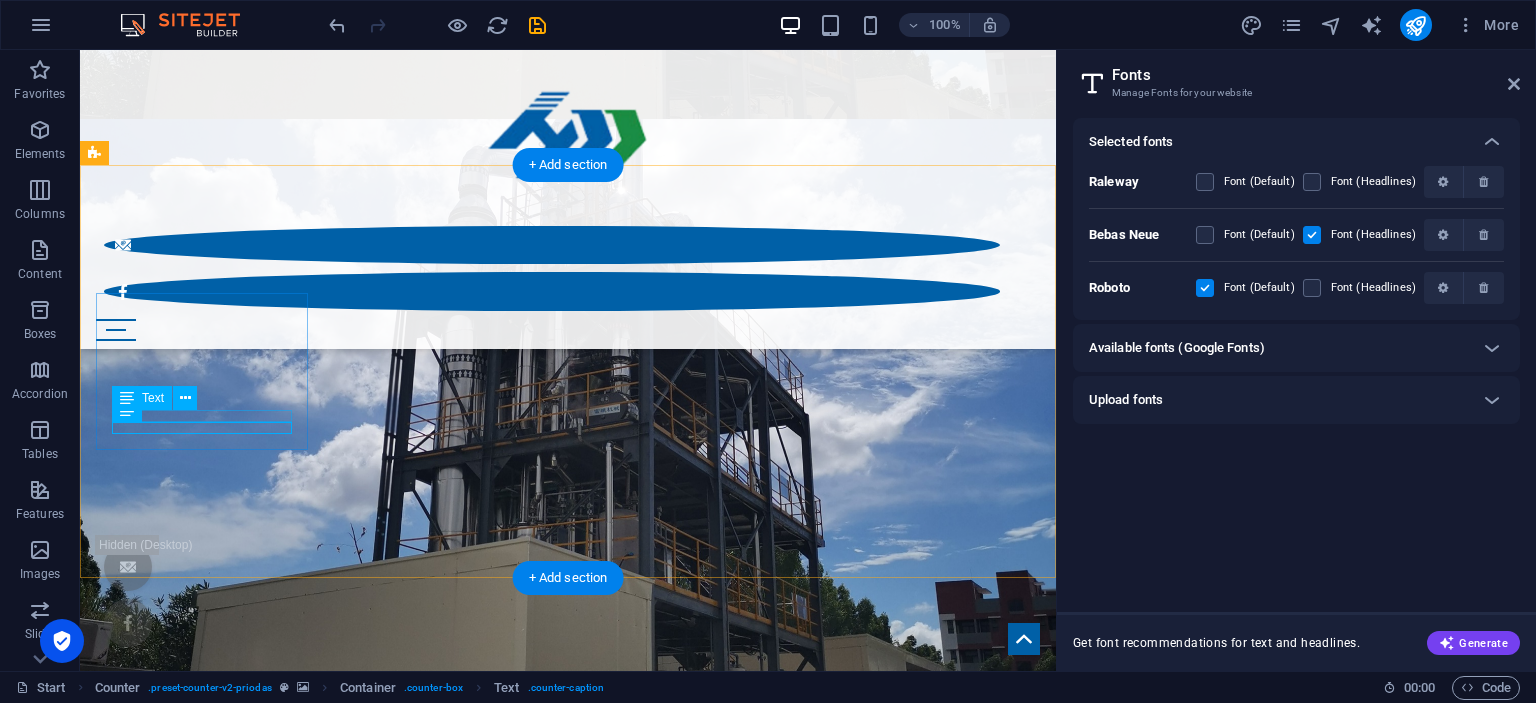 click on "Weddings planned" at bounding box center (568, 3788) 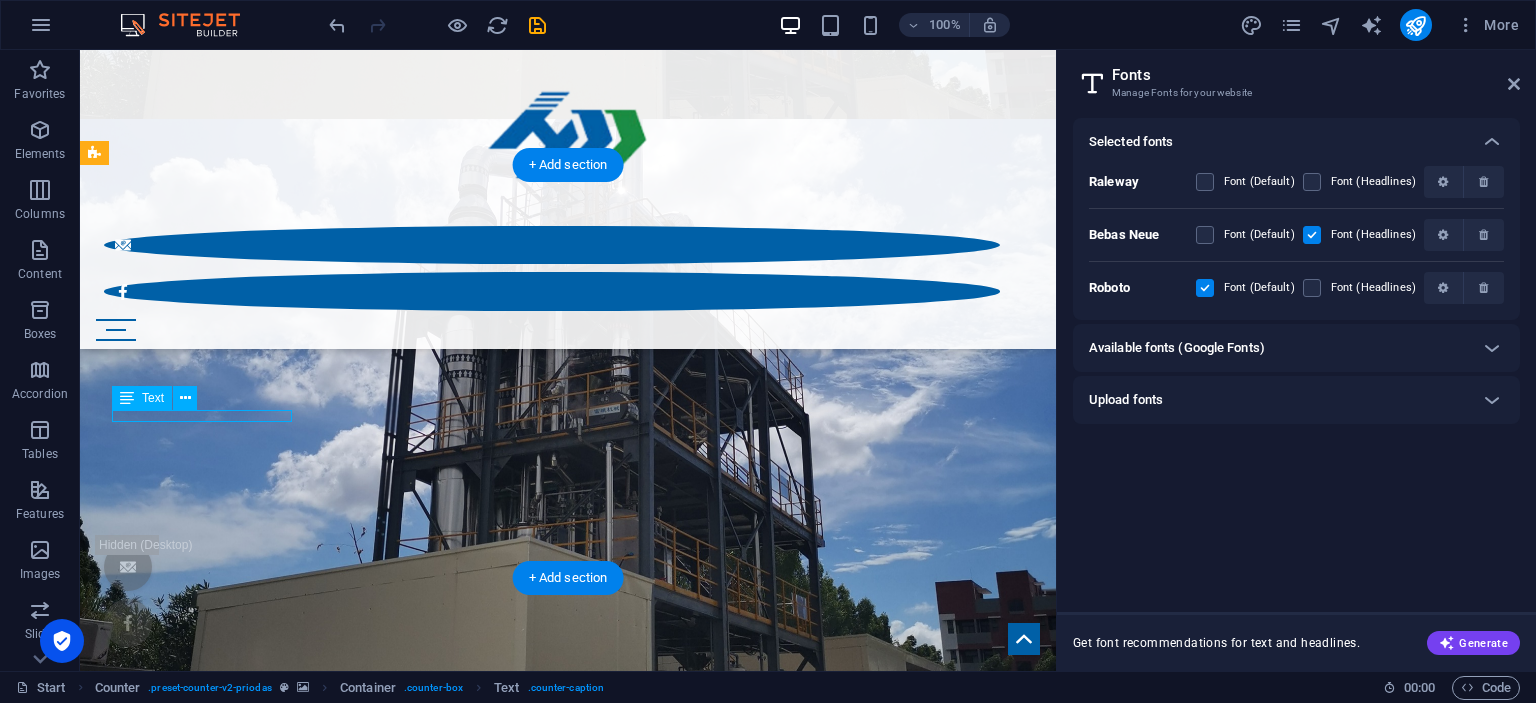 click on "Weddings planned" at bounding box center (568, 3788) 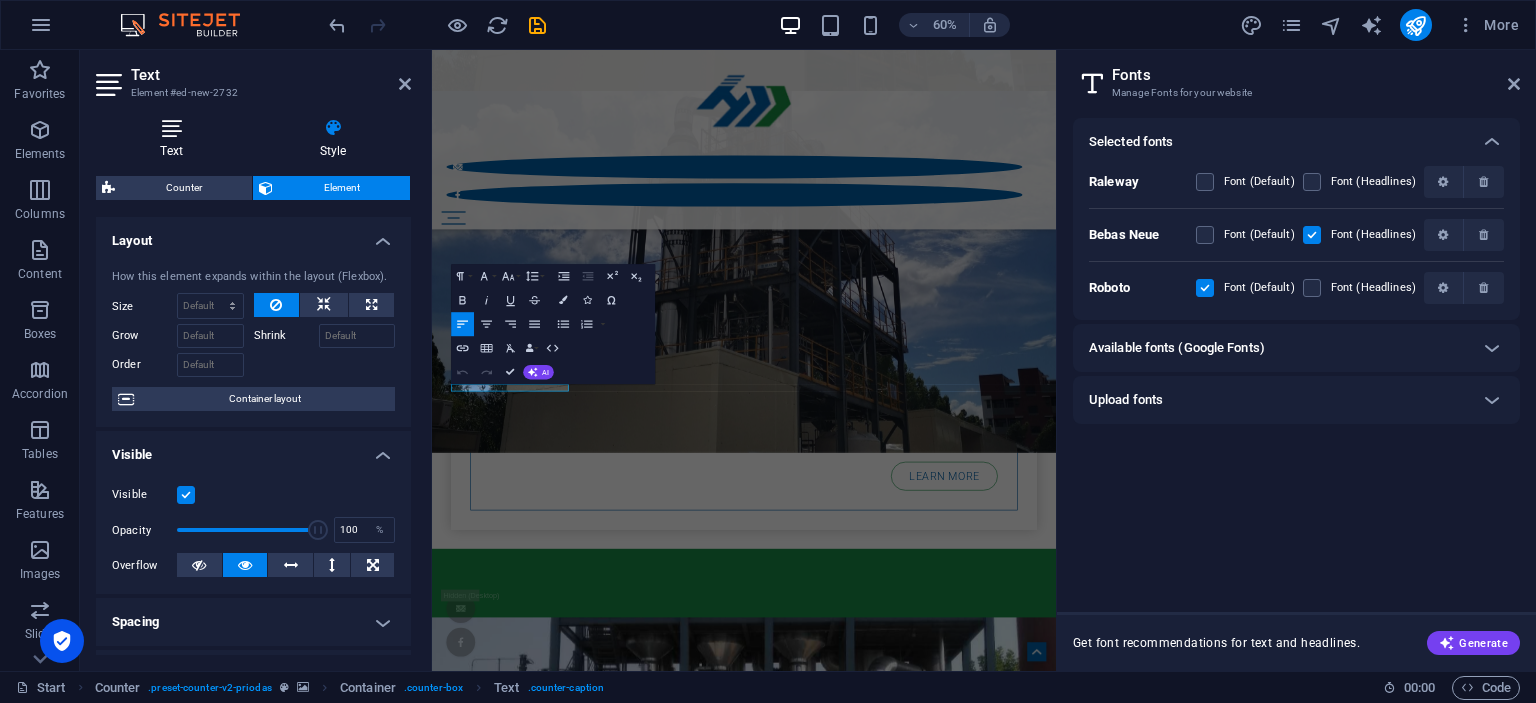 click on "Text" at bounding box center [175, 139] 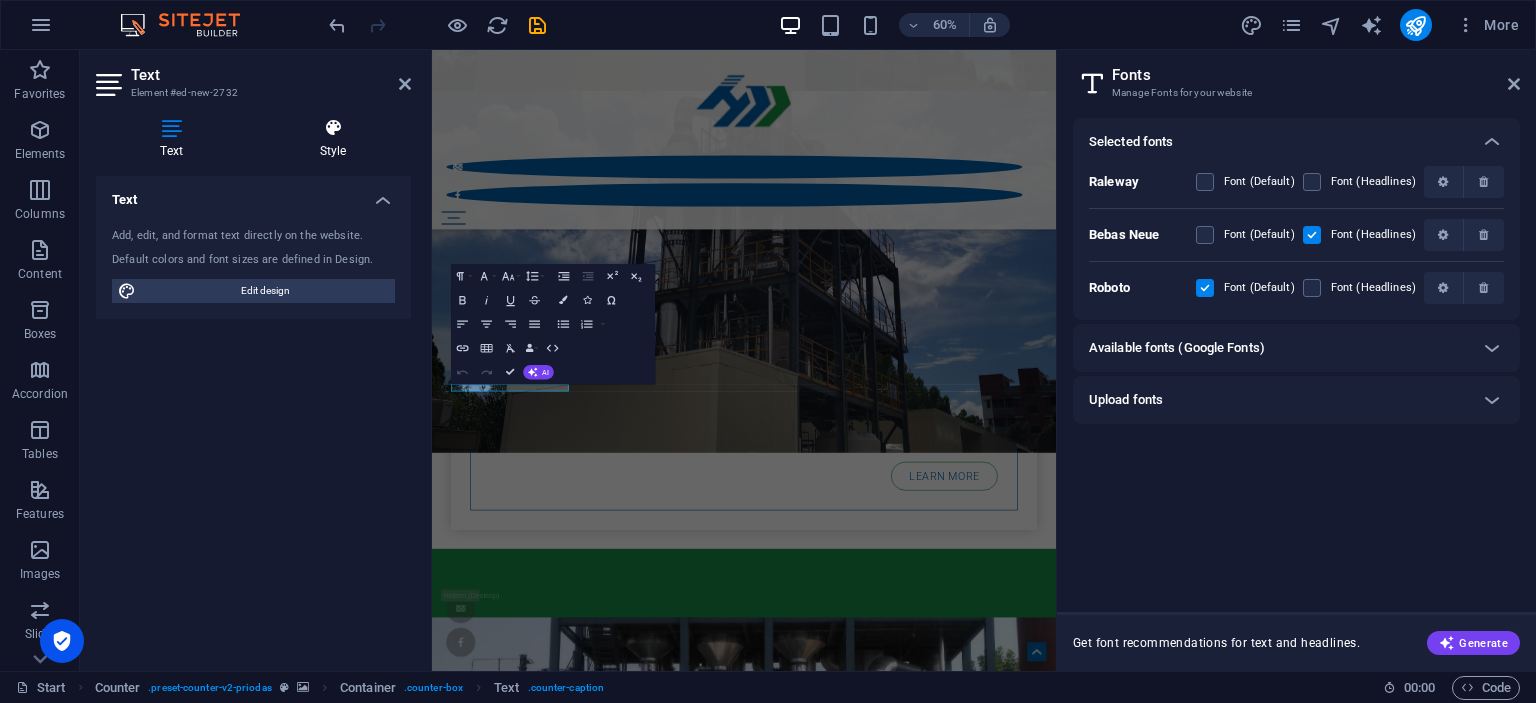 click on "Style" at bounding box center (333, 139) 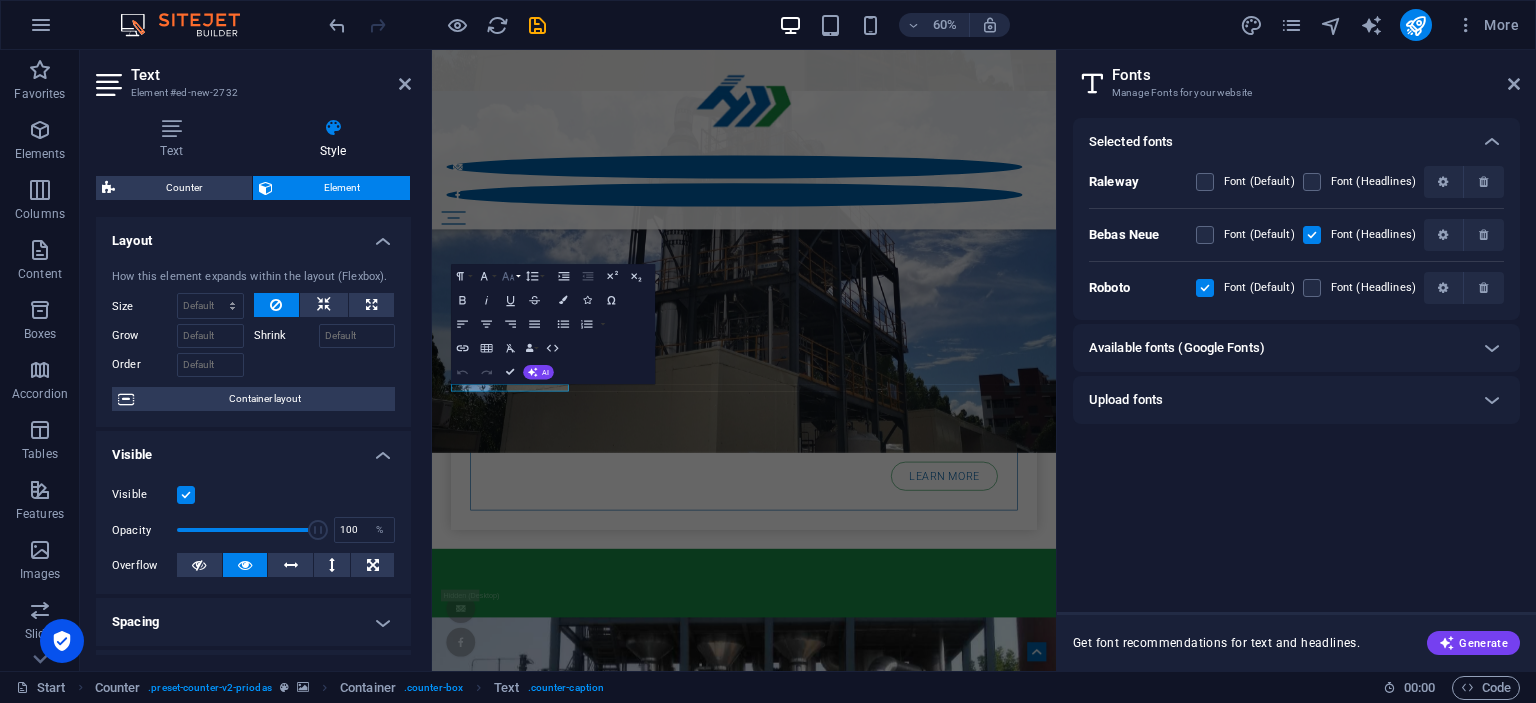 click 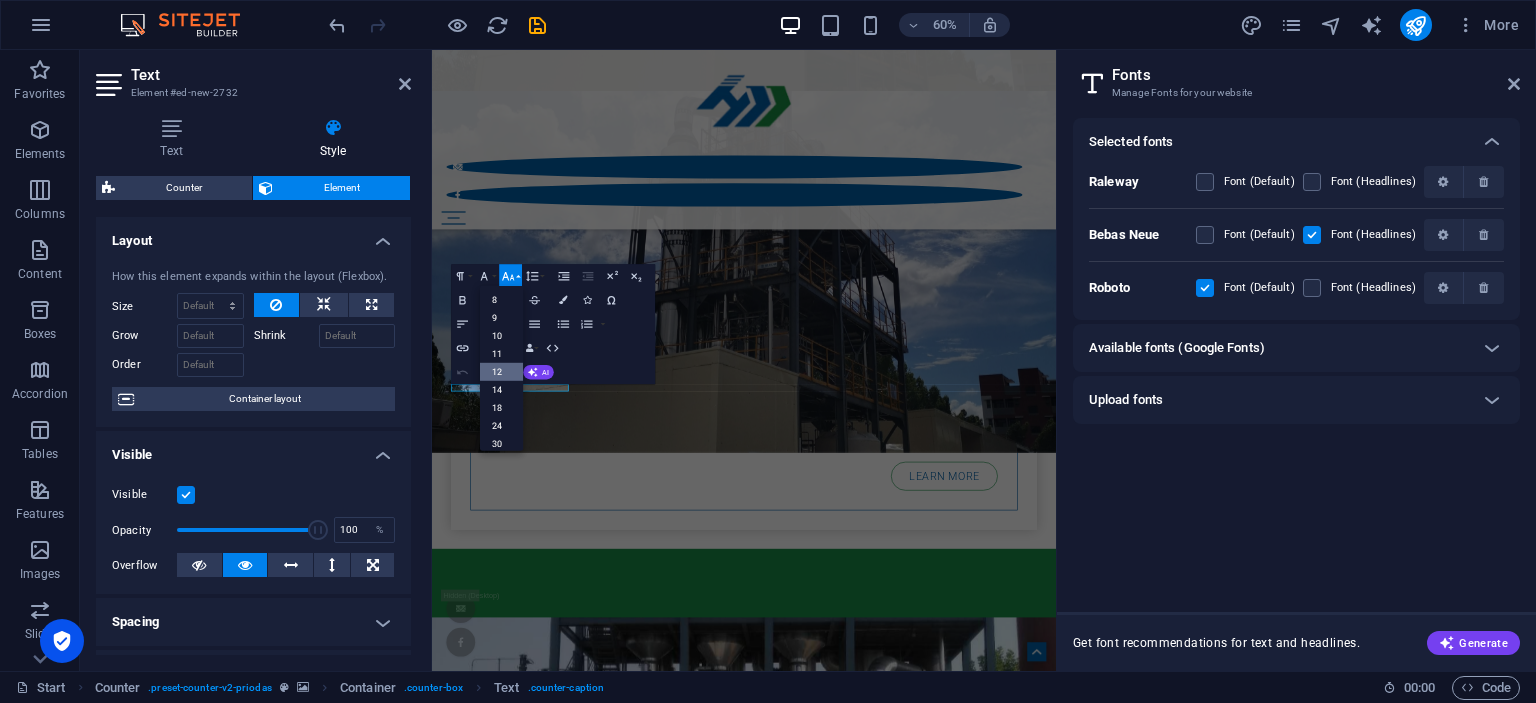 scroll, scrollTop: 143, scrollLeft: 0, axis: vertical 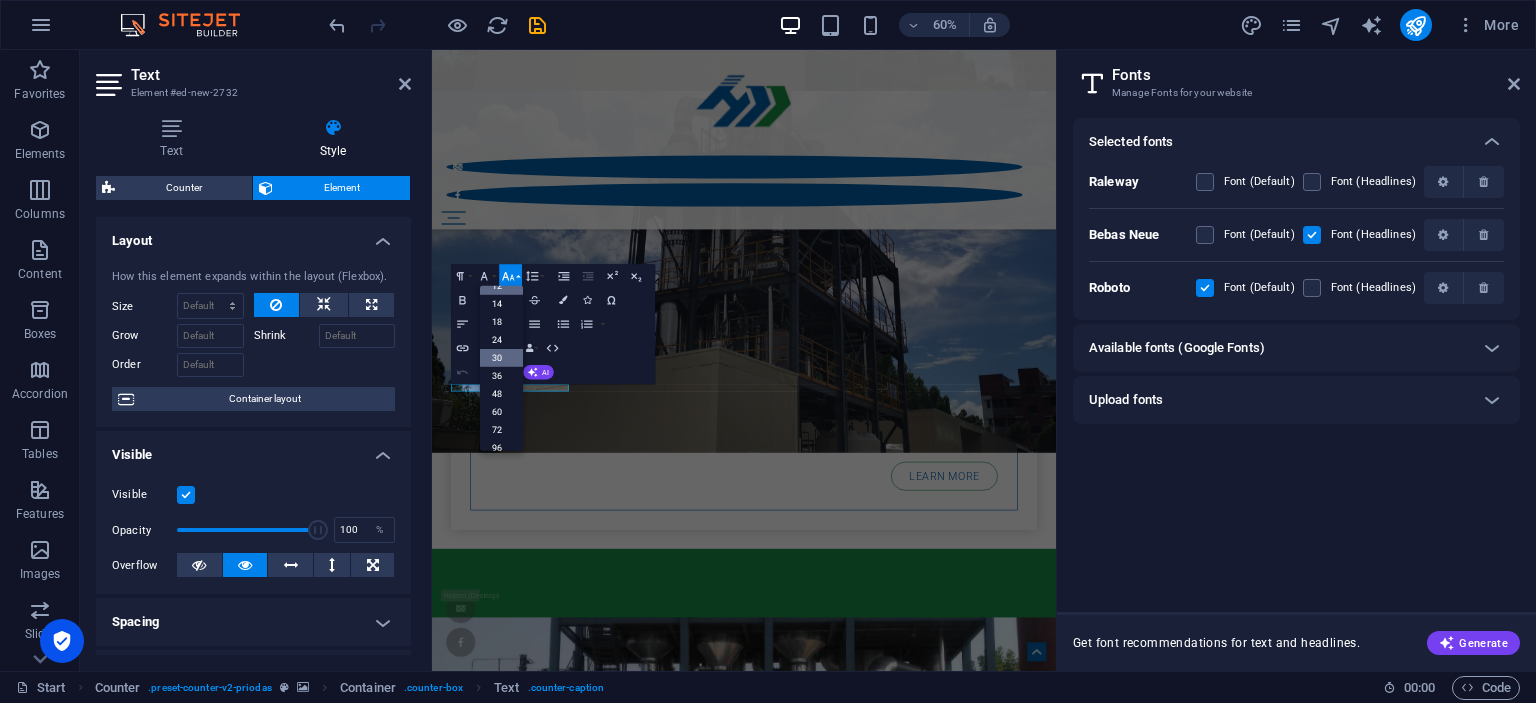 click on "30" at bounding box center (501, 358) 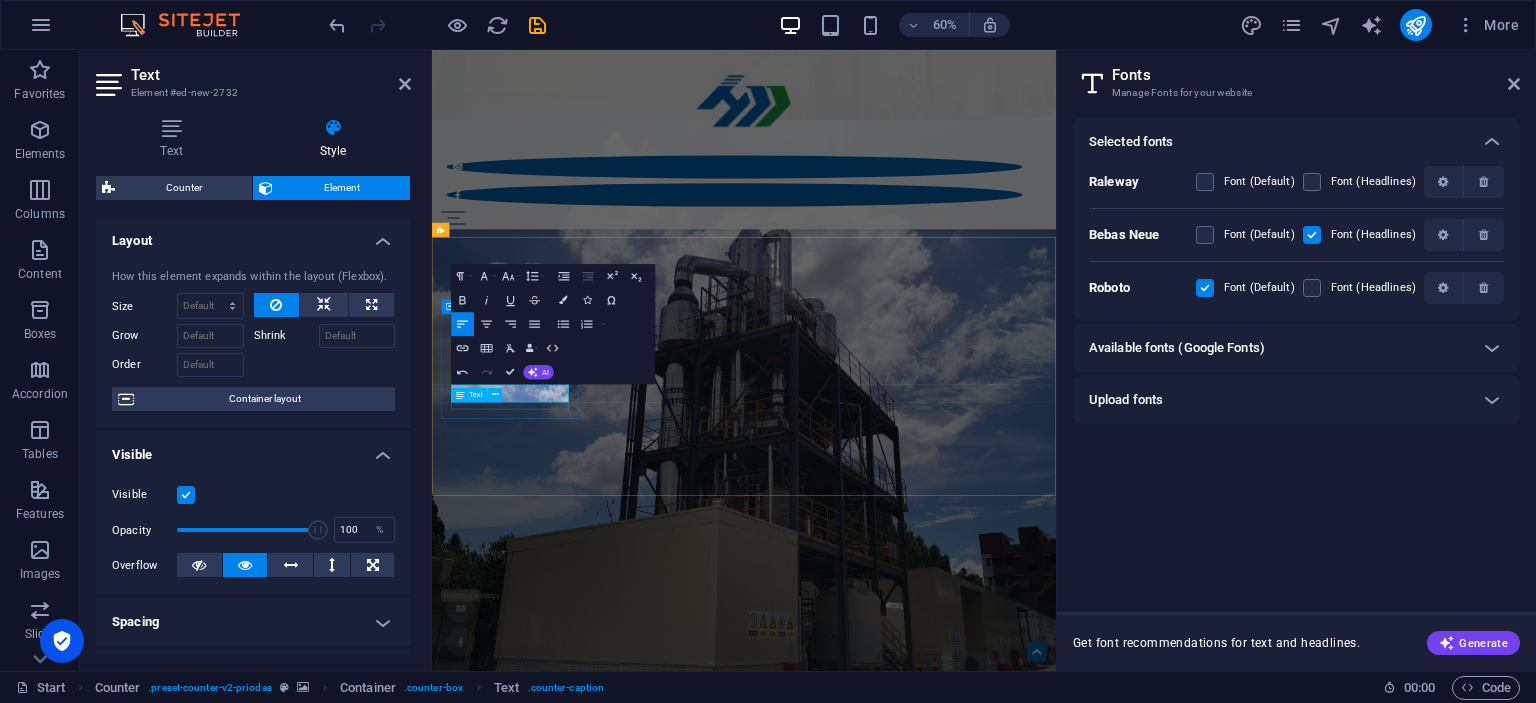 click on "Weddings planned" at bounding box center (952, 4898) 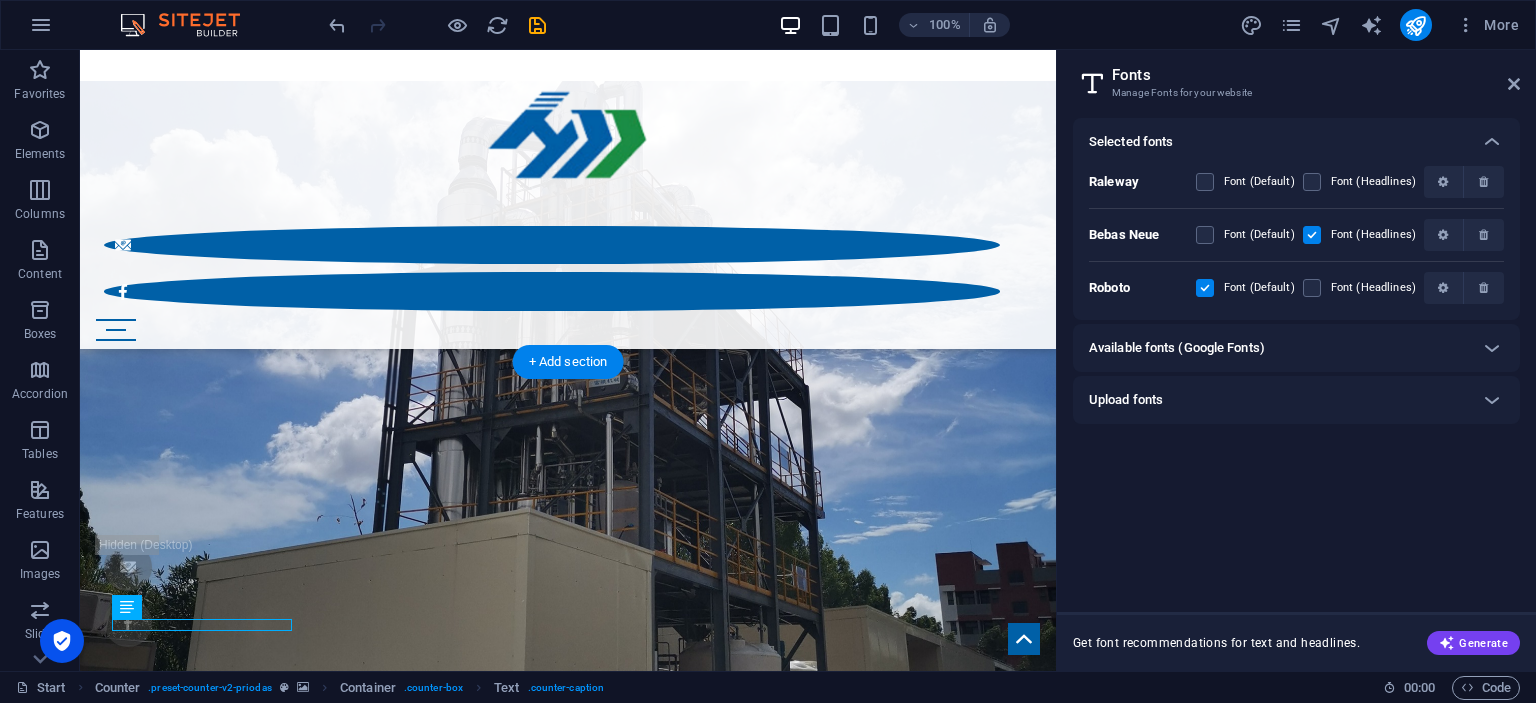 click at bounding box center (568, 3577) 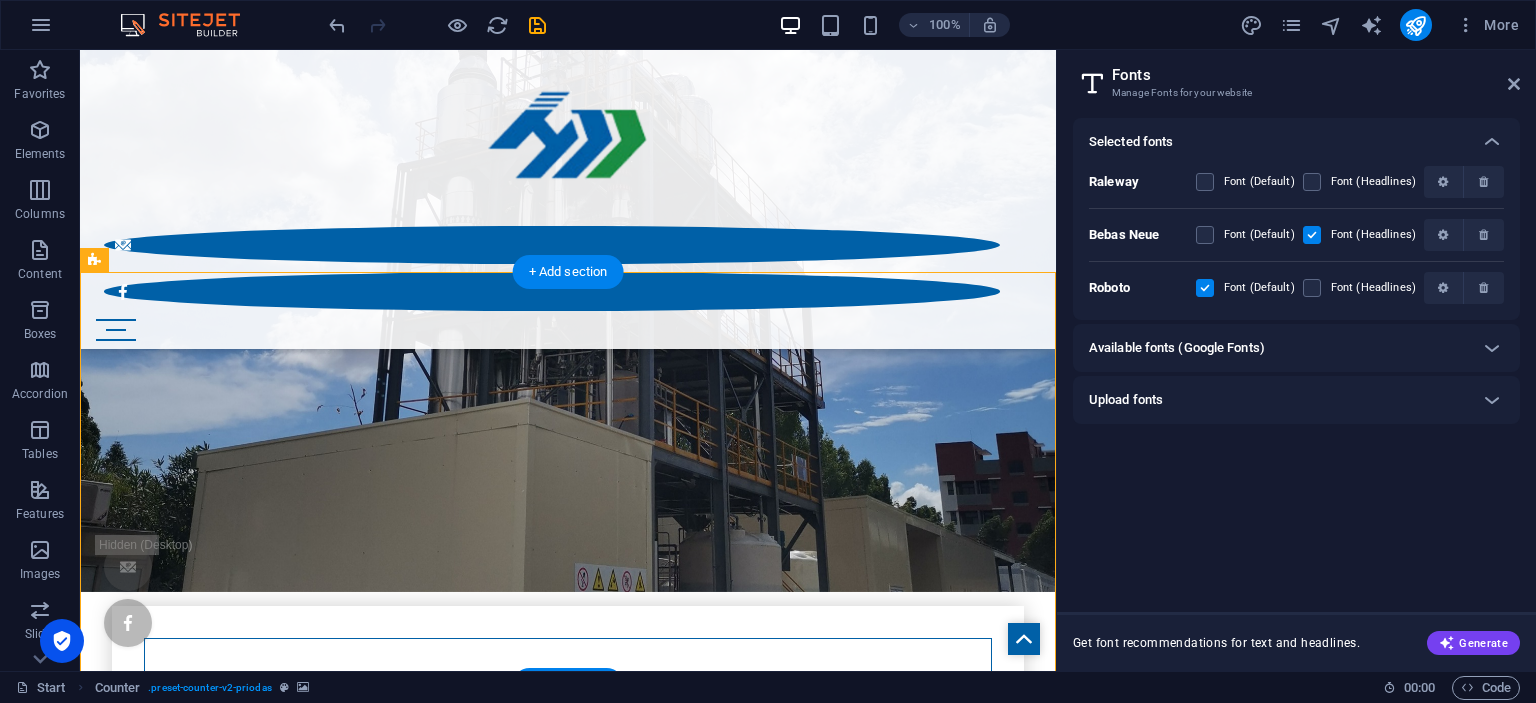 scroll, scrollTop: 978, scrollLeft: 0, axis: vertical 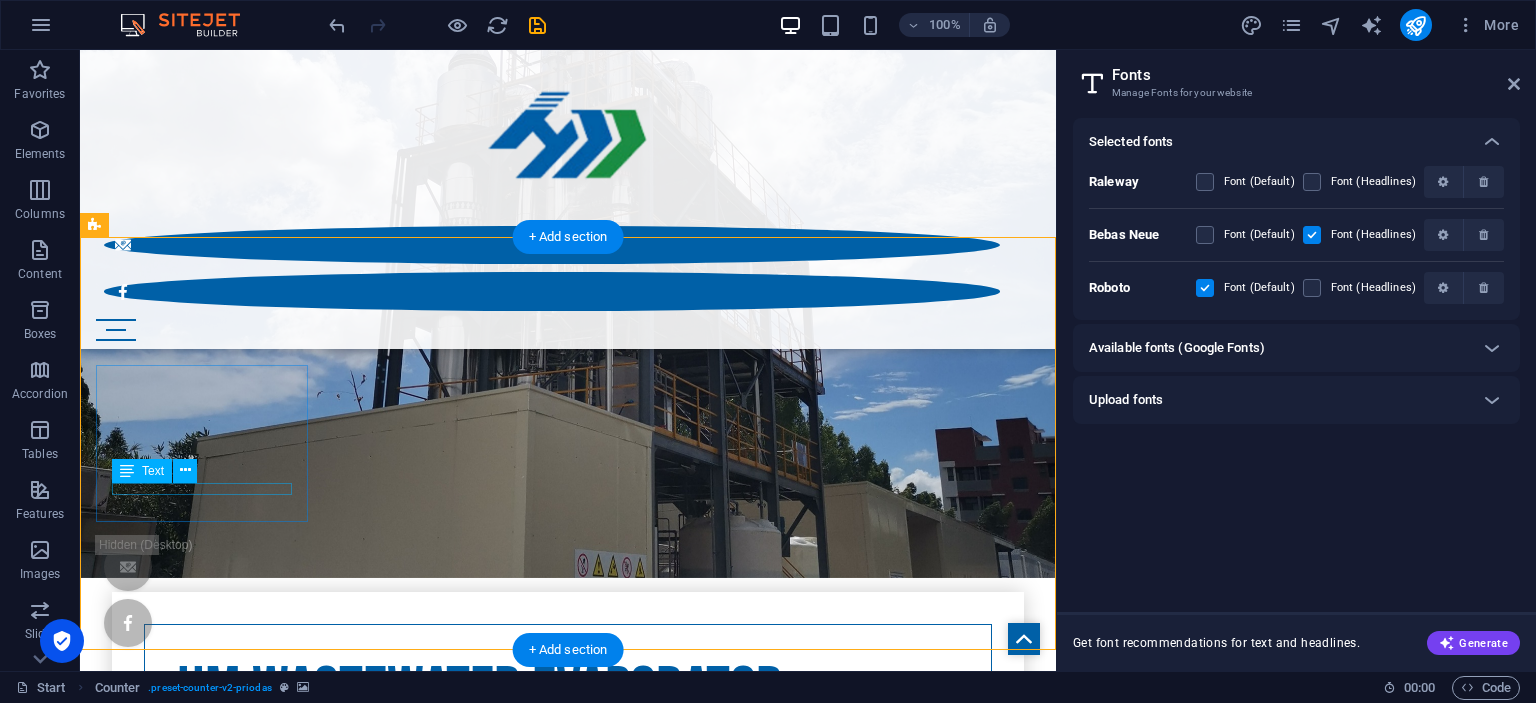 click on "Weddings planned" at bounding box center [568, 3861] 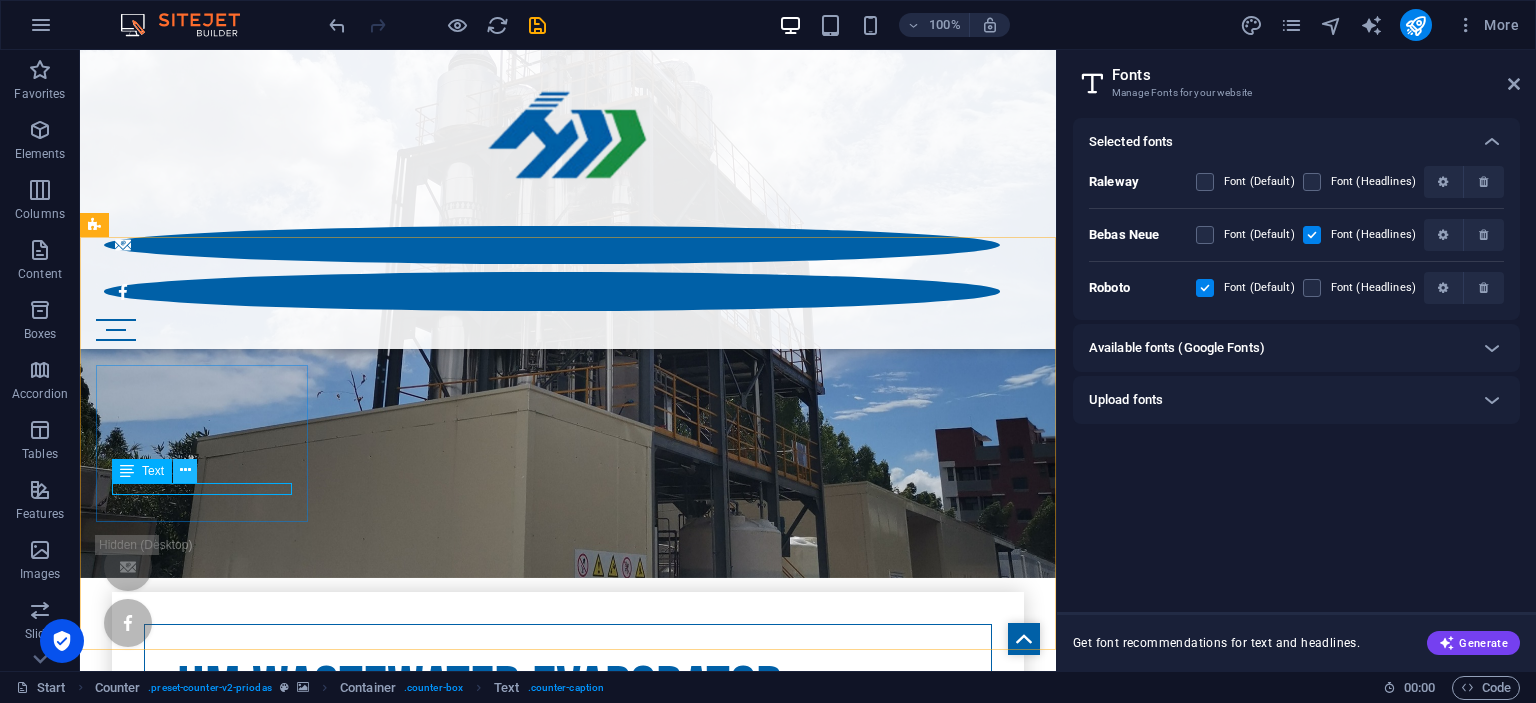 click at bounding box center [185, 470] 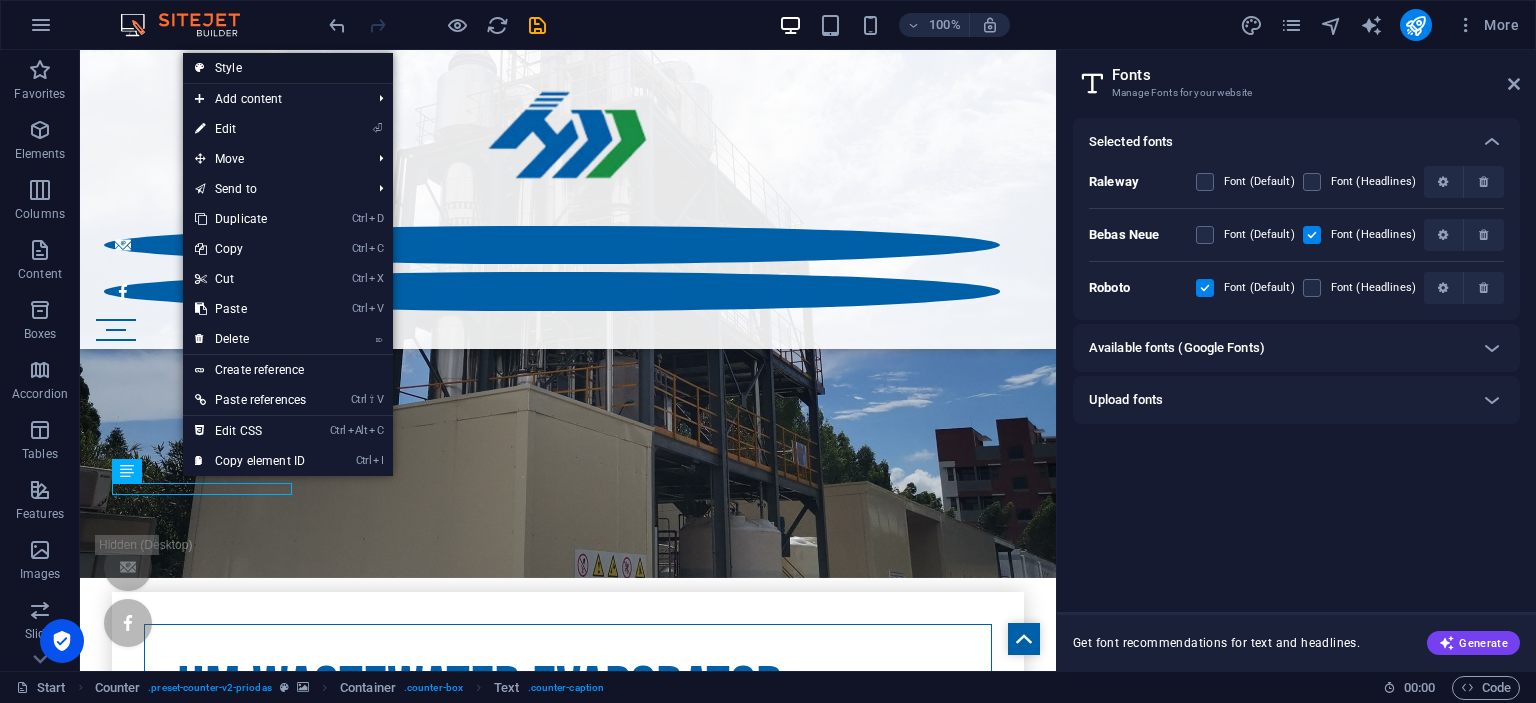 click on "Style" at bounding box center (288, 68) 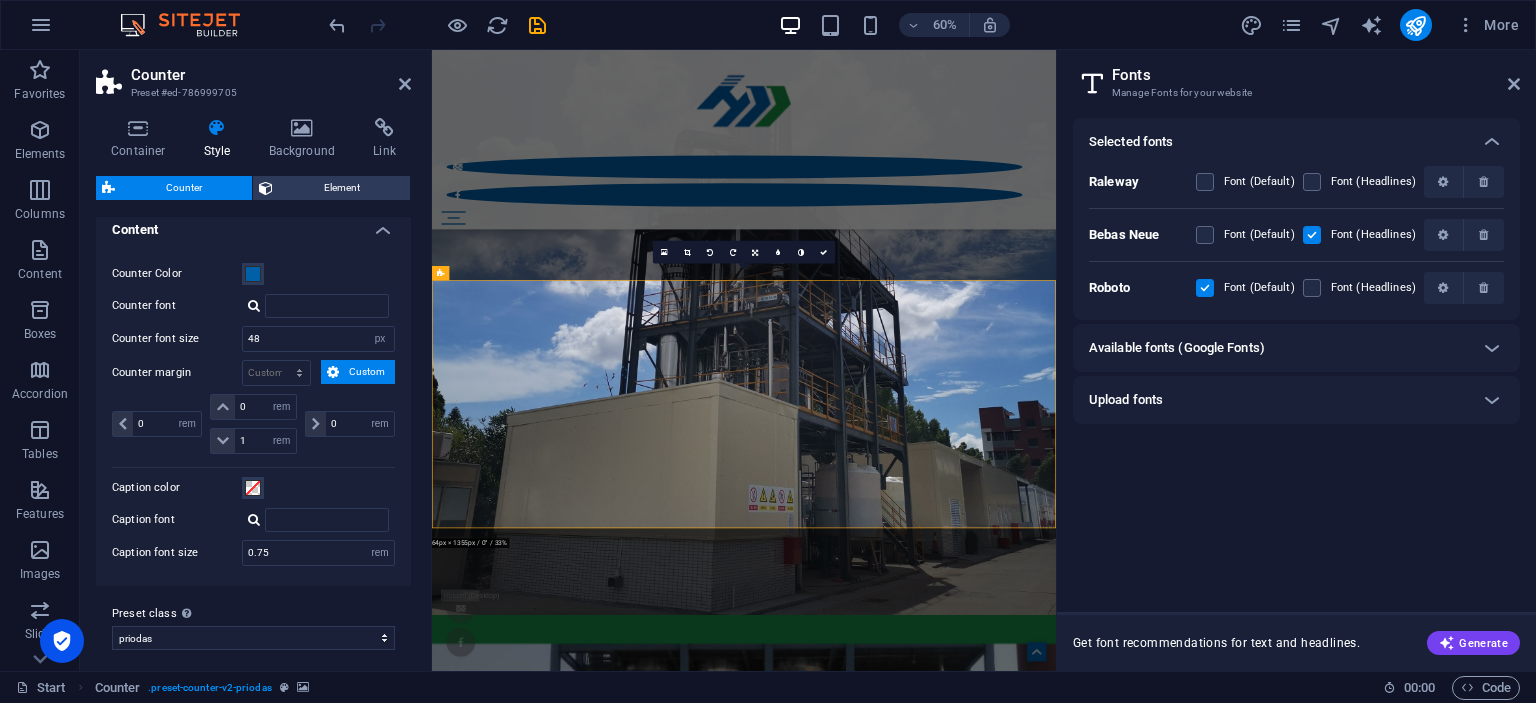 scroll, scrollTop: 525, scrollLeft: 0, axis: vertical 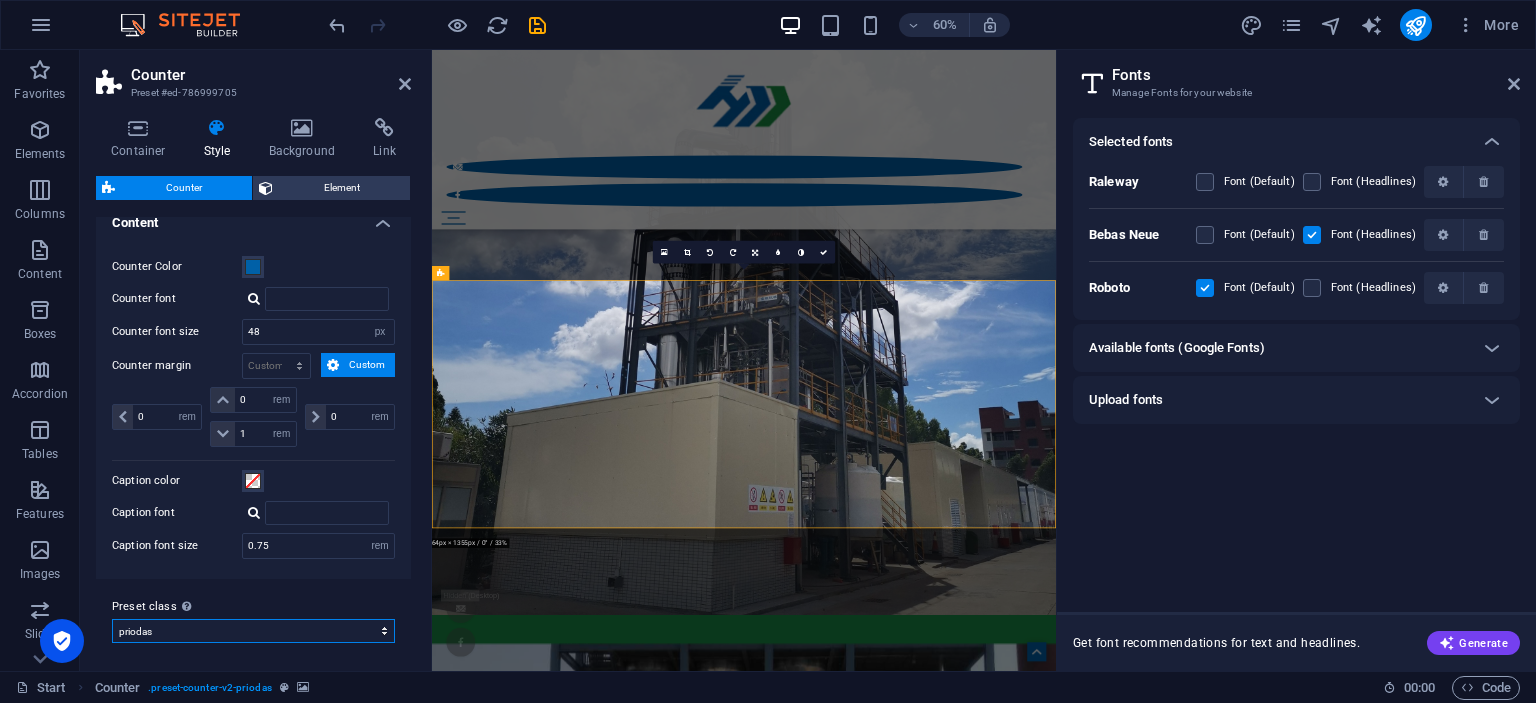 click on "priodas Add preset class" at bounding box center (253, 631) 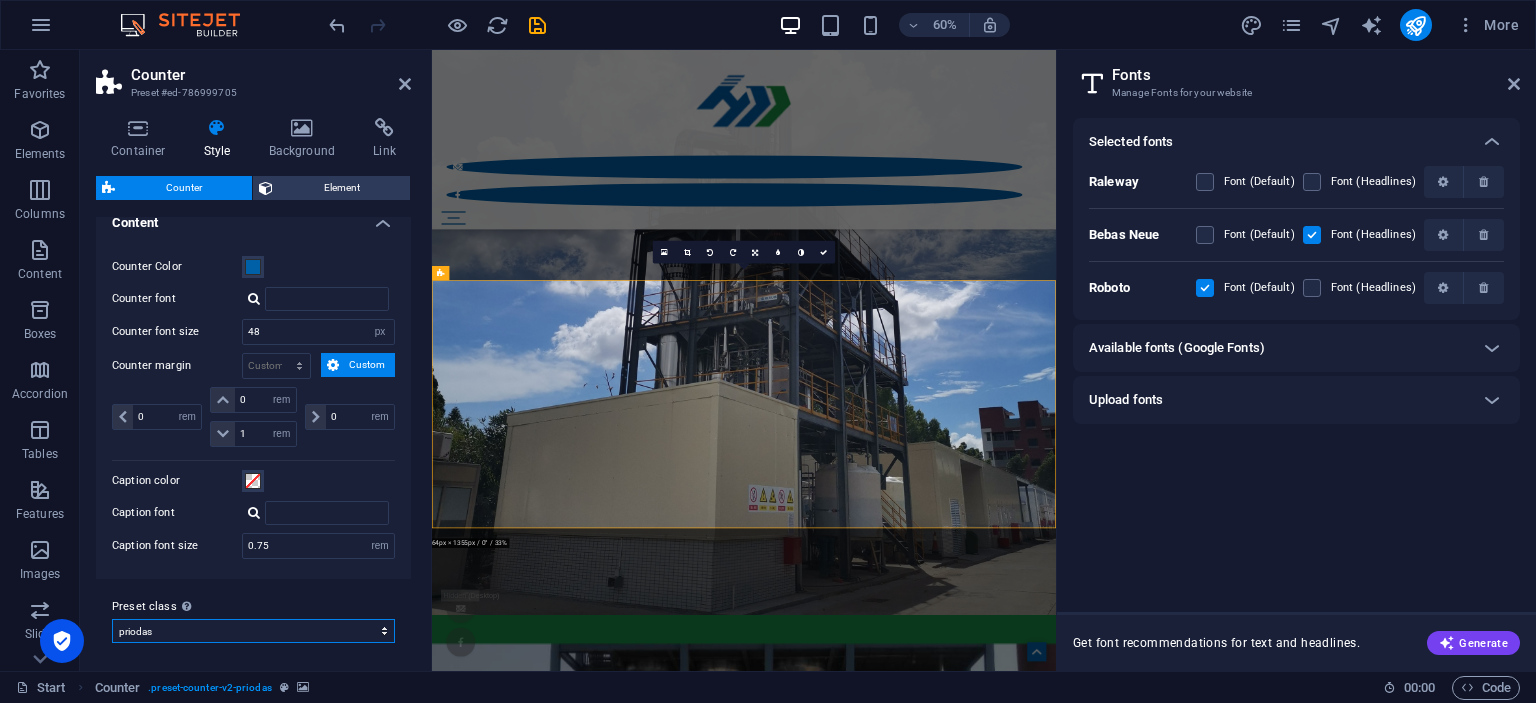 click on "priodas Add preset class" at bounding box center (253, 631) 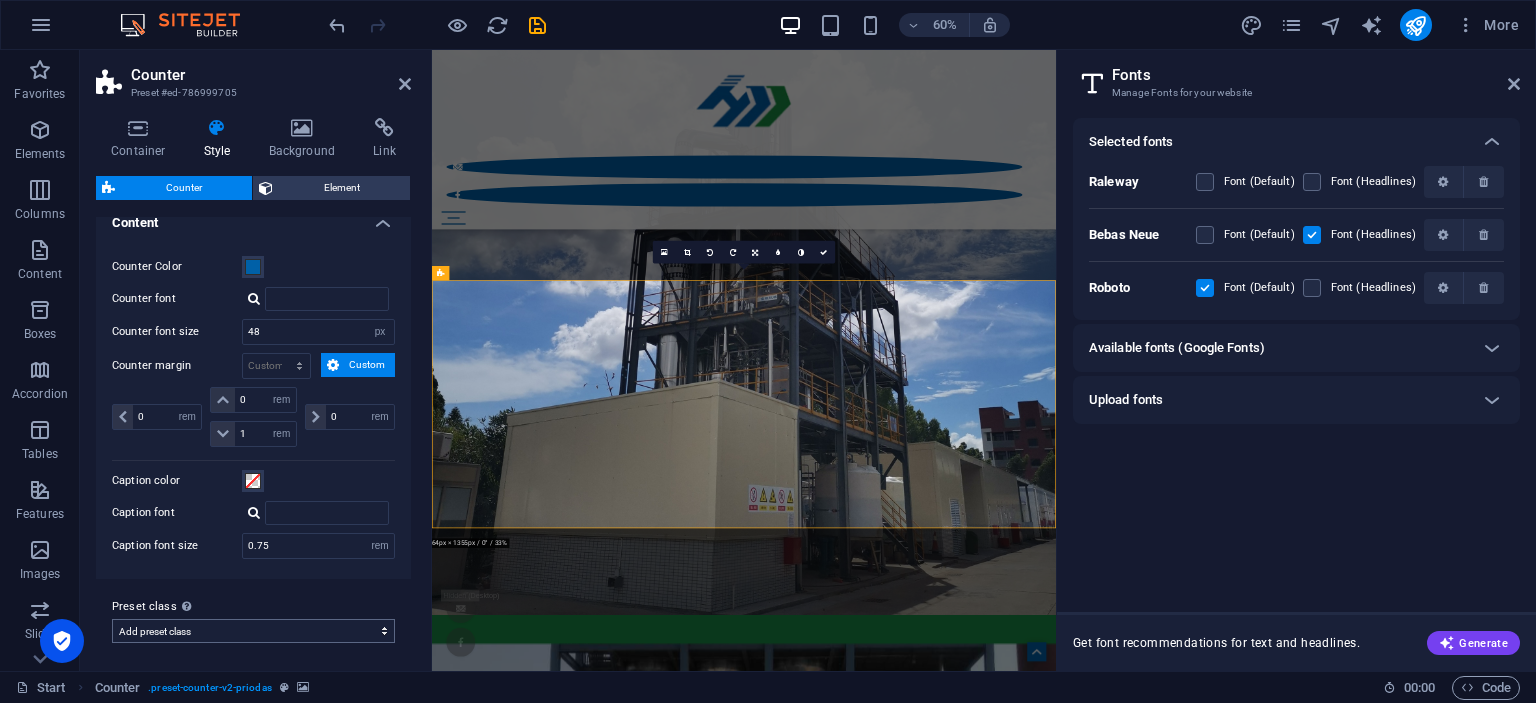 click on "Add preset class" at bounding box center (0, 0) 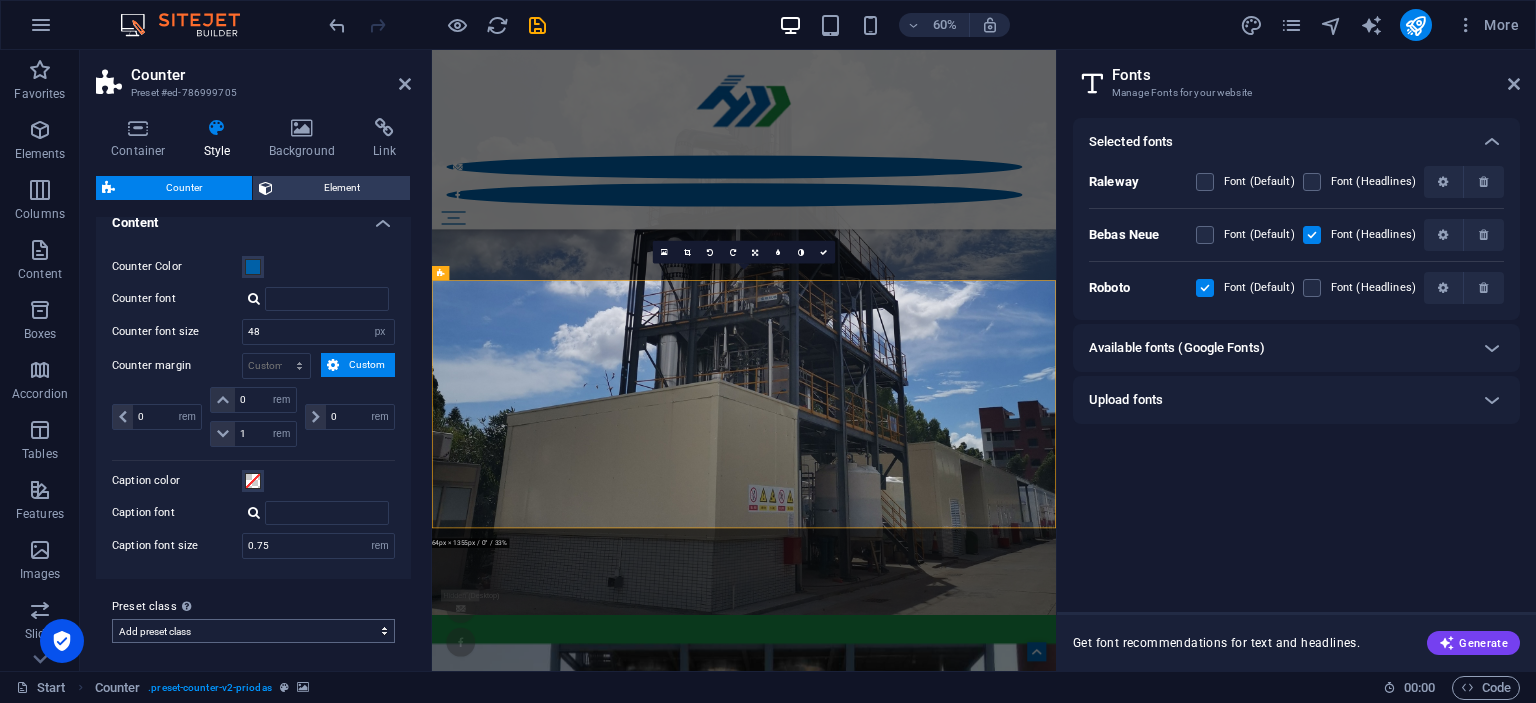 select on "preset-counter-v2-priodas" 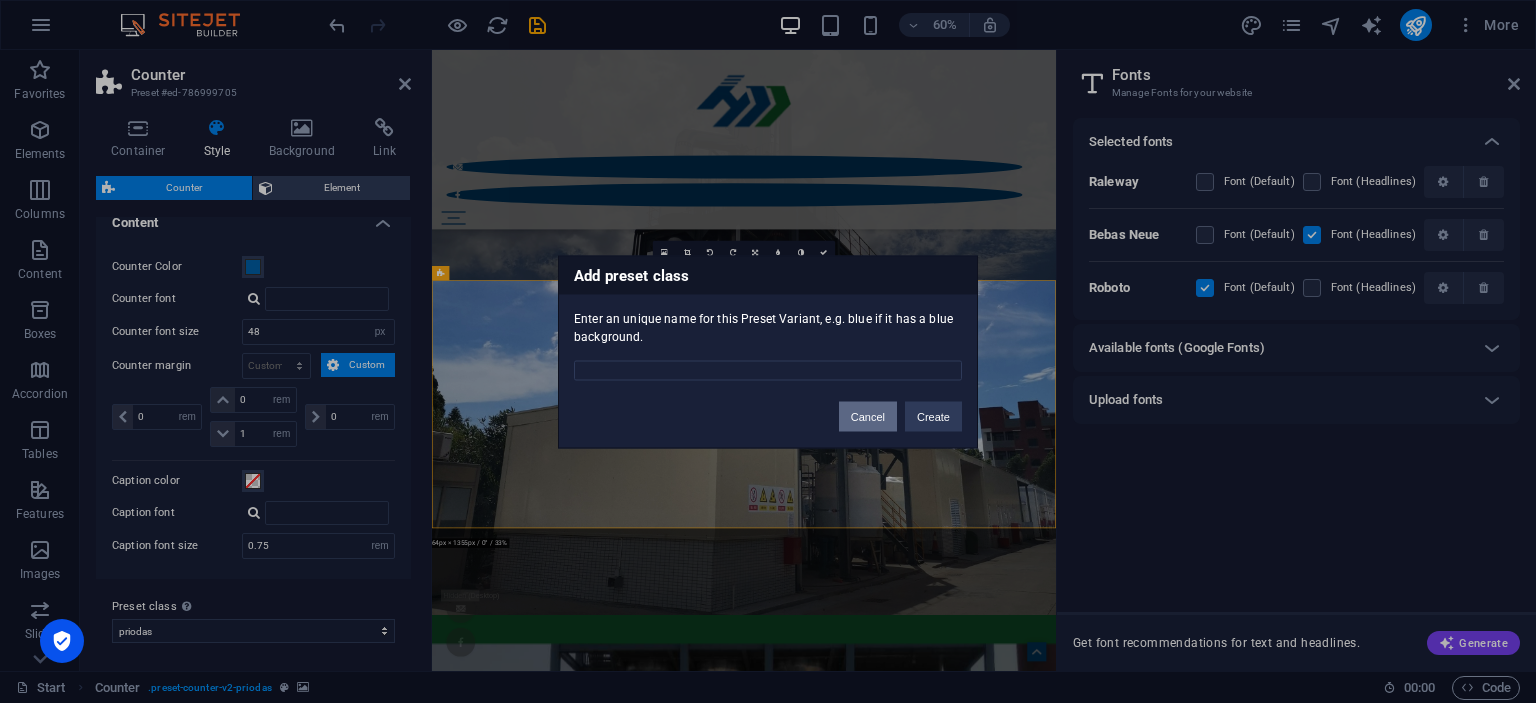 click on "Cancel" at bounding box center [868, 416] 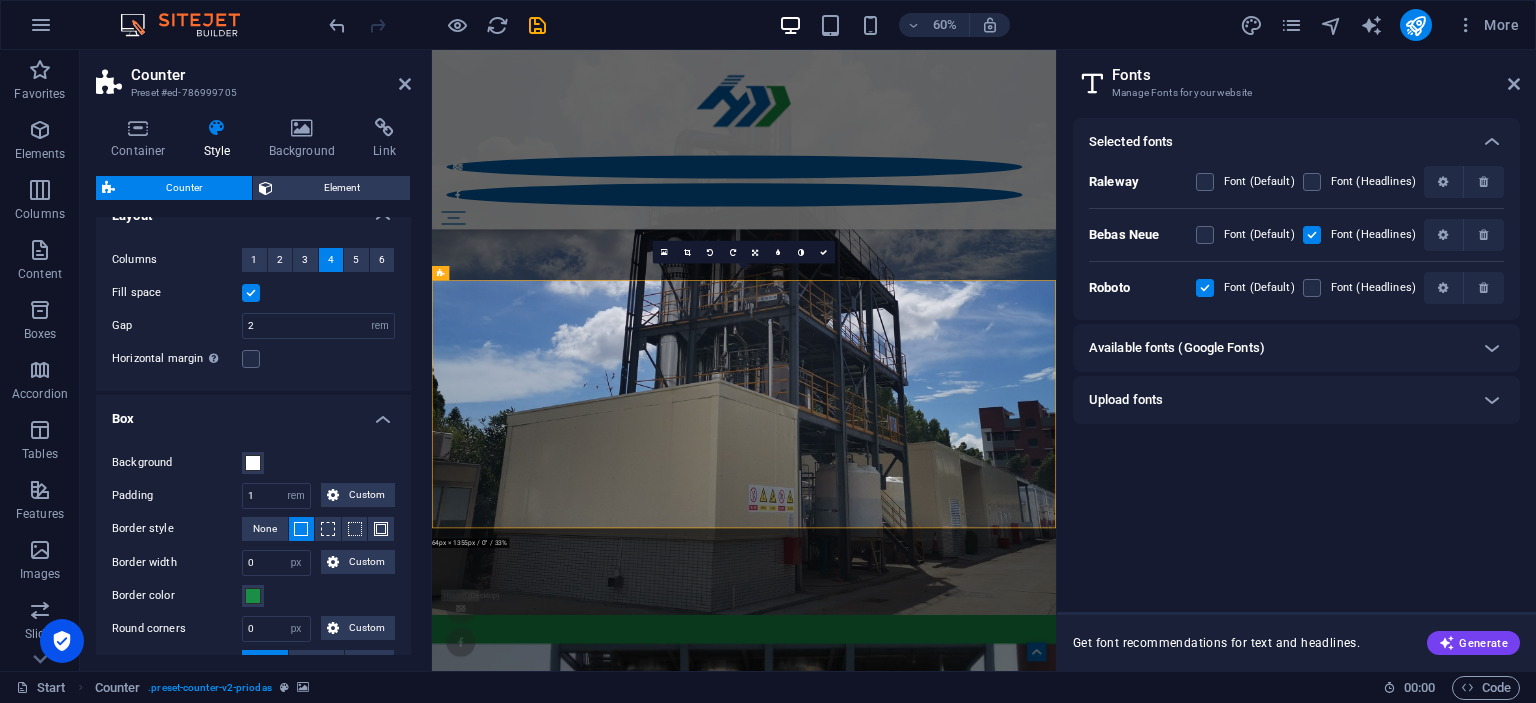 scroll, scrollTop: 0, scrollLeft: 0, axis: both 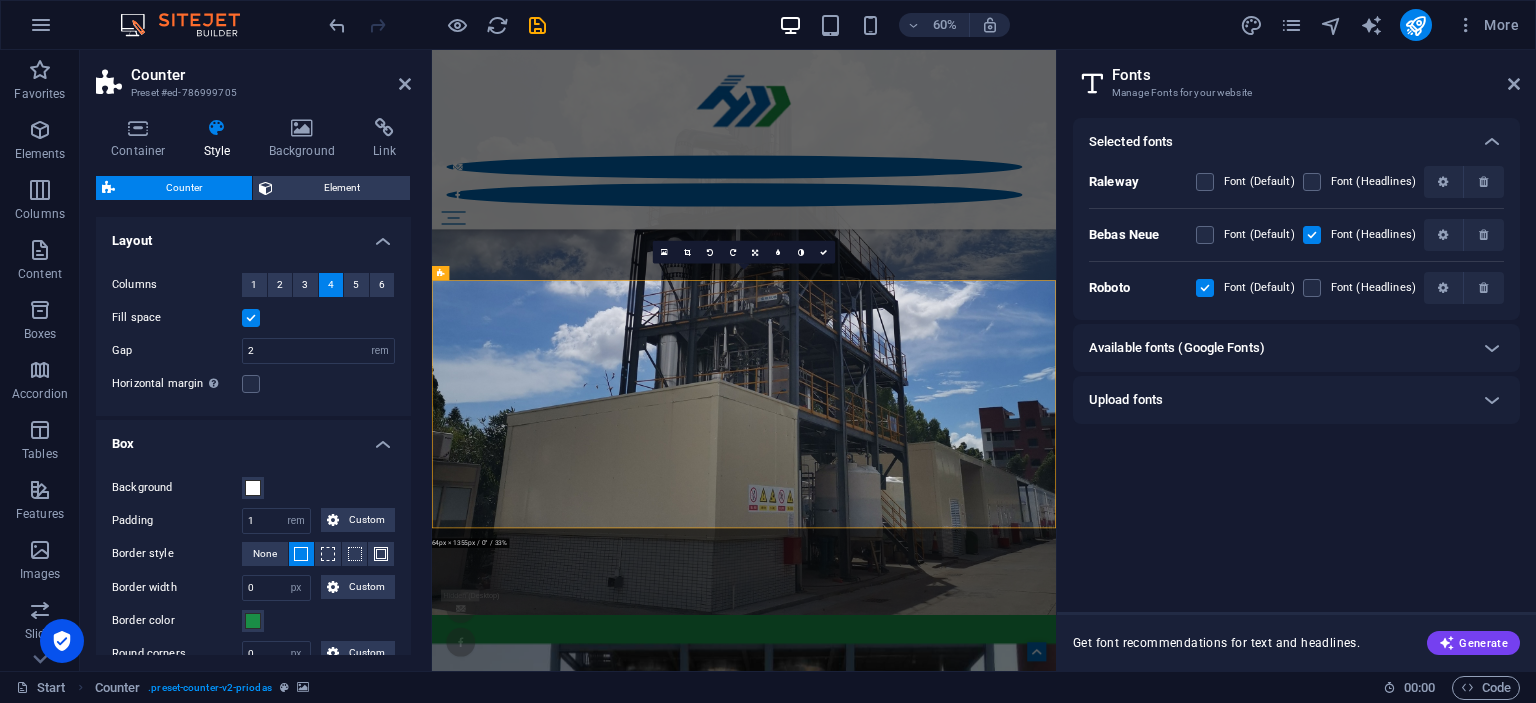 click at bounding box center [952, 3453] 